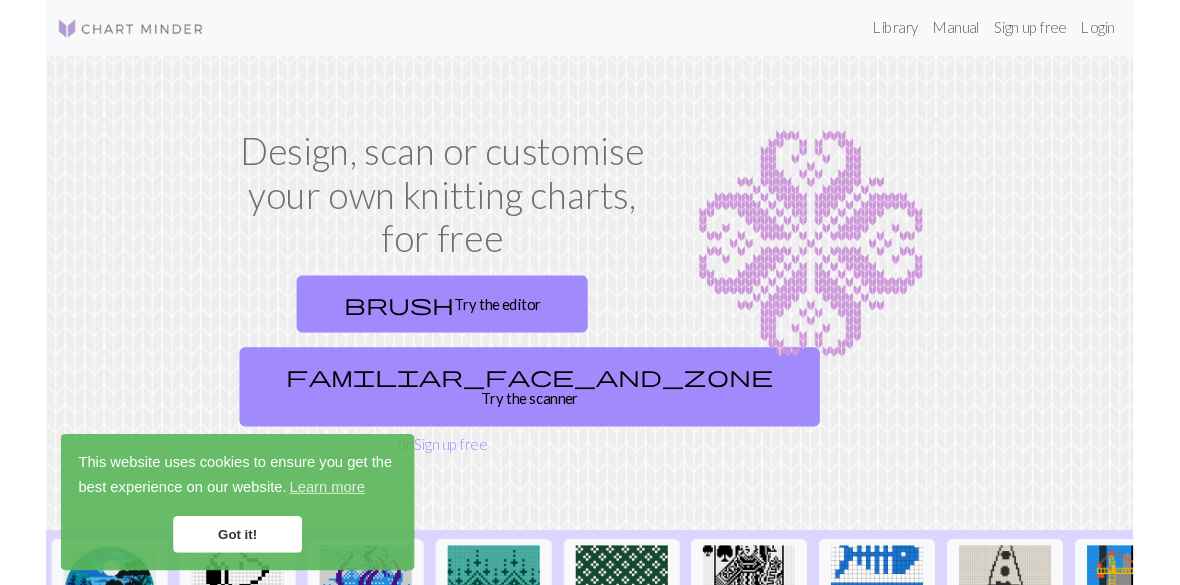 scroll, scrollTop: 0, scrollLeft: 0, axis: both 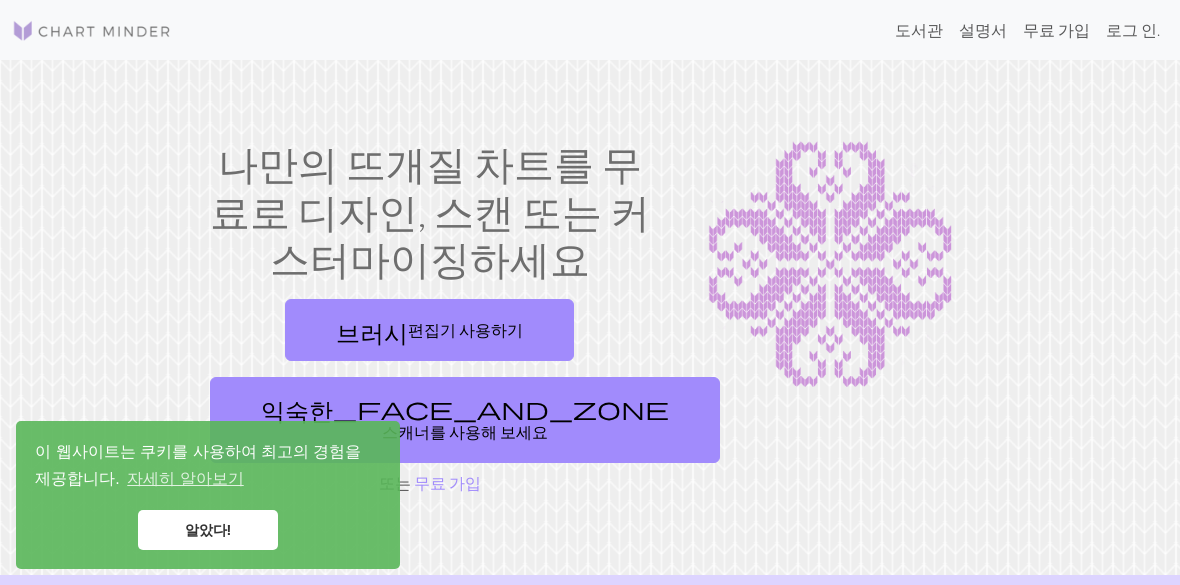 click on "알았다!" at bounding box center (208, 530) 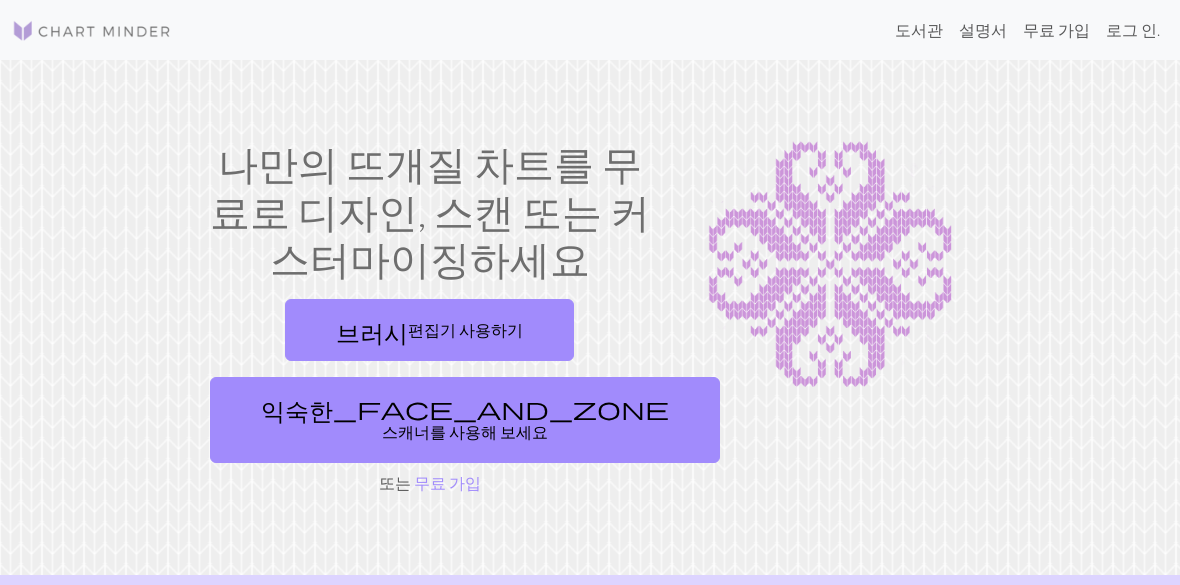 click on "로그 인." at bounding box center [1133, 29] 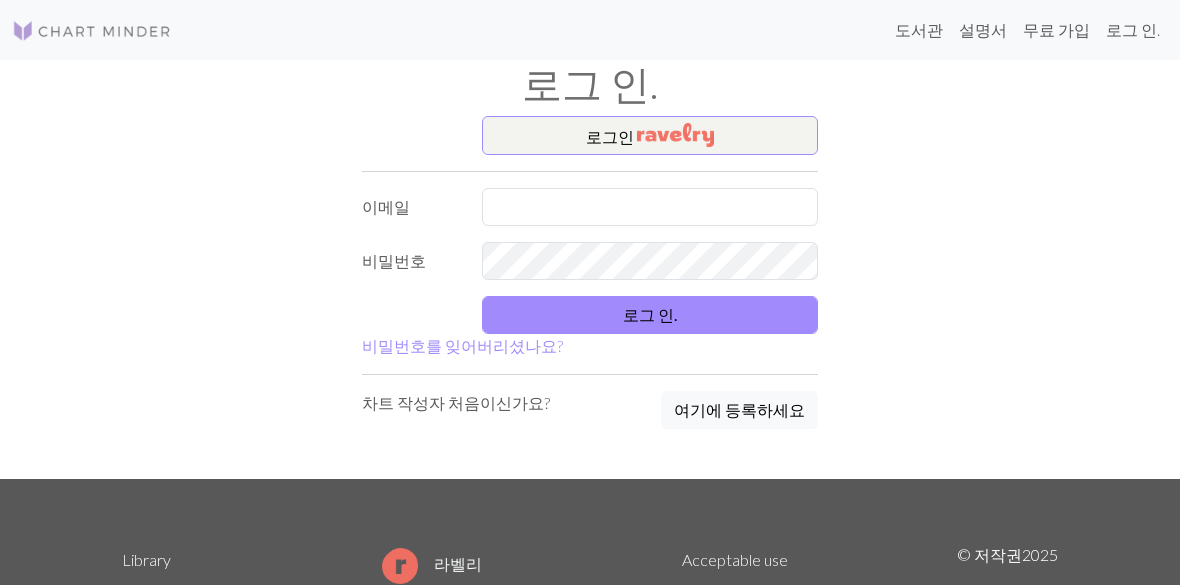 click on "무료 가입" at bounding box center [1056, 29] 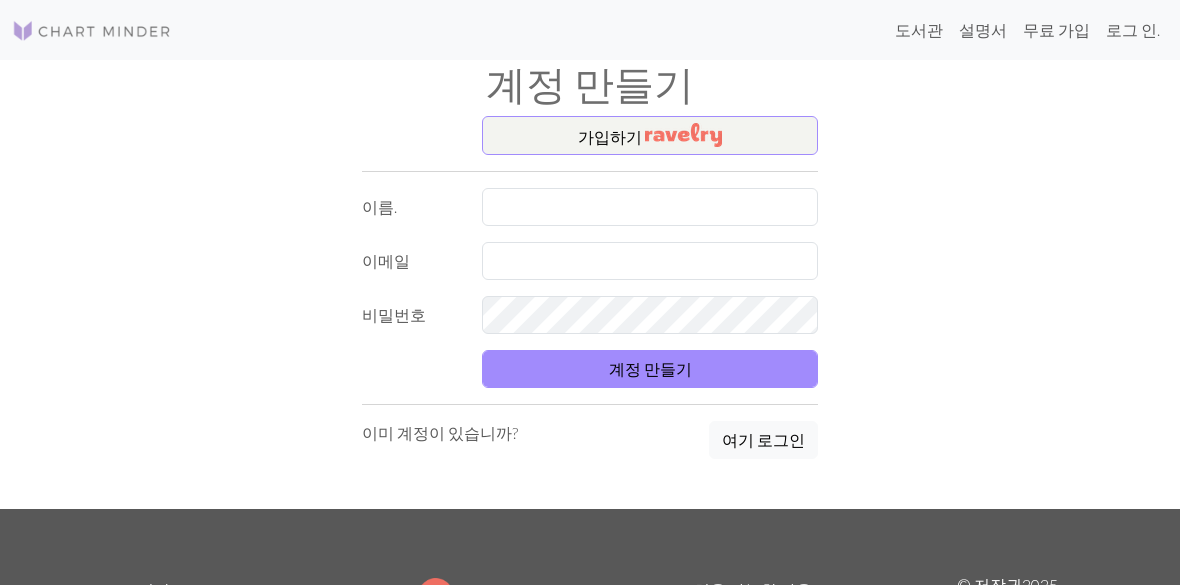 click on "로그 인." at bounding box center (1133, 29) 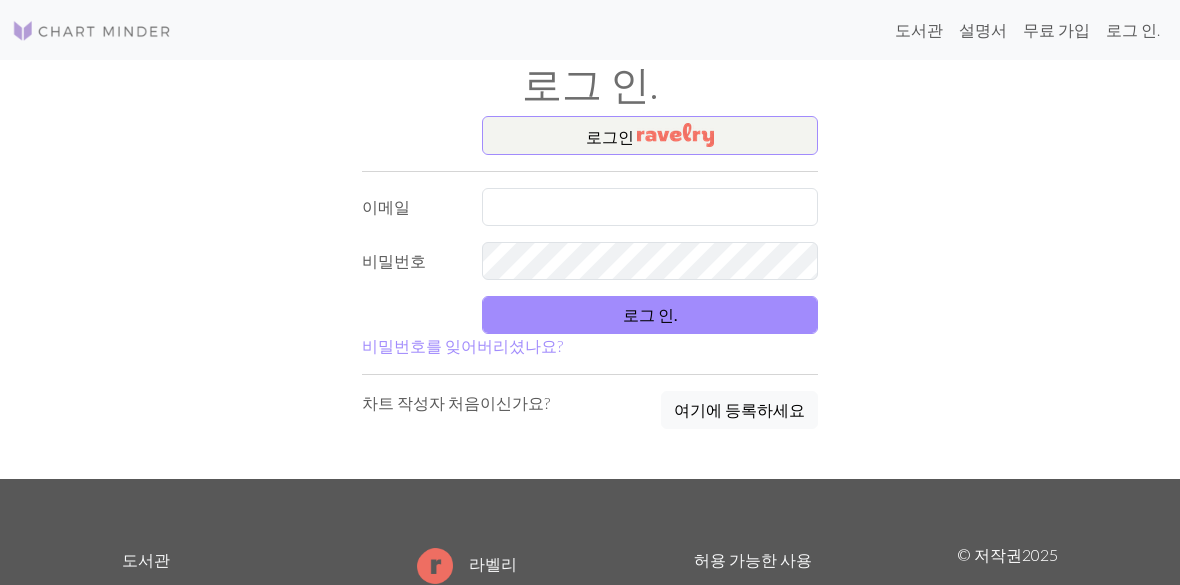 click on "로그인" at bounding box center (650, 136) 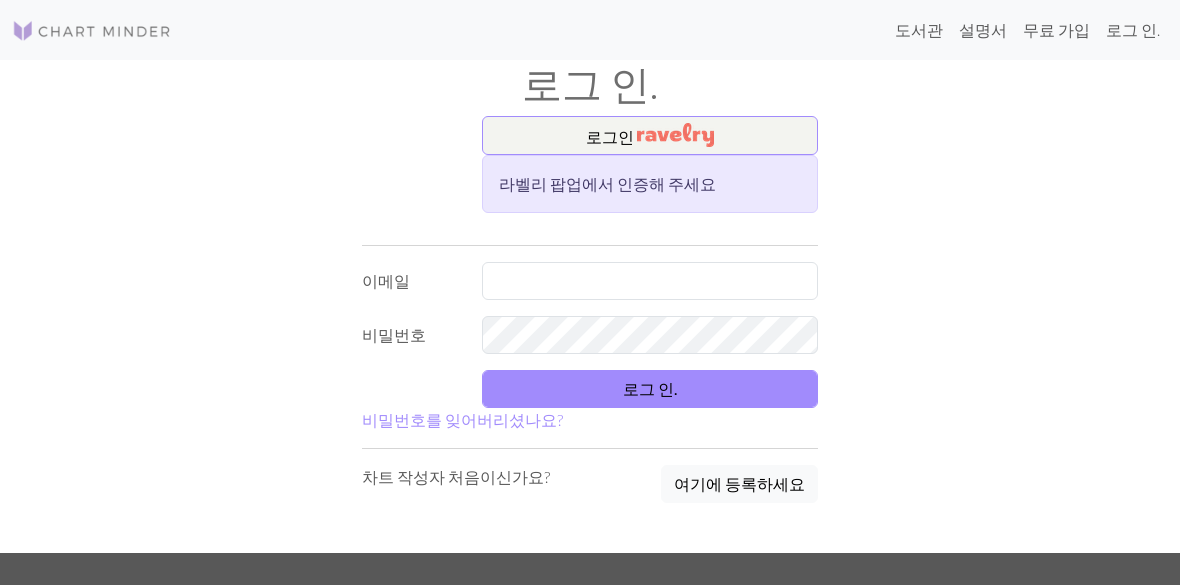 click on "로그인" at bounding box center [650, 136] 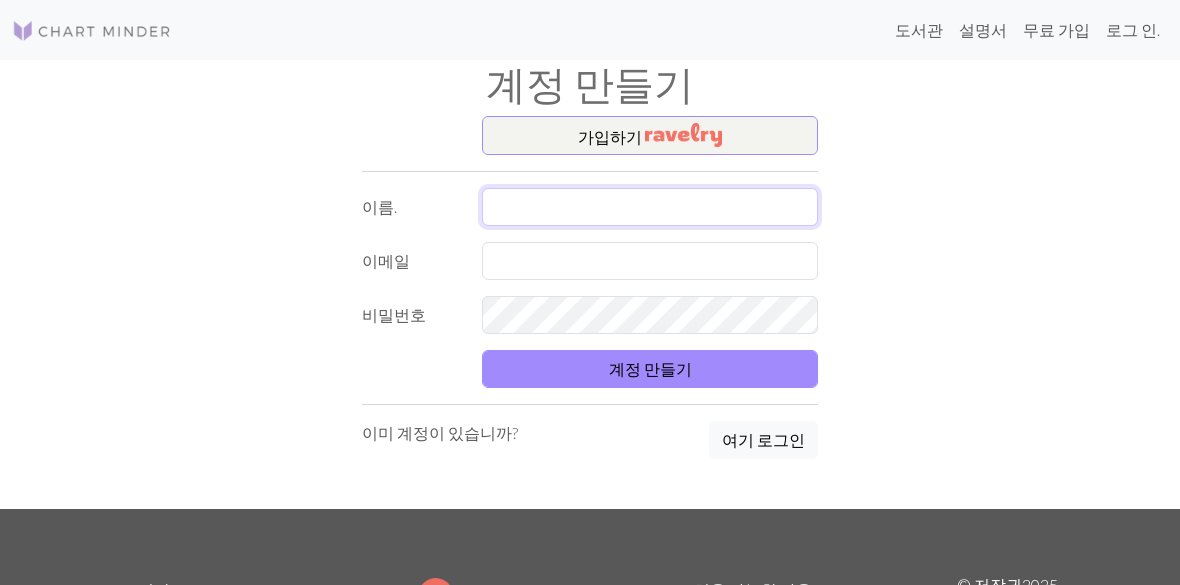 click at bounding box center [650, 207] 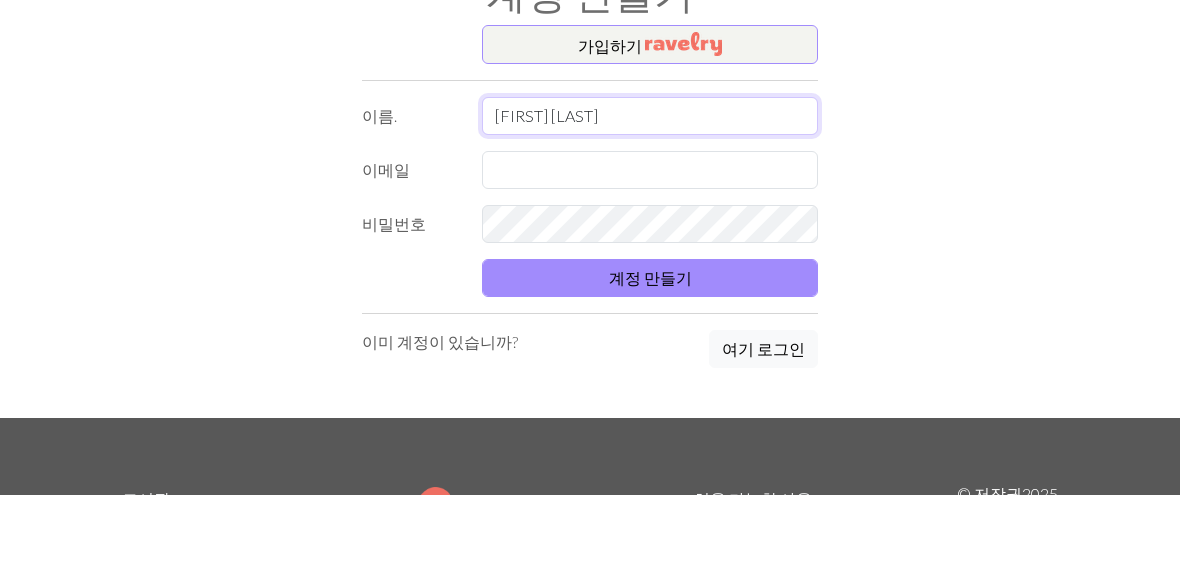 type on "차채린" 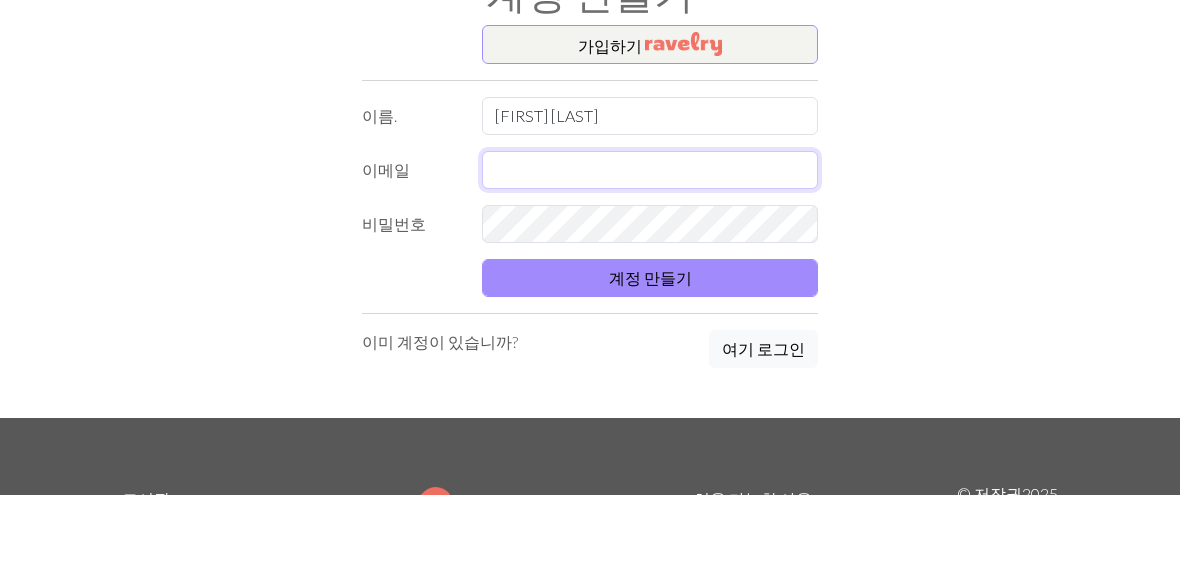 click at bounding box center (650, 261) 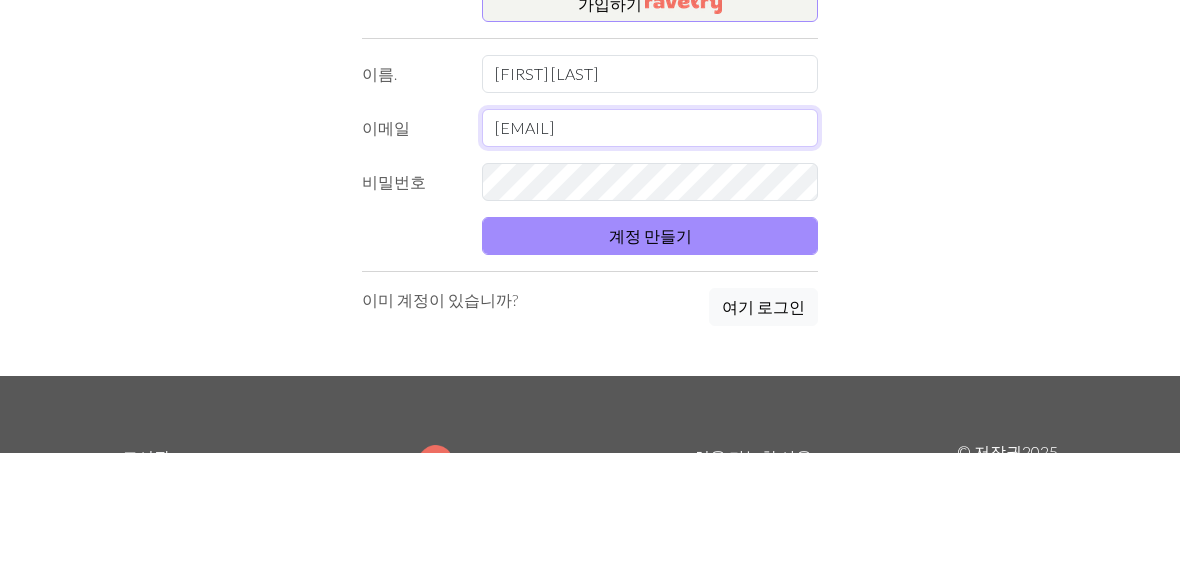 type on "chaerin9483@naver.com" 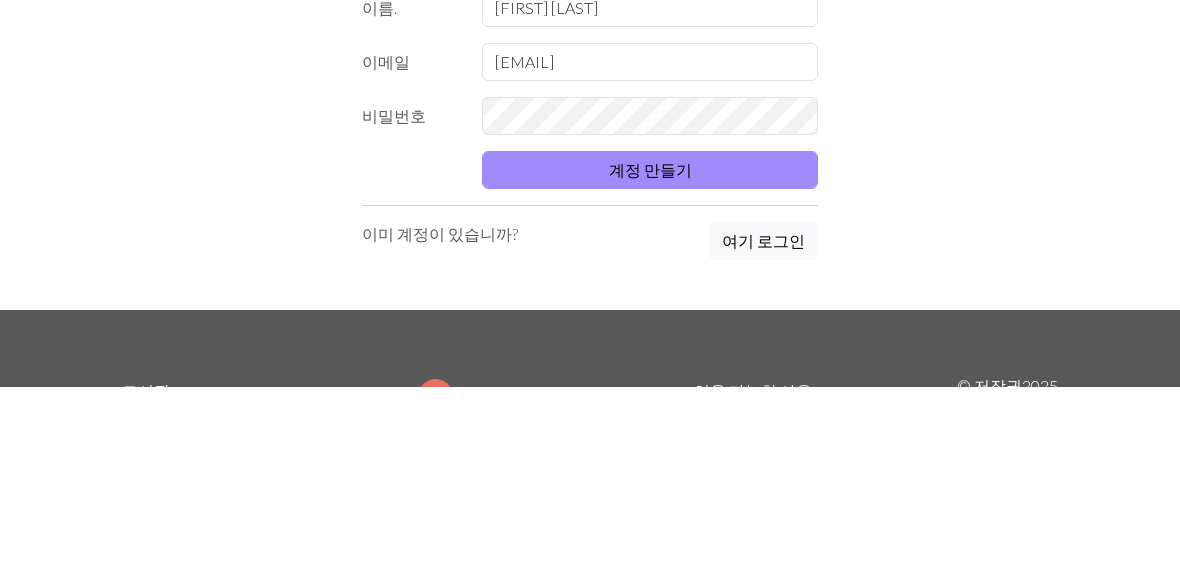 click on "계정 만들기" at bounding box center (650, 369) 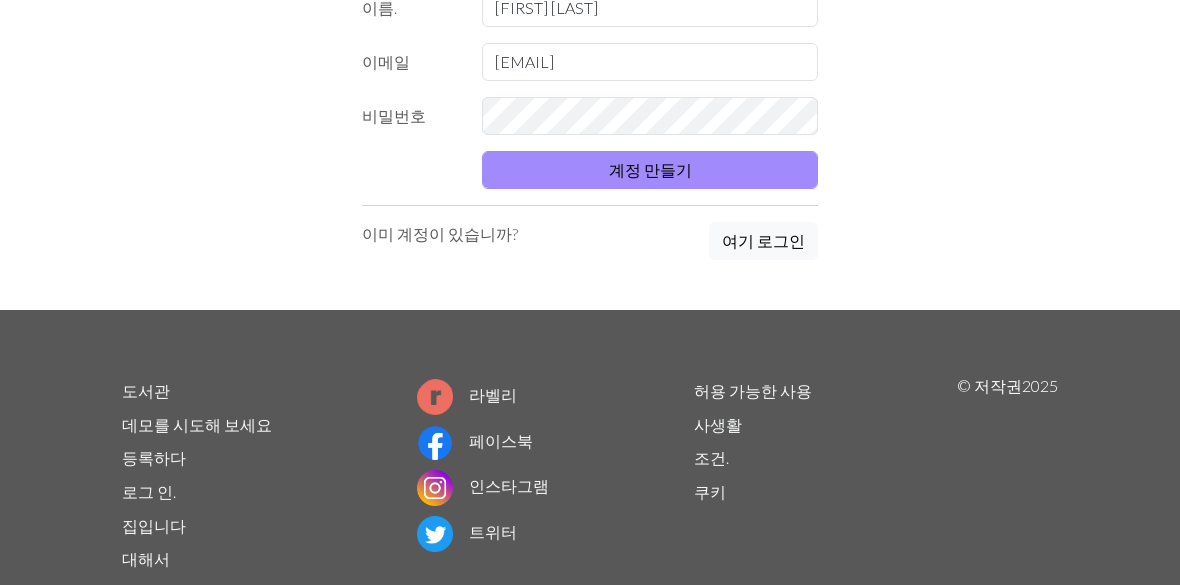 click on "계정 만들기" at bounding box center (650, 170) 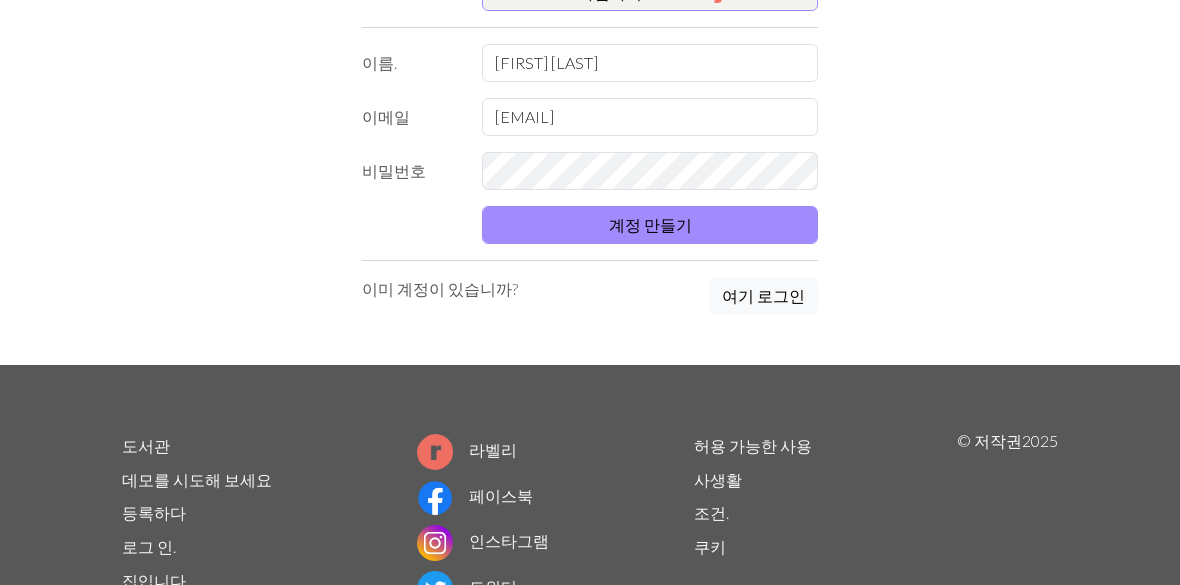 scroll, scrollTop: 146, scrollLeft: 0, axis: vertical 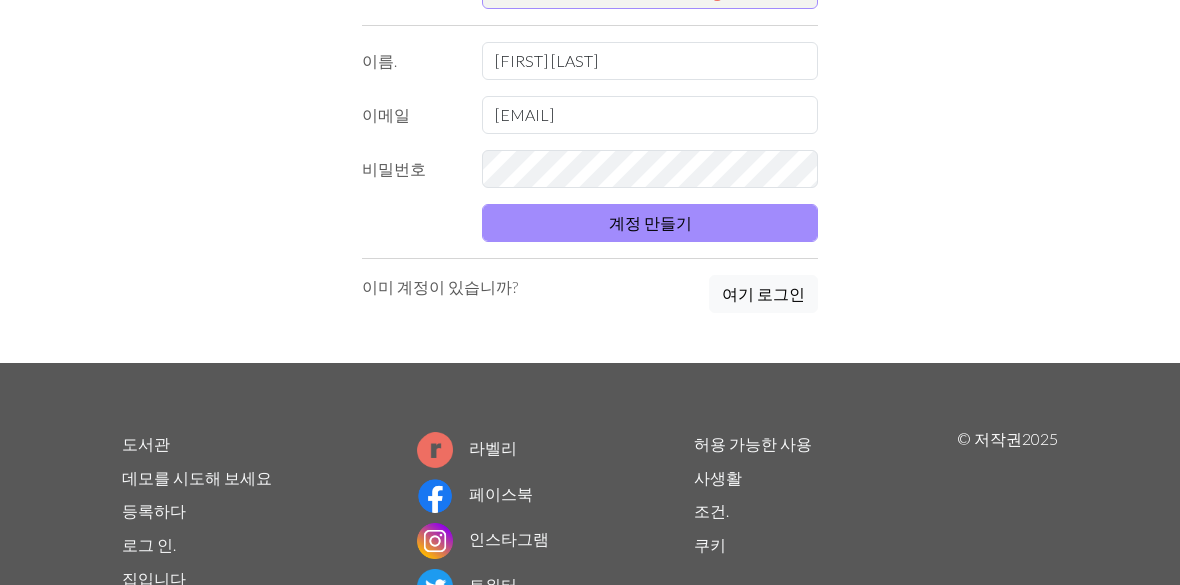 click on "계정 만들기" at bounding box center [650, 223] 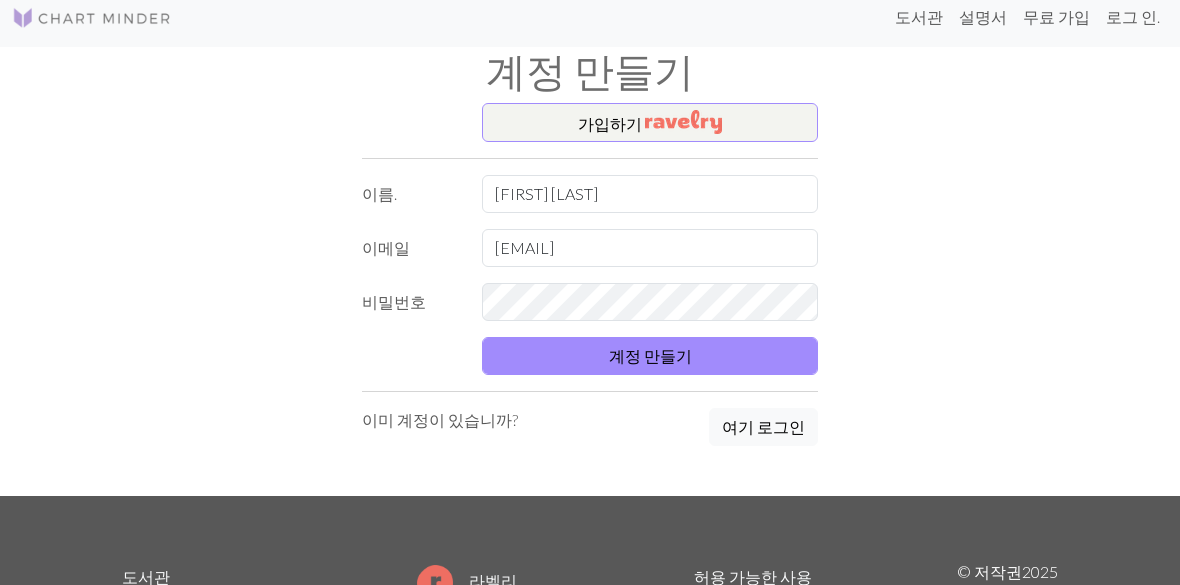 scroll, scrollTop: 23, scrollLeft: 0, axis: vertical 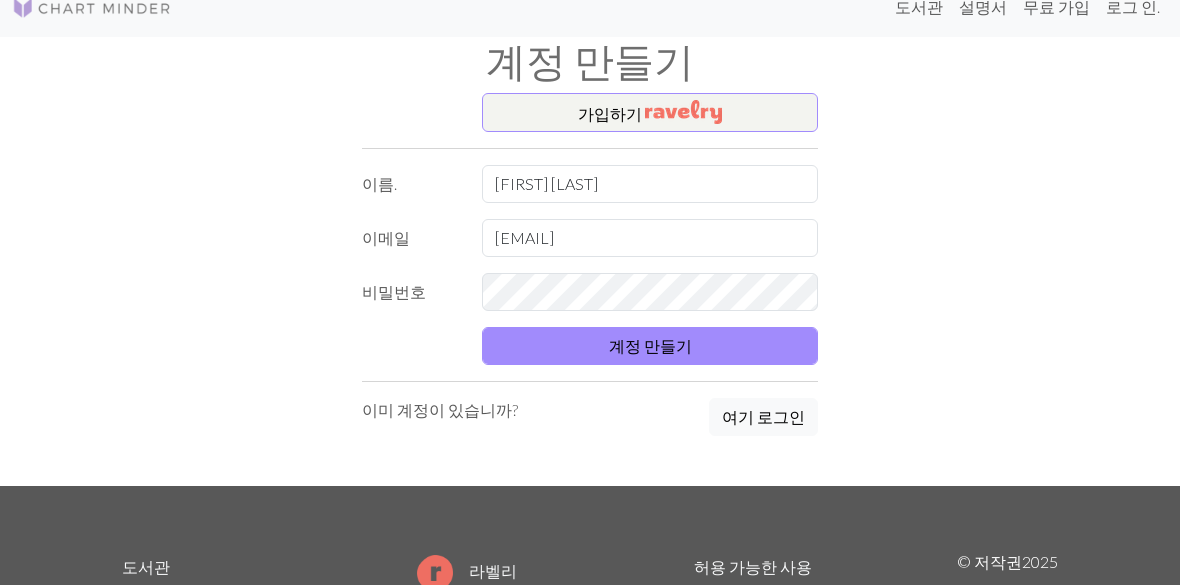 click on "계정 만들기" at bounding box center [650, 346] 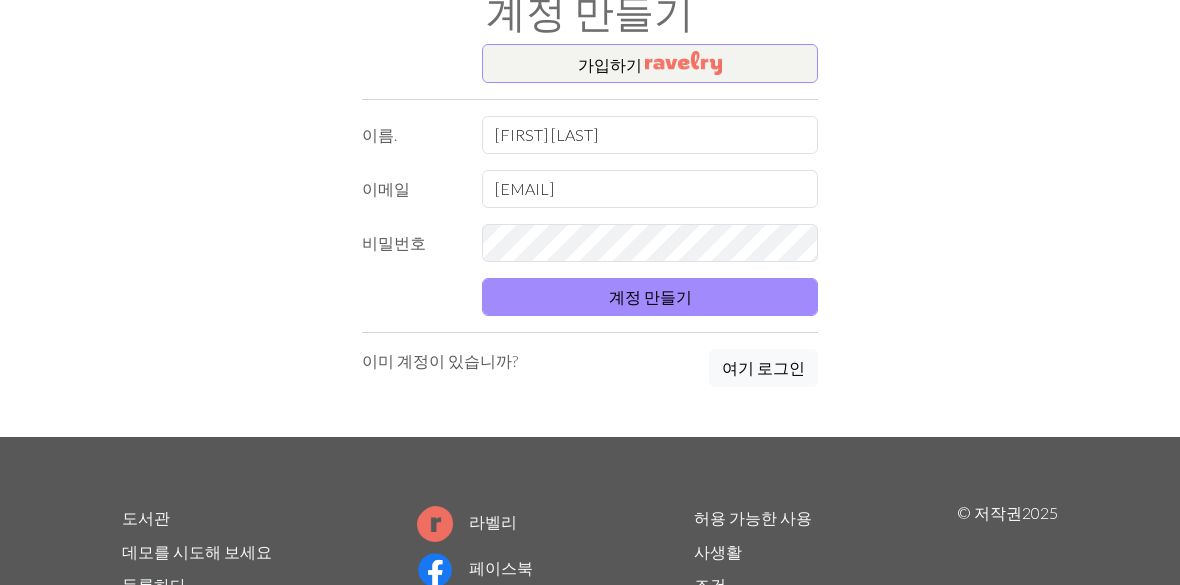 scroll, scrollTop: 0, scrollLeft: 0, axis: both 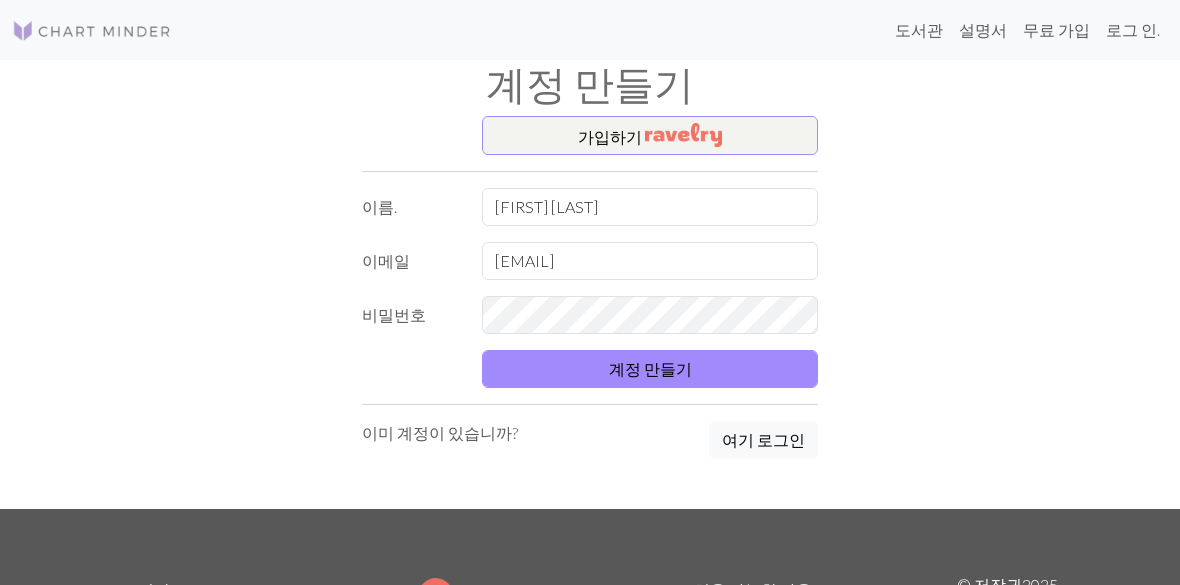 click on "계정 만들기" at bounding box center (650, 369) 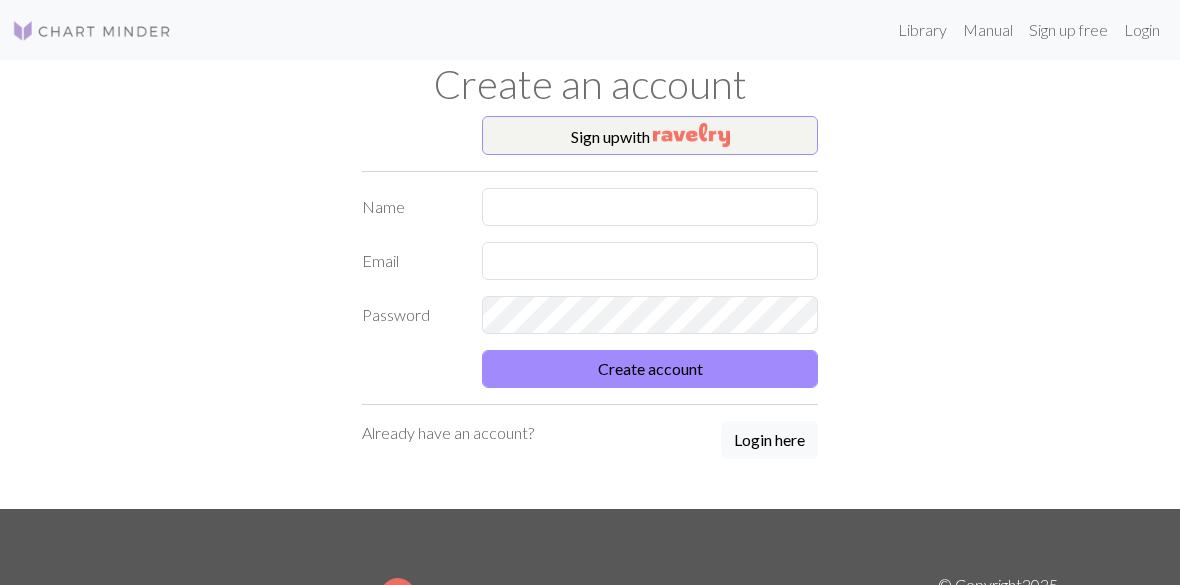 scroll, scrollTop: 0, scrollLeft: 0, axis: both 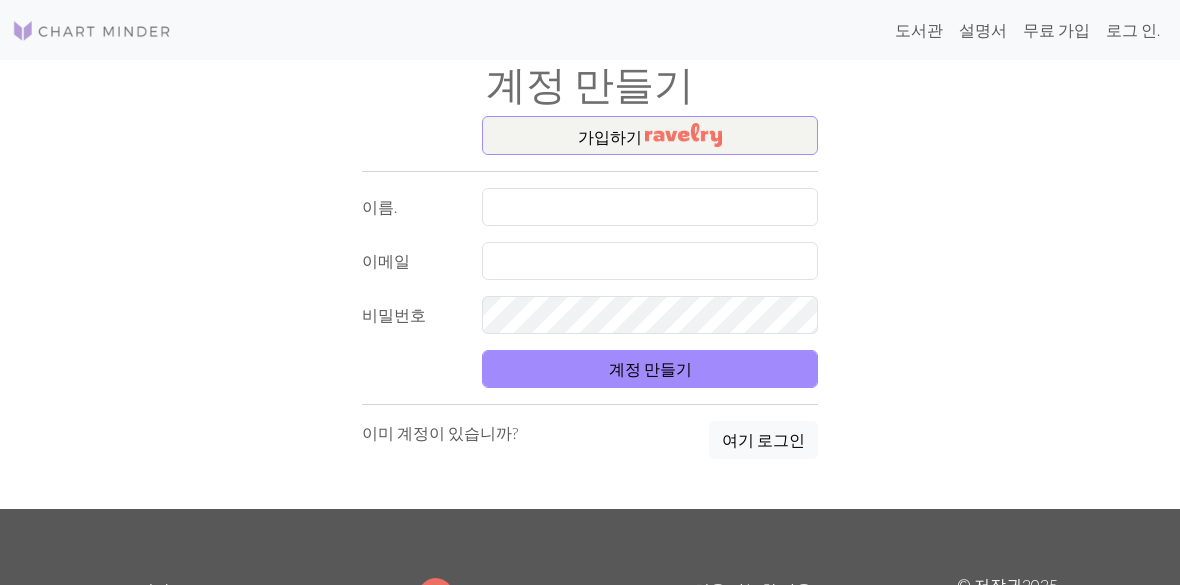 click at bounding box center (92, 31) 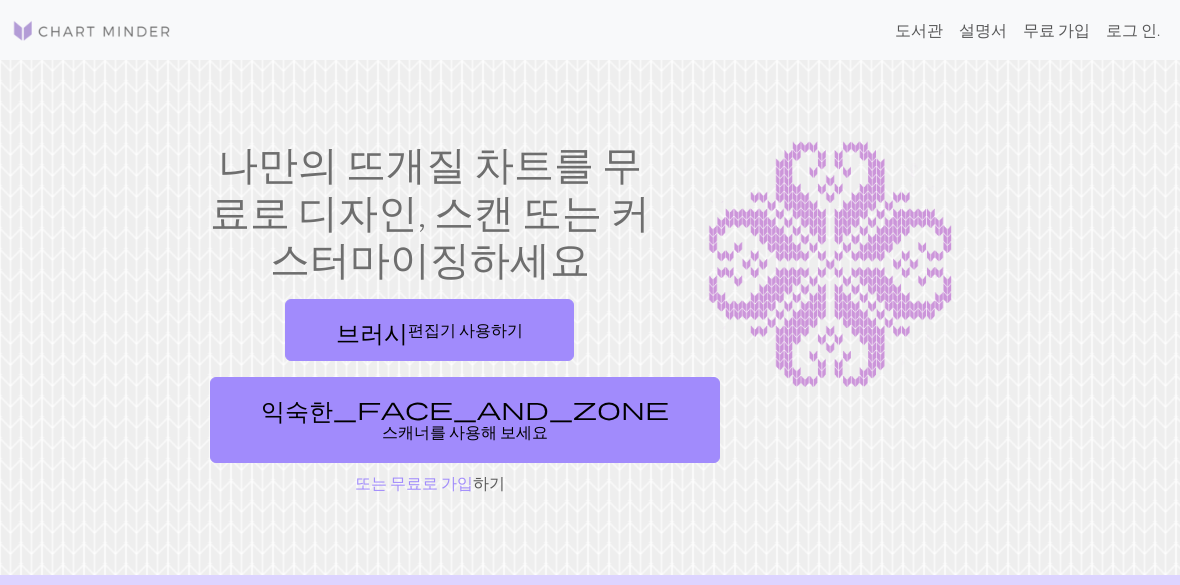 click on "브러시  편집기 사용하기" at bounding box center (429, 330) 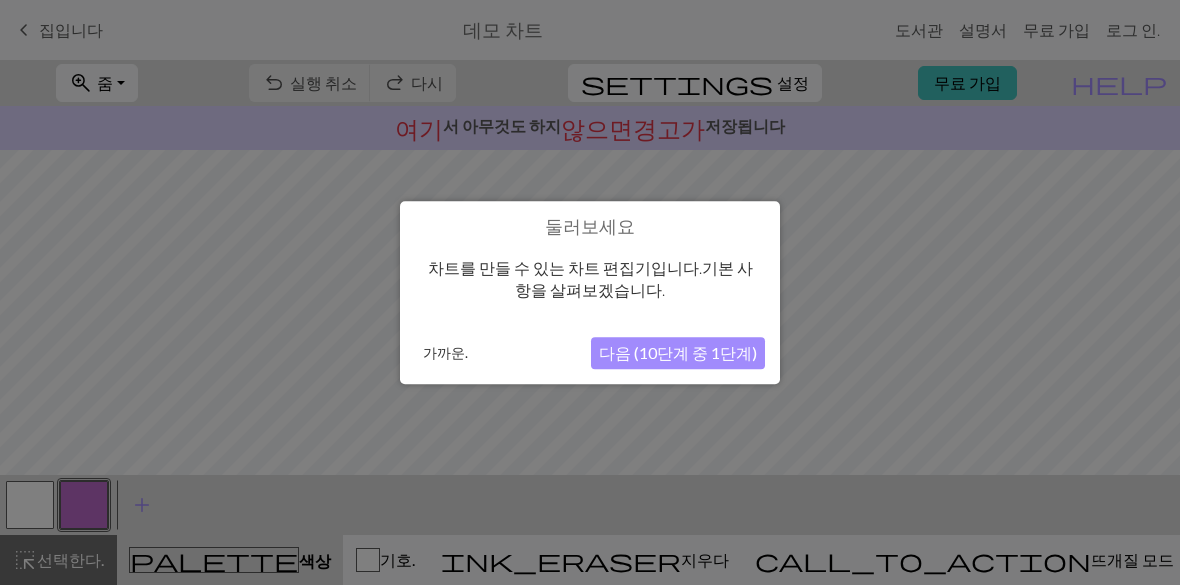 click on "다음 (10단계 중 1단계)" at bounding box center (678, 352) 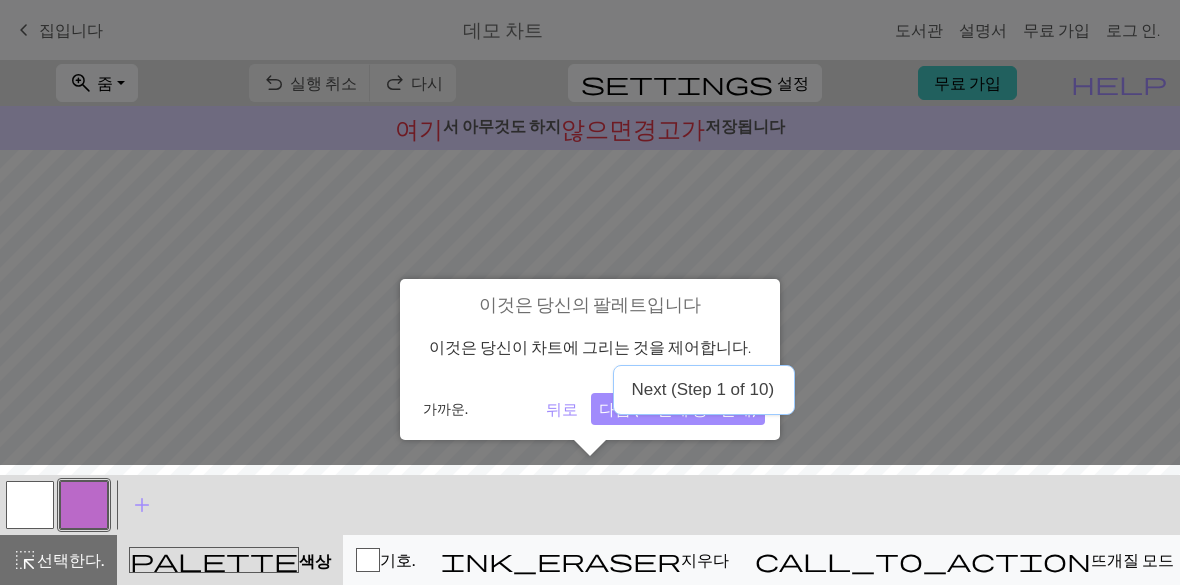 click on "이것은 당신의 팔레트입니다 이것은 당신이 차트에 그리는 것을 제어합니다. 가까운. 뒤로 다음 (10단계 중 2단계)" at bounding box center [590, 359] 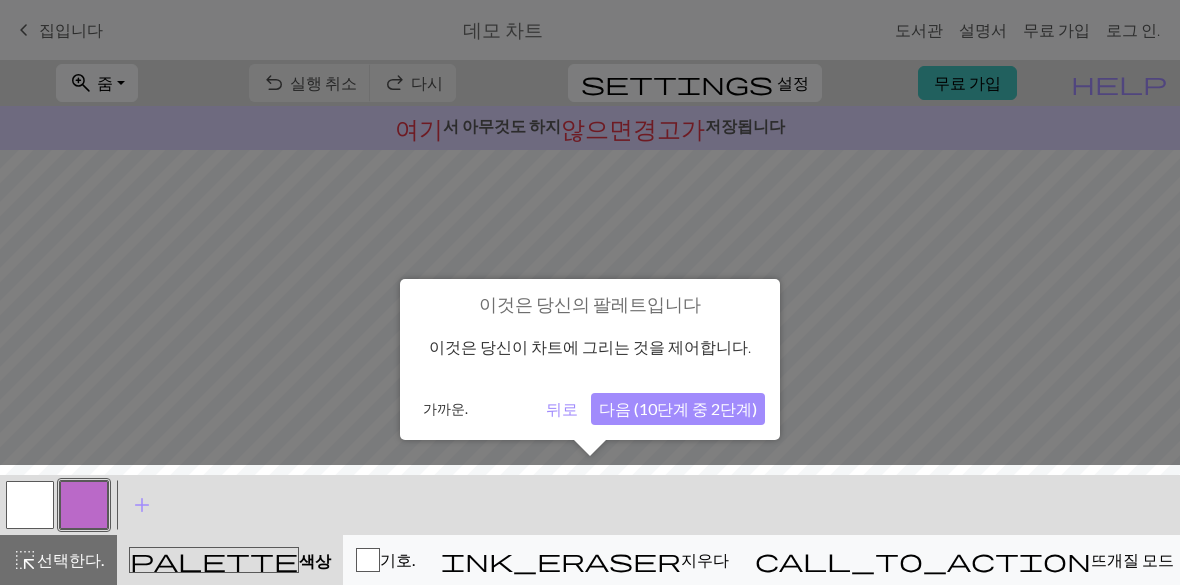 click on "다음 (10단계 중 2단계)" at bounding box center [678, 408] 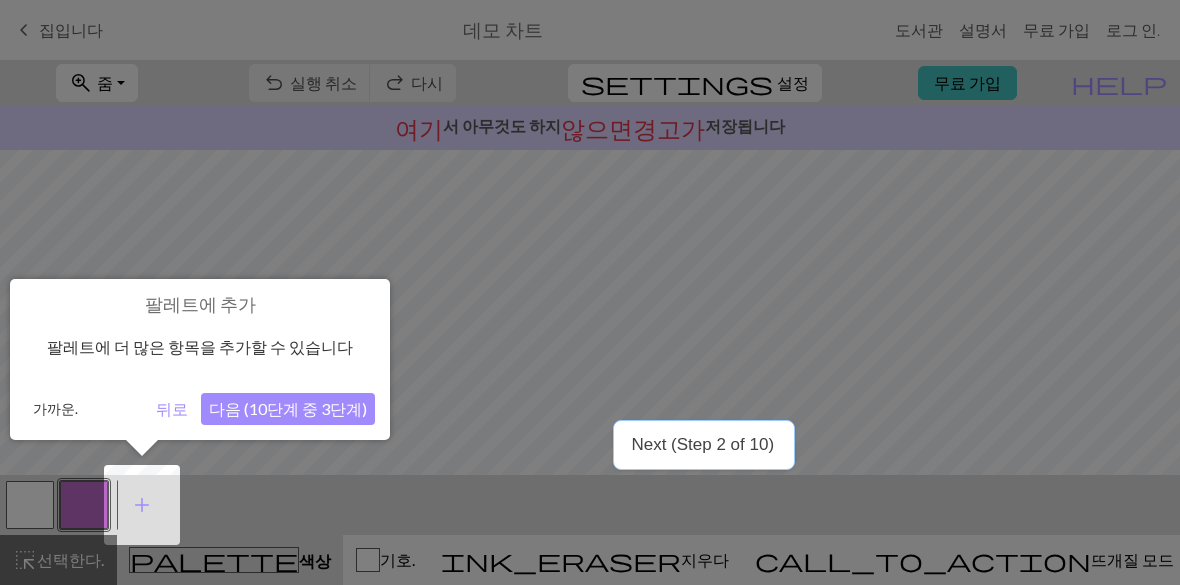 click on "다음 (10단계 중 3단계)" at bounding box center [288, 408] 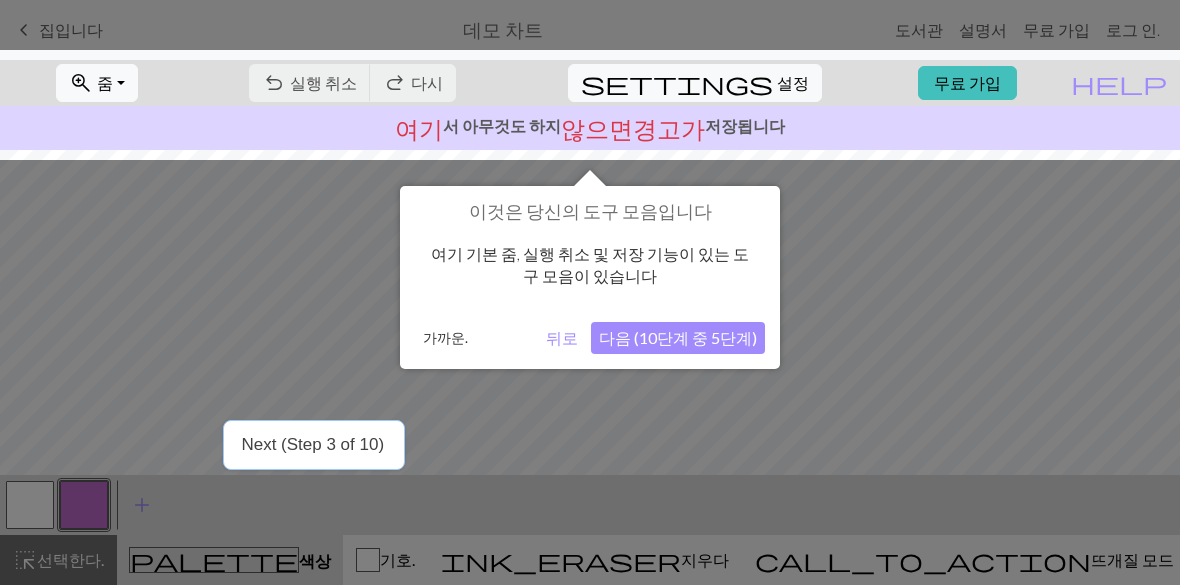 click on "다음 (10단계 중 5단계)" at bounding box center (678, 337) 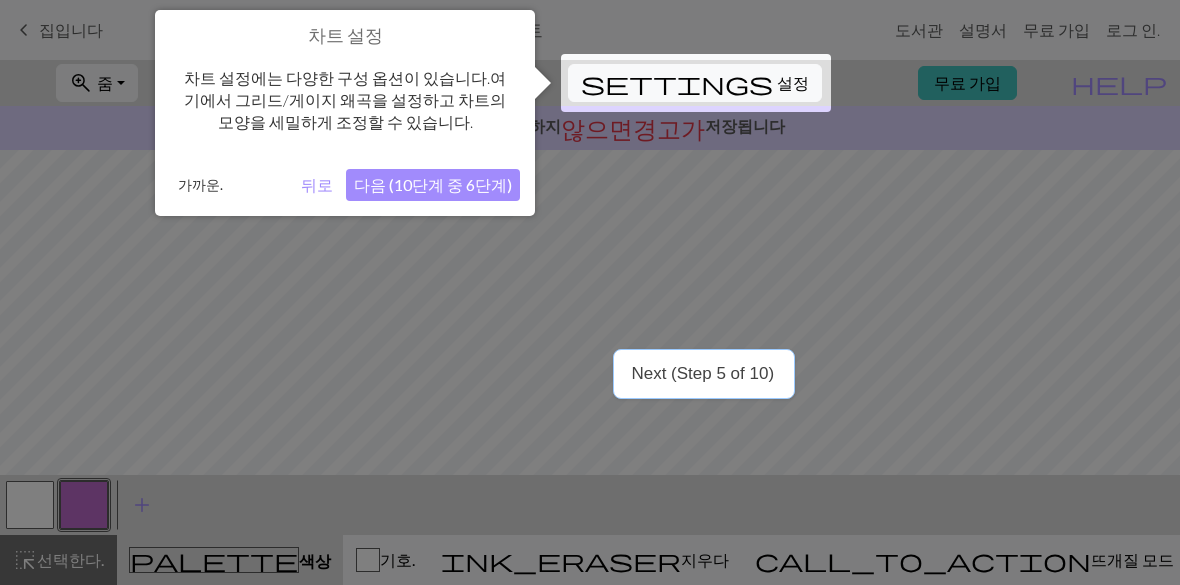 click on "다음 (10단계 중 6단계)" at bounding box center [433, 184] 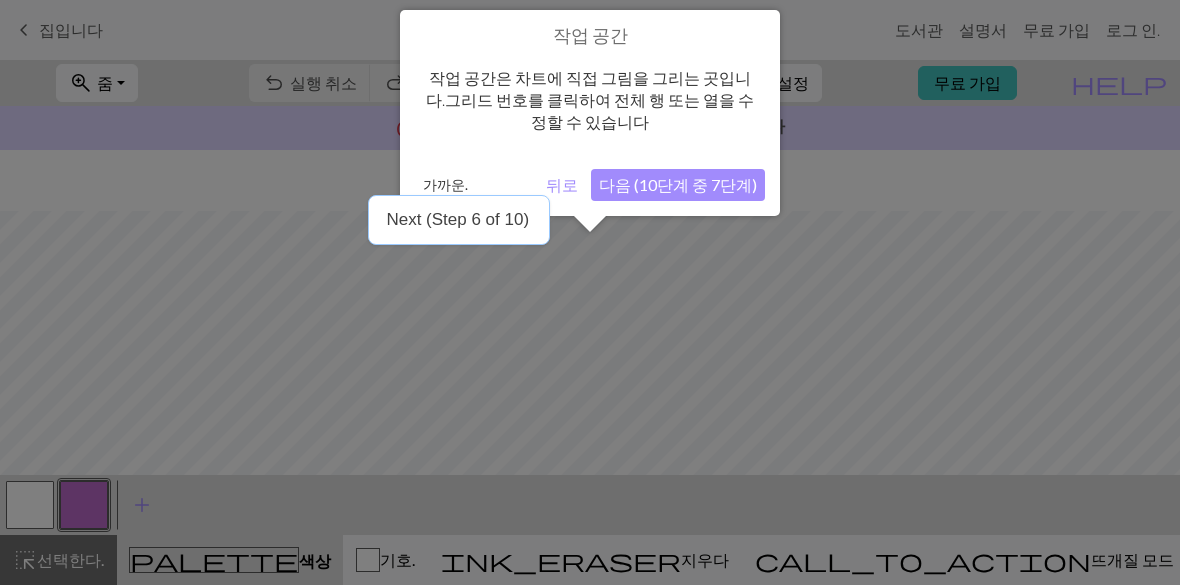 scroll, scrollTop: 120, scrollLeft: 0, axis: vertical 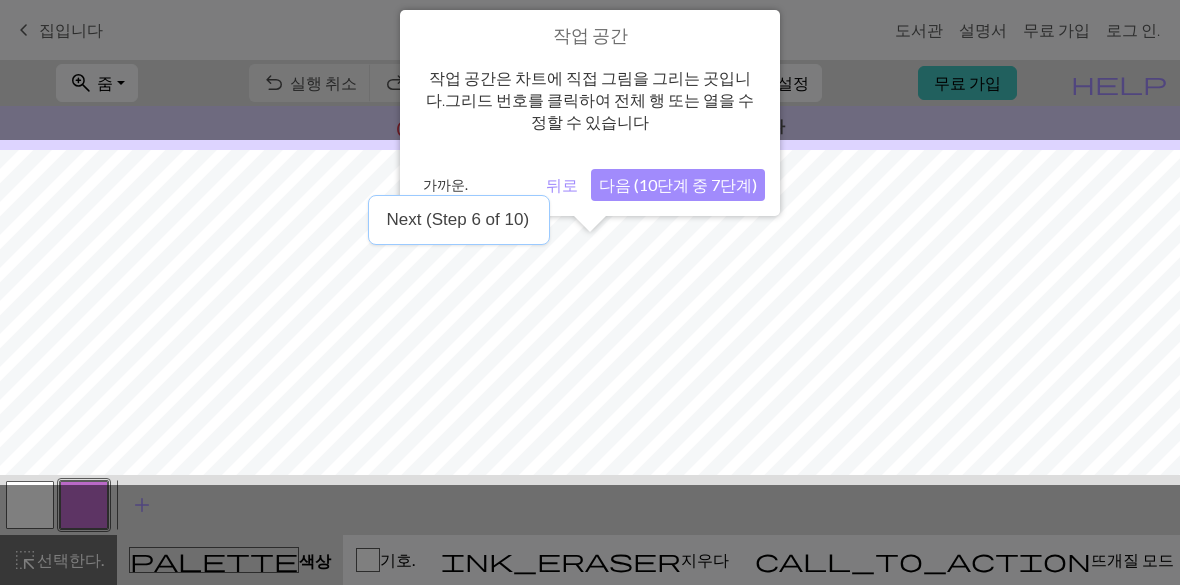 click on "다음 (10단계 중 7단계)" at bounding box center [678, 184] 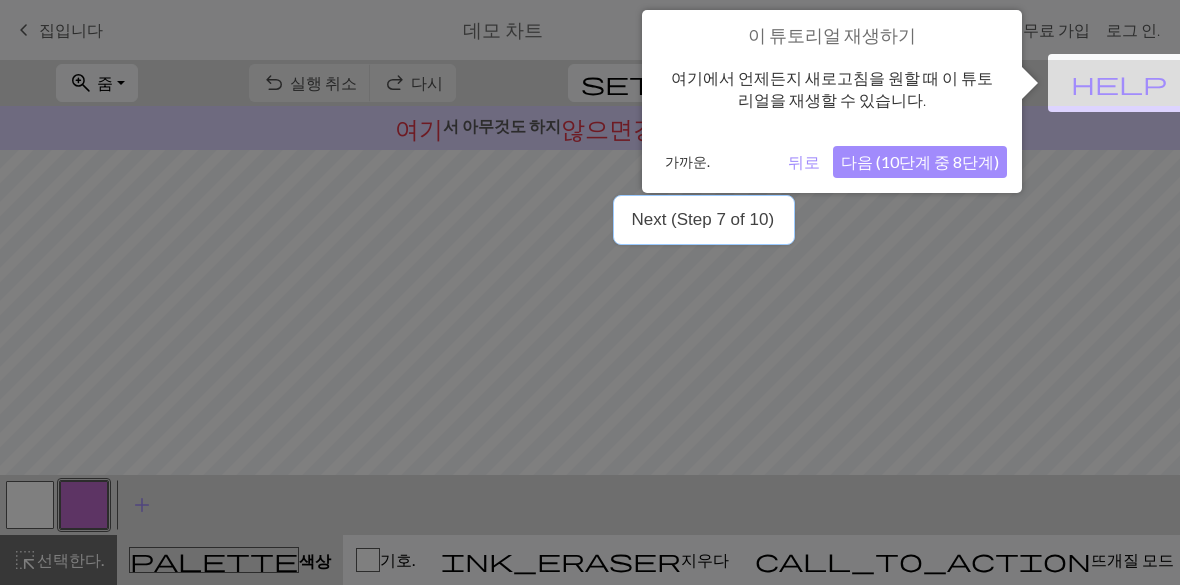 click on "다음 (10단계 중 8단계)" at bounding box center [920, 161] 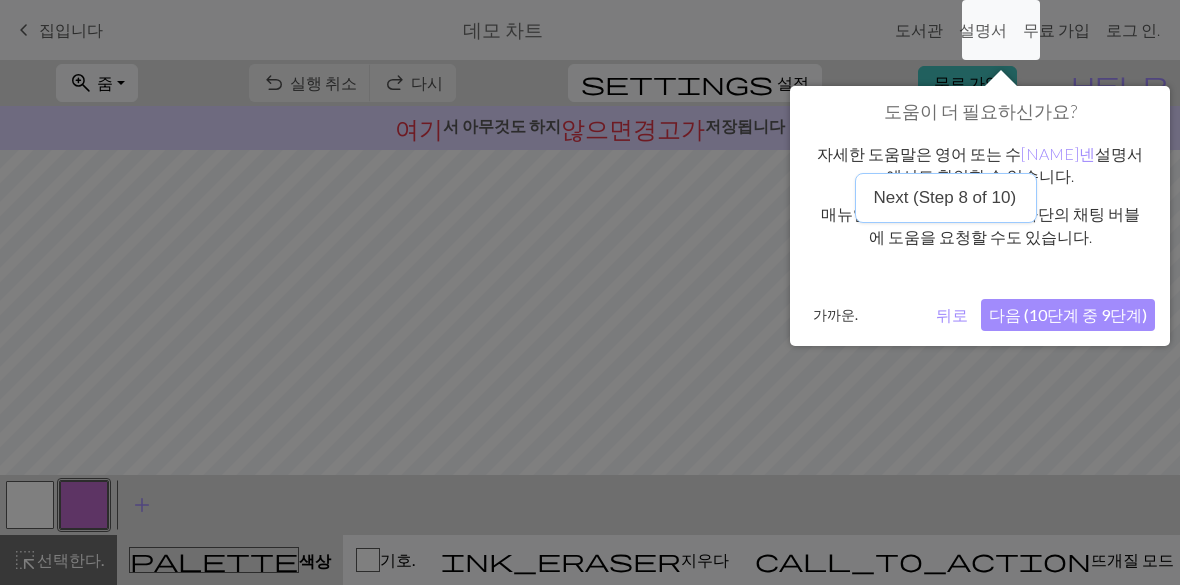 click on "다음 (10단계 중 9단계)" at bounding box center [1068, 314] 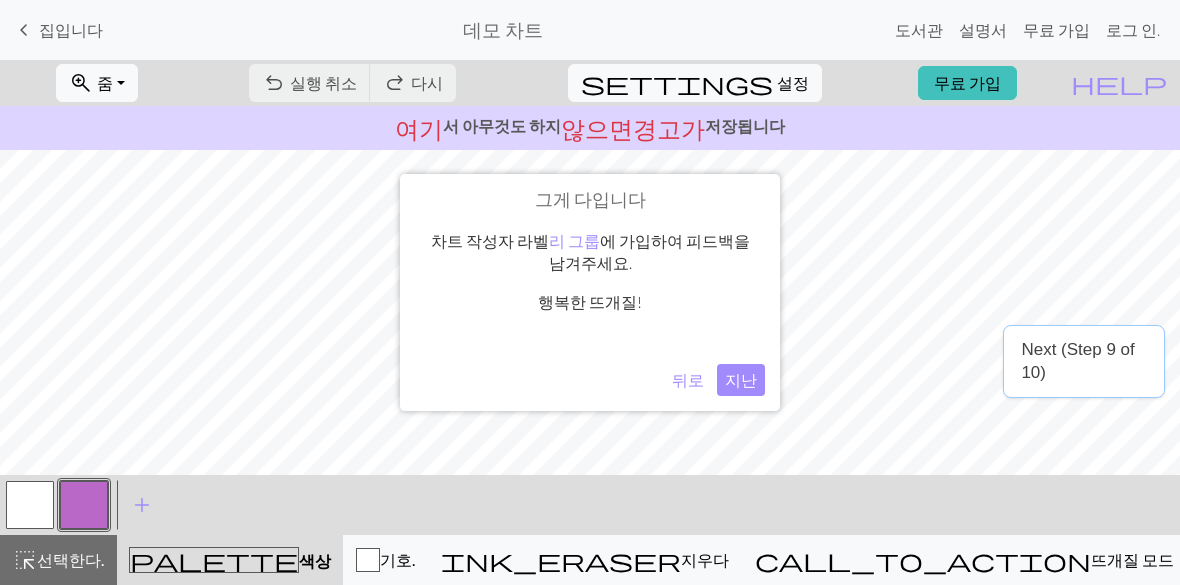 click on "지난" at bounding box center [741, 379] 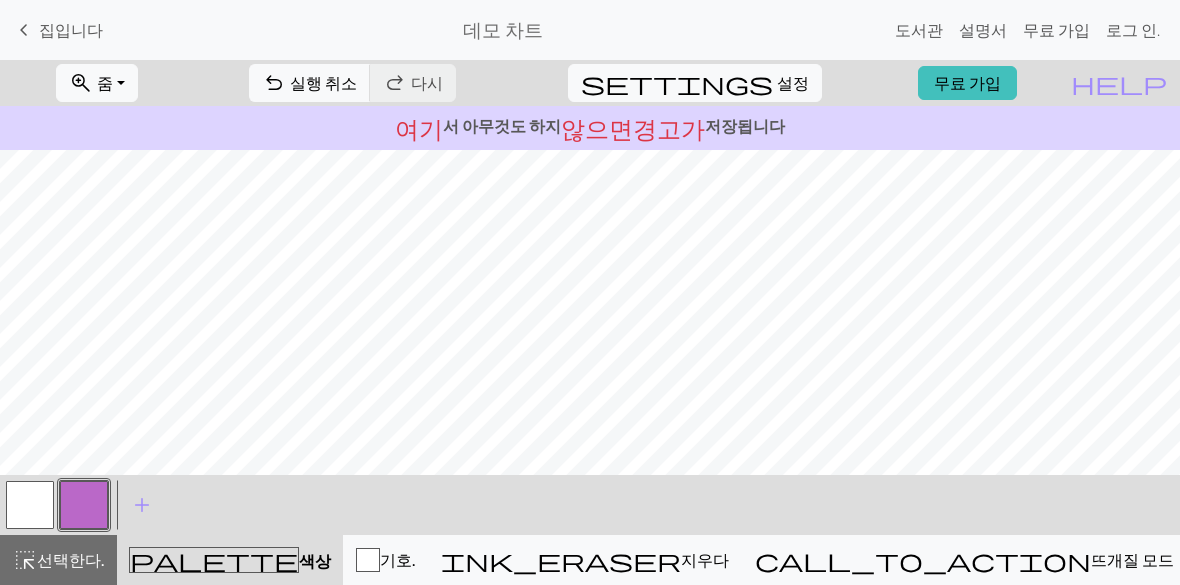 click on "undo 실행 취소 실행 취소 redo 다시 다시" at bounding box center (352, 83) 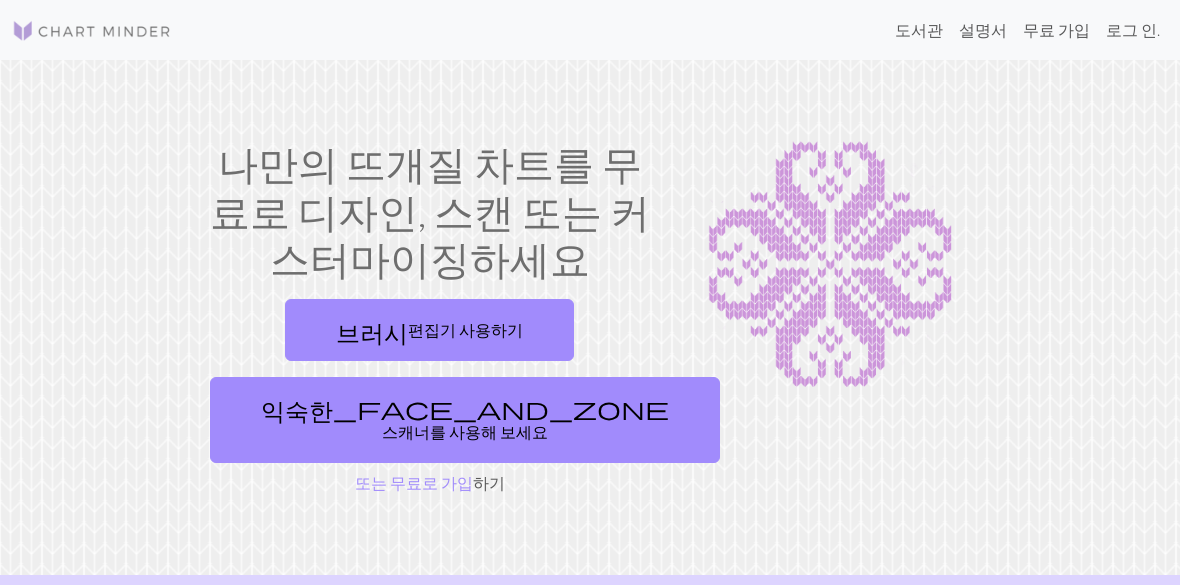 click on "브러시  편집기 사용하기" at bounding box center (429, 329) 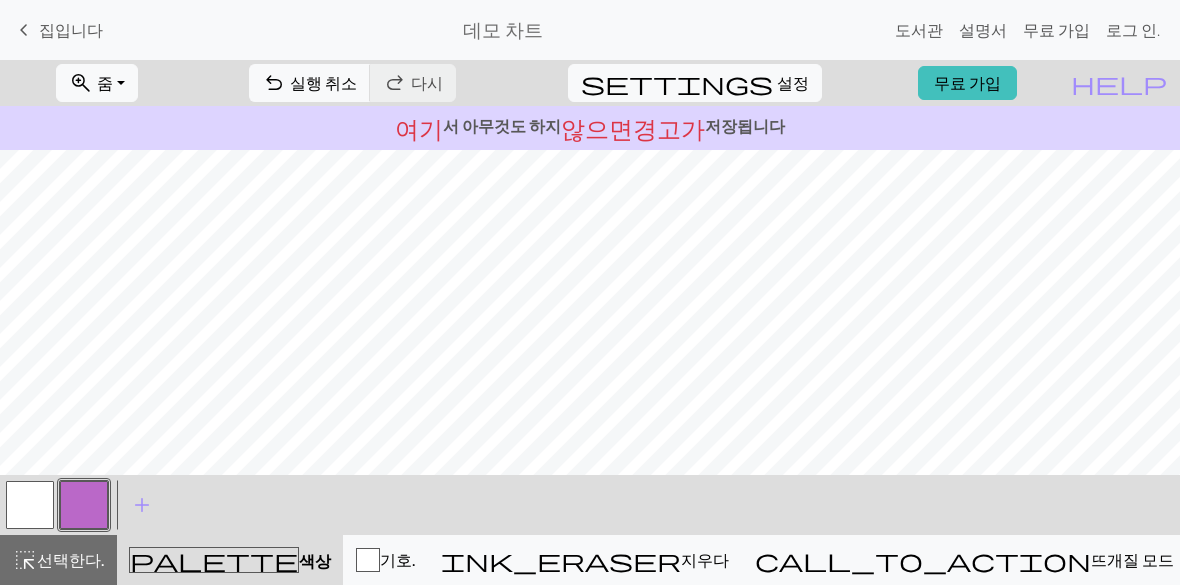 click on "undo 실행 취소 실행 취소 redo 다시 다시" at bounding box center (352, 83) 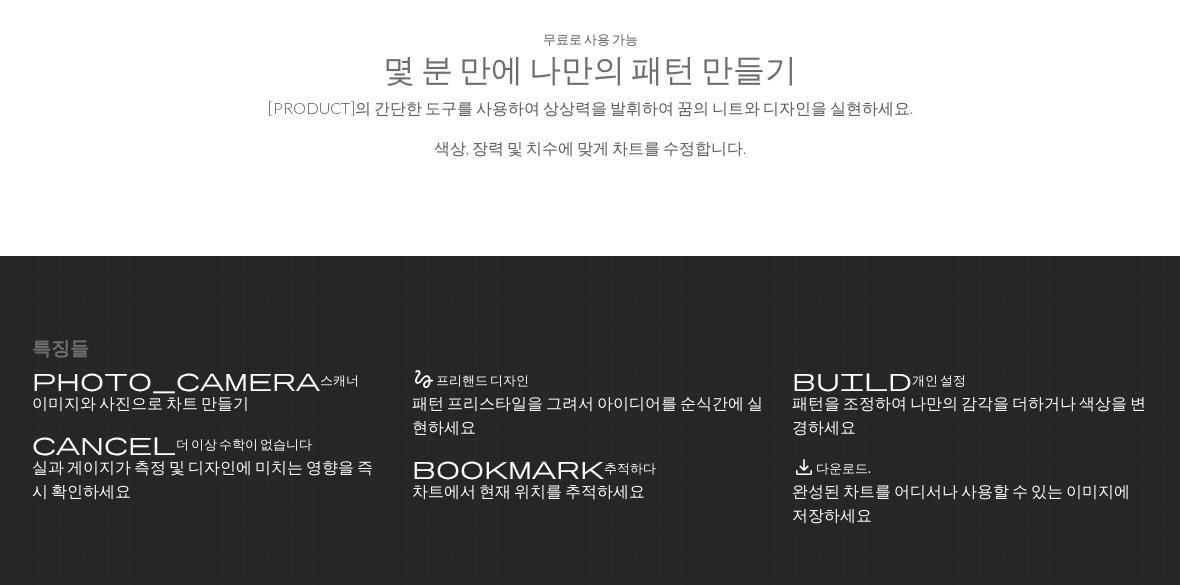 scroll, scrollTop: 1046, scrollLeft: 0, axis: vertical 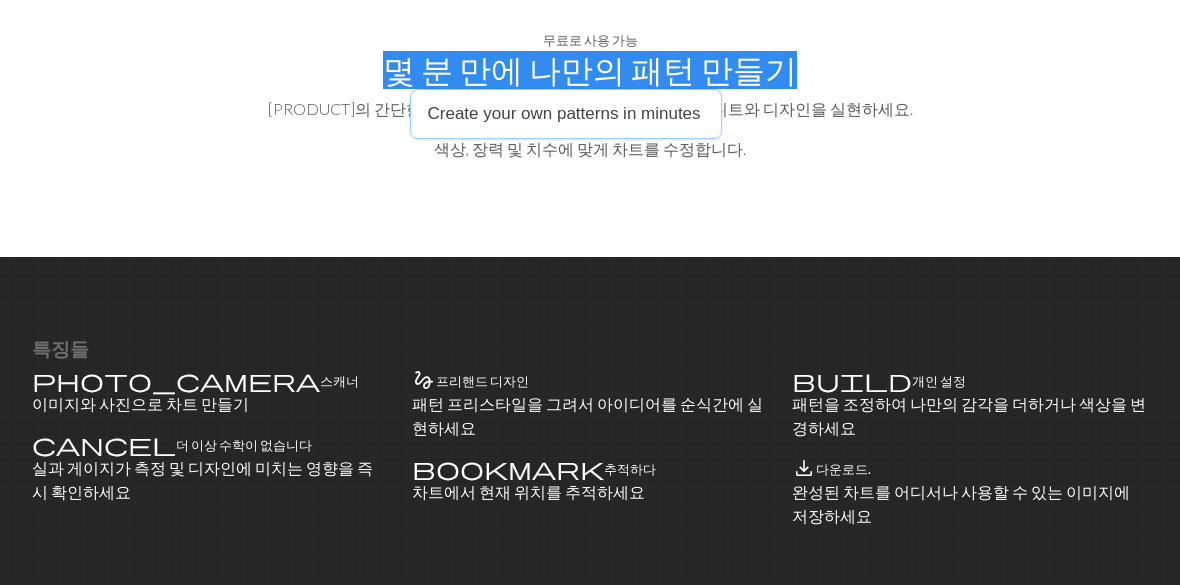 click on "몇 분 만에 나만의 패턴 만들기" at bounding box center (590, 70) 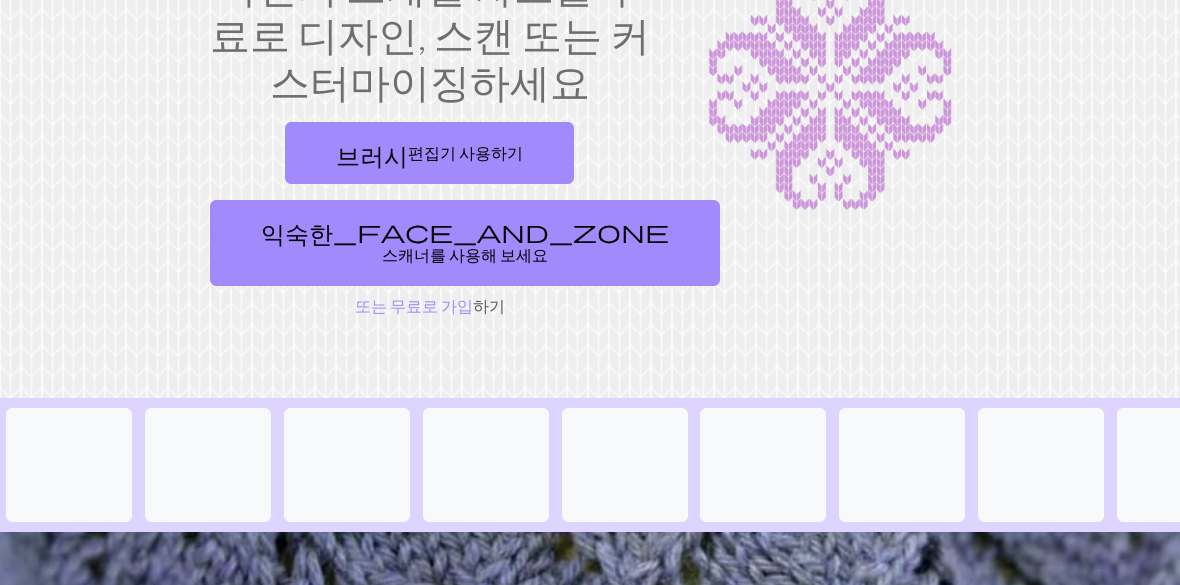 scroll, scrollTop: 0, scrollLeft: 0, axis: both 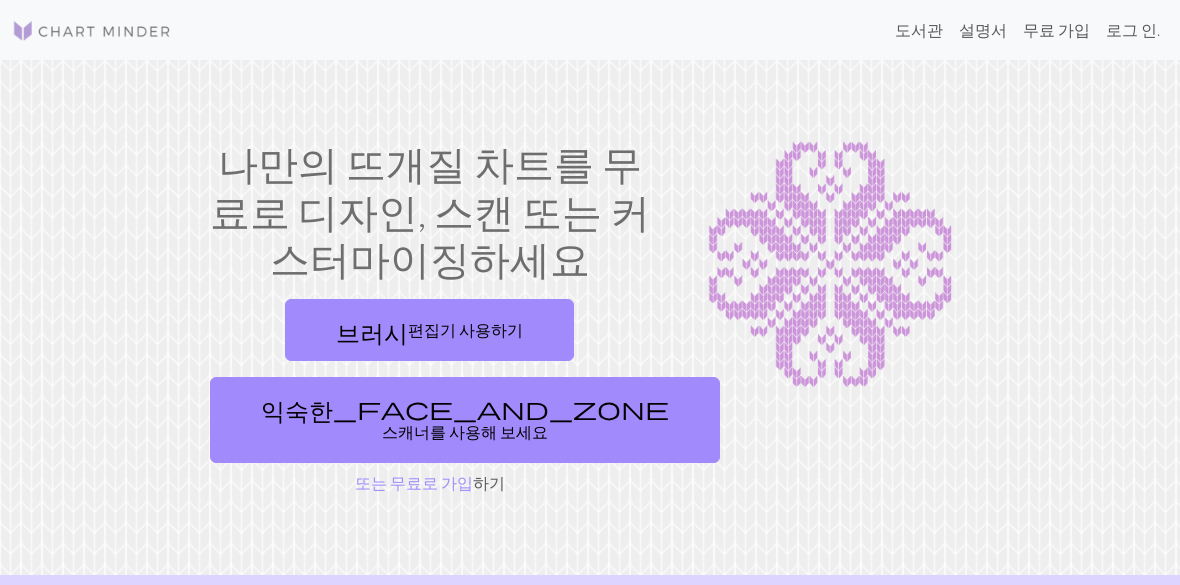 click on "무료 가입" at bounding box center (1056, 29) 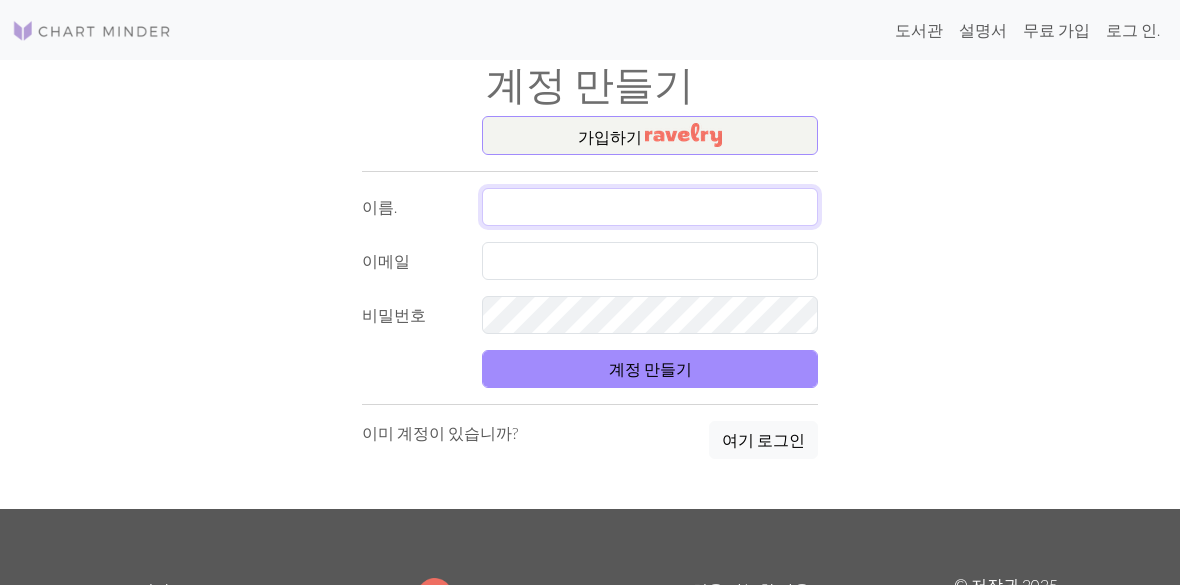 click at bounding box center (650, 207) 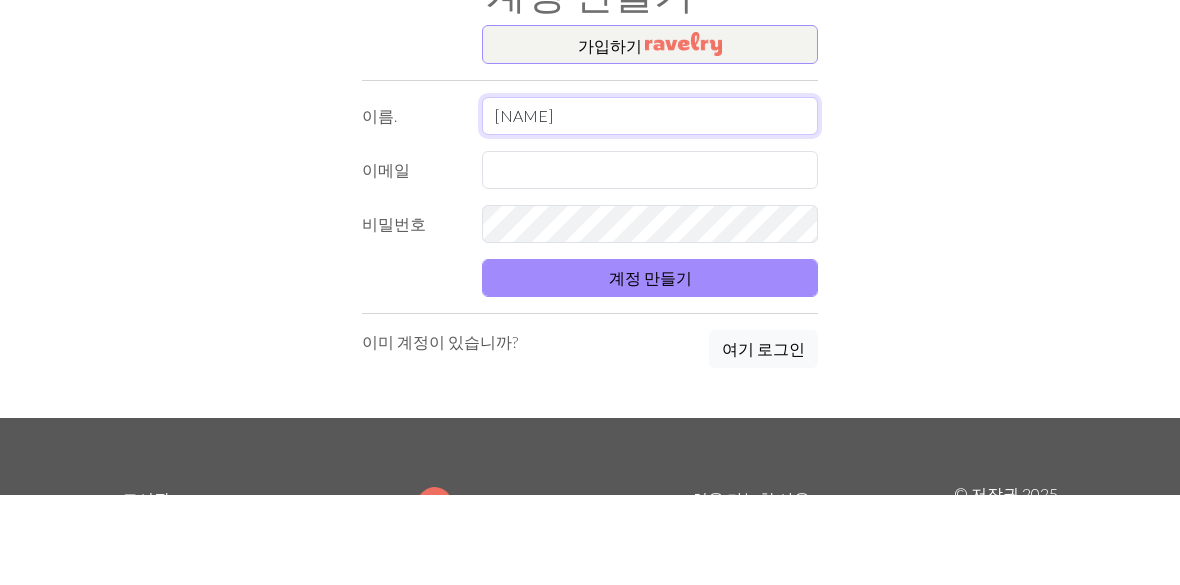 type on "차채린" 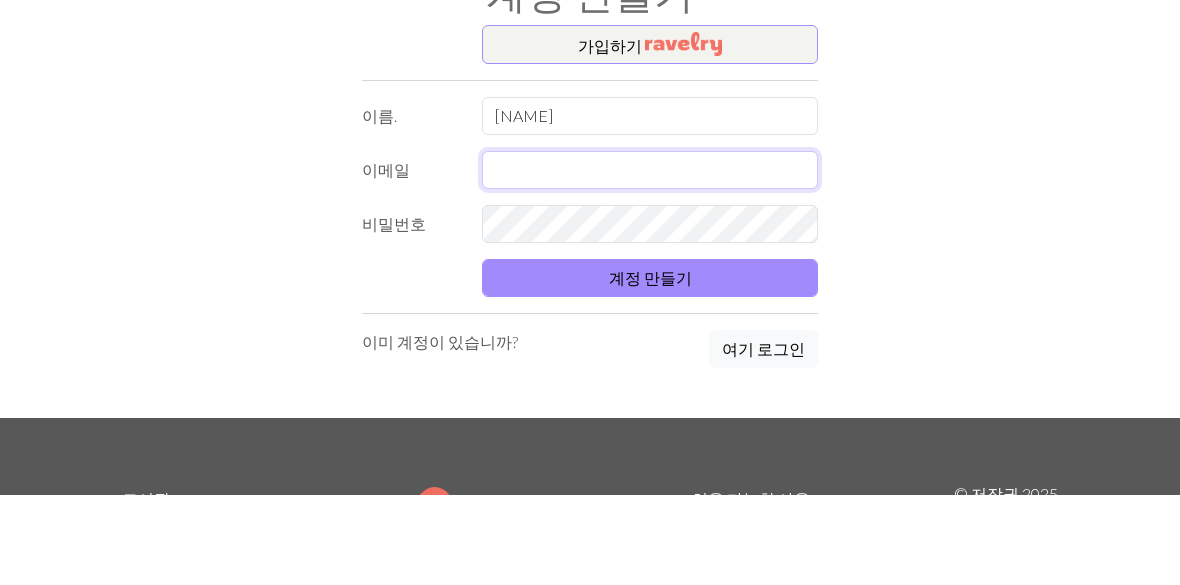 click at bounding box center [650, 261] 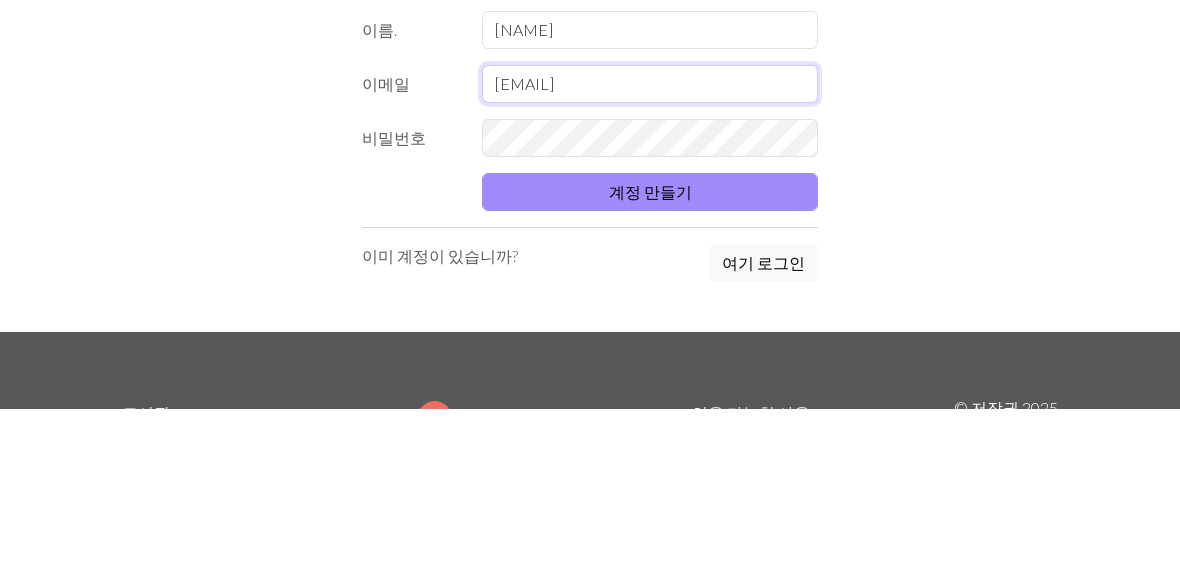 type on "chaerin9483@naver.com" 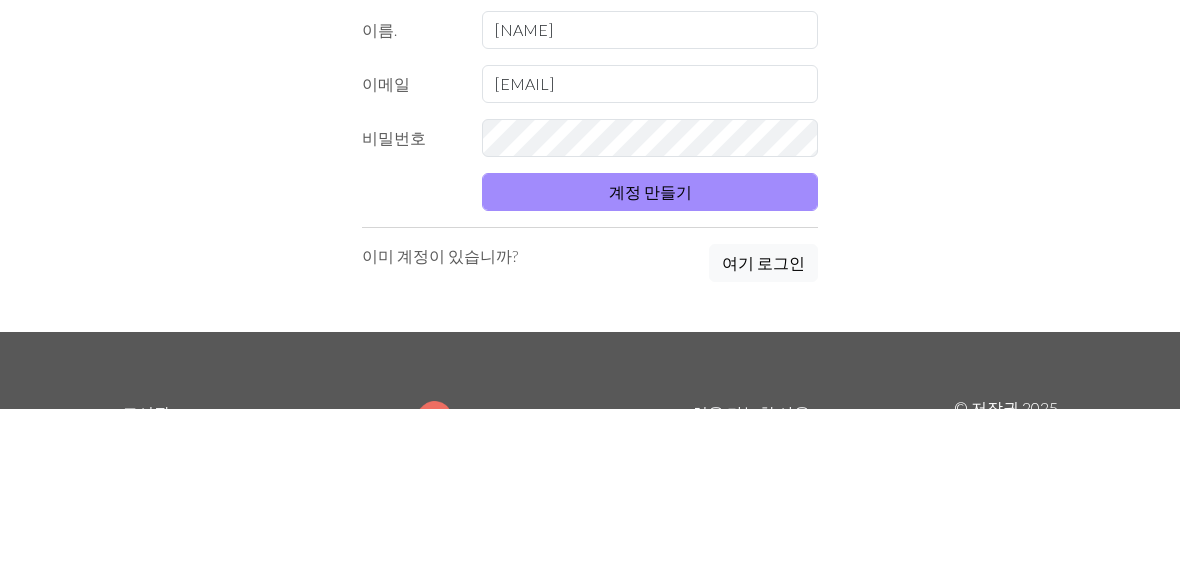 click on "계정 만들기" at bounding box center [650, 369] 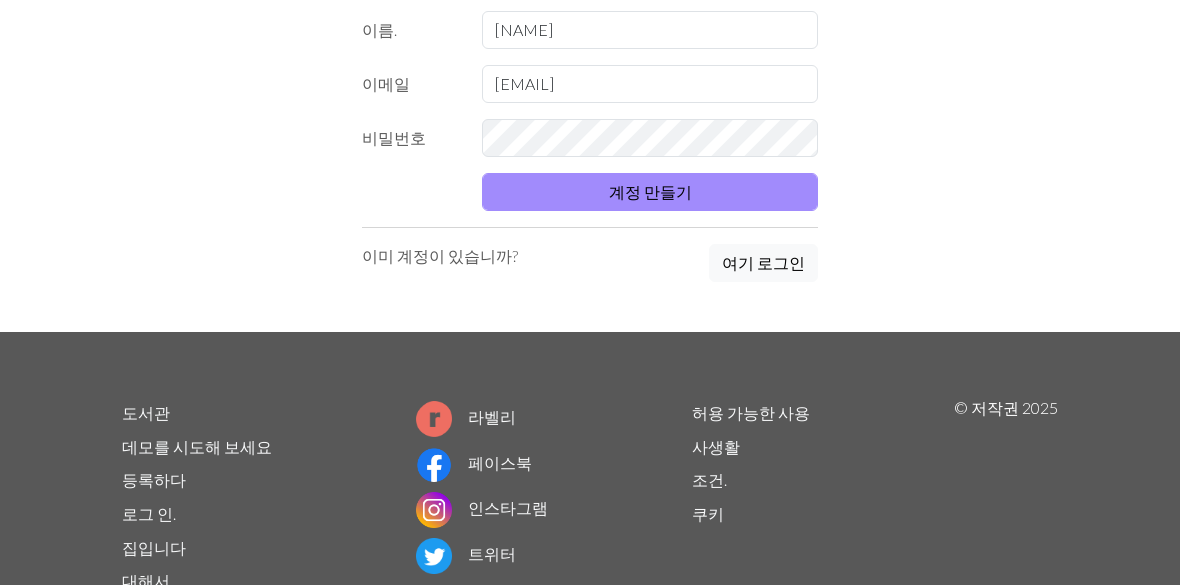 click on "계정 만들기" at bounding box center (650, 192) 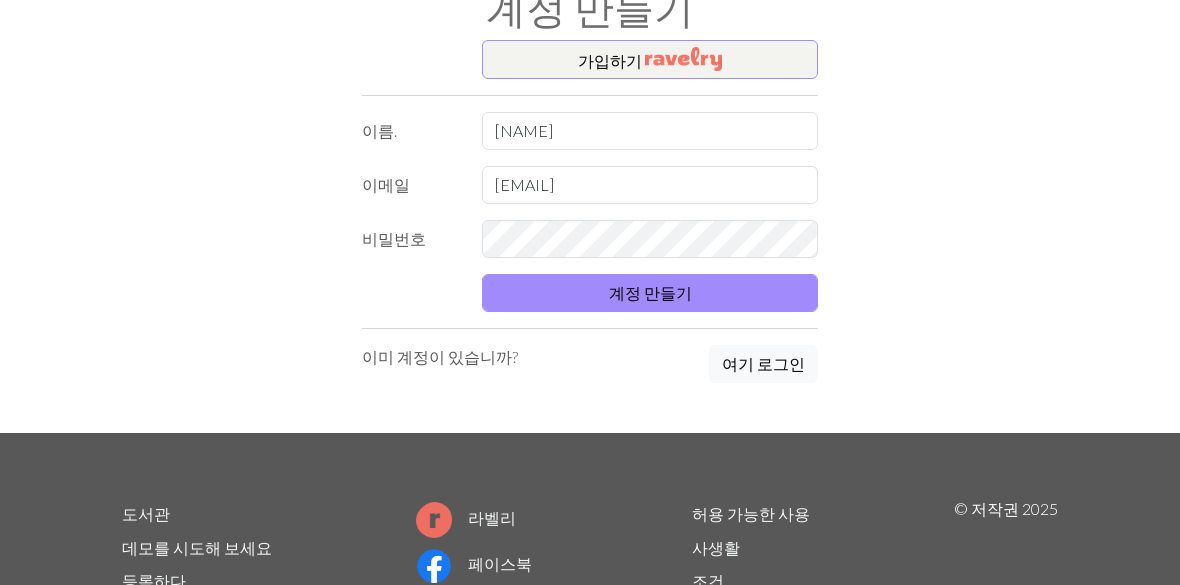 scroll, scrollTop: 1, scrollLeft: 0, axis: vertical 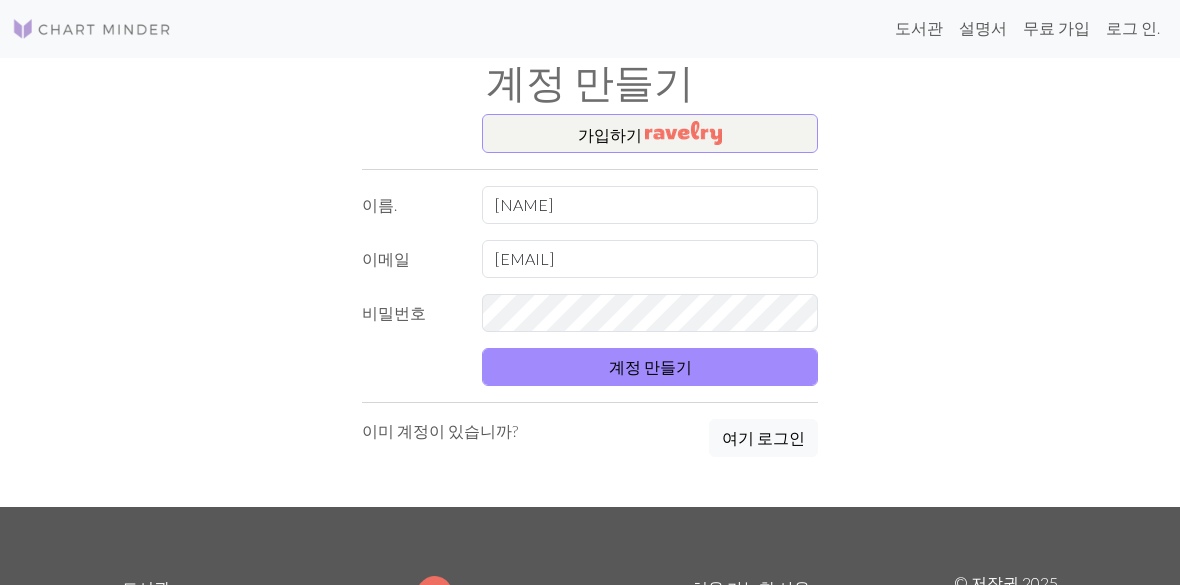 click on "가입하기" at bounding box center [650, 135] 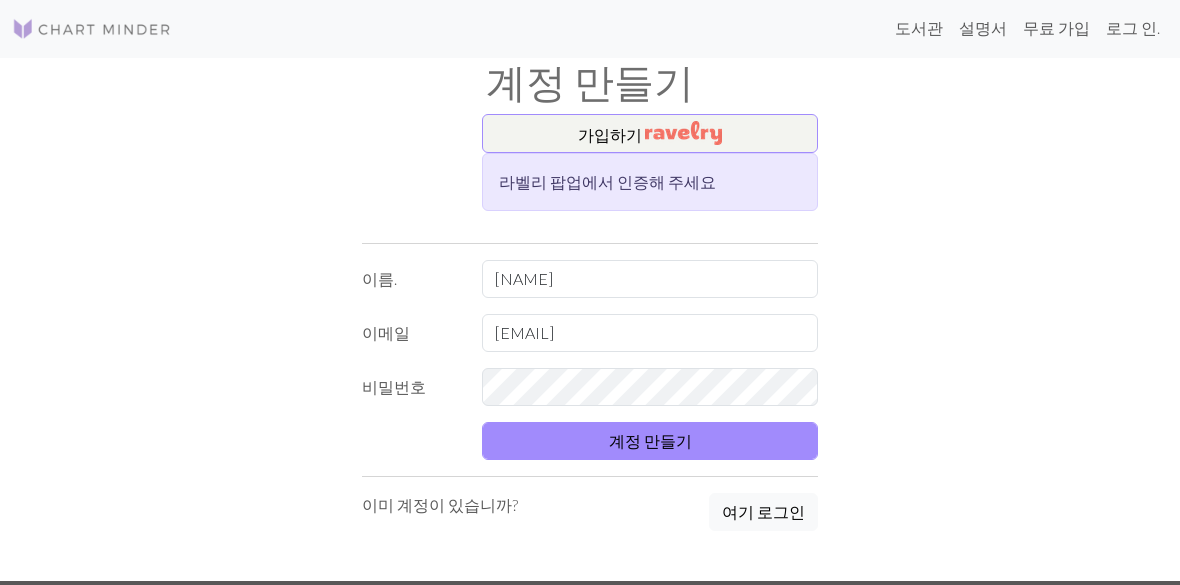 scroll, scrollTop: 1, scrollLeft: 0, axis: vertical 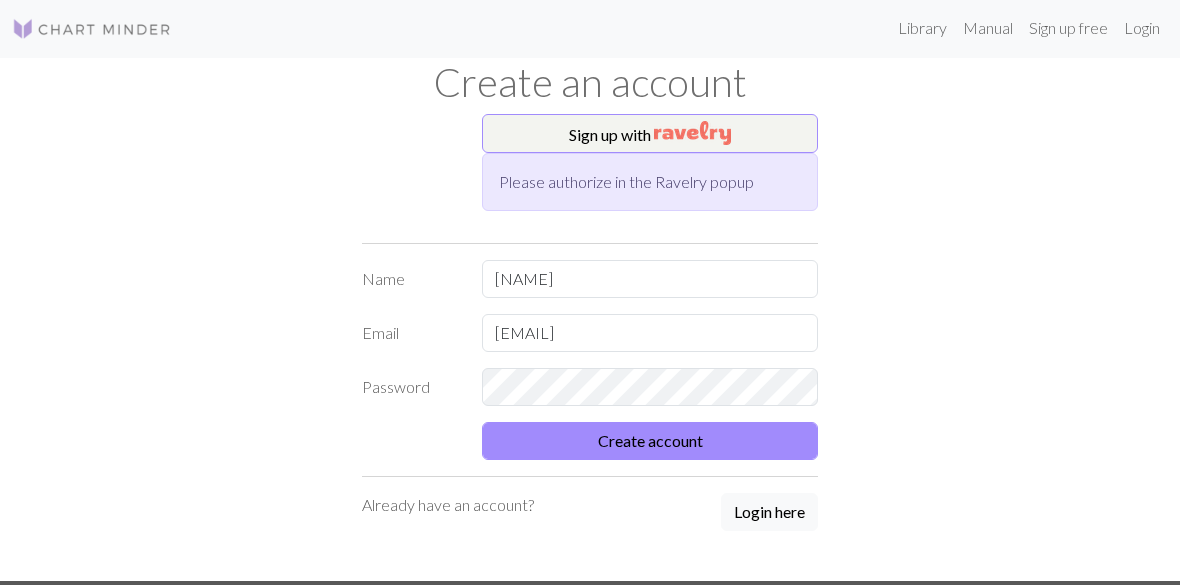click on "Create account" at bounding box center [650, 441] 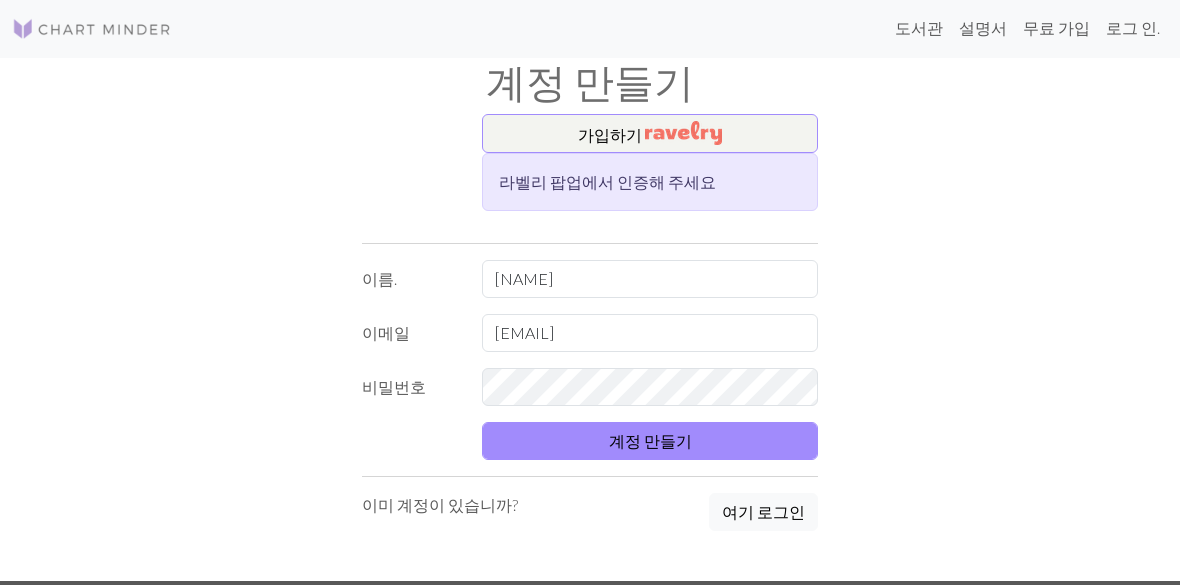 click on "계정 만들기" at bounding box center [650, 441] 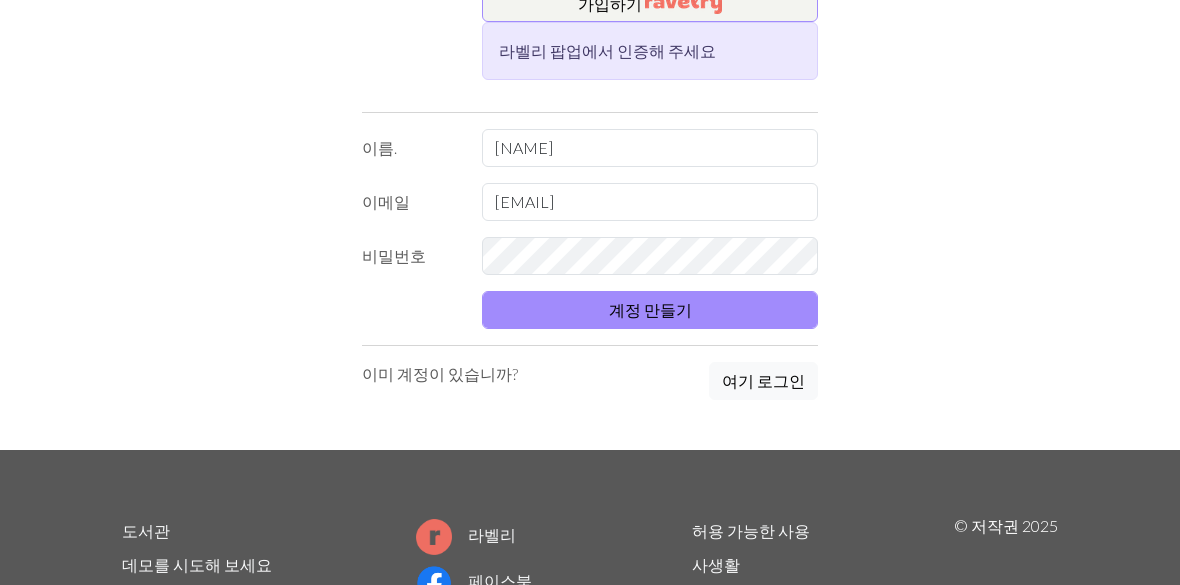 scroll, scrollTop: 136, scrollLeft: 0, axis: vertical 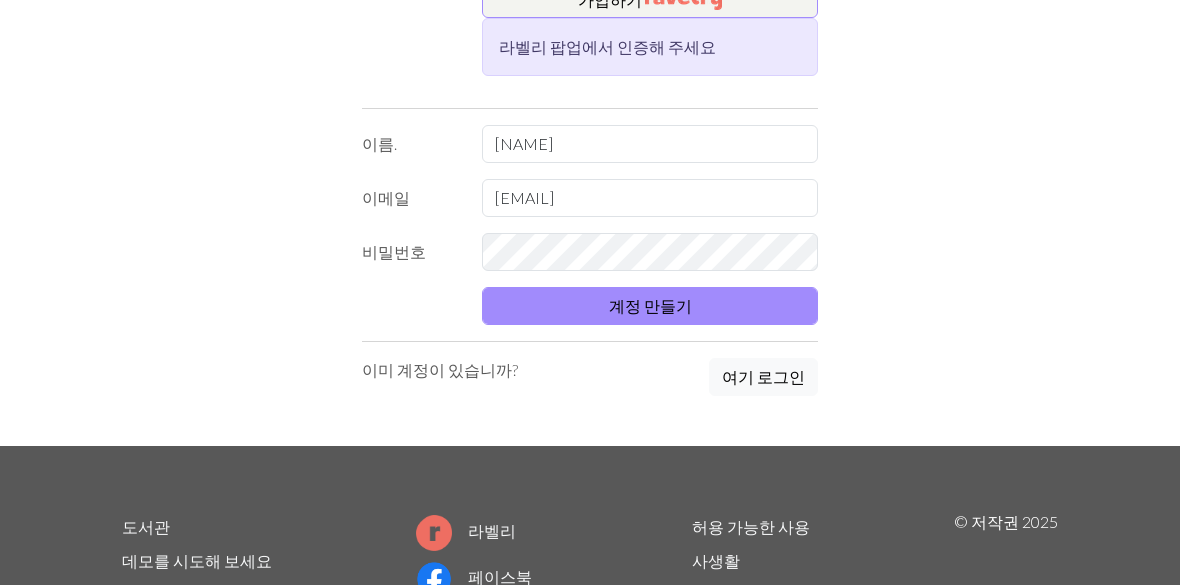 click on "계정 만들기" at bounding box center (650, 307) 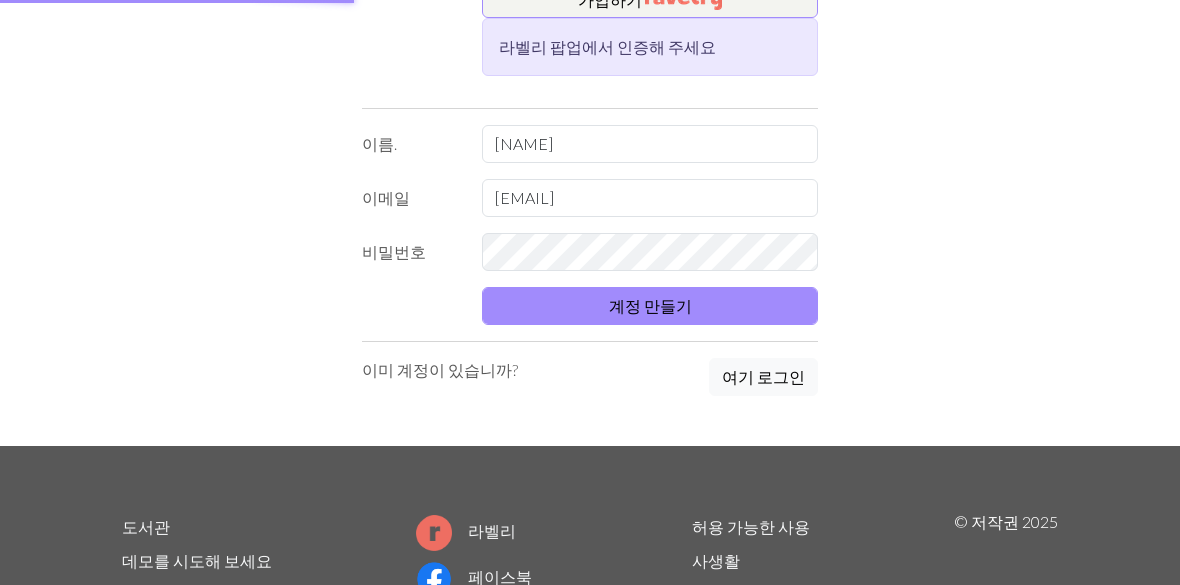 scroll, scrollTop: 0, scrollLeft: 0, axis: both 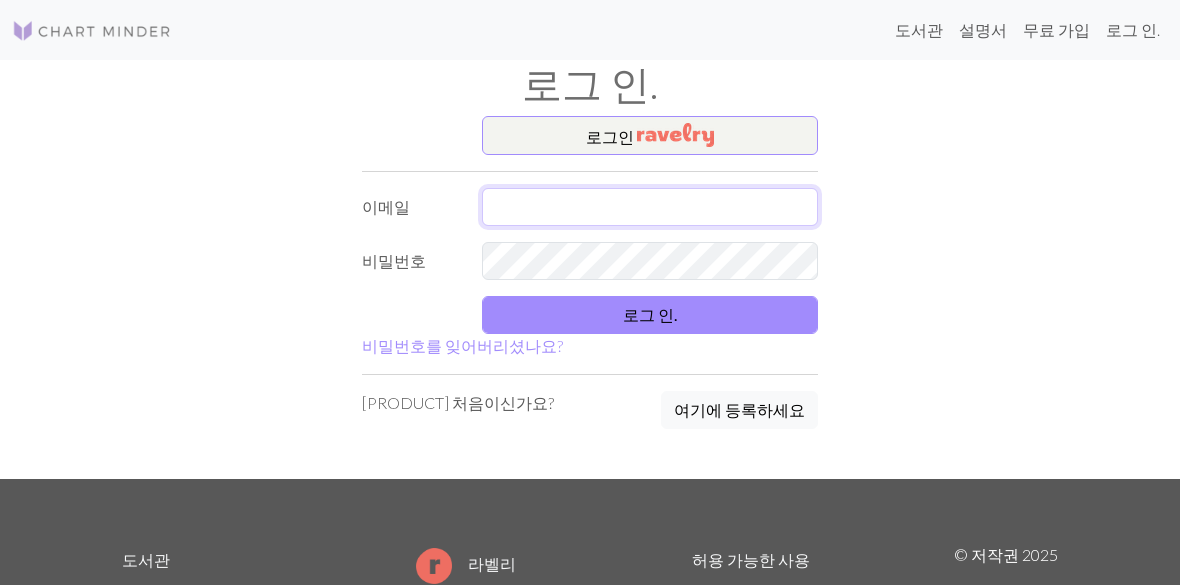 click at bounding box center [650, 207] 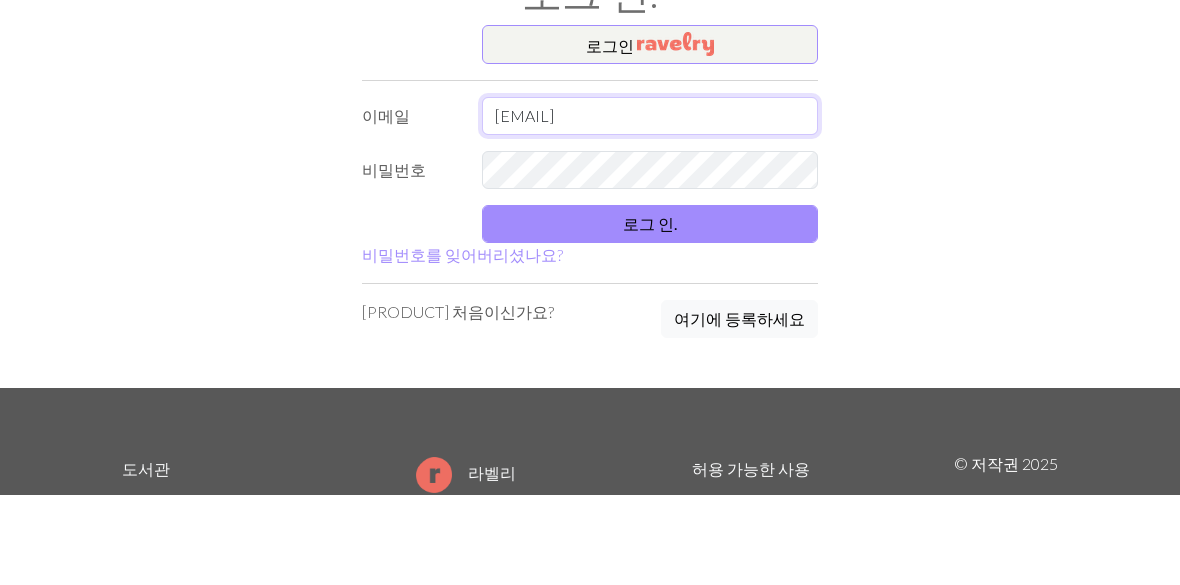 type on "chaerin9483@naver.com" 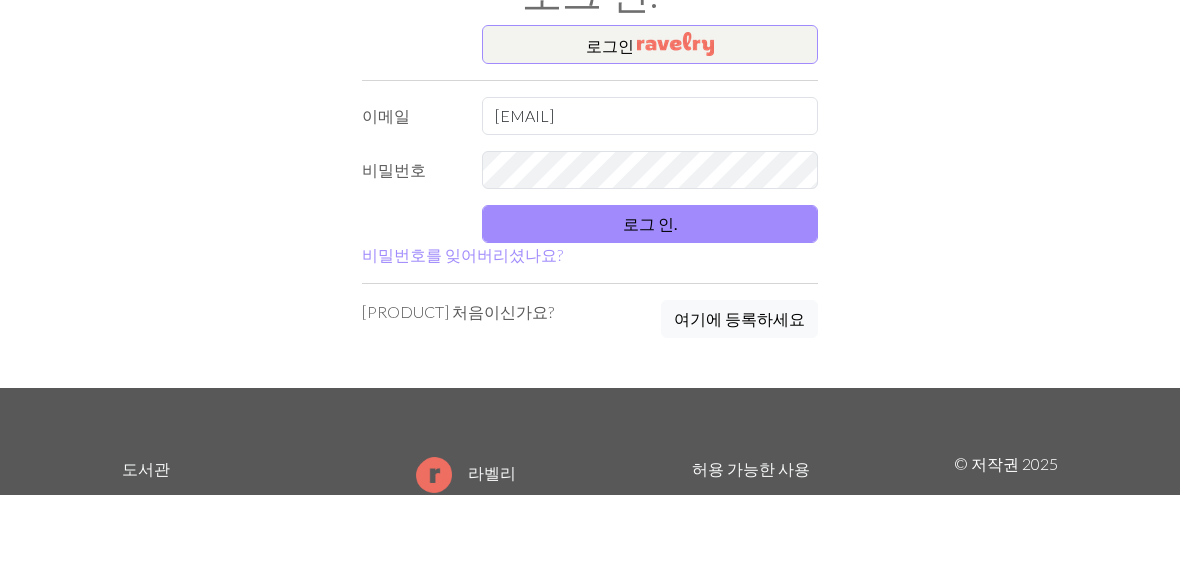 click on "로그 인." at bounding box center (650, 315) 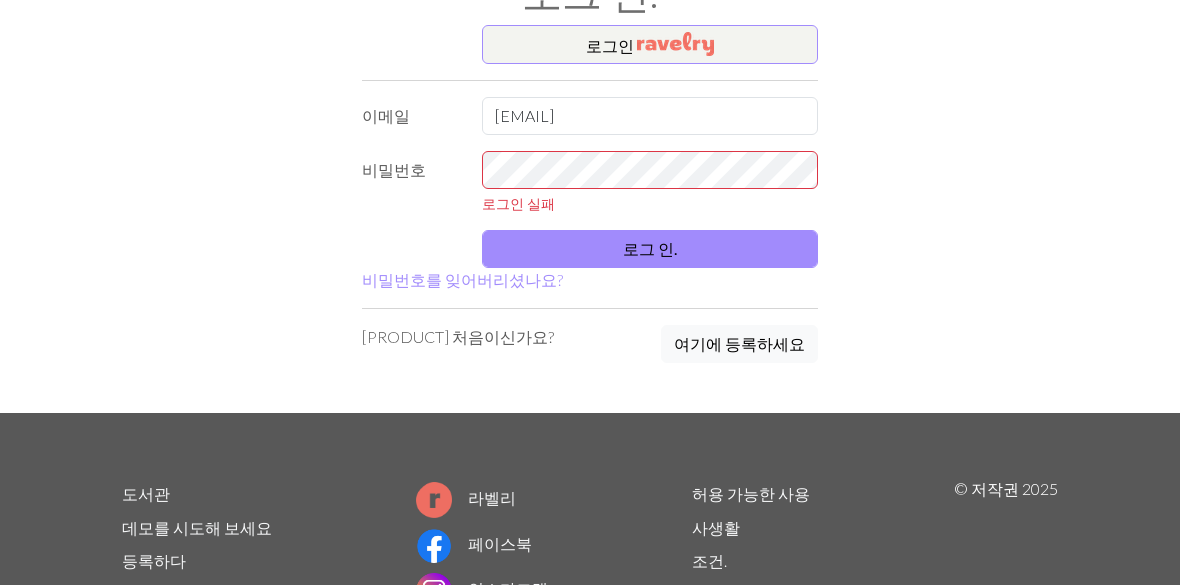 click on "여기에 등록하세요" at bounding box center (739, 343) 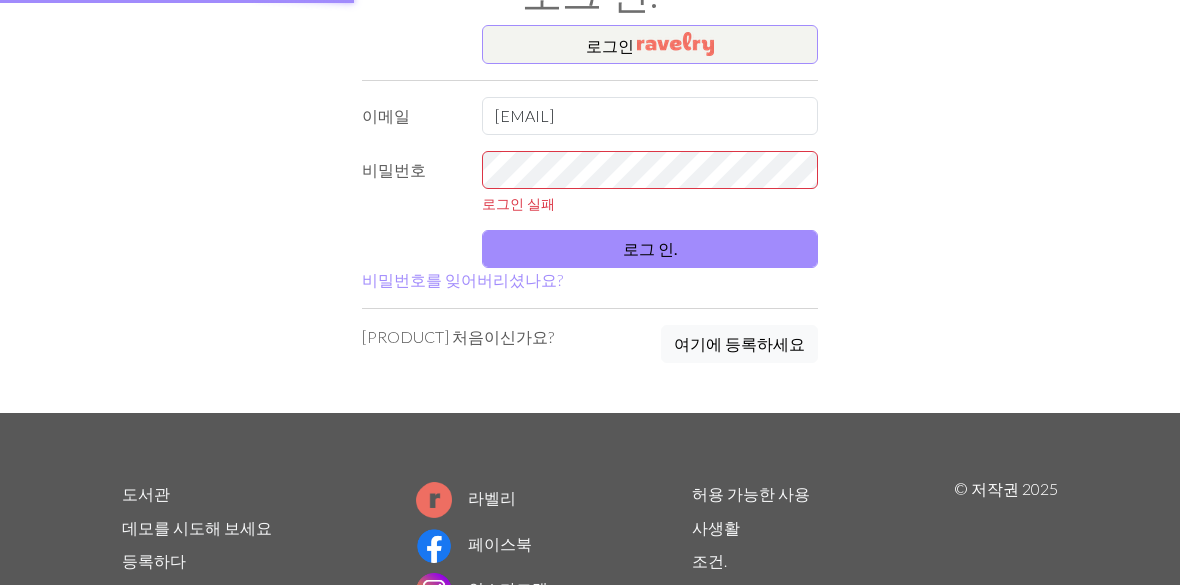 scroll, scrollTop: 0, scrollLeft: 0, axis: both 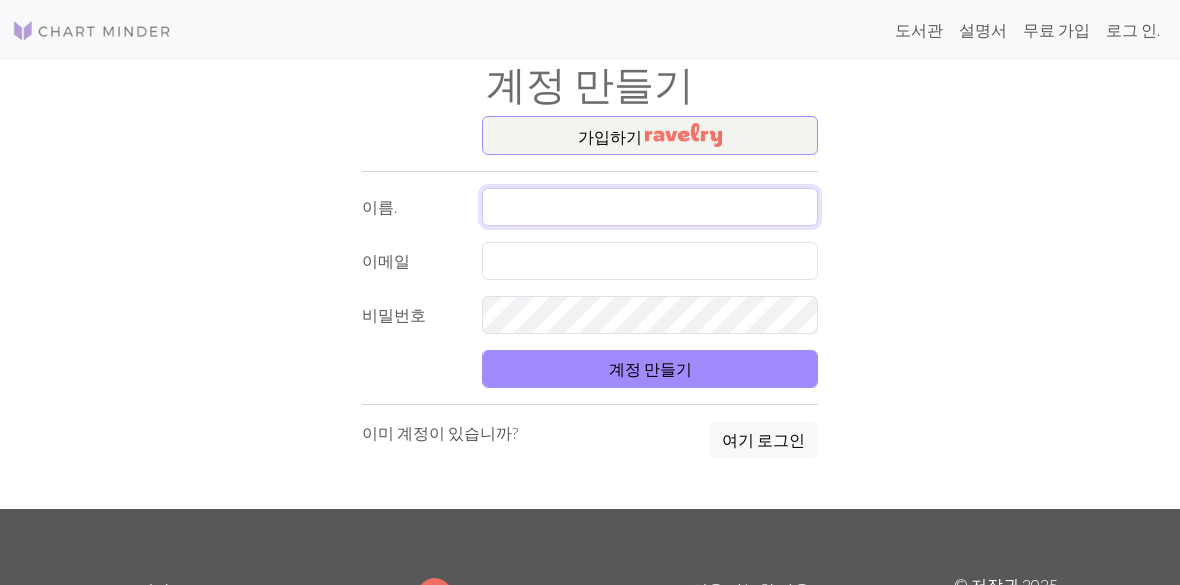 click at bounding box center (650, 207) 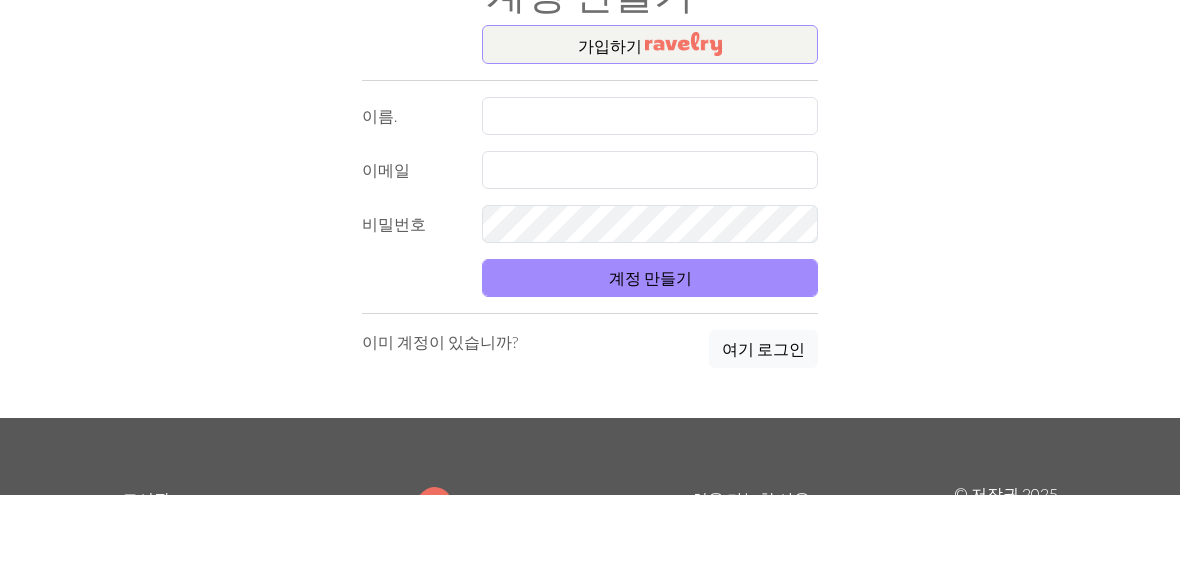 click on "가입하기   이름. 이메일 비밀번호 계정 만들기 이미 계정이 있습니까? 여기 로그인" at bounding box center [590, 313] 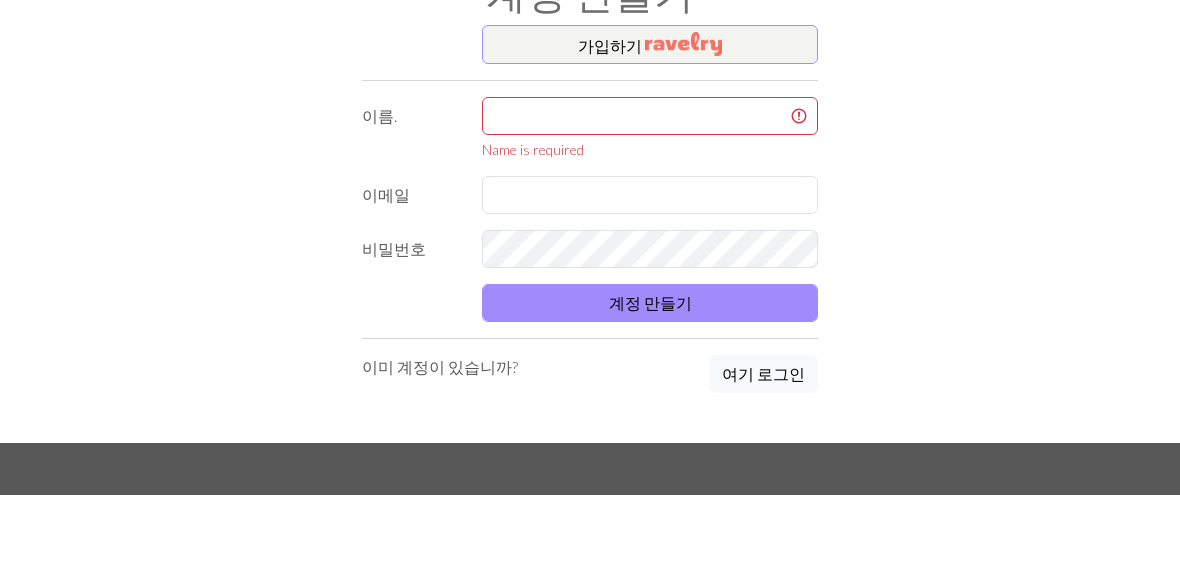 scroll, scrollTop: 91, scrollLeft: 0, axis: vertical 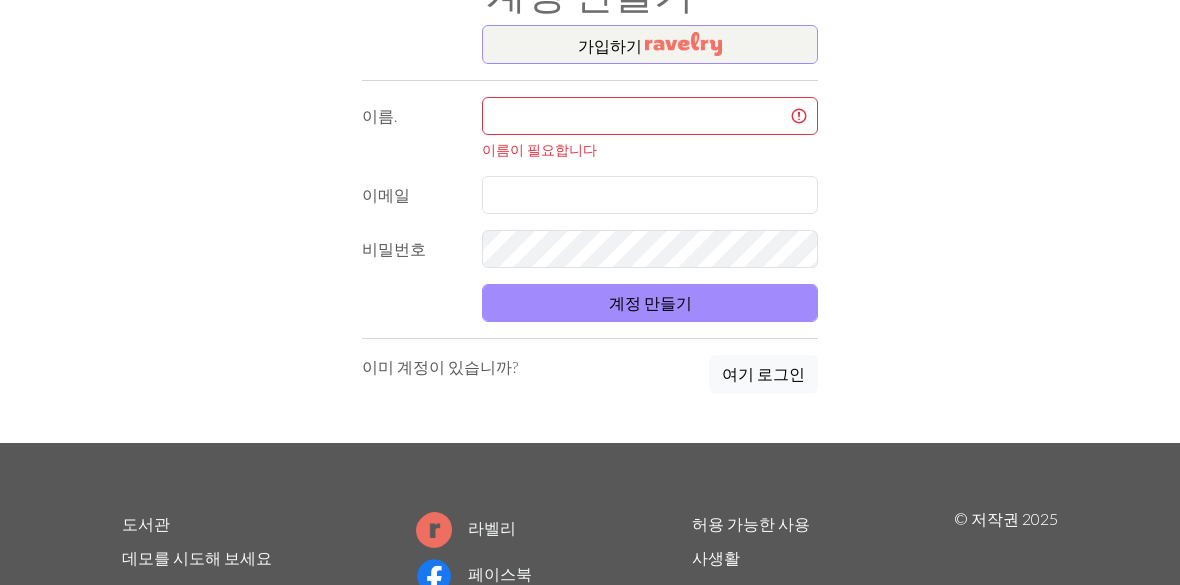 click on "계정 만들기" at bounding box center [650, 303] 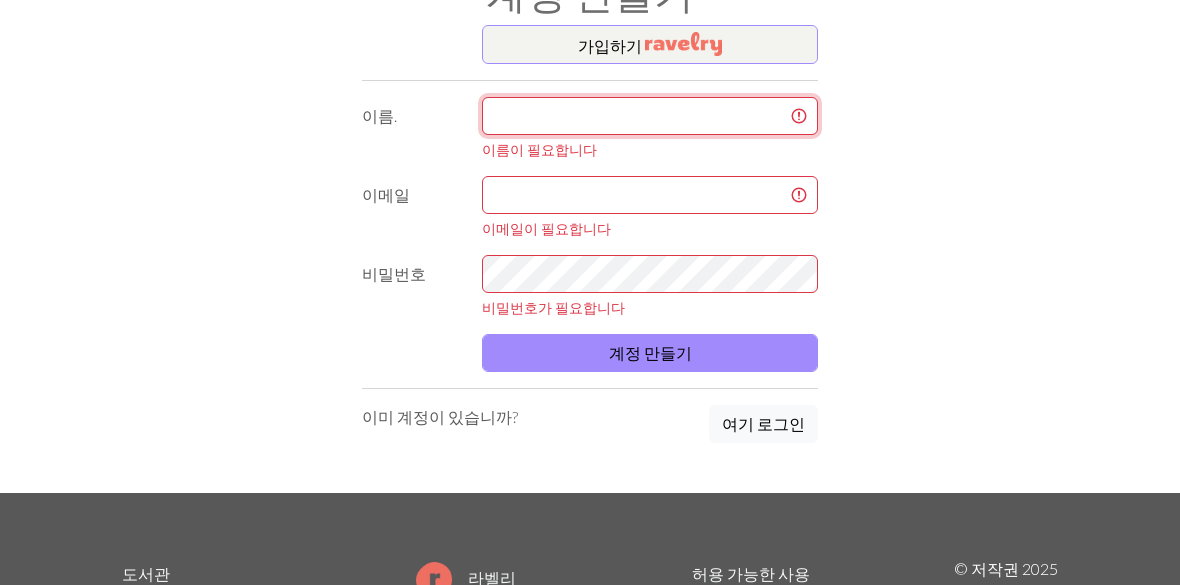 click at bounding box center (650, 116) 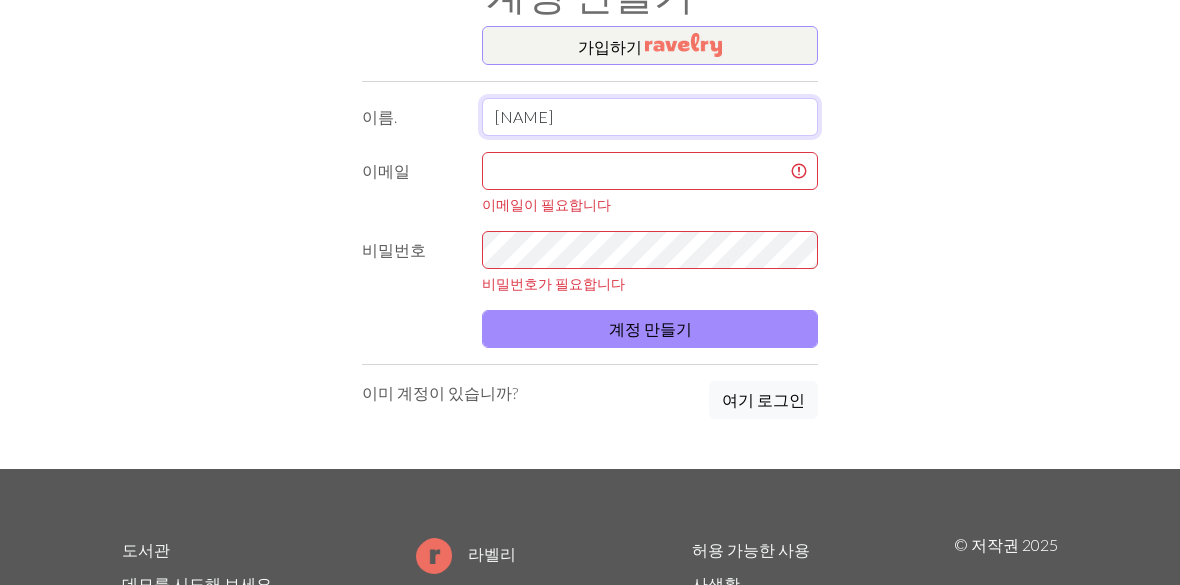 type on "차채린" 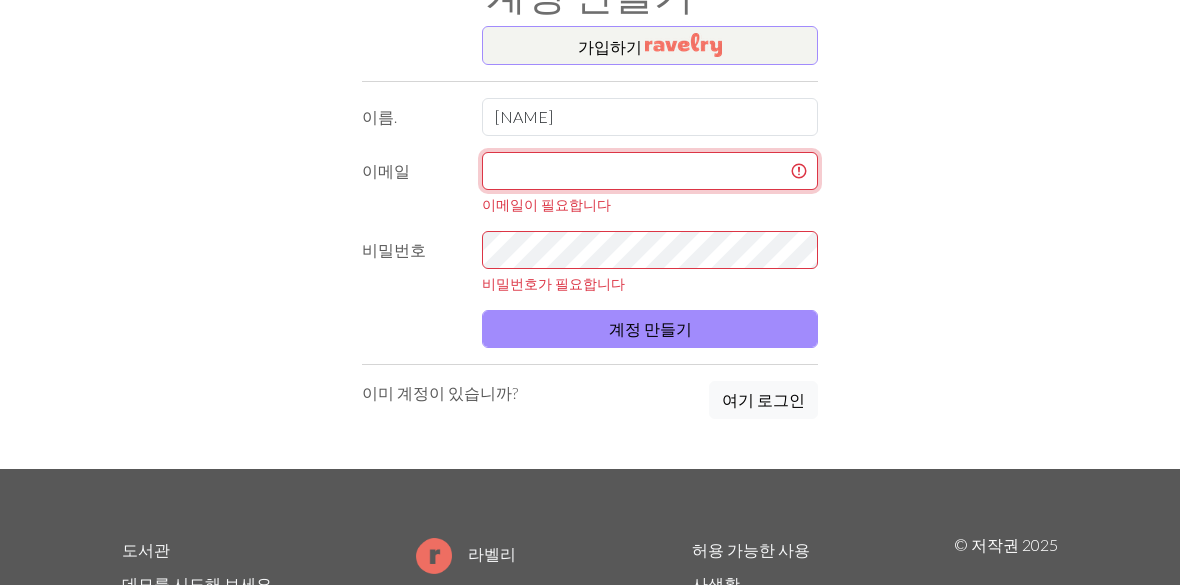 click at bounding box center [650, 171] 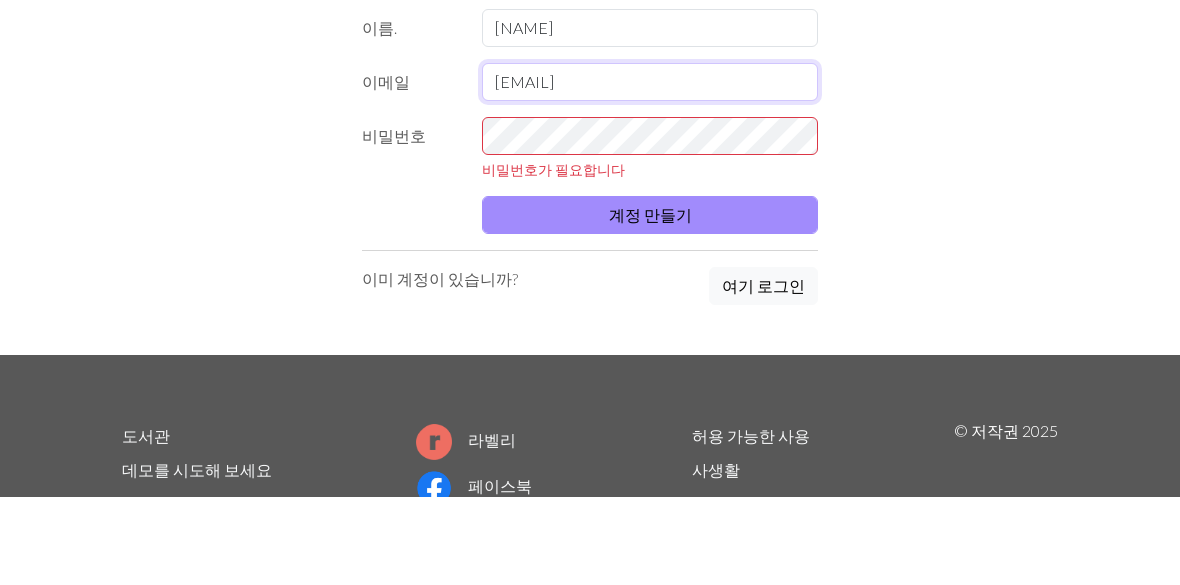 type on "chaerin9483@naver.com" 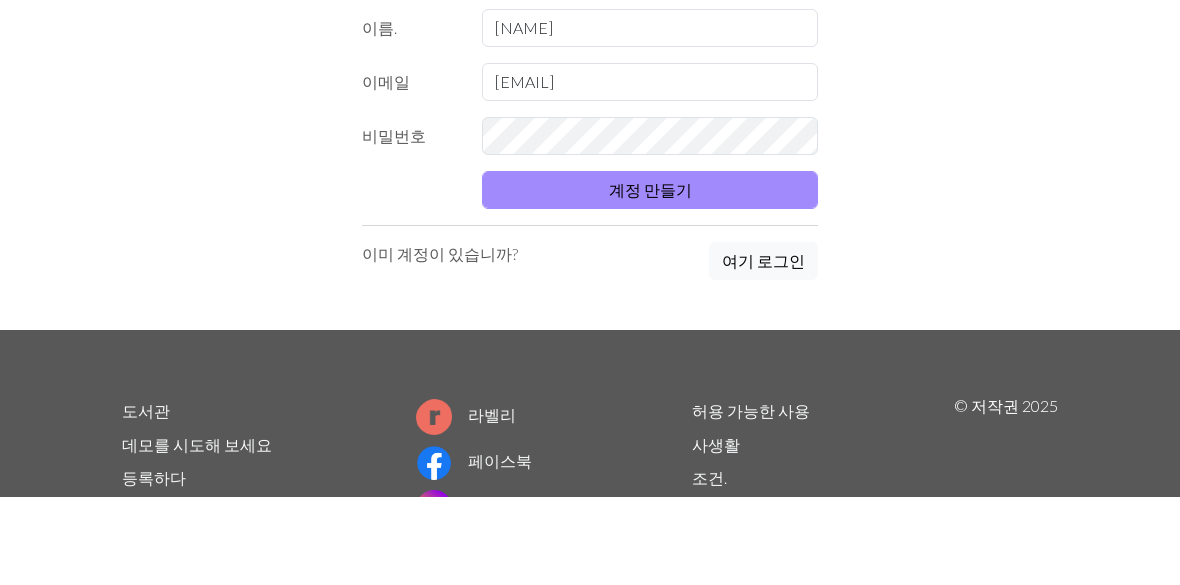 click on "계정 만들기" at bounding box center (650, 279) 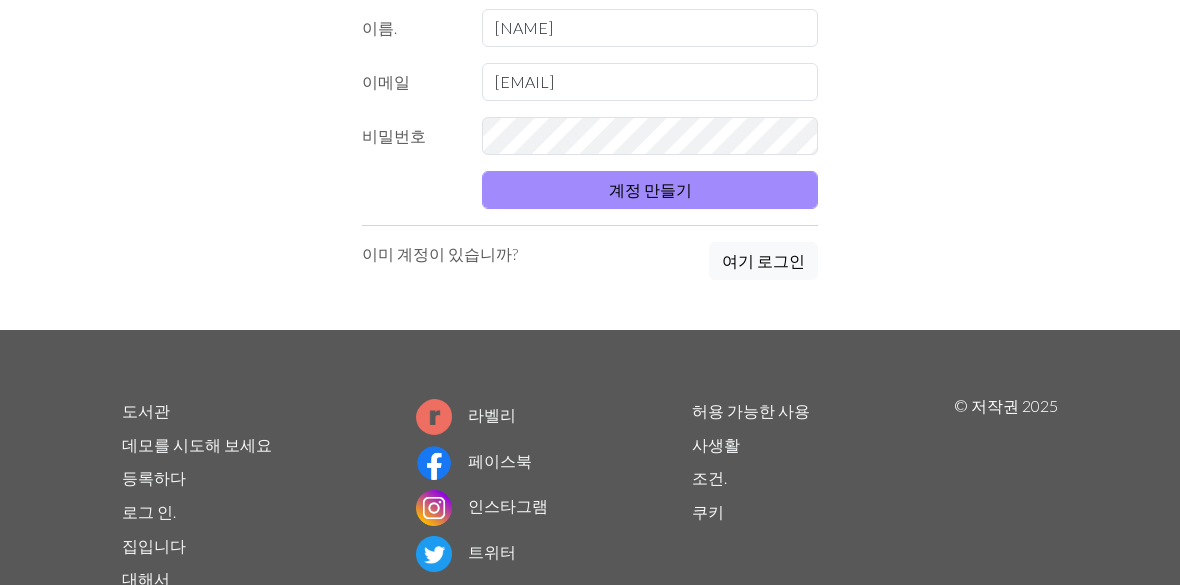 click on "계정 만들기" at bounding box center (650, 190) 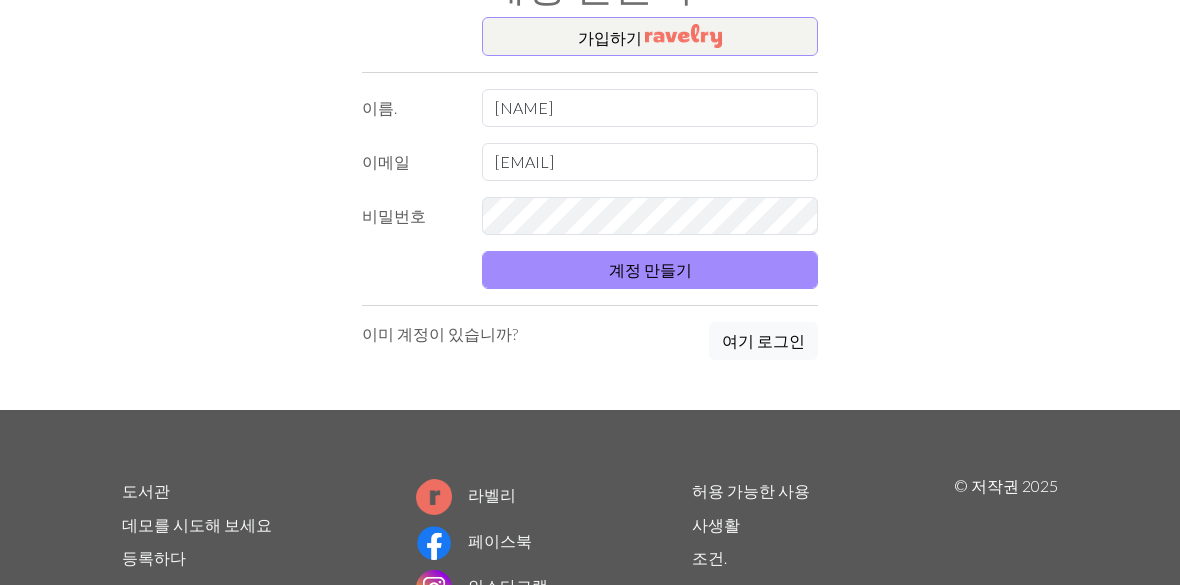 scroll, scrollTop: 80, scrollLeft: 0, axis: vertical 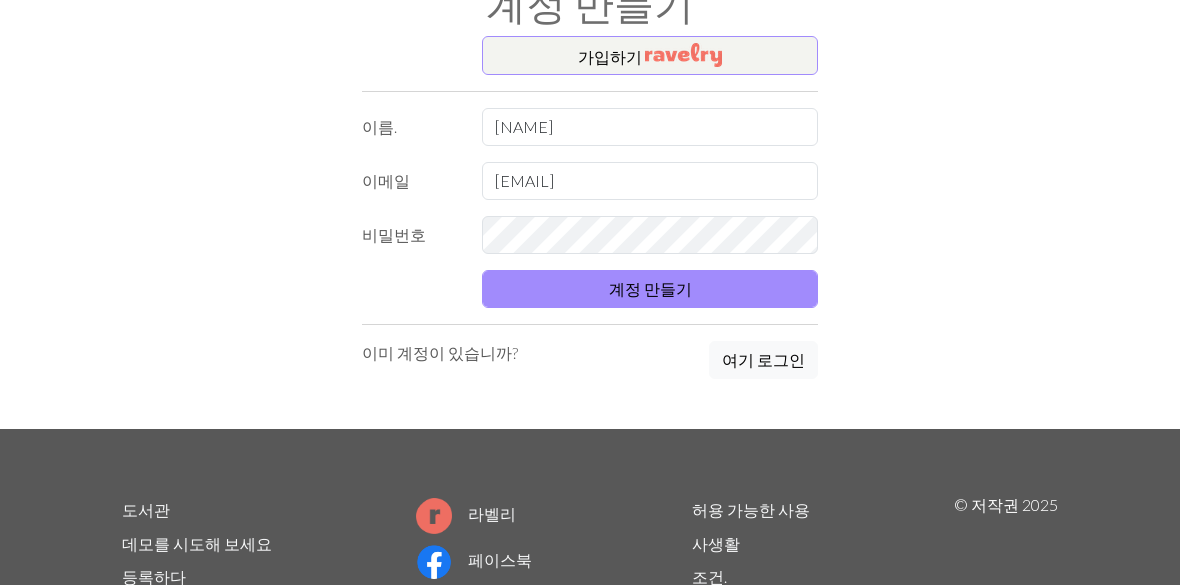 click on "계정 만들기" at bounding box center [650, 289] 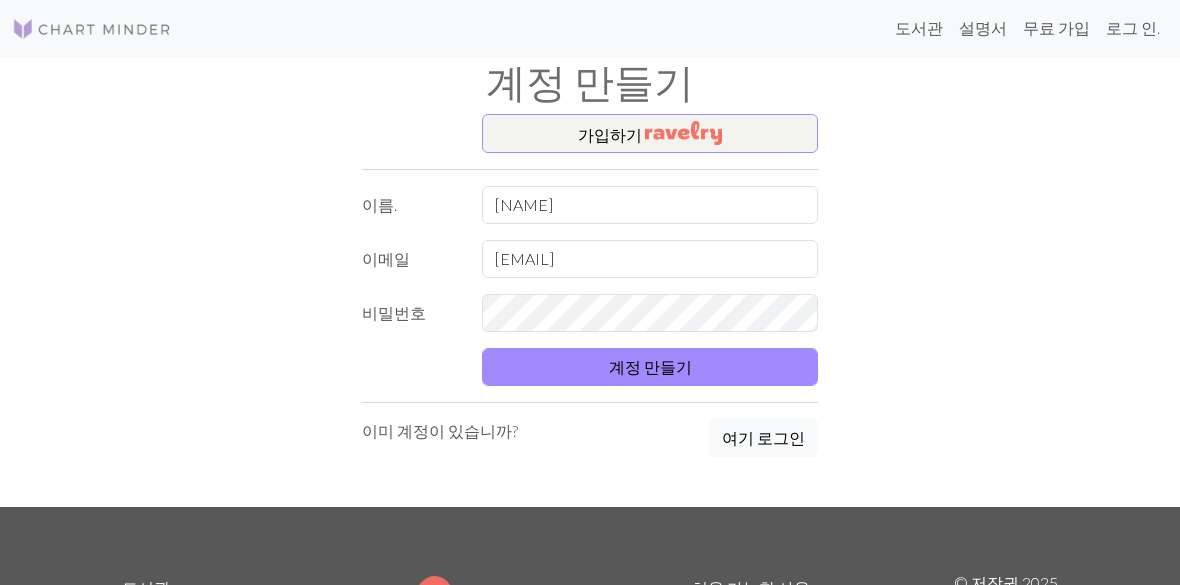 scroll, scrollTop: 0, scrollLeft: 0, axis: both 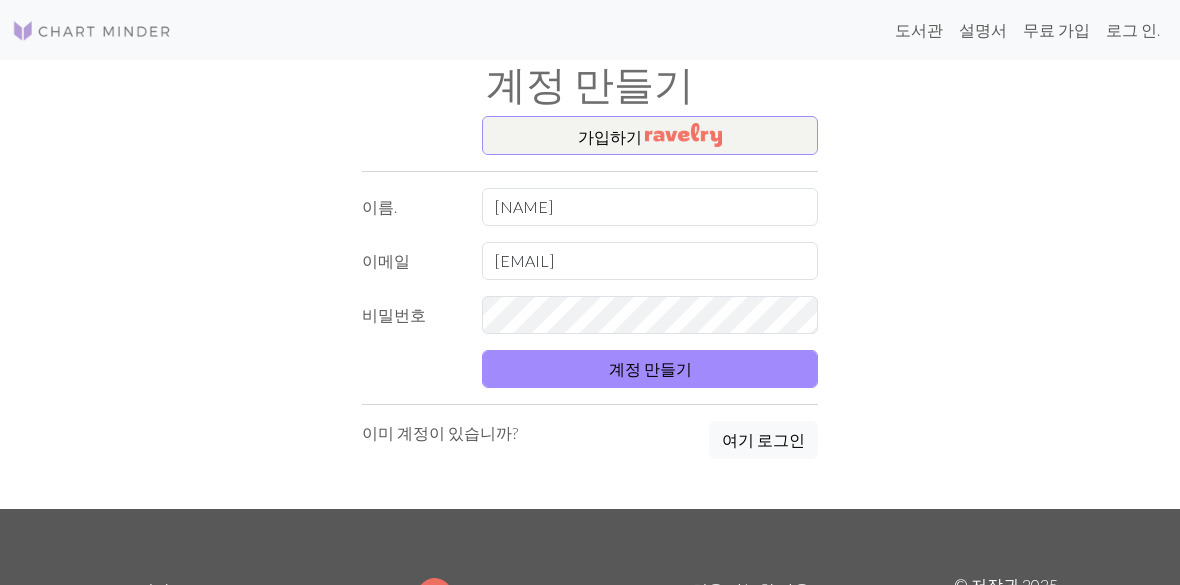 click on "계정 만들기" at bounding box center [650, 369] 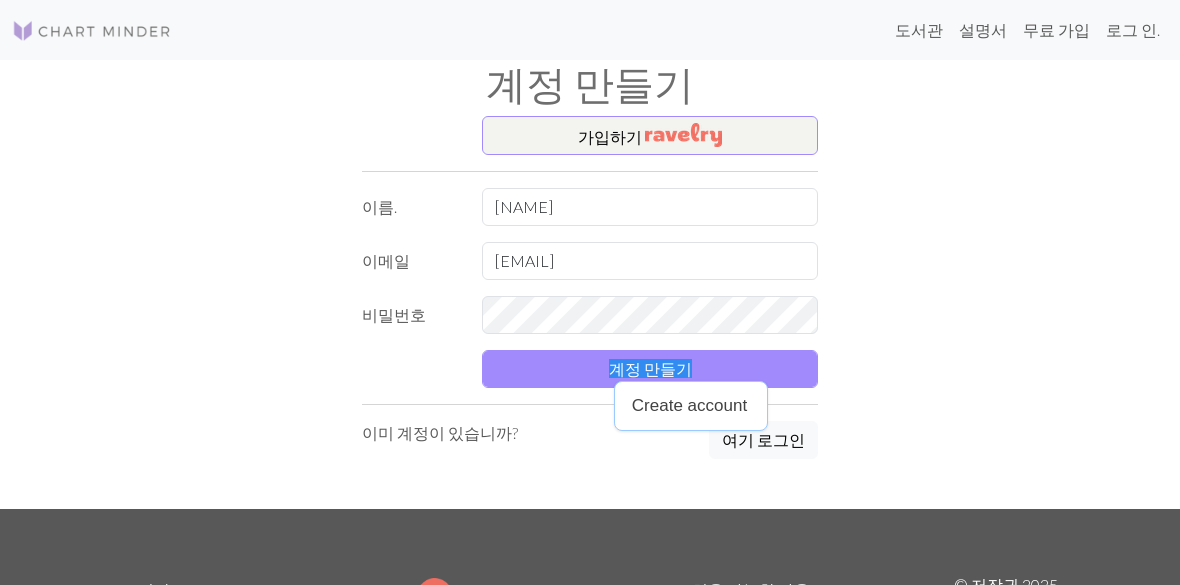 click on "가입하기   이름. 차채린 이메일 chaerin9483@naver.com 비밀번호 계정 만들기 이미 계정이 있습니까? 여기 로그인" at bounding box center (590, 313) 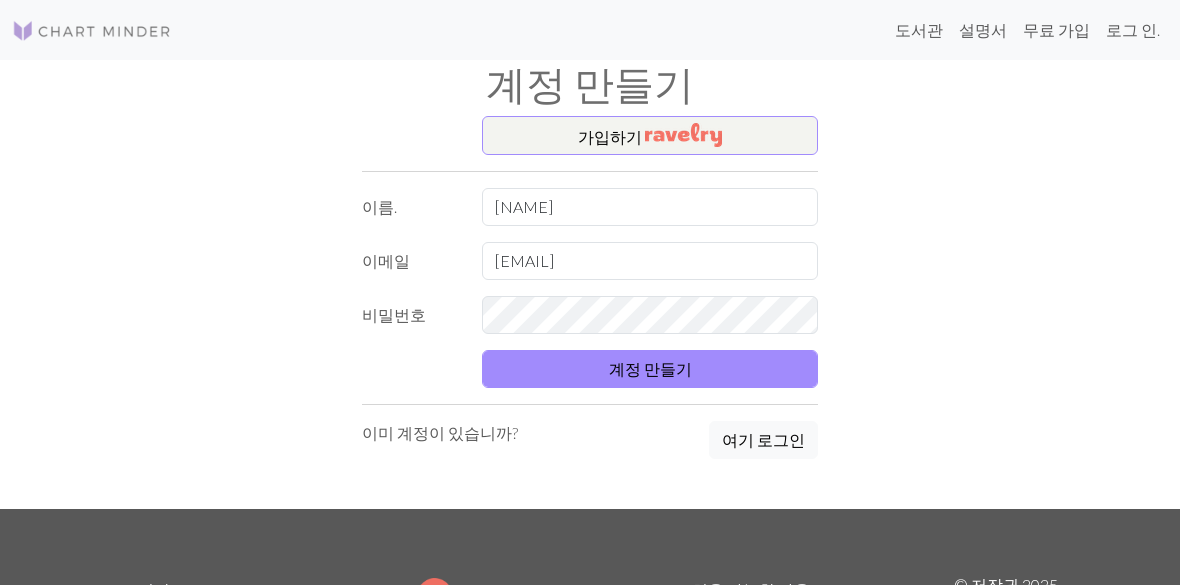click on "계정 만들기" at bounding box center (650, 369) 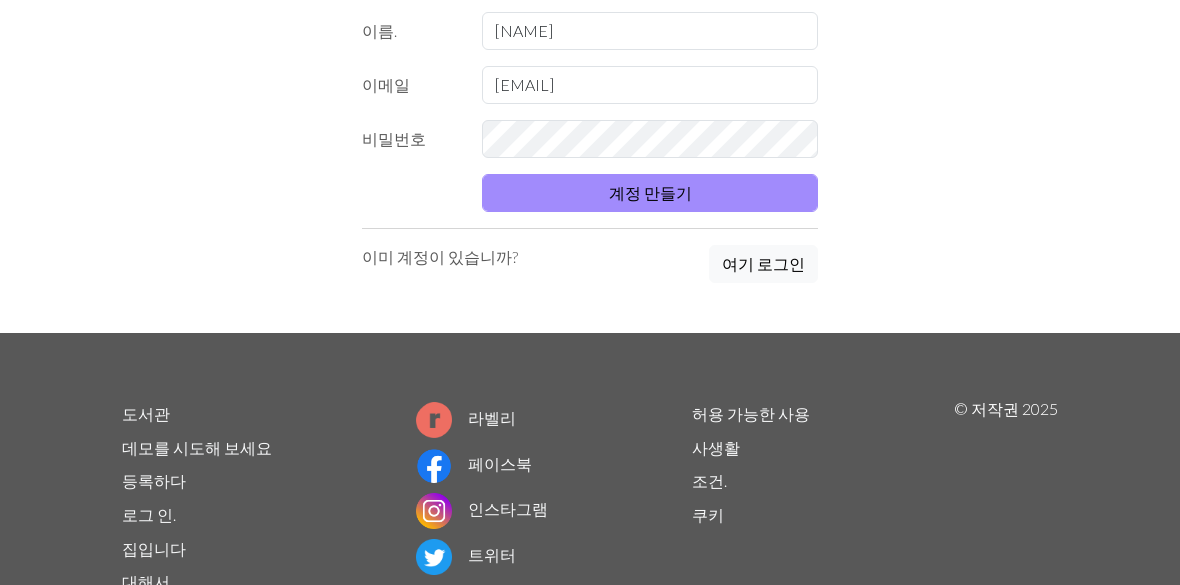 scroll, scrollTop: 176, scrollLeft: 0, axis: vertical 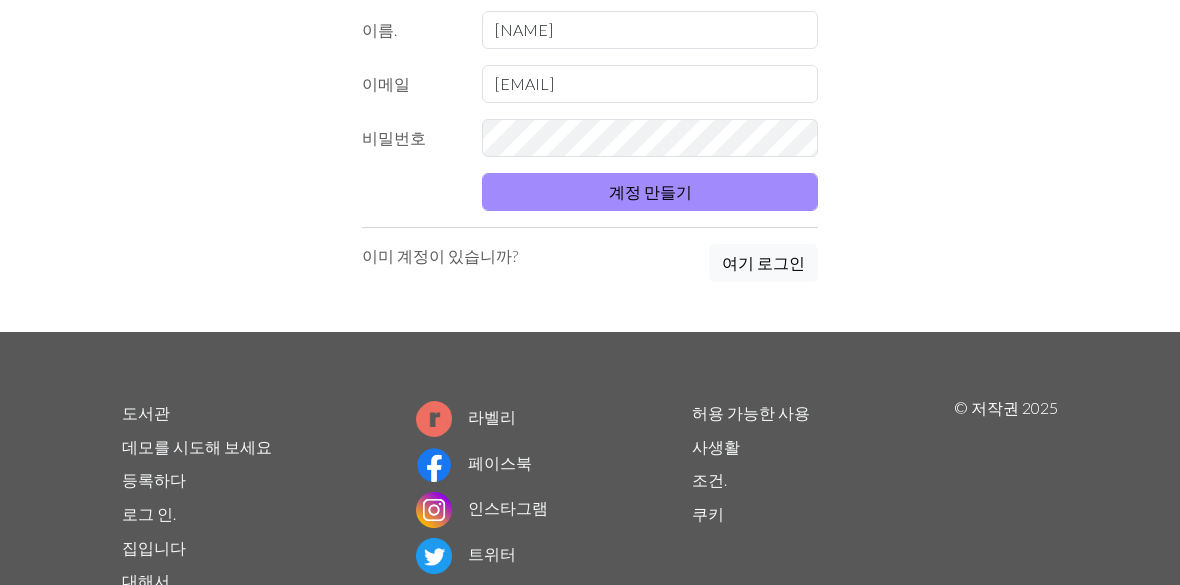 click on "계정 만들기" at bounding box center (650, 193) 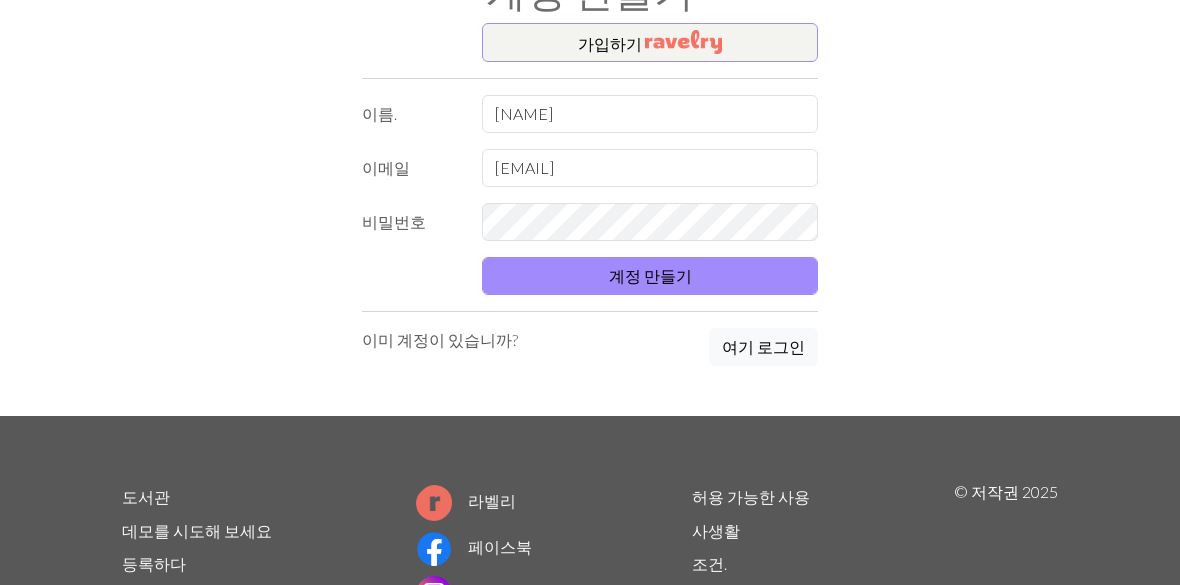 scroll, scrollTop: 0, scrollLeft: 0, axis: both 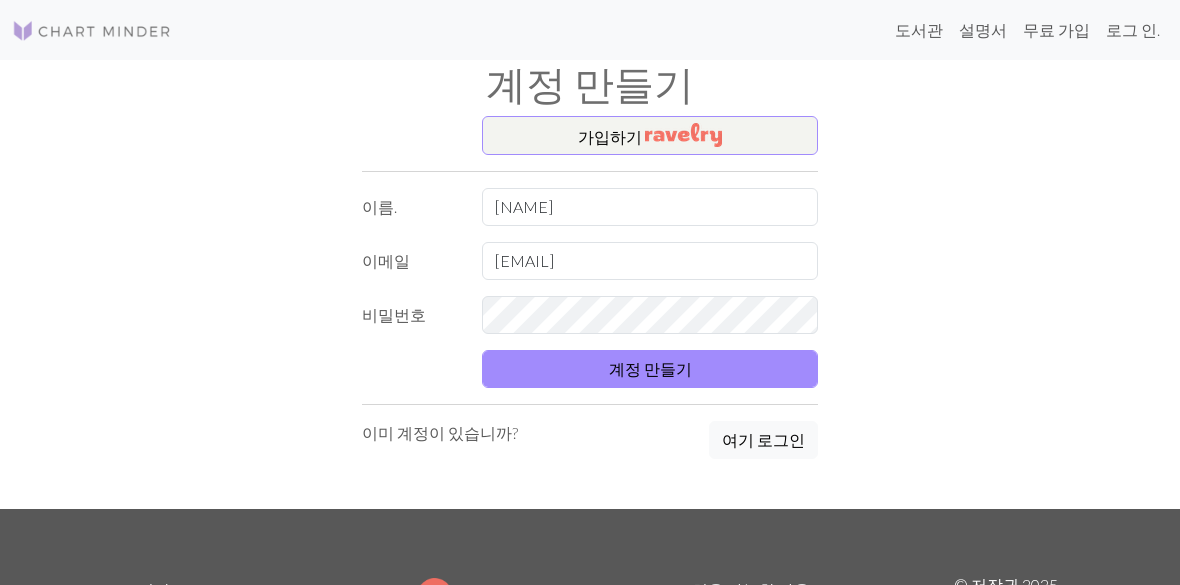 click on "무료 가입" at bounding box center [1056, 29] 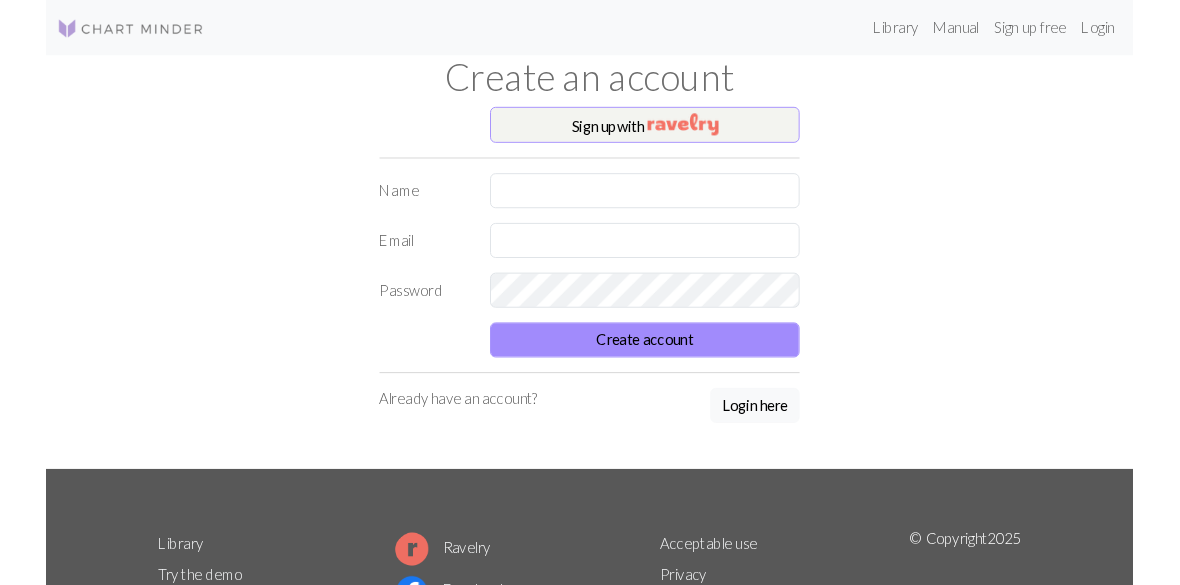 scroll, scrollTop: 0, scrollLeft: 0, axis: both 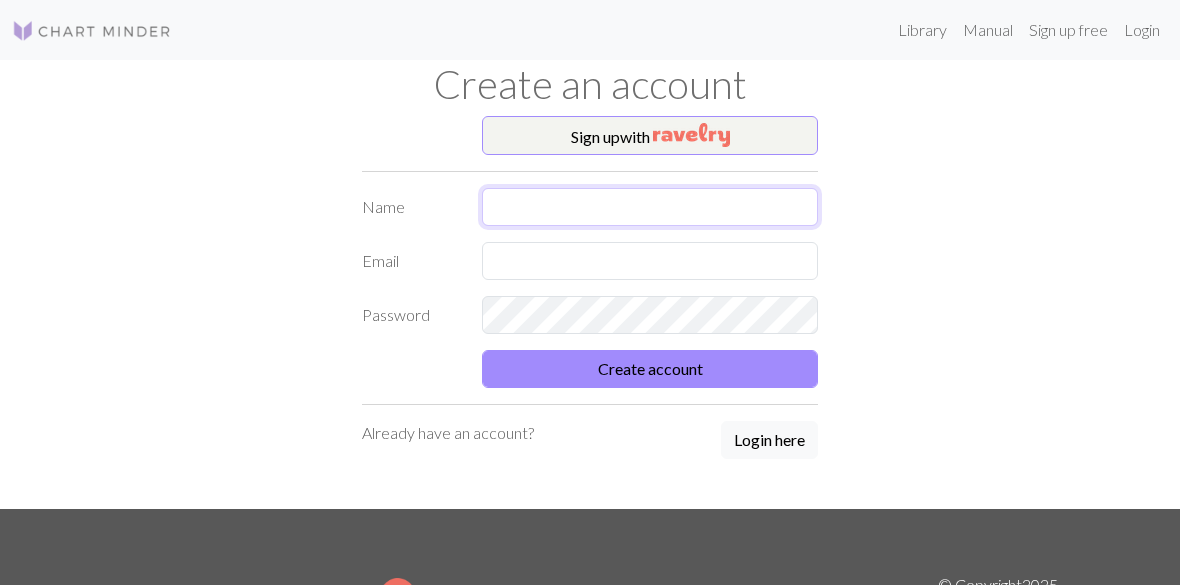 click at bounding box center (650, 207) 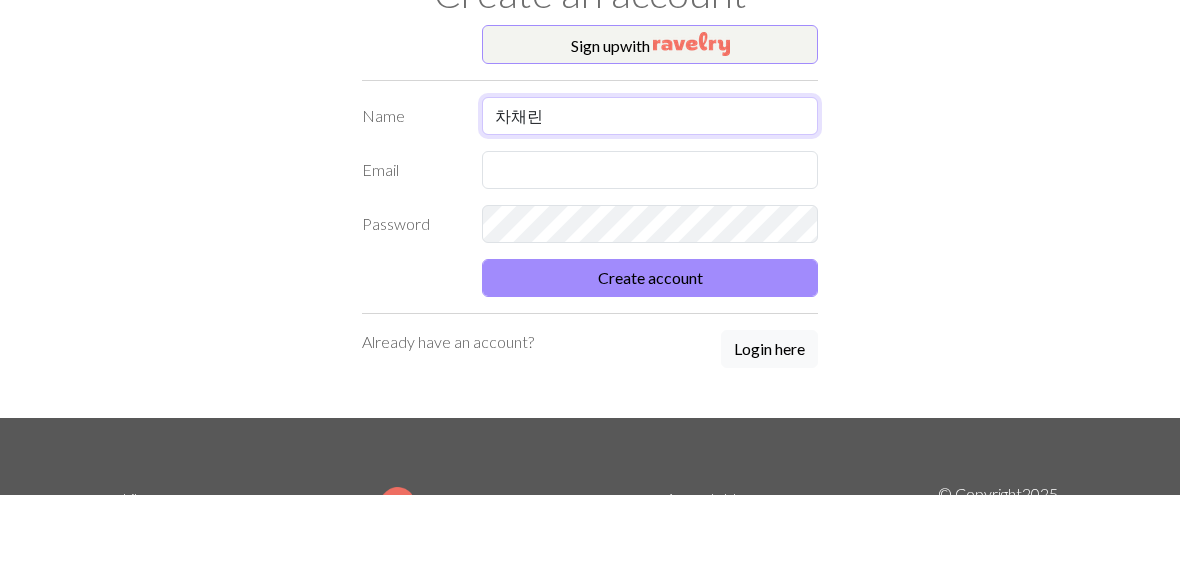 type on "차채린" 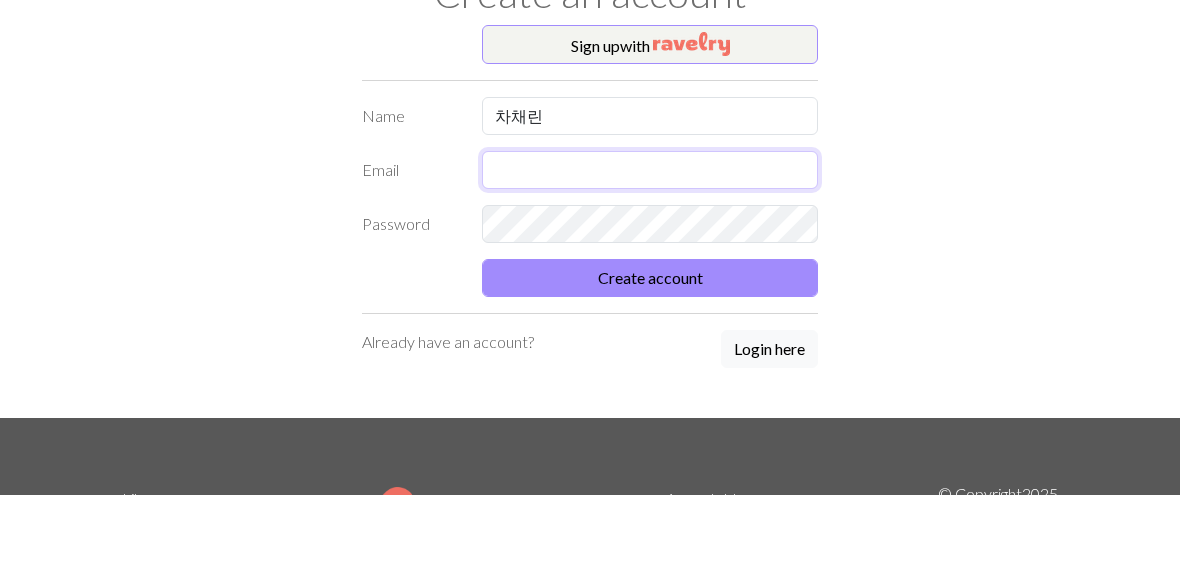 click at bounding box center [650, 261] 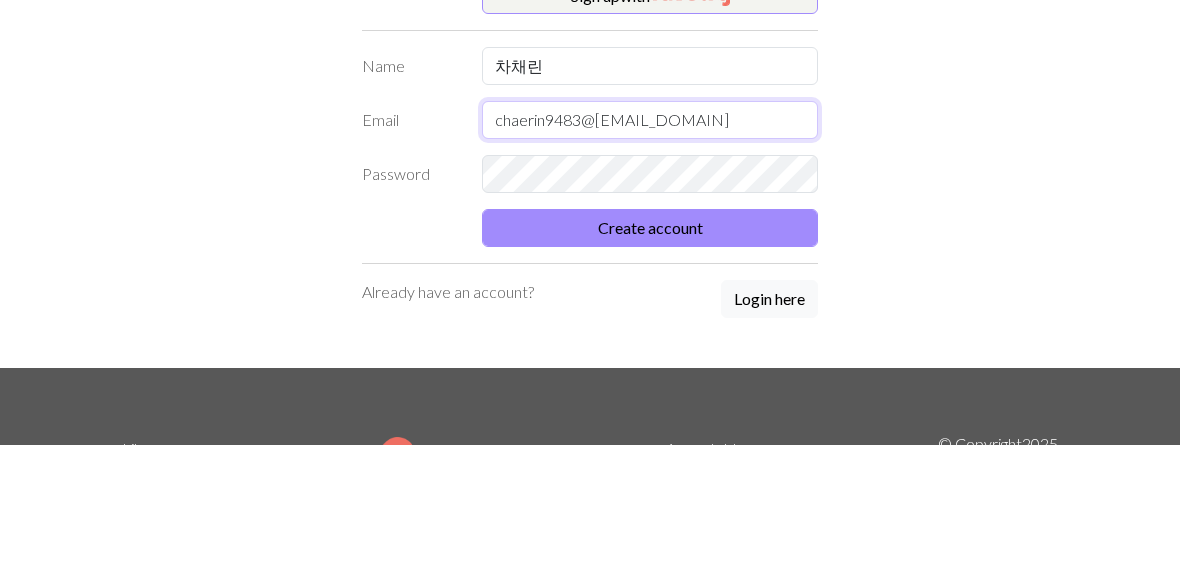 type on "chaerin9483@[EMAIL_DOMAIN]" 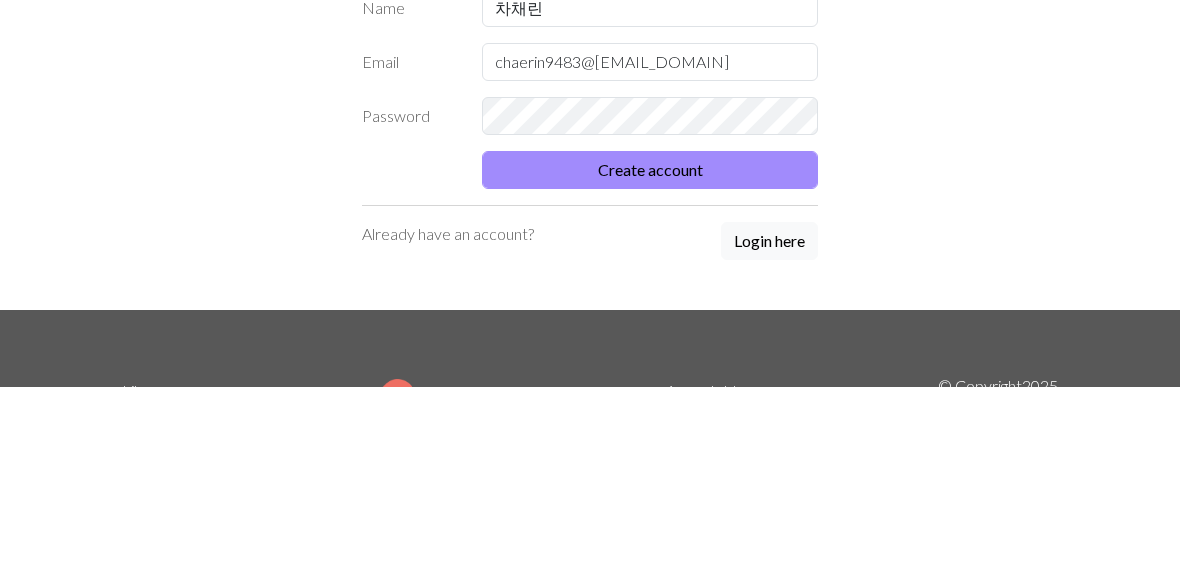 click on "Create account" at bounding box center (650, 369) 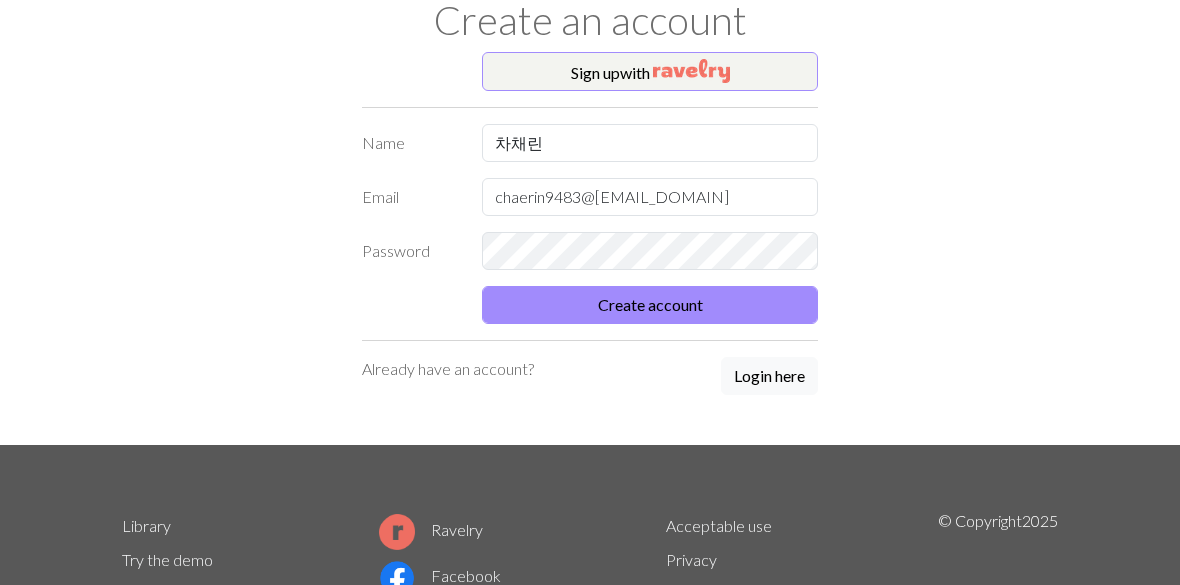 scroll, scrollTop: 64, scrollLeft: 0, axis: vertical 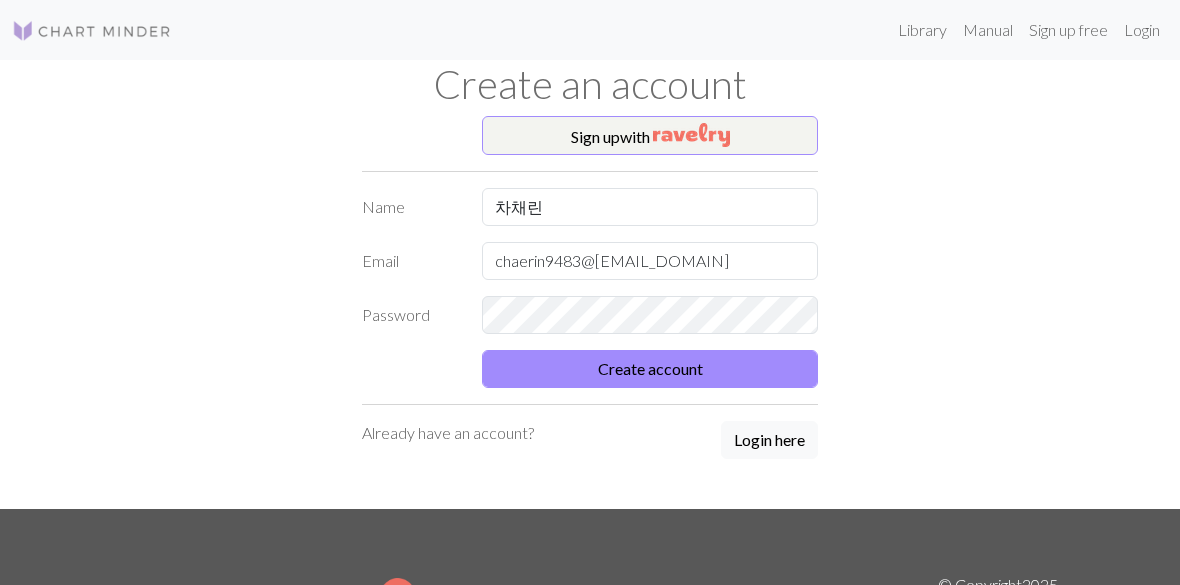 click on "Create account" at bounding box center (650, 369) 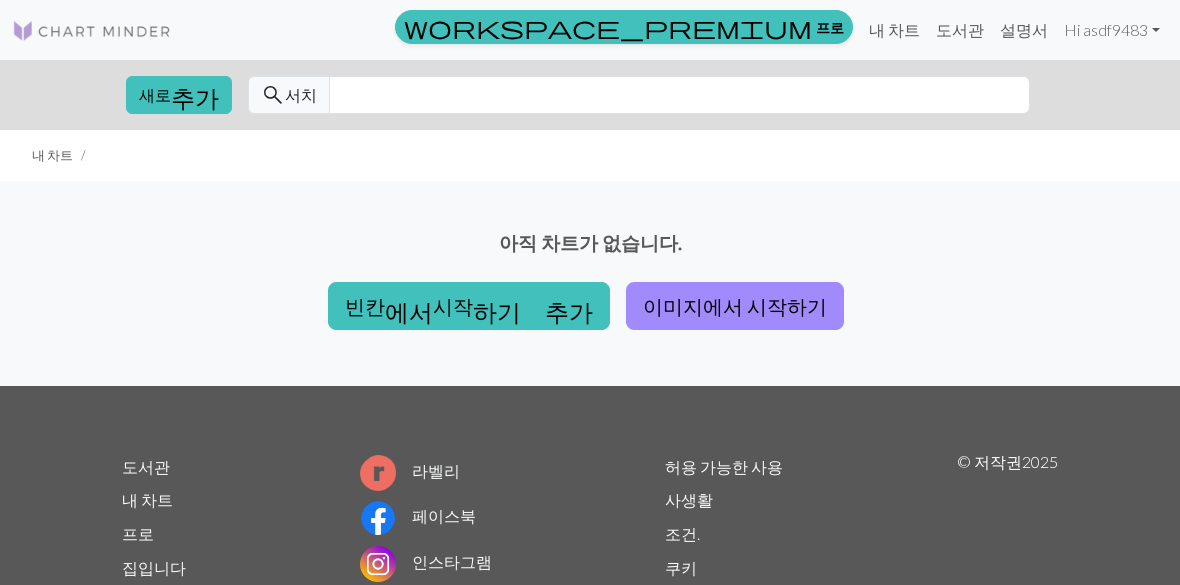 click on "빈칸 에서  시작 하기 추가" at bounding box center [469, 306] 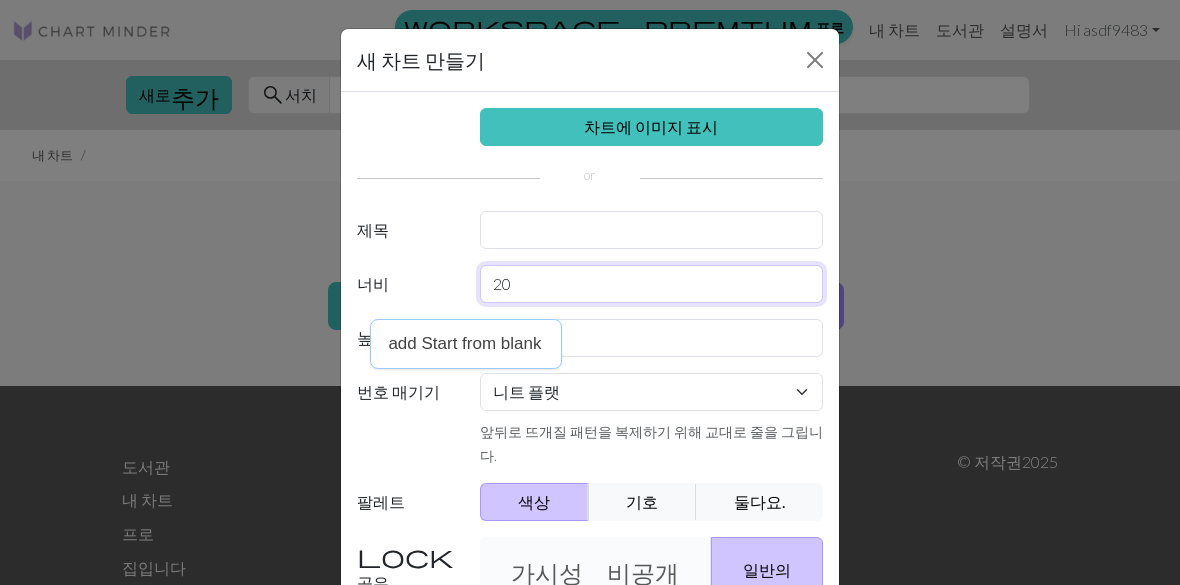 click on "20" at bounding box center (652, 284) 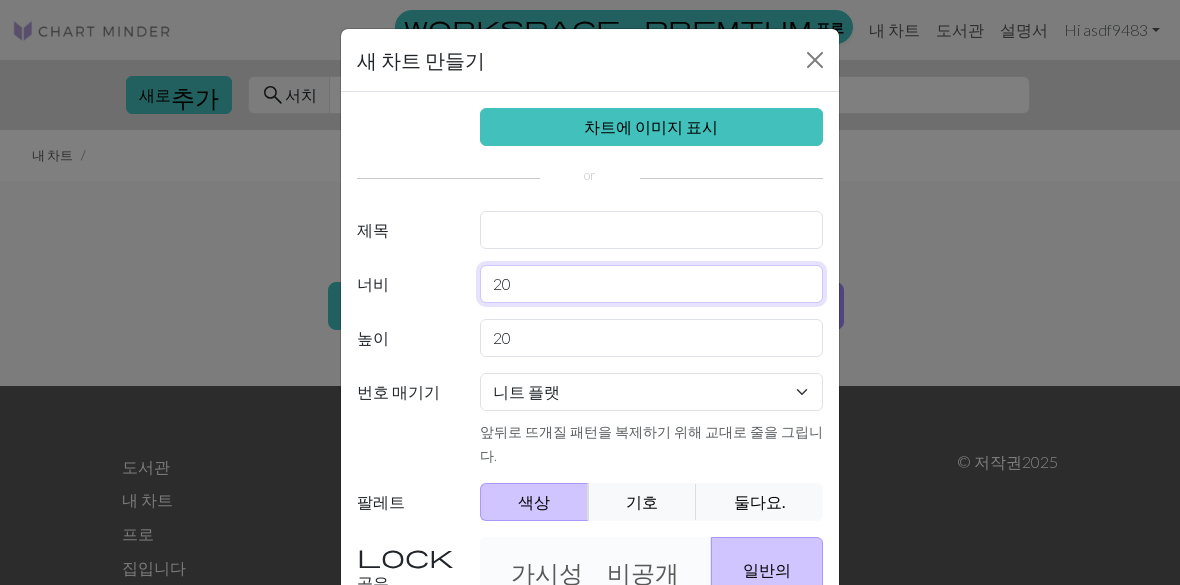 click on "20" at bounding box center (652, 284) 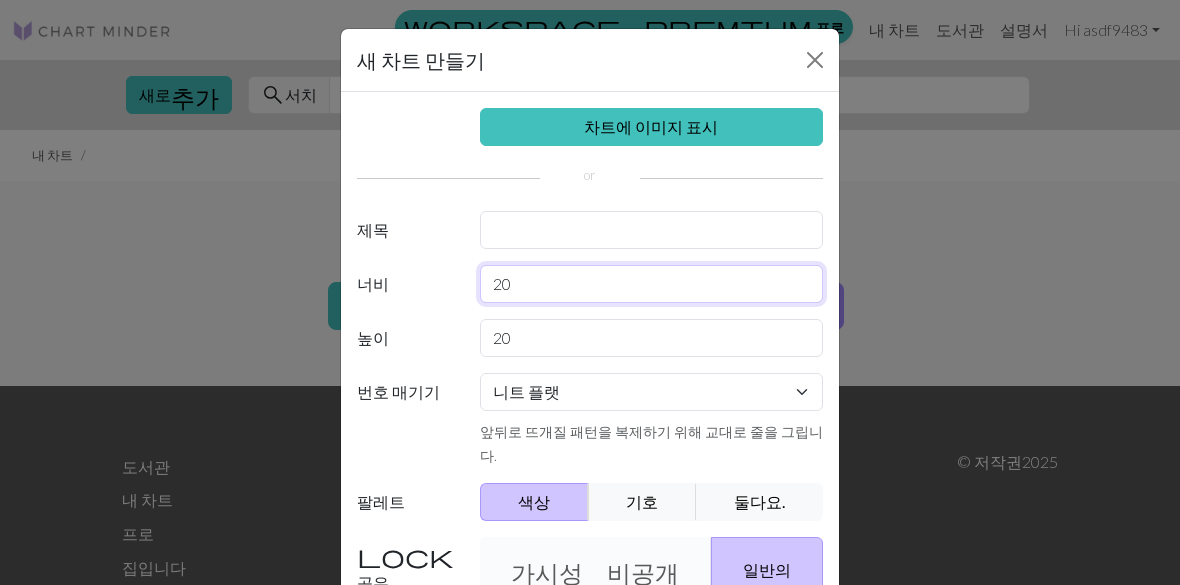 type on "2" 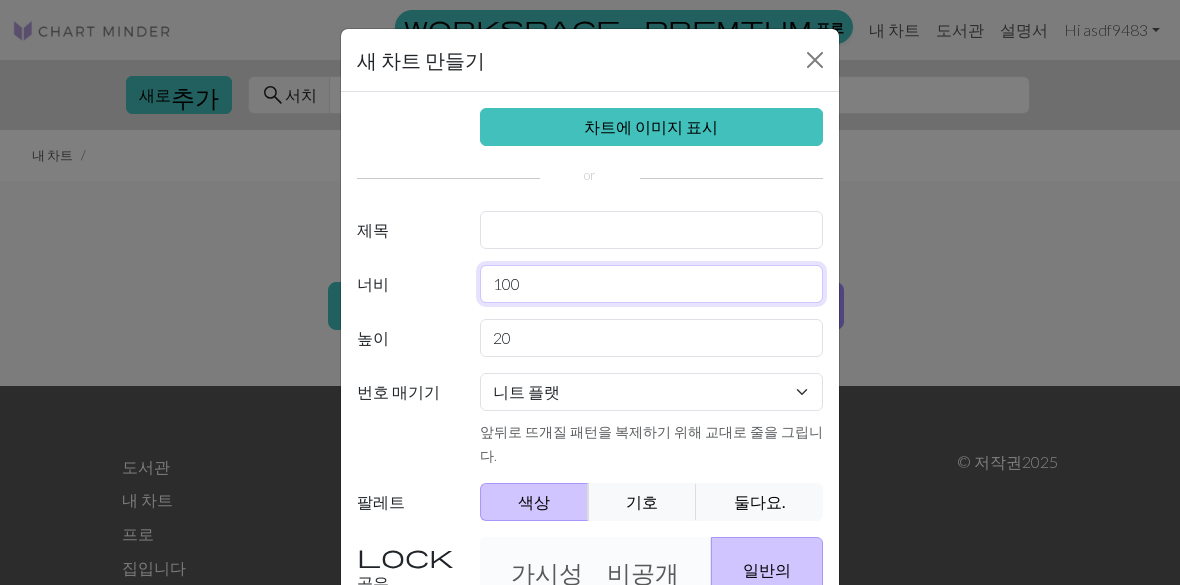 type on "100" 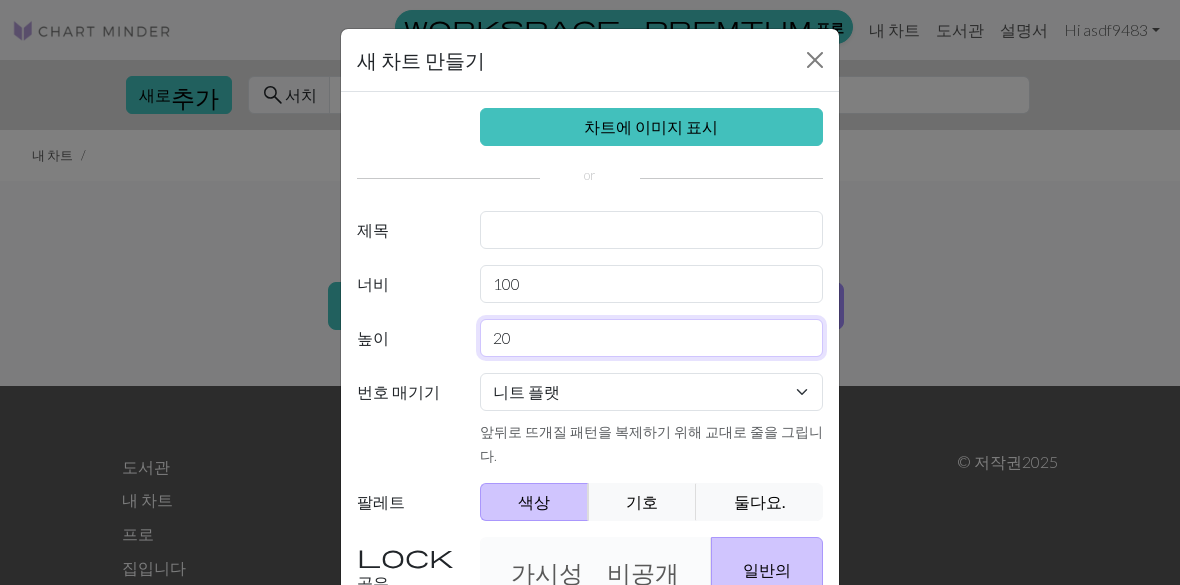 type on "2" 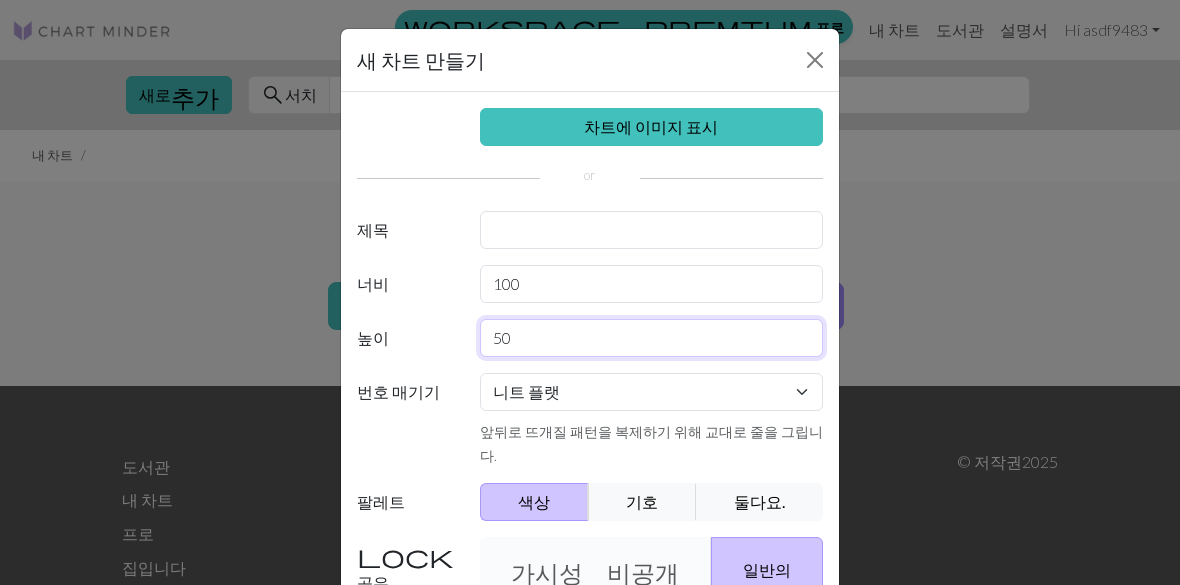 type on "50" 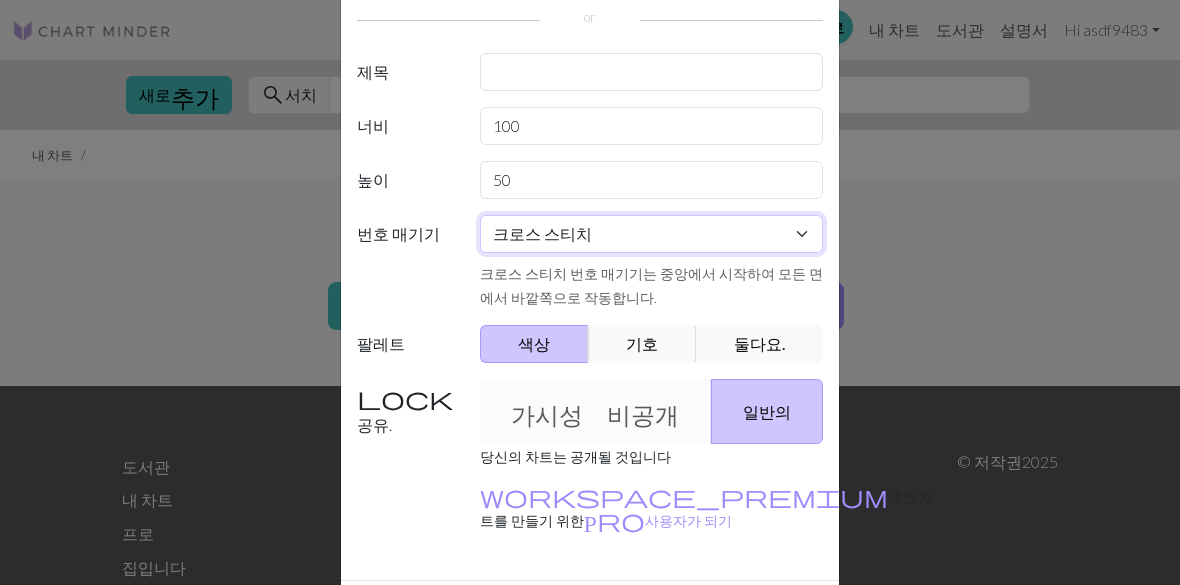 scroll, scrollTop: 173, scrollLeft: 0, axis: vertical 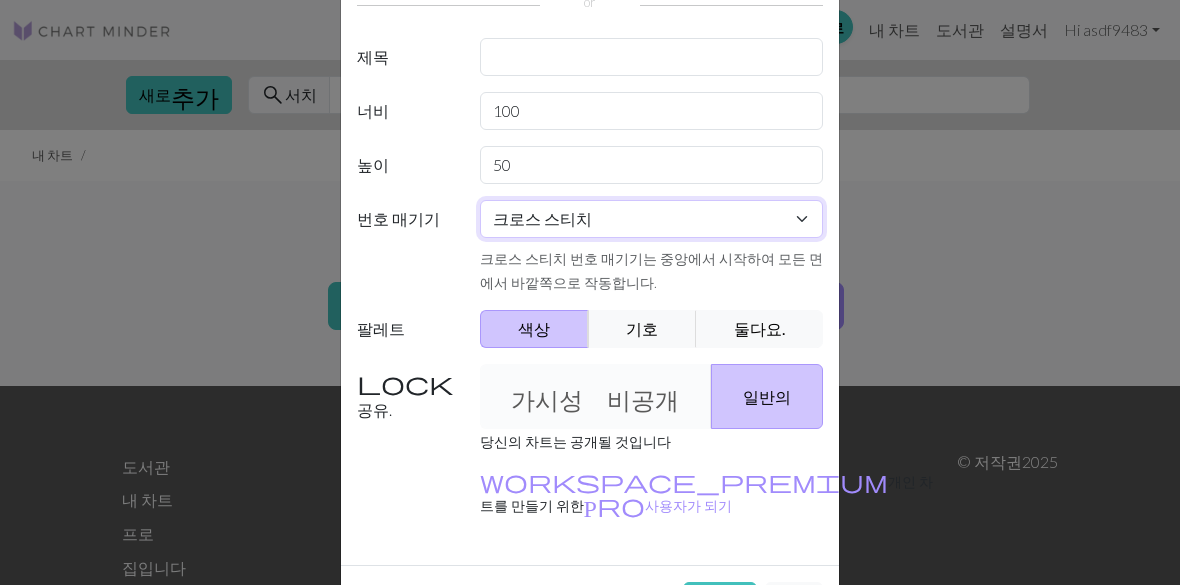 click on "니트 플랫 라운드 니트 레이스 뜨개질 크로스 스티치" at bounding box center [652, 219] 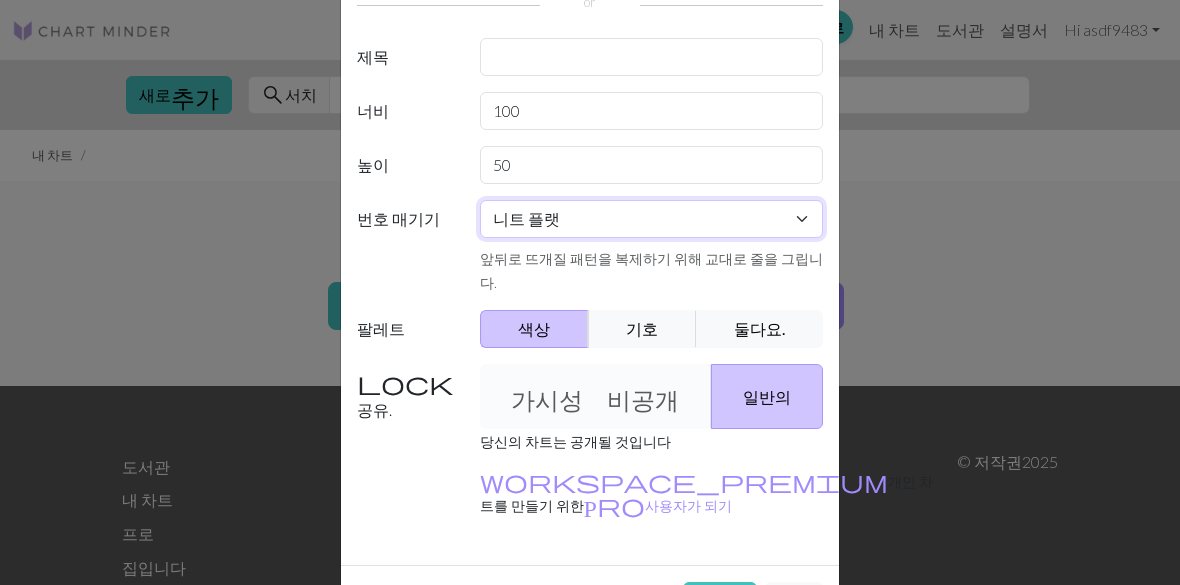click on "니트 플랫 라운드 니트 레이스 뜨개질 크로스 스티치" at bounding box center [652, 219] 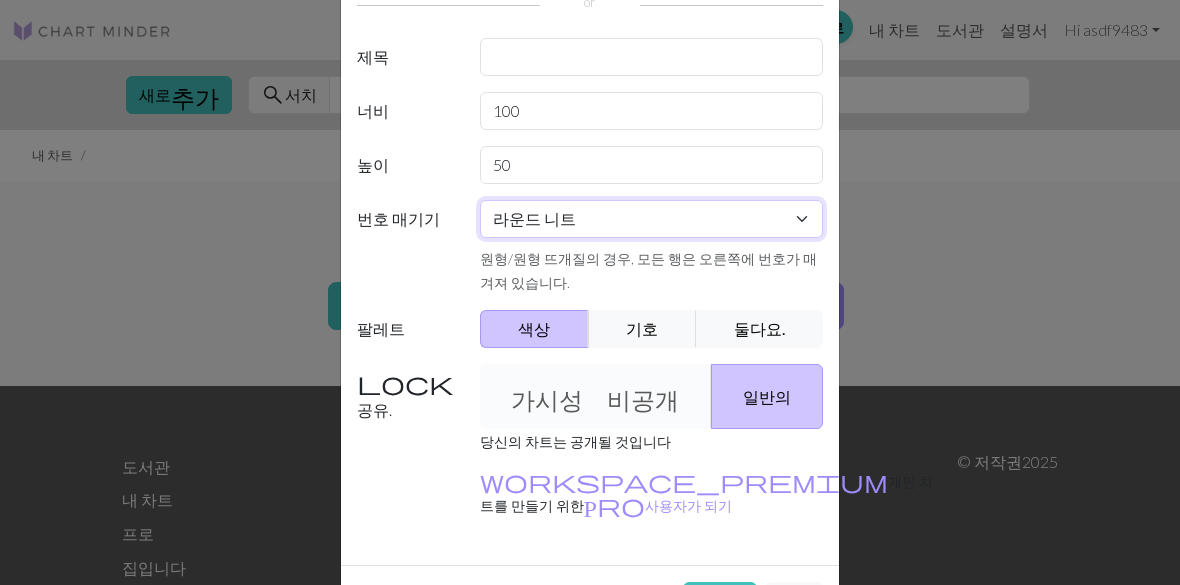 click on "니트 플랫 라운드 니트 레이스 뜨개질 크로스 스티치" at bounding box center (652, 219) 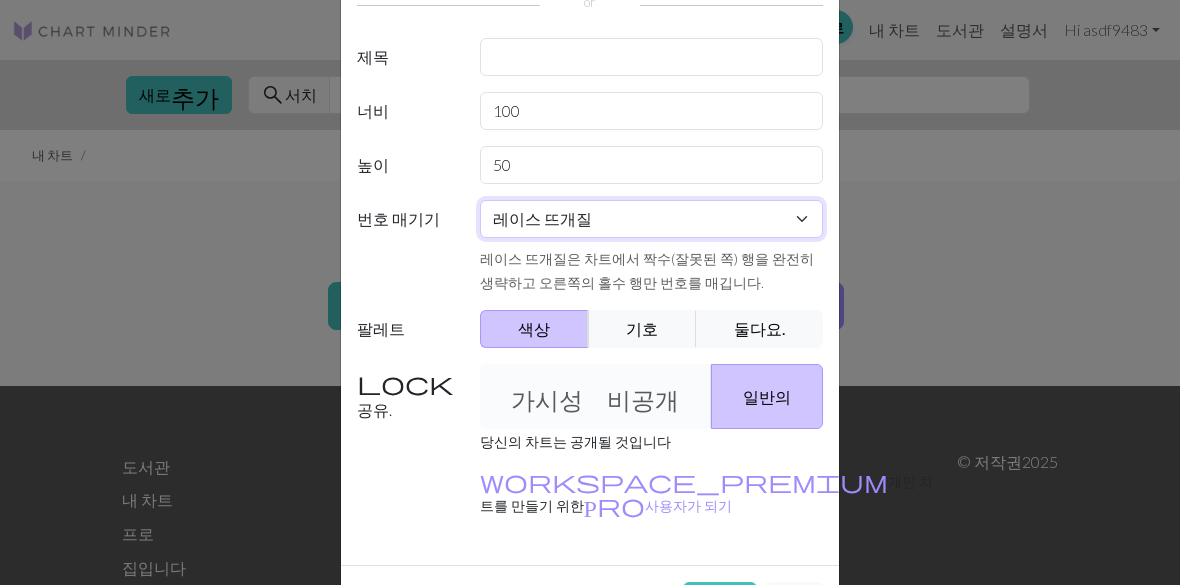 click on "니트 플랫 라운드 니트 레이스 뜨개질 크로스 스티치" at bounding box center [652, 219] 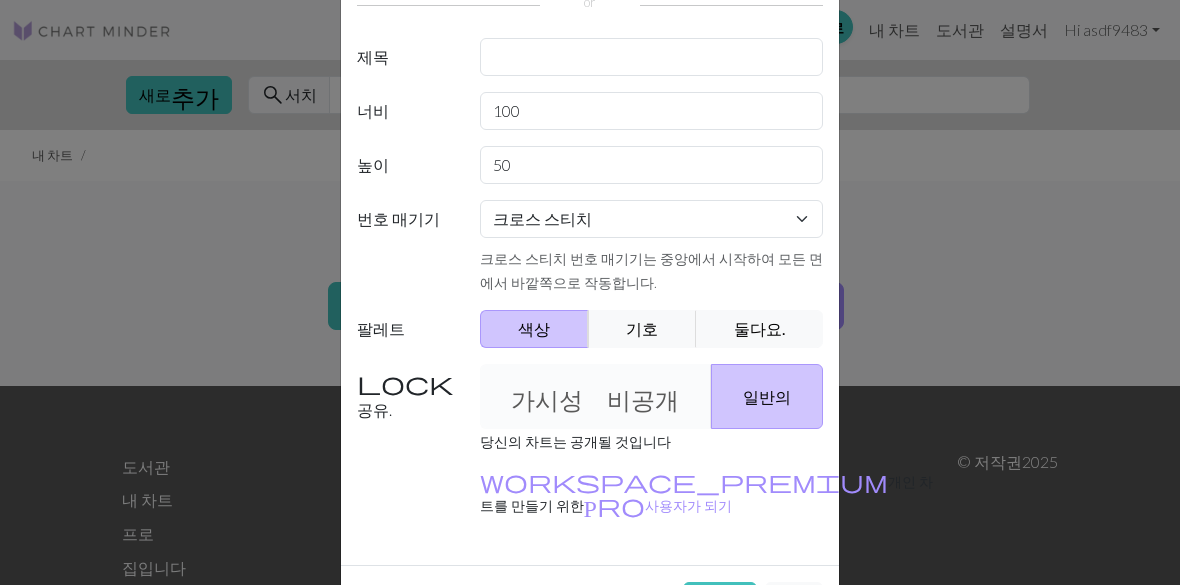 click on "색상" at bounding box center [534, 328] 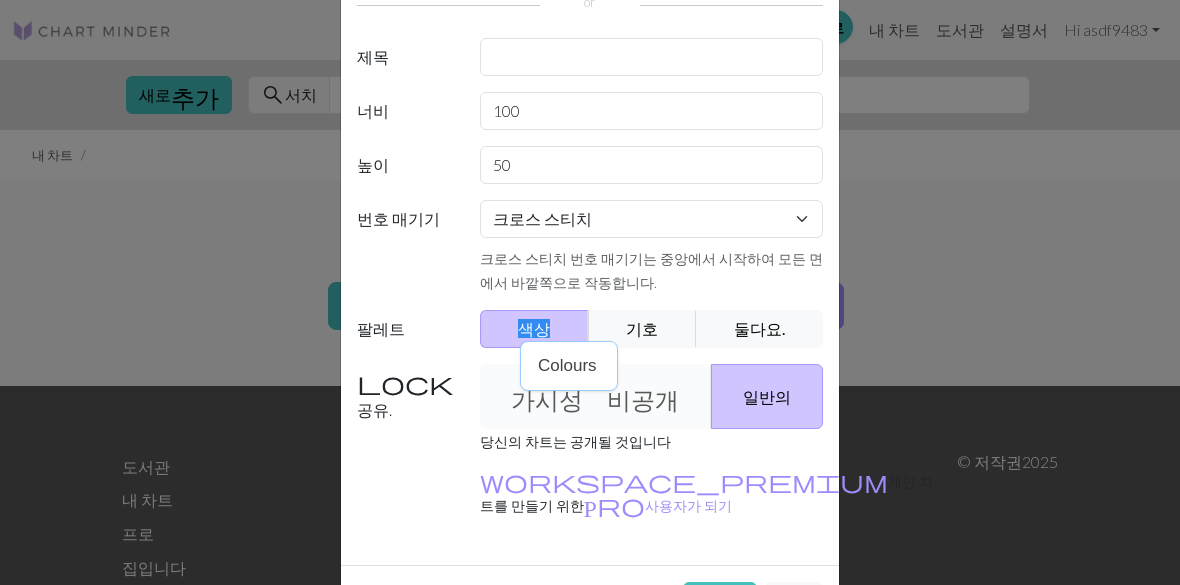 click on "기호" at bounding box center (642, 329) 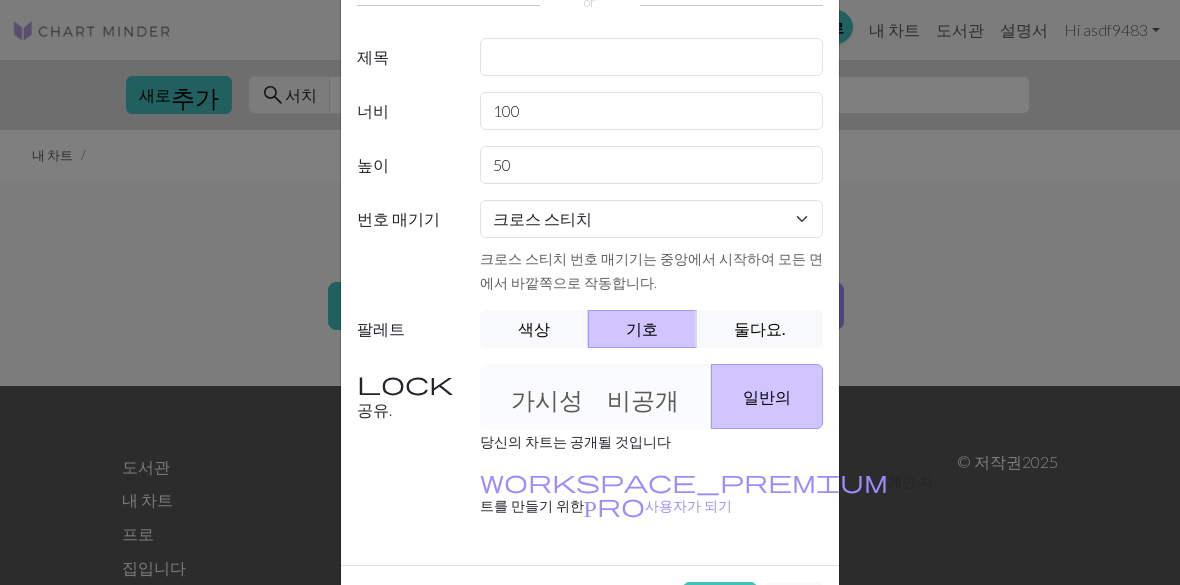 click on "색상" at bounding box center (534, 329) 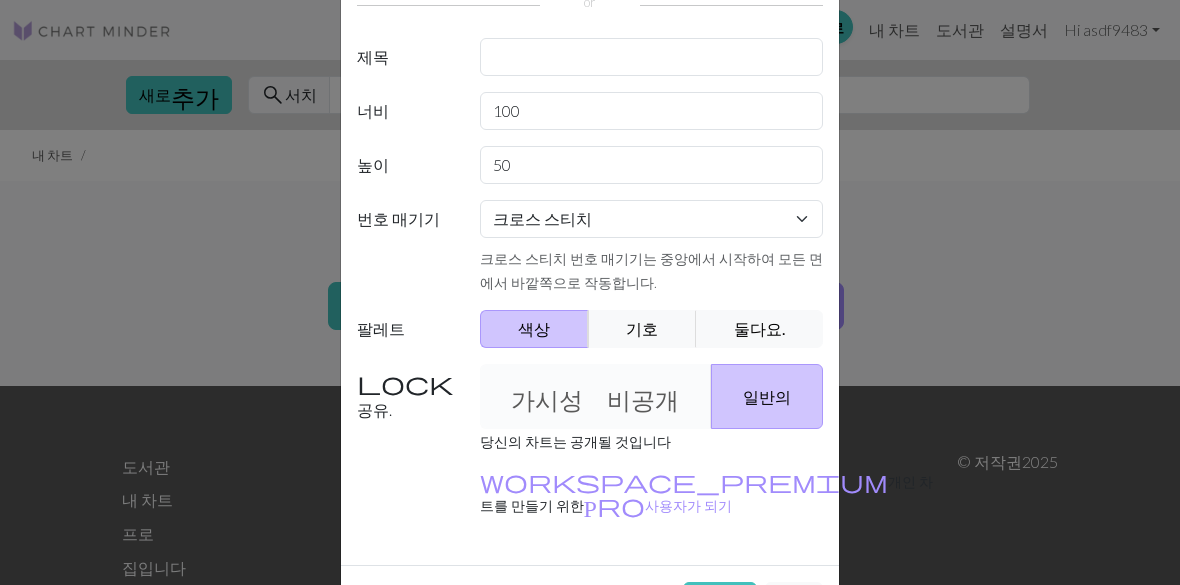 click on "가시성 비공개 일반의" at bounding box center (652, 396) 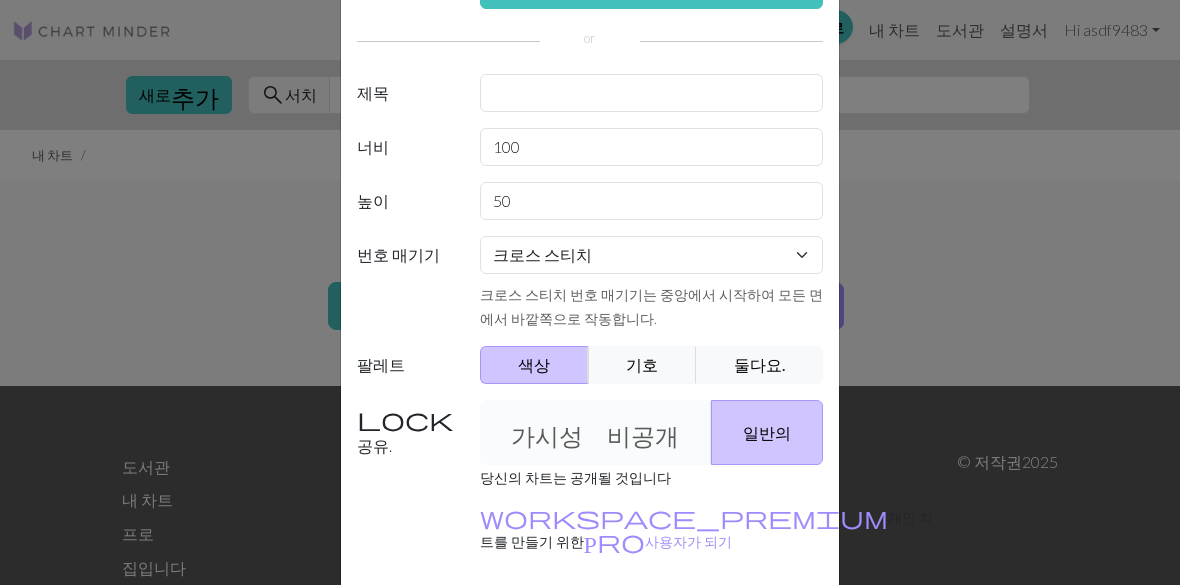 scroll, scrollTop: 157, scrollLeft: 0, axis: vertical 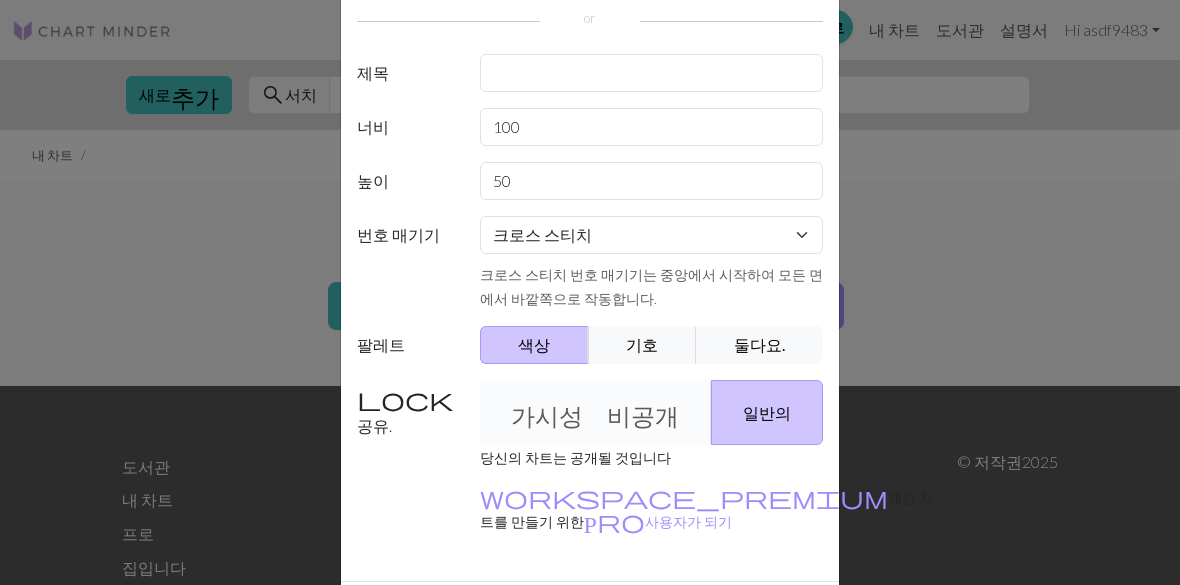 click on "기호" at bounding box center (642, 345) 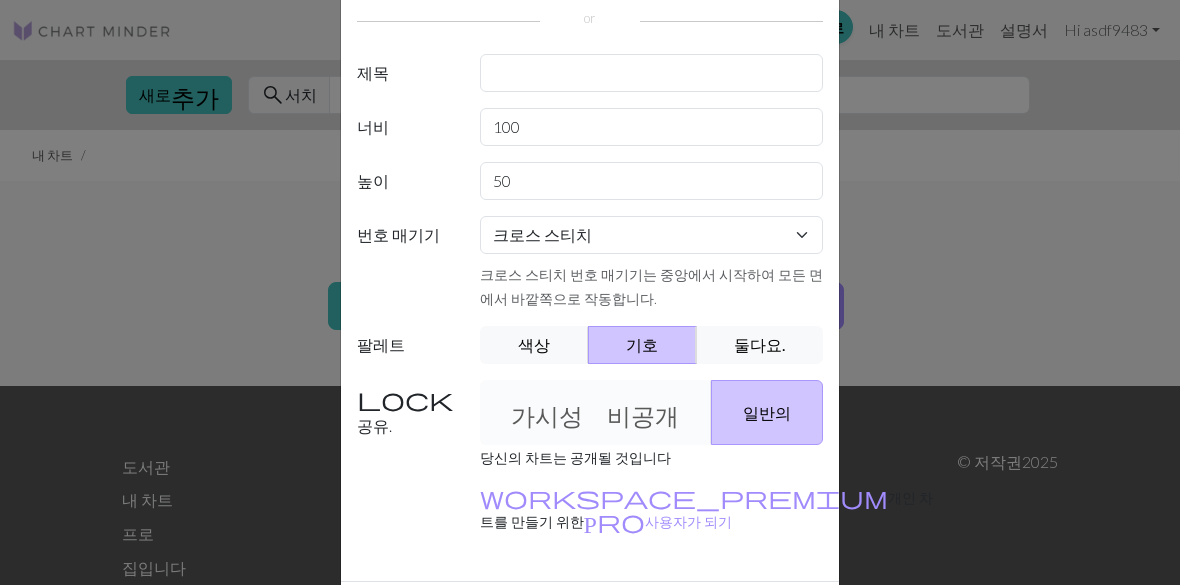 click on "색상" at bounding box center (534, 345) 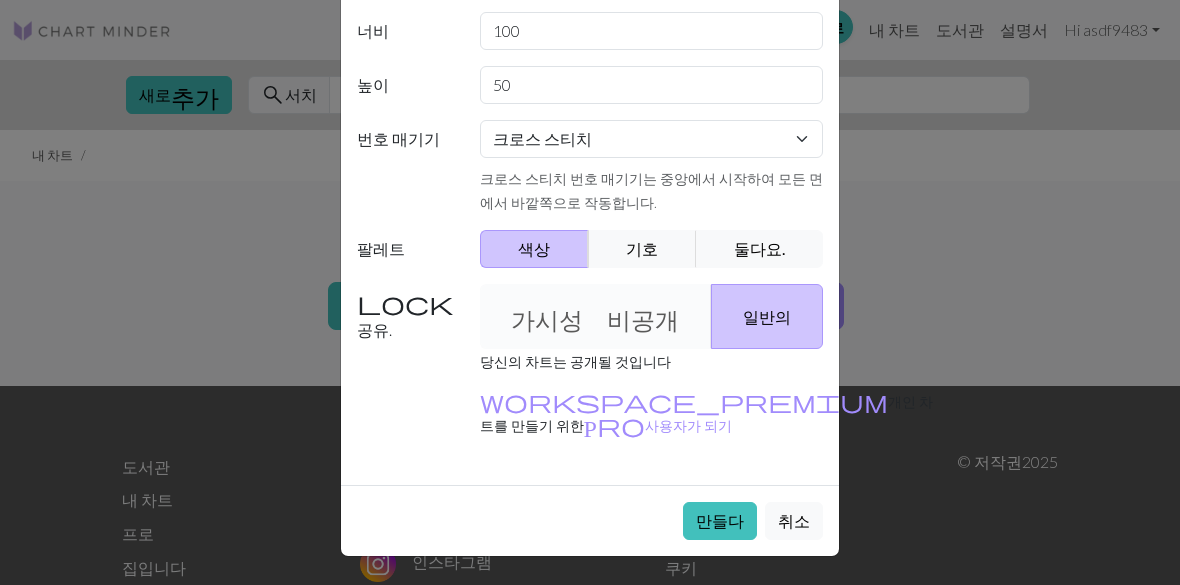 scroll, scrollTop: 252, scrollLeft: 0, axis: vertical 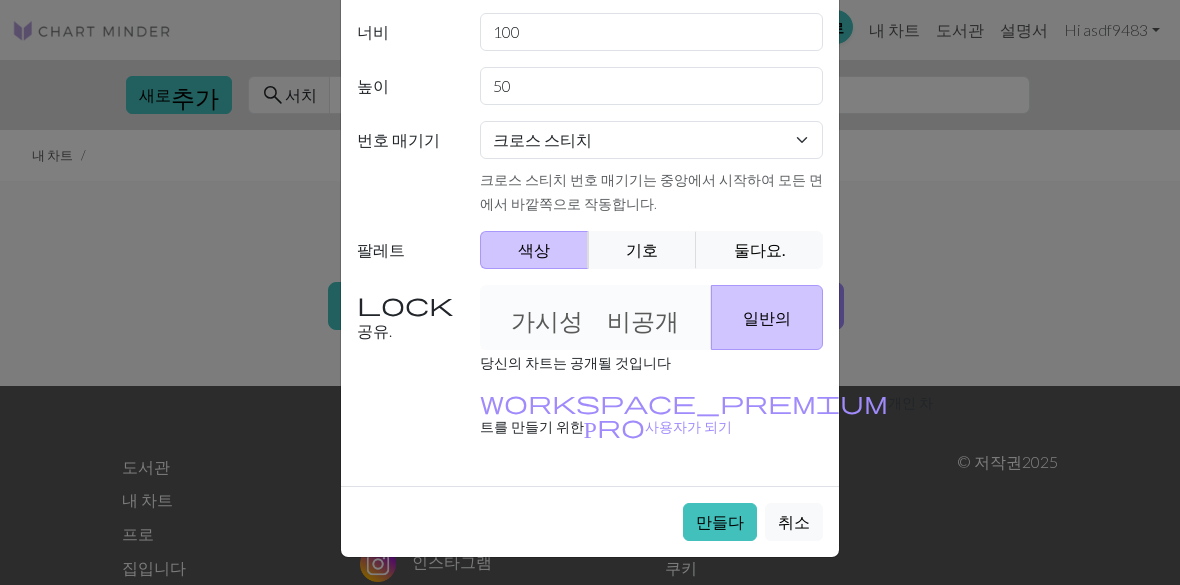 click on "만들다" at bounding box center [720, 521] 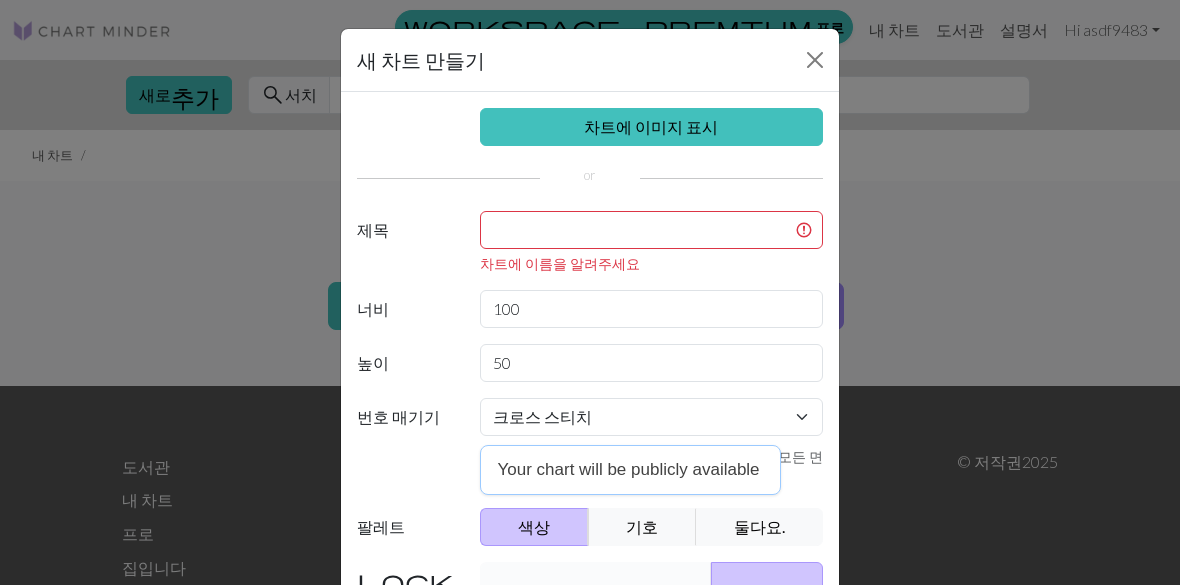 scroll, scrollTop: -1, scrollLeft: 0, axis: vertical 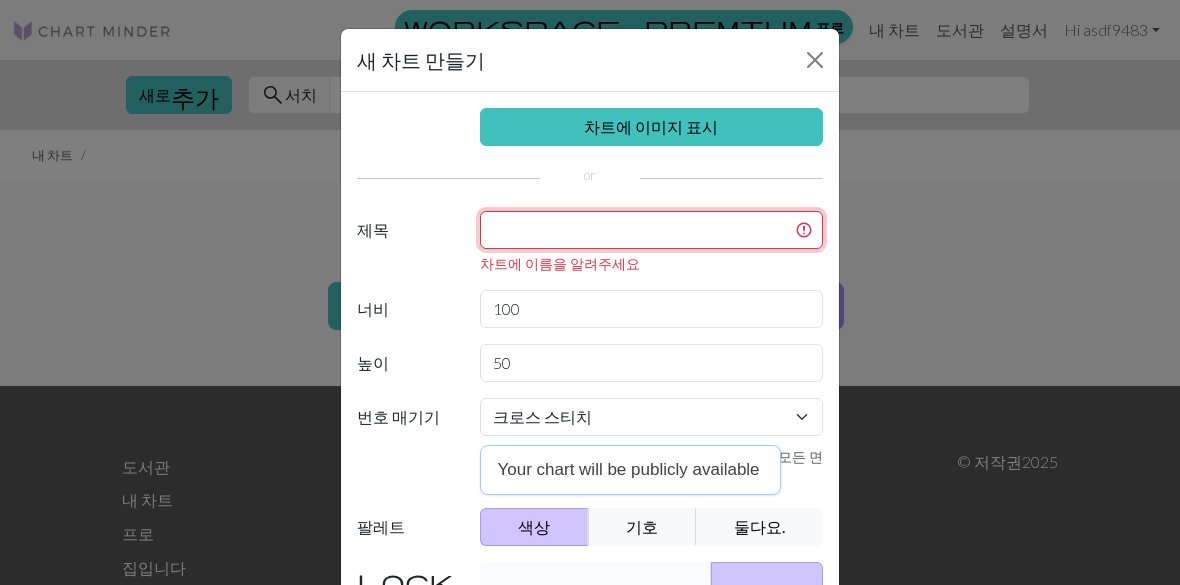 click at bounding box center (652, 230) 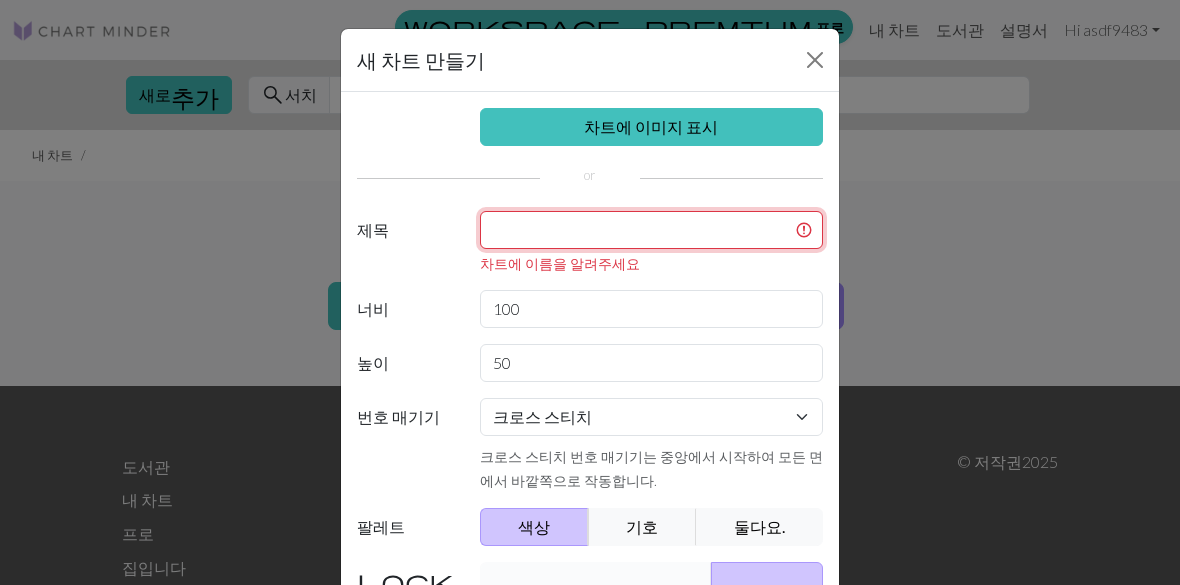 scroll, scrollTop: 0, scrollLeft: 0, axis: both 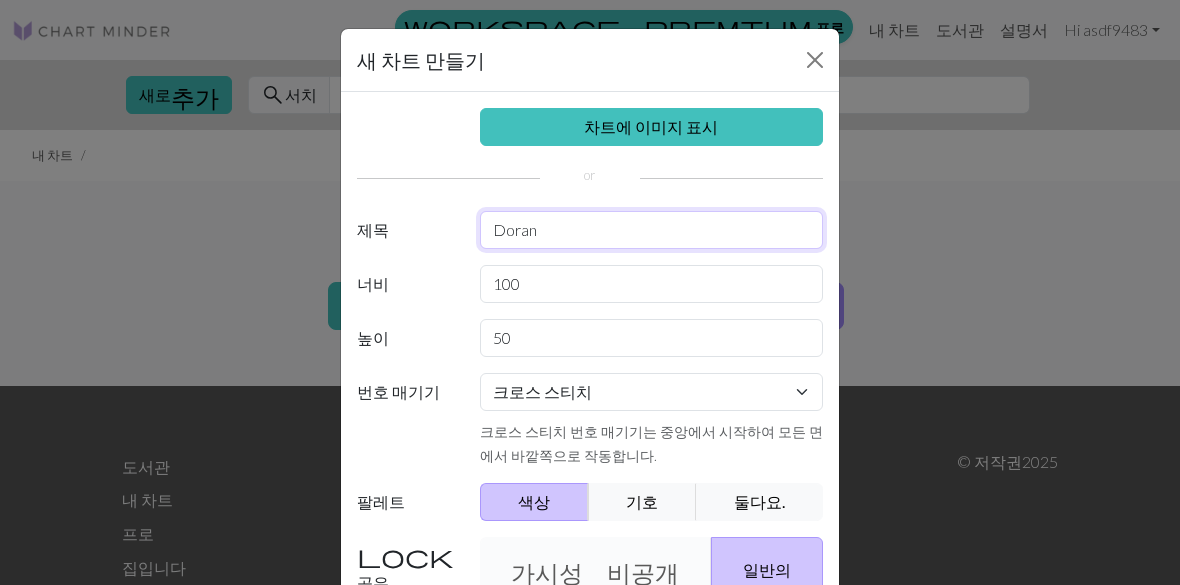 type on "Doran" 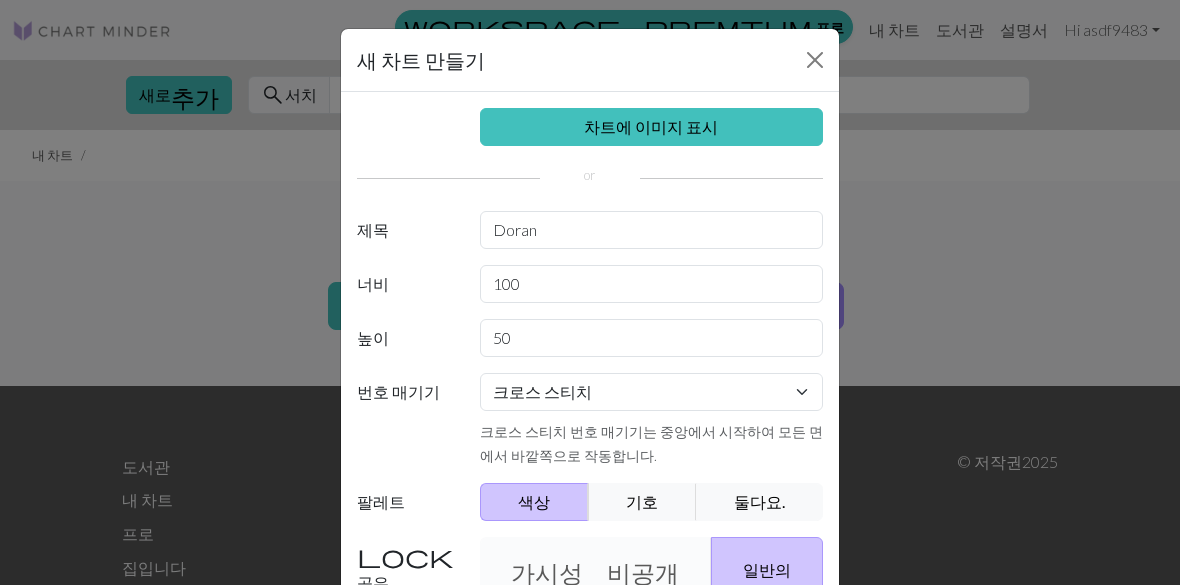click on "일반의" at bounding box center (767, 569) 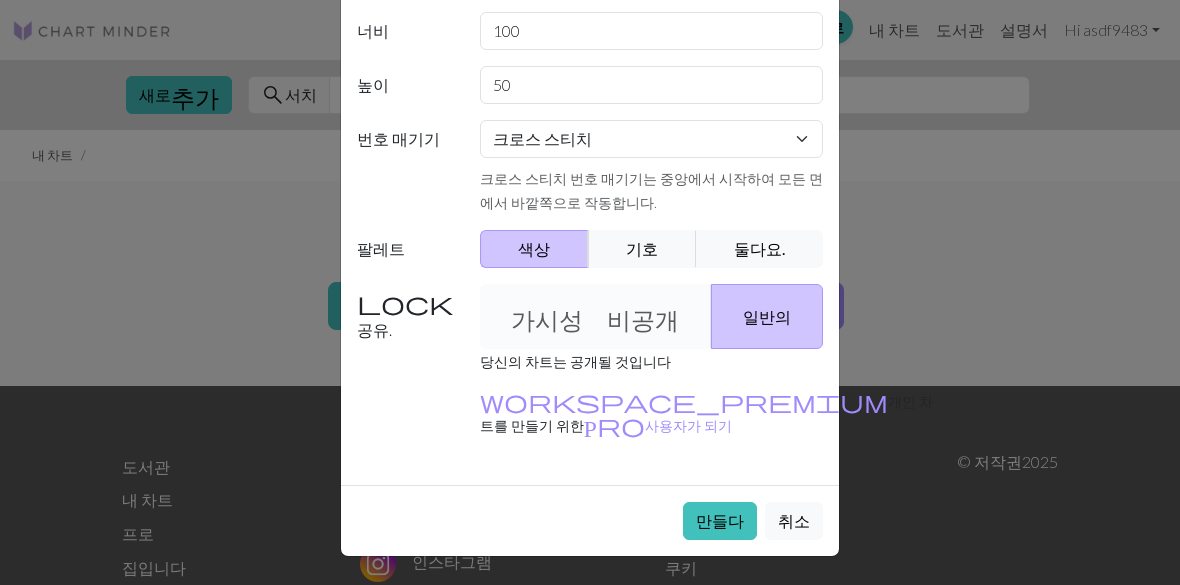 scroll, scrollTop: 252, scrollLeft: 0, axis: vertical 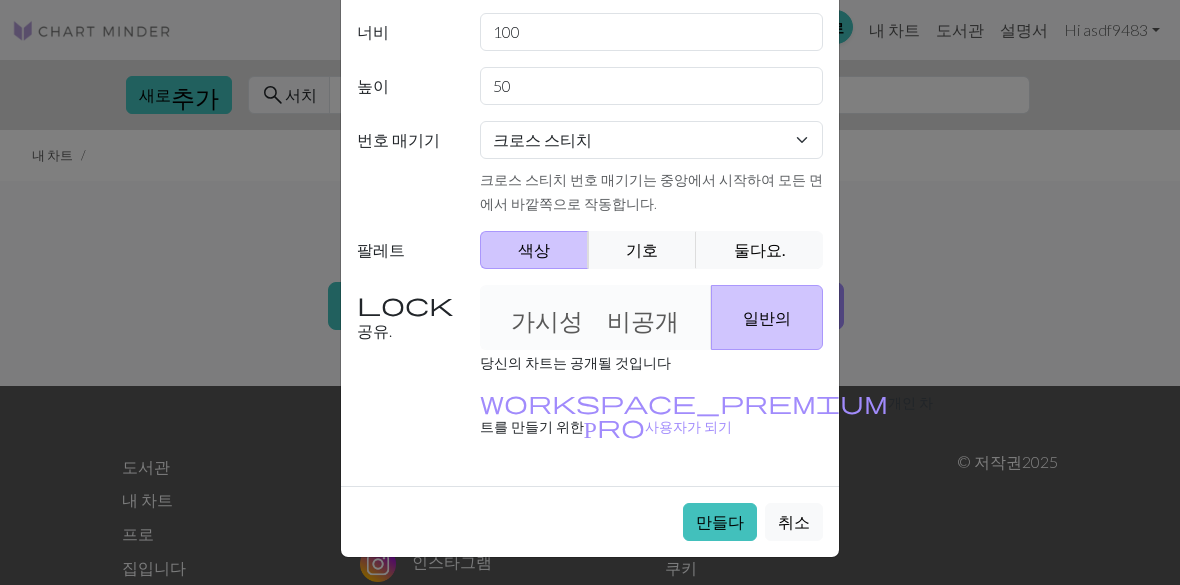 click on "만들다" at bounding box center [720, 521] 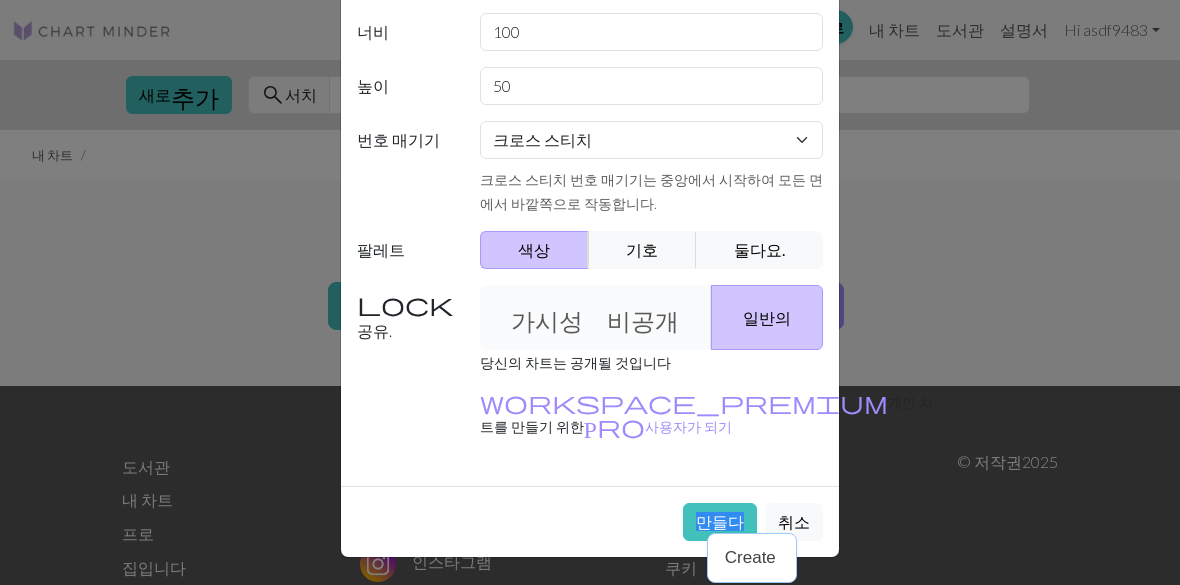 click on "만들다" at bounding box center (720, 522) 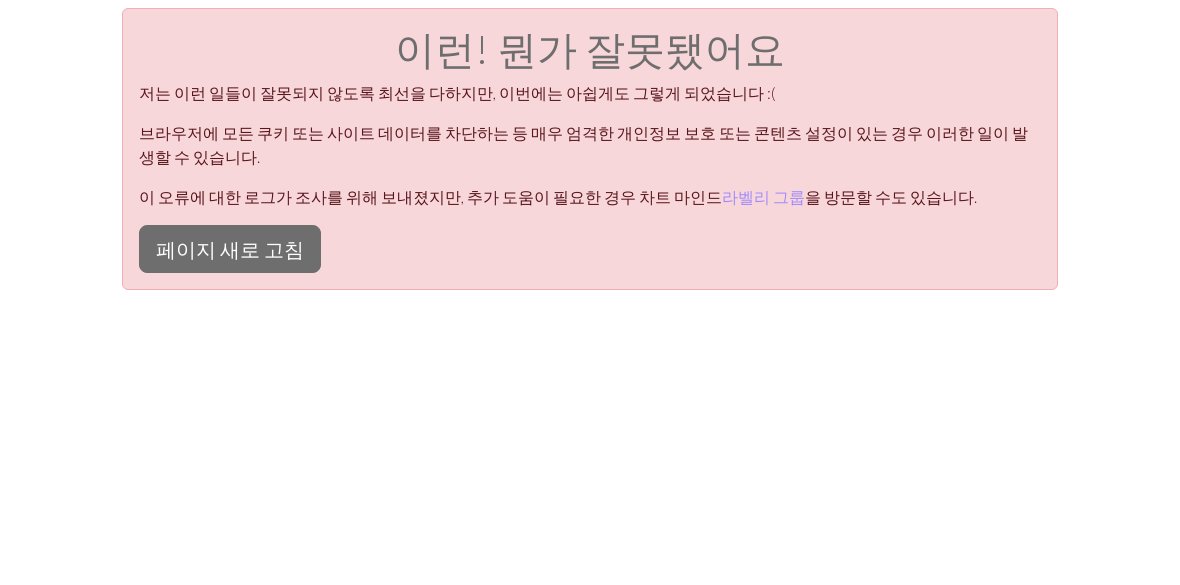 click on "페이지 새로 고침" at bounding box center [230, 249] 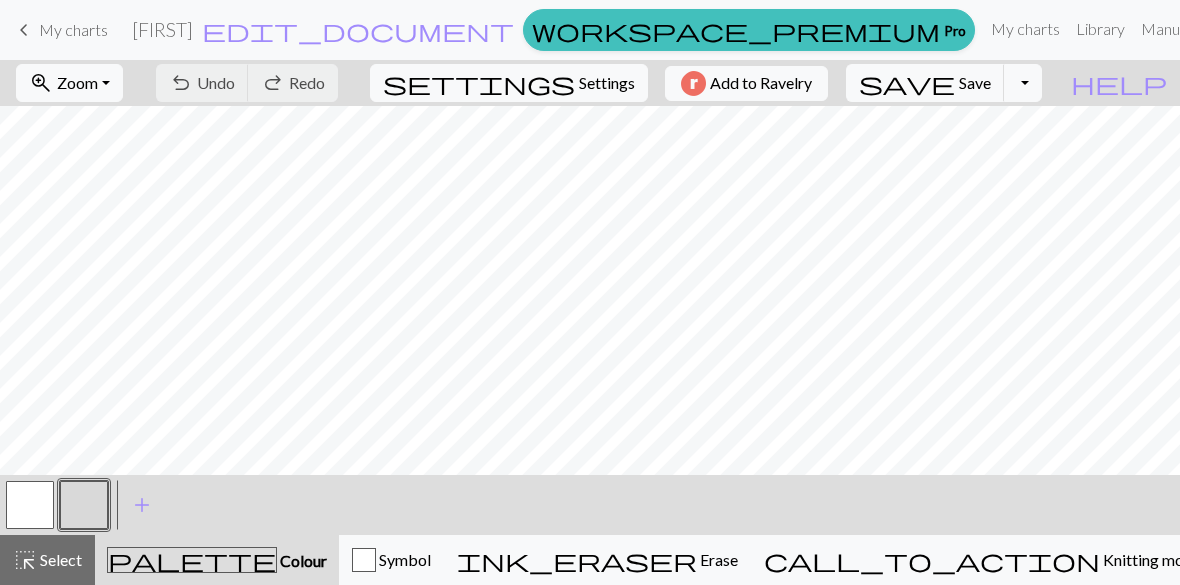 scroll, scrollTop: 0, scrollLeft: 0, axis: both 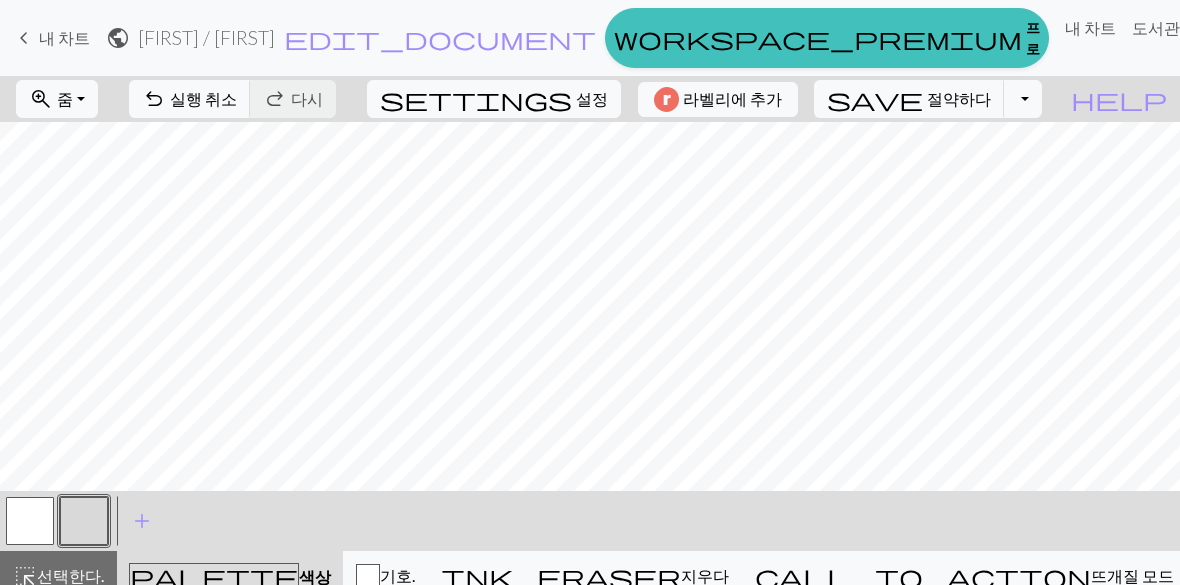 click on "실행 취소" at bounding box center [203, 98] 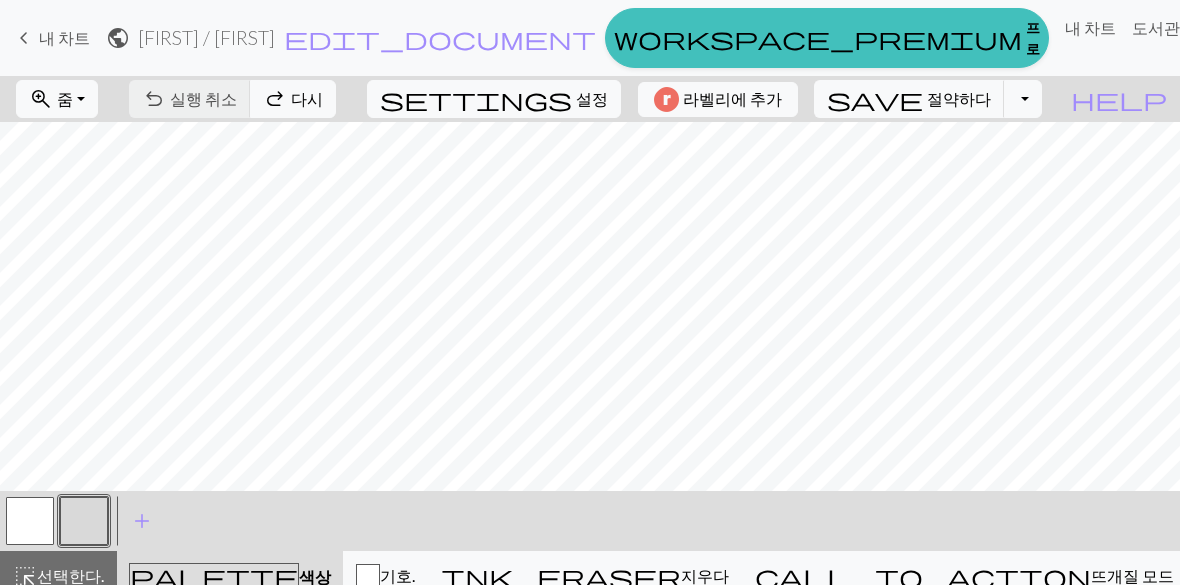 click on "zoom_in 줌 Zoom" at bounding box center (57, 99) 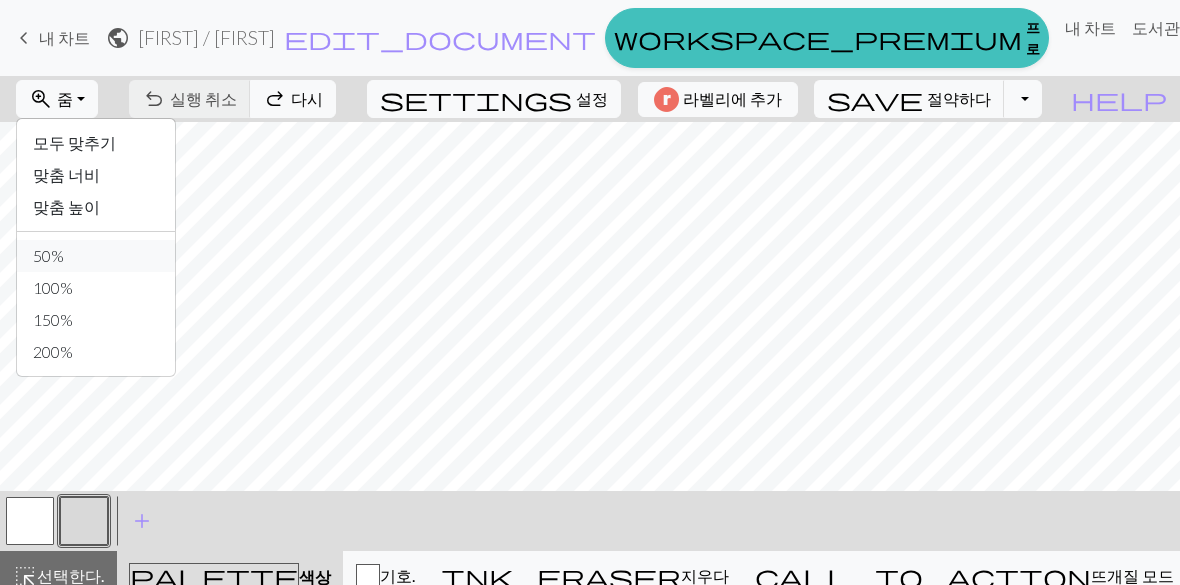 click on "50%" at bounding box center [48, 255] 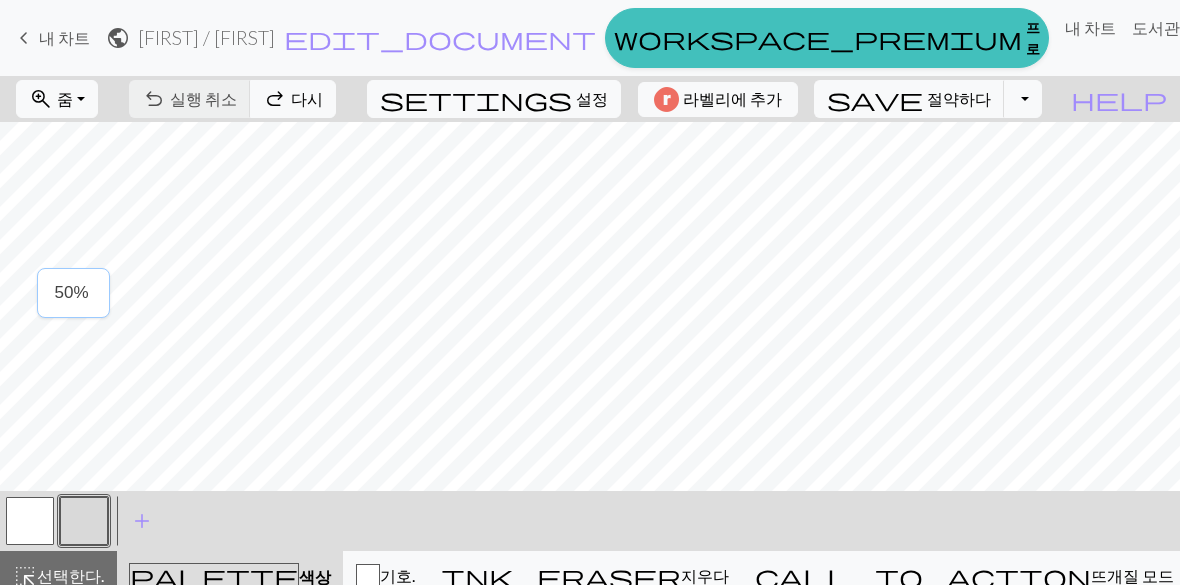 click on "zoom_in 줌 Zoom" at bounding box center (57, 99) 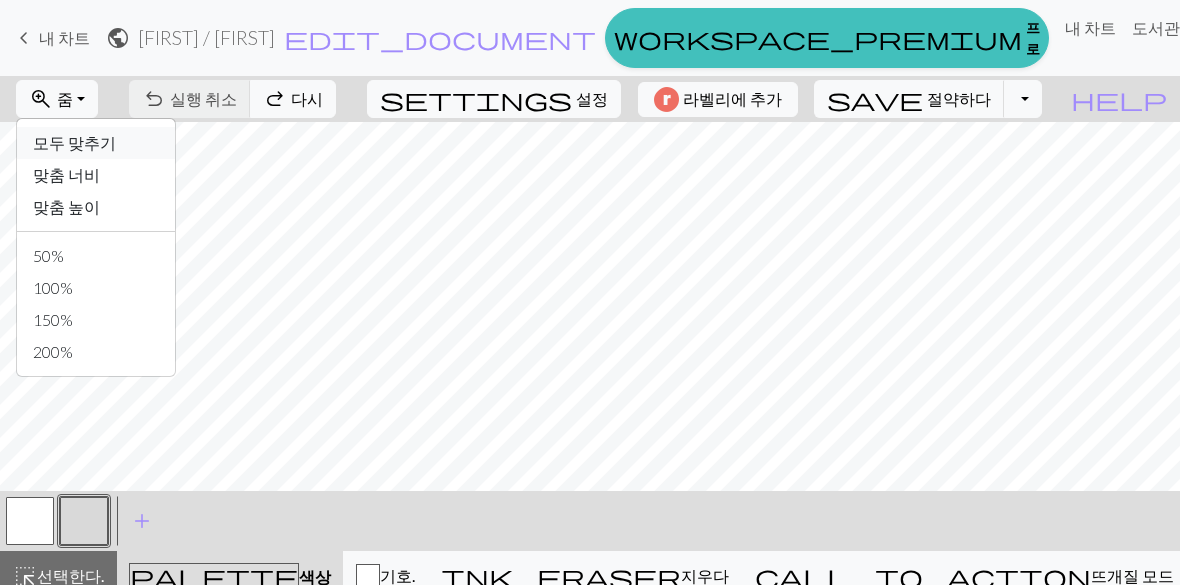 click on "모두 맞추기" at bounding box center [74, 142] 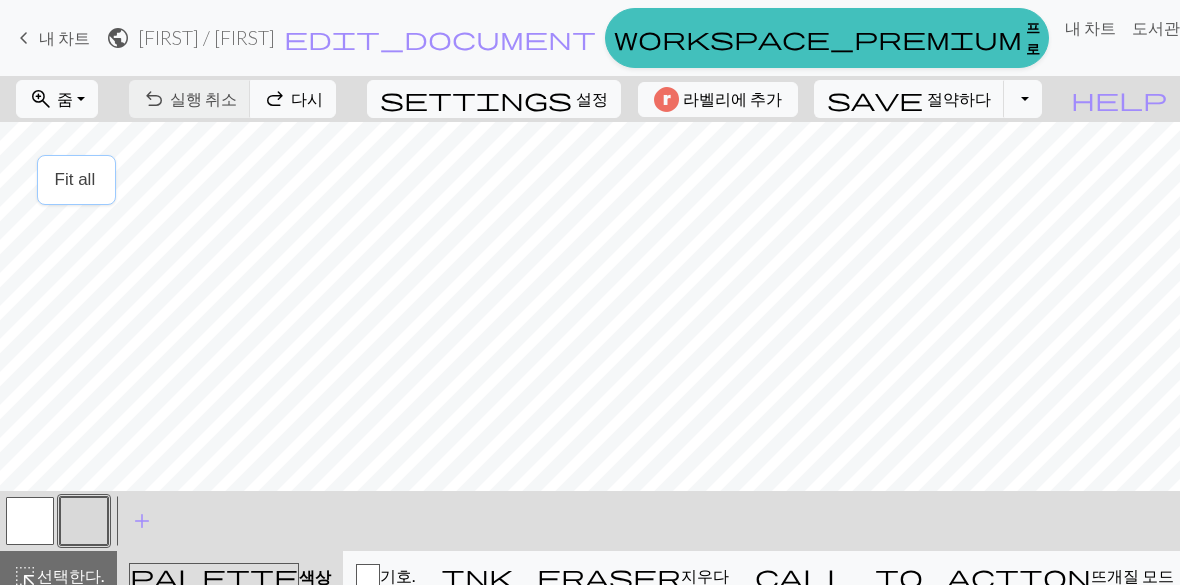 click on "줌" at bounding box center (65, 98) 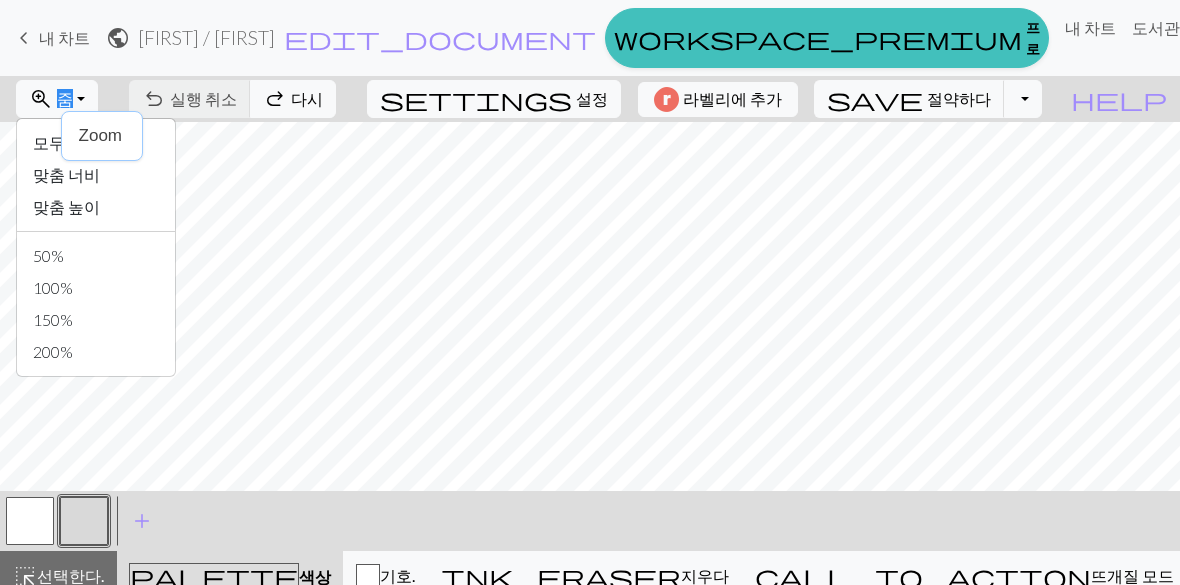 click on "zoom_in 줌 Zoom" at bounding box center [57, 99] 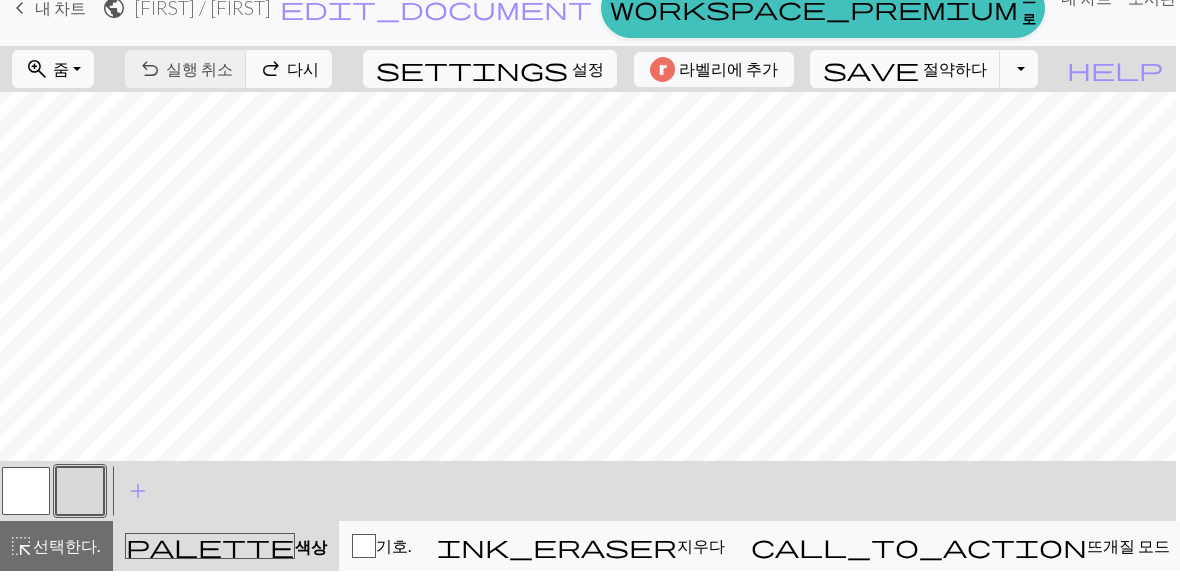 scroll, scrollTop: 16, scrollLeft: 9, axis: both 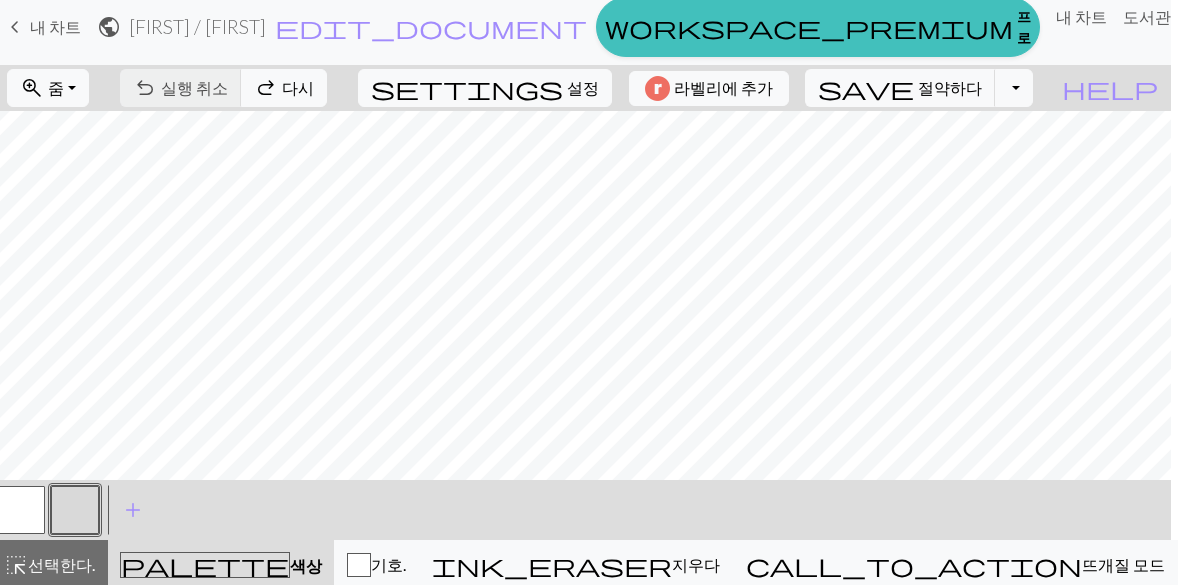 click on "설정" at bounding box center [583, 87] 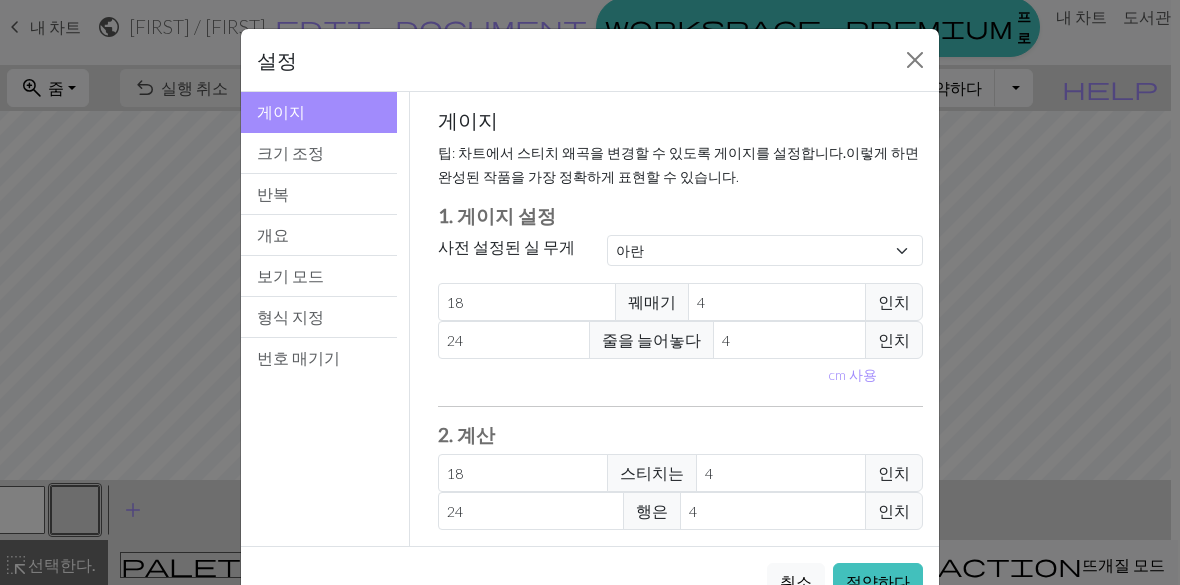click on "팁 : 차트에서 스티치 왜곡을 변경할 수 있도록 게이지를 설정 합니다.  이렇게 하면 완성된 작품을 가장 정확하게 표현할 수 있습니다." at bounding box center [681, 164] 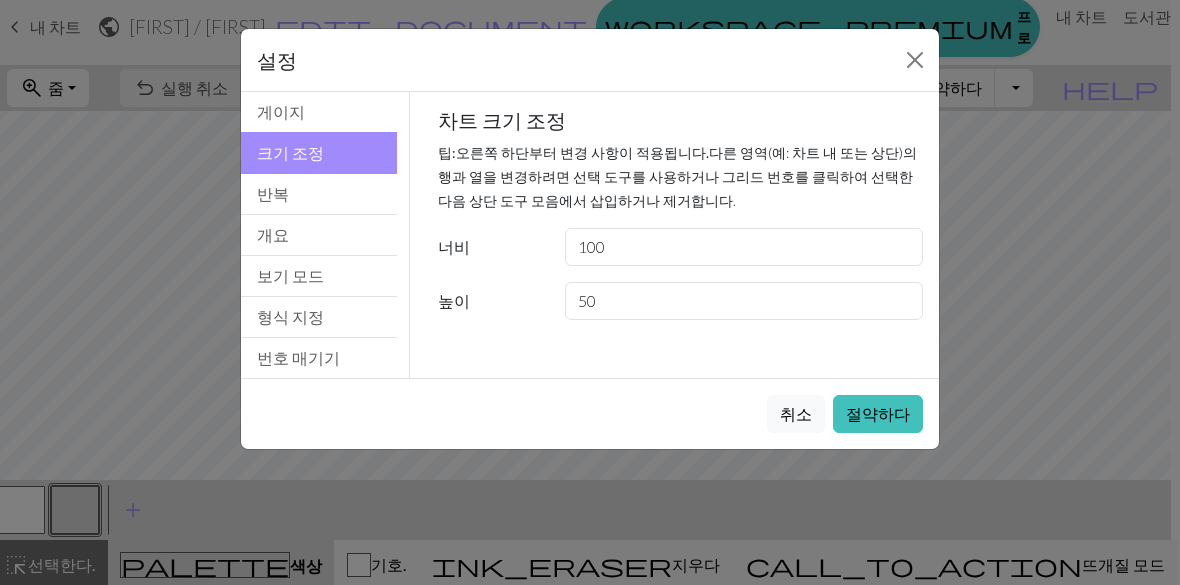 click on "반복" at bounding box center [319, 194] 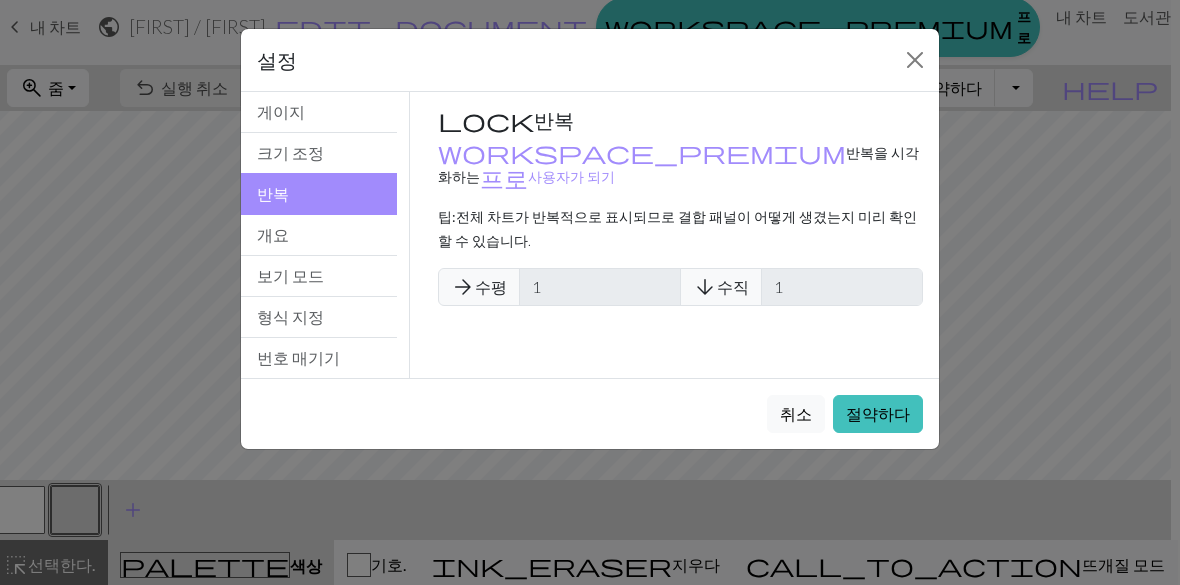 click on "크기 조정" at bounding box center (319, 153) 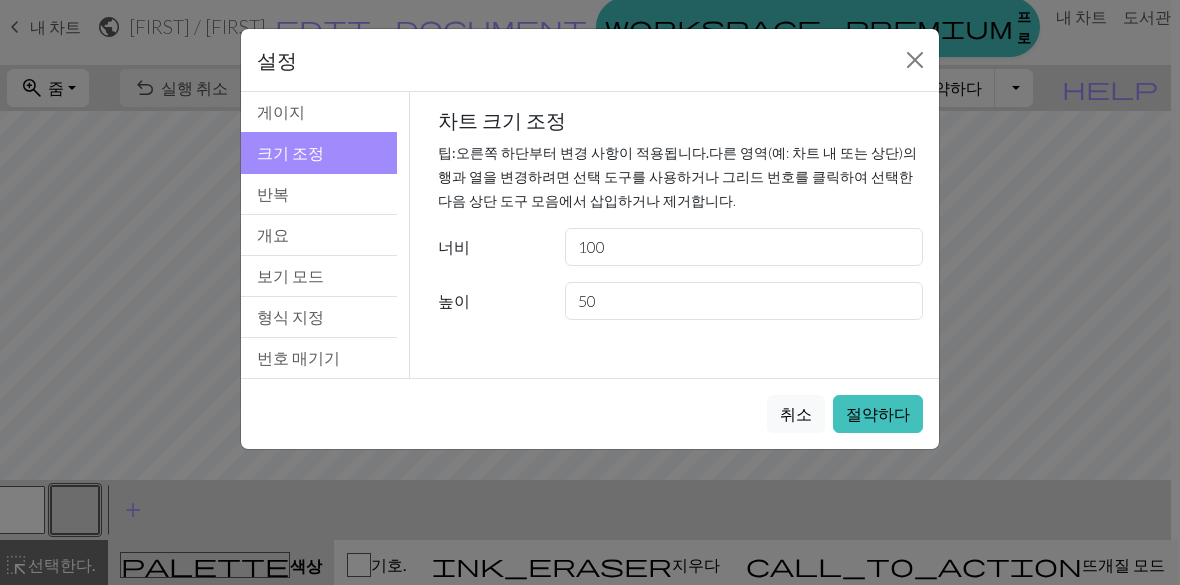 click on "반복" at bounding box center [319, 194] 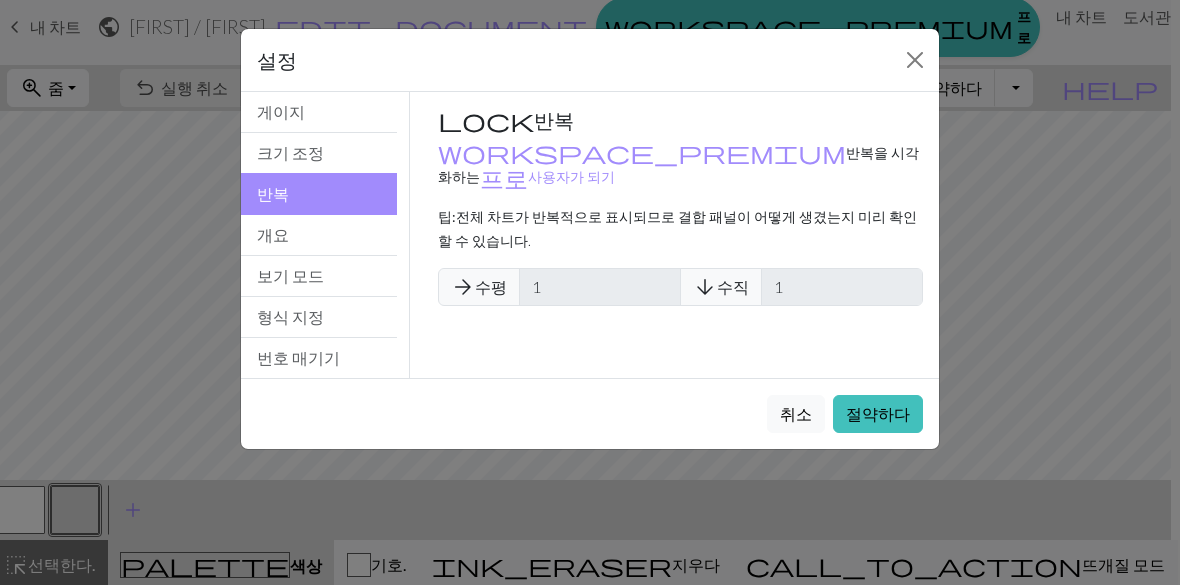 click on "크기 조정" at bounding box center [319, 153] 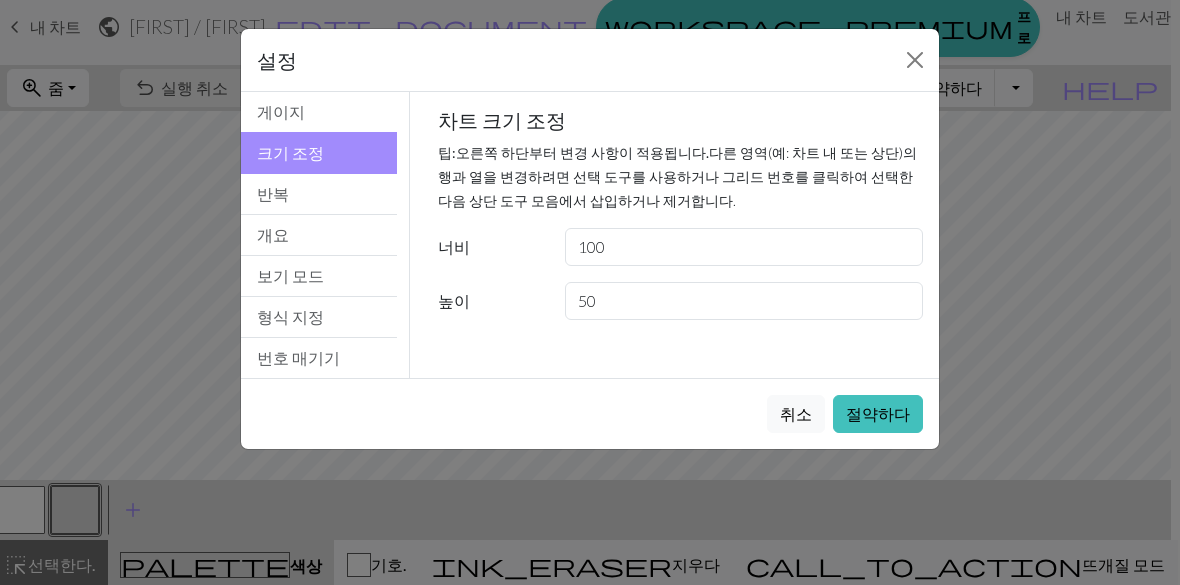 click on "게이지" at bounding box center (319, 112) 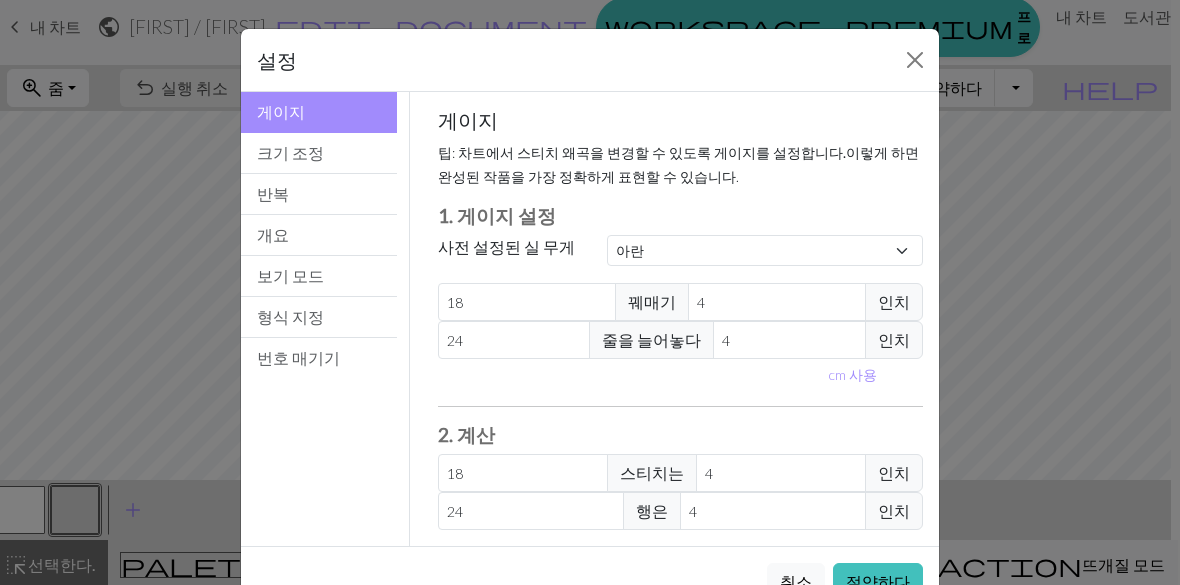 click on "개요" at bounding box center [319, 235] 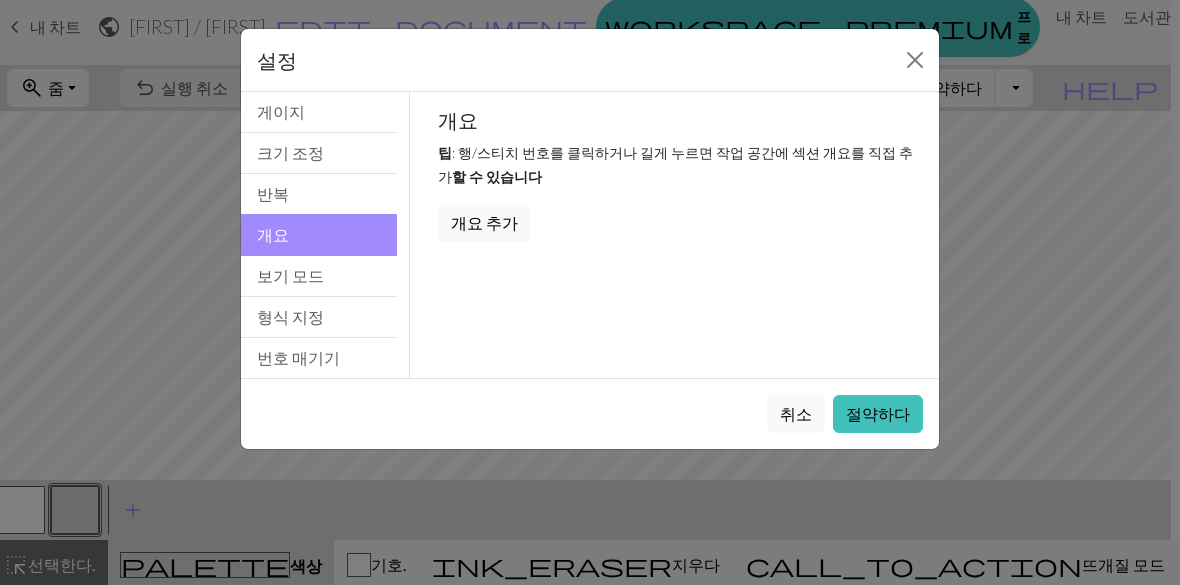 click on "반복" at bounding box center [319, 194] 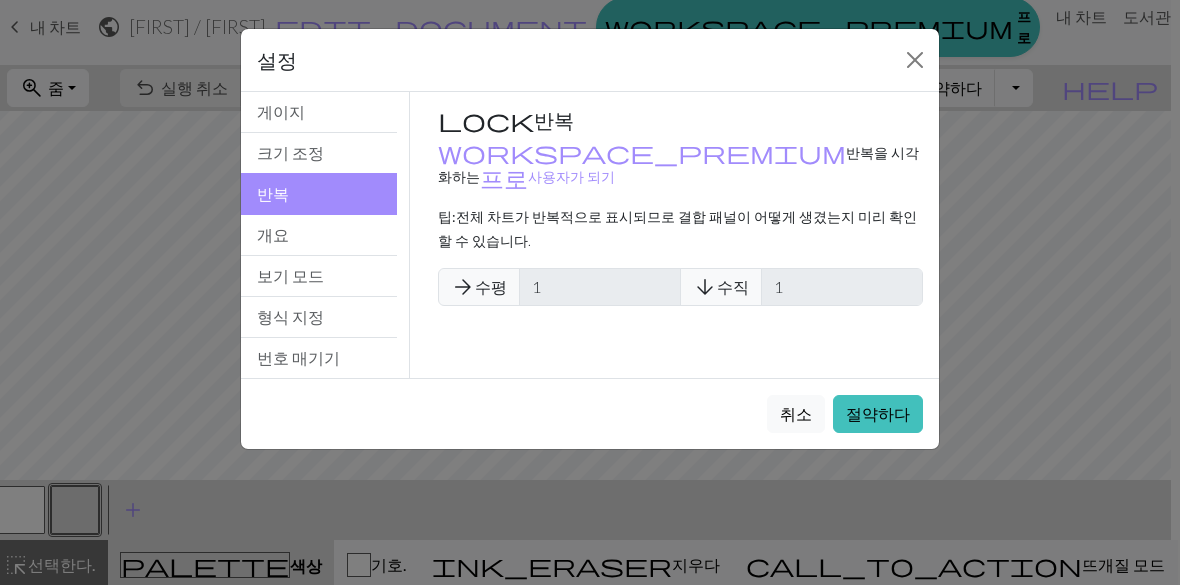 click on "크기 조정" at bounding box center (319, 153) 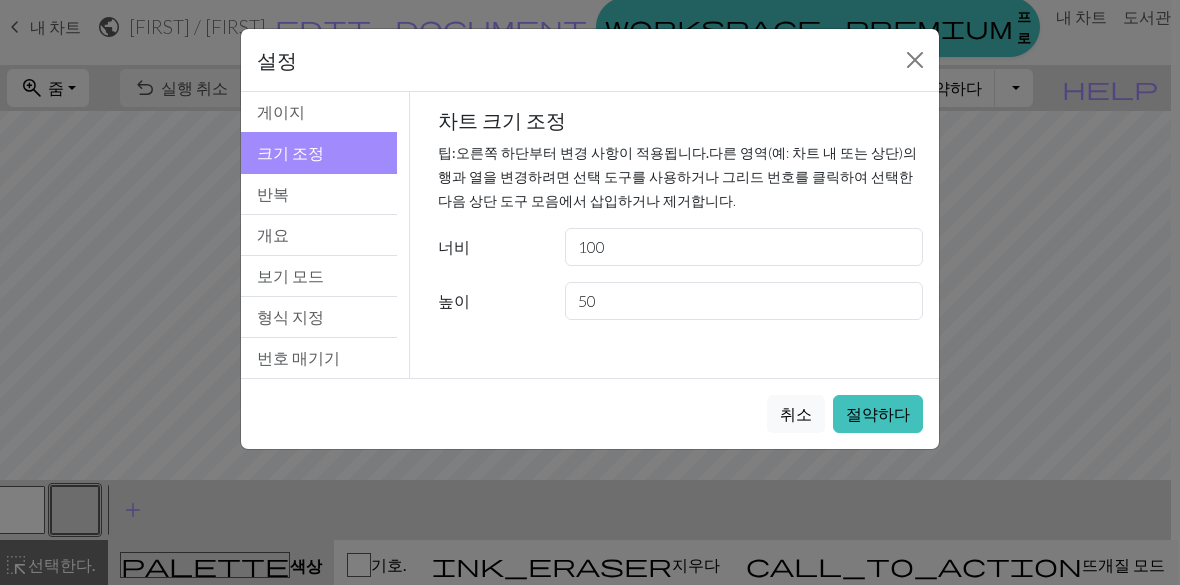 click on "보기 모드" at bounding box center [319, 276] 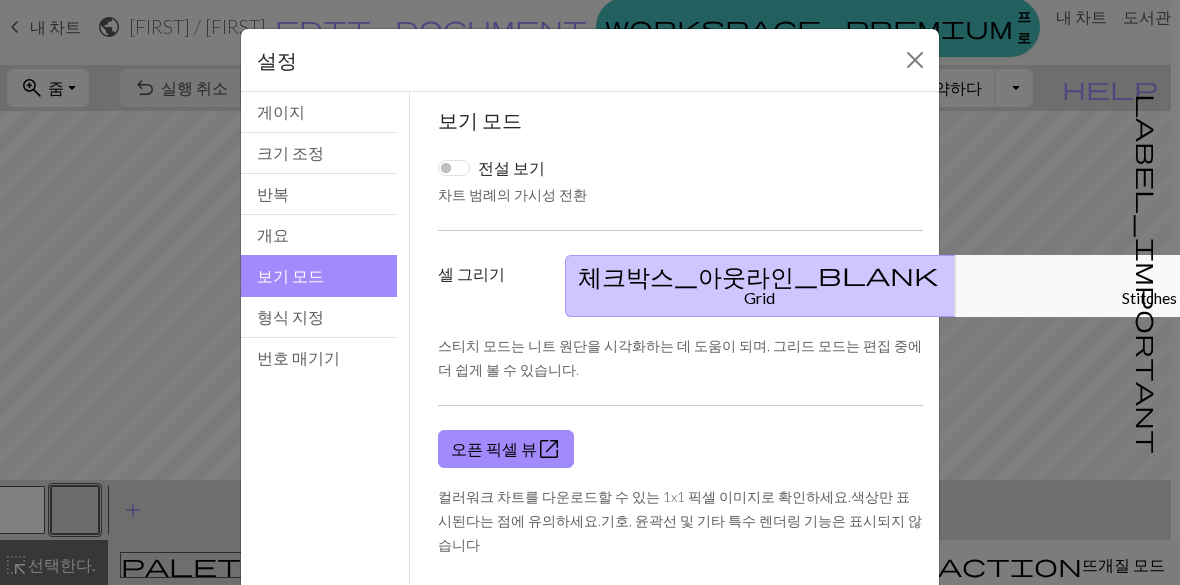 click on "형식 지정" at bounding box center [319, 317] 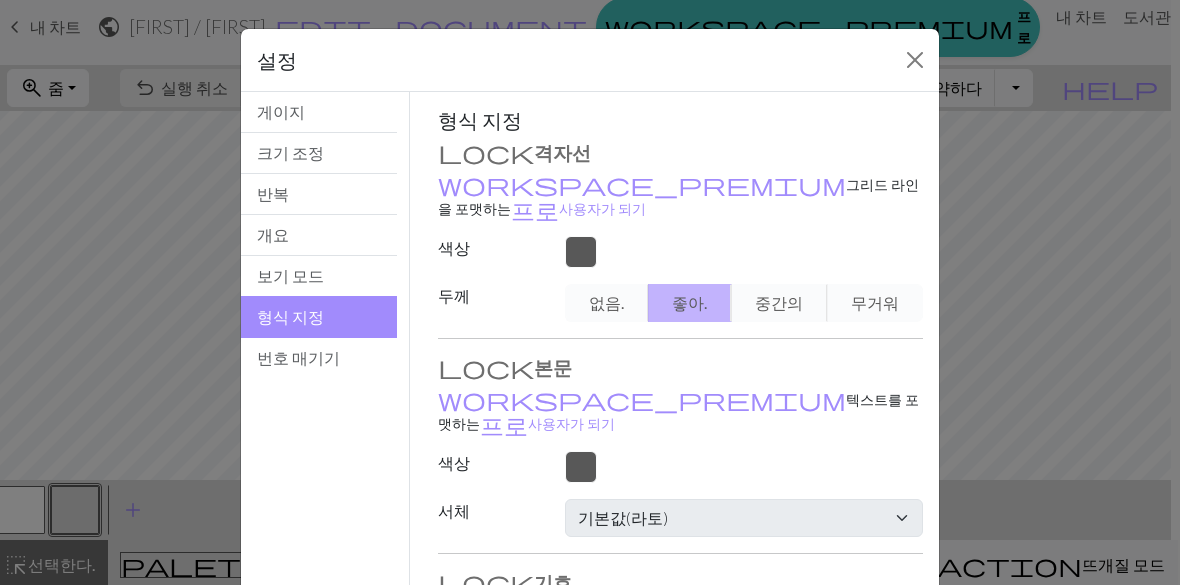 click on "번호 매기기" at bounding box center (319, 358) 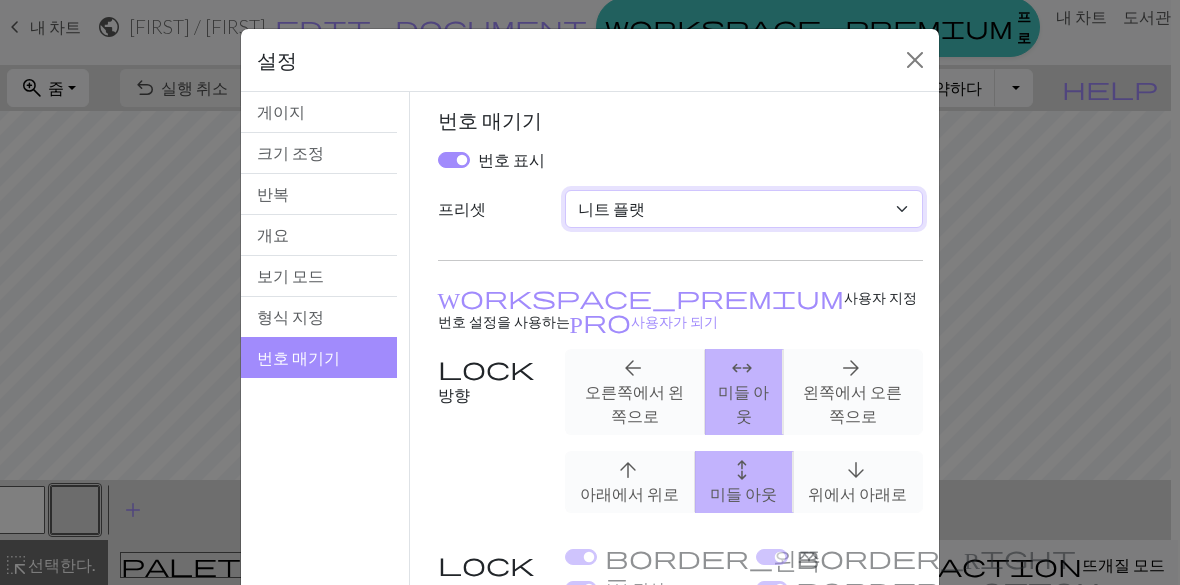 click on "관습 니트 플랫 라운드 니트 레이스 뜨개질 크로스 스티치" at bounding box center (744, 209) 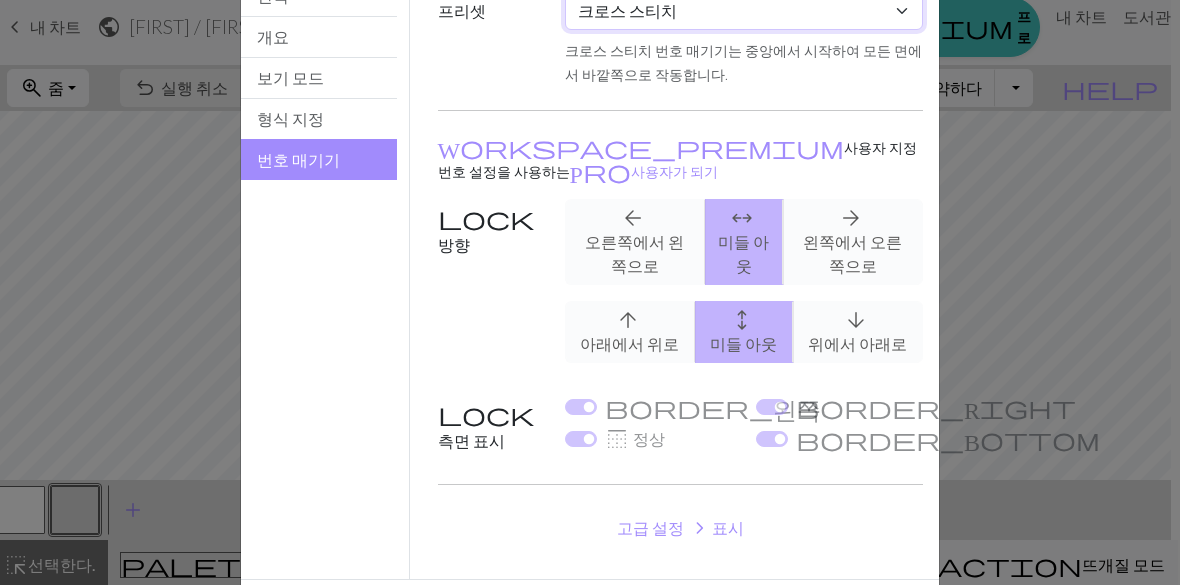 scroll, scrollTop: 201, scrollLeft: 0, axis: vertical 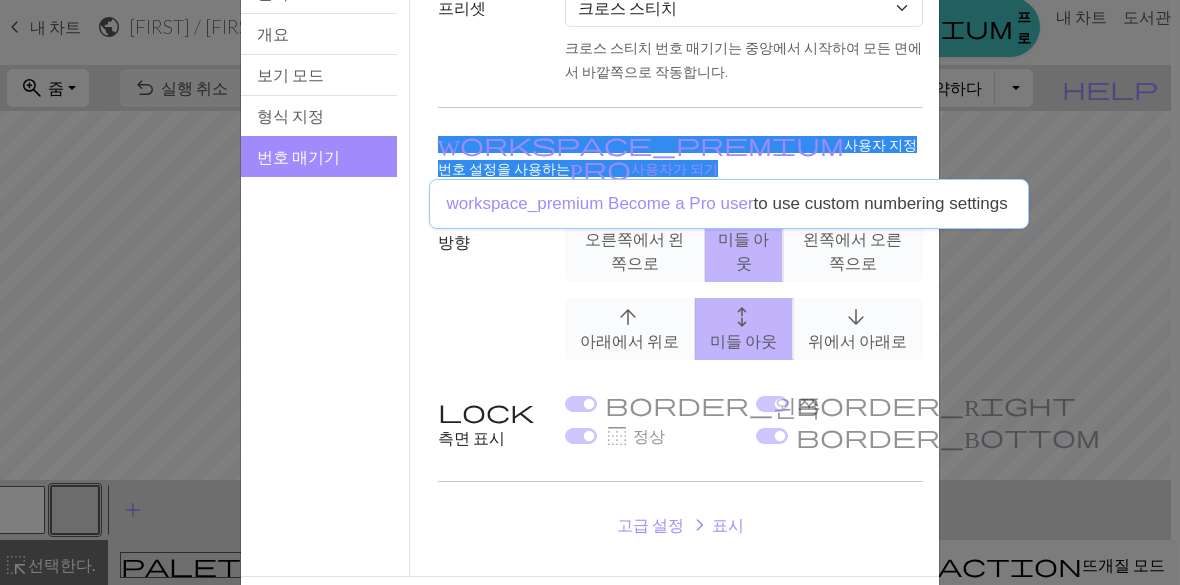 click on "방향" at bounding box center (489, 286) 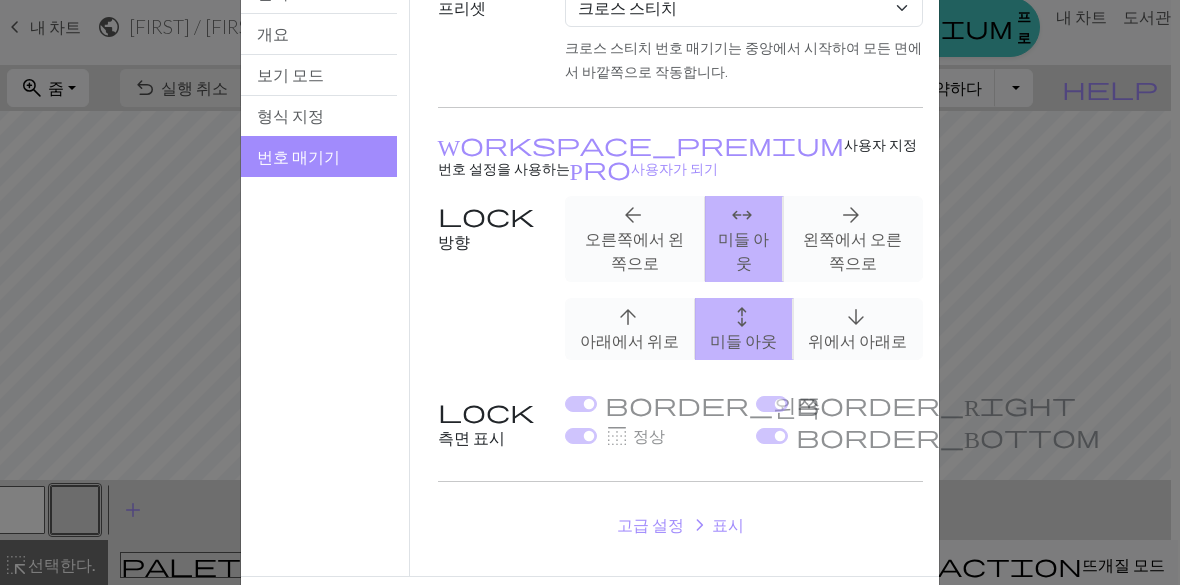 click on "arrow_back 오른쪽에서 왼쪽으로 arrows_outward 미들 아웃 arrow_forward 왼쪽에서 오른쪽으로" at bounding box center [744, 239] 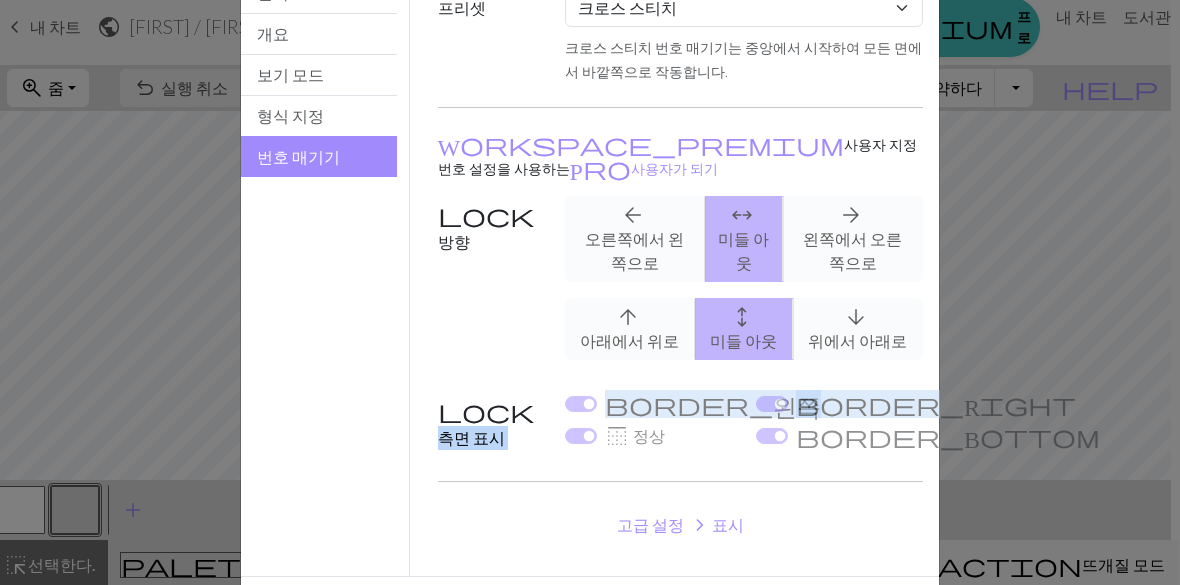 click on "번호 매기기 번호 표시 프리셋 관습 니트 플랫 라운드 니트 레이스 뜨개질 크로스 스티치 크로스 스티치 번호 매기기는 중앙에서 시작하여 모든 면에서 바깥쪽으로 작동합니다. Workspace_premium  사용자 지정 번호 설정을 사용하는  Pro  사용자가 되기 방향 arrow_back 오른쪽에서 왼쪽으로 arrows_outward 미들 아웃 arrow_forward 왼쪽에서 오른쪽으로 arrow_upward 아래에서 위로 arrows_outward 미들 아웃 arrow_downward 위에서 아래로 측면 표시 border_왼쪽 border_Right border_top 정상 border_Bottom 고급 설정  chevron_right  표시 교대하는 대체 행의 숫자 시작 위치 height  배를 젓다 1 arrow_range  스티치 1 팁:  차트 내부에서 숫자를 매기기 시작하려면 음수로 상쇄할 수 있습니다 .  예를 들어, 중간에 숫자를 매기기 시작하면 됩니다 . 끝 height  배를 젓다 arrow_range  스티치 팁: 합니다. 증가 기준 height 배를 젓다 1" at bounding box center (681, 233) 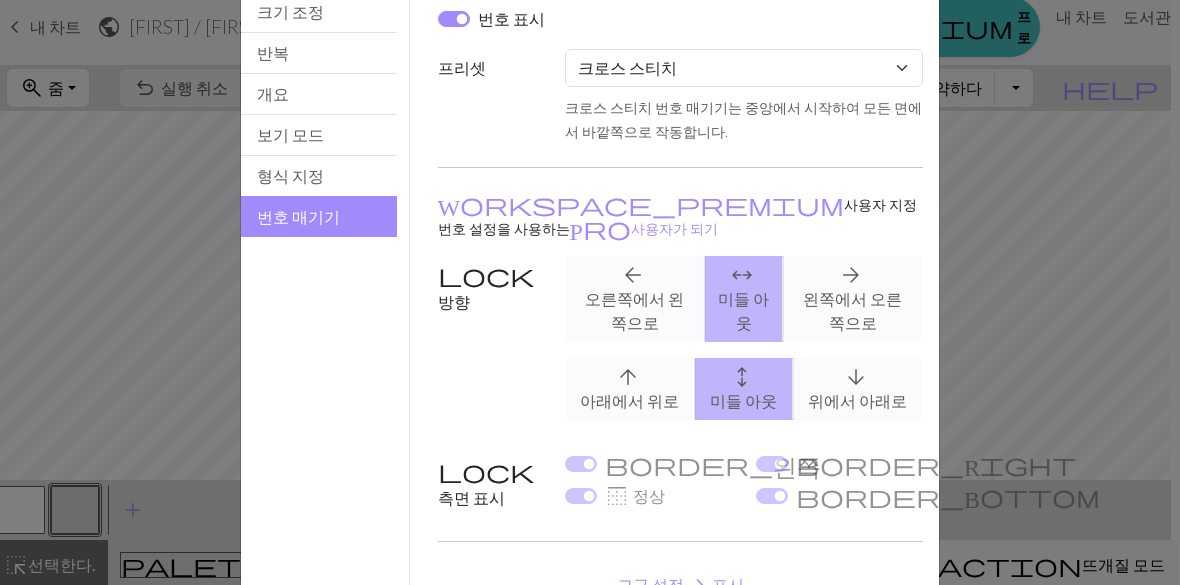 scroll, scrollTop: 119, scrollLeft: 0, axis: vertical 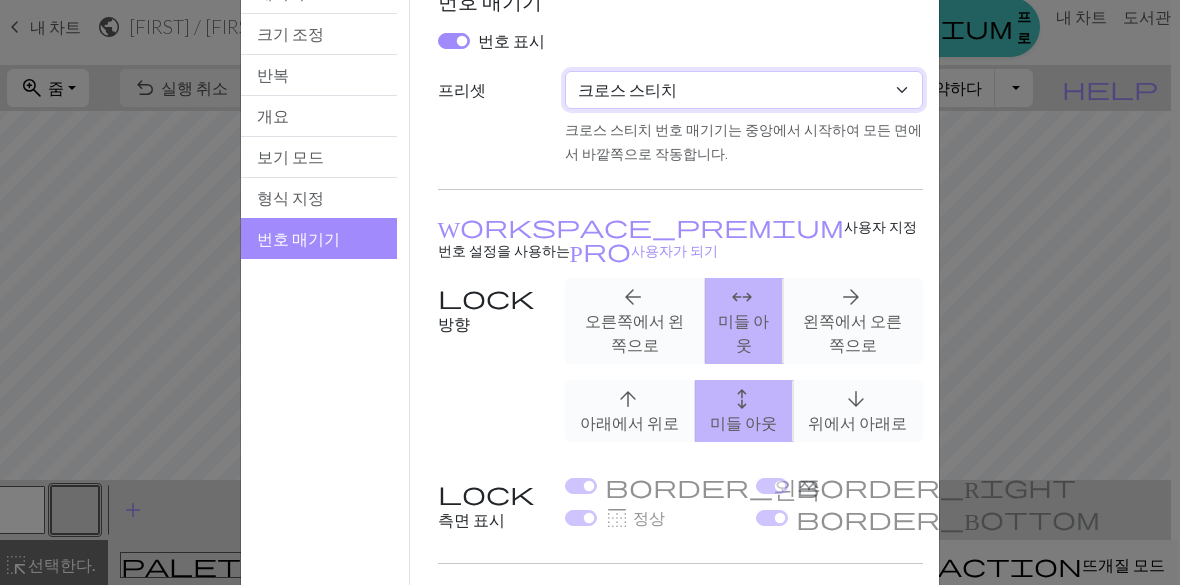 click on "관습 니트 플랫 라운드 니트 레이스 뜨개질 크로스 스티치" at bounding box center (744, 90) 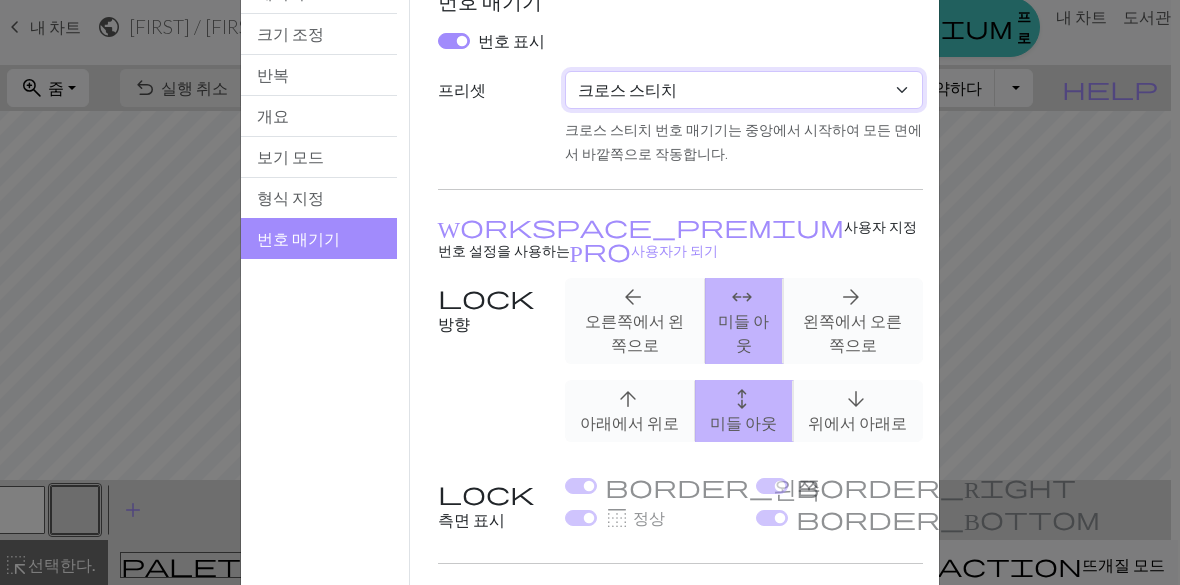 select on "lace" 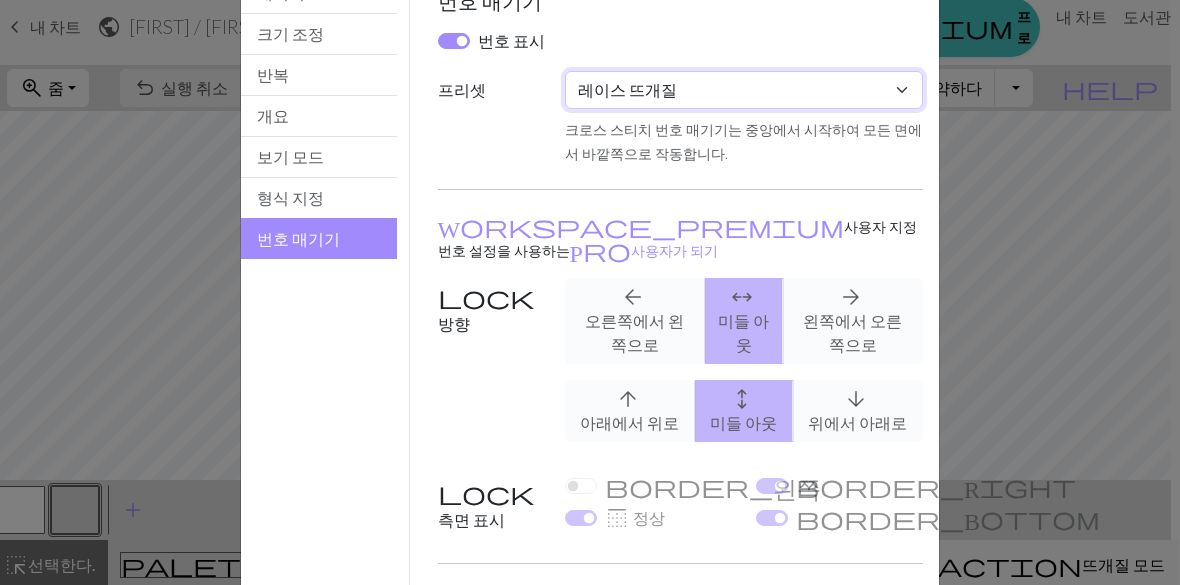 checkbox on "false" 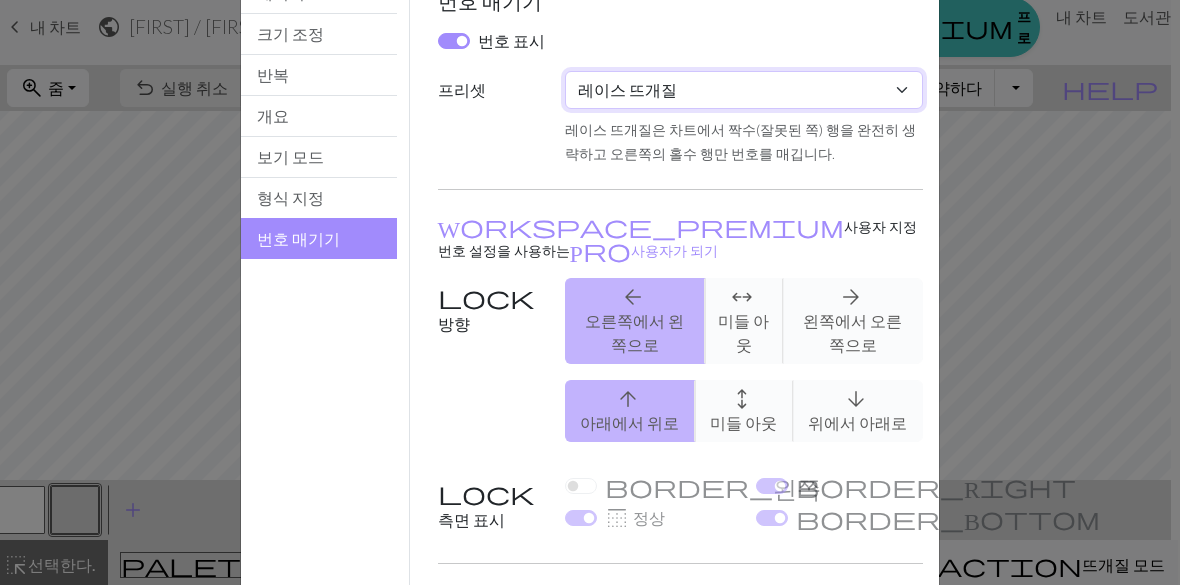 click on "관습 니트 플랫 라운드 니트 레이스 뜨개질 크로스 스티치" at bounding box center [744, 90] 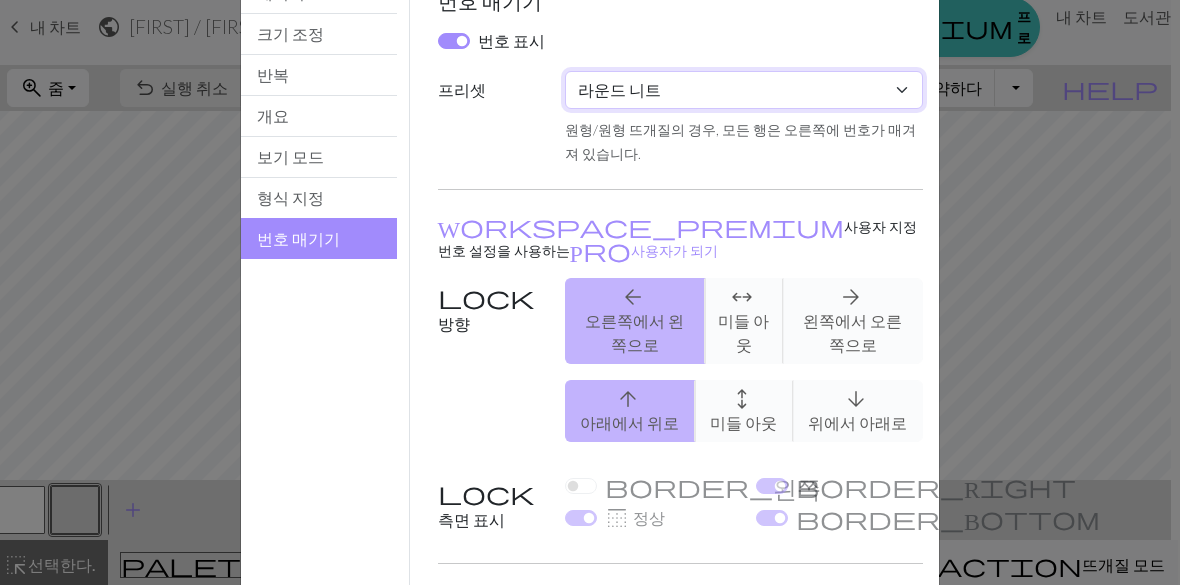 click on "관습 니트 플랫 라운드 니트 레이스 뜨개질 크로스 스티치" at bounding box center (744, 90) 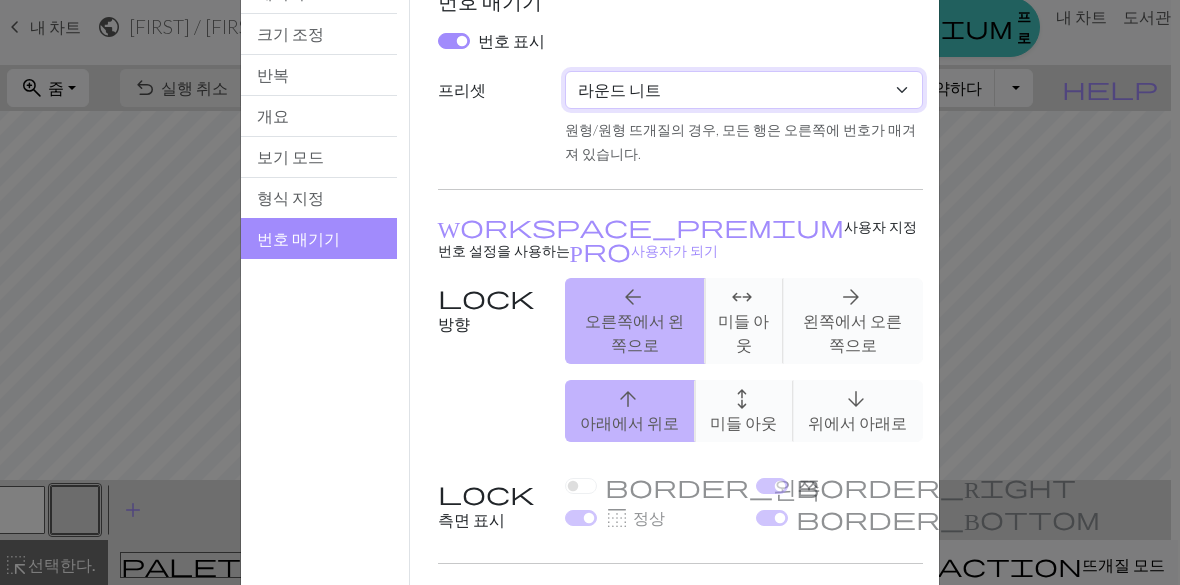 select on "flat" 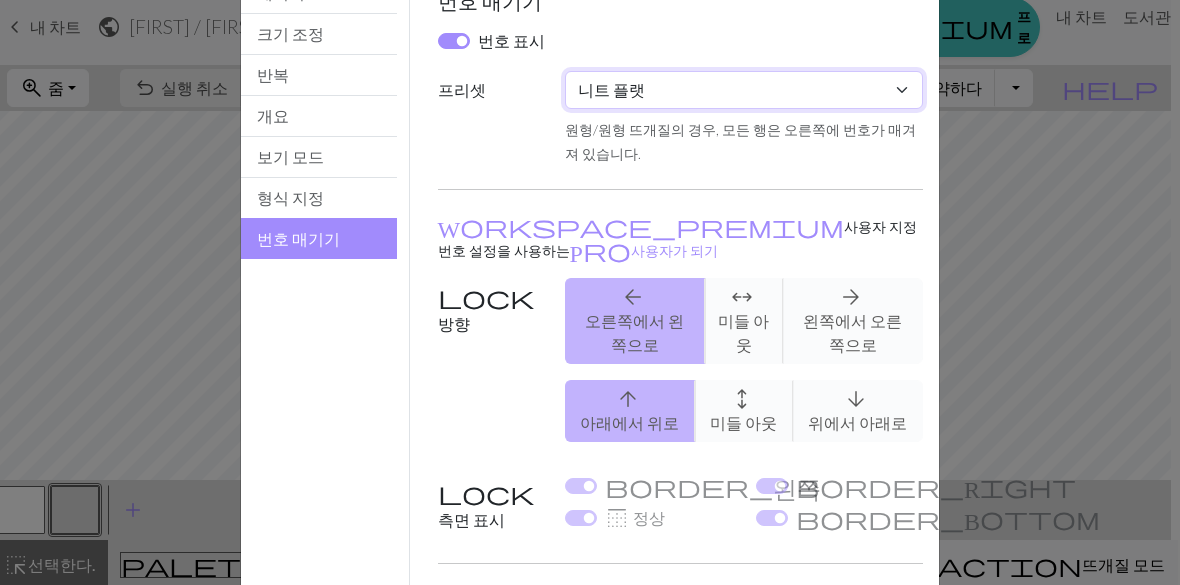 checkbox on "true" 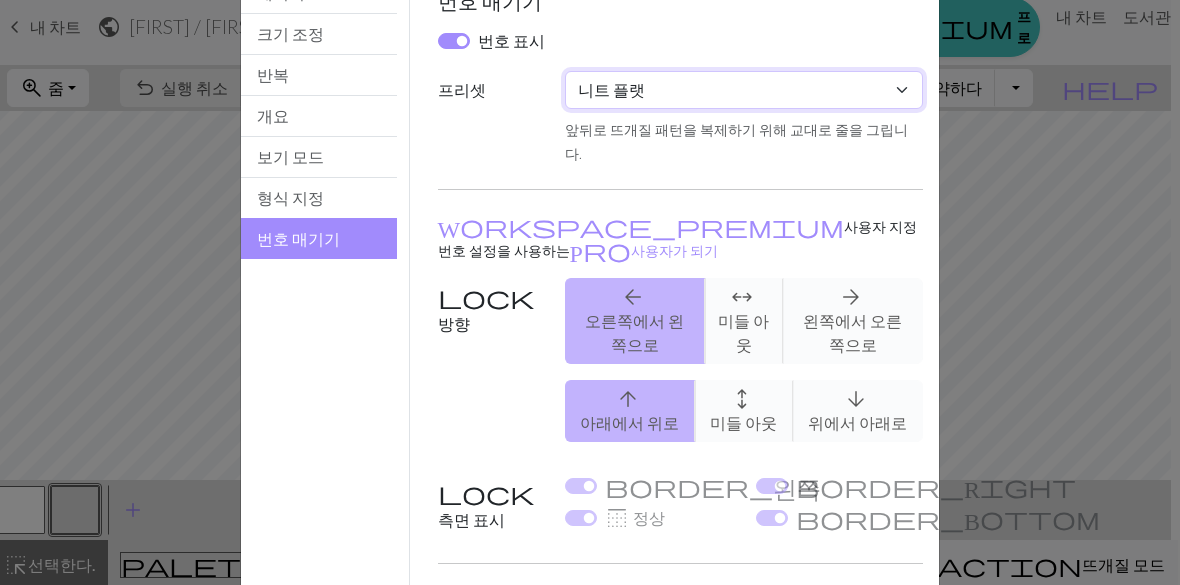 click on "관습 니트 플랫 라운드 니트 레이스 뜨개질 크로스 스티치" at bounding box center (744, 90) 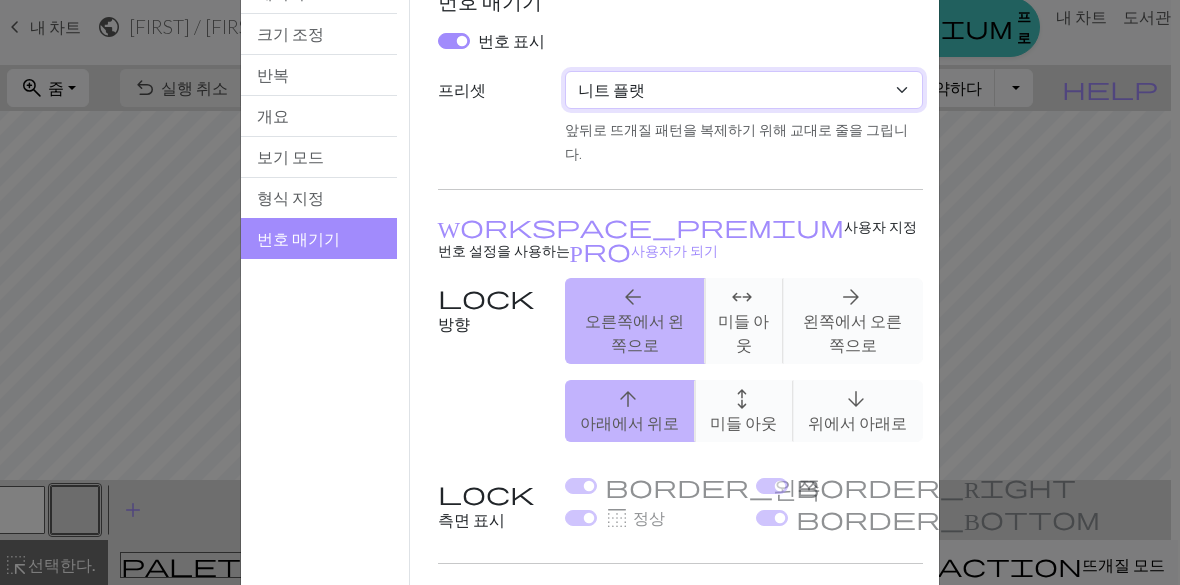 select on "lace" 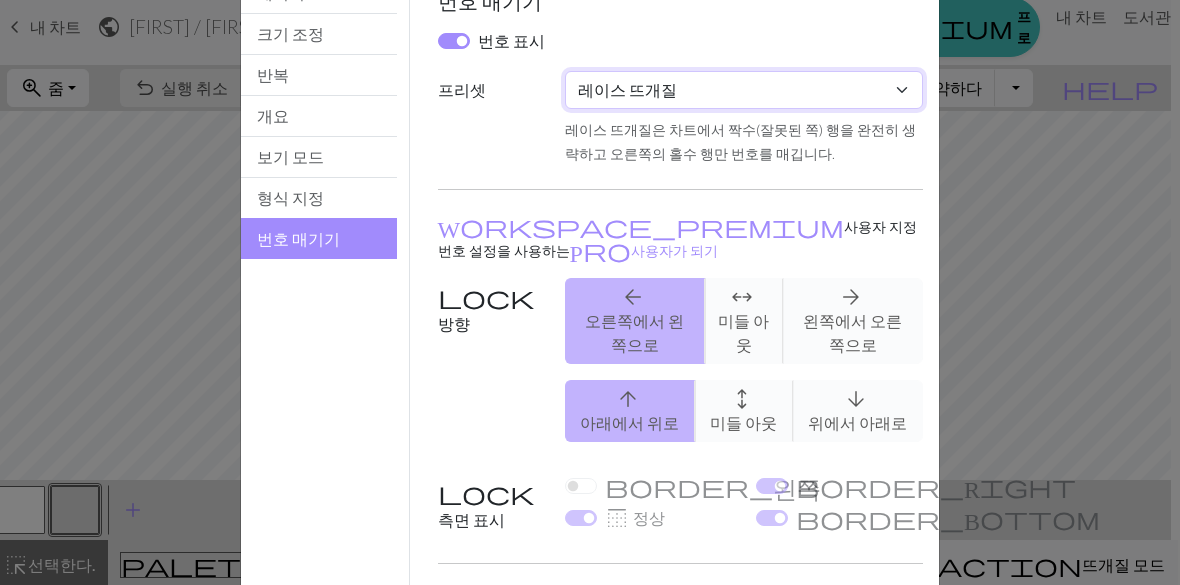 checkbox on "false" 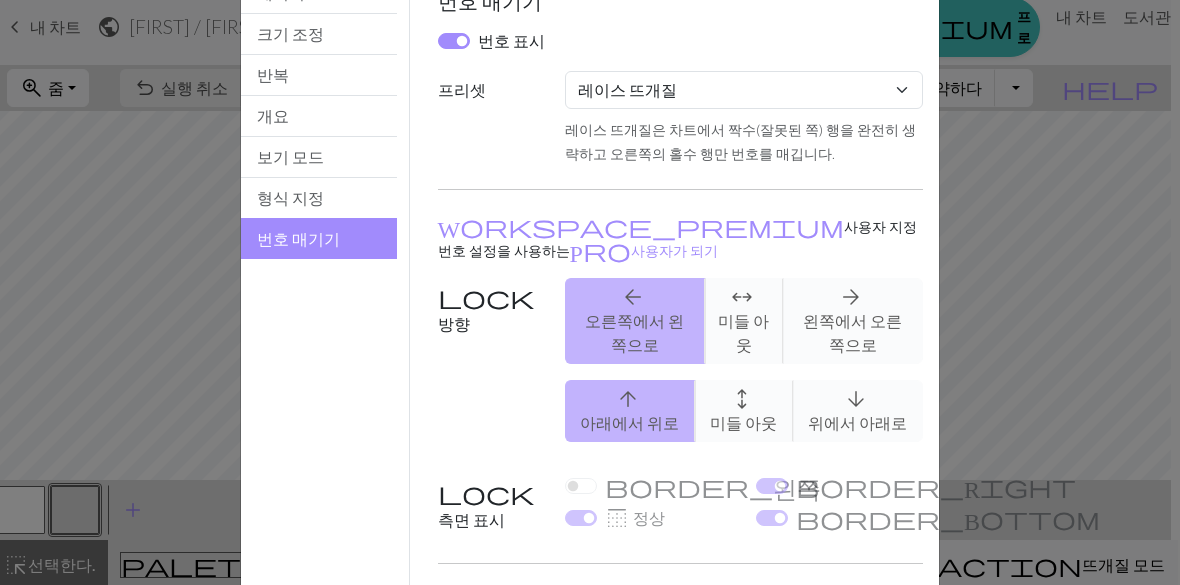 click on "레이스 뜨개질은 차트에서 짝수(잘못된 쪽) 행을 완전히 생략하고 오른쪽의 홀수 행만 번호를 매깁니다." at bounding box center [744, 141] 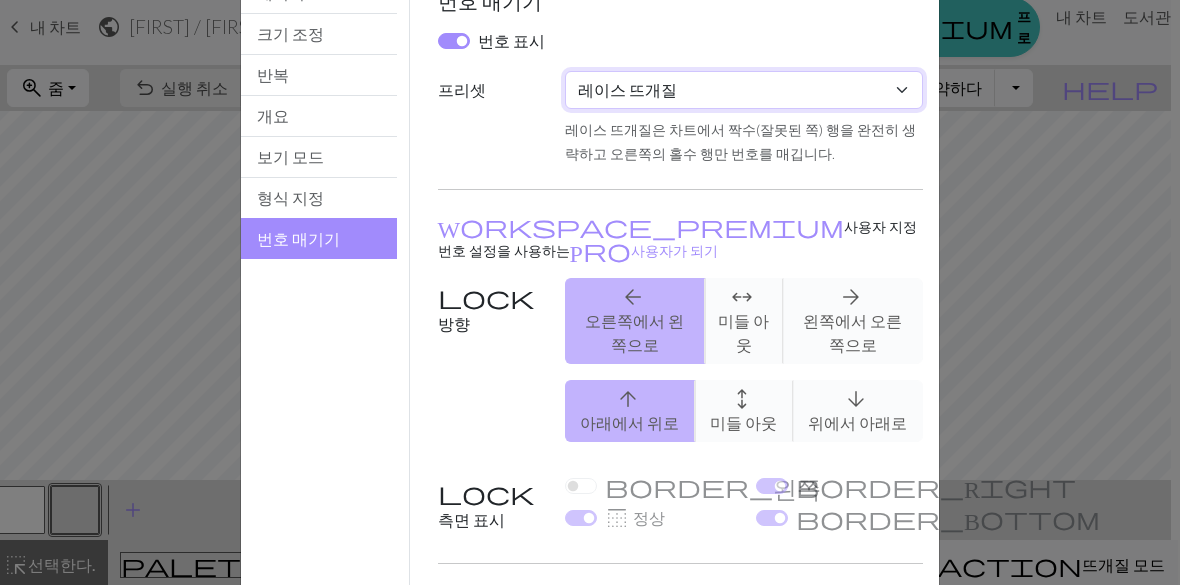 click on "관습 니트 플랫 라운드 니트 레이스 뜨개질 크로스 스티치" at bounding box center (744, 90) 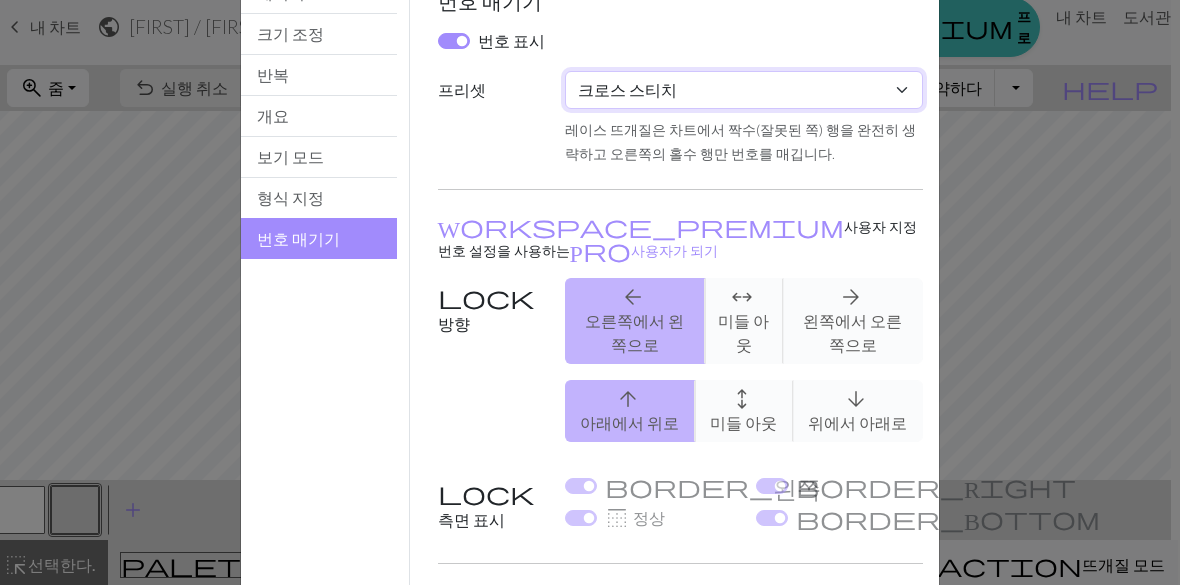 checkbox on "true" 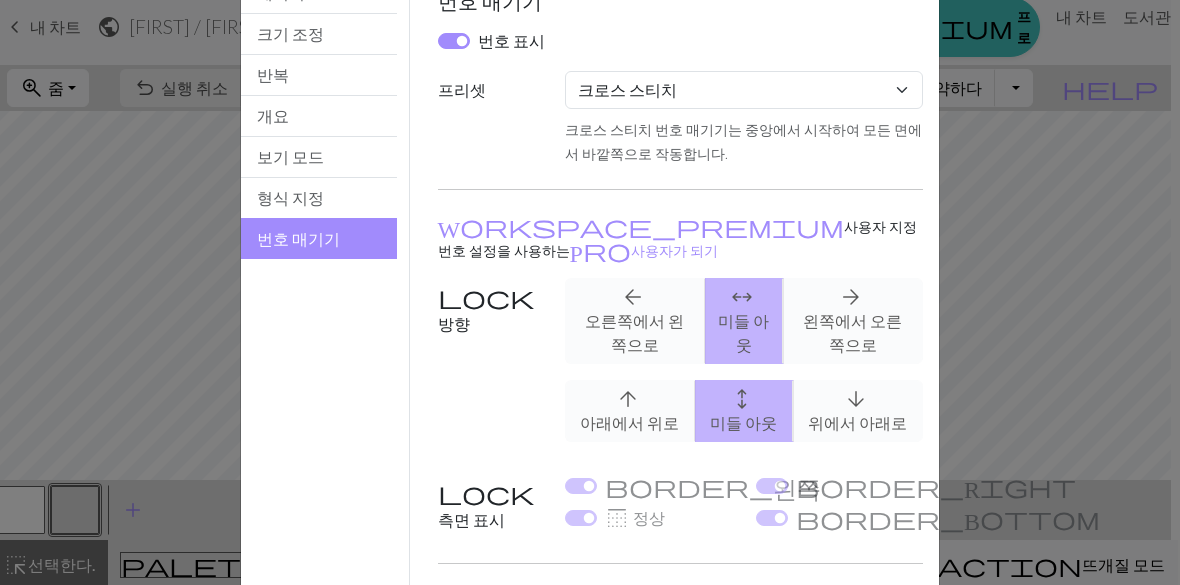 click on "arrow_back 오른쪽에서 왼쪽으로 arrows_outward 미들 아웃 arrow_forward 왼쪽에서 오른쪽으로" at bounding box center (744, 321) 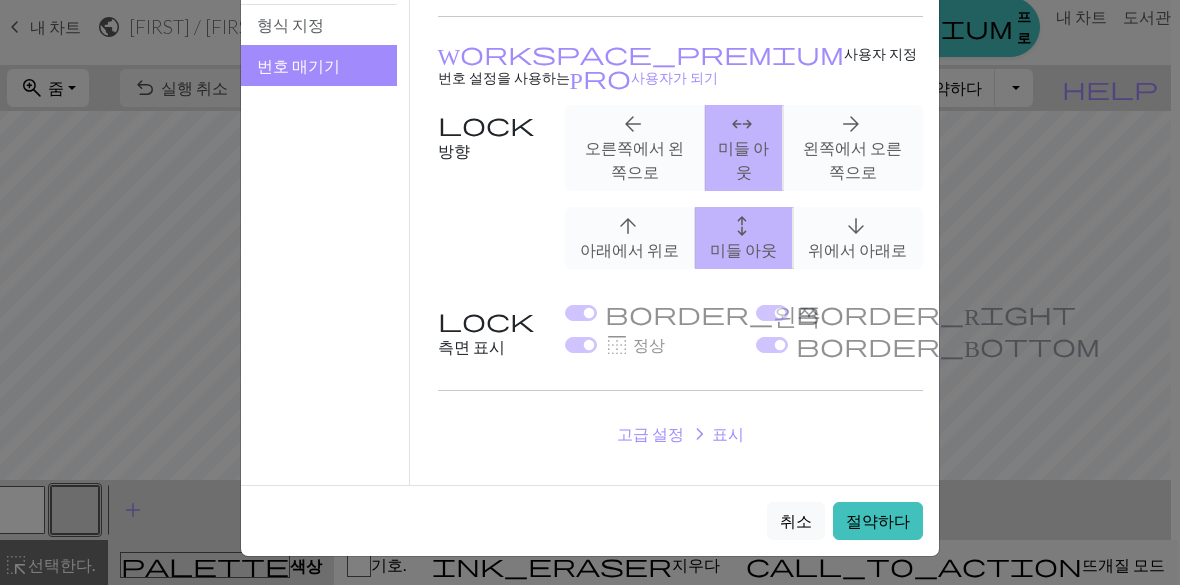 scroll, scrollTop: 291, scrollLeft: 0, axis: vertical 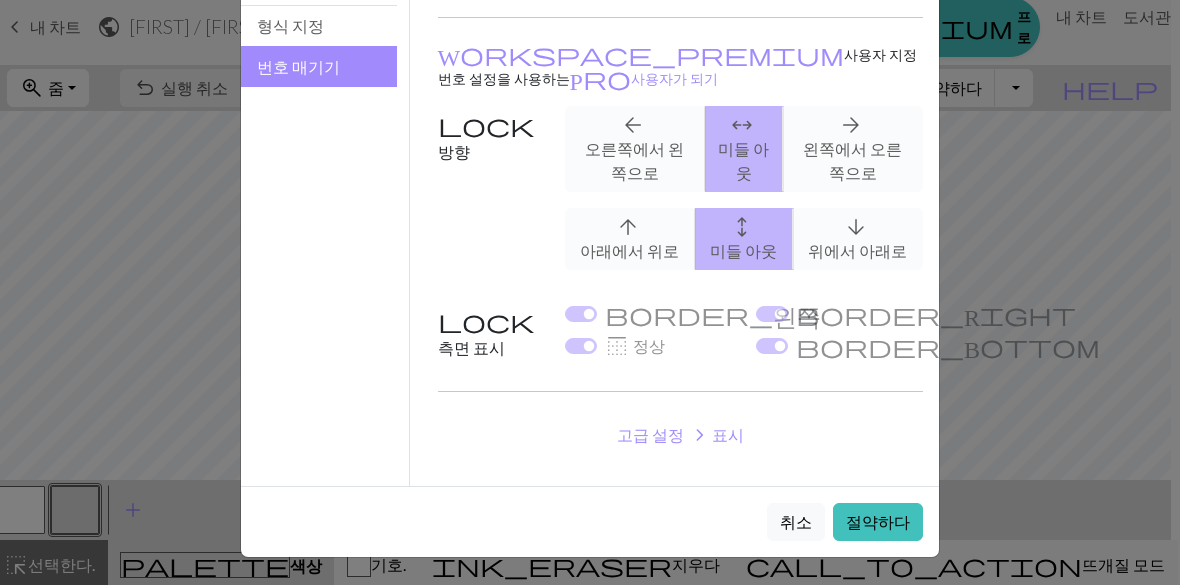 click on "절약하다" at bounding box center [878, 521] 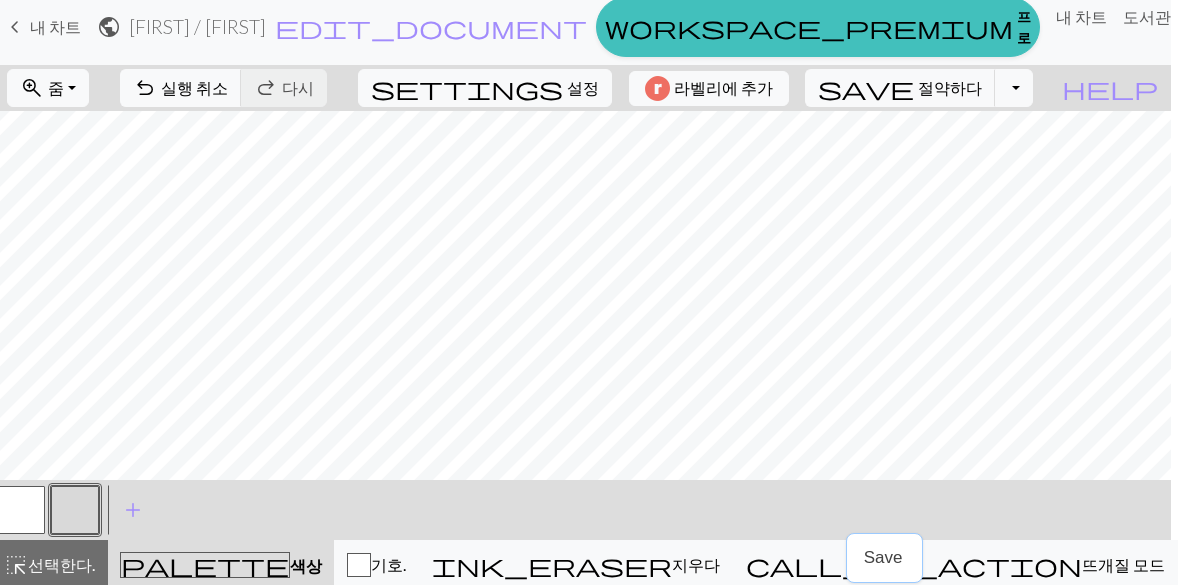 click on "settings" at bounding box center (467, 88) 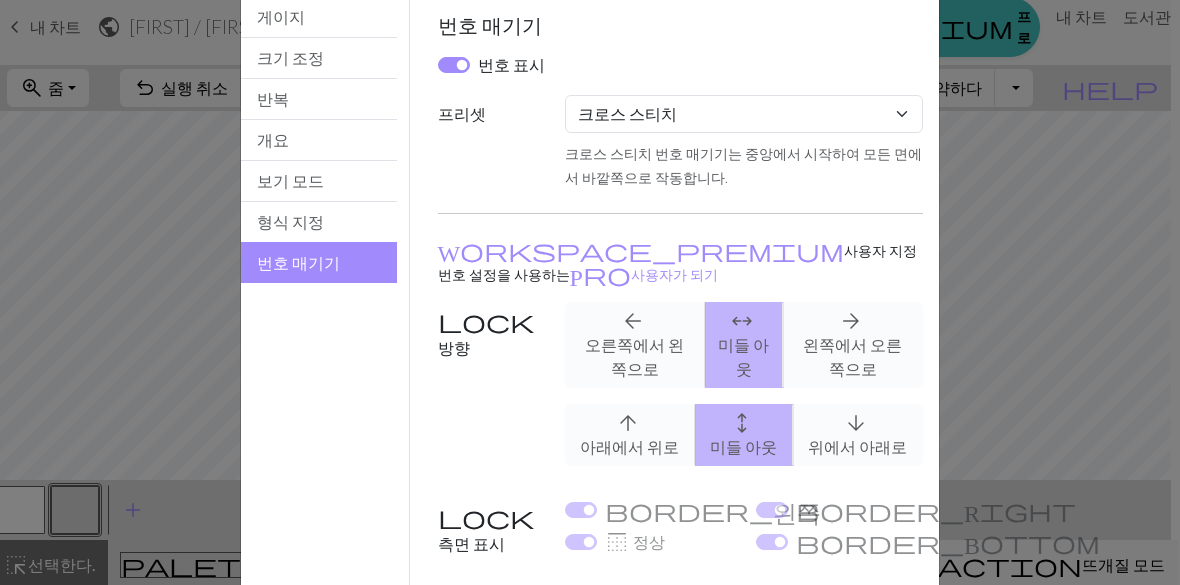 scroll, scrollTop: 95, scrollLeft: 0, axis: vertical 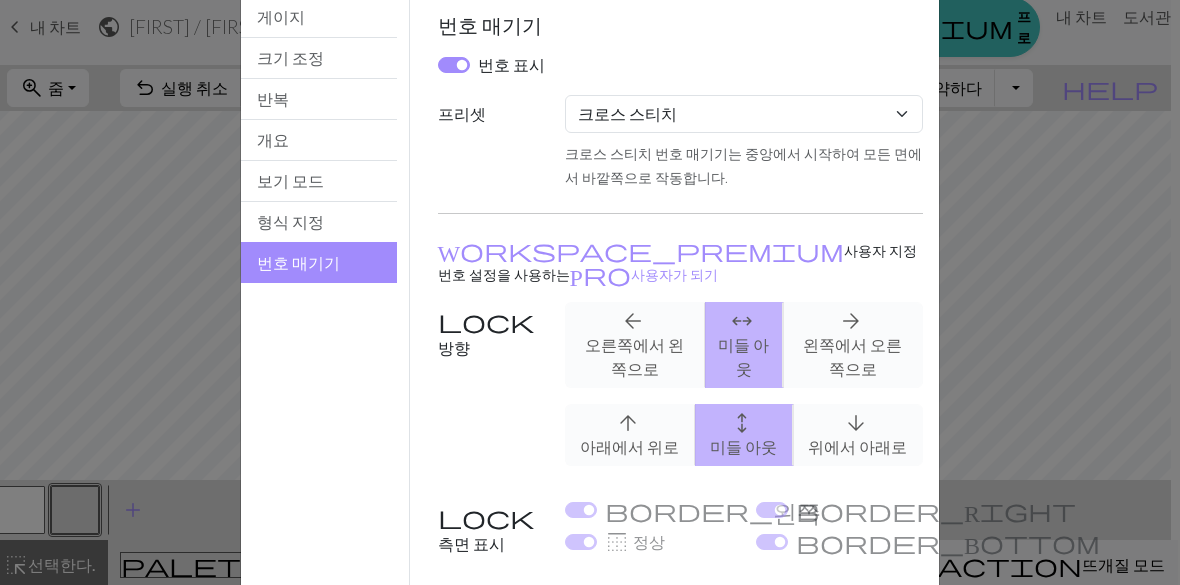 click on "개요" at bounding box center (319, 140) 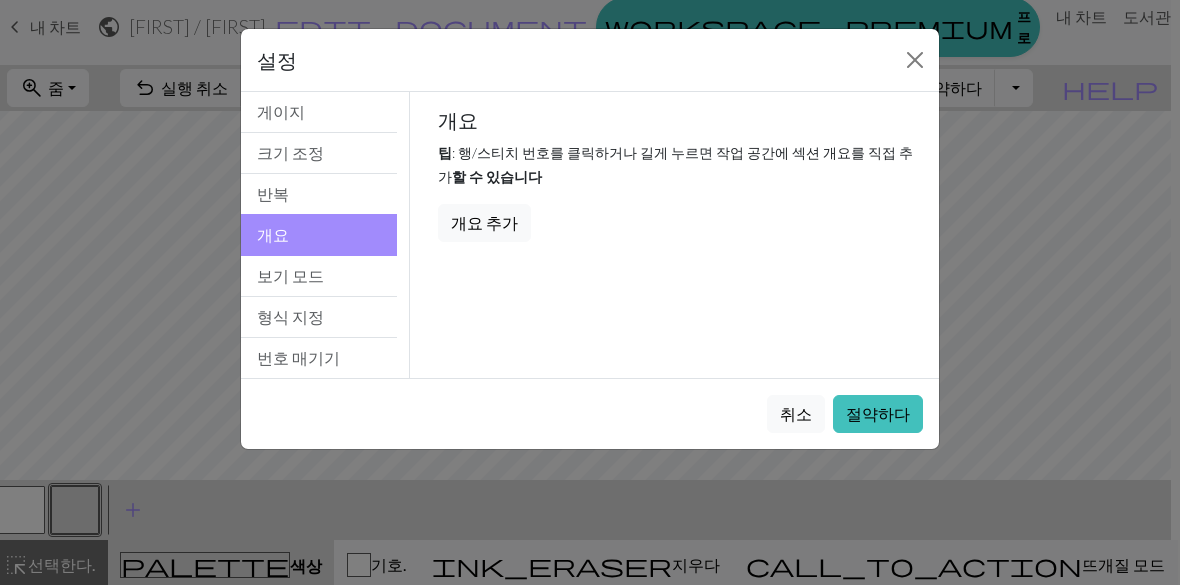 scroll, scrollTop: 0, scrollLeft: 0, axis: both 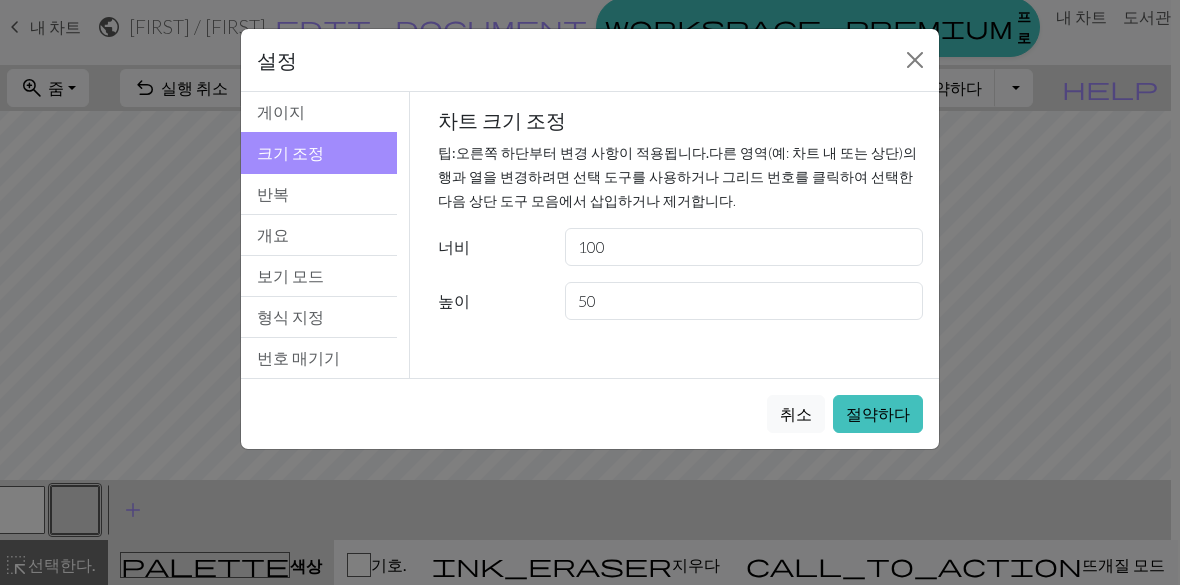 click on "보기 모드" at bounding box center [319, 276] 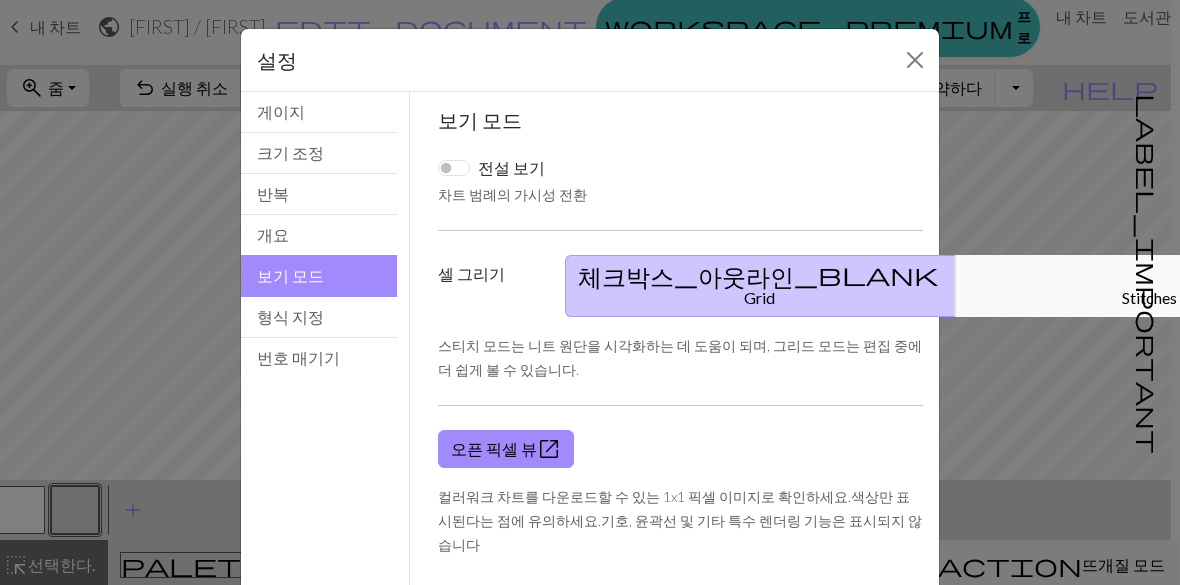 click at bounding box center (915, 60) 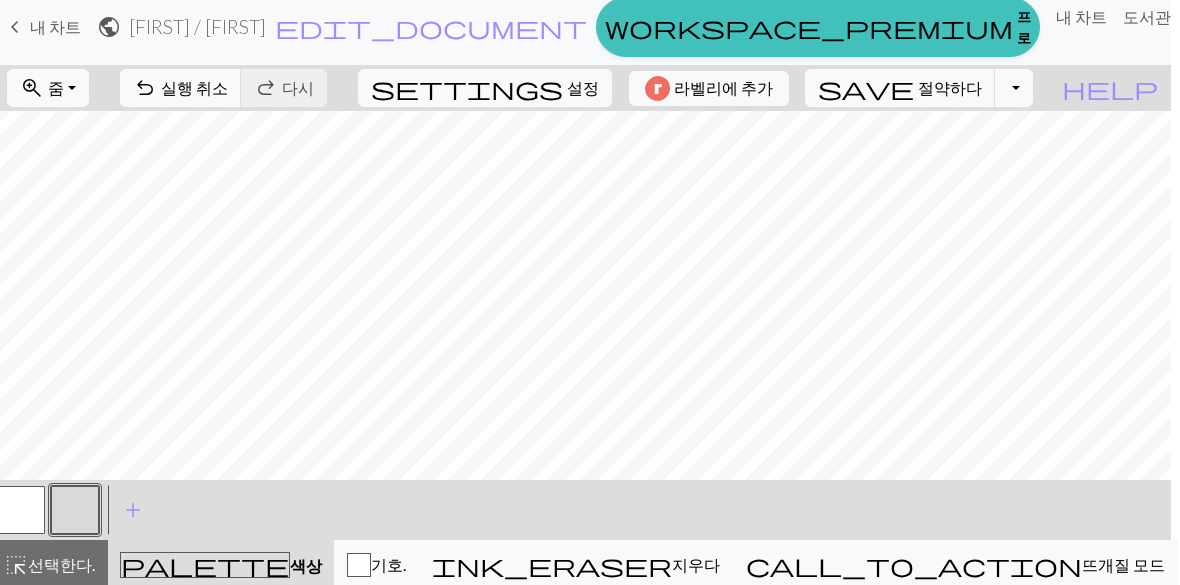 click on "뜨개질 모드" at bounding box center (1123, 564) 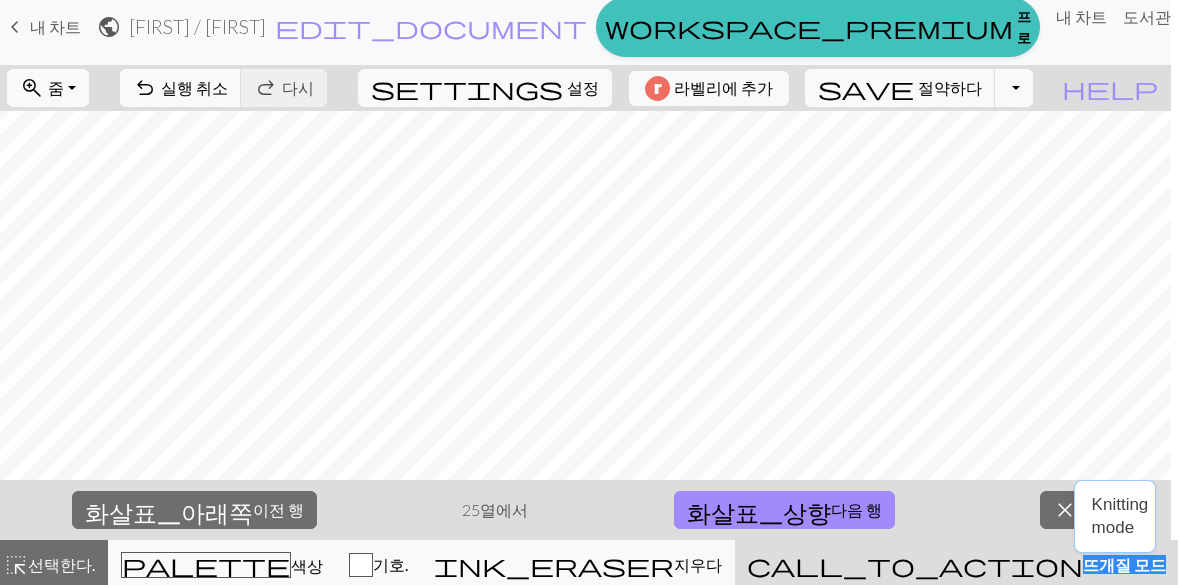 click on "뜨개질 모드" at bounding box center (1124, 564) 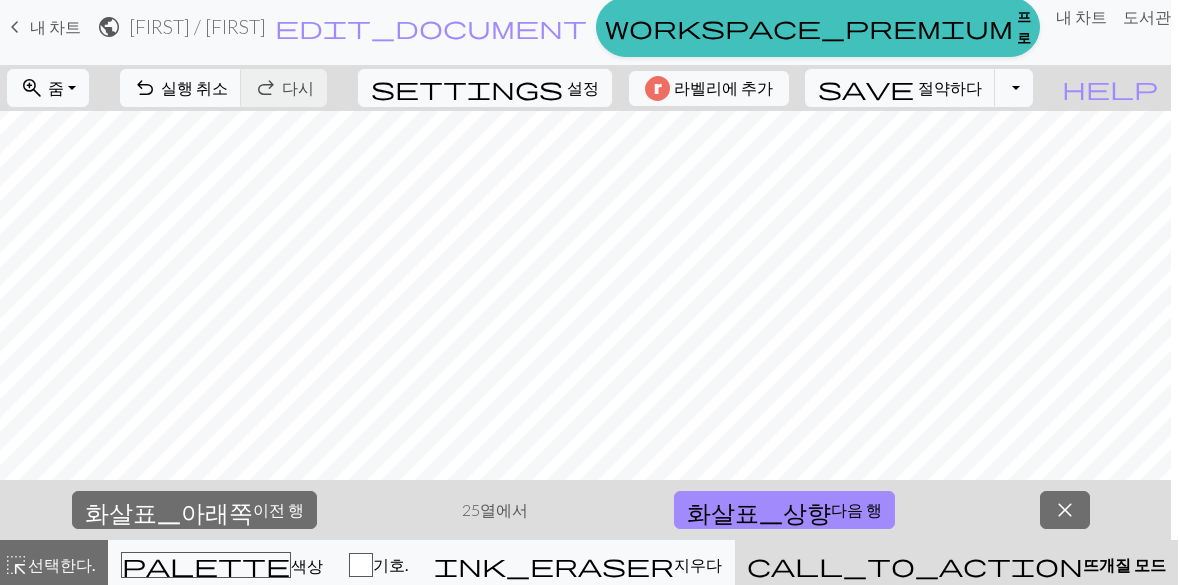 click on "화살표_아래쪽  이전 행" at bounding box center (194, 509) 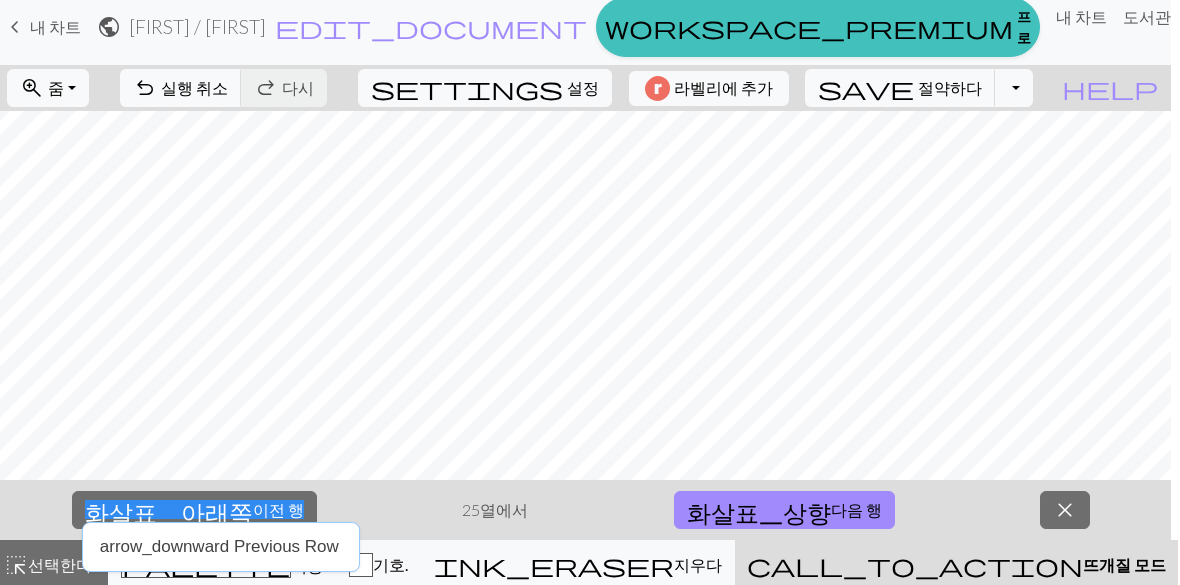 click on "화살표_아래쪽  이전 행 25열에서 화살표_상향  다음 행 close" at bounding box center (581, 510) 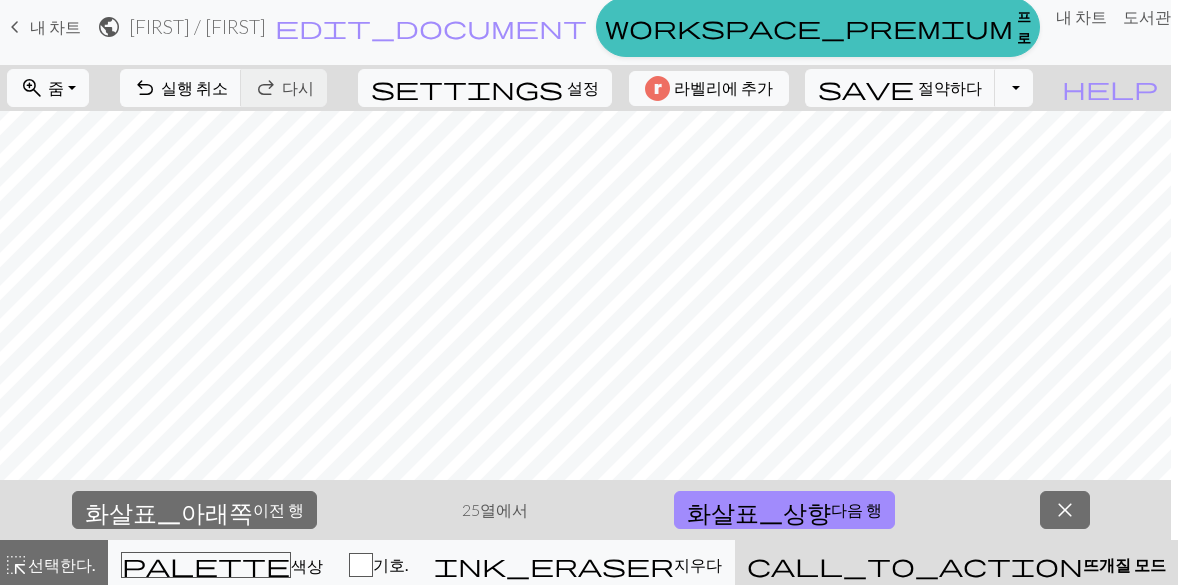 click on "25열에서" at bounding box center (495, 509) 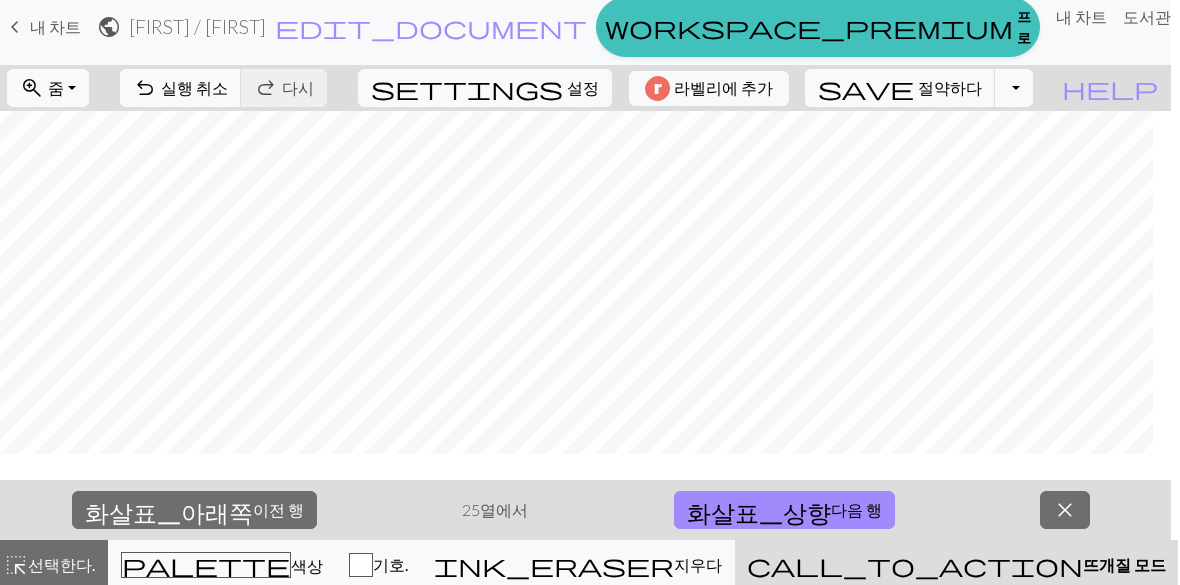 scroll, scrollTop: 175, scrollLeft: 10, axis: both 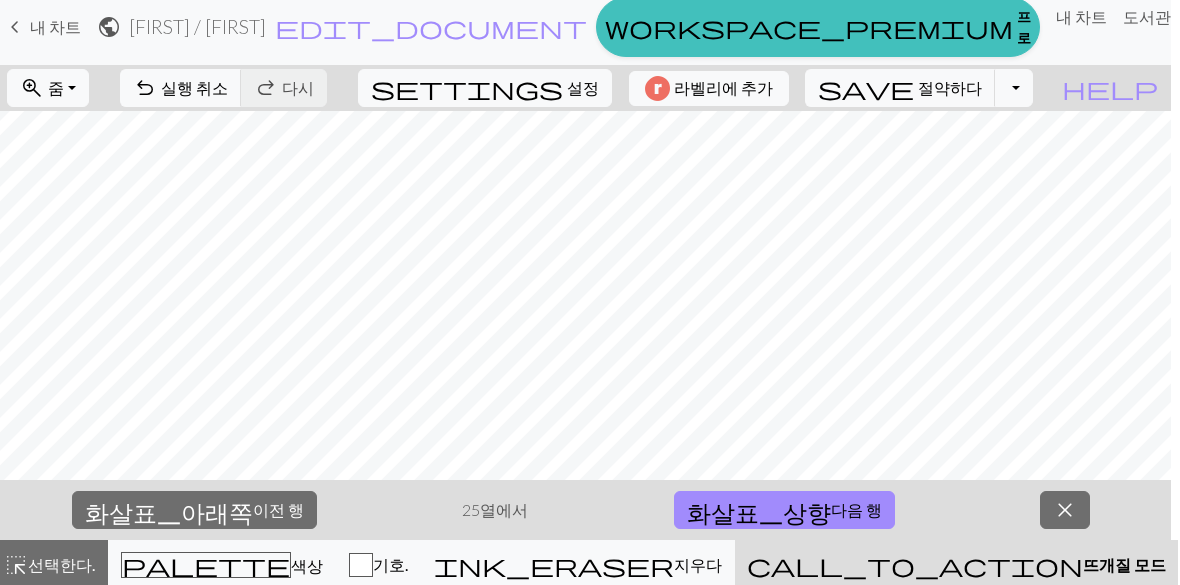 click on "화살표_상향  다음 행" at bounding box center (784, 509) 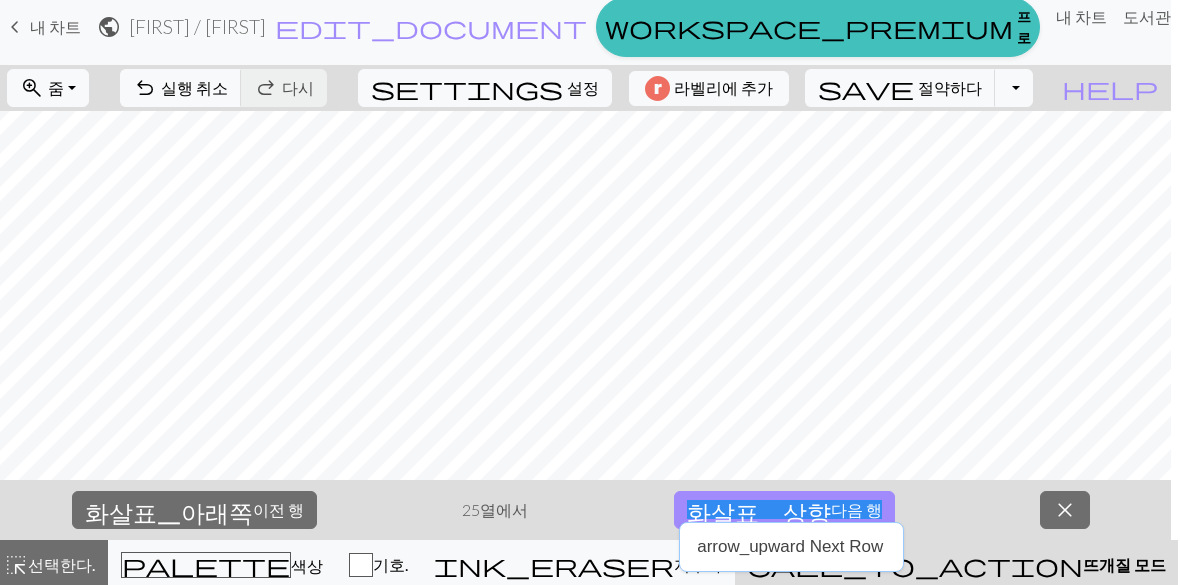 click on "화살표_상향  다음 행" at bounding box center (784, 509) 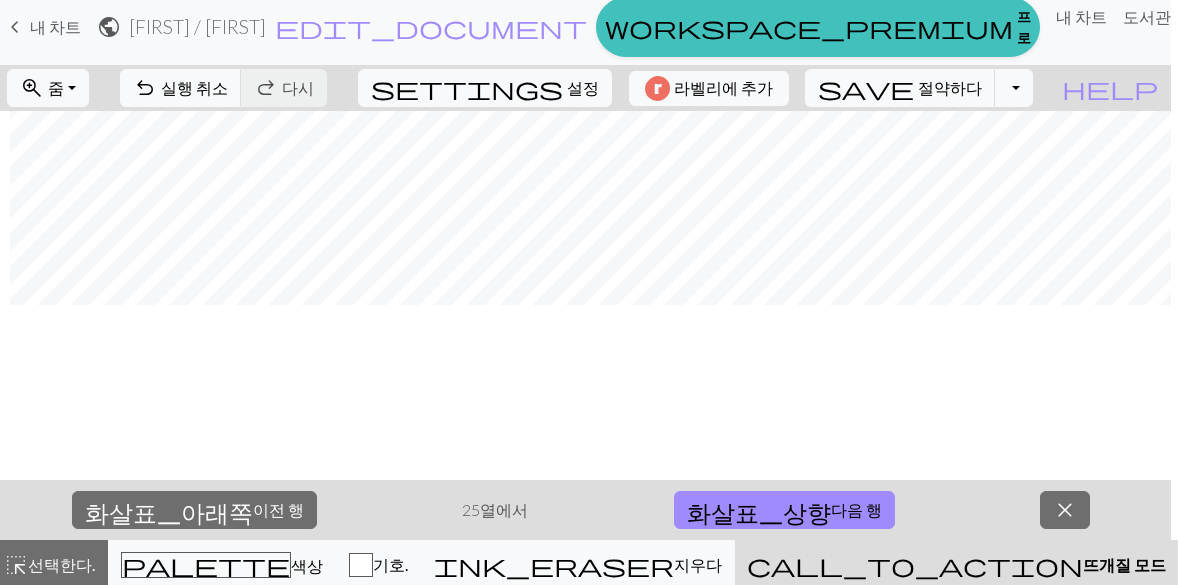 scroll, scrollTop: 0, scrollLeft: 36, axis: horizontal 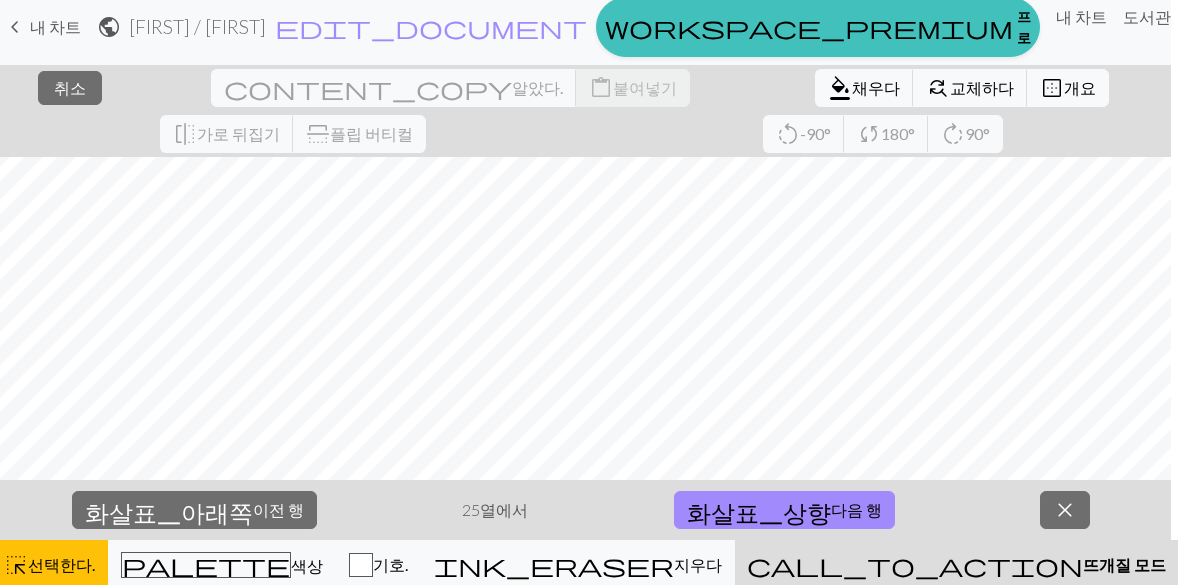 click on "close 취소 content_copy  알았다. content_paste  붙여넣기 format_color_fill  채우다 find_replace  교체하다 border_outer  개요 flip  가로 뒤집기 flip  플립 버티컬 rotate_left  -90° sync  180° rotate_right  90°" at bounding box center (581, 111) 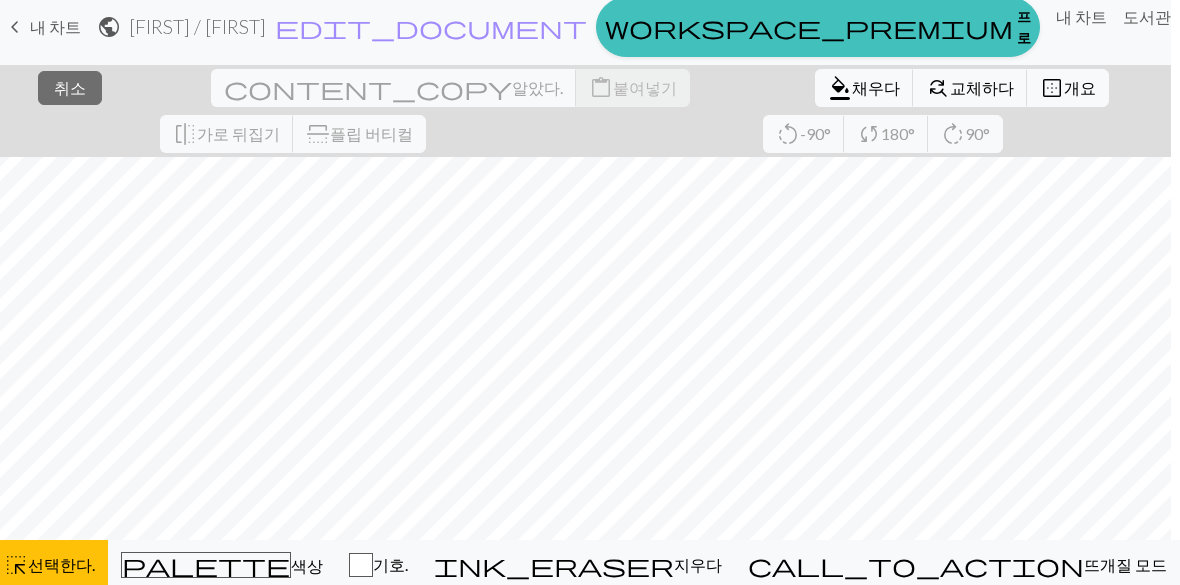 scroll, scrollTop: 9, scrollLeft: 9, axis: both 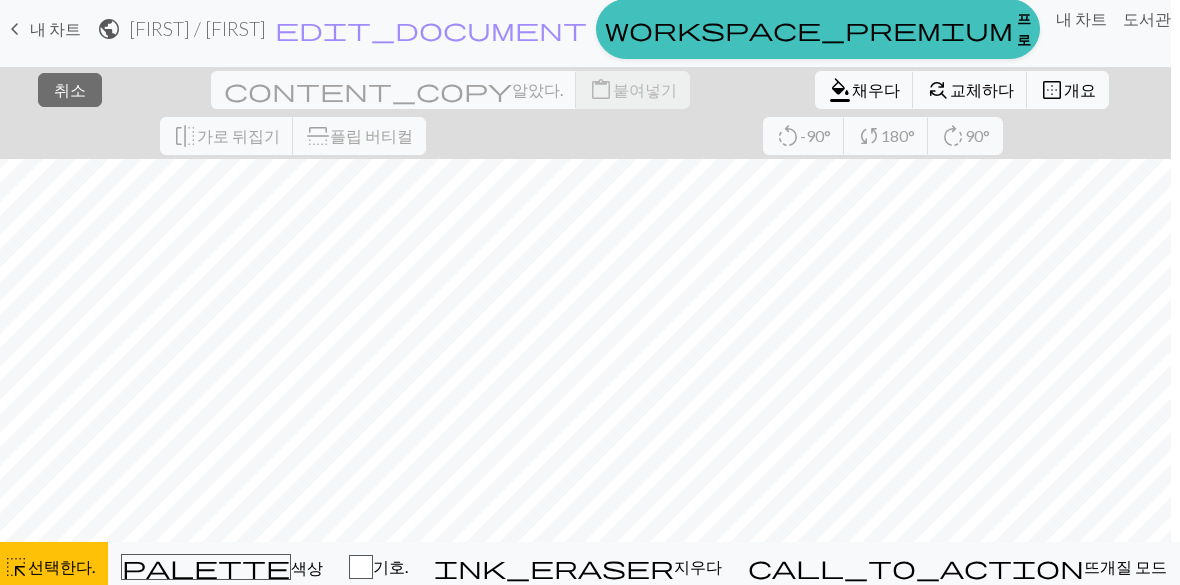 click on "취소" at bounding box center (70, 89) 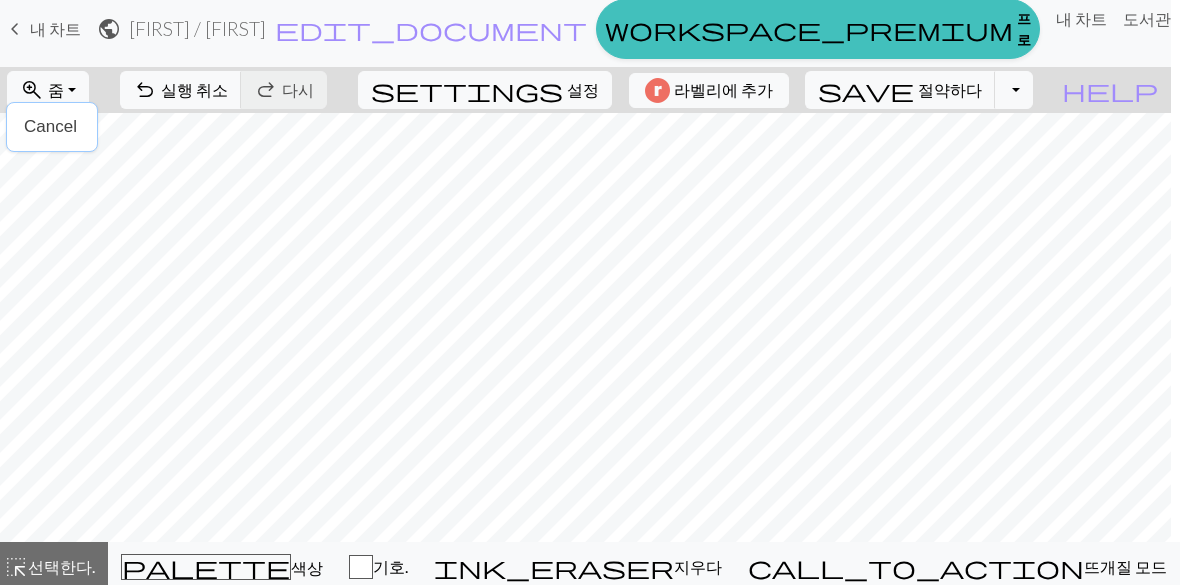 click on "zoom_in 줌 줌" at bounding box center (48, 90) 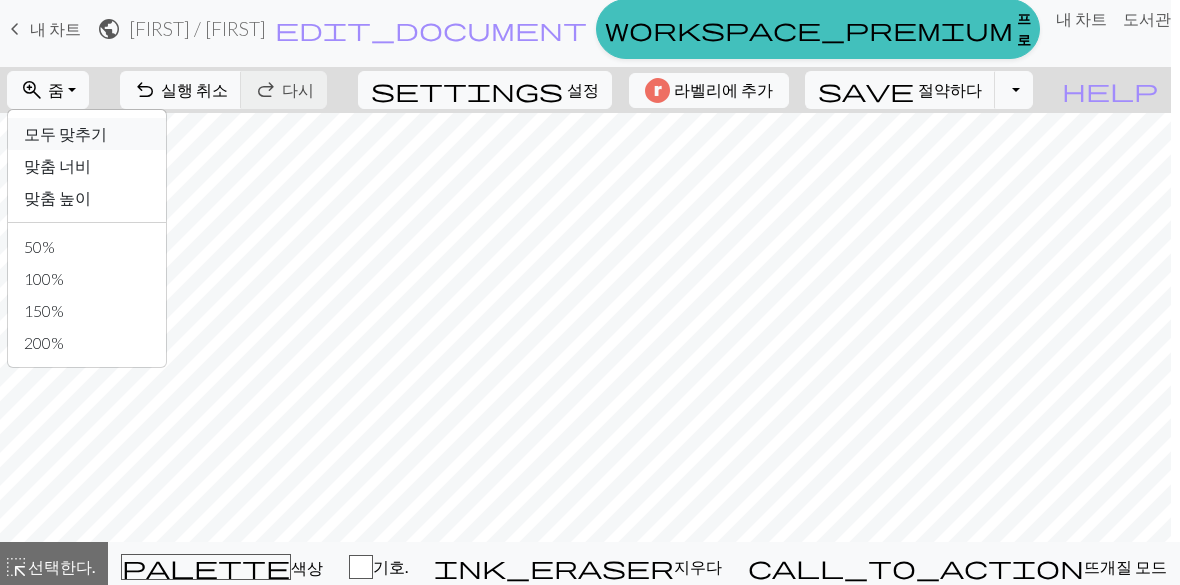click on "모두 맞추기" at bounding box center [65, 133] 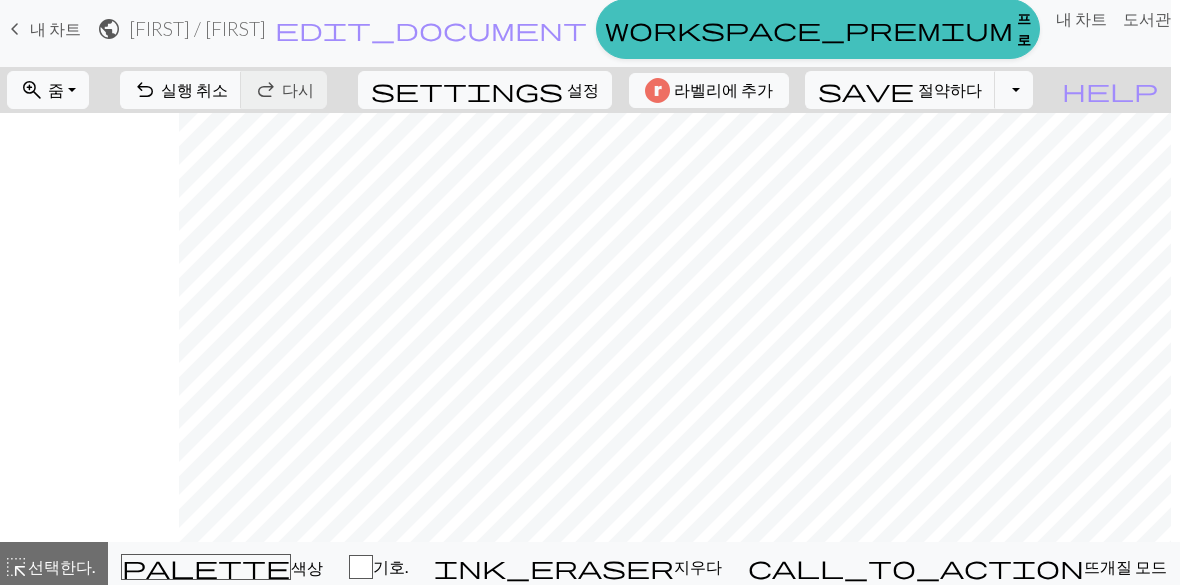 scroll, scrollTop: 141, scrollLeft: 230, axis: both 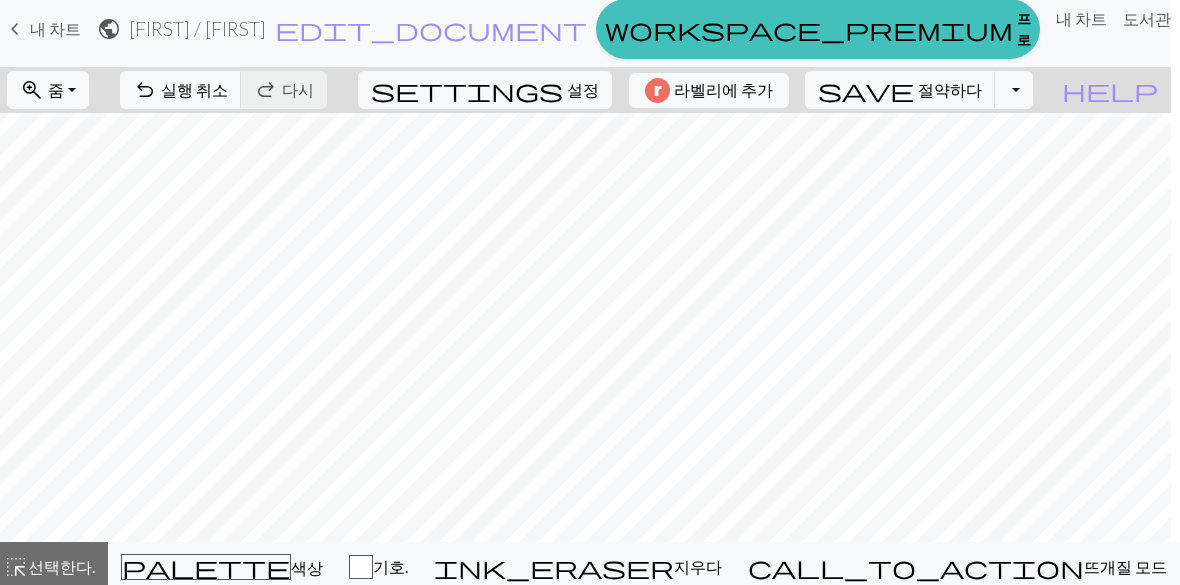 click on "설정" at bounding box center [583, 89] 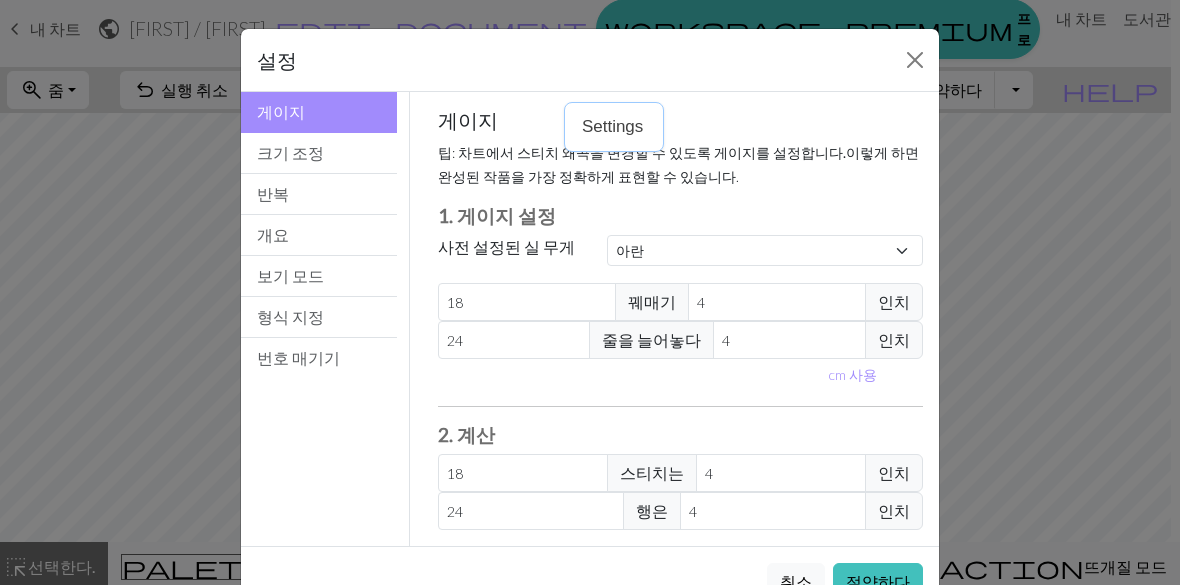 click at bounding box center (915, 60) 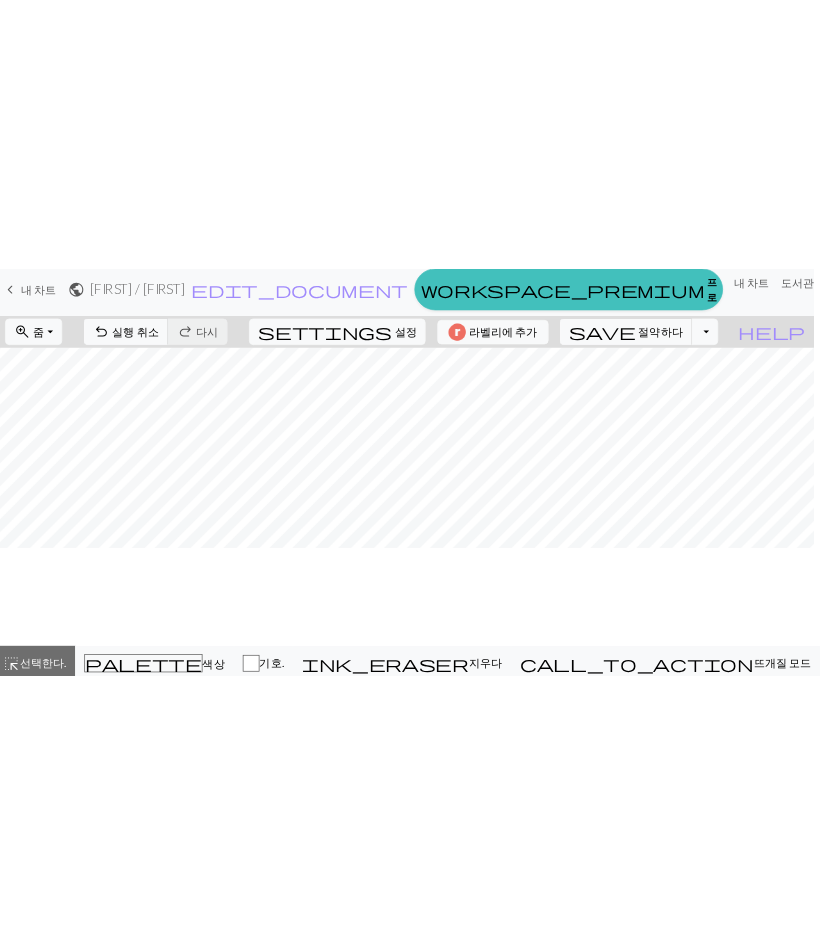 scroll, scrollTop: 0, scrollLeft: 9, axis: horizontal 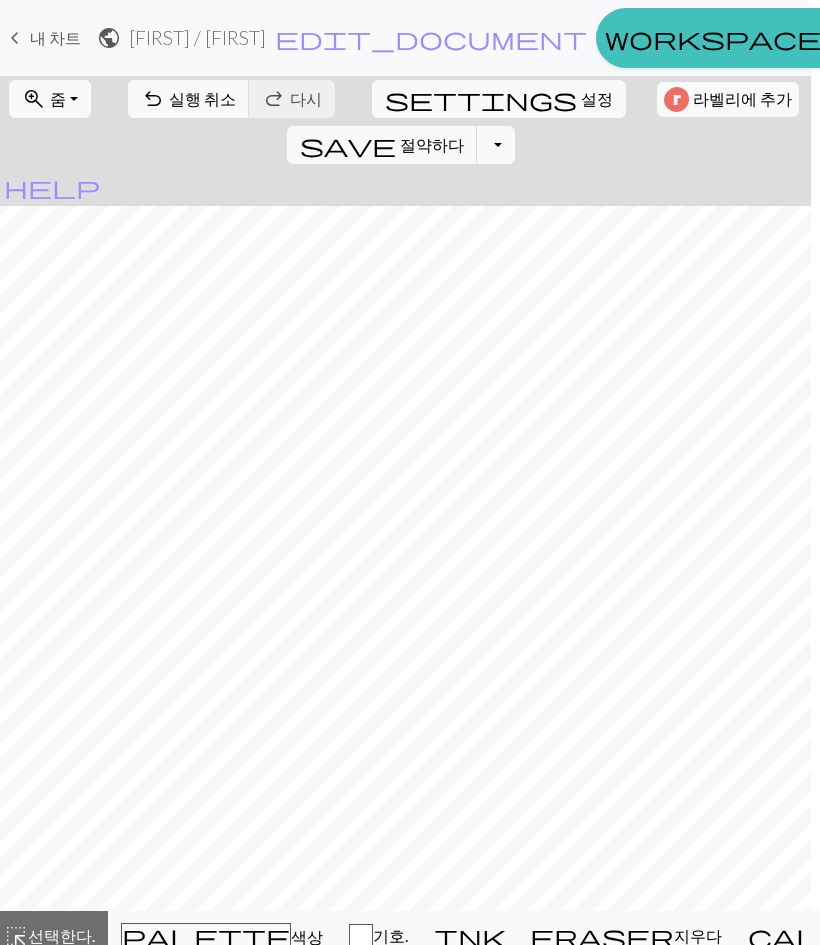 click on "settings  설정" at bounding box center (499, 99) 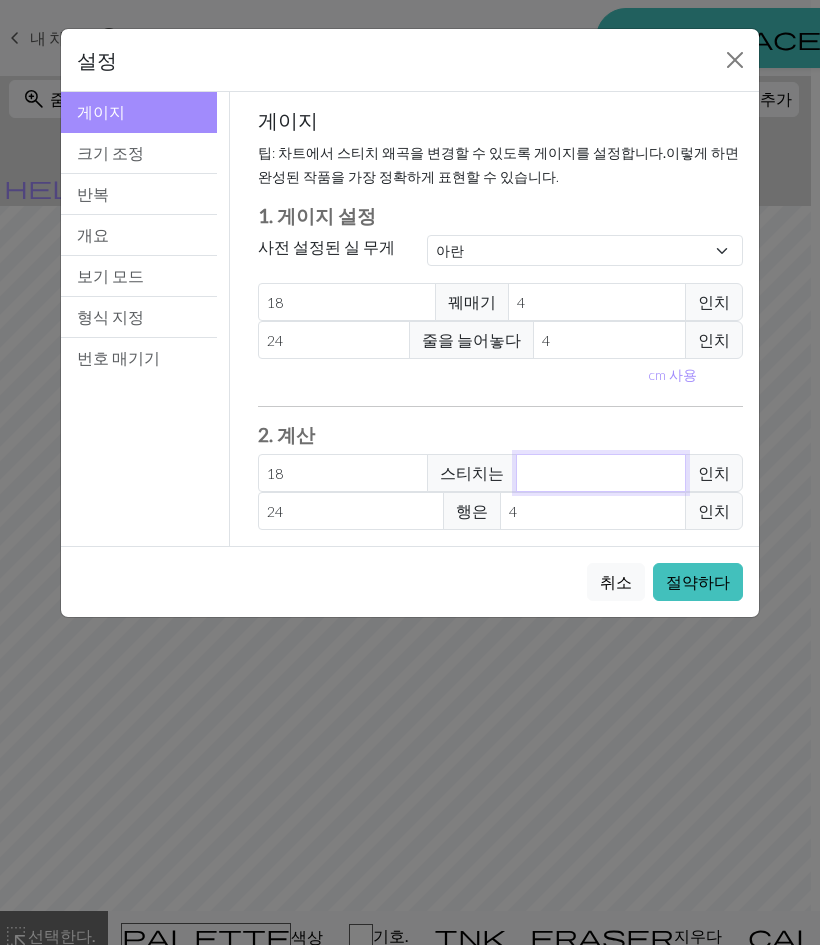 type 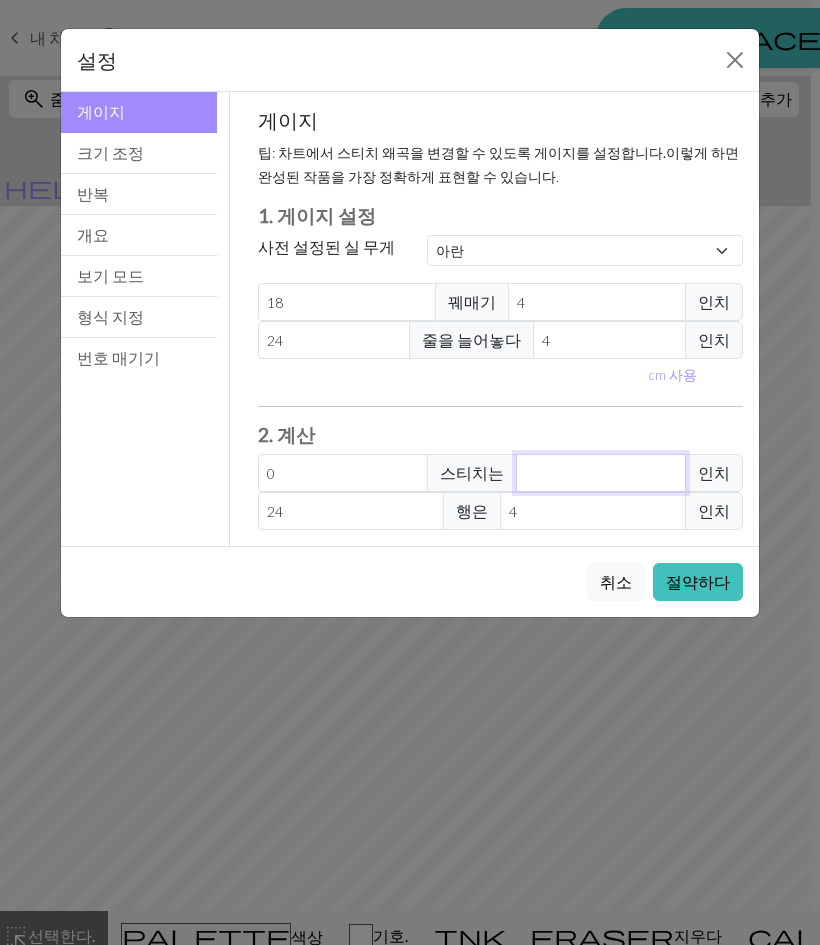 type on "18" 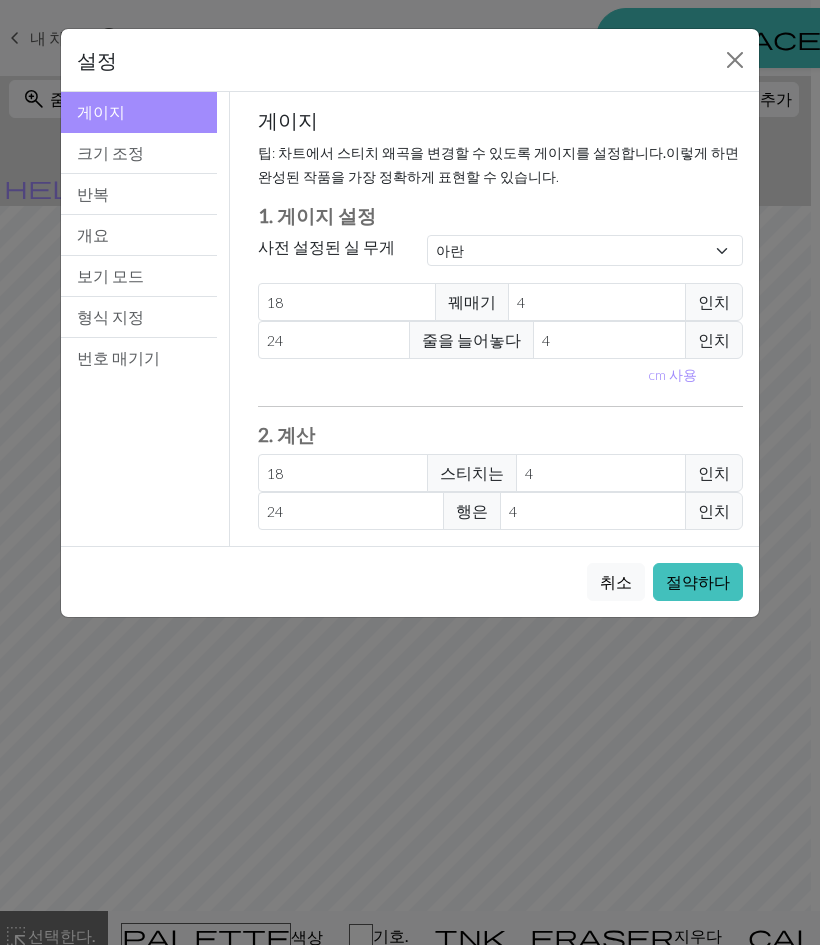 click on "크기 조정" at bounding box center (110, 152) 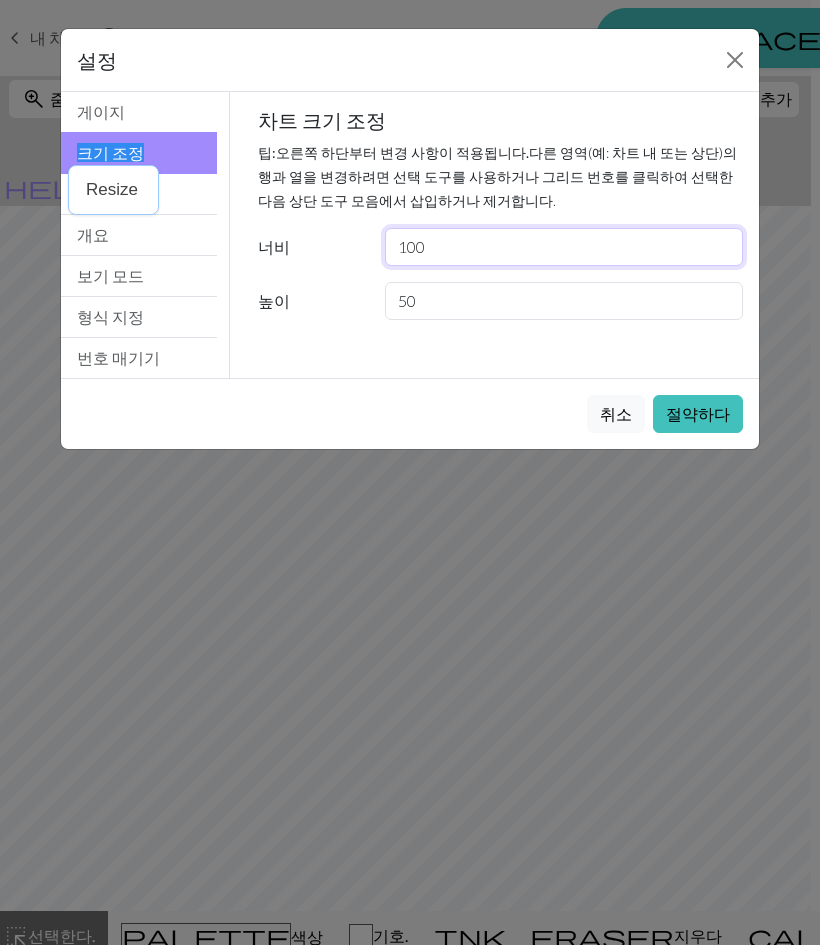 click on "100" at bounding box center [564, 247] 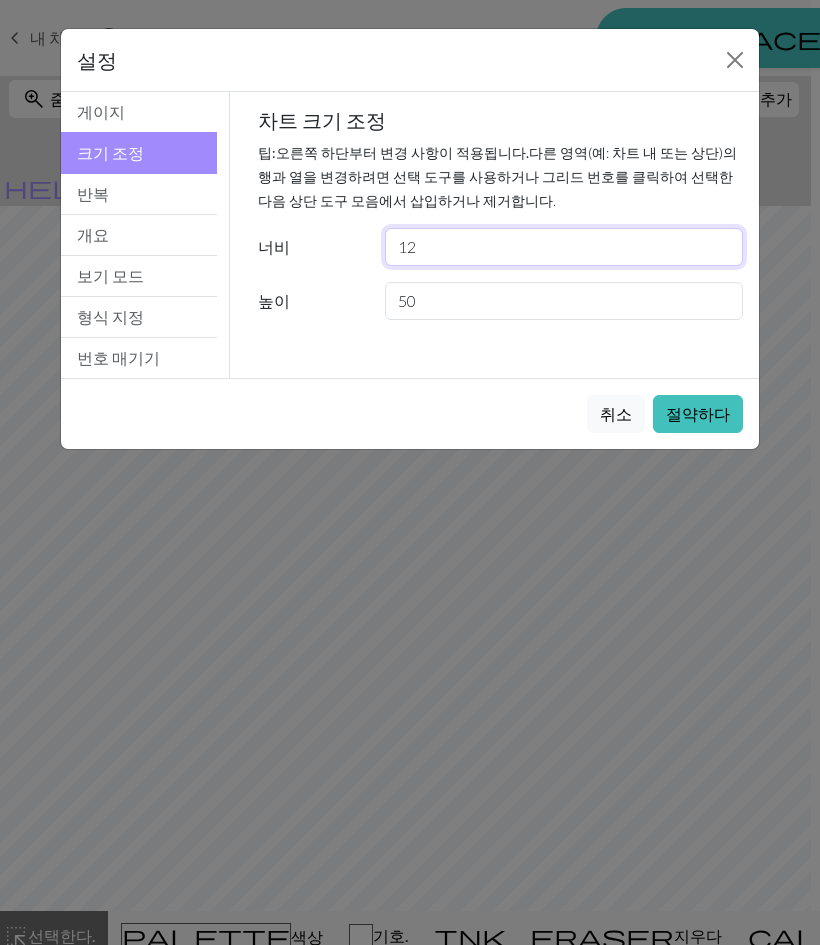 type on "1" 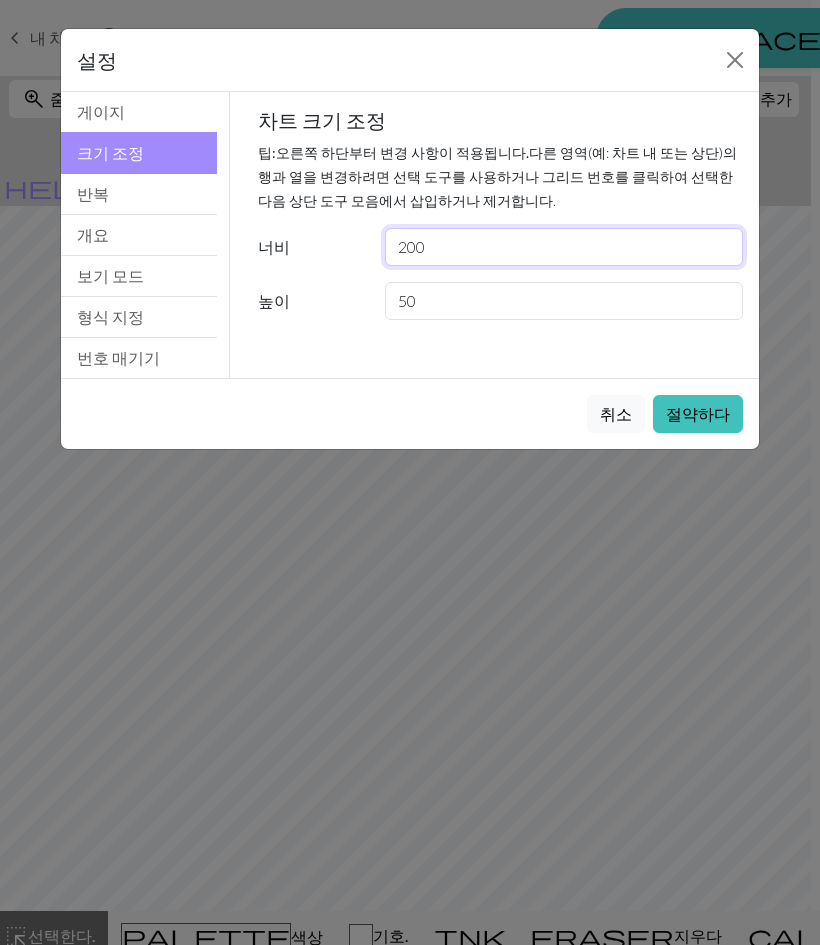 type on "200" 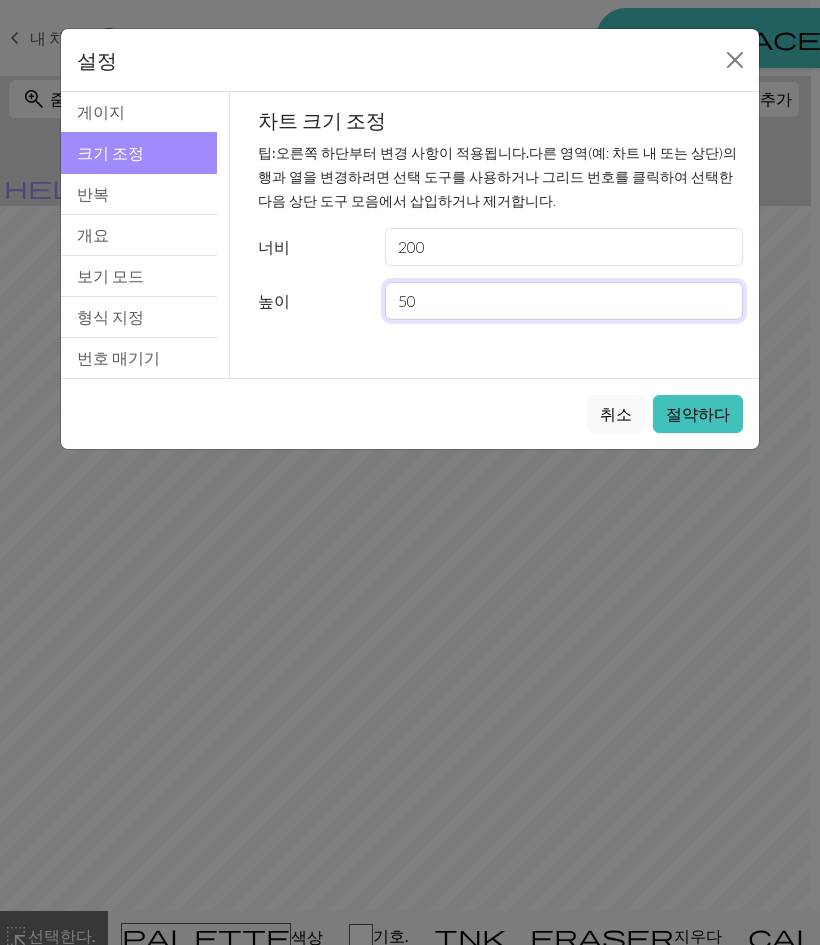 click on "50" at bounding box center (564, 301) 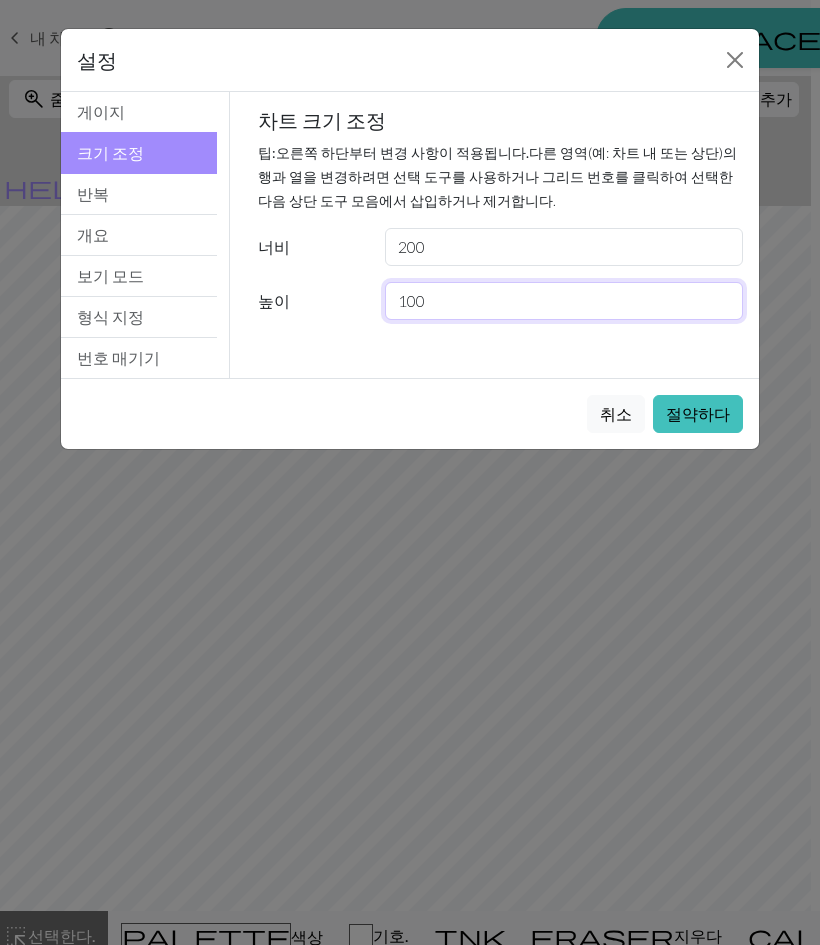 type on "100" 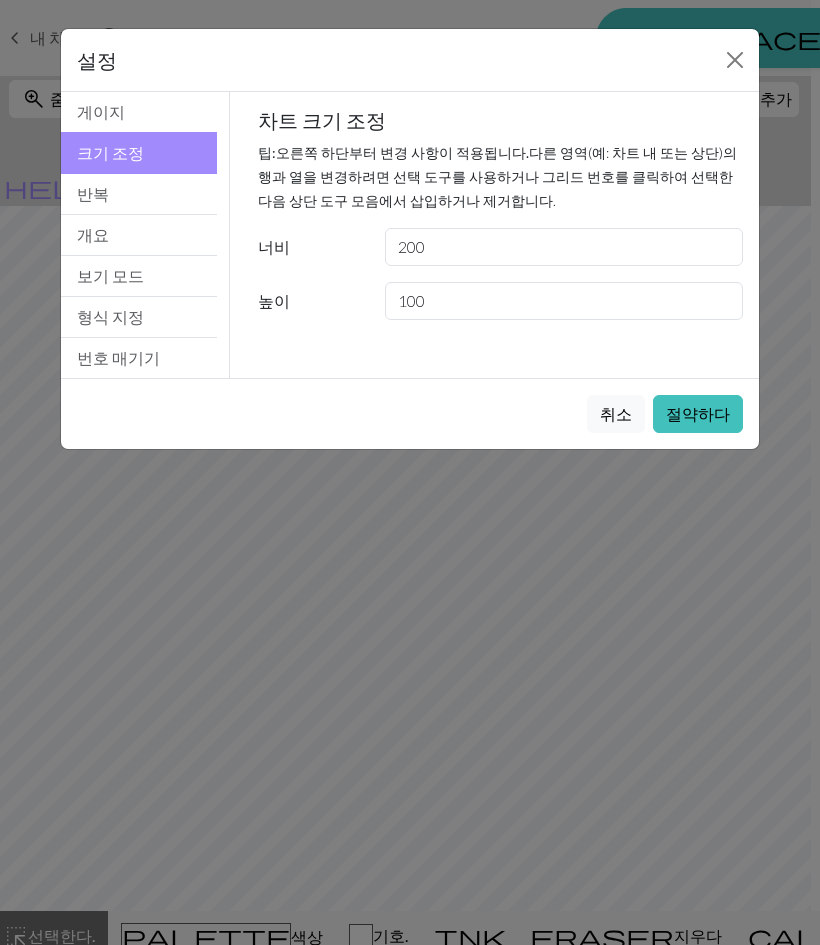 click on "절약하다" at bounding box center (698, 413) 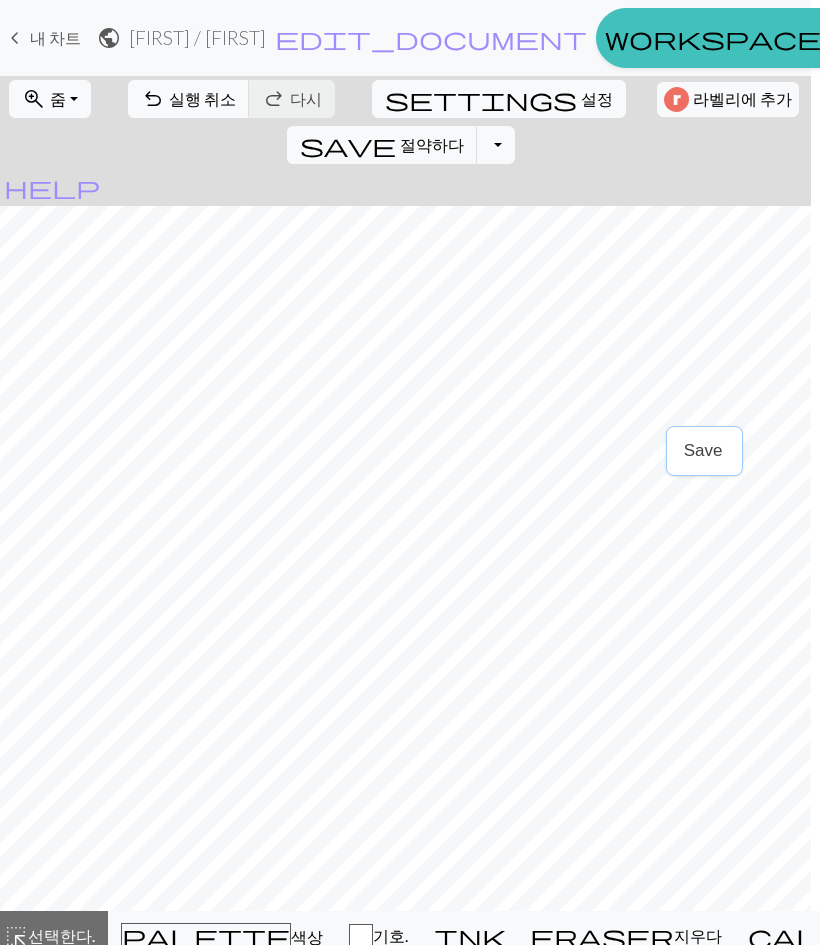 click on "절약하다" at bounding box center [432, 144] 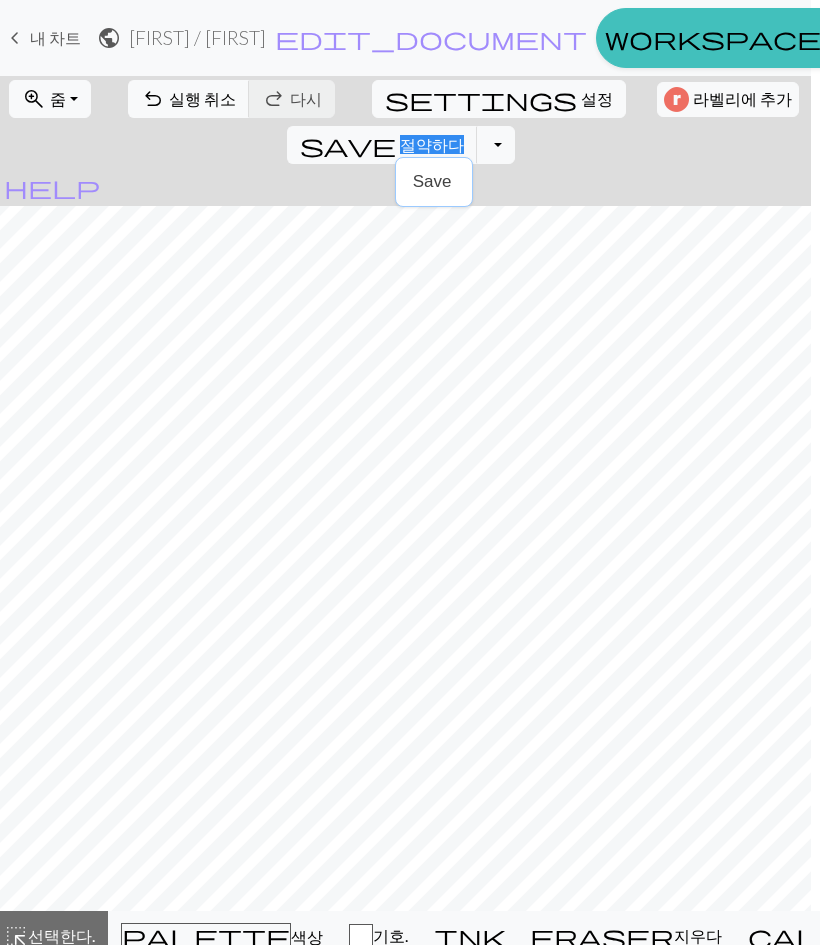 click on "토글 드롭다운" at bounding box center [496, 145] 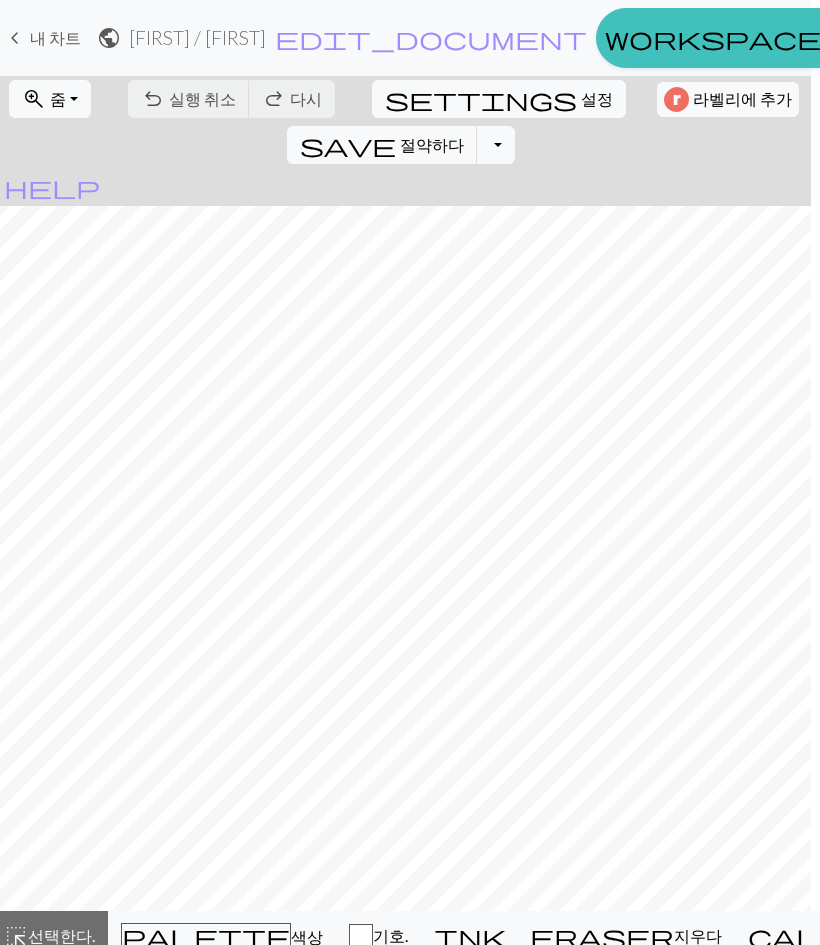 click on "undo 실행 취소 실행 취소 redo 다시 다시" at bounding box center [231, 99] 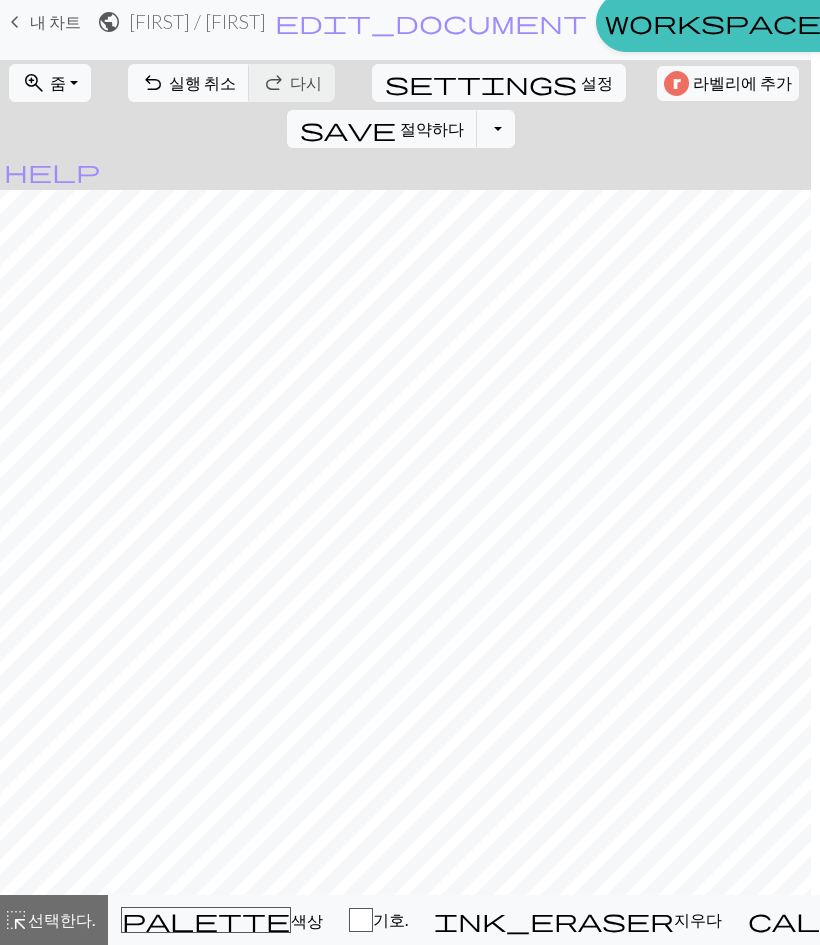 click on "ink_eraser" at bounding box center (554, 920) 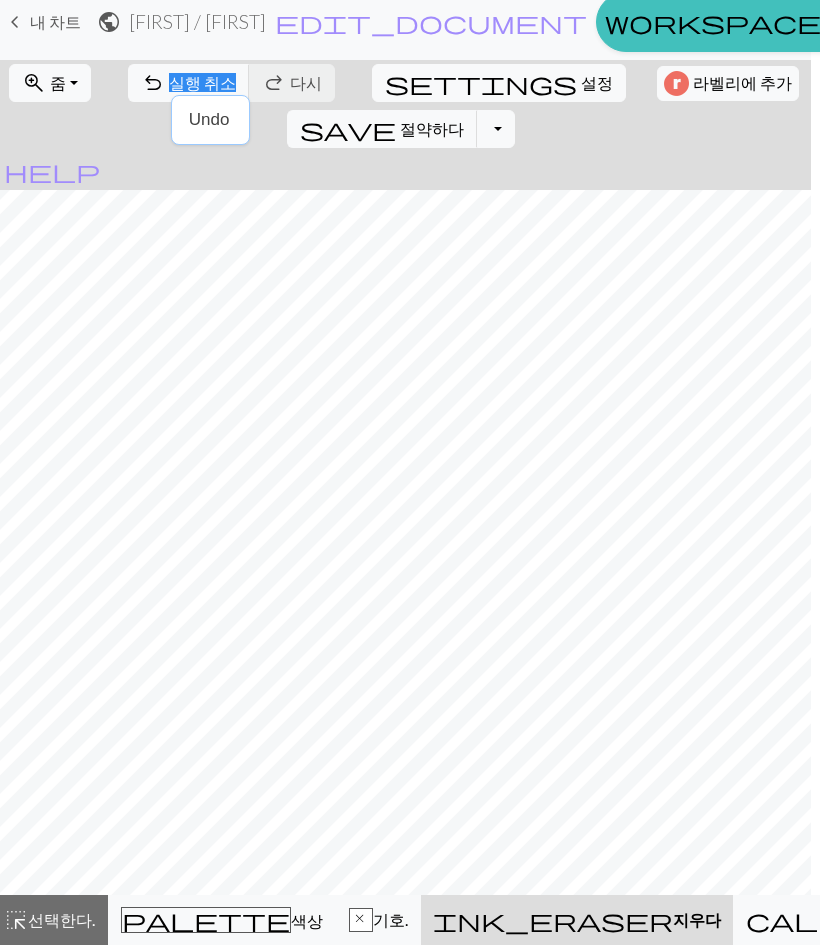 click on "실행 취소" at bounding box center [202, 82] 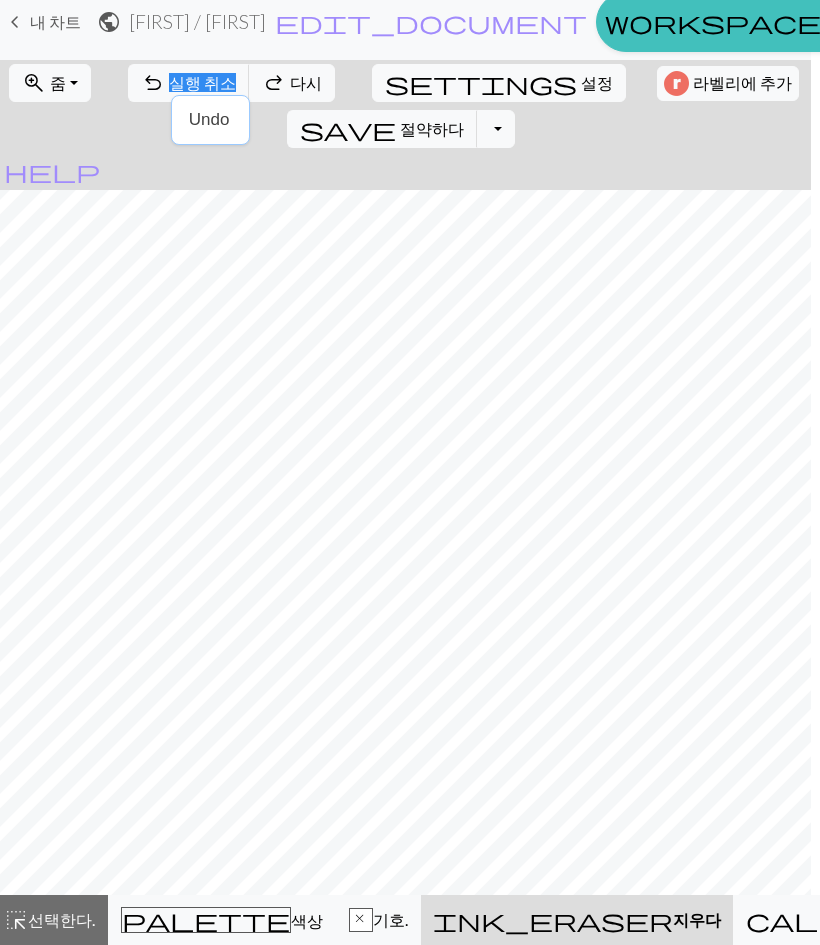 click on "undo 실행 취소 실행 취소" at bounding box center [189, 83] 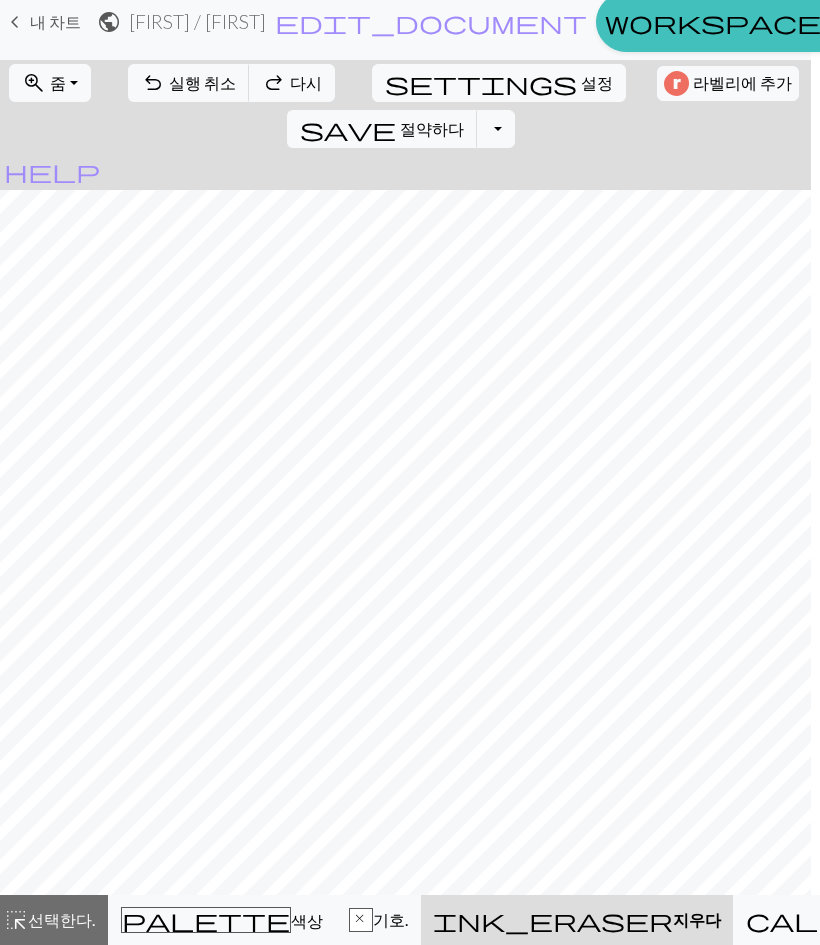 click on "undo" at bounding box center (153, 83) 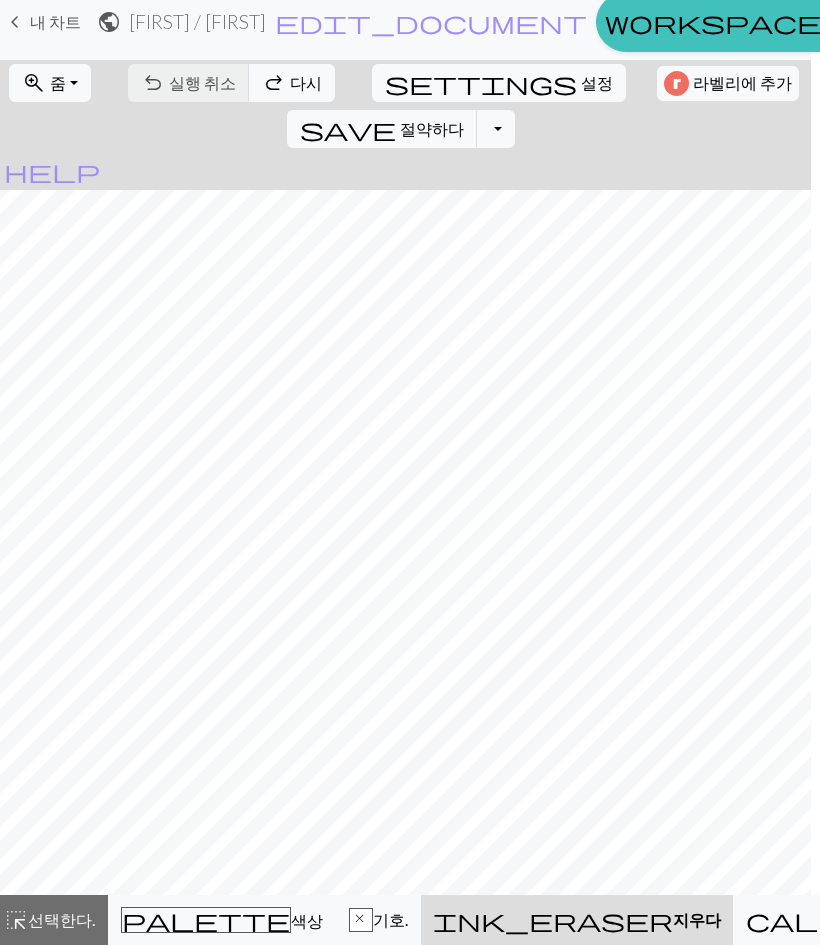 click on "undo 실행 취소 실행 취소 redo 다시 다시" at bounding box center [231, 83] 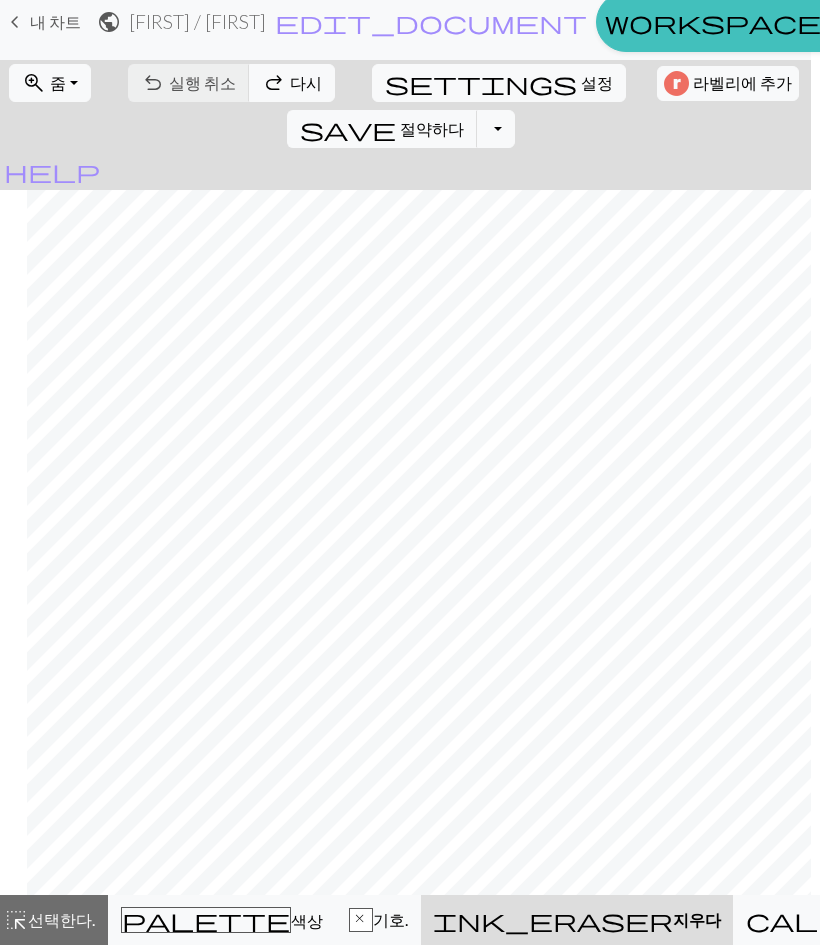 scroll, scrollTop: 0, scrollLeft: 298, axis: horizontal 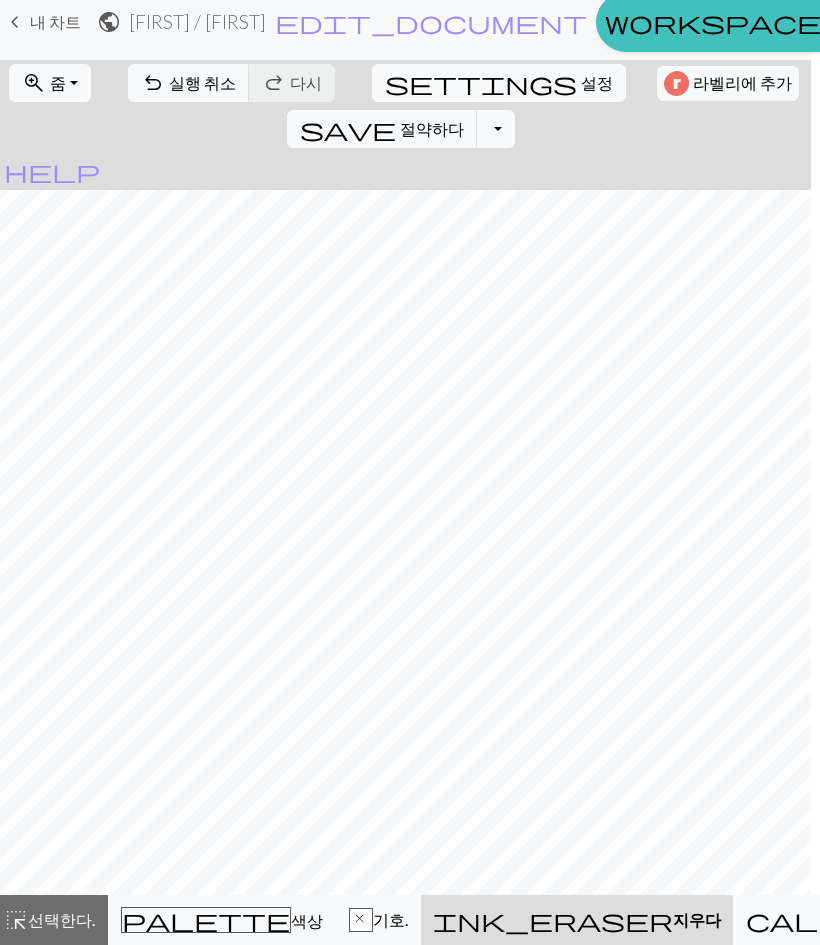 click on "실행 취소" at bounding box center [202, 82] 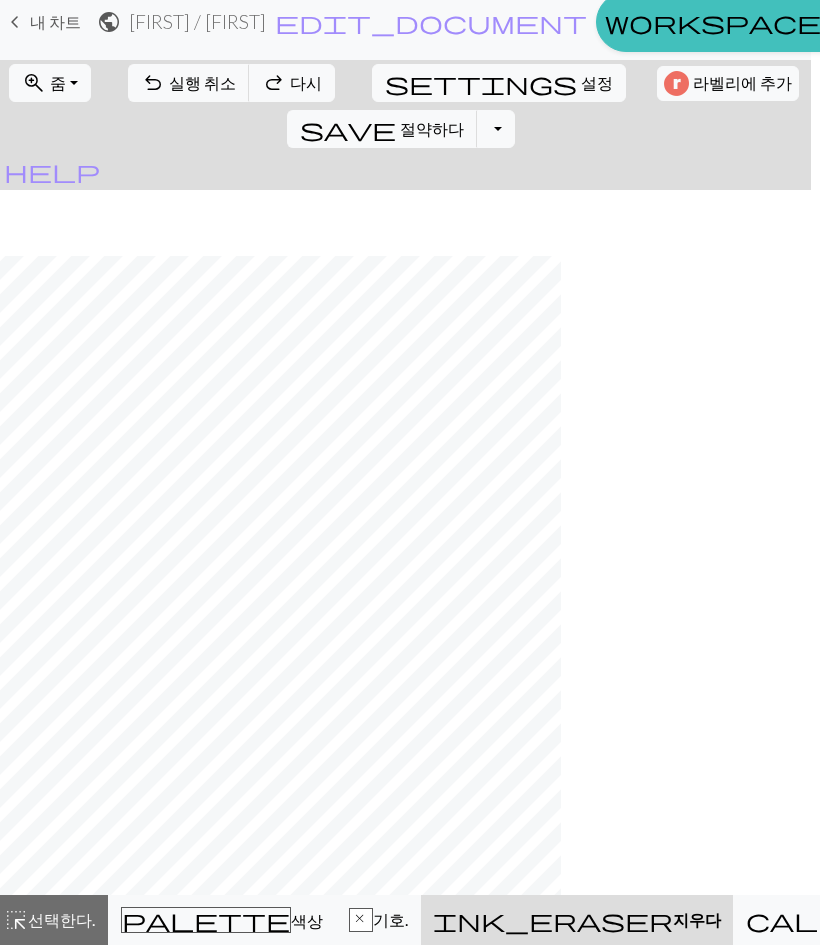 scroll, scrollTop: 66, scrollLeft: 48, axis: both 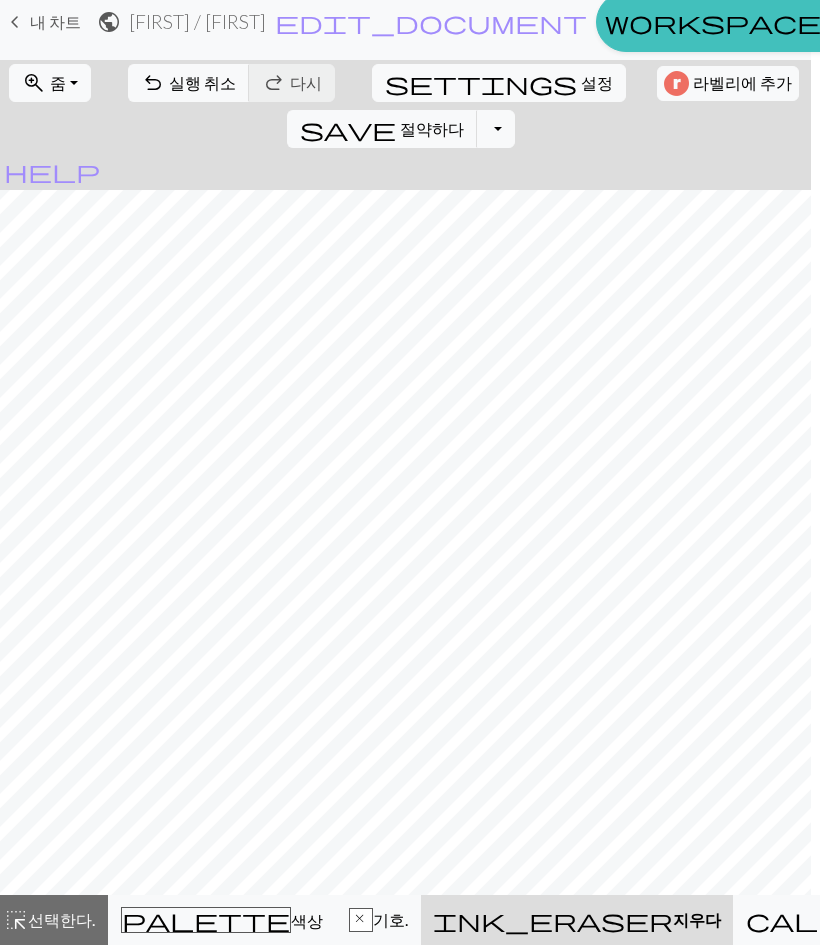click on "내 차트" at bounding box center [55, 21] 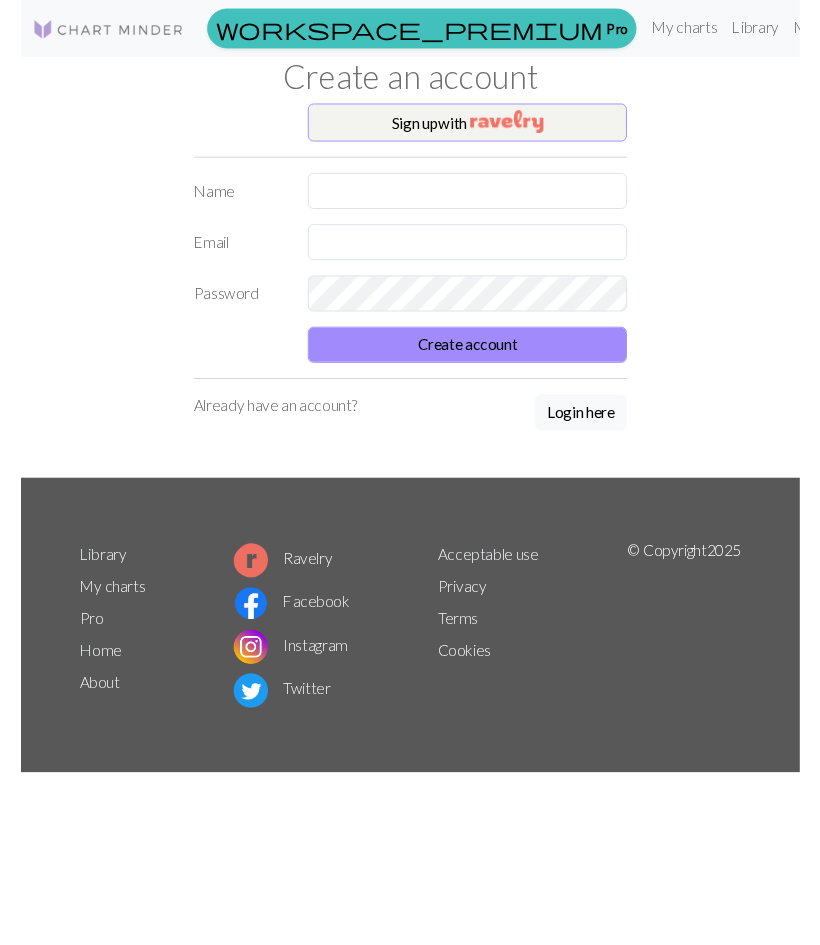 scroll, scrollTop: 0, scrollLeft: 0, axis: both 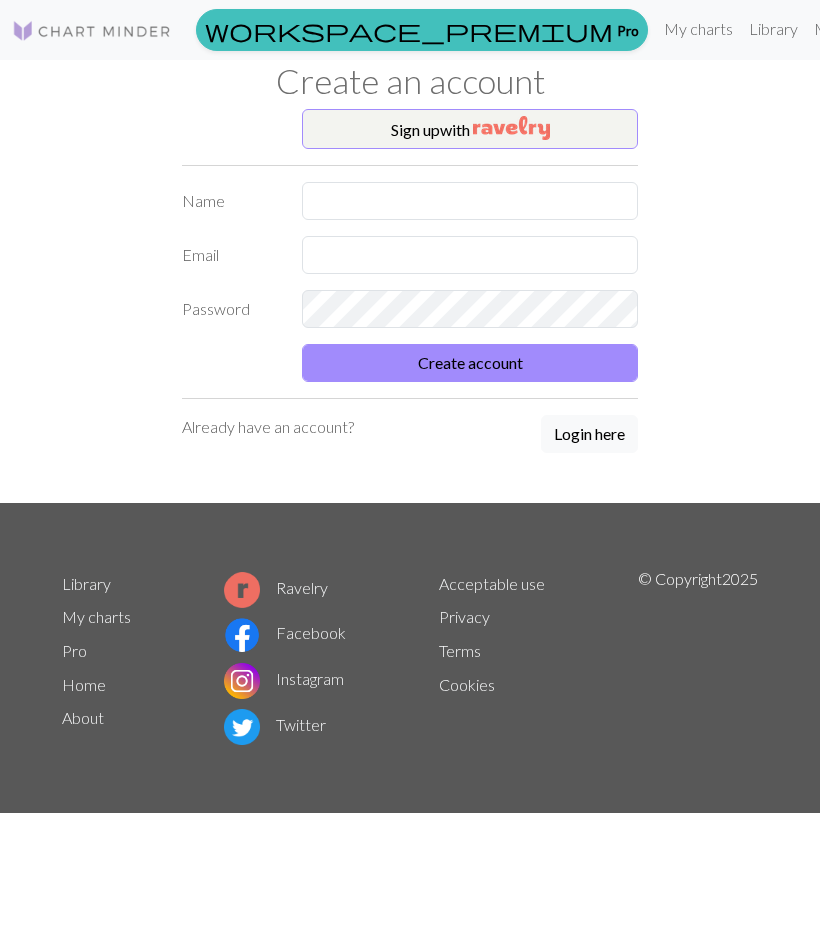 click at bounding box center [92, 31] 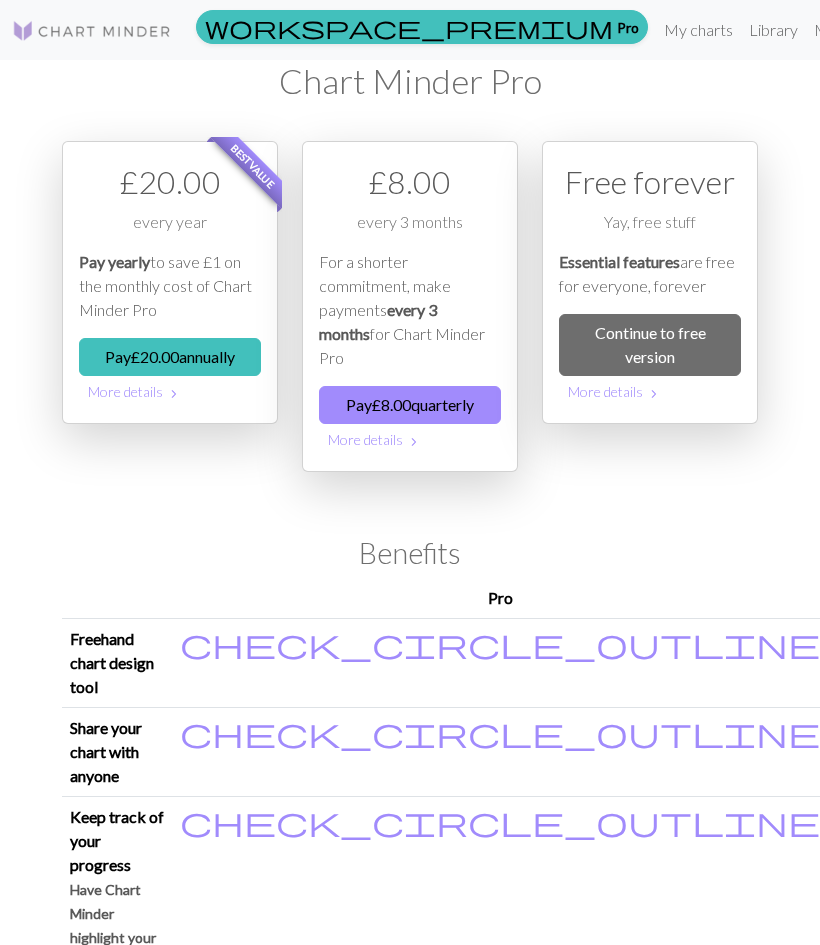 click at bounding box center (92, 31) 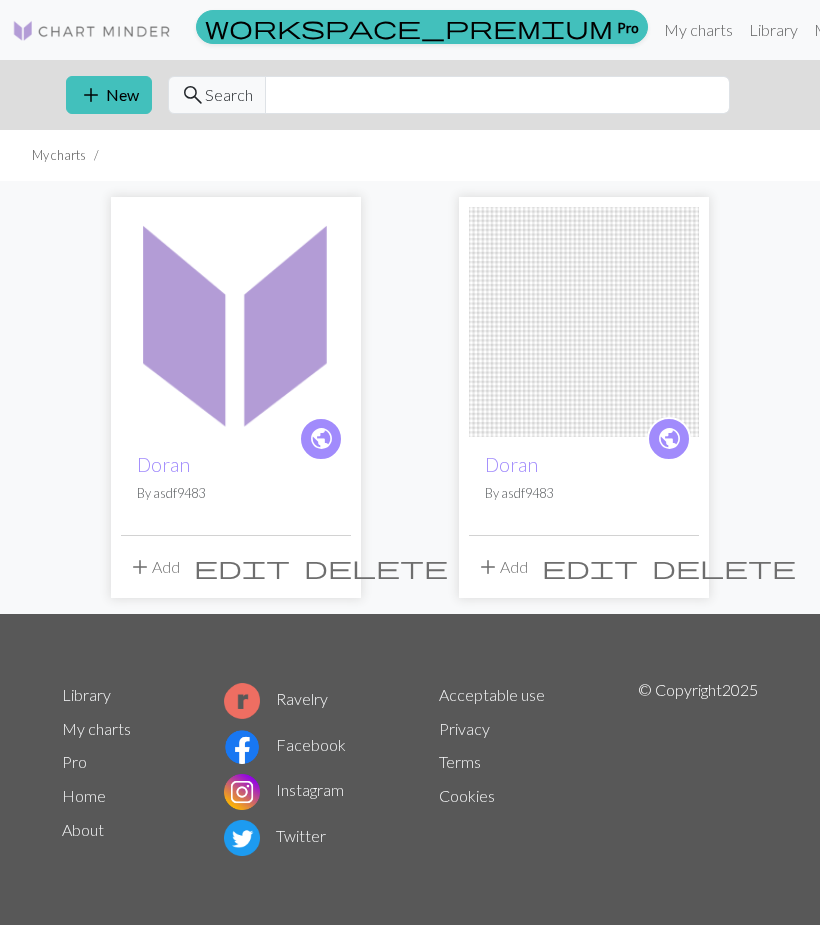 click on "add" at bounding box center [91, 95] 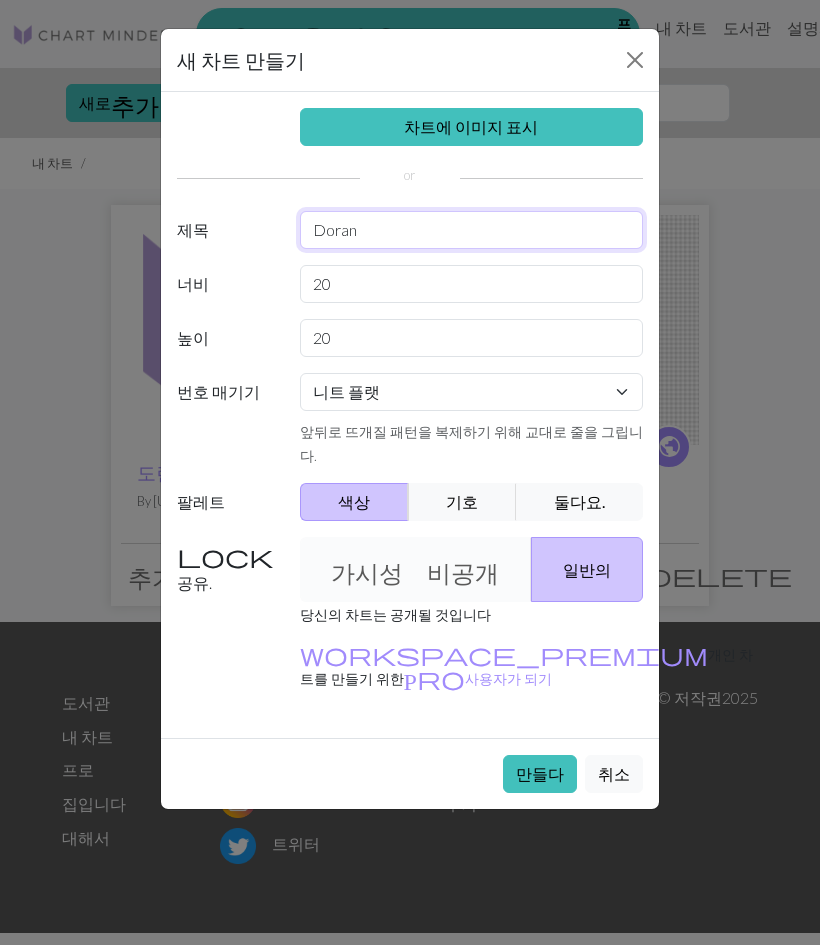 type on "Doran" 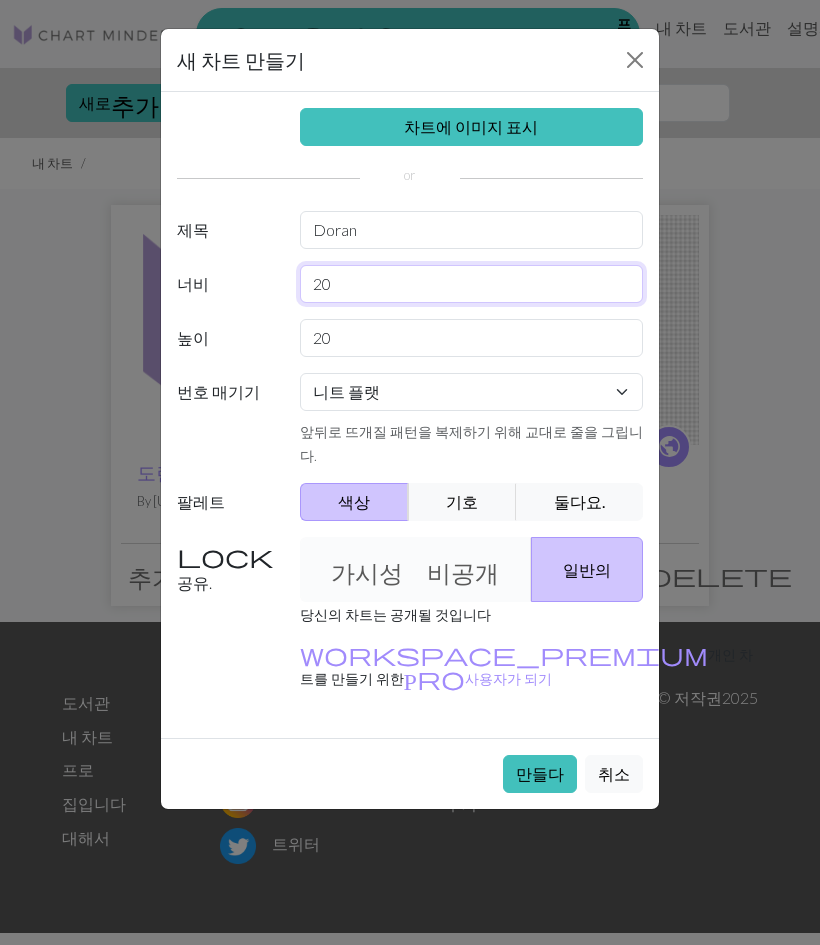 click on "20" at bounding box center [472, 284] 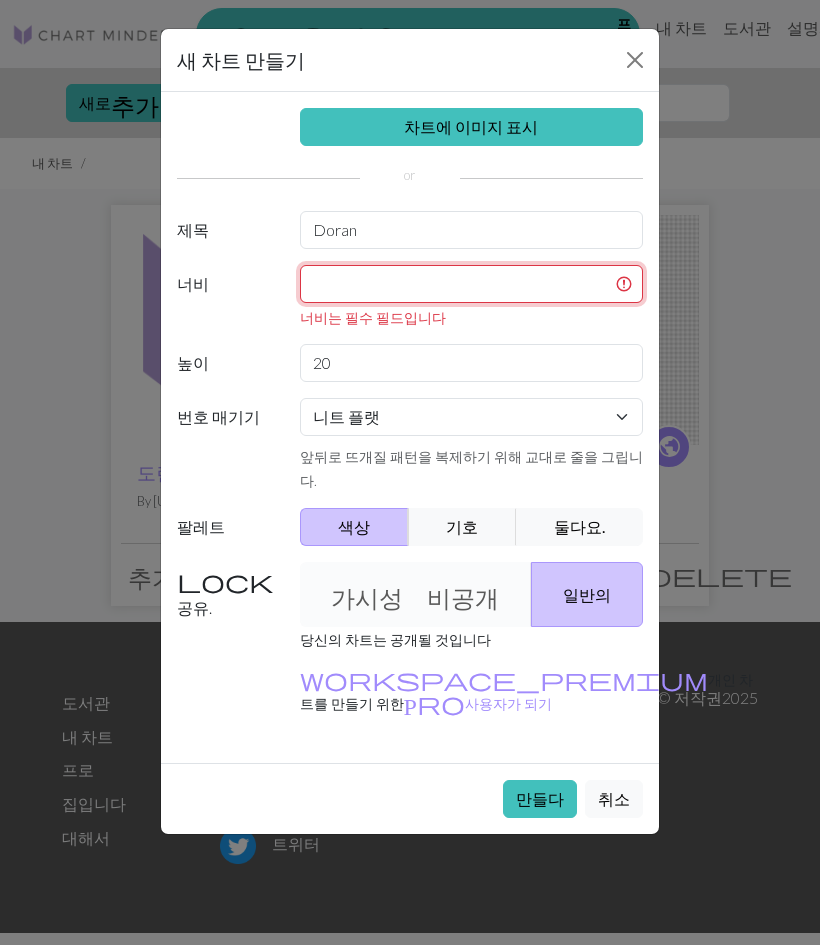 click at bounding box center (472, 284) 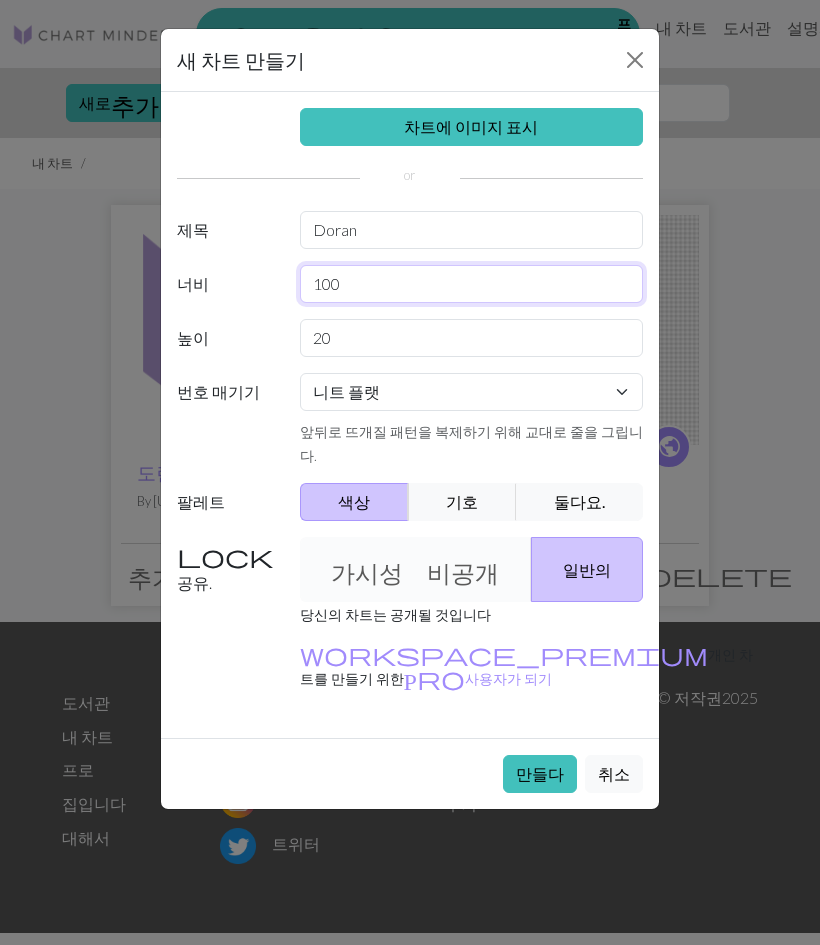 type on "100" 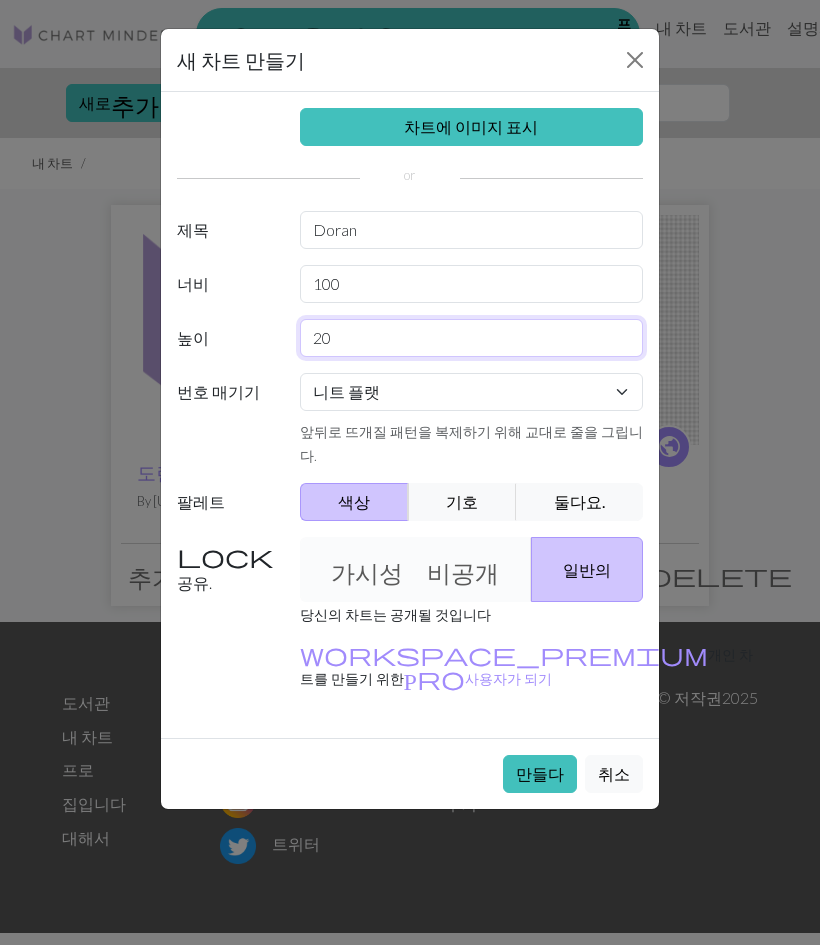 click on "20" at bounding box center (472, 338) 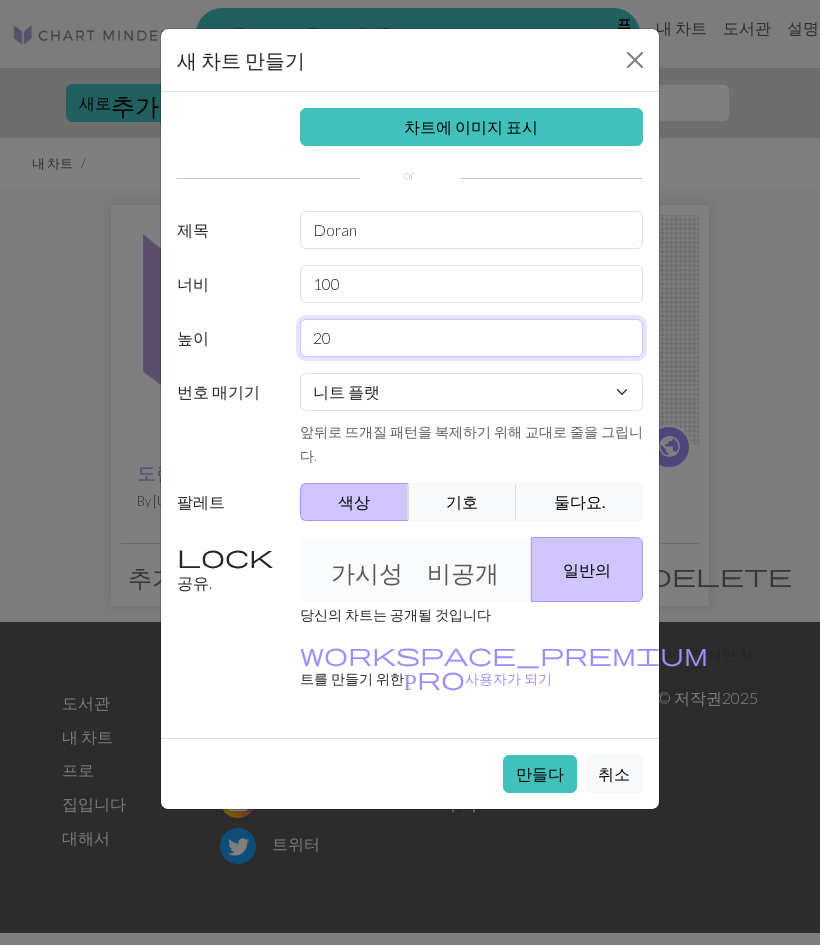 type on "2" 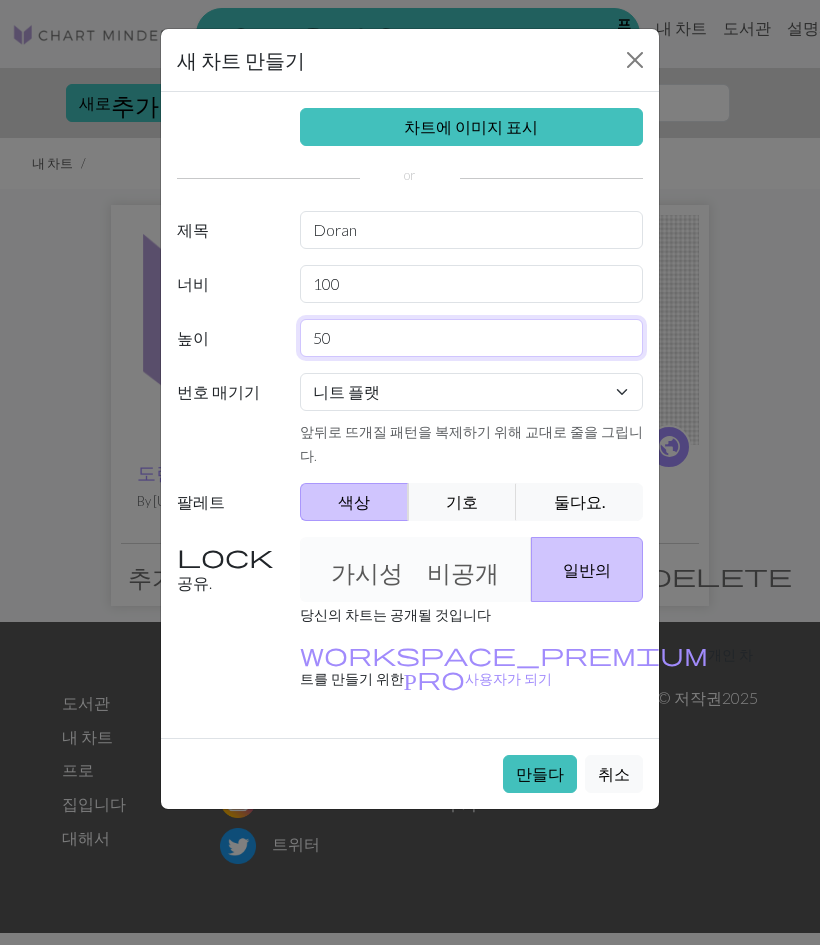 type on "50" 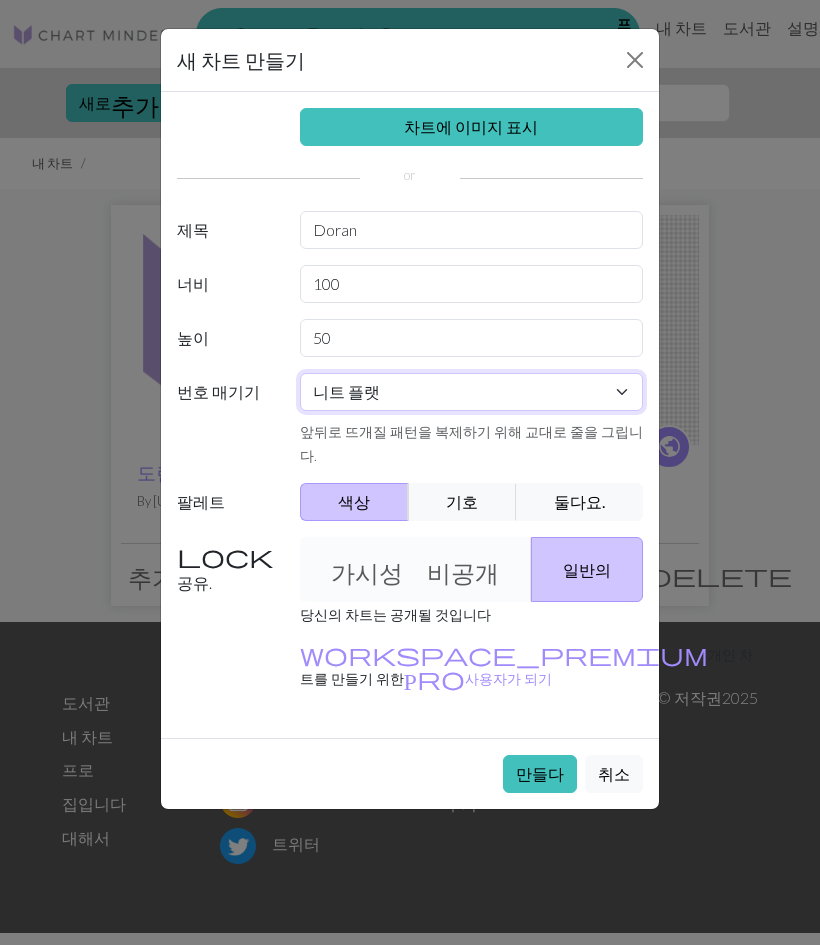 click on "니트 플랫 라운드 니트 레이스 뜨개질 크로스 스티치" at bounding box center [472, 392] 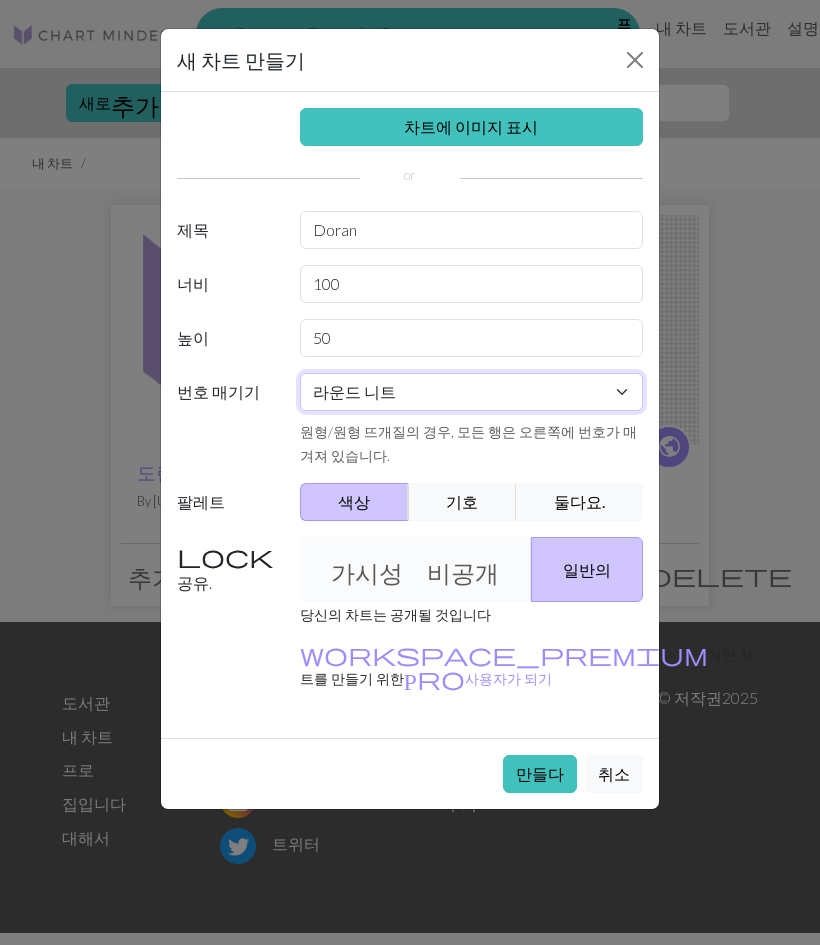 click on "니트 플랫 라운드 니트 레이스 뜨개질 크로스 스티치" at bounding box center (472, 392) 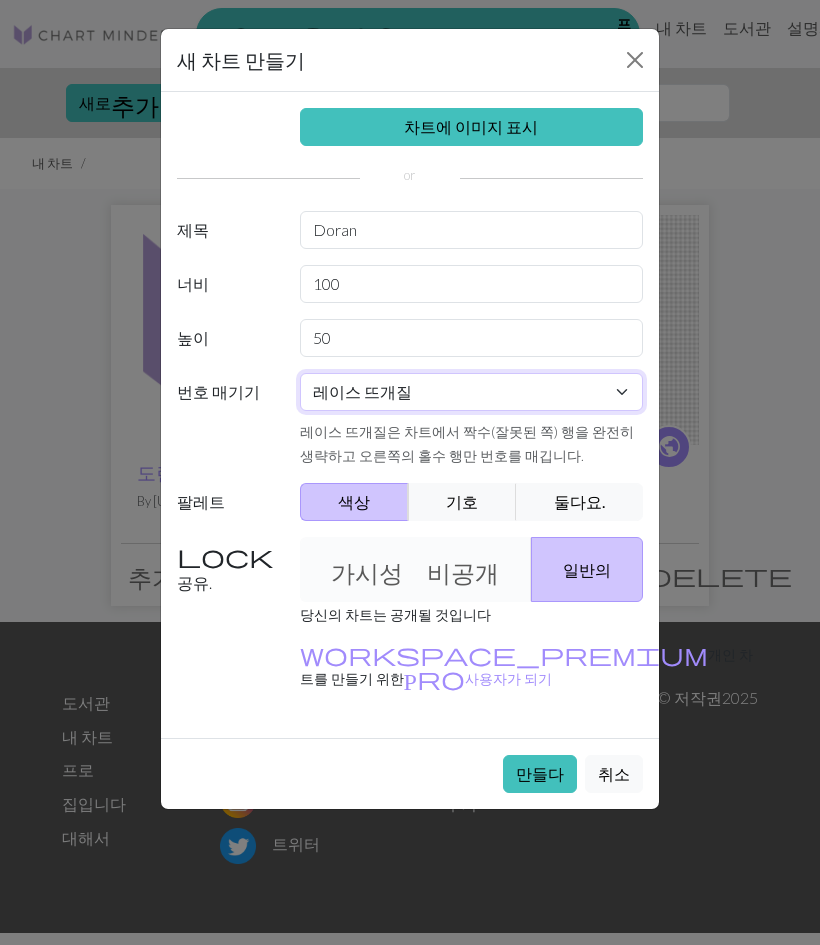 click on "니트 플랫 라운드 니트 레이스 뜨개질 크로스 스티치" at bounding box center (472, 392) 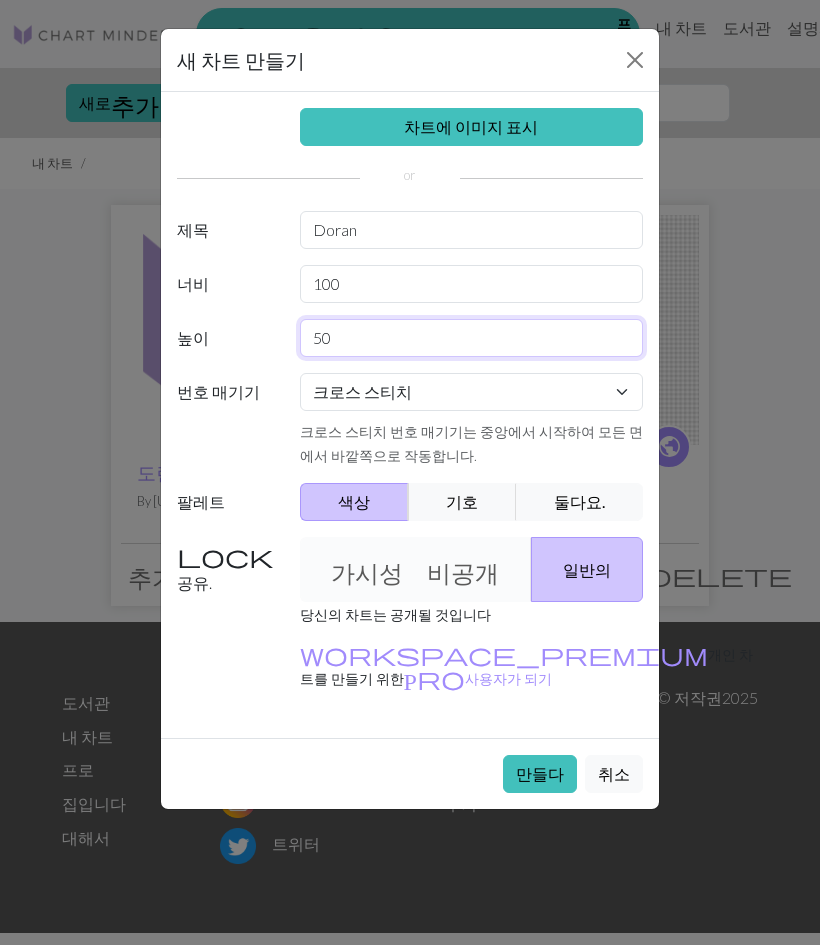 click on "50" at bounding box center [472, 338] 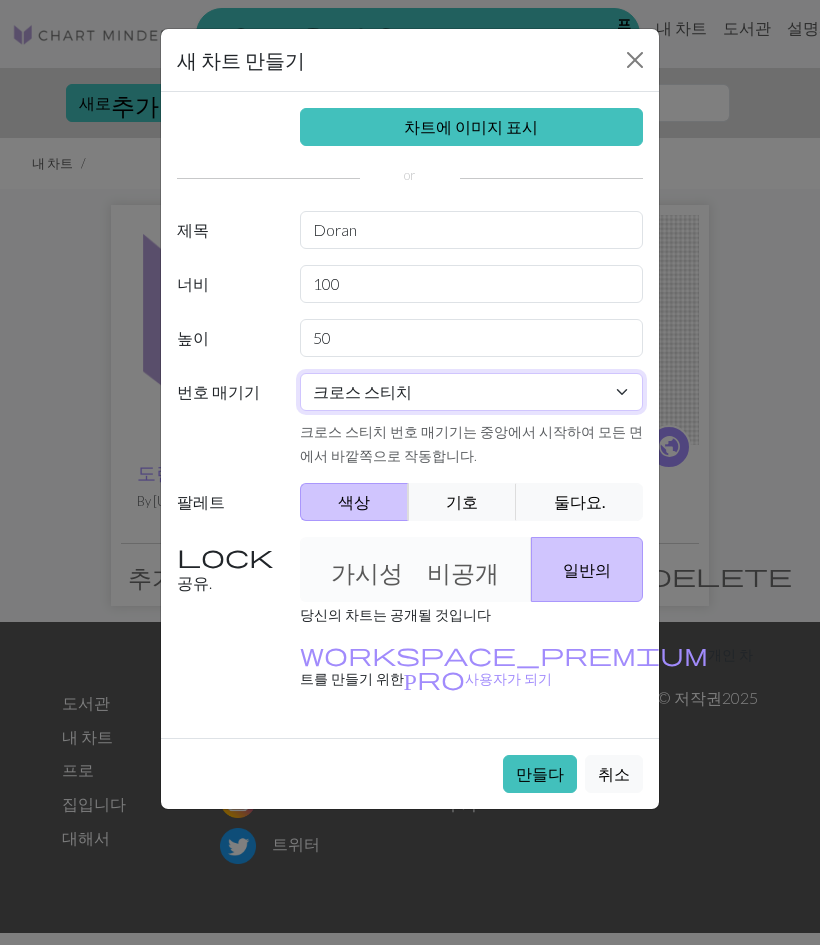 click on "니트 플랫 라운드 니트 레이스 뜨개질 크로스 스티치" at bounding box center (472, 392) 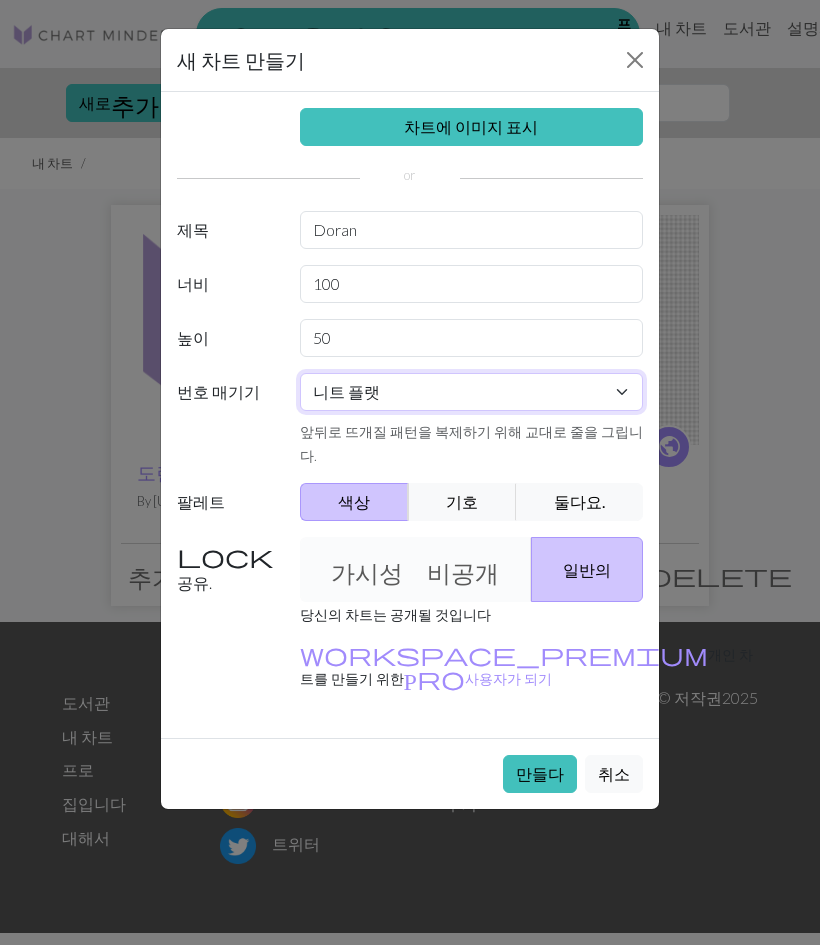 click on "니트 플랫 라운드 니트 레이스 뜨개질 크로스 스티치" at bounding box center [472, 392] 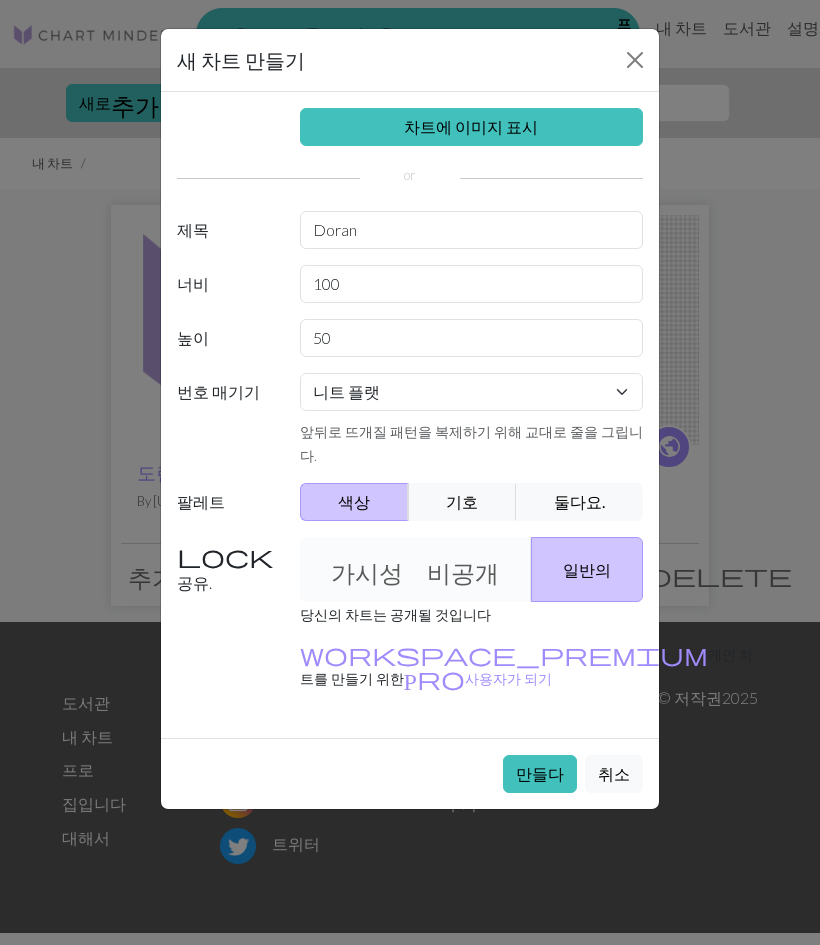 click on "만들다" at bounding box center (540, 773) 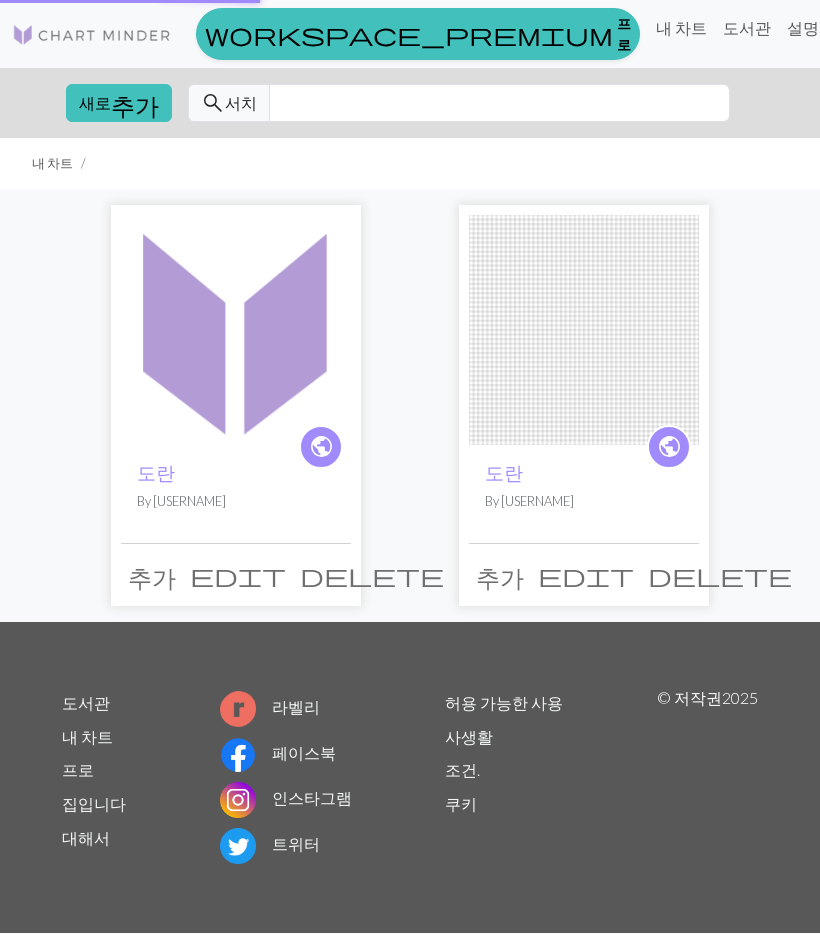 click on "추가" at bounding box center [135, 103] 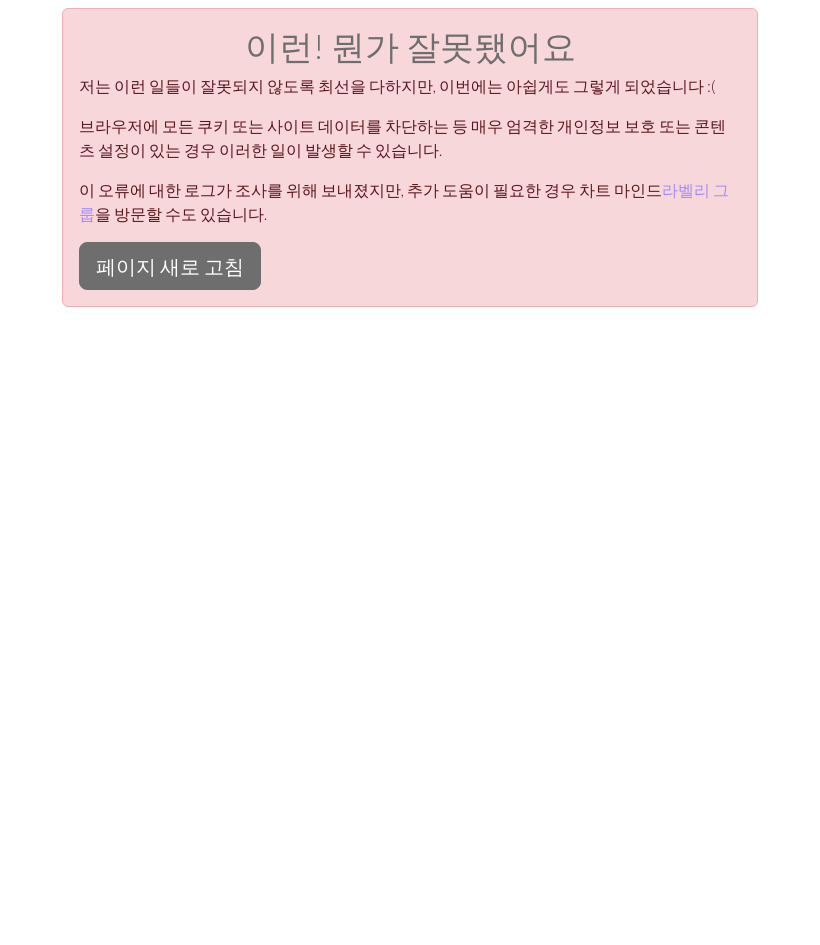 click on "페이지 새로 고침" at bounding box center [170, 266] 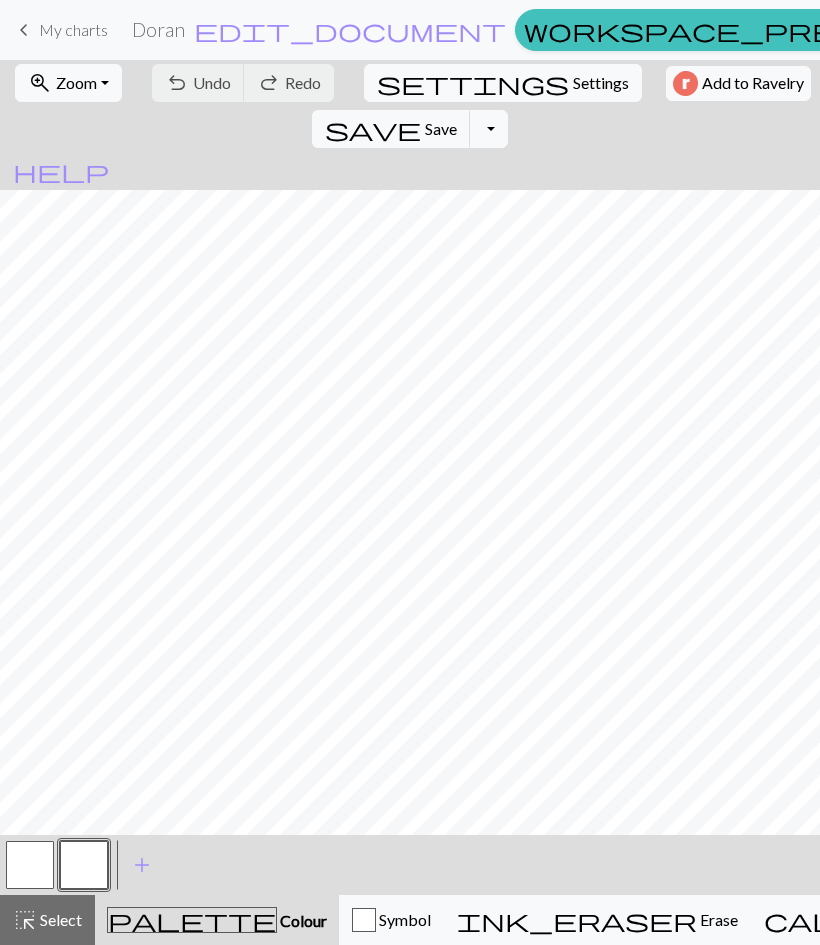 scroll, scrollTop: 0, scrollLeft: 0, axis: both 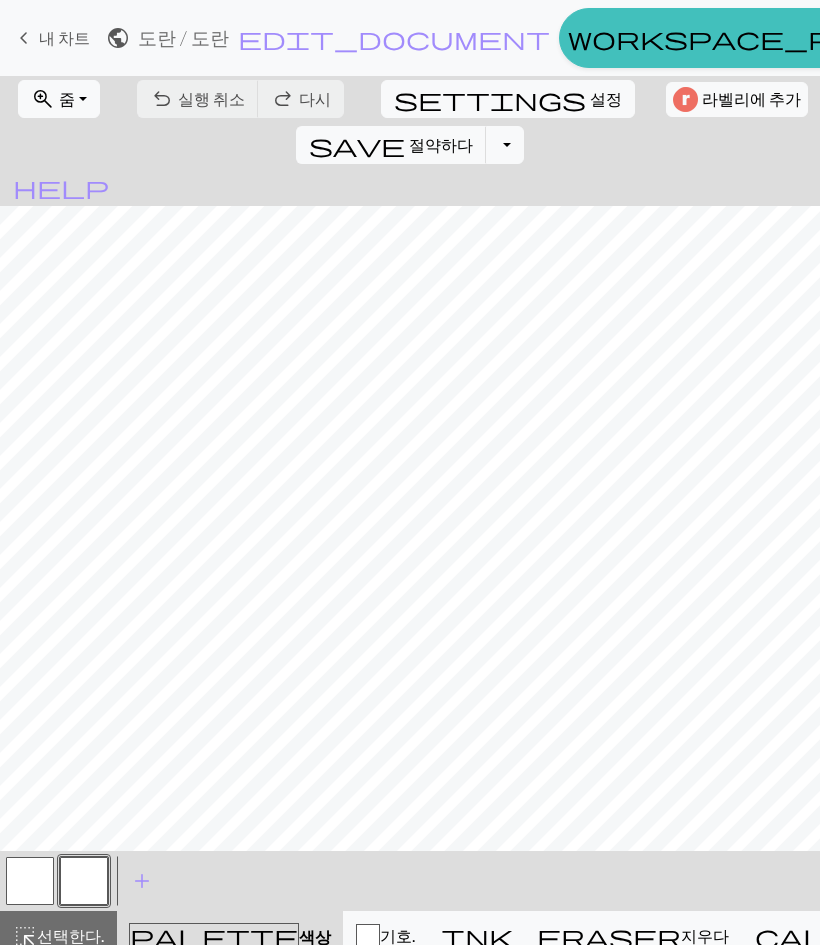 click at bounding box center [30, 881] 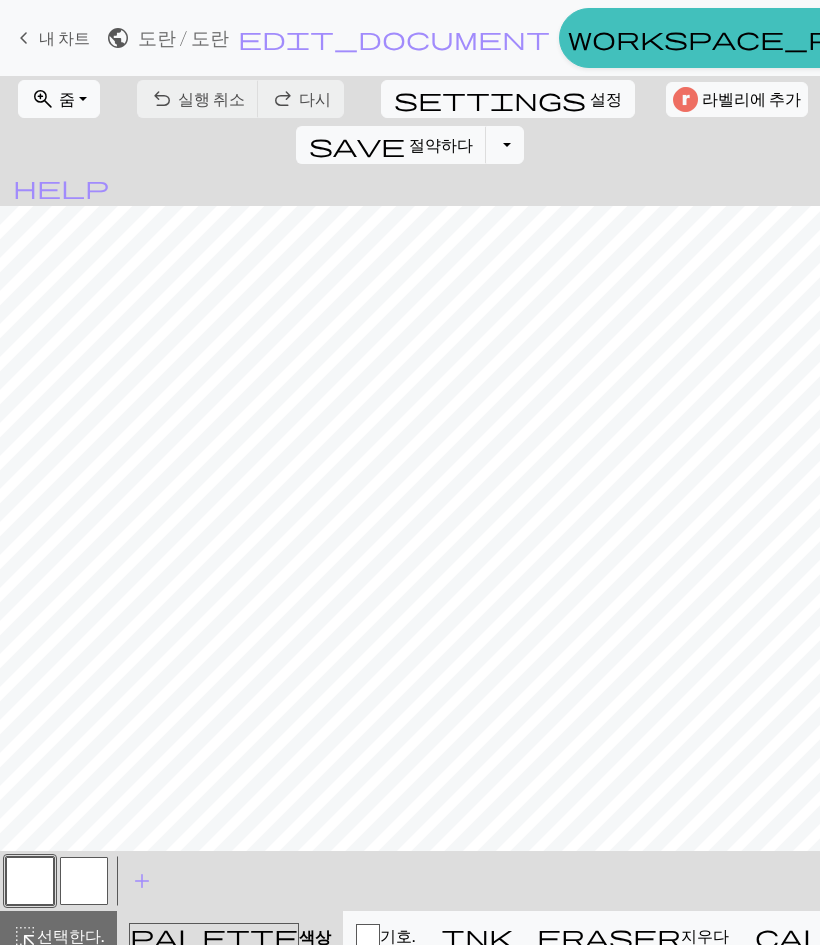 click at bounding box center (84, 881) 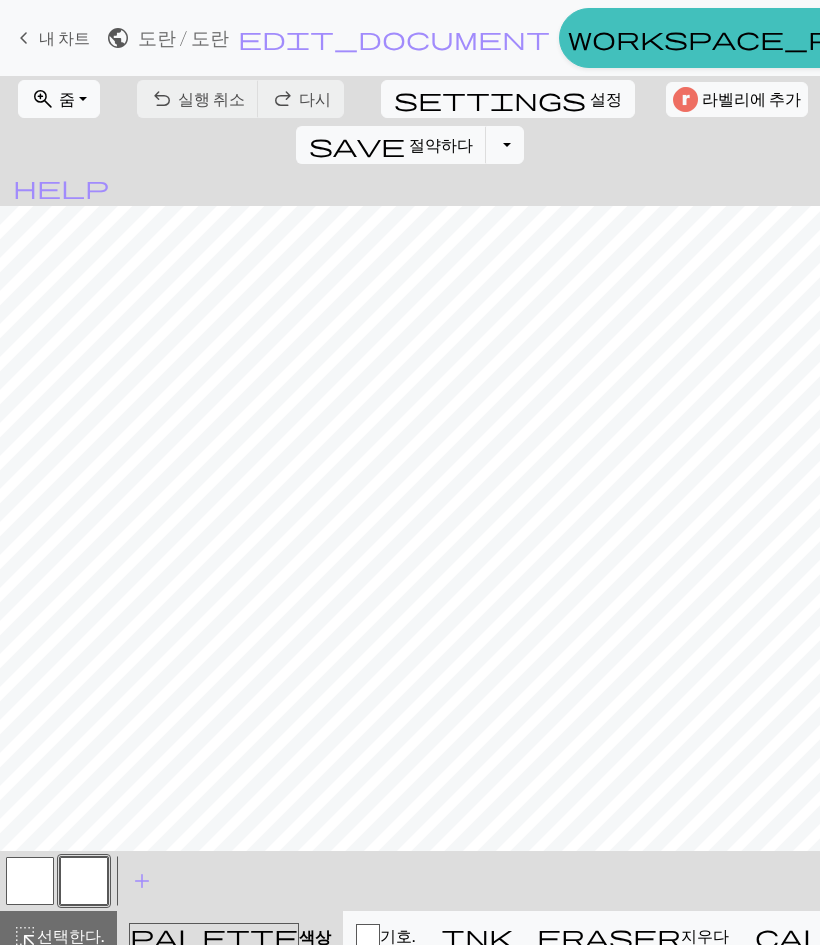 click at bounding box center [30, 881] 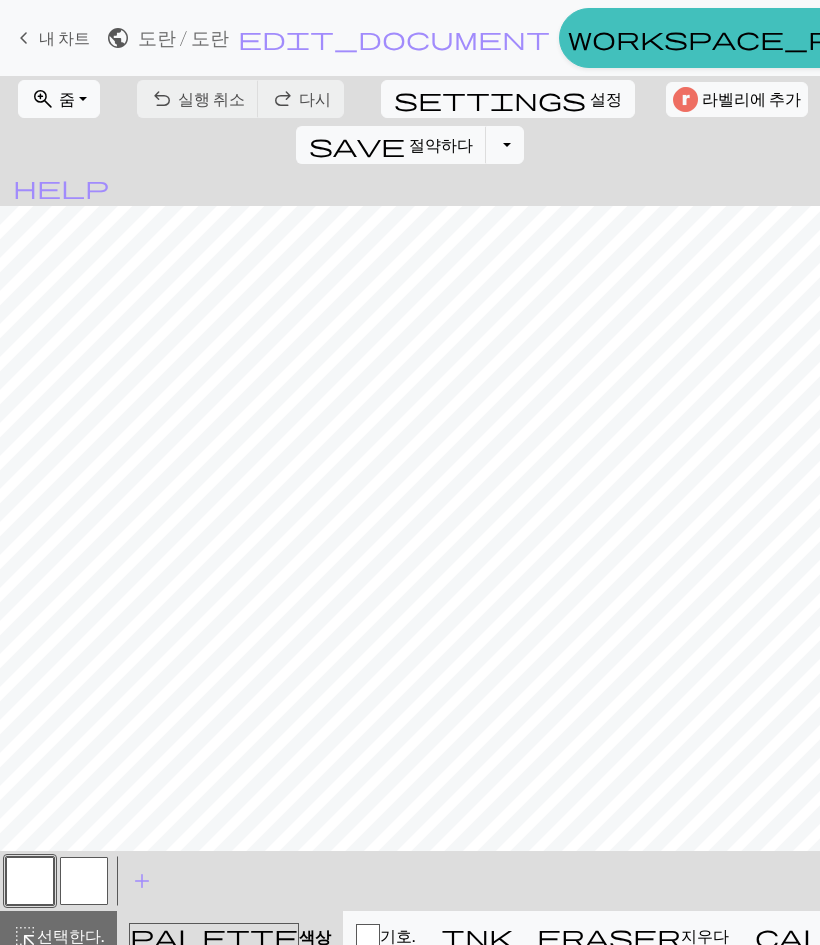 click at bounding box center [84, 881] 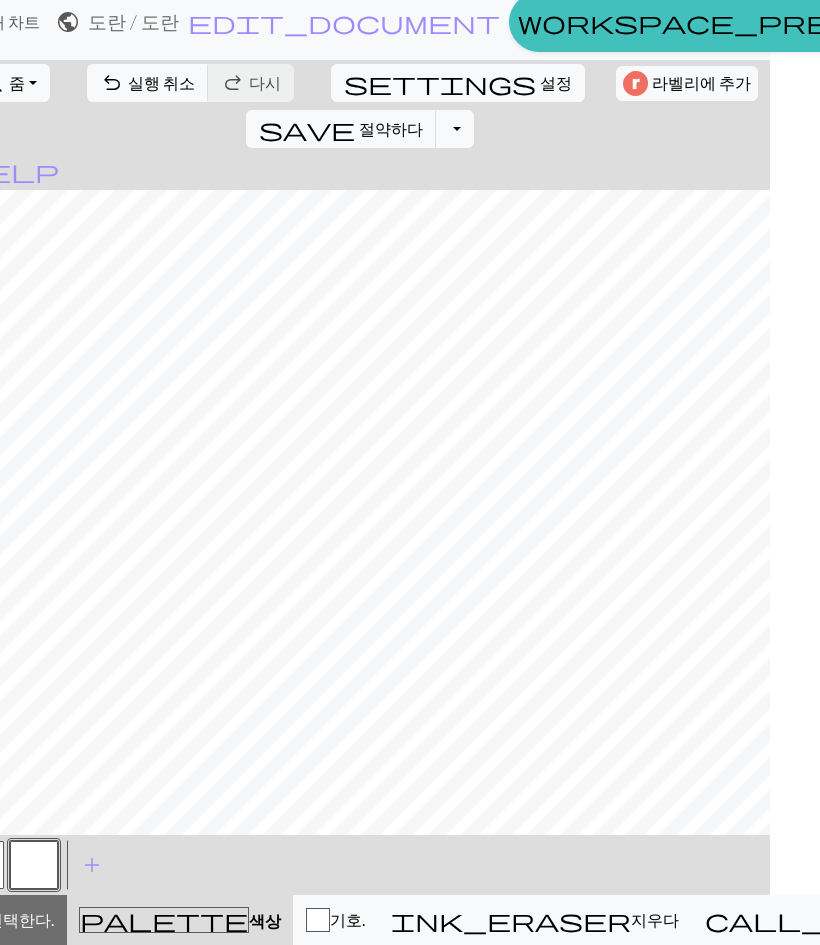 scroll, scrollTop: 16, scrollLeft: 0, axis: vertical 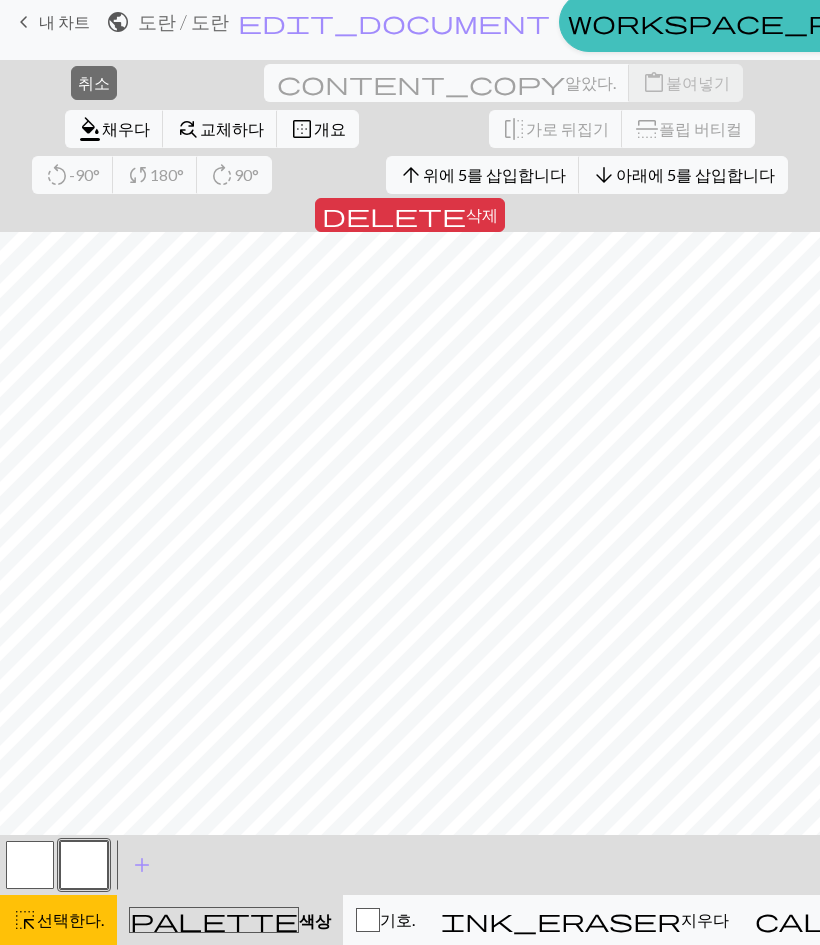 click on "close 취소 content_copy  알았다. content_paste  붙여넣기 format_color_fill  채우다 find_replace  교체하다 border_outer  개요 flip  가로 뒤집기 flip  플립 버티컬 rotate_left  -90° sync  180° rotate_right  90° arrow_upward  위에 5를 삽입합니다 arrow_downward 아래에 5를 삽입합니다 delete  삭제" at bounding box center [410, 146] 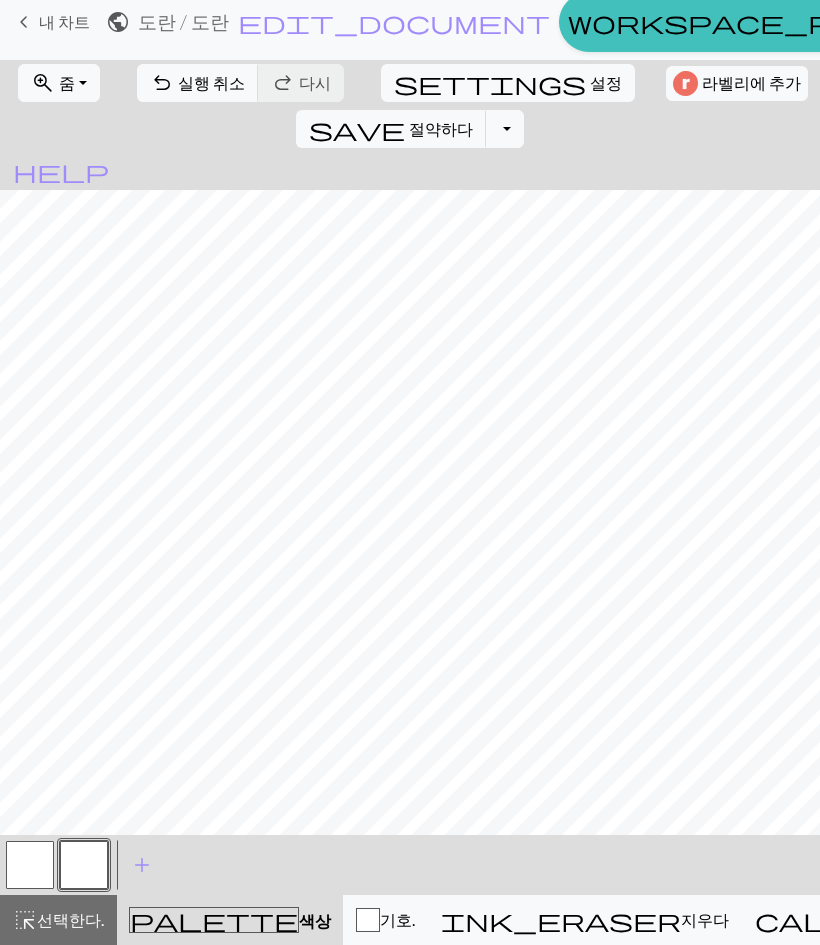 click on "줌" at bounding box center [67, 82] 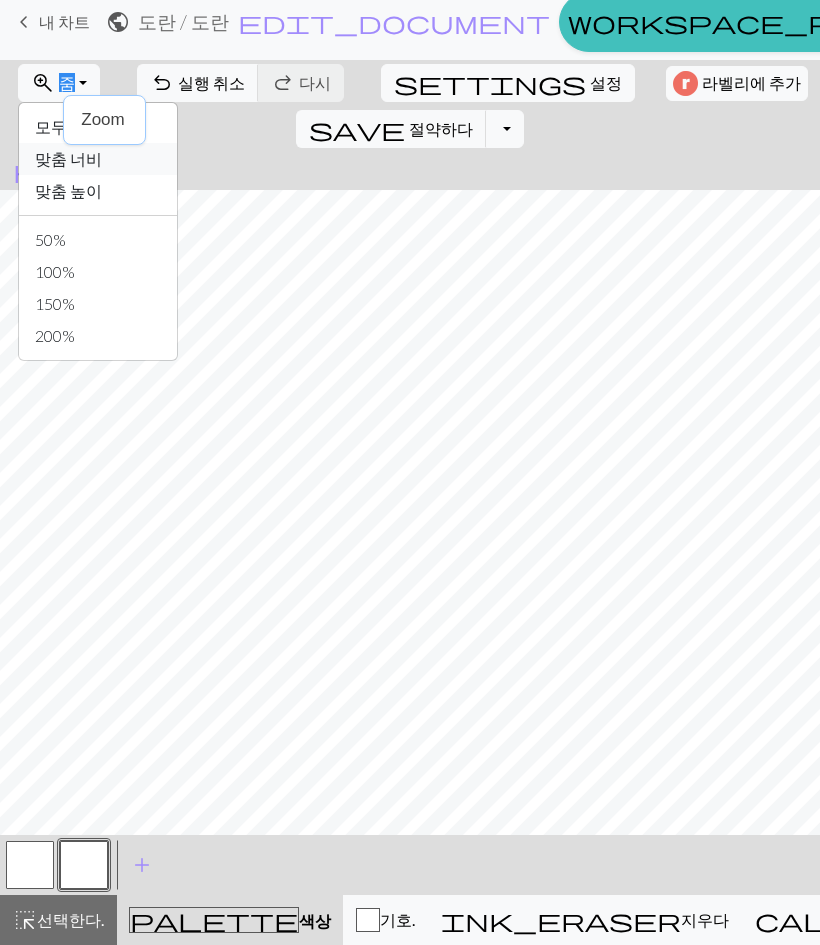 click on "맞춤 너비" at bounding box center [98, 159] 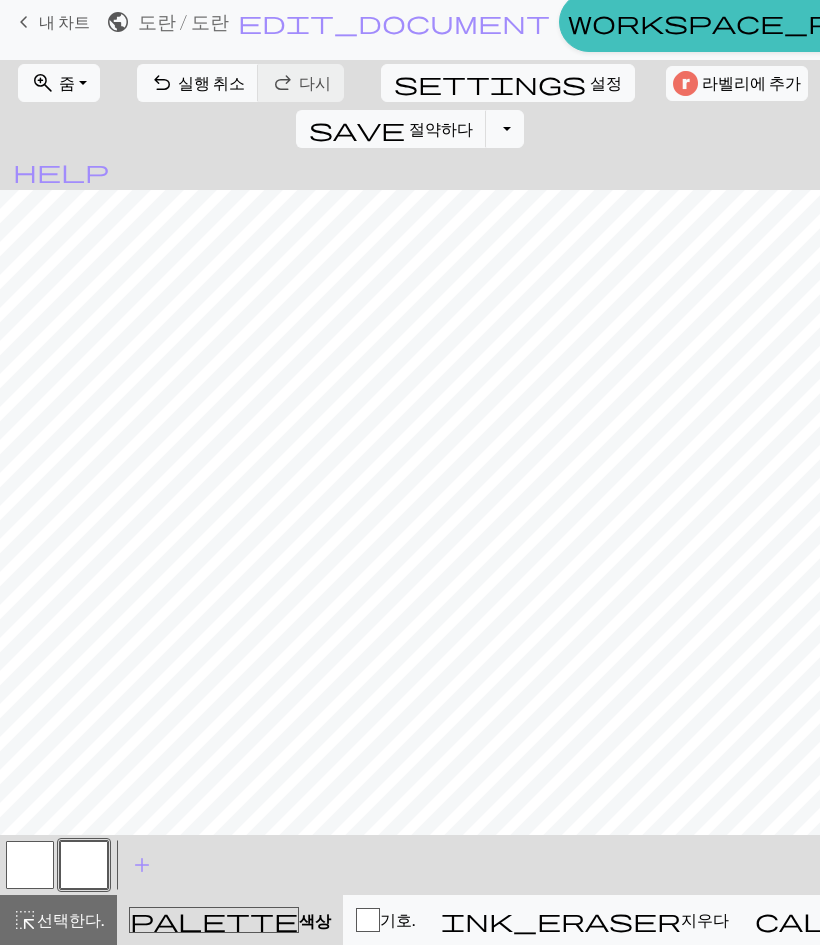 scroll, scrollTop: 0, scrollLeft: 590, axis: horizontal 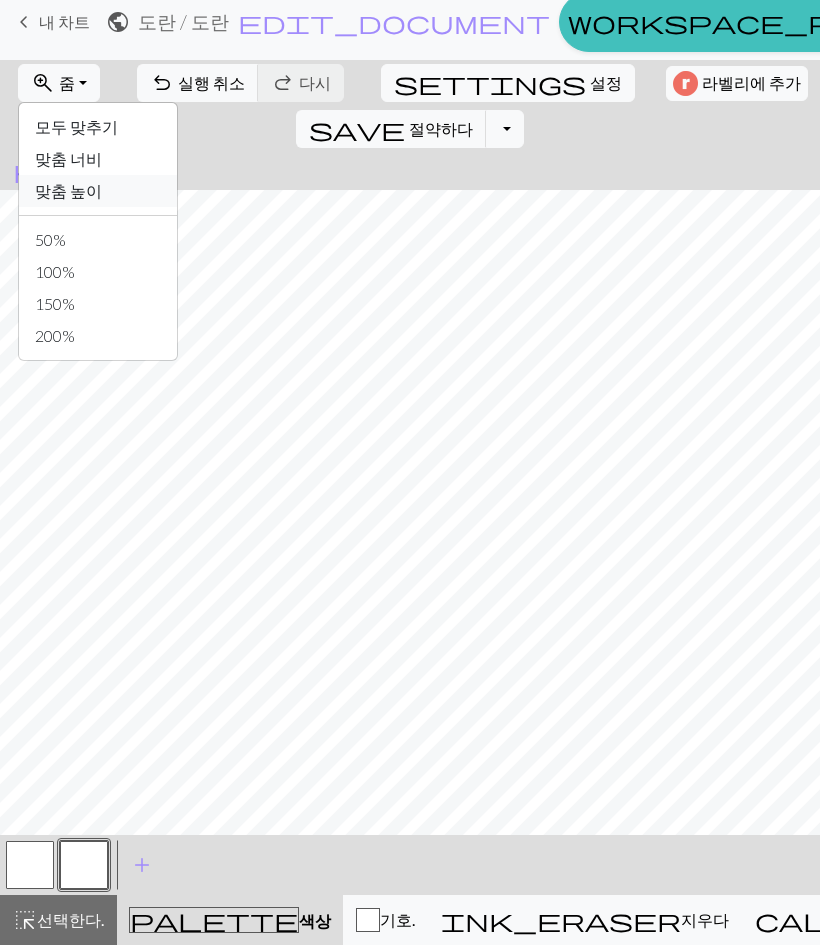 click on "맞춤 높이" at bounding box center (98, 191) 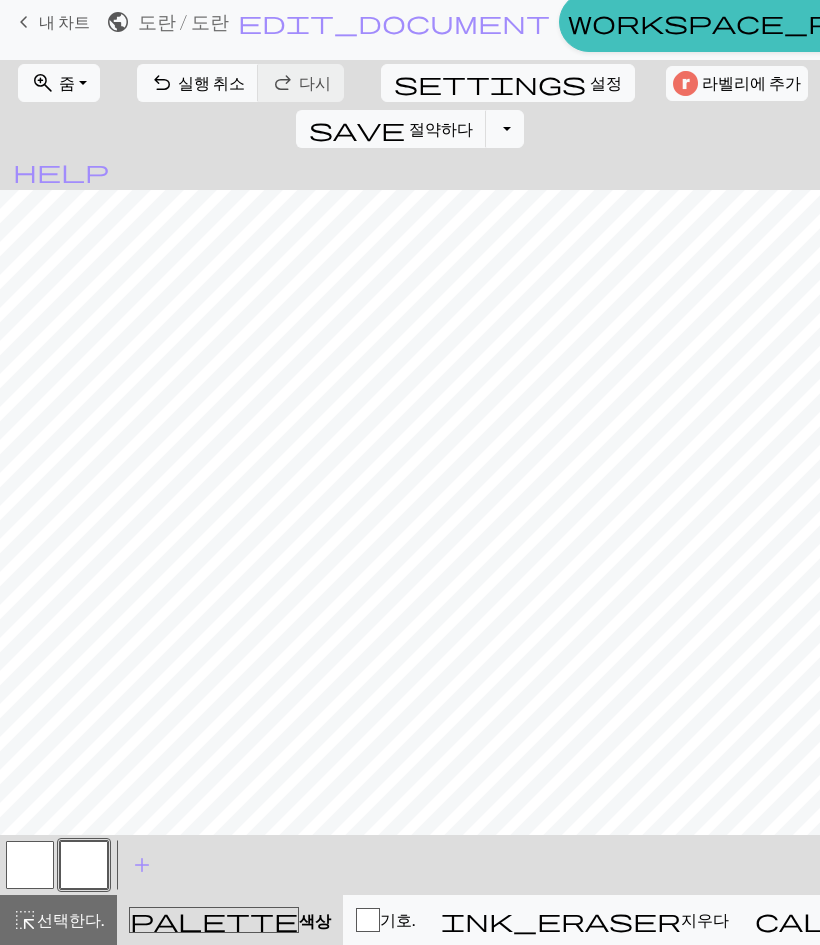 click on "zoom_in 줌 줌" at bounding box center (59, 83) 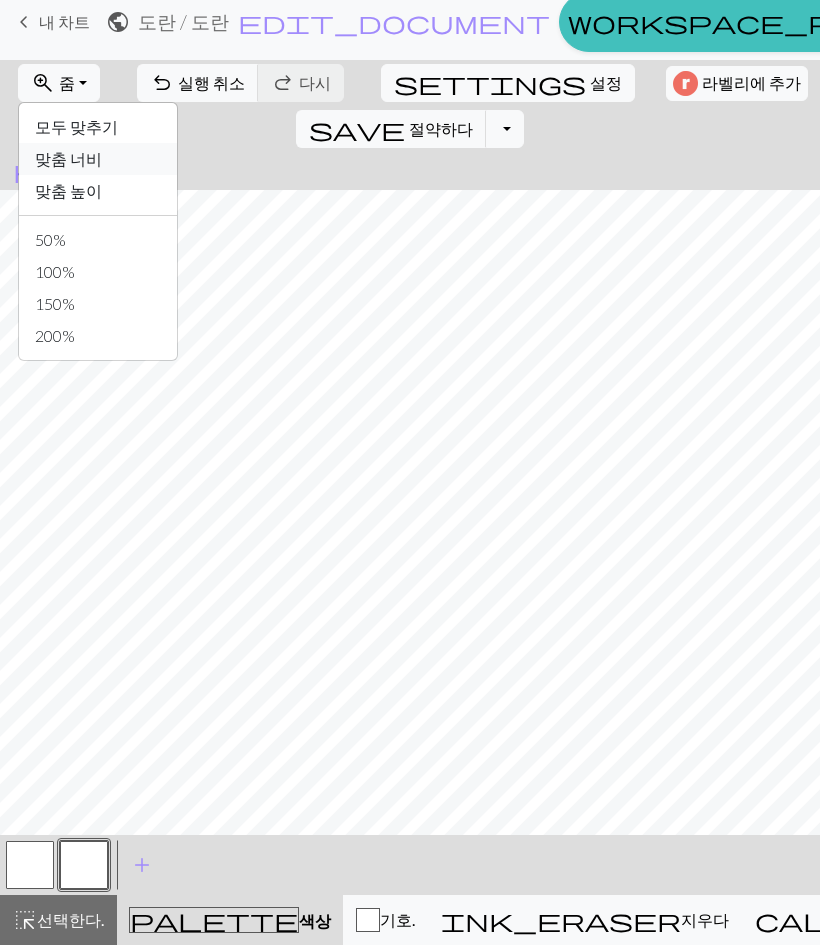 click on "맞춤 너비" at bounding box center [98, 159] 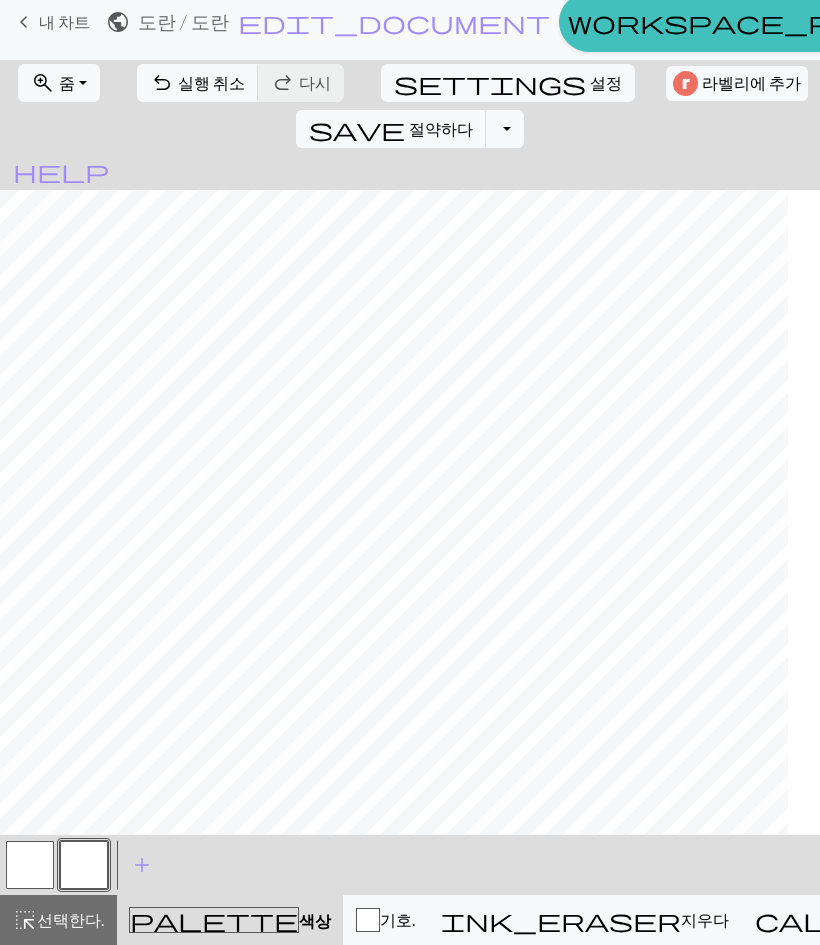 scroll, scrollTop: 0, scrollLeft: 0, axis: both 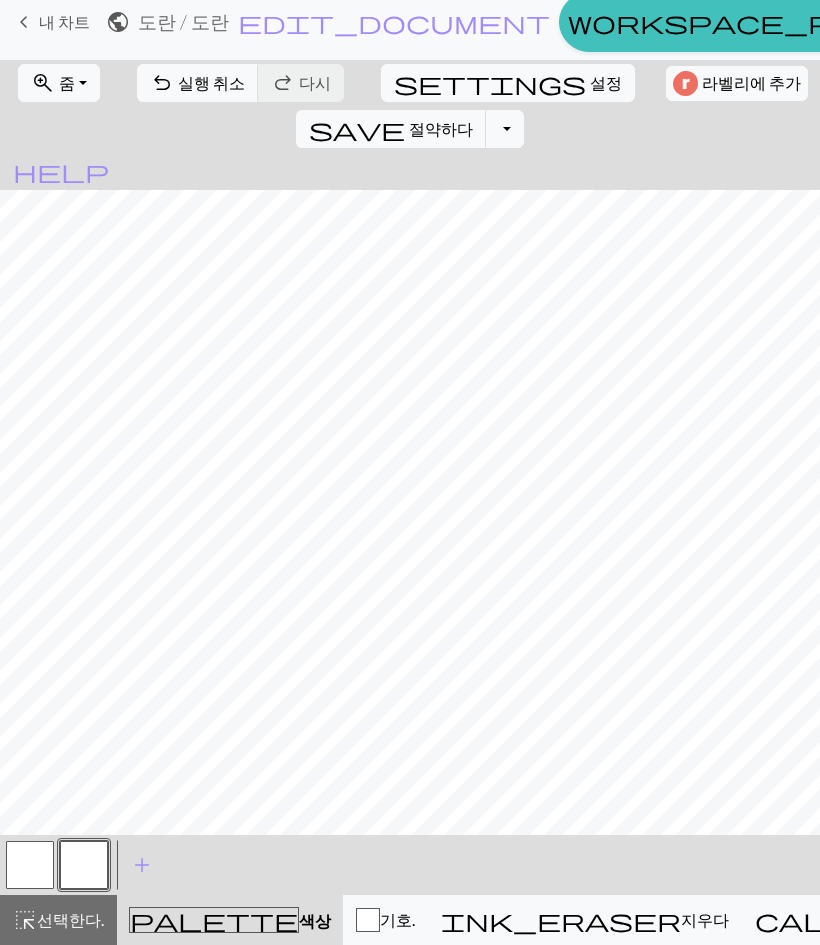 click on "palette" at bounding box center [214, 920] 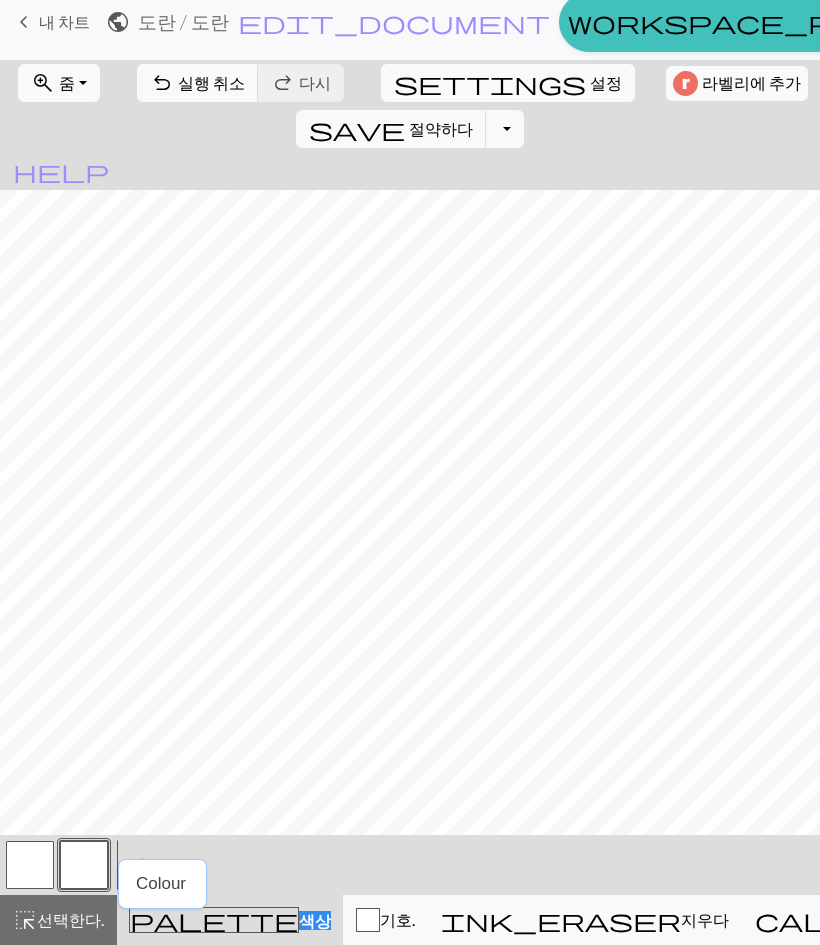 click on "call_to_action" at bounding box center (923, 920) 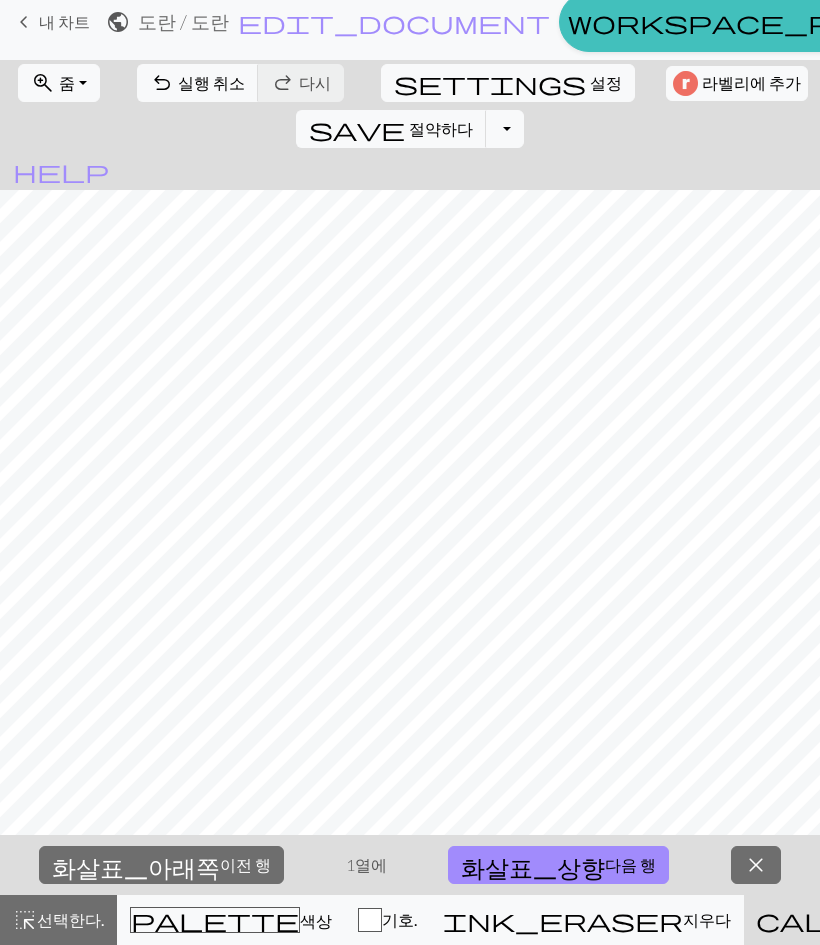 click on "call_to_action" at bounding box center [924, 920] 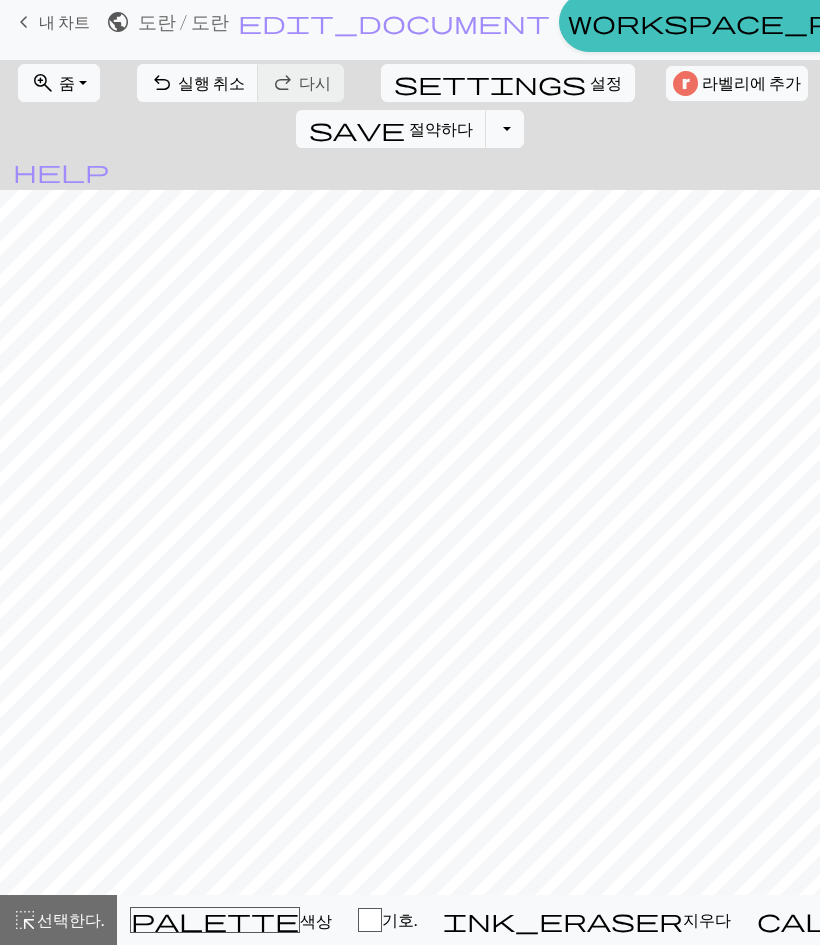 click on "색상" at bounding box center (316, 920) 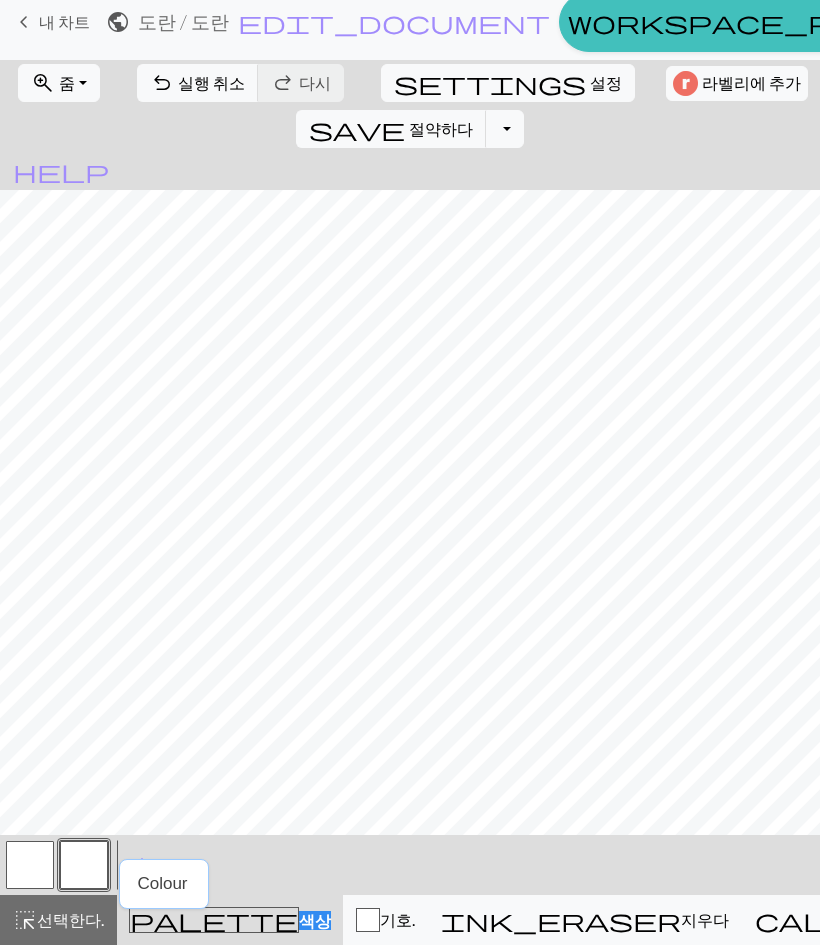 click on "Colour" at bounding box center [162, 883] 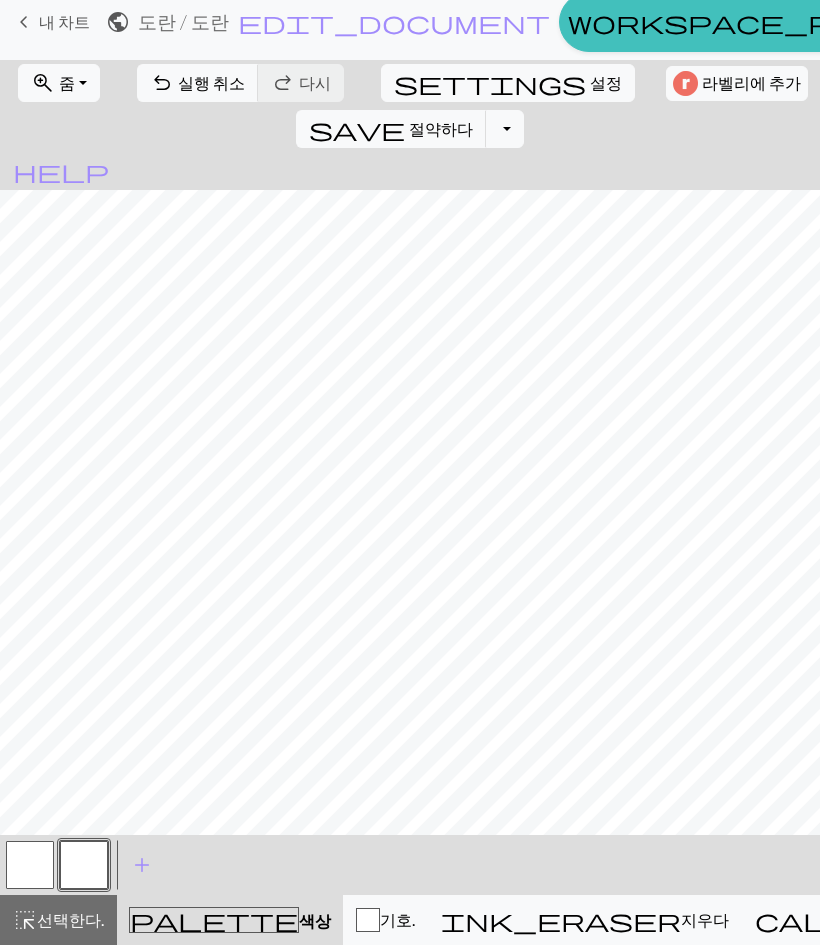 click on "< > add 색상 추가" at bounding box center [410, 865] 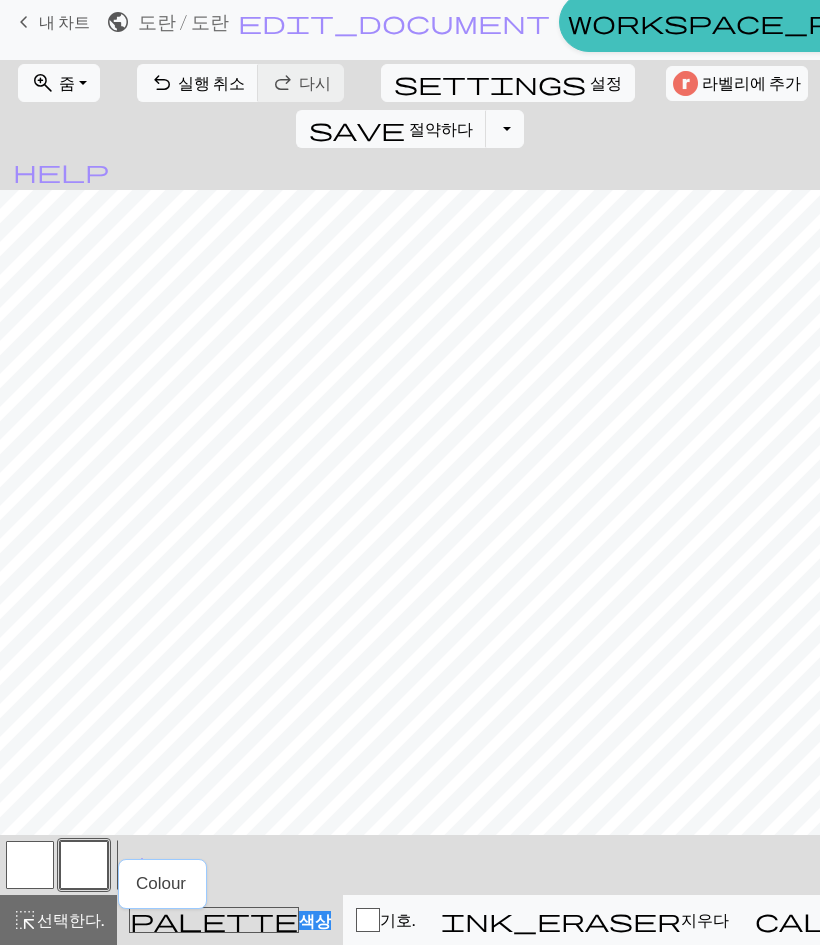 click on "palette  색상  색상" at bounding box center [230, 920] 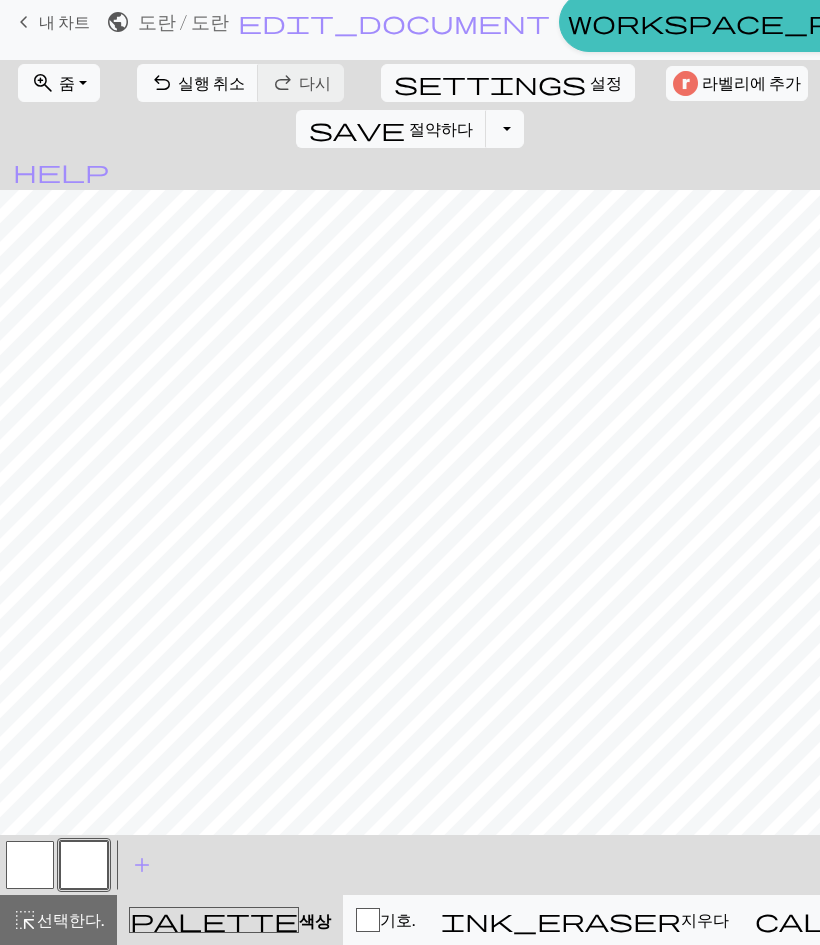 click at bounding box center [30, 865] 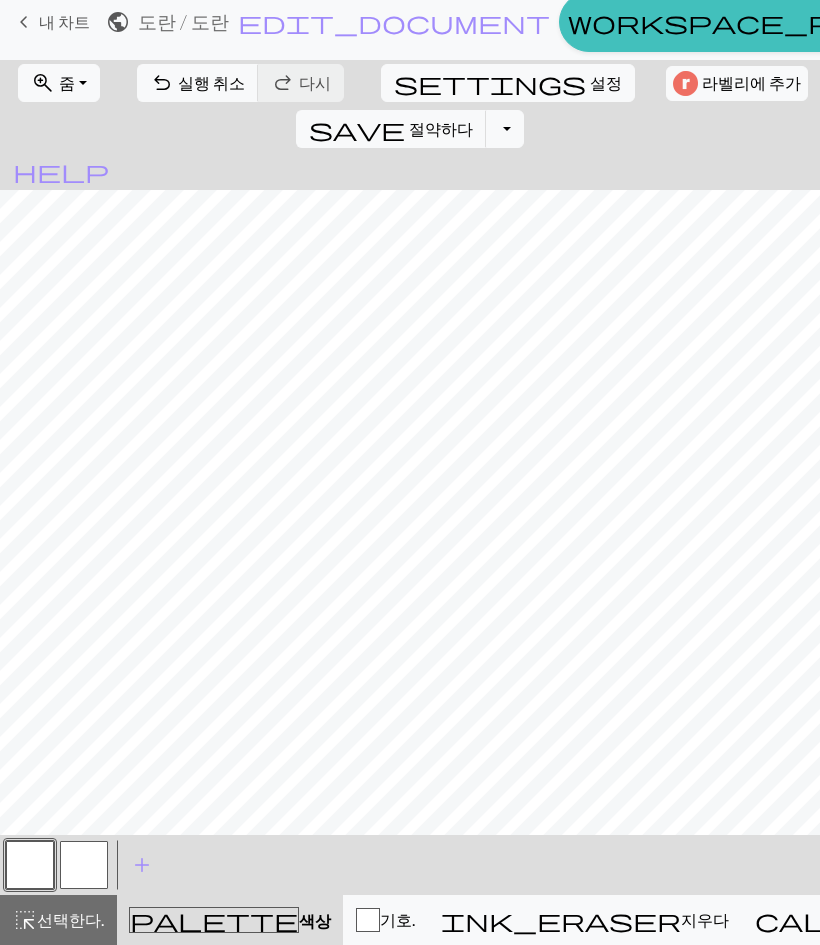 click at bounding box center (84, 865) 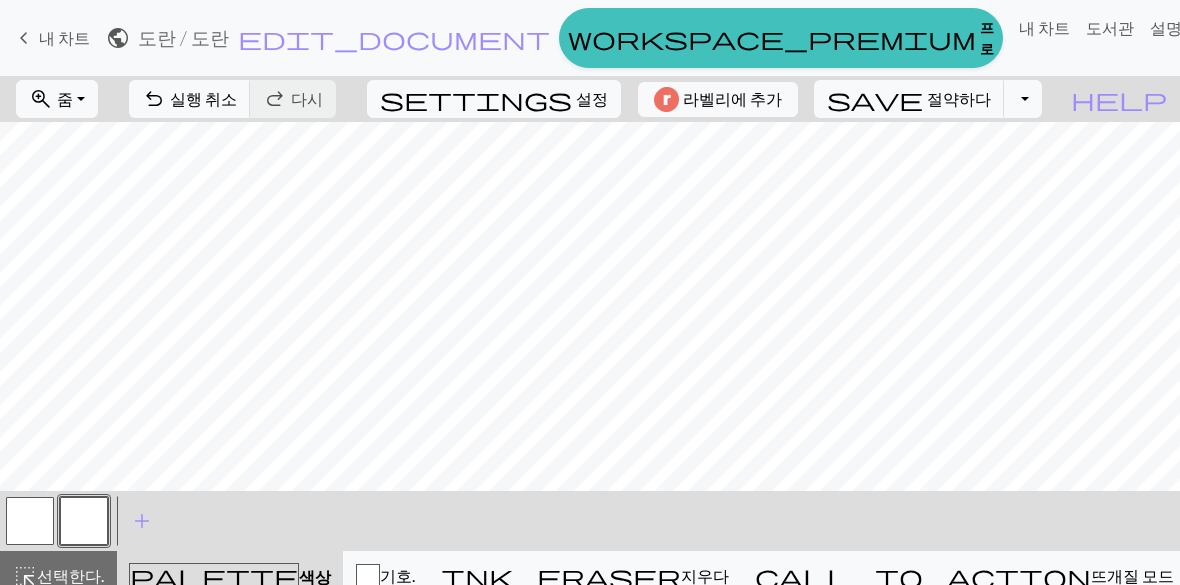 scroll, scrollTop: 16, scrollLeft: 0, axis: vertical 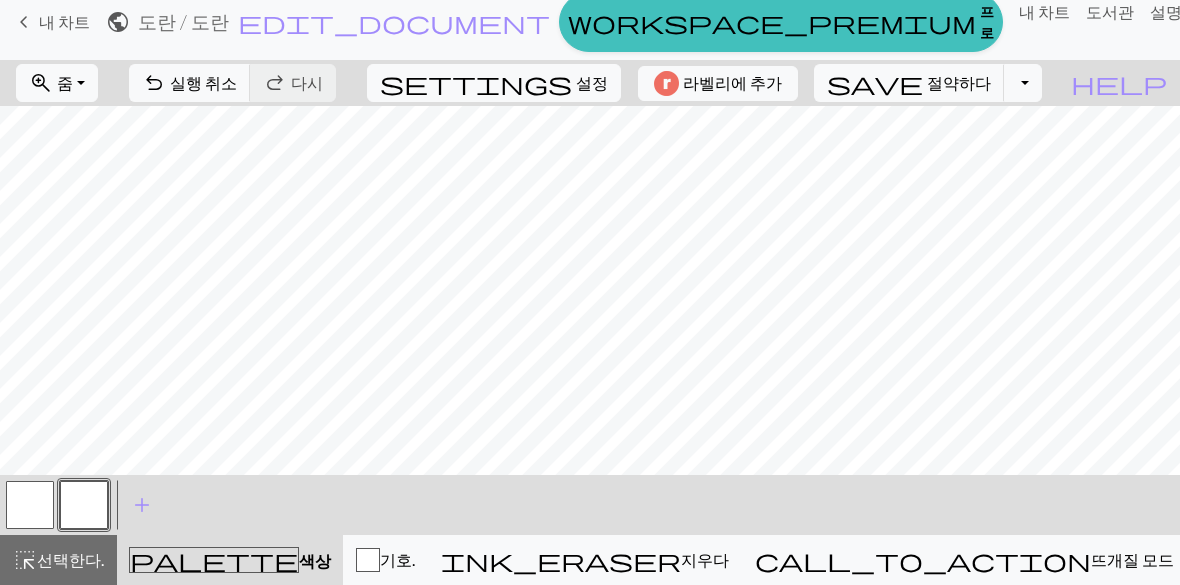 click on "선택한다." at bounding box center (70, 559) 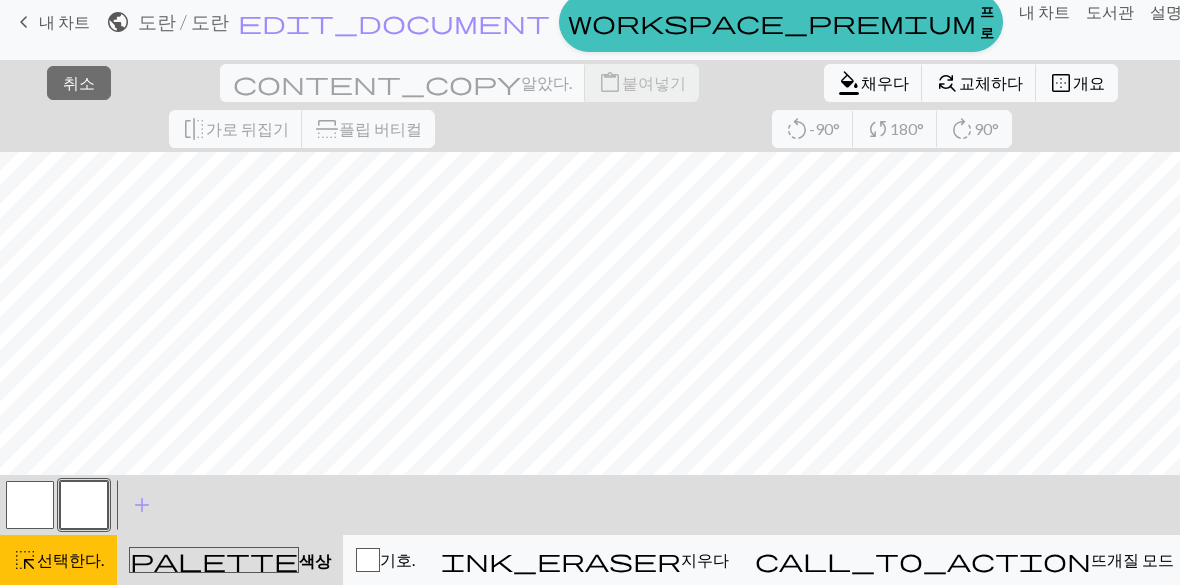click on "취소" at bounding box center [79, 82] 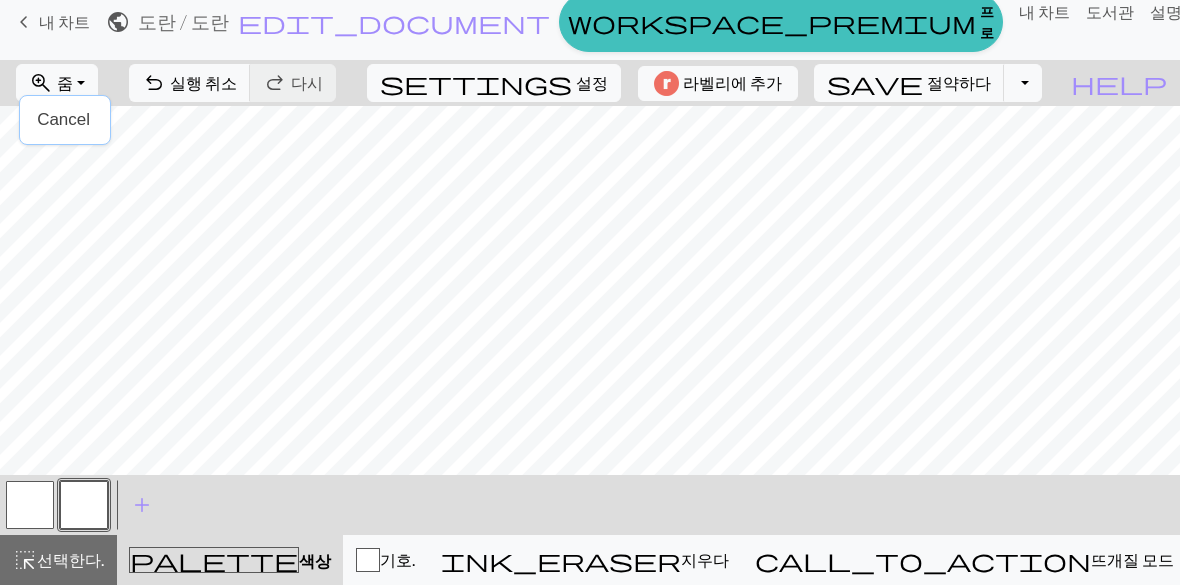 click on "settings" at bounding box center (476, 83) 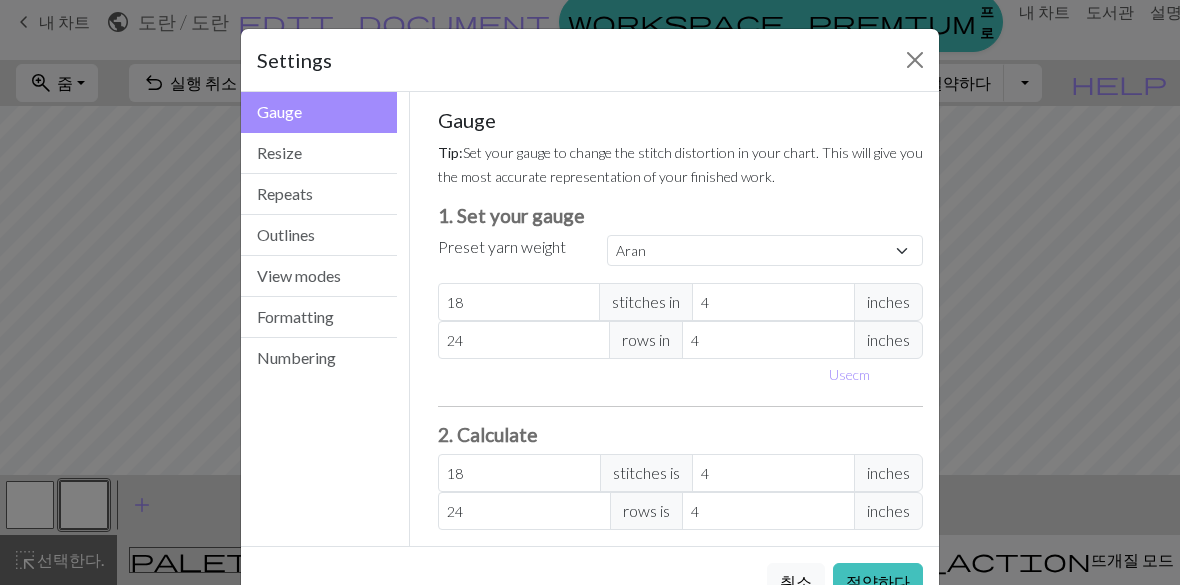 click on "Resize" at bounding box center [319, 153] 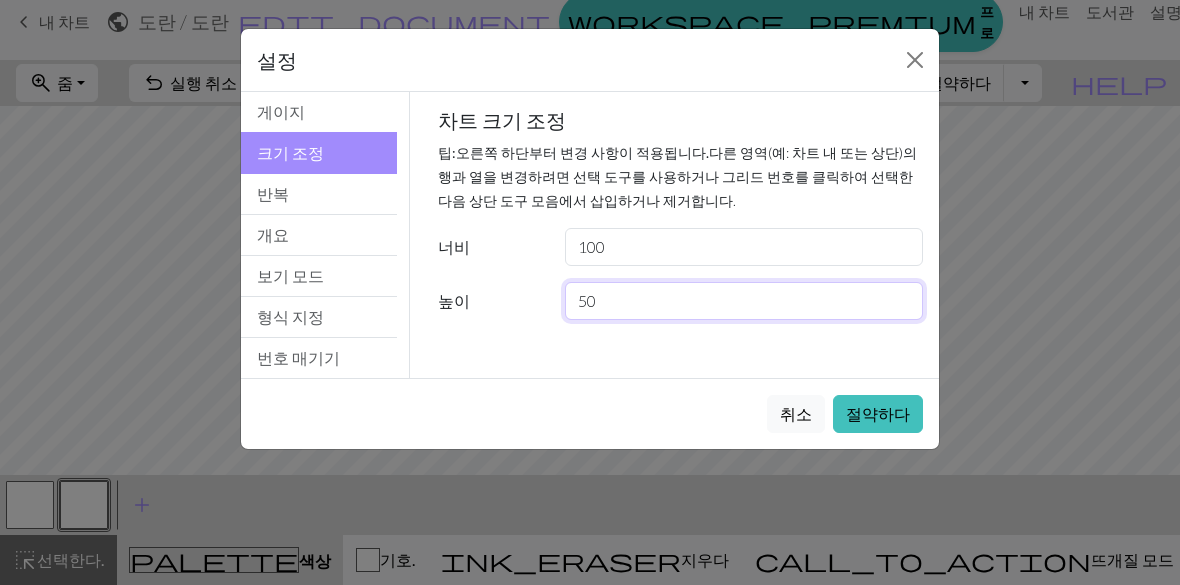 click on "50" at bounding box center [744, 301] 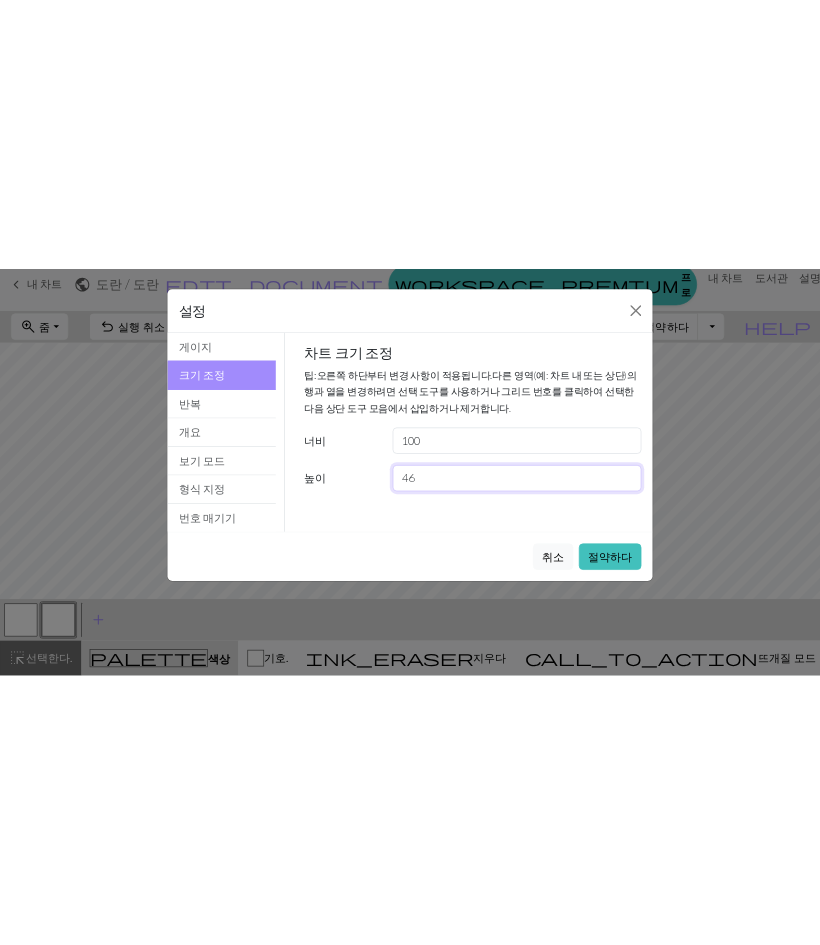 scroll, scrollTop: 0, scrollLeft: 0, axis: both 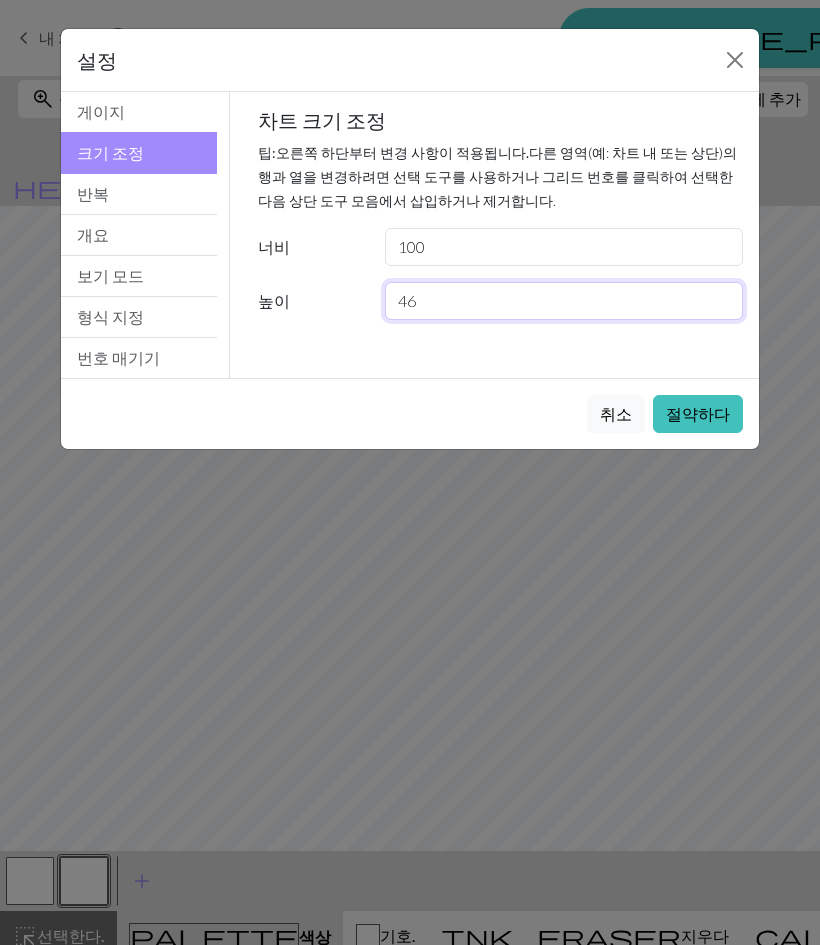 type on "46" 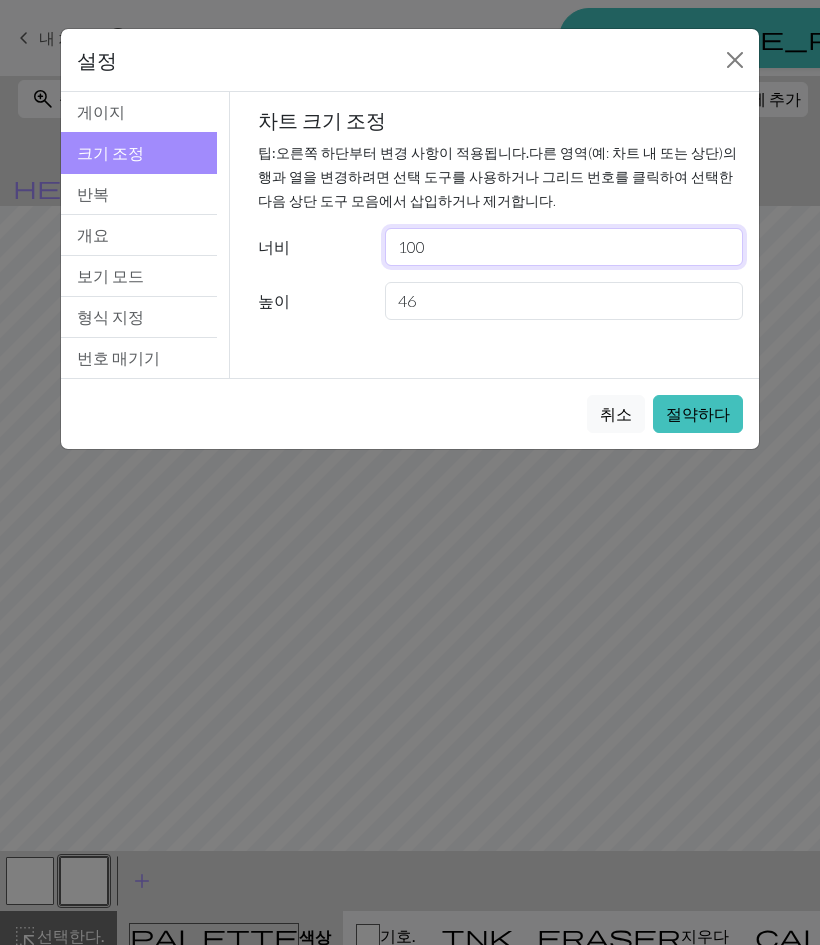 click on "100" at bounding box center (564, 247) 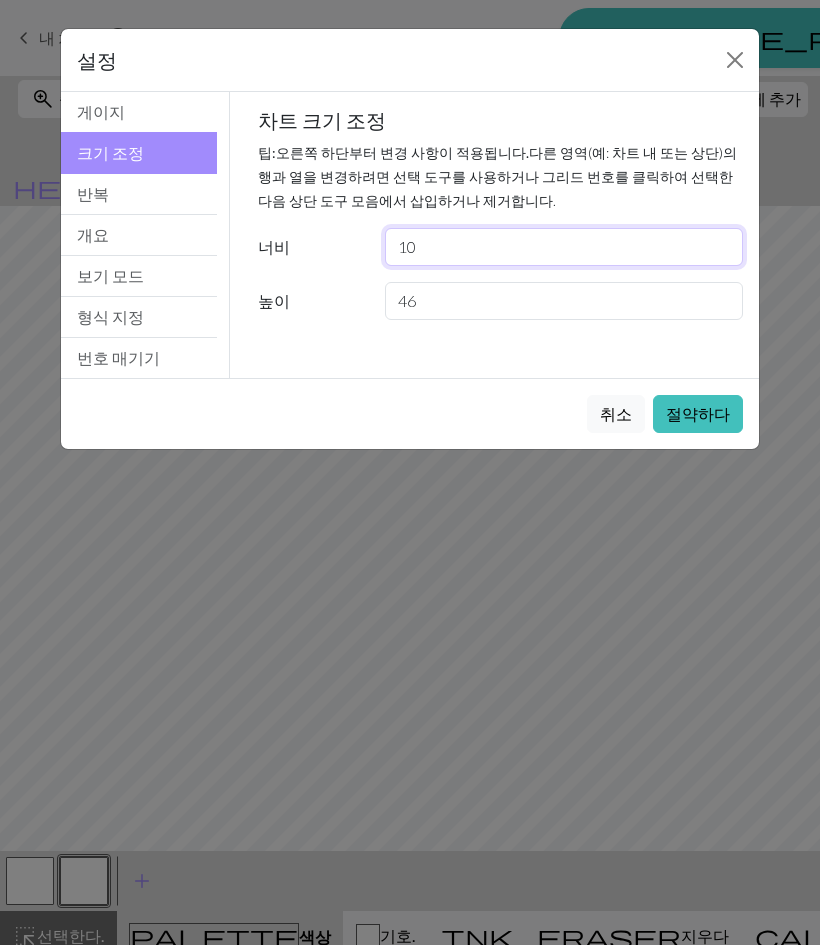 type on "1" 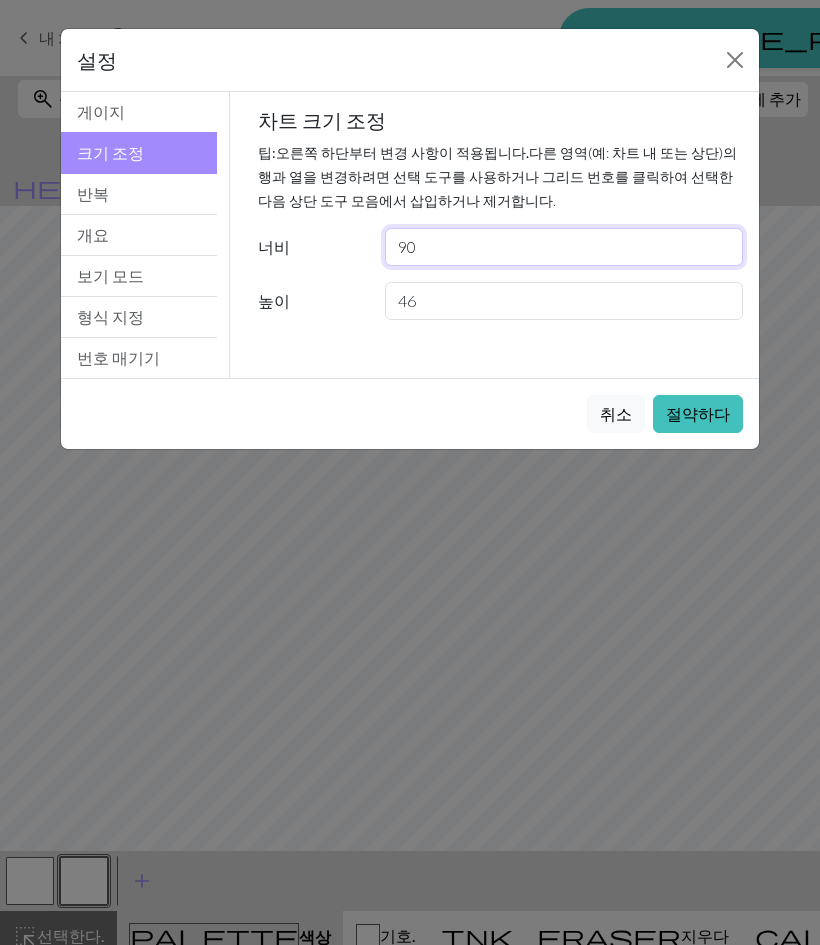 type on "90" 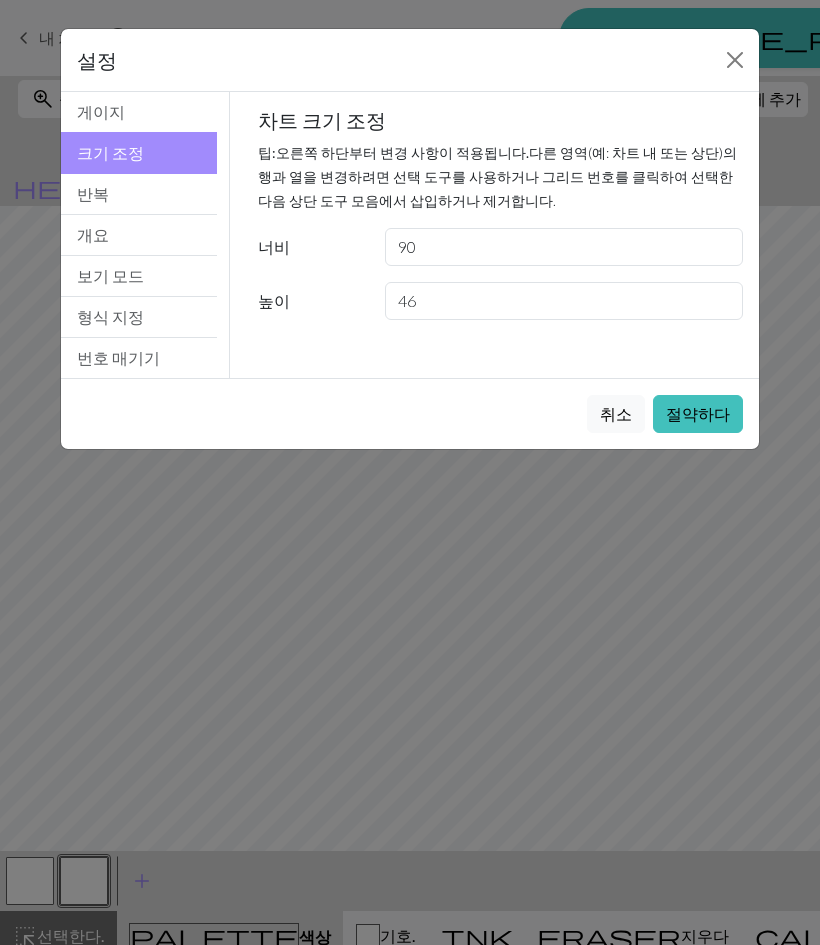 click on "절약하다" at bounding box center (698, 413) 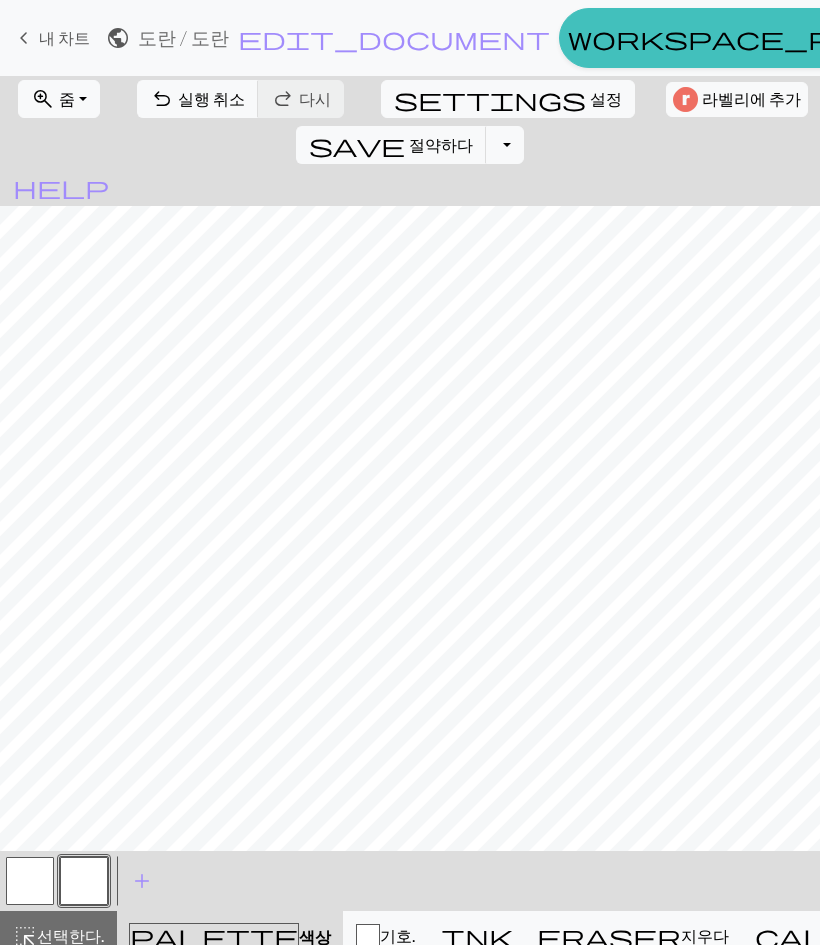 scroll, scrollTop: 16, scrollLeft: 0, axis: vertical 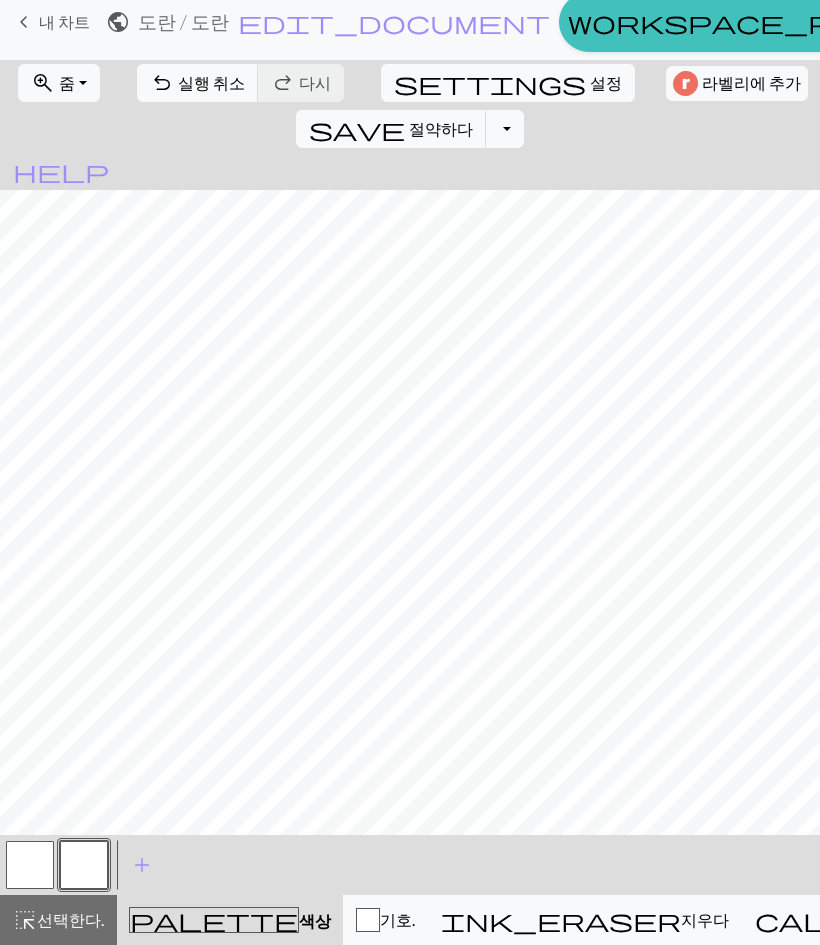 click on "색상" at bounding box center [315, 920] 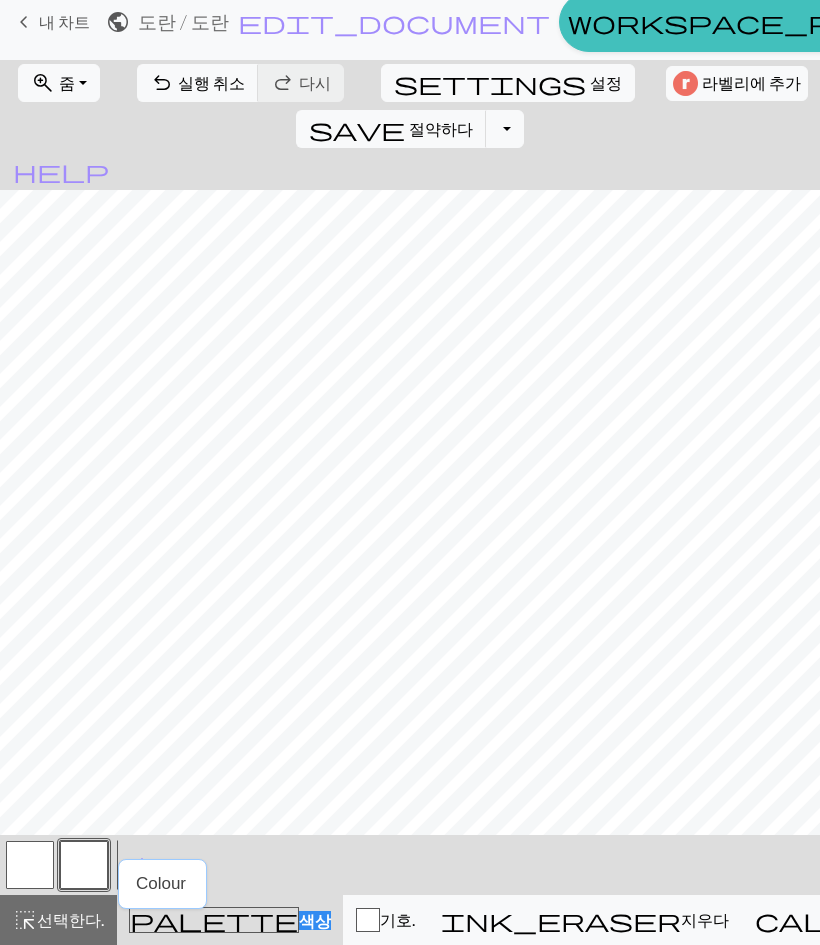 click on "palette" at bounding box center [214, 920] 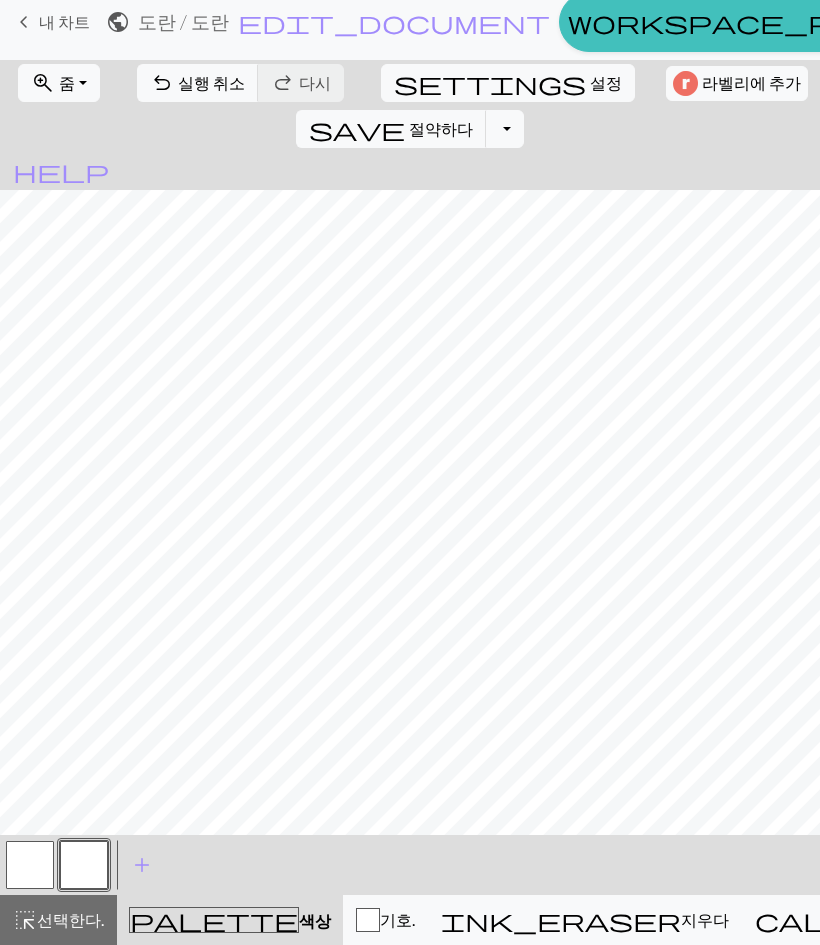 click on "settings" at bounding box center [490, 83] 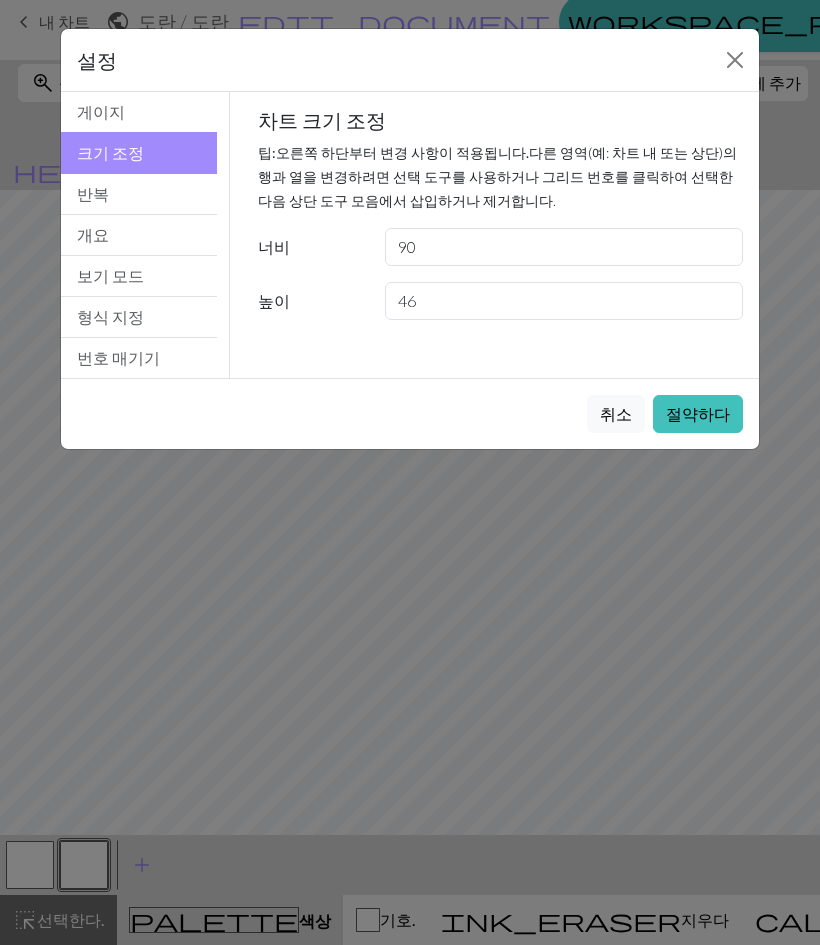 click at bounding box center [735, 60] 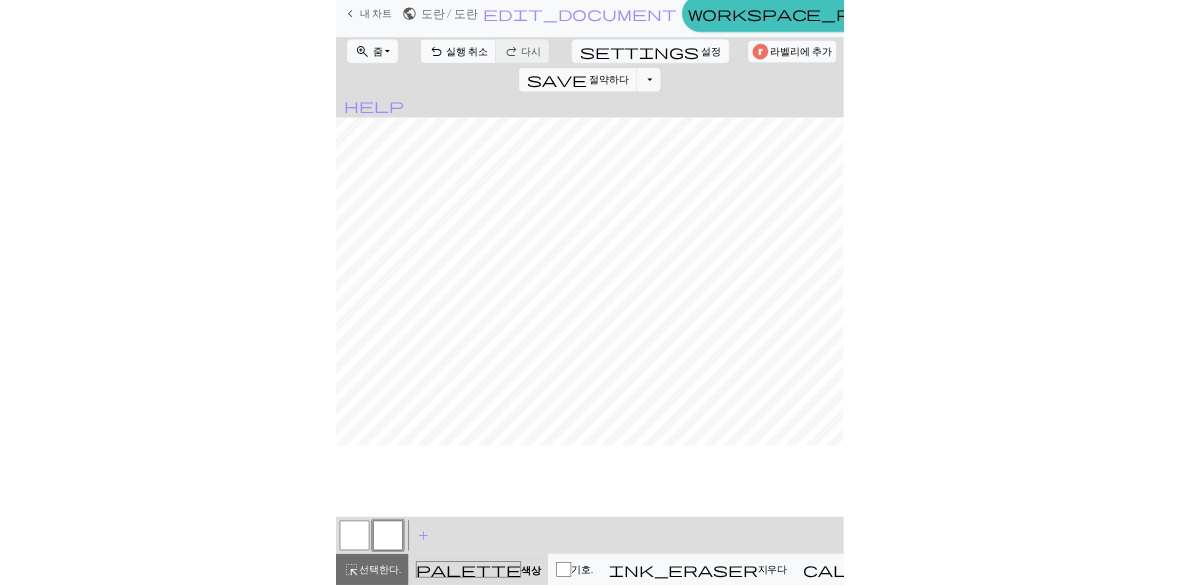 scroll, scrollTop: 0, scrollLeft: 0, axis: both 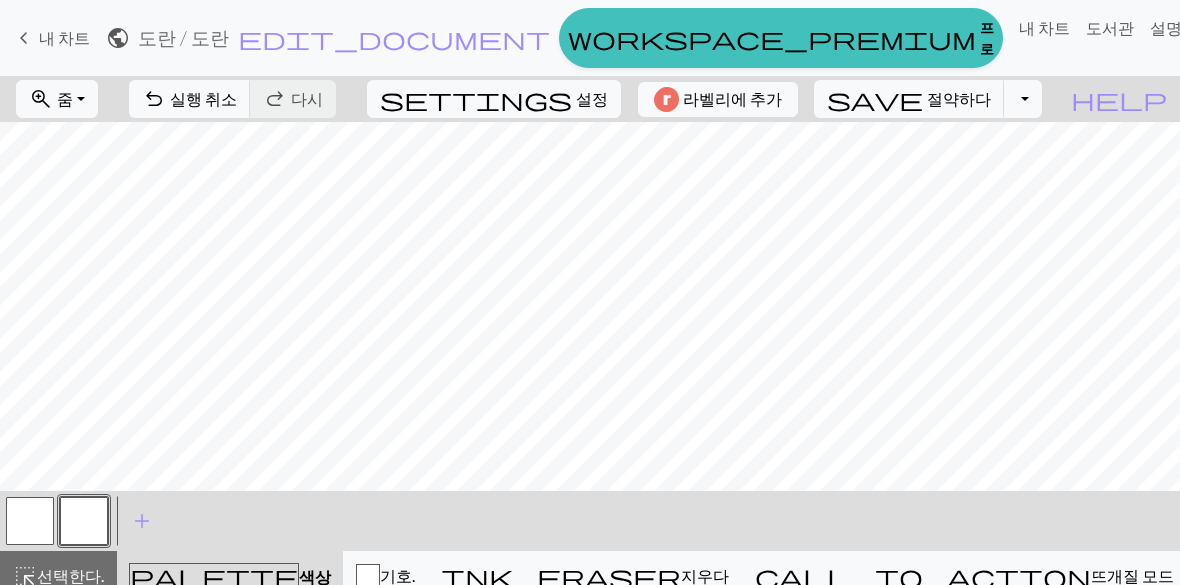 click on "선택한다." at bounding box center (70, 575) 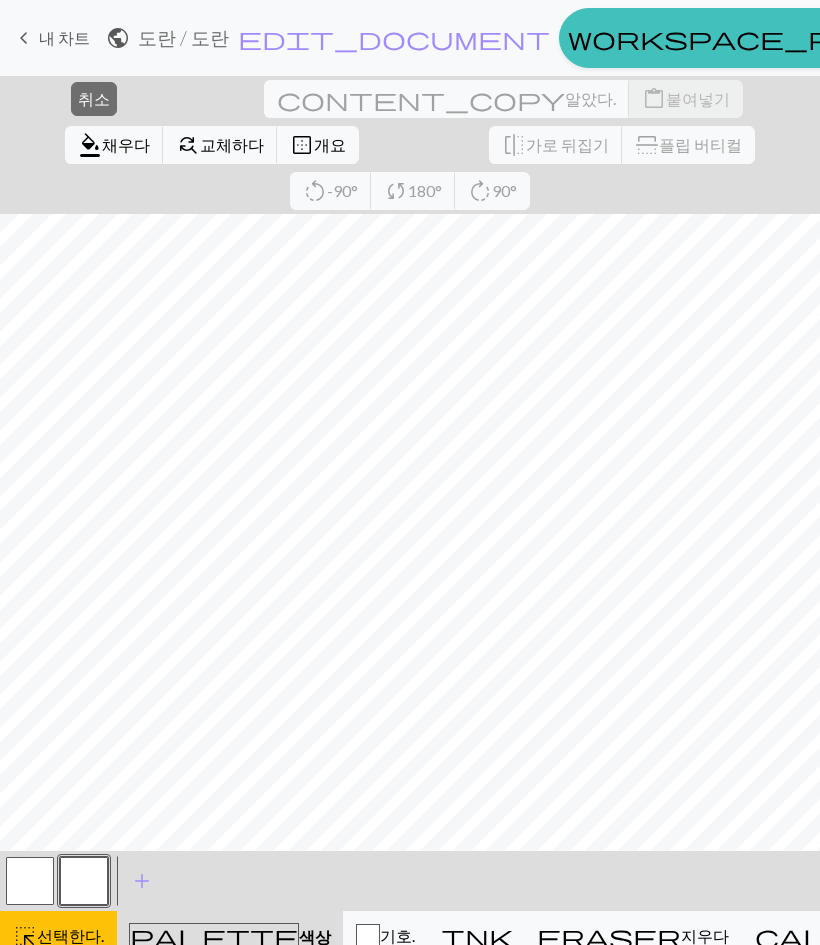 click on "취소" at bounding box center [94, 98] 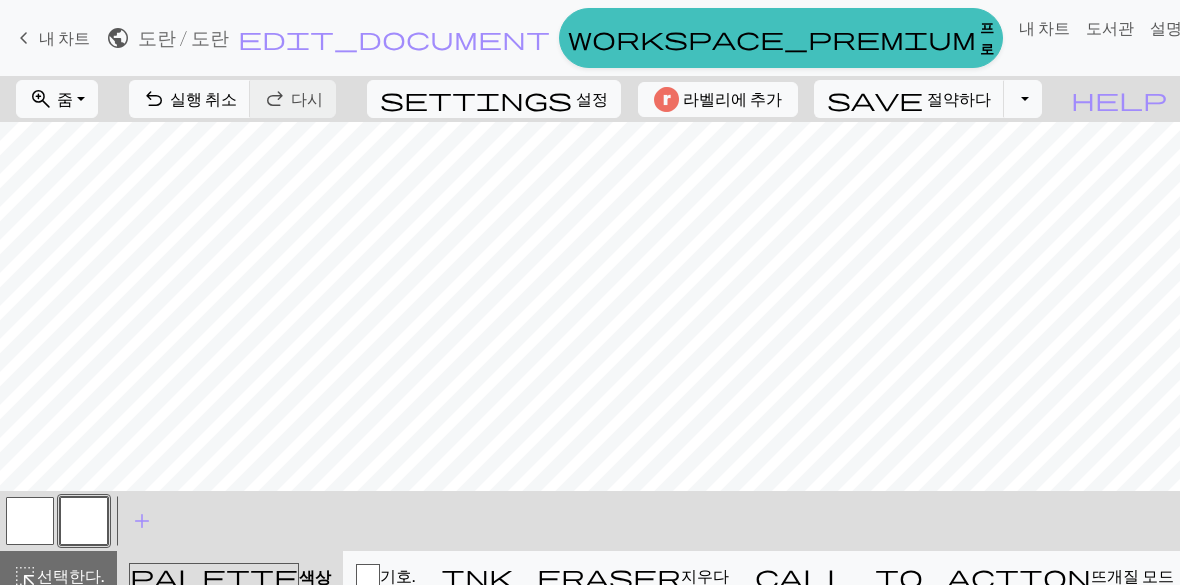 click on "선택한다." at bounding box center (70, 575) 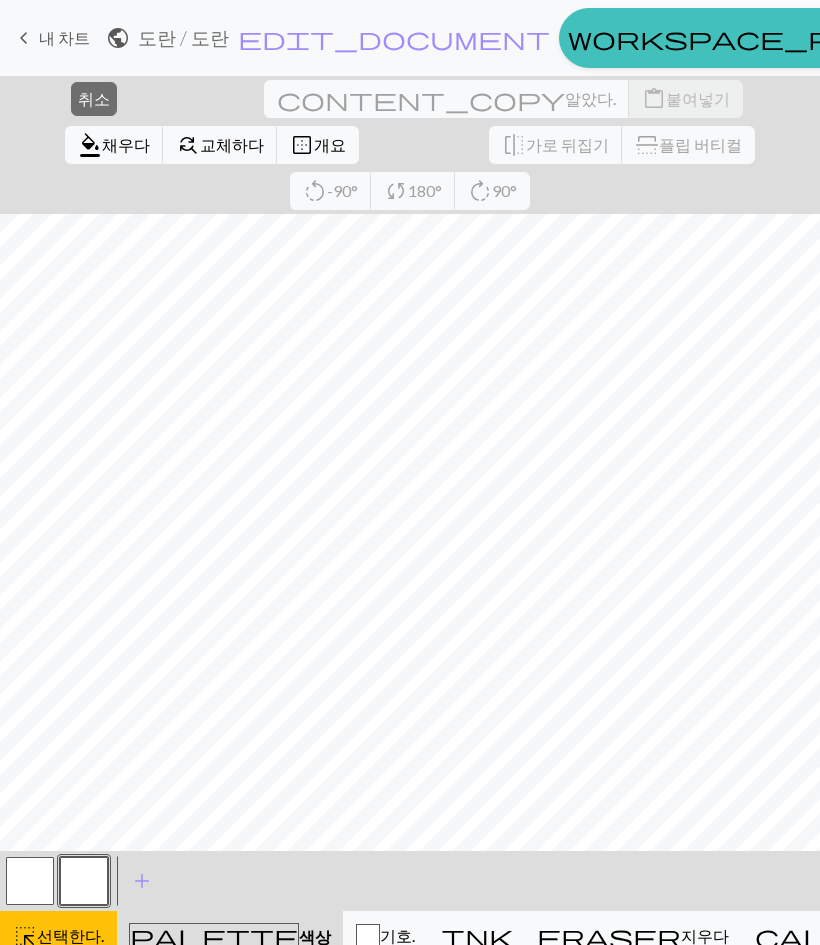 click on "채우다" at bounding box center [126, 144] 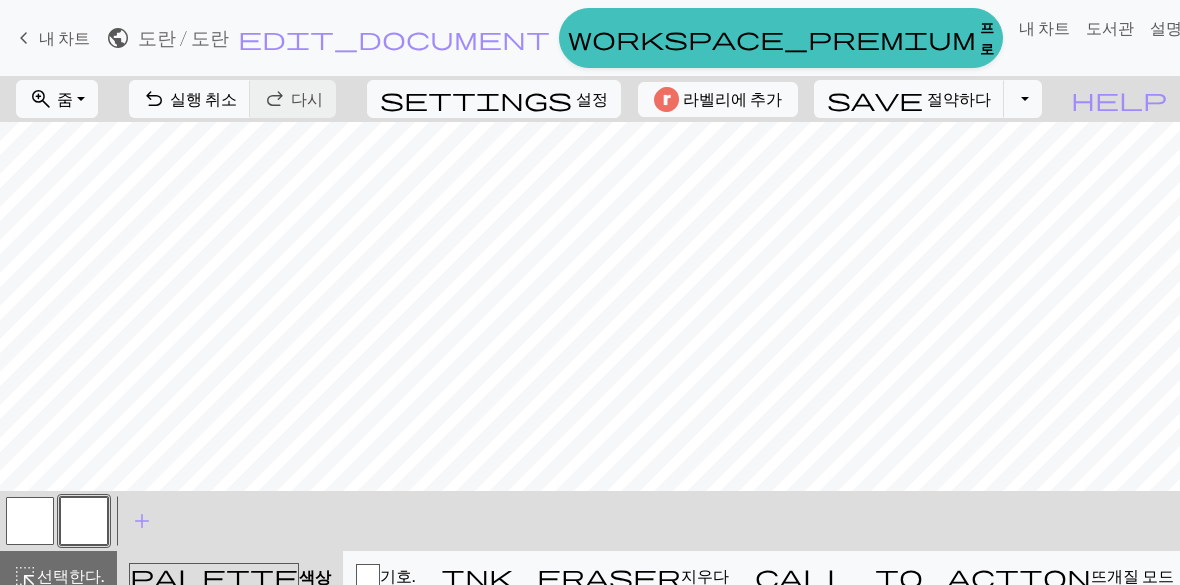 click on "선택한다." at bounding box center (70, 575) 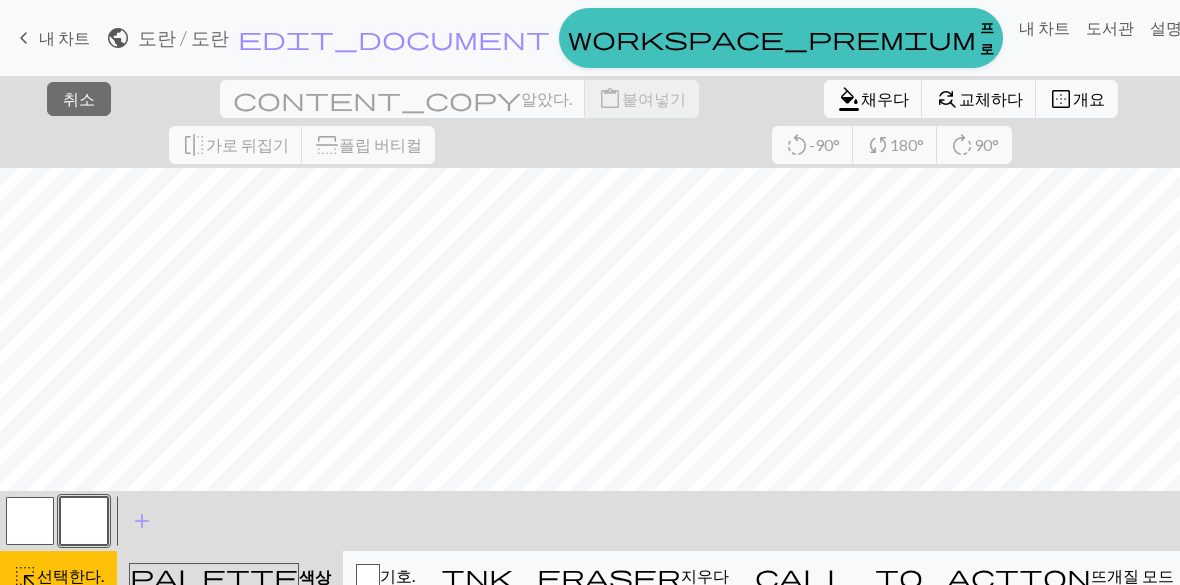 click on "채우다" at bounding box center (885, 98) 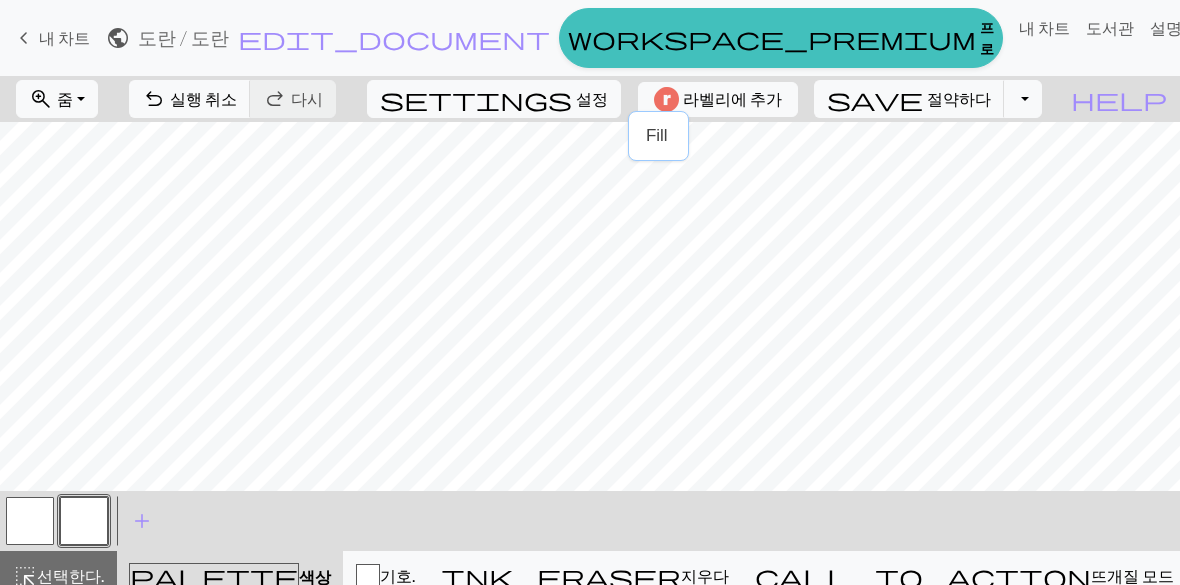 click on "선택한다." at bounding box center (70, 575) 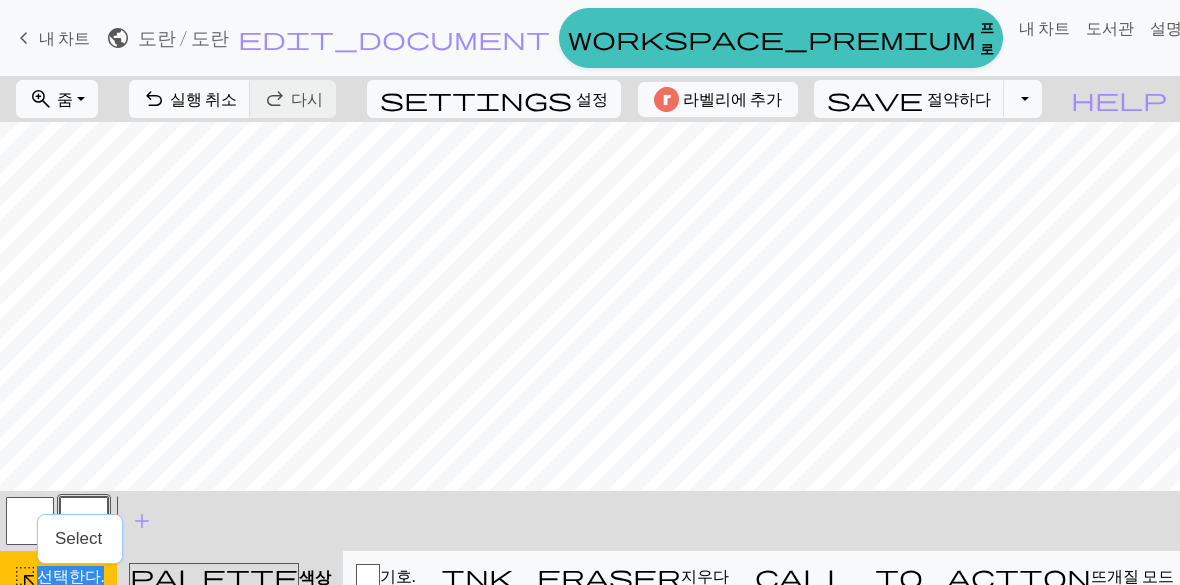 click on "< > add 색상 추가" at bounding box center (590, 521) 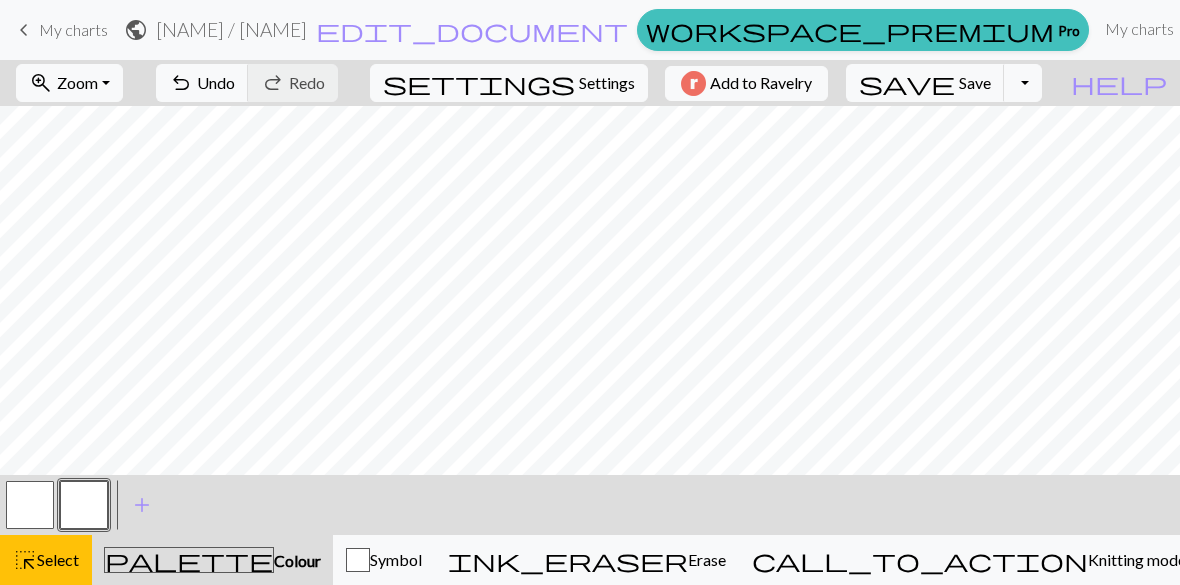 click on "Select" at bounding box center (58, 559) 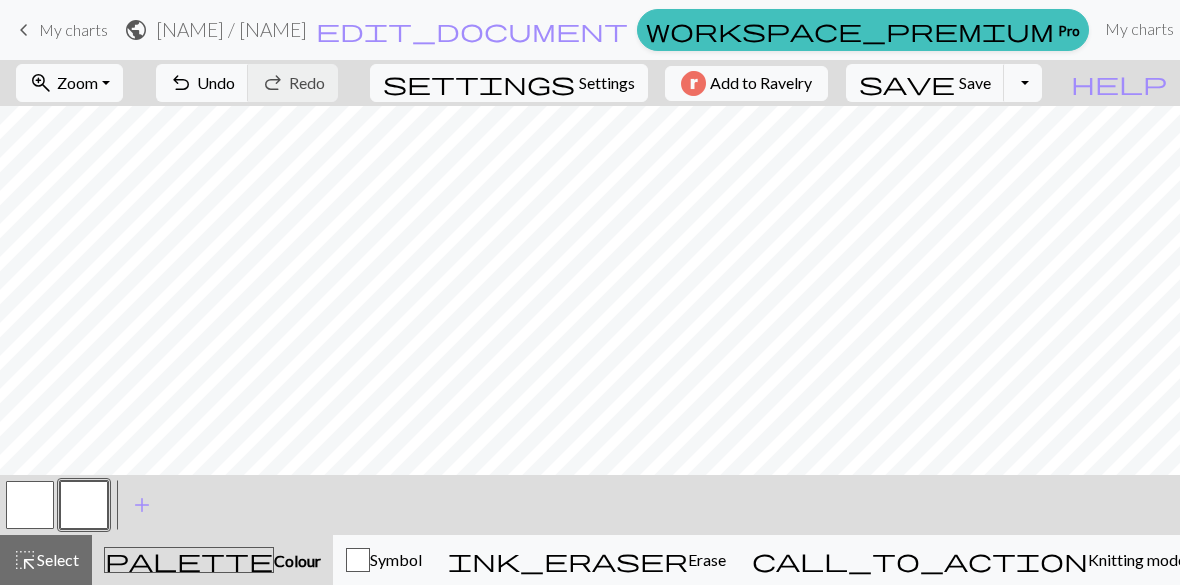 click on "Select" at bounding box center [58, 559] 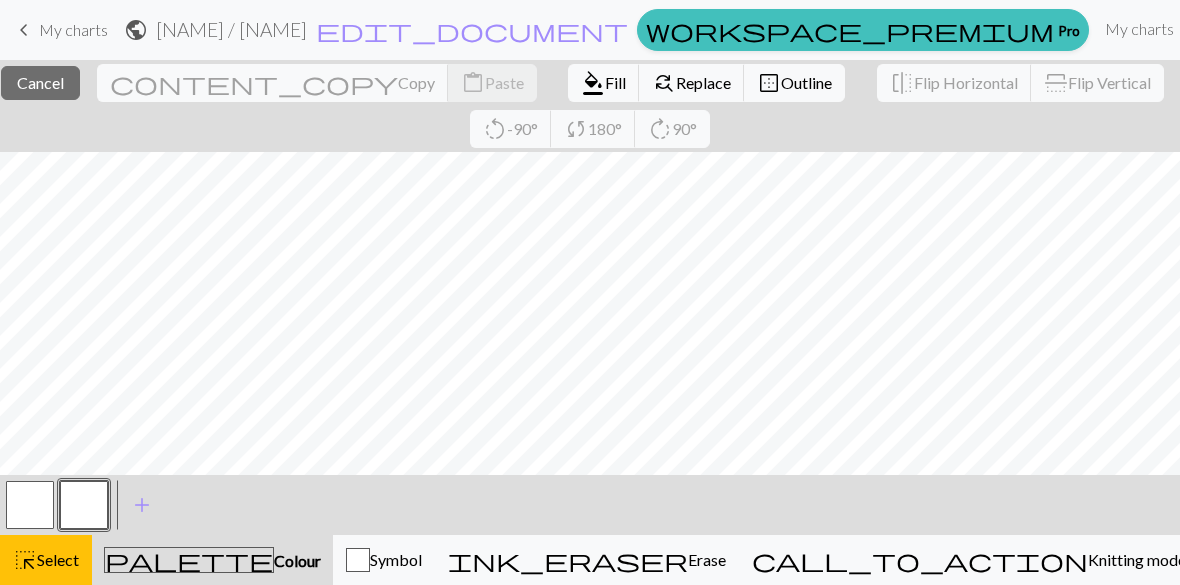 click on "Fill" at bounding box center (615, 82) 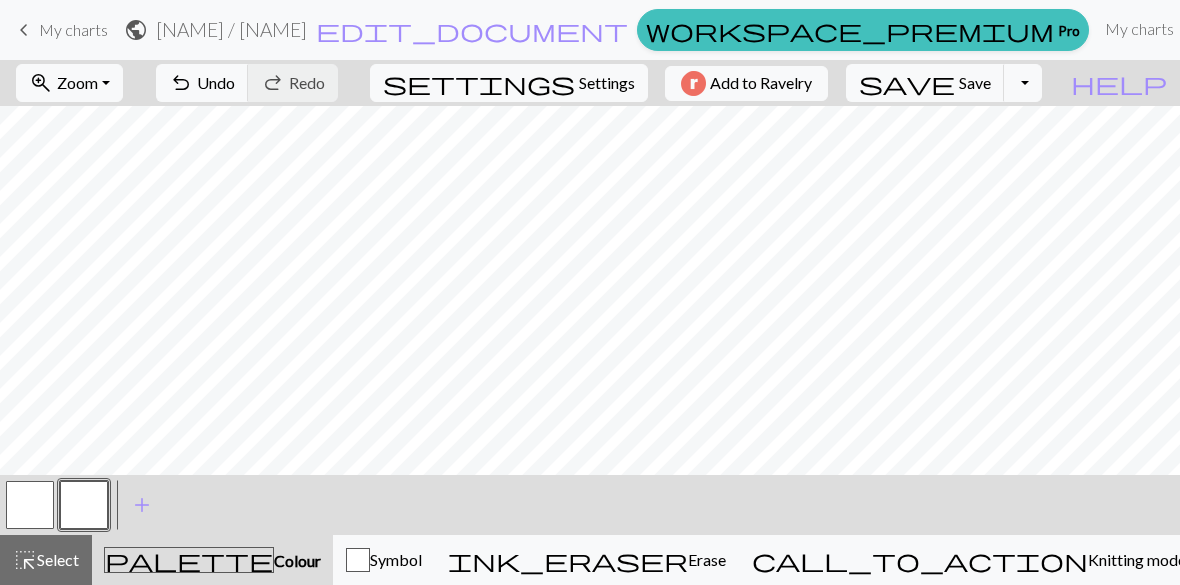click on "Select" at bounding box center (58, 559) 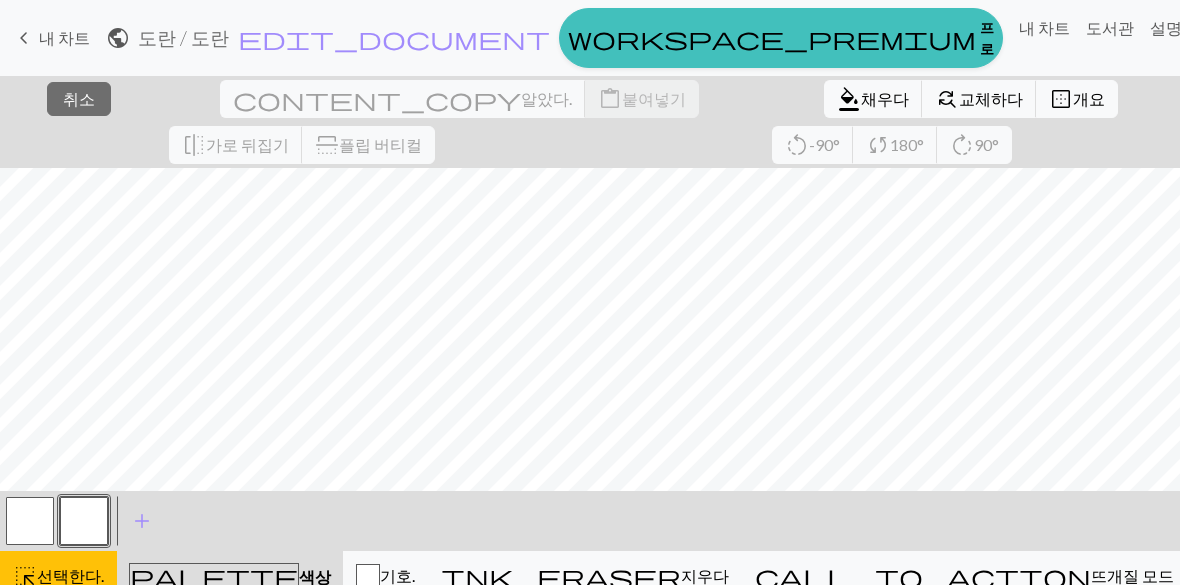 click on "format_color_fill" at bounding box center (849, 99) 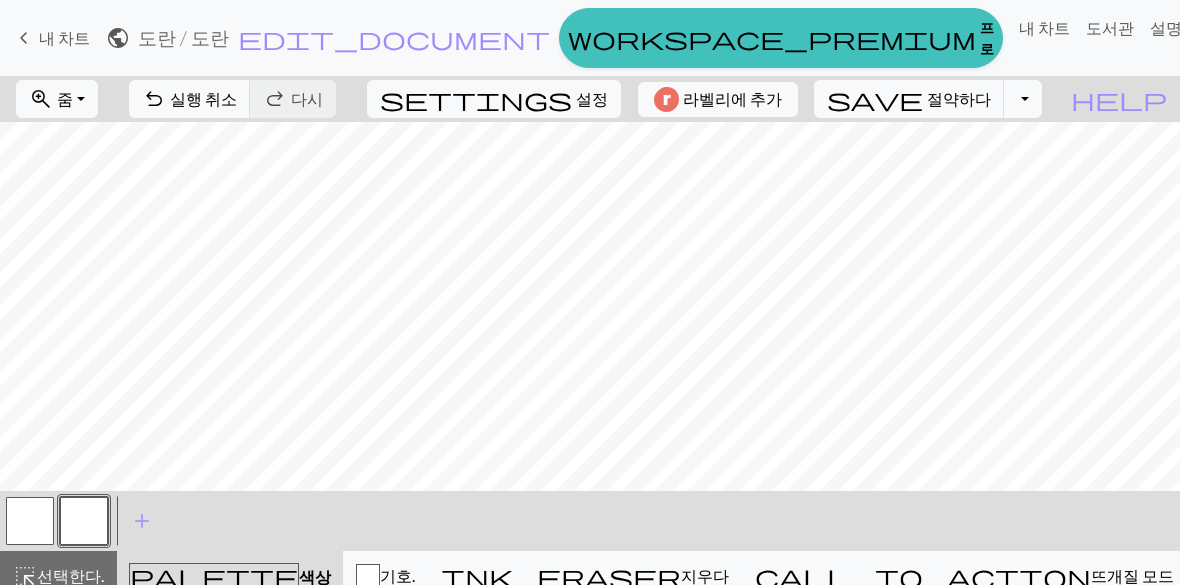 click on "색상" at bounding box center [315, 576] 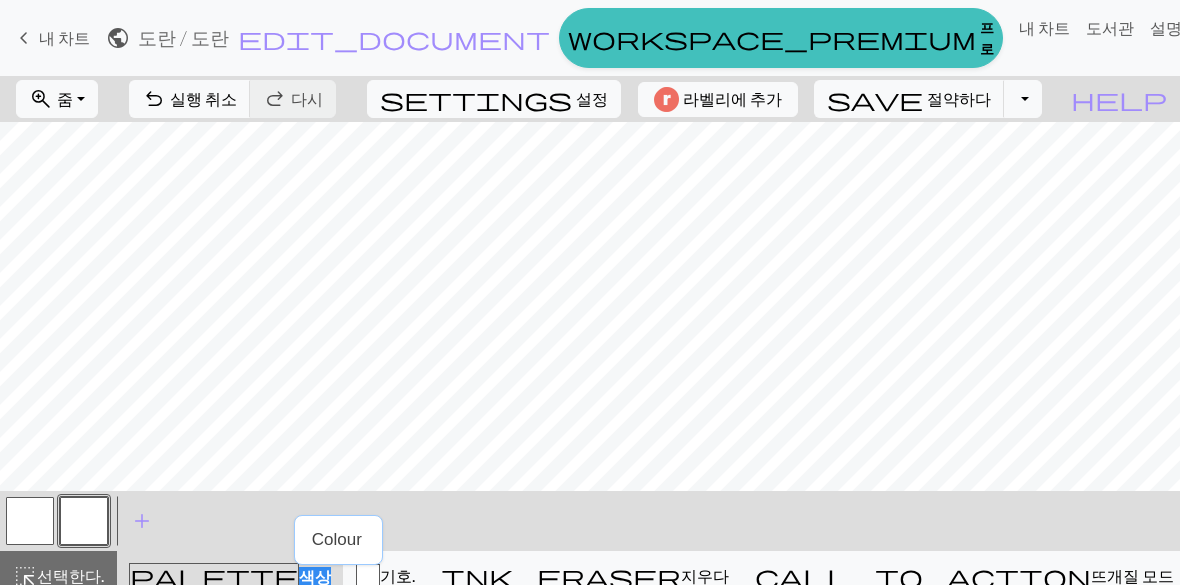 click on "palette" at bounding box center [214, 576] 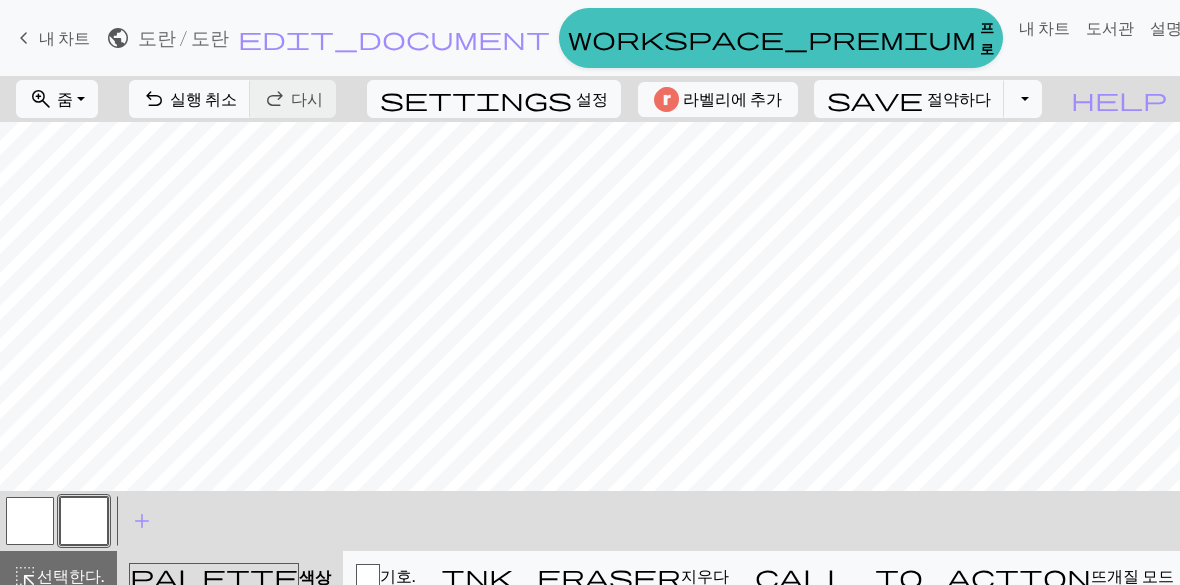 click on "선택한다." at bounding box center [70, 575] 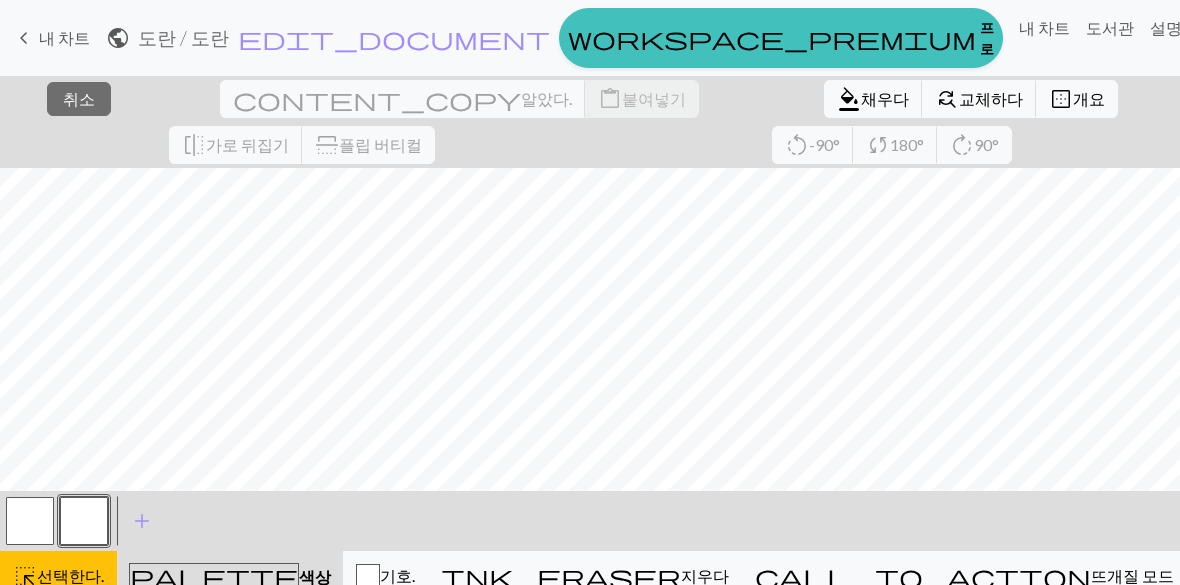 click on "교체하다" at bounding box center (991, 98) 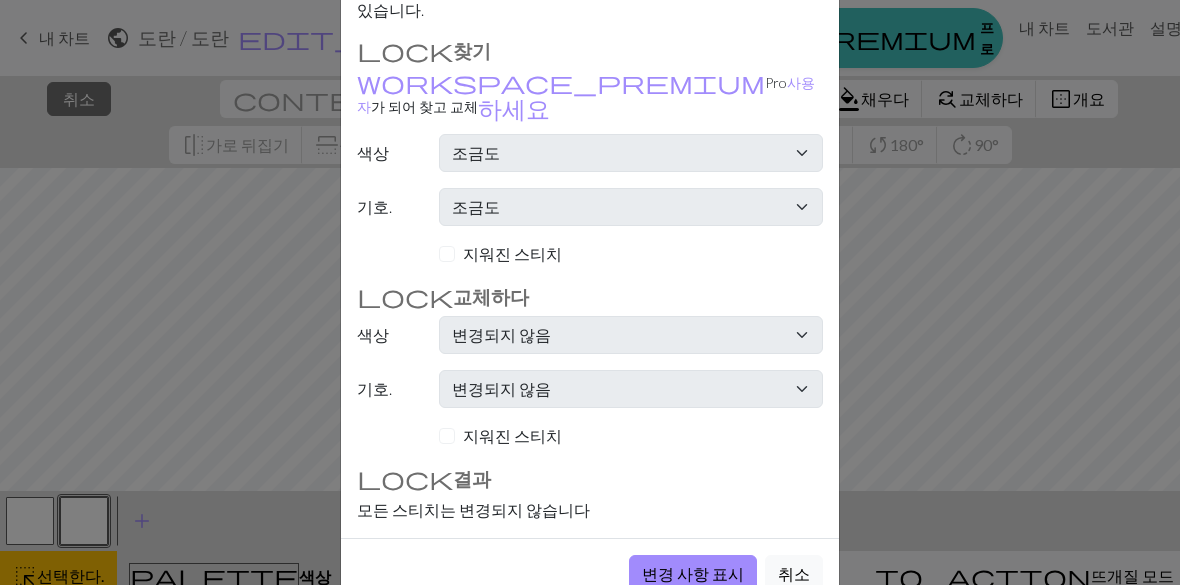 scroll, scrollTop: 155, scrollLeft: 0, axis: vertical 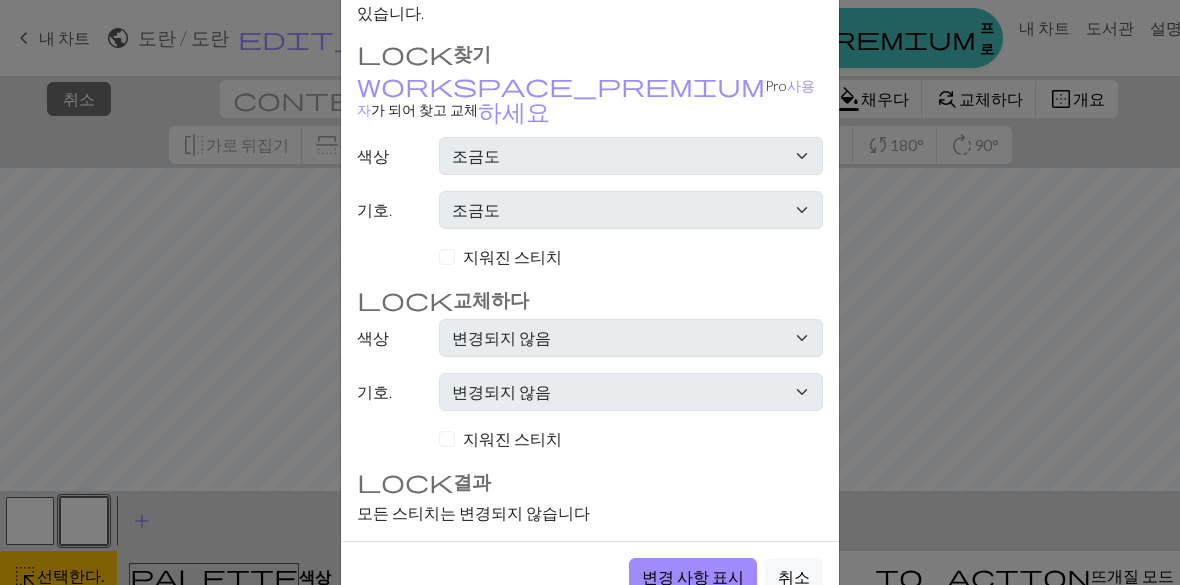 click on "지워진 스티치" at bounding box center (631, 257) 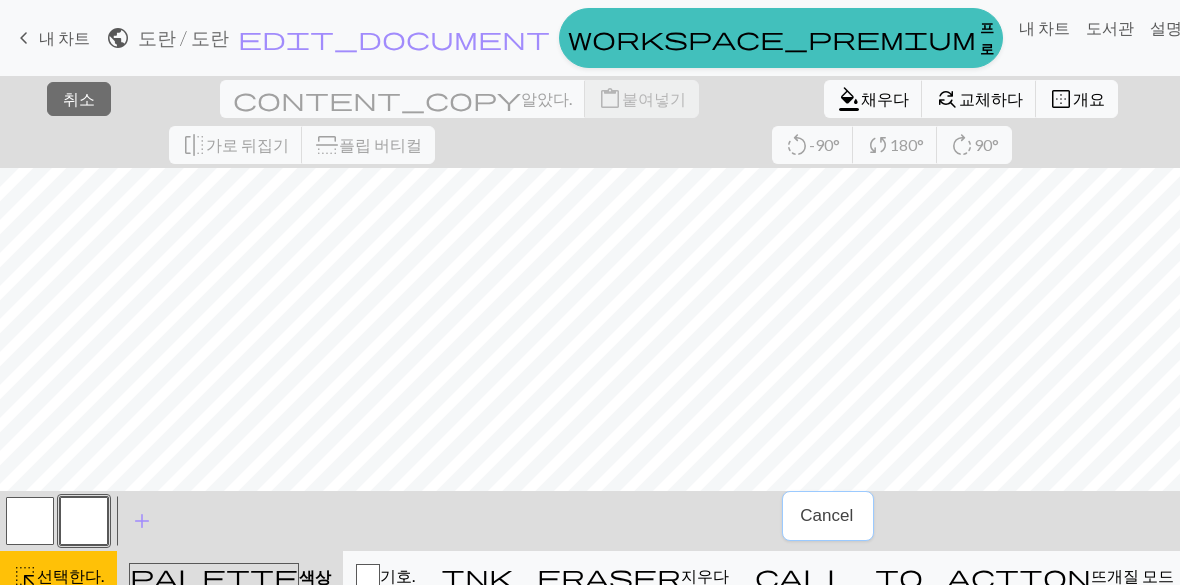 click on "채우다" at bounding box center (885, 98) 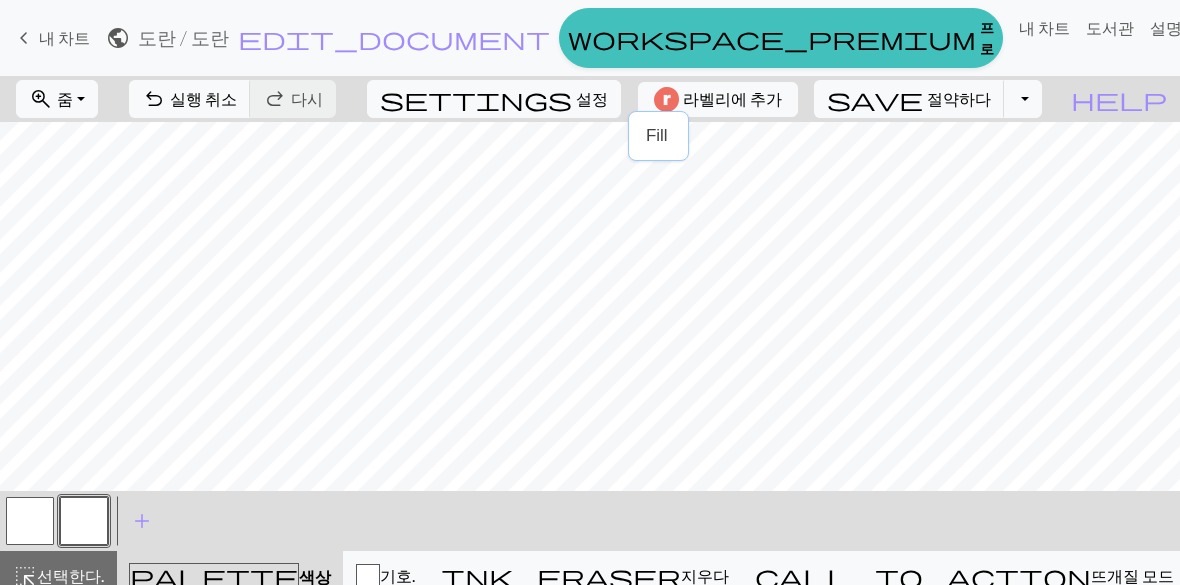 click on "Fill" at bounding box center (658, 136) 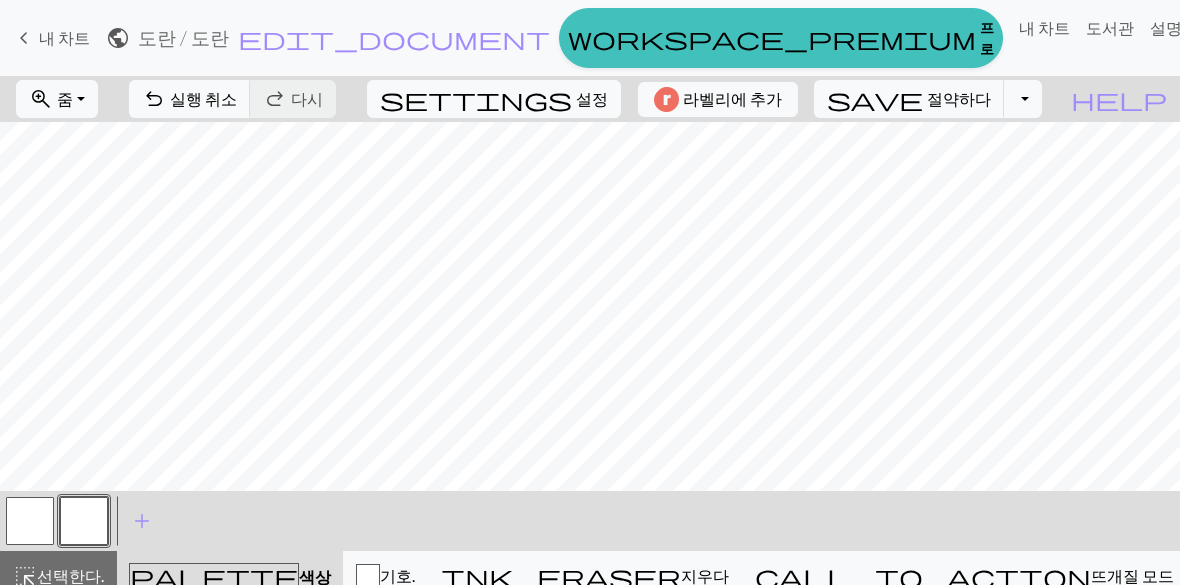 click on "< > add 색상 추가" at bounding box center (590, 521) 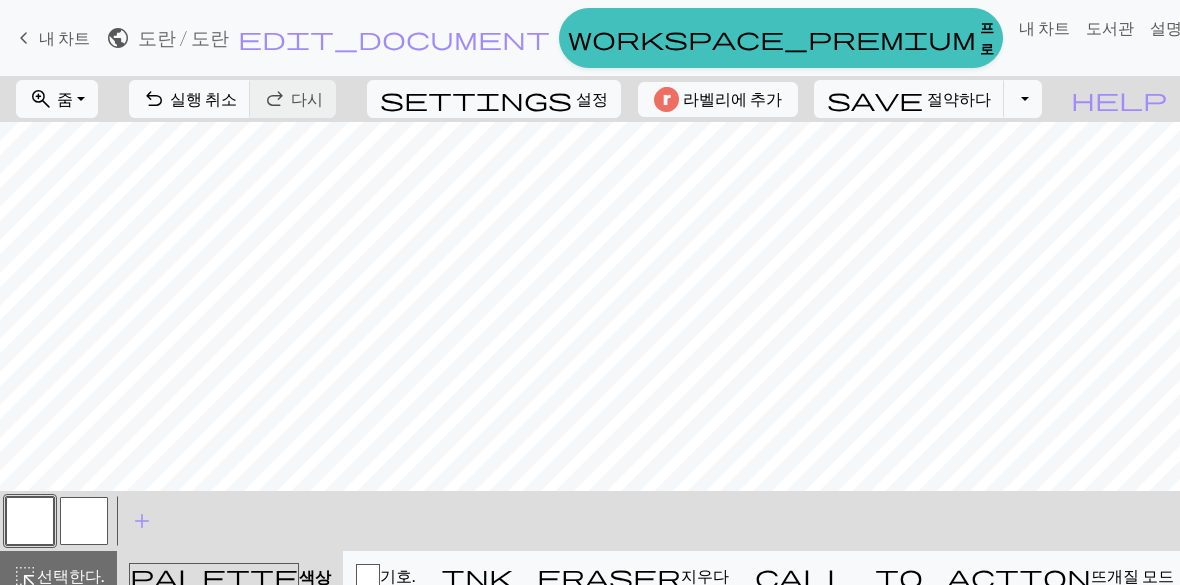 click at bounding box center [84, 521] 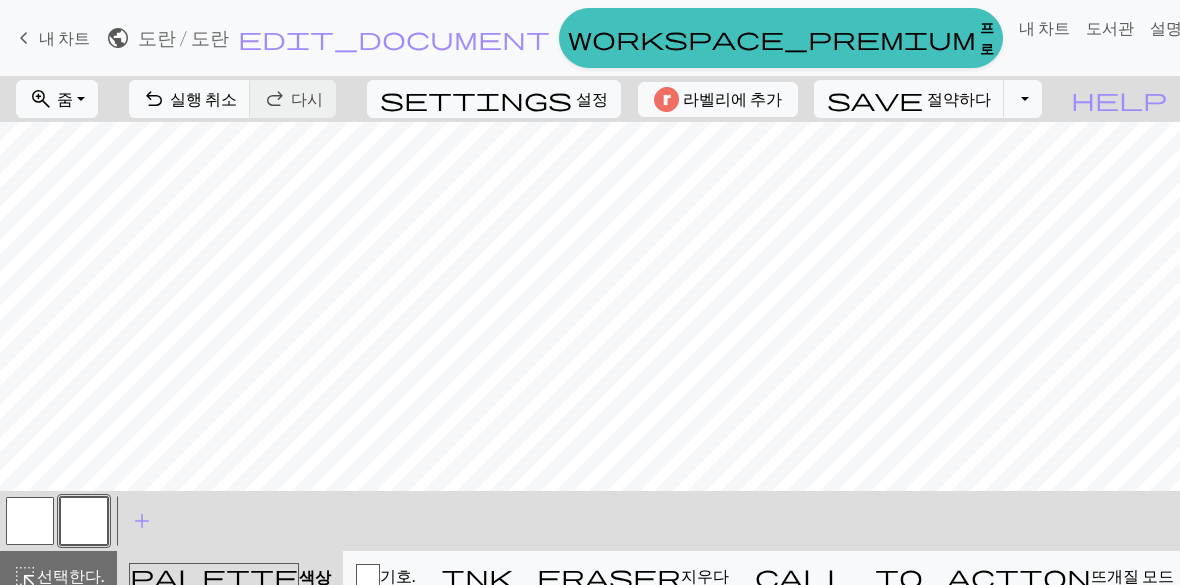 click on "선택한다." at bounding box center [70, 575] 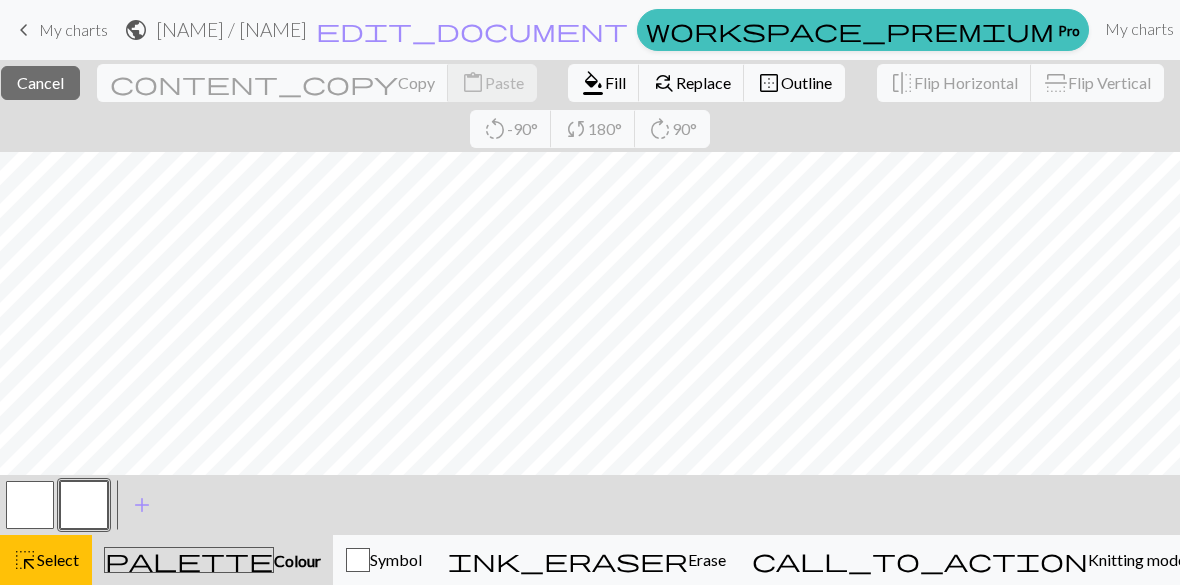 click on "Outline" at bounding box center [806, 82] 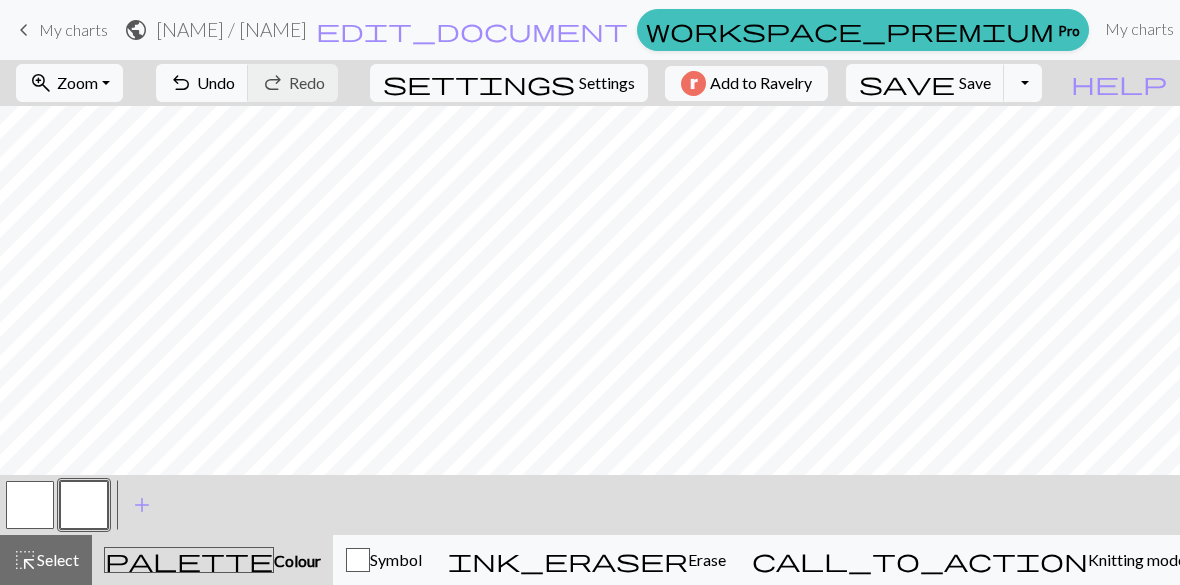 click on "Select" at bounding box center (58, 559) 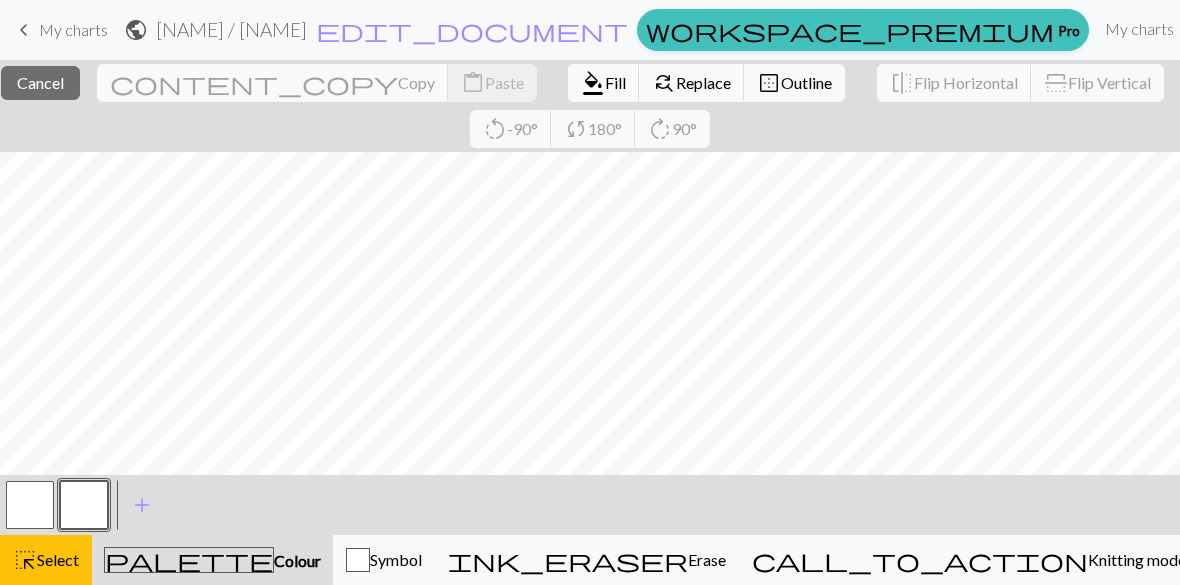 click on "Fill" at bounding box center [615, 82] 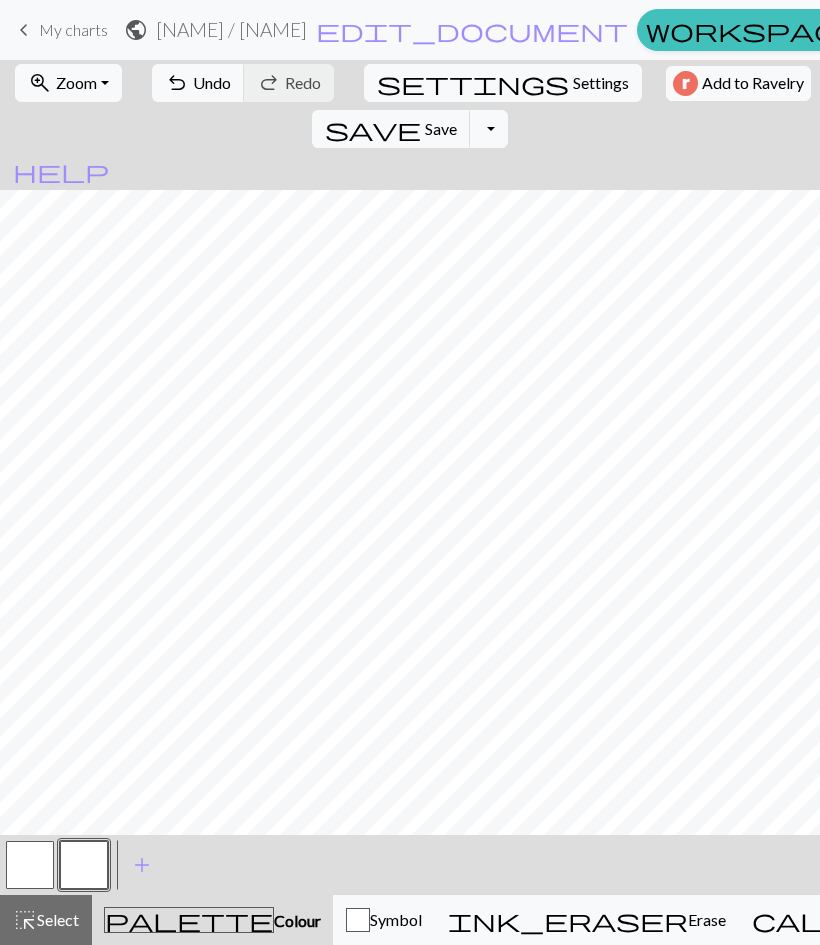 click on "Symbol" at bounding box center [396, 919] 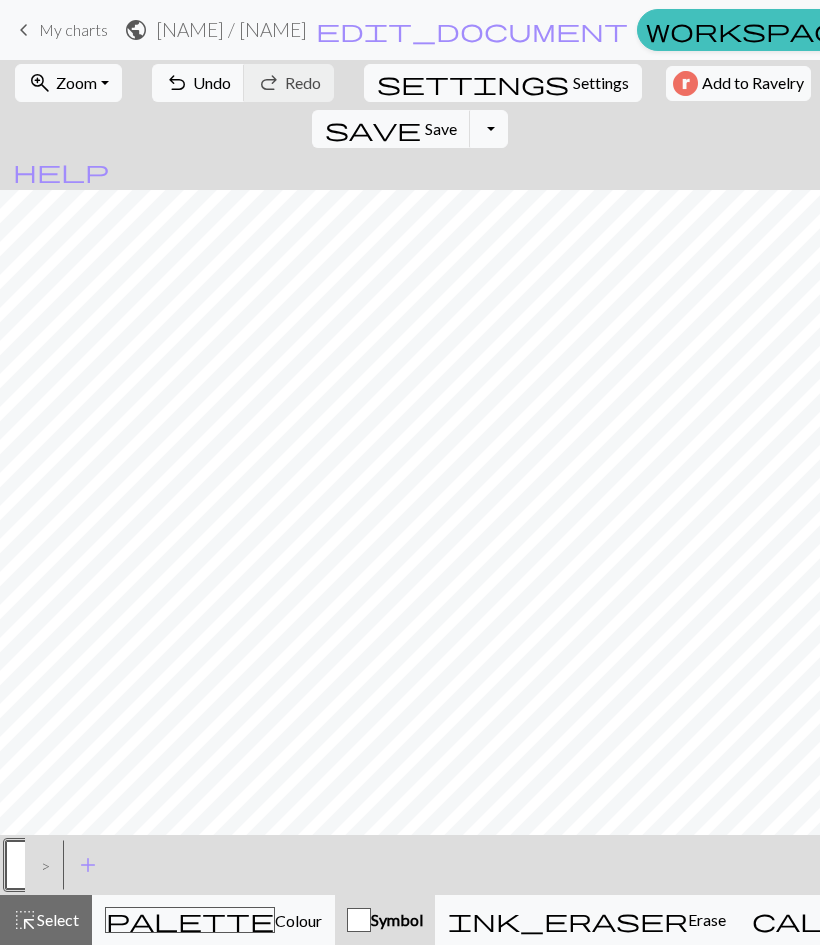 click on "Colour" at bounding box center [298, 920] 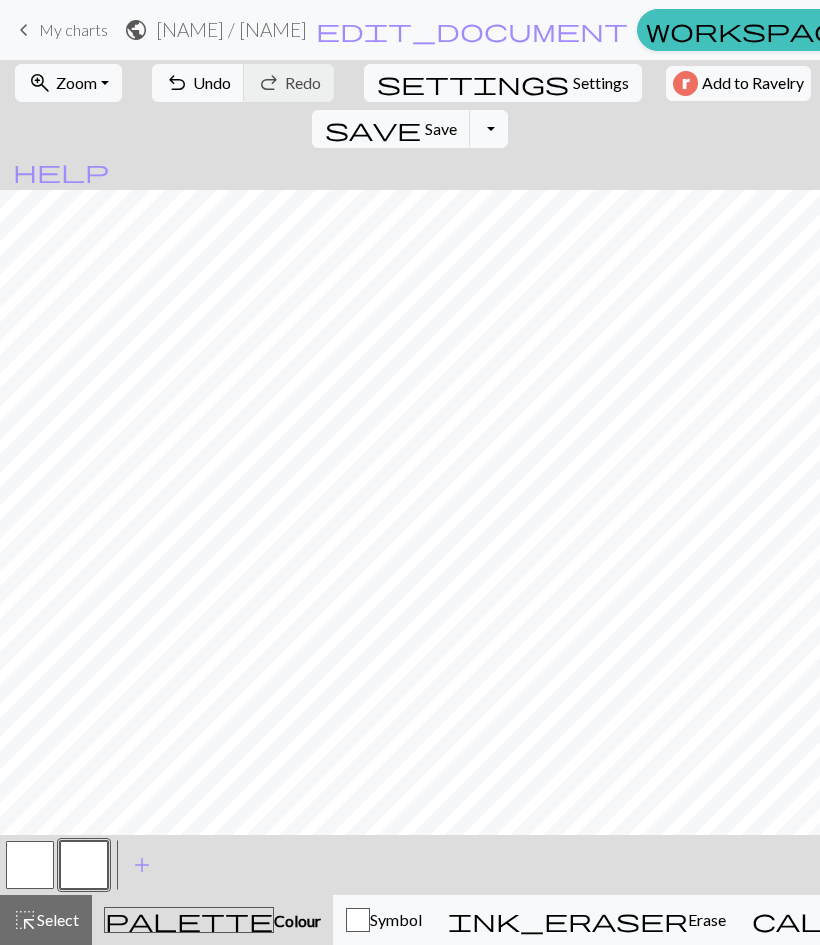 click on "Symbol" at bounding box center [396, 919] 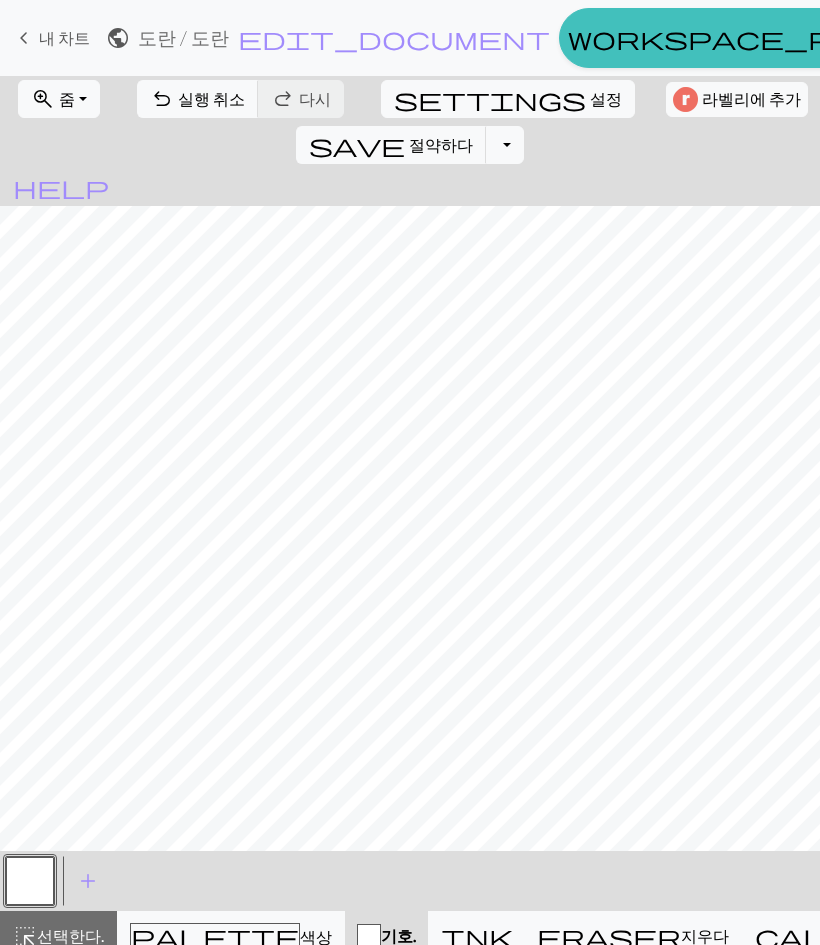 click on "기호." at bounding box center (398, 935) 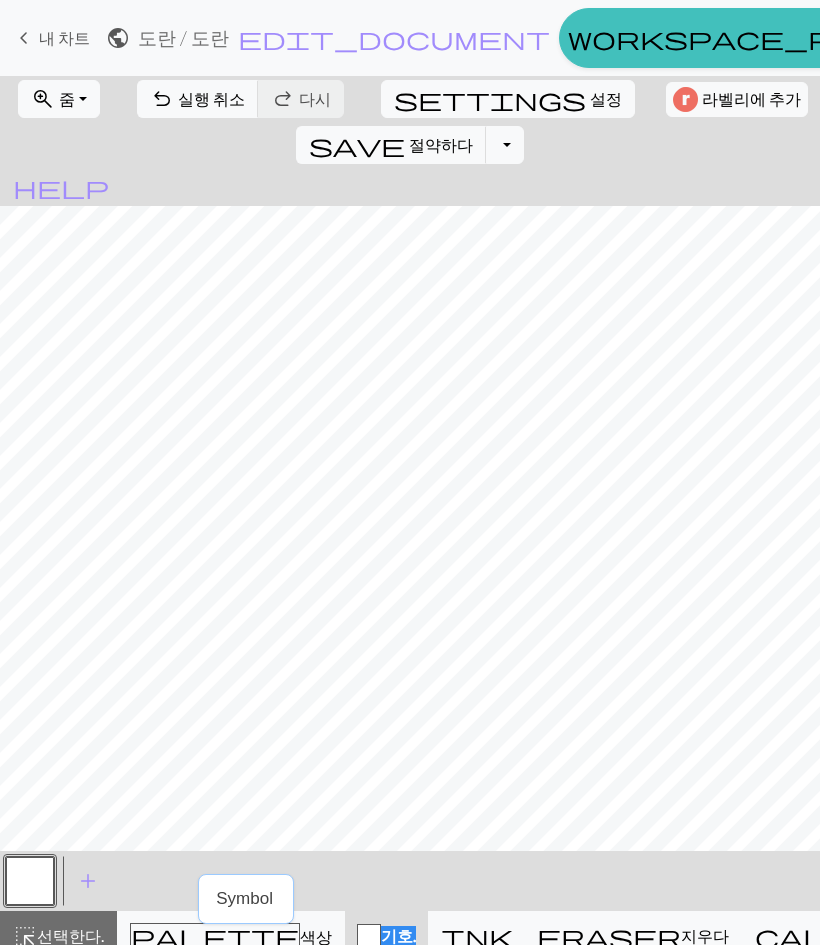 click at bounding box center (369, 936) 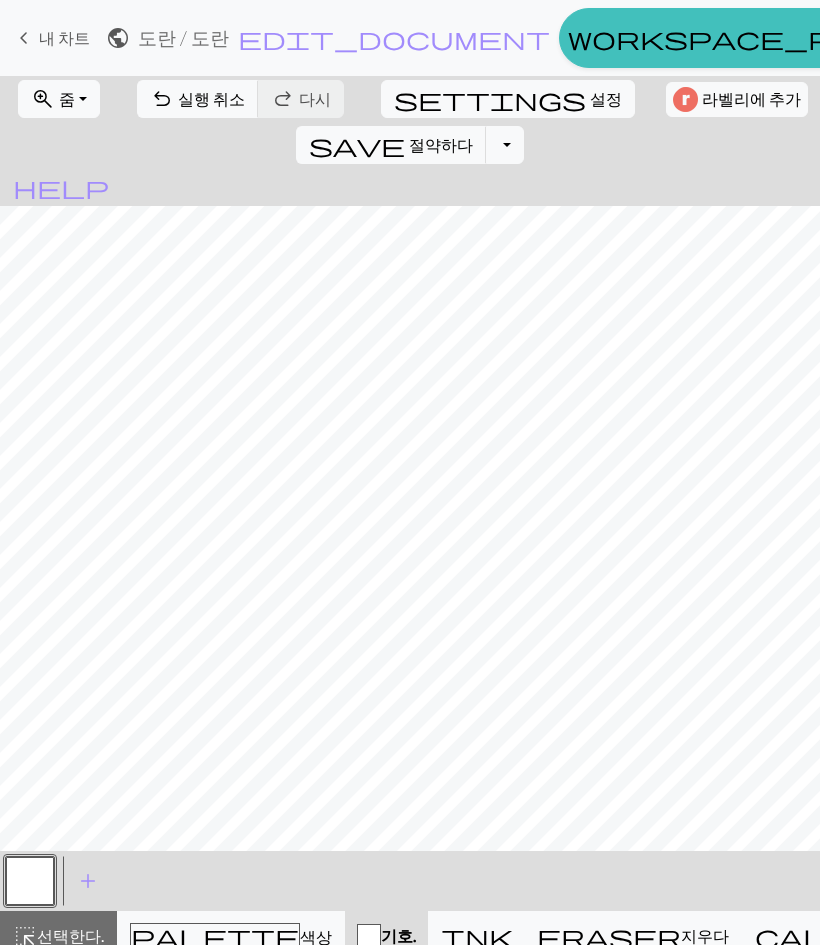 click on "기호." at bounding box center [386, 936] 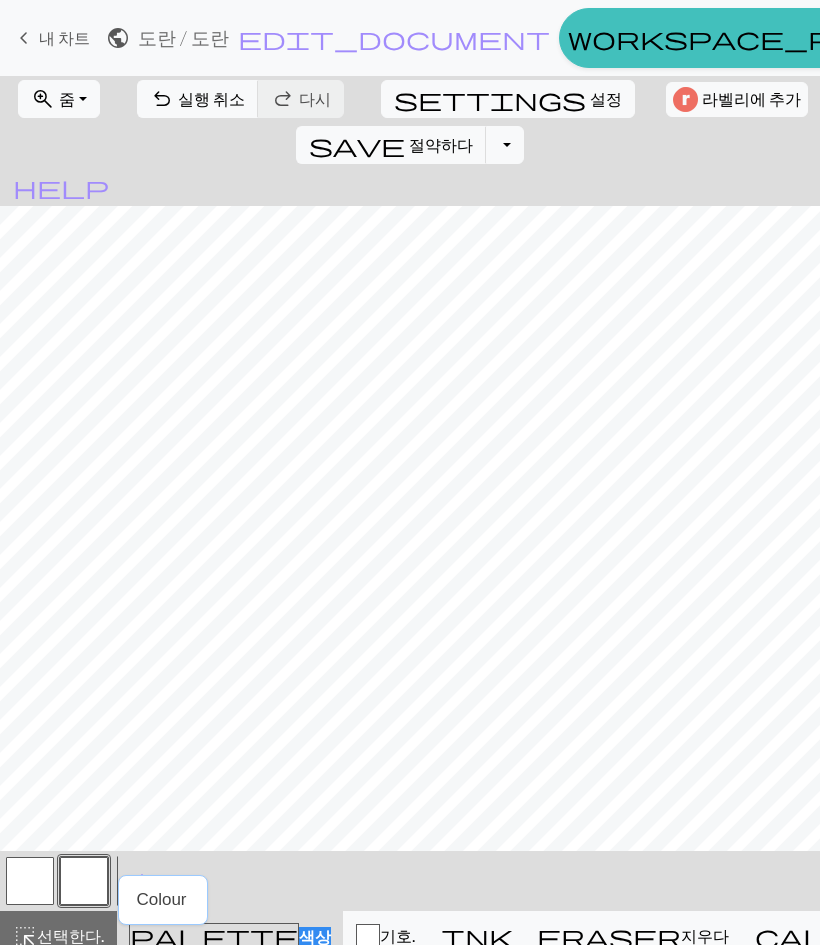 click at bounding box center [368, 936] 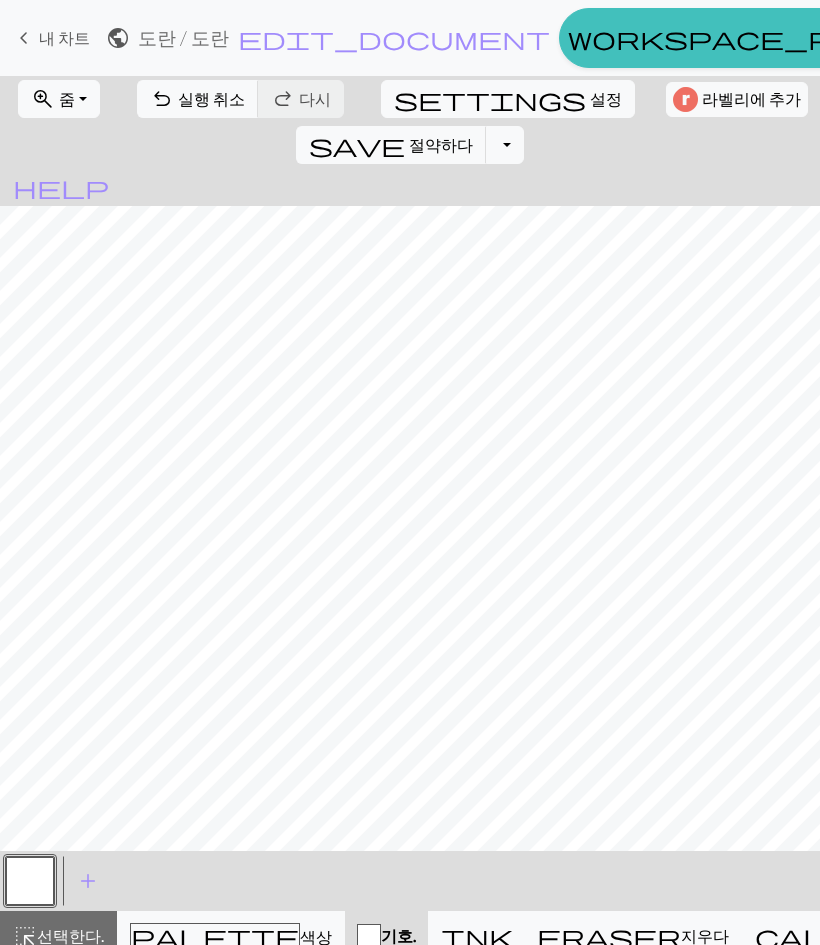click on "색상" at bounding box center [316, 936] 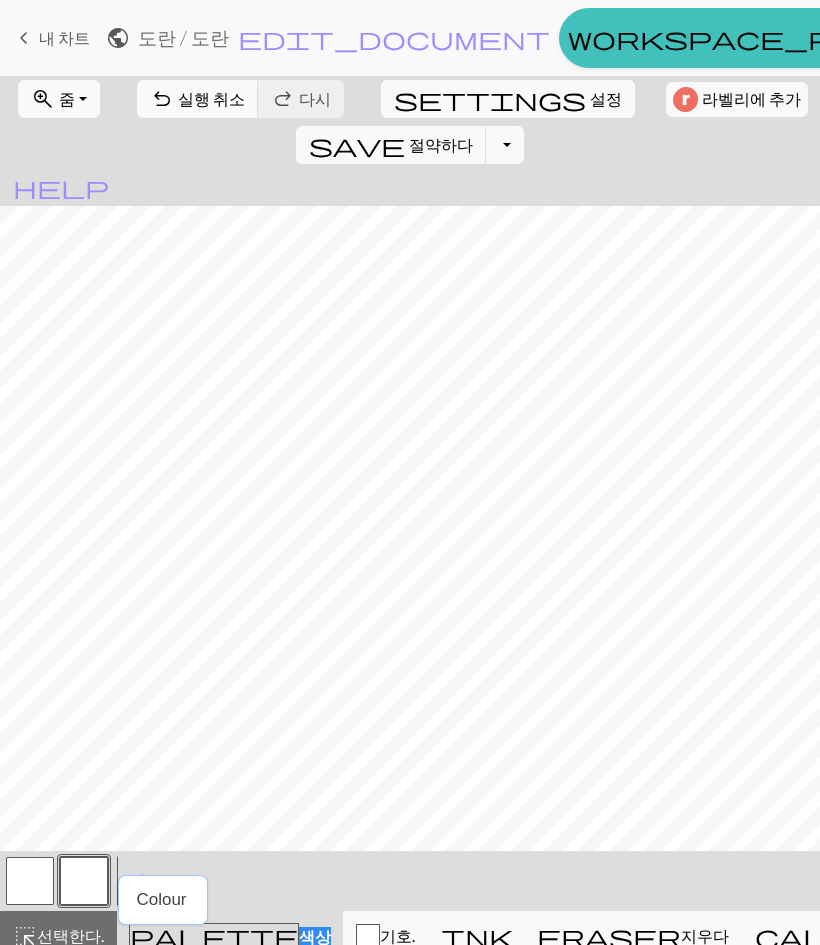 click on "기호." at bounding box center (385, 936) 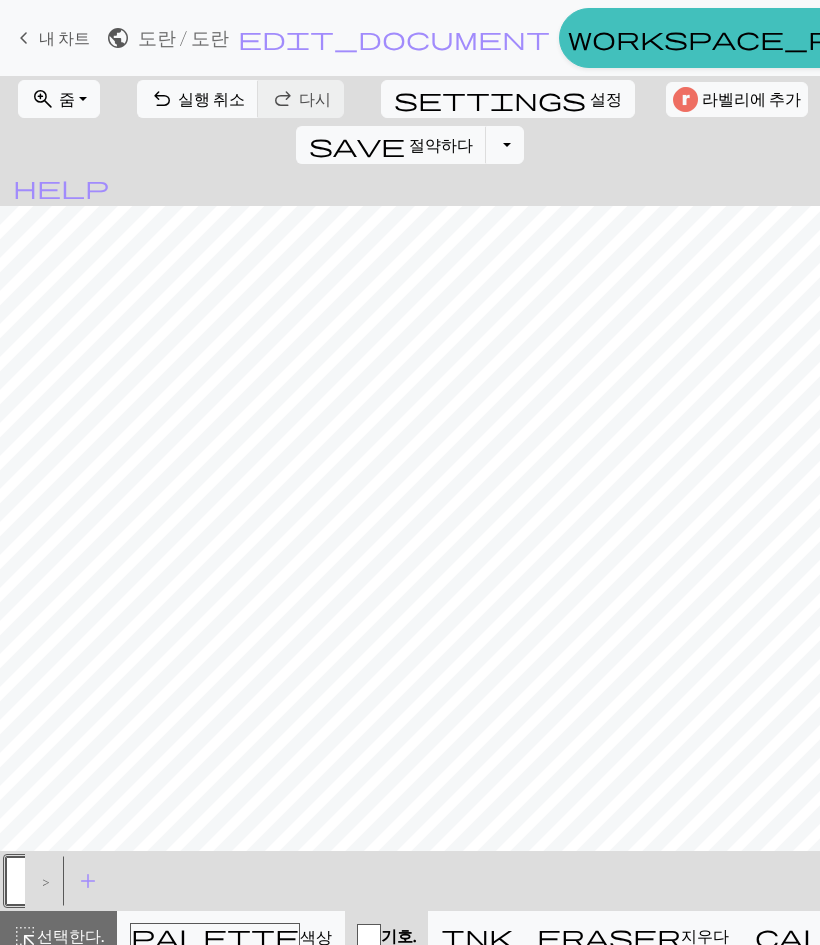 click on "색상" at bounding box center [316, 936] 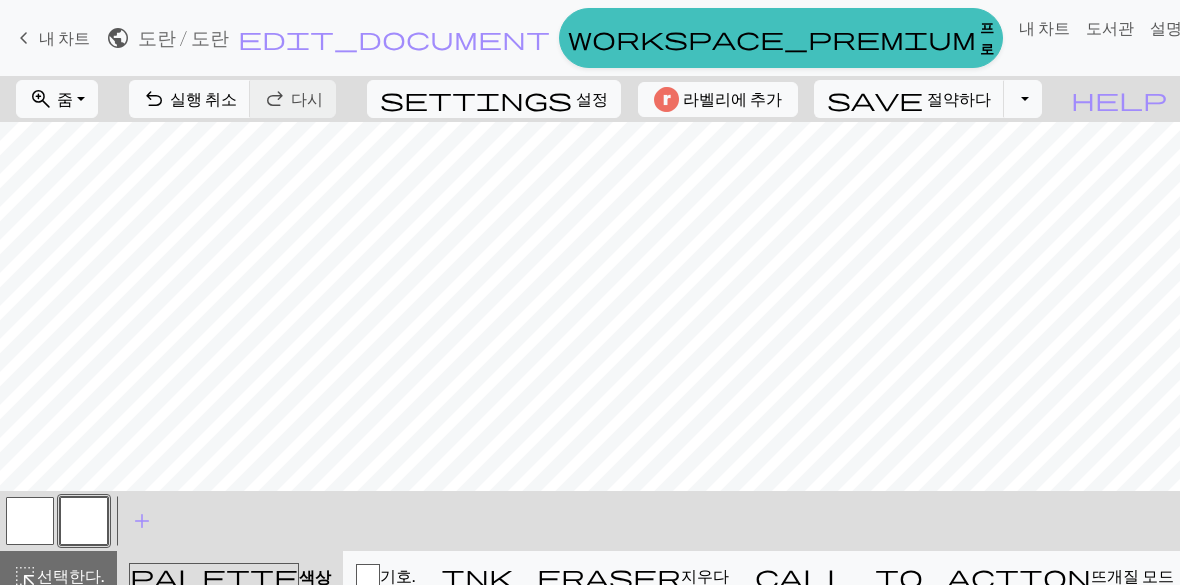 click on "선택한다." at bounding box center (70, 575) 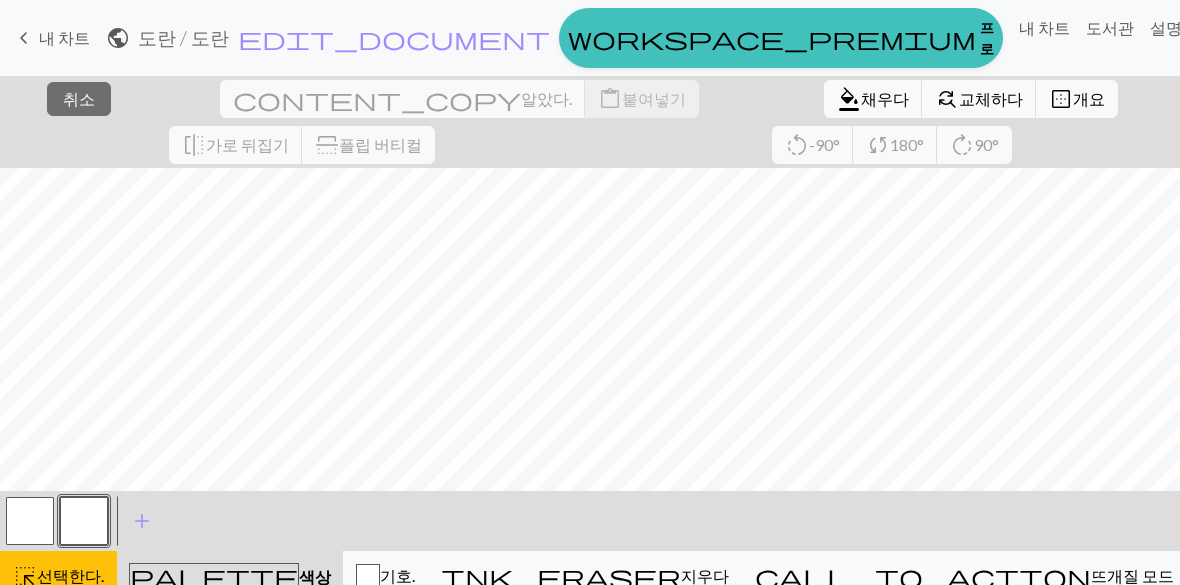 click on "개요" at bounding box center [1089, 98] 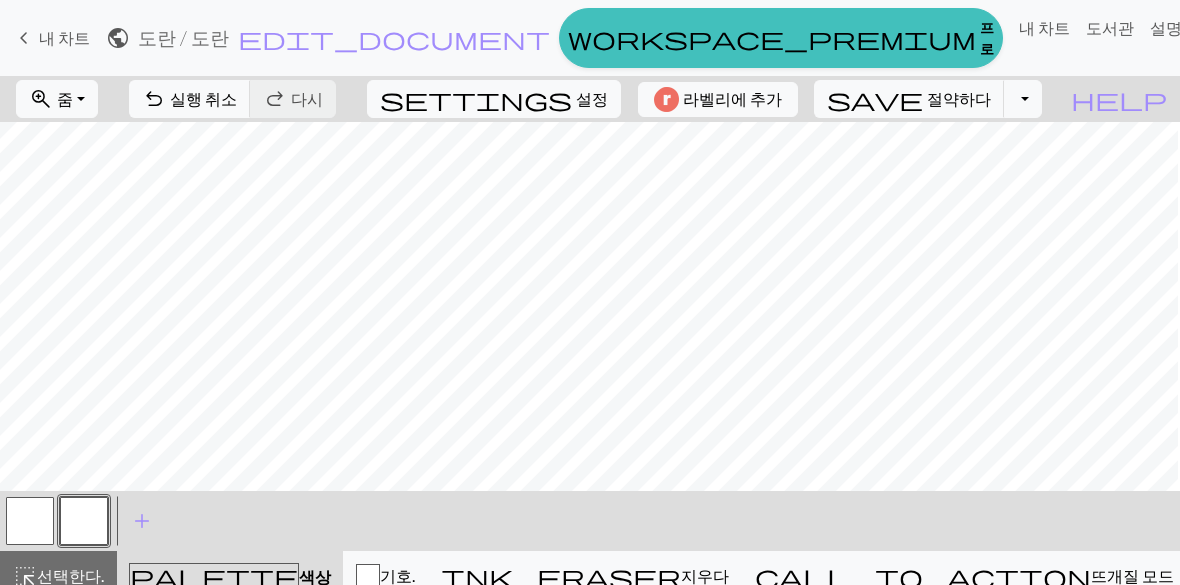 scroll, scrollTop: 56, scrollLeft: 2, axis: both 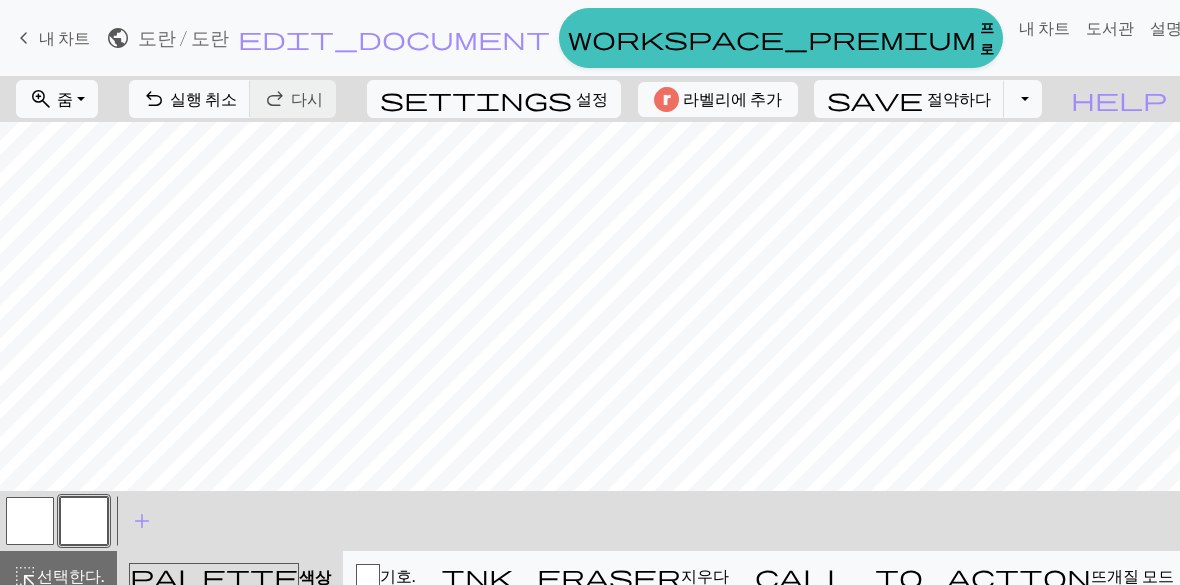 click on "선택한다." at bounding box center [70, 575] 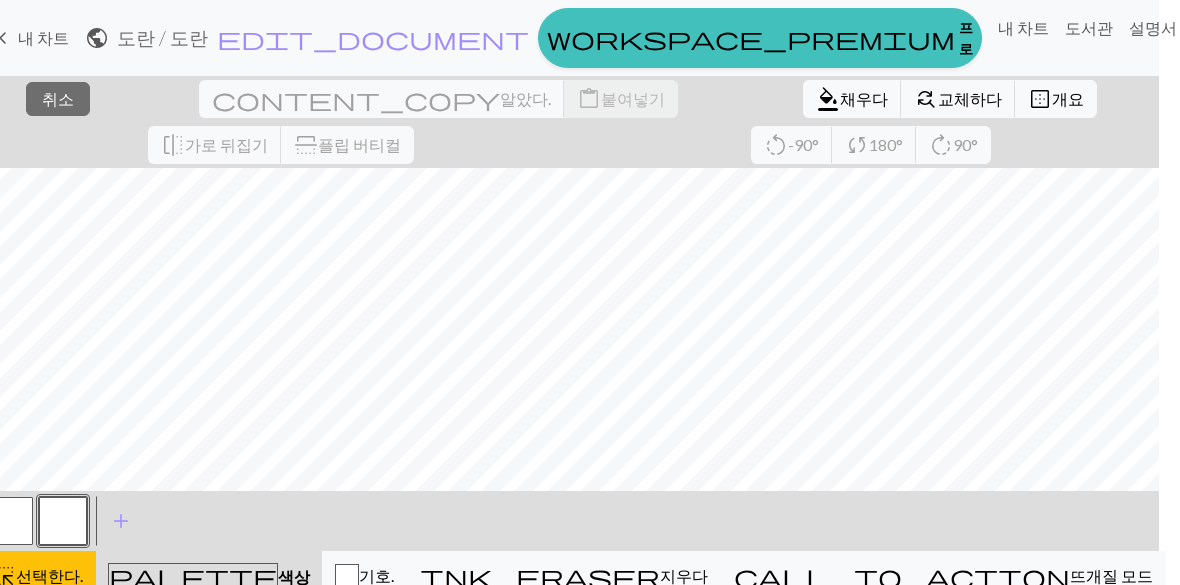 scroll, scrollTop: 0, scrollLeft: 19, axis: horizontal 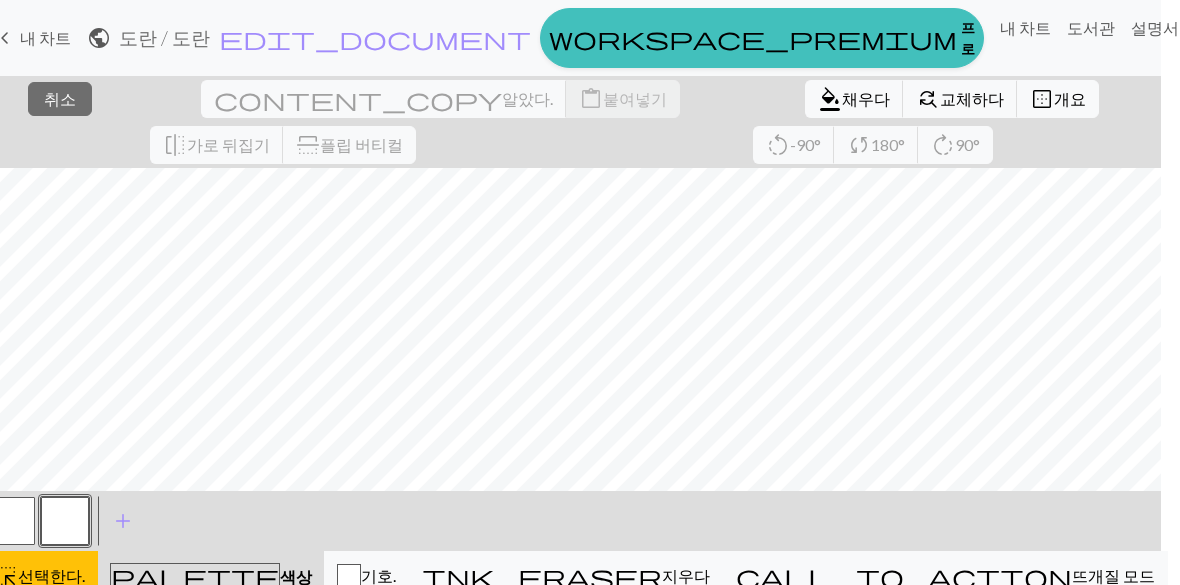 click on "format_color_fill  채우다" at bounding box center [854, 99] 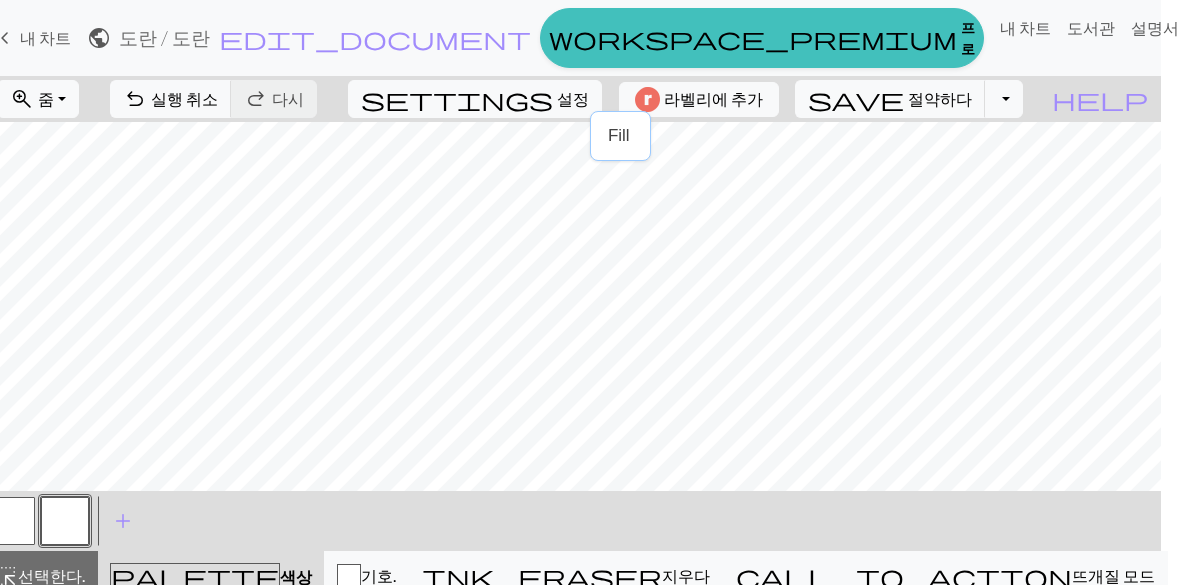 click on "edit_document" at bounding box center [375, 38] 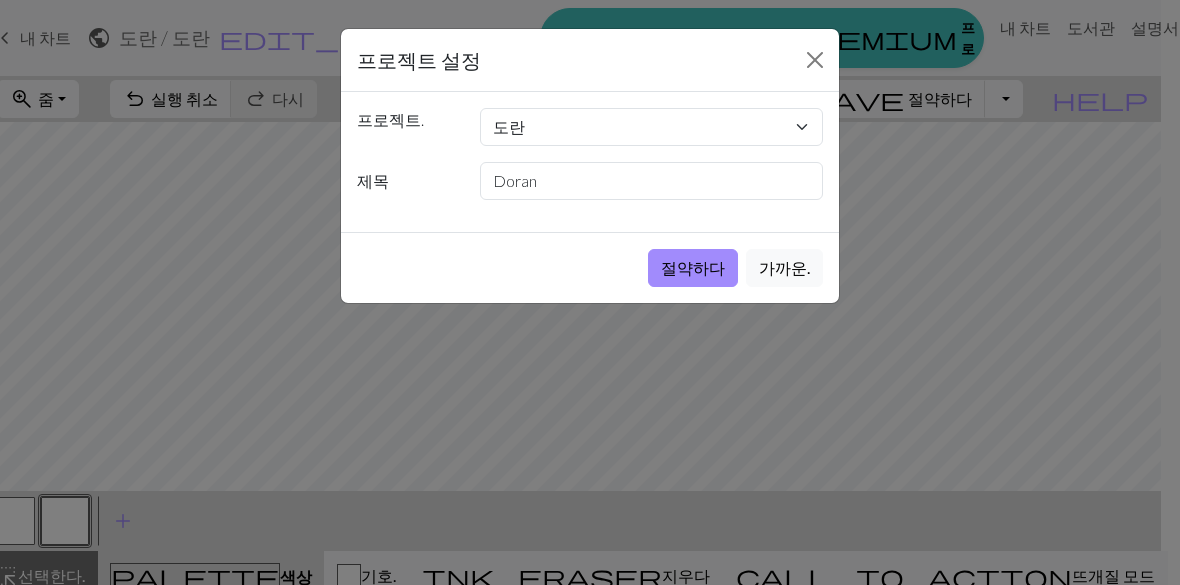 click on "절약하다" at bounding box center [693, 267] 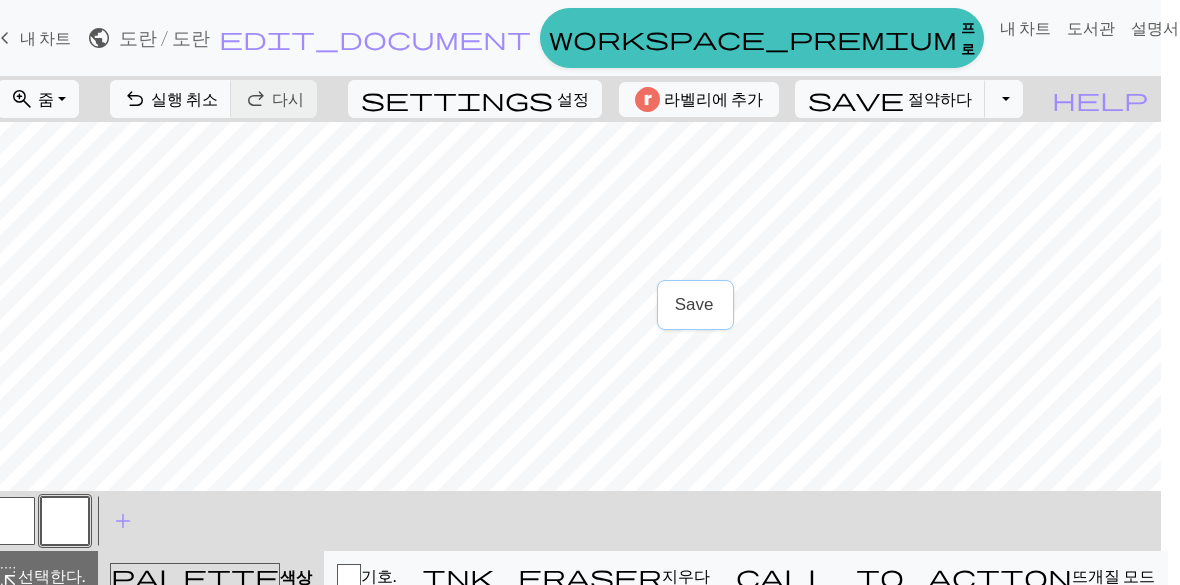 click on "edit_document" at bounding box center [375, 38] 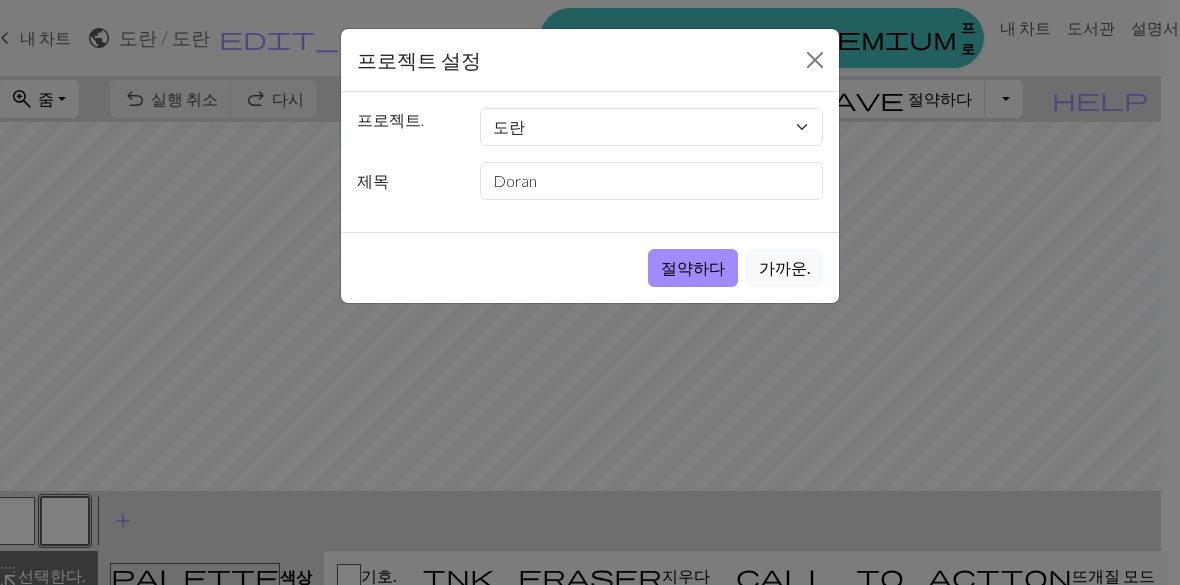 click on "절약하다" at bounding box center [693, 267] 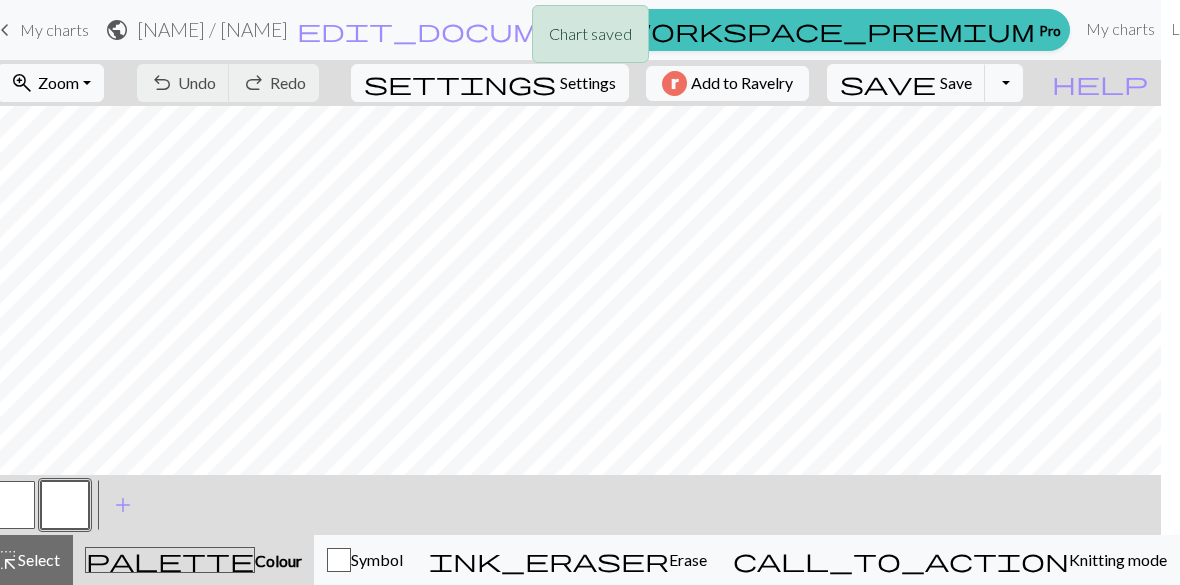 click on "Chart saved" at bounding box center [590, 39] 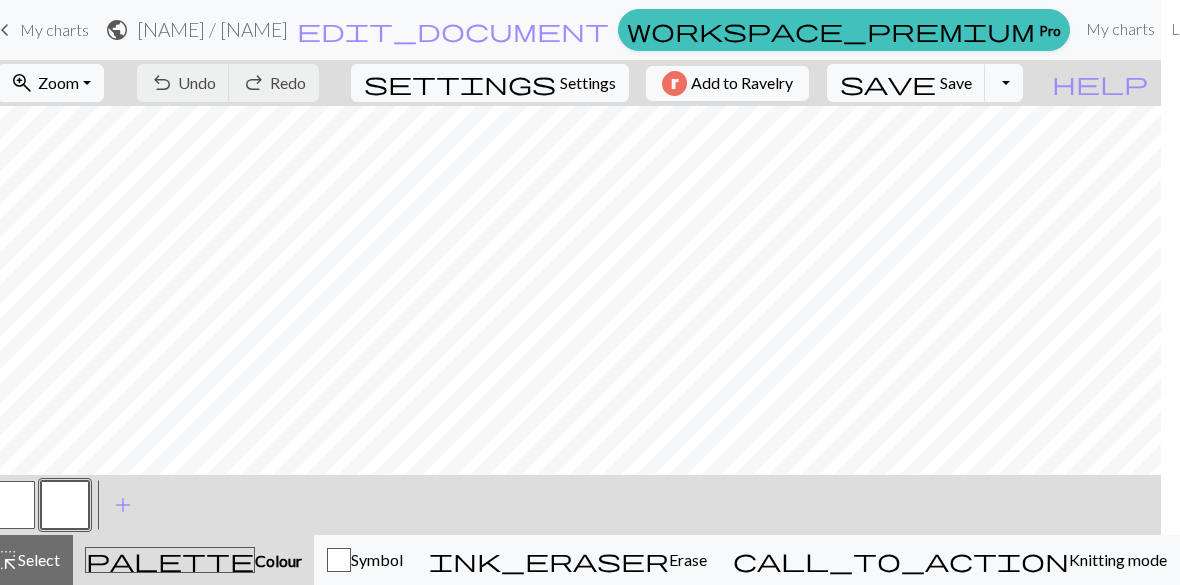 click on "Chart saved" at bounding box center (590, 39) 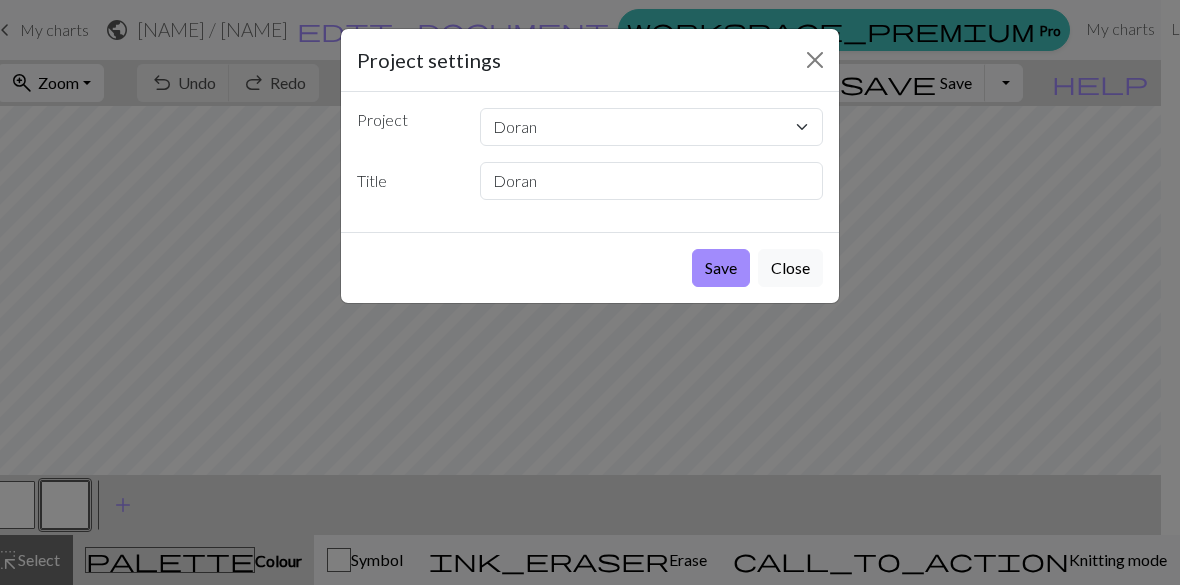 click on "Save" at bounding box center [721, 268] 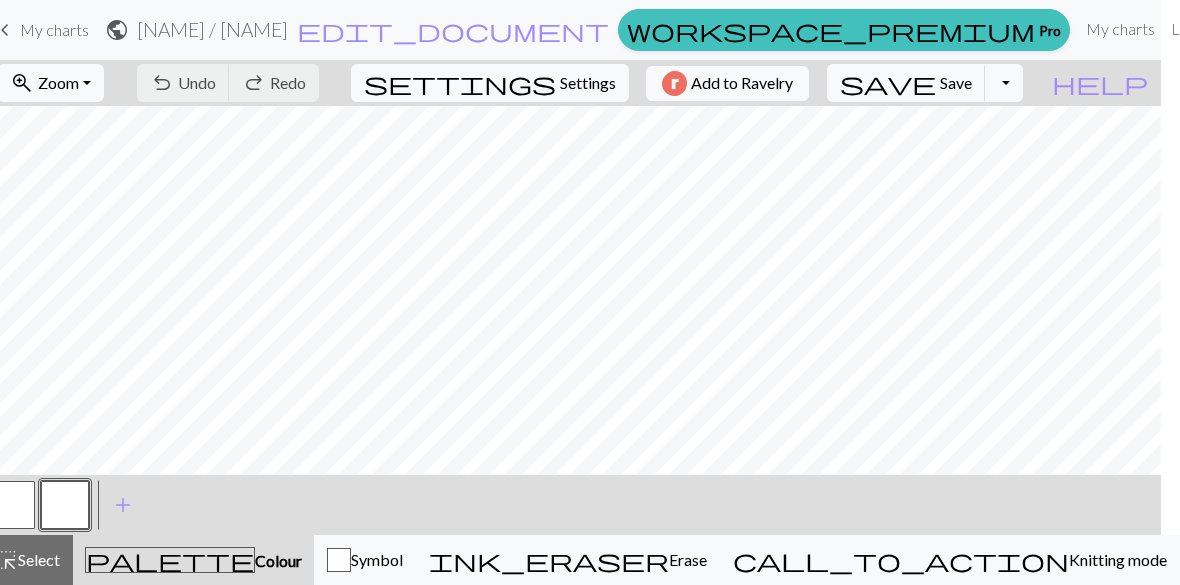click on "My charts" at bounding box center (54, 29) 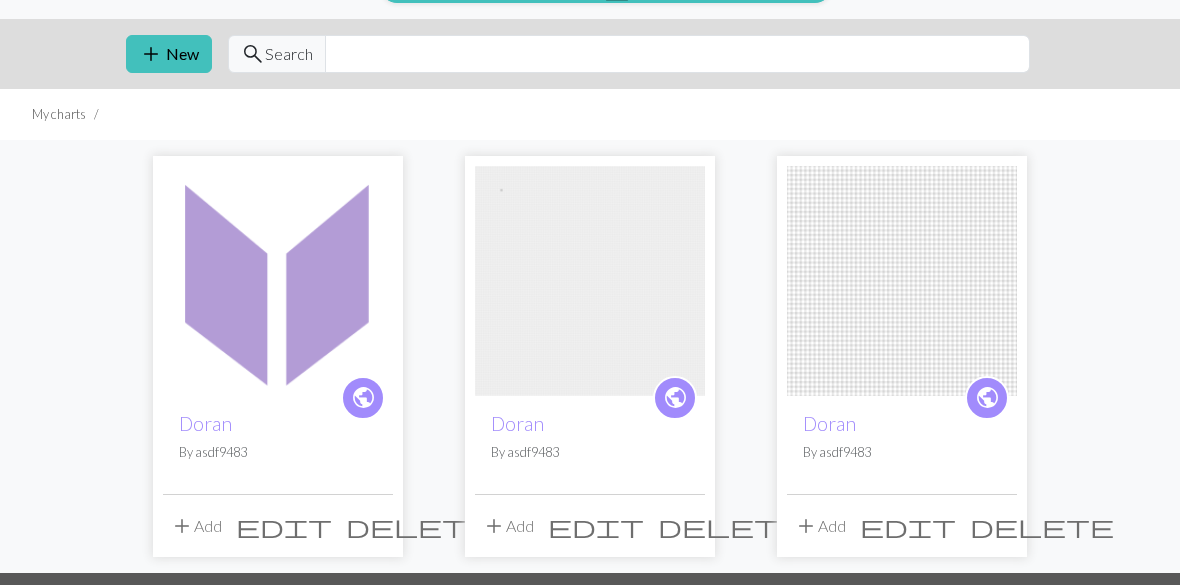 scroll, scrollTop: 45, scrollLeft: 0, axis: vertical 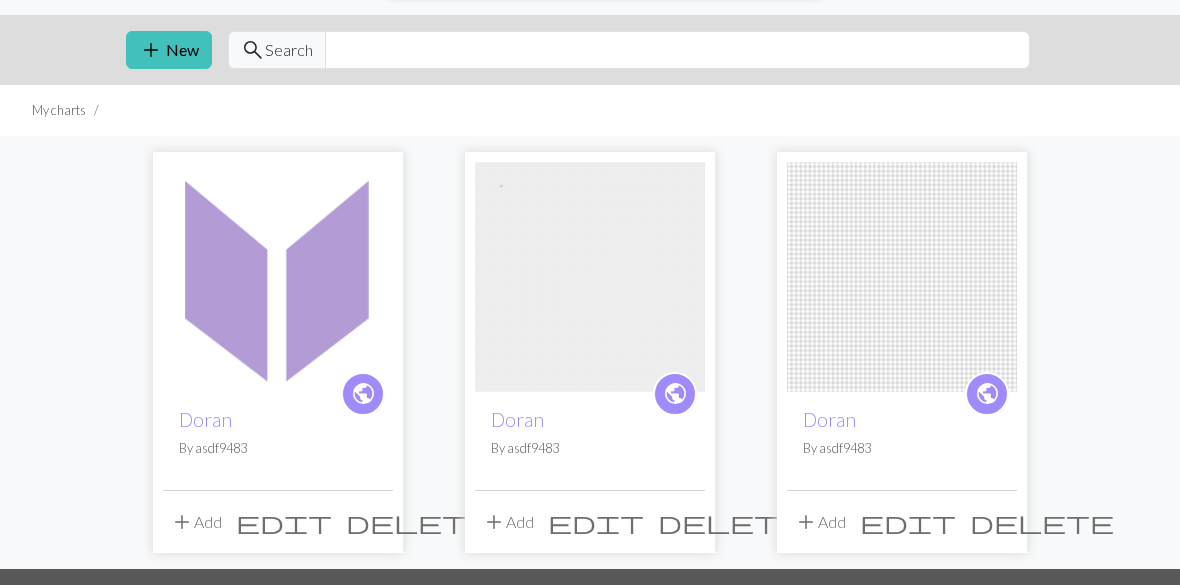 click on "Doran" at bounding box center [590, 419] 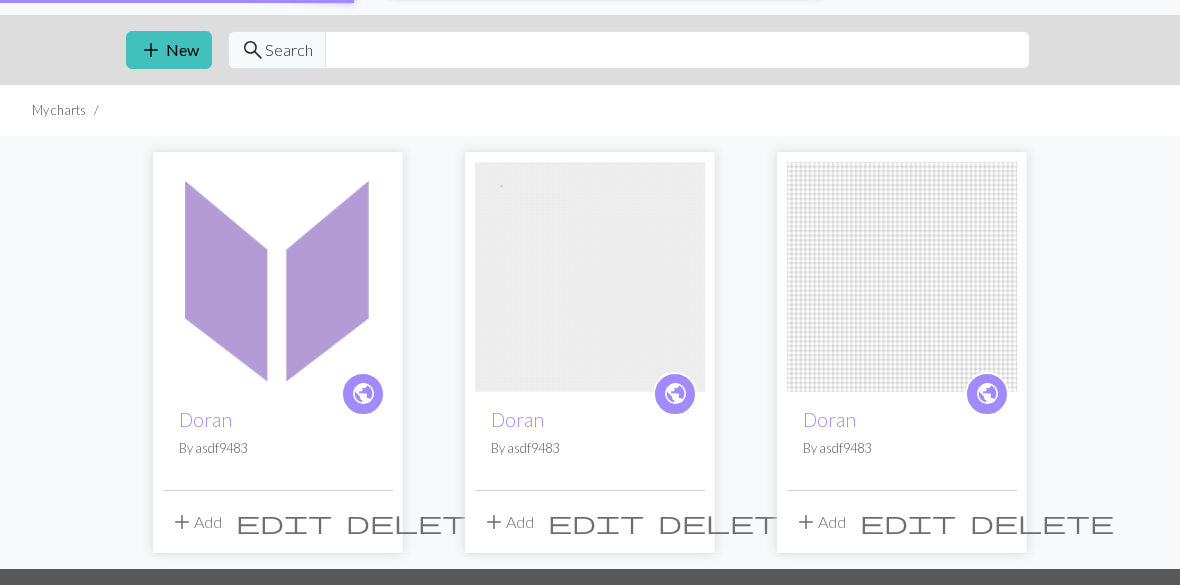 scroll, scrollTop: 0, scrollLeft: 0, axis: both 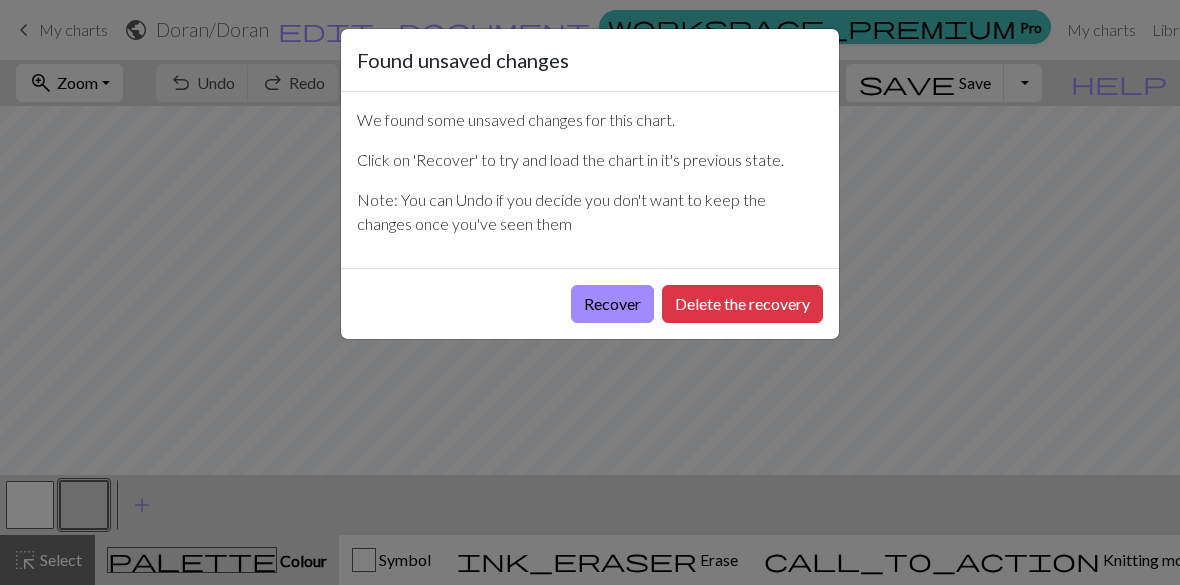 click on "Delete the recovery" at bounding box center [742, 304] 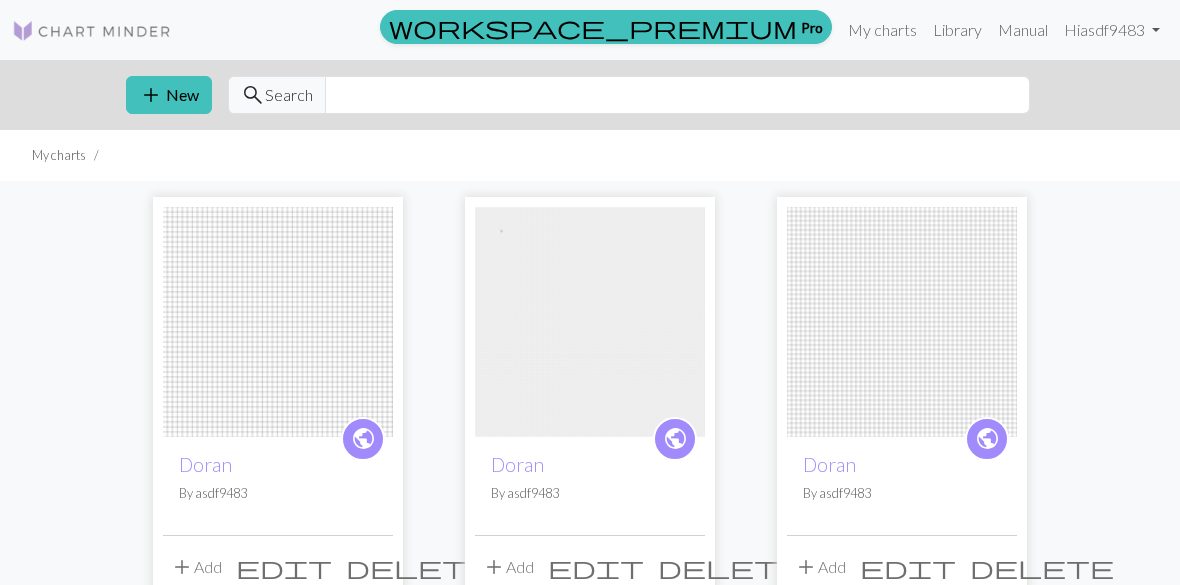 click on "public Doran By   asdf9483" at bounding box center [902, 486] 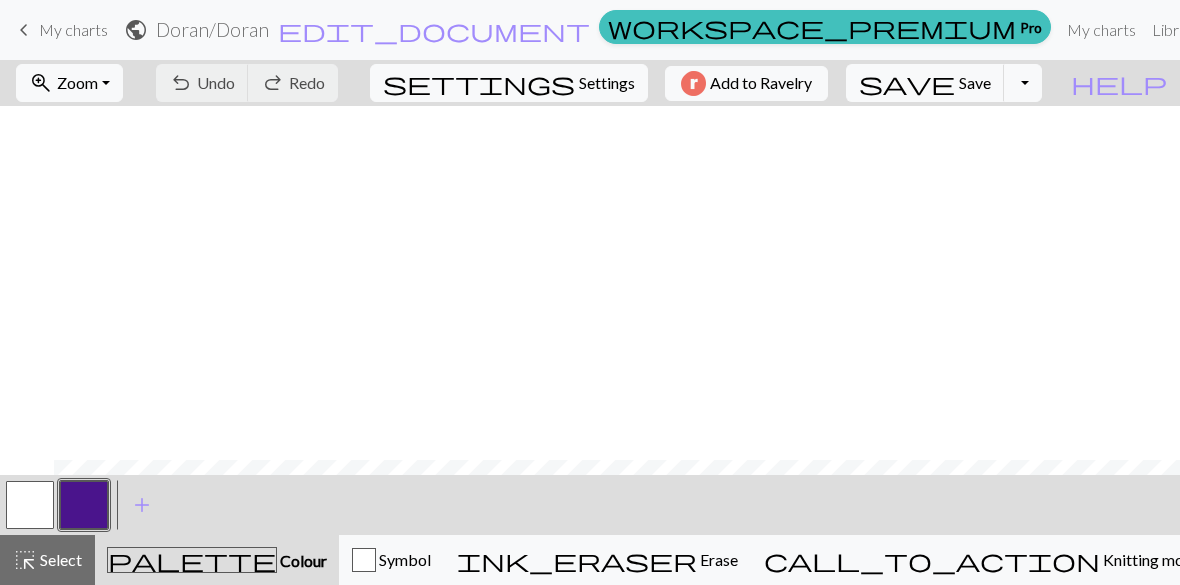 scroll, scrollTop: 354, scrollLeft: 54, axis: both 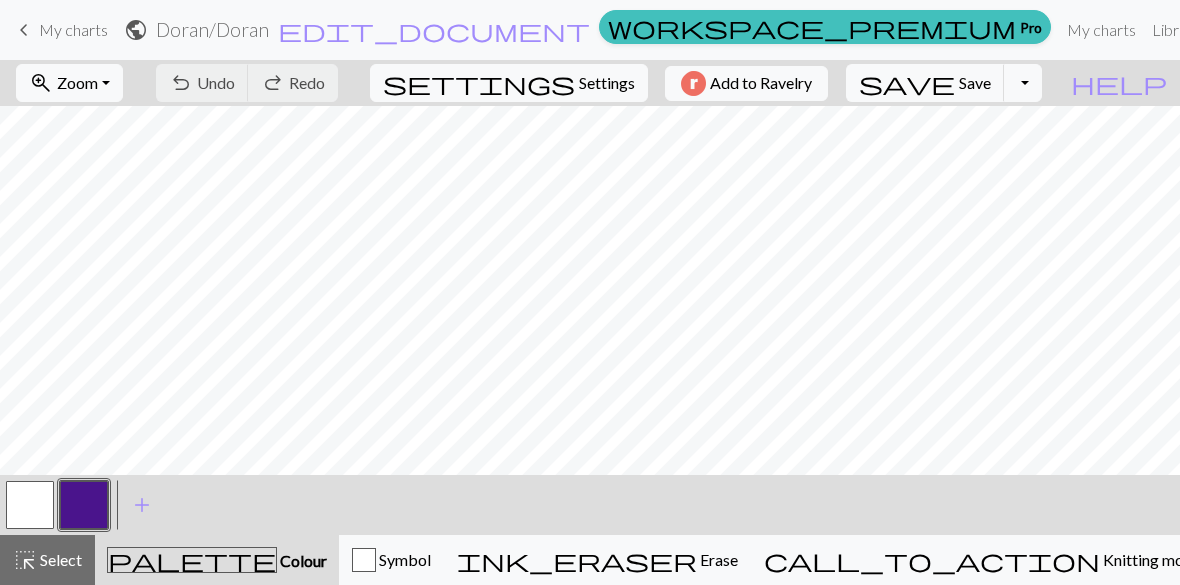 click on "keyboard_arrow_left   My charts" at bounding box center (60, 30) 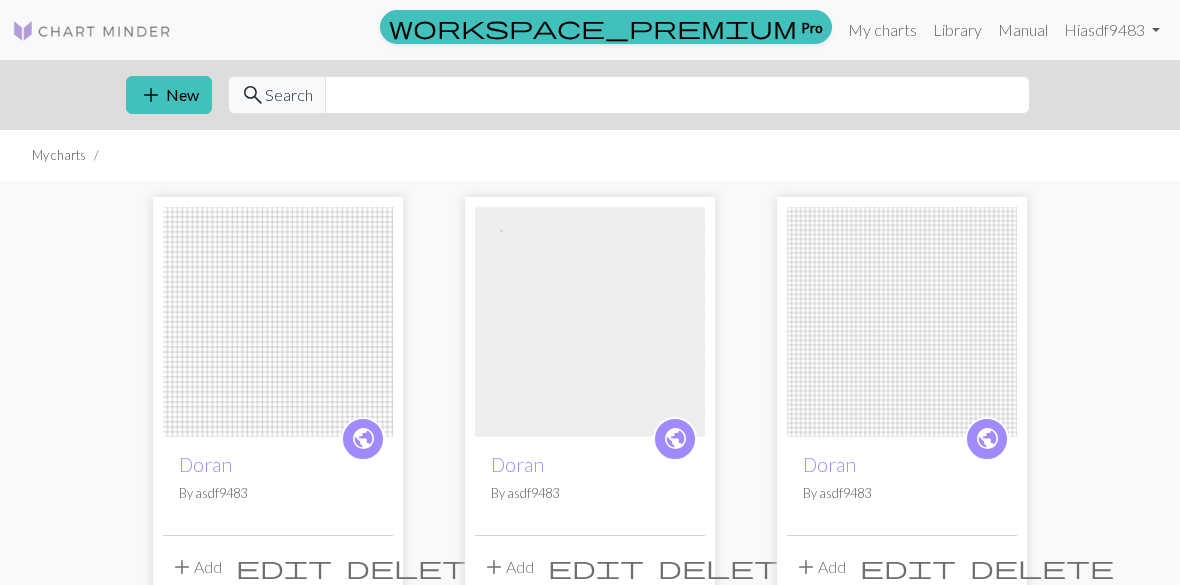 click at bounding box center (902, 322) 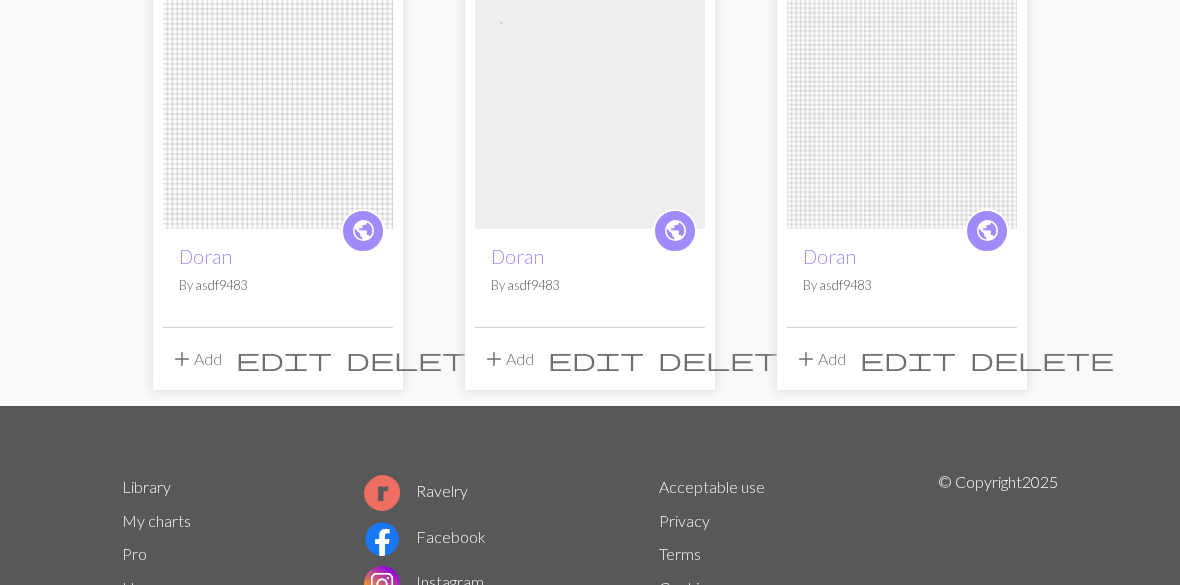 scroll, scrollTop: 208, scrollLeft: 0, axis: vertical 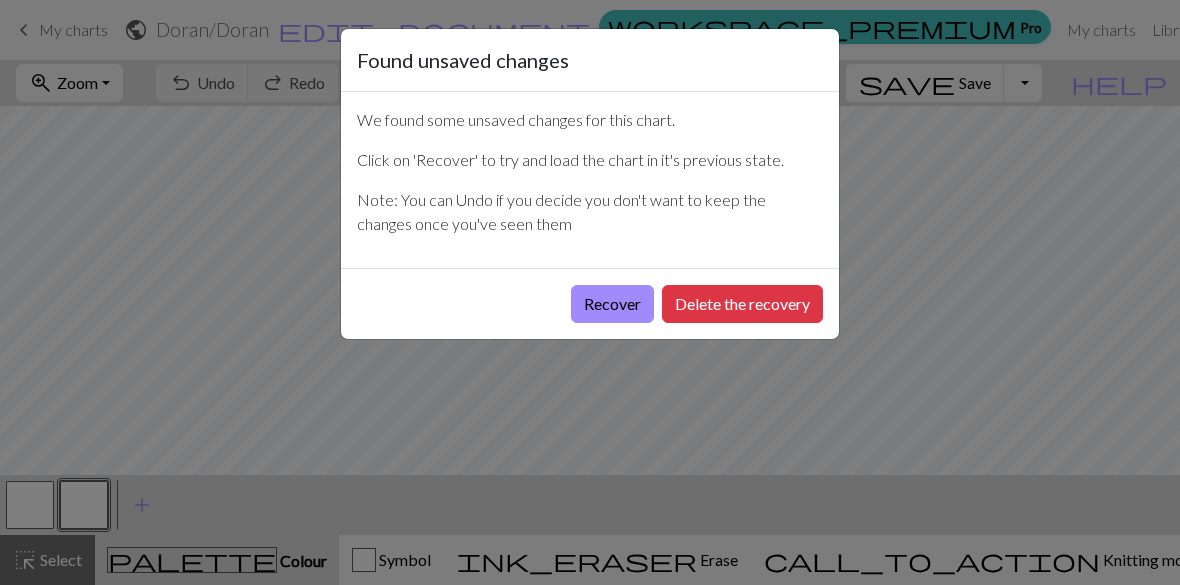click on "Recover" at bounding box center (612, 304) 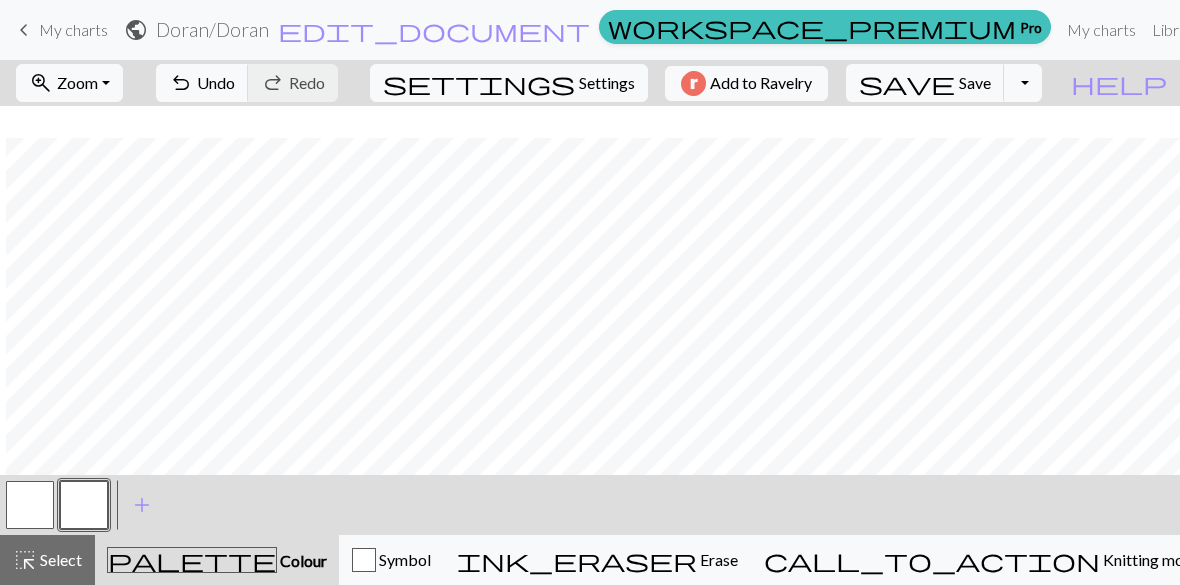 scroll, scrollTop: 186, scrollLeft: 6, axis: both 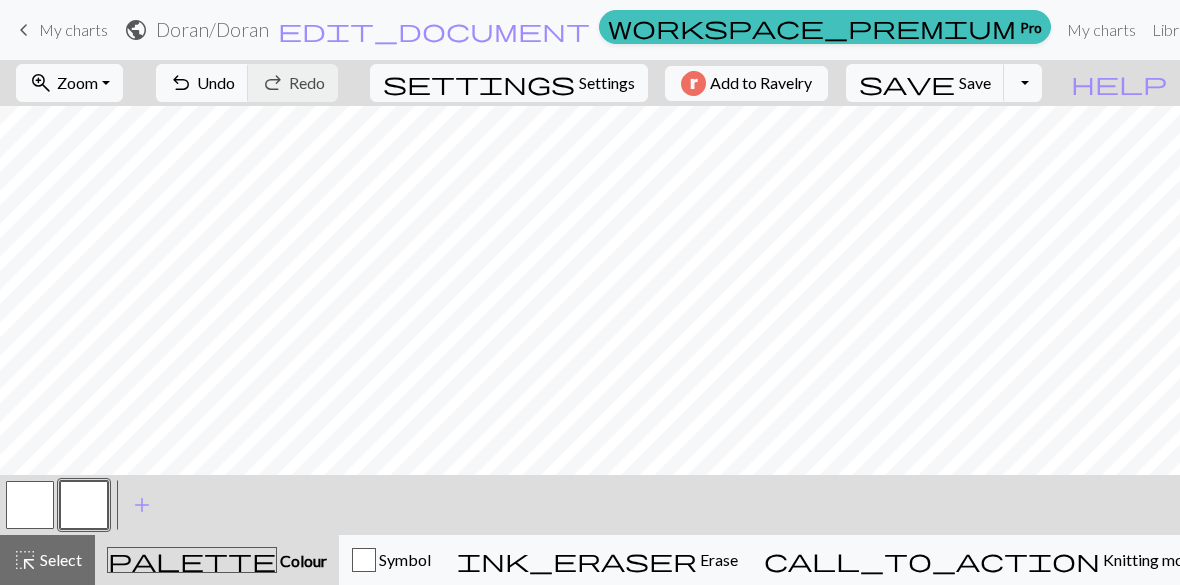 click on "zoom_in" at bounding box center (41, 83) 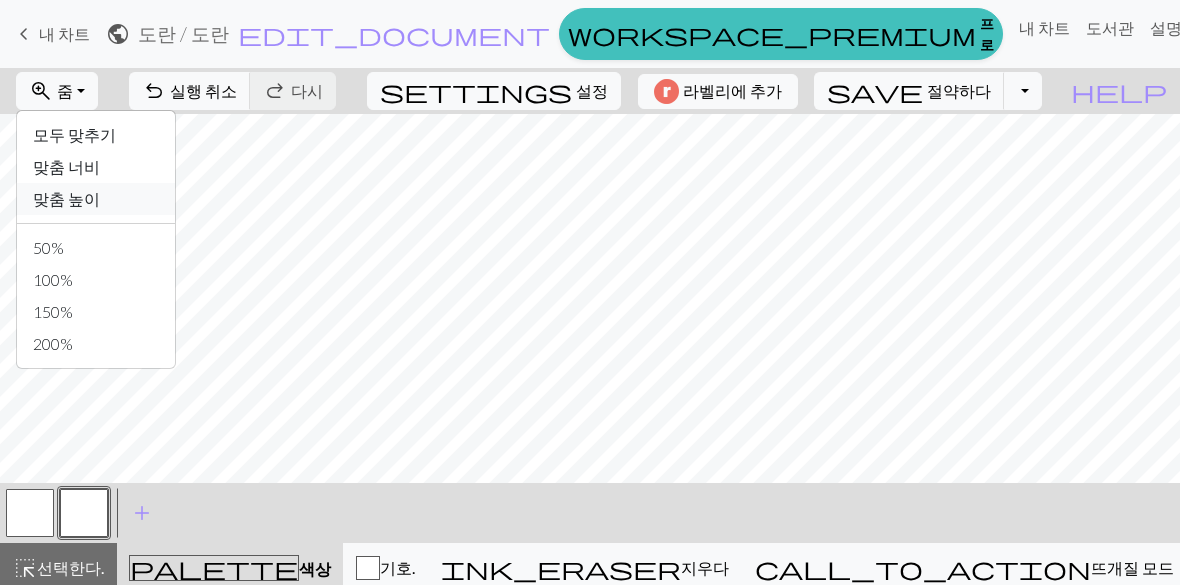 click on "맞춤 높이" at bounding box center (66, 198) 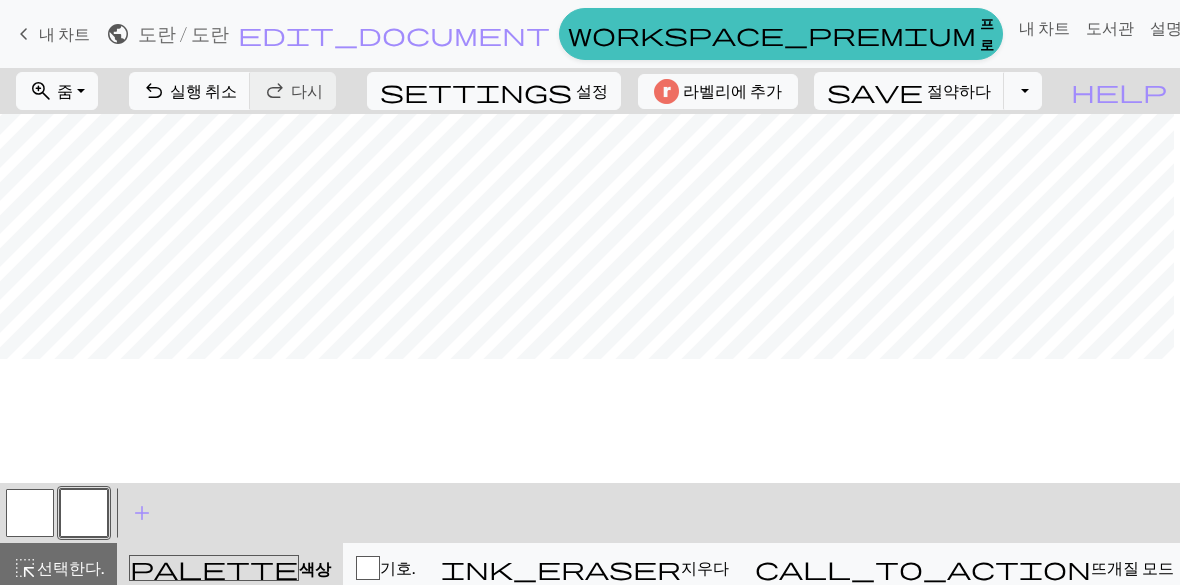 scroll, scrollTop: 37, scrollLeft: 0, axis: vertical 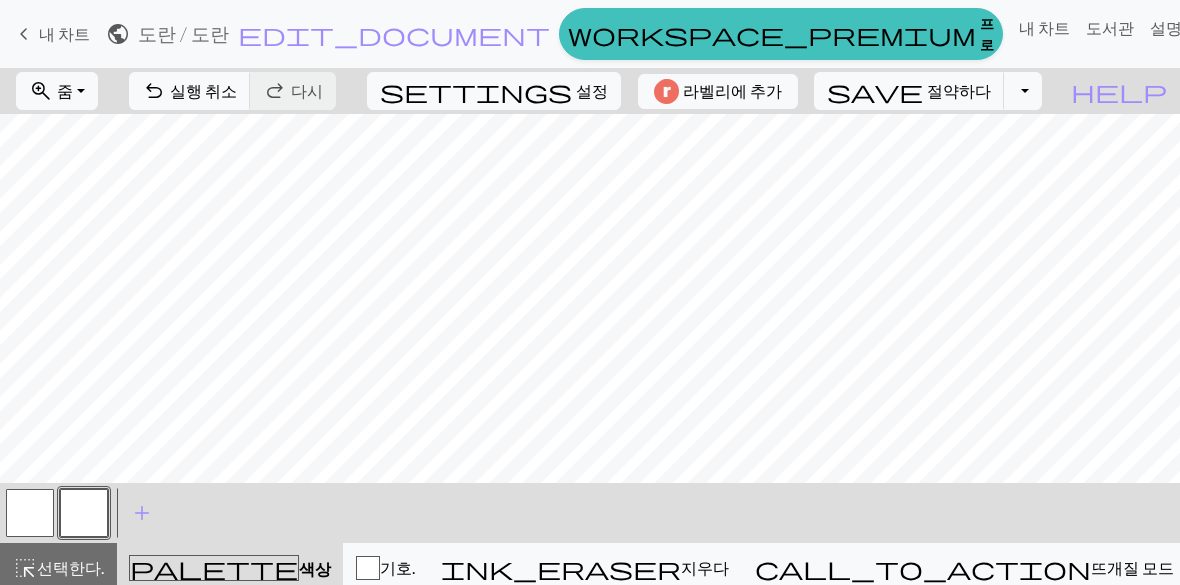 click on "zoom_in 줌 Zoom" at bounding box center [57, 91] 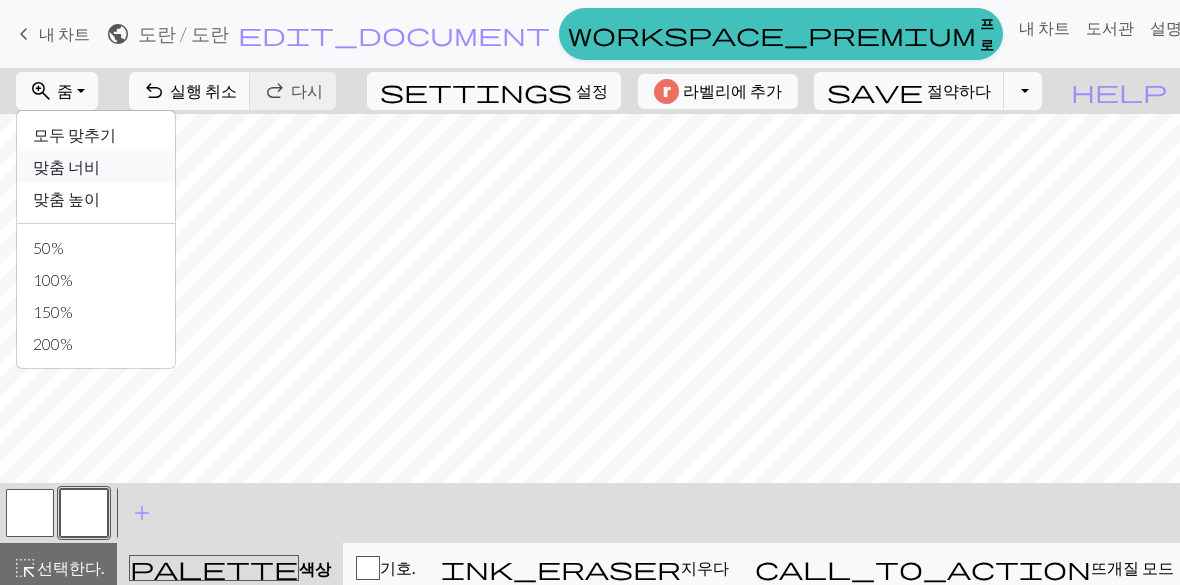 click on "맞춤 너비" at bounding box center [96, 167] 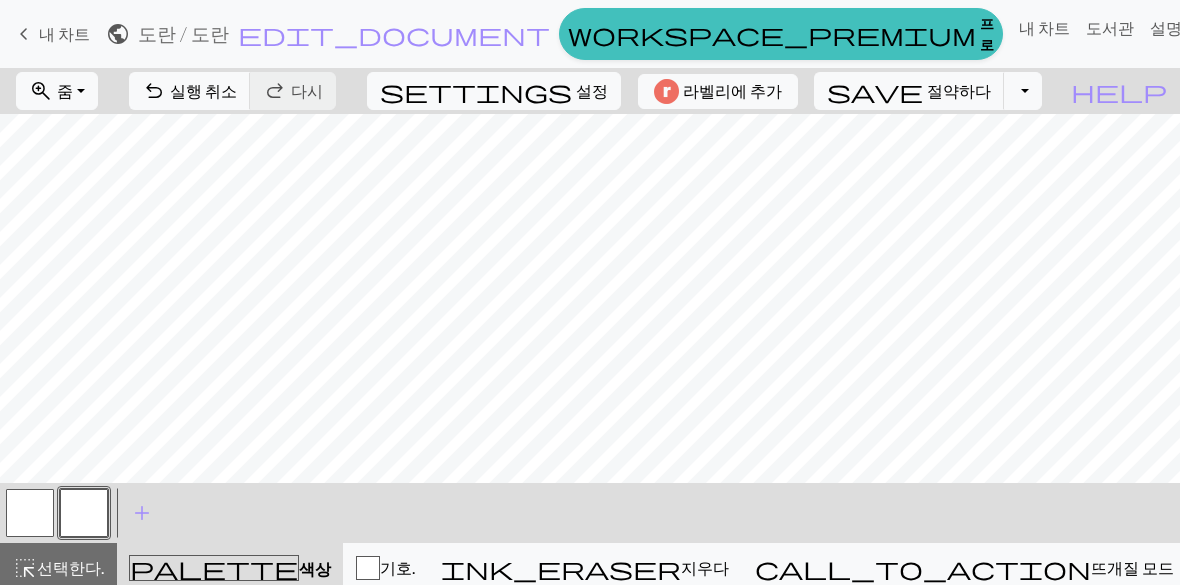 click on "zoom_in 줌 Zoom" at bounding box center [57, 91] 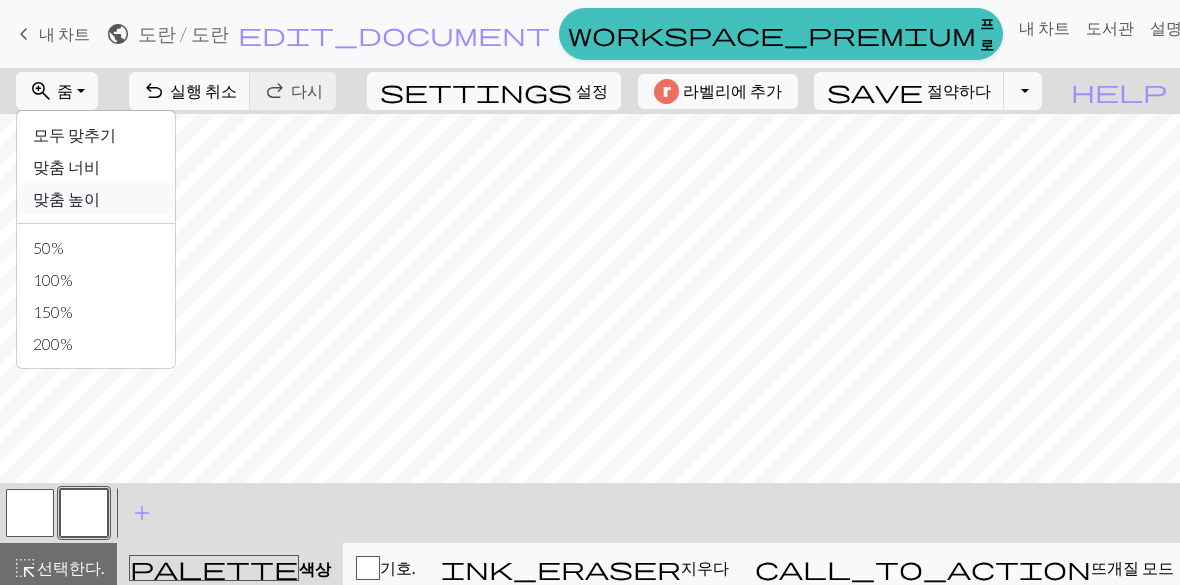click on "맞춤 높이" at bounding box center [96, 199] 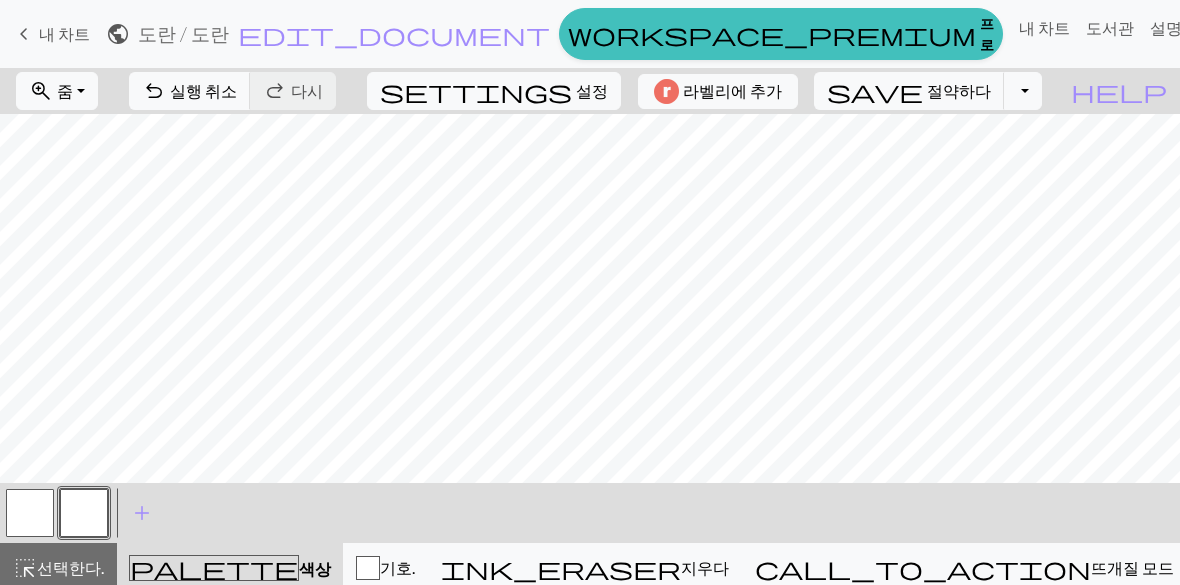 click on "zoom_in 줌 Zoom" at bounding box center [57, 91] 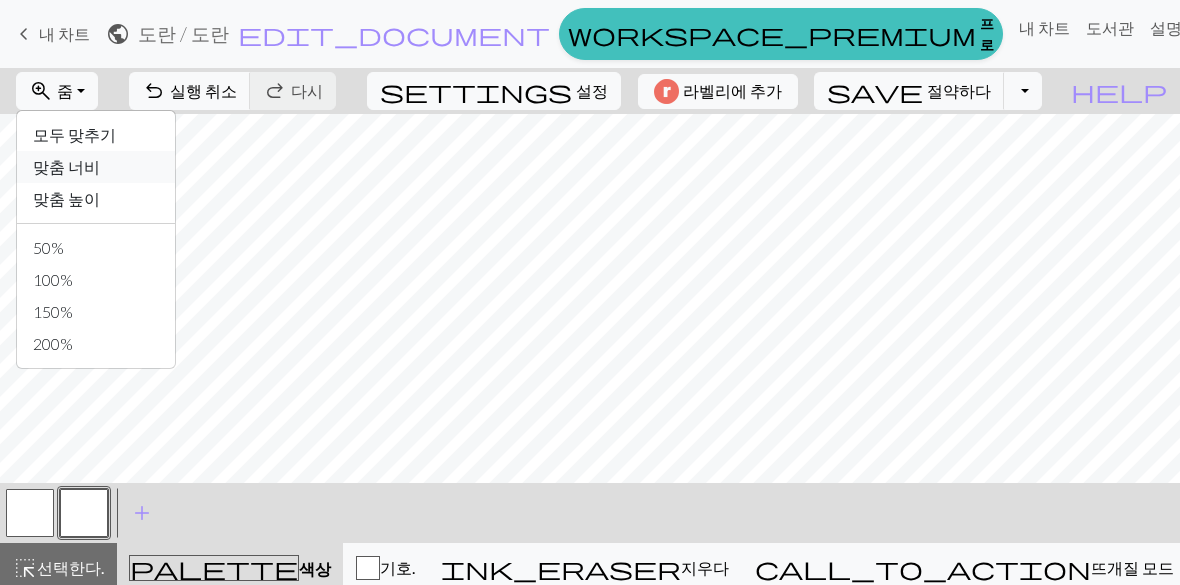 click on "맞춤 너비" at bounding box center (66, 166) 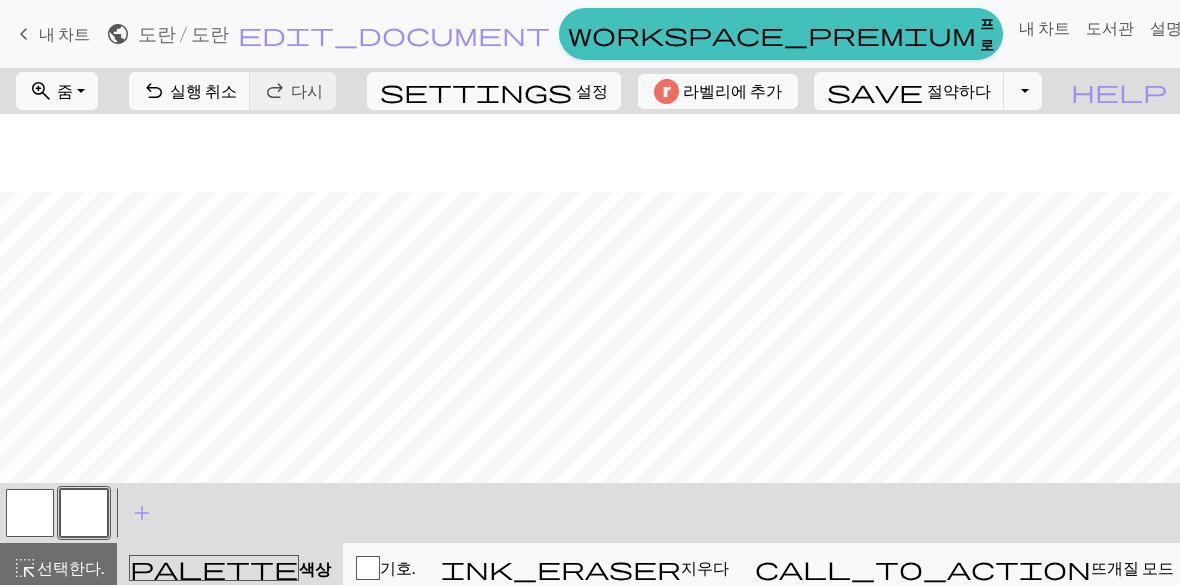 scroll, scrollTop: 115, scrollLeft: 0, axis: vertical 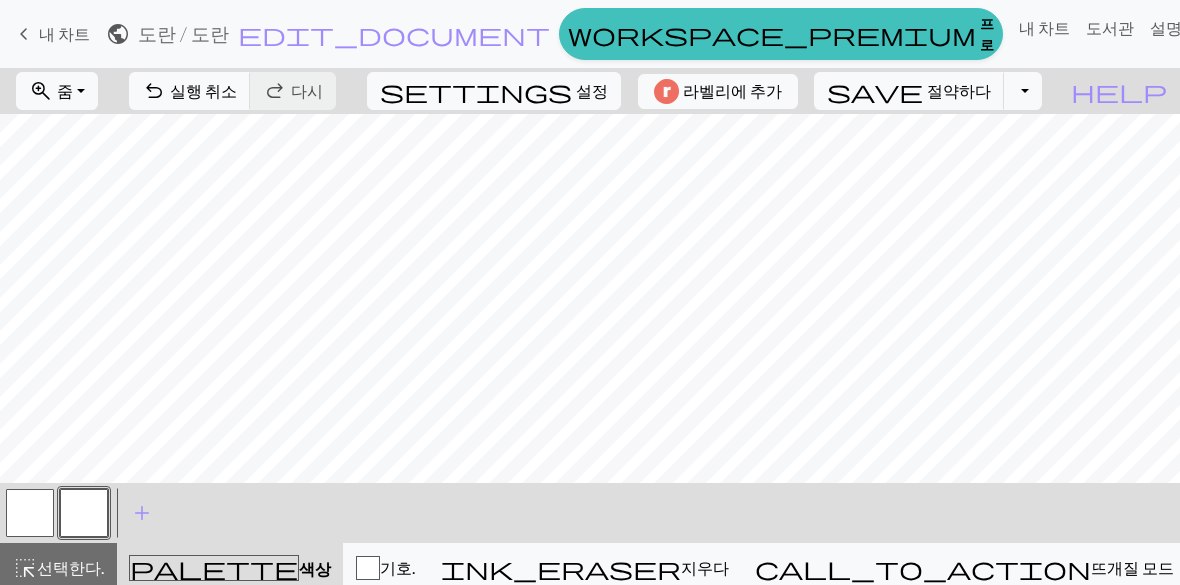 click on "내 차트" at bounding box center [64, 33] 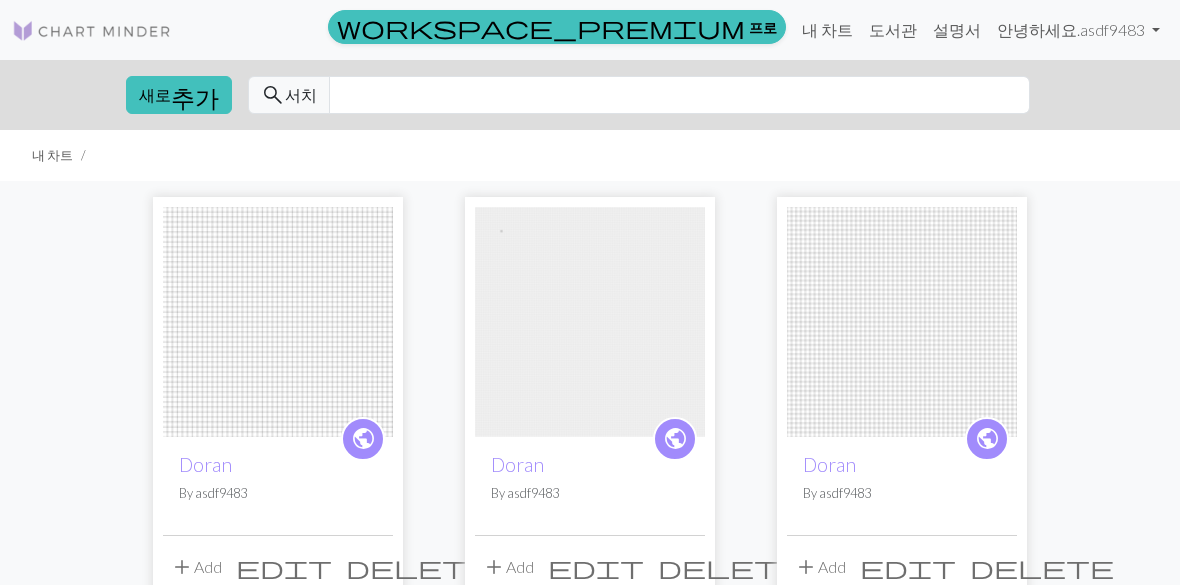 click at bounding box center (590, 322) 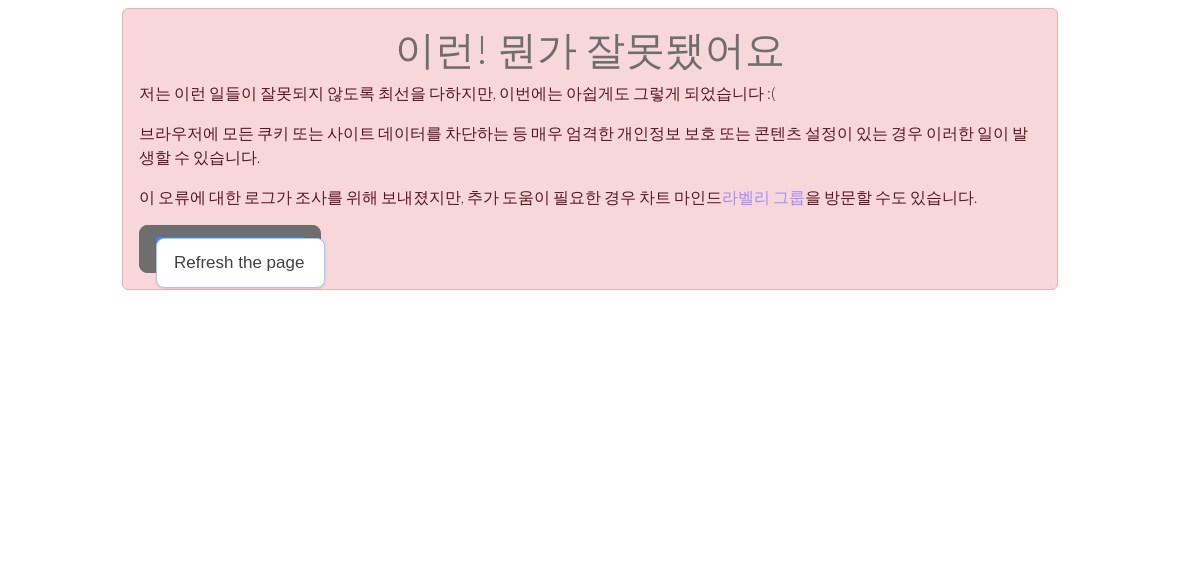click on "페이지 새로 고침" at bounding box center (230, 249) 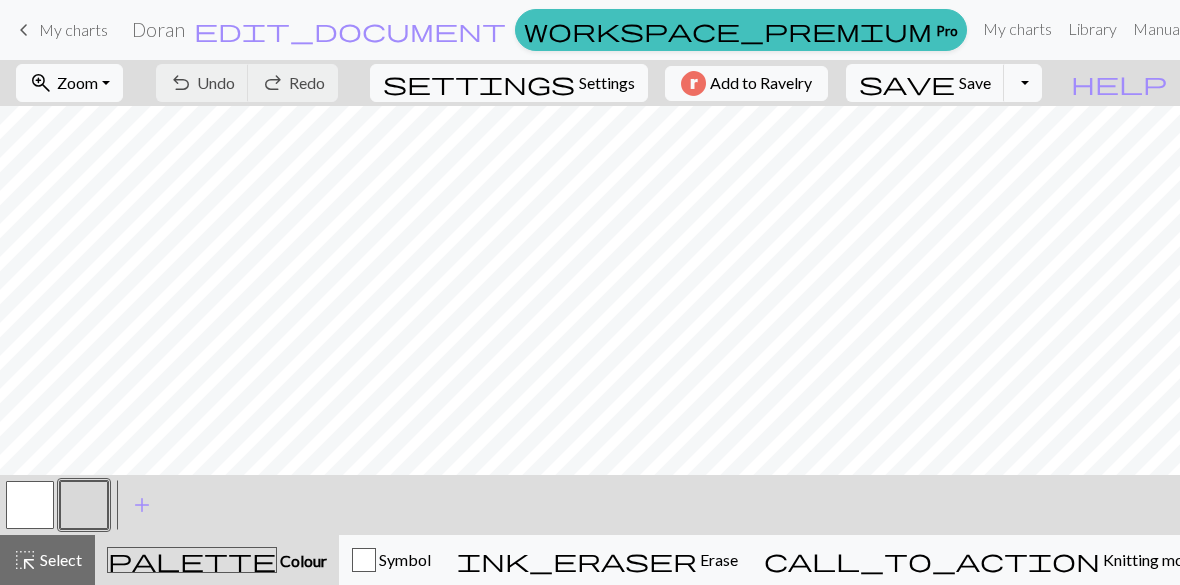 scroll, scrollTop: 0, scrollLeft: 0, axis: both 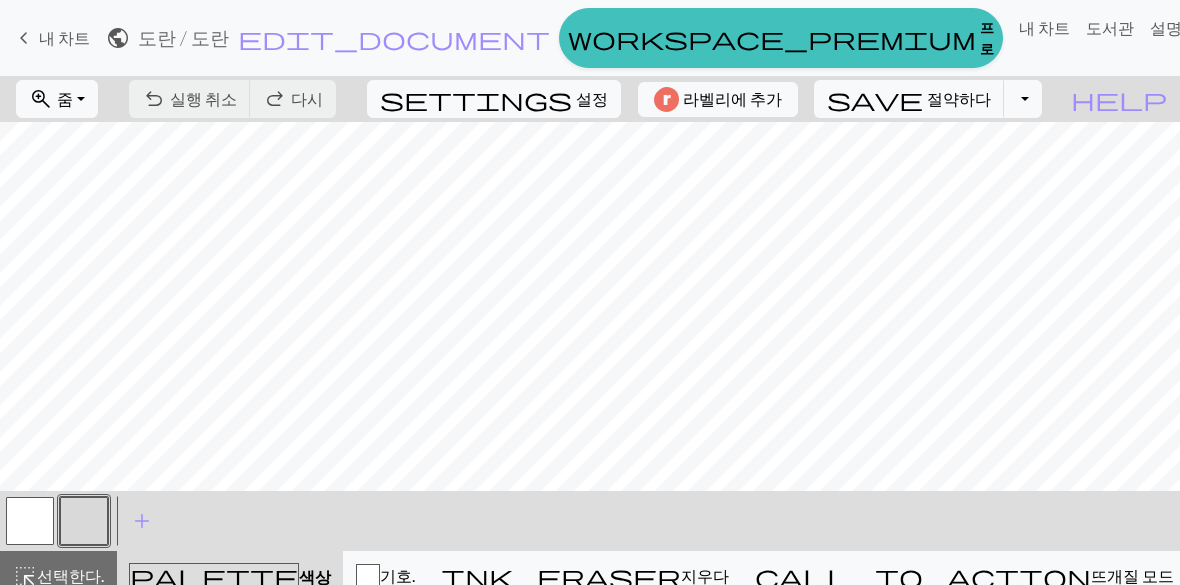 click on "undo 실행 취소 Undo redo 다시 Redo" at bounding box center (232, 99) 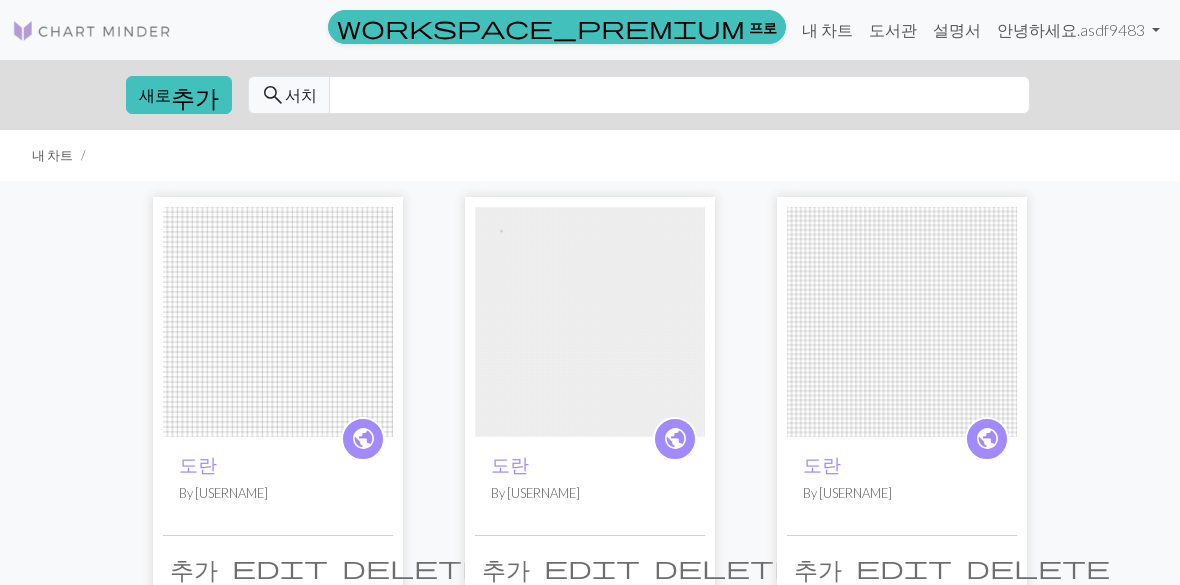 click on "도란" at bounding box center (278, 464) 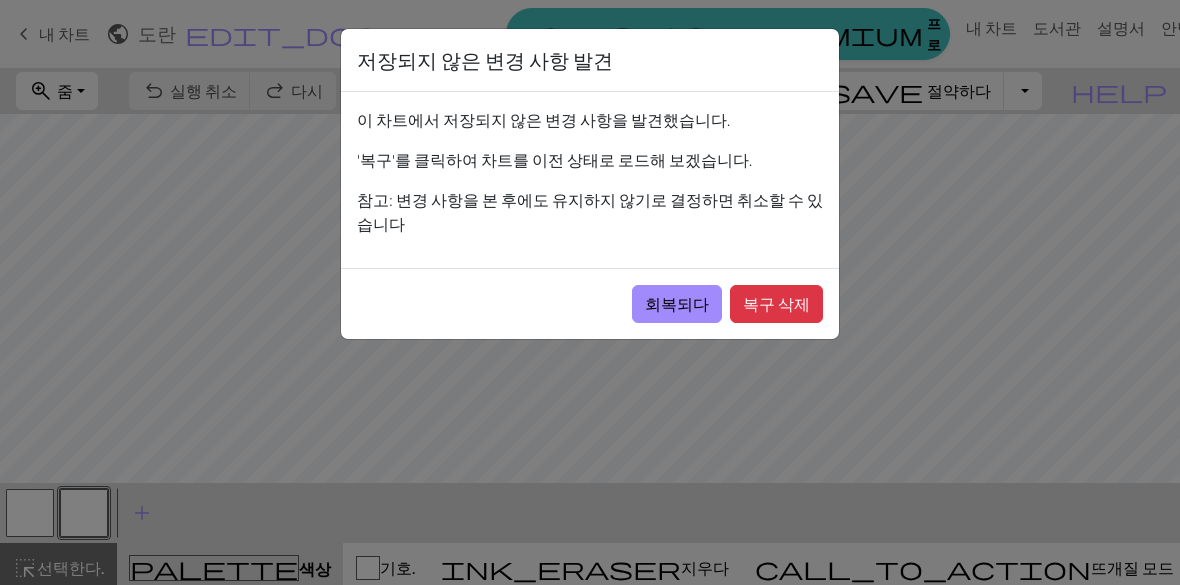 click on "복구 삭제" at bounding box center (776, 303) 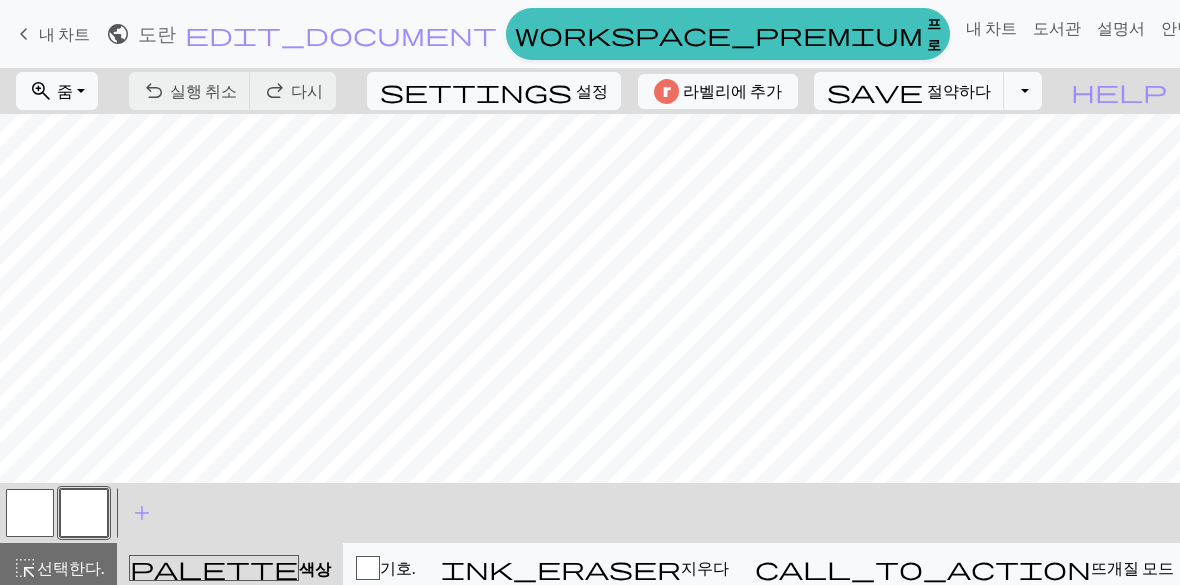 click on "zoom_in 줌 줌" at bounding box center (57, 91) 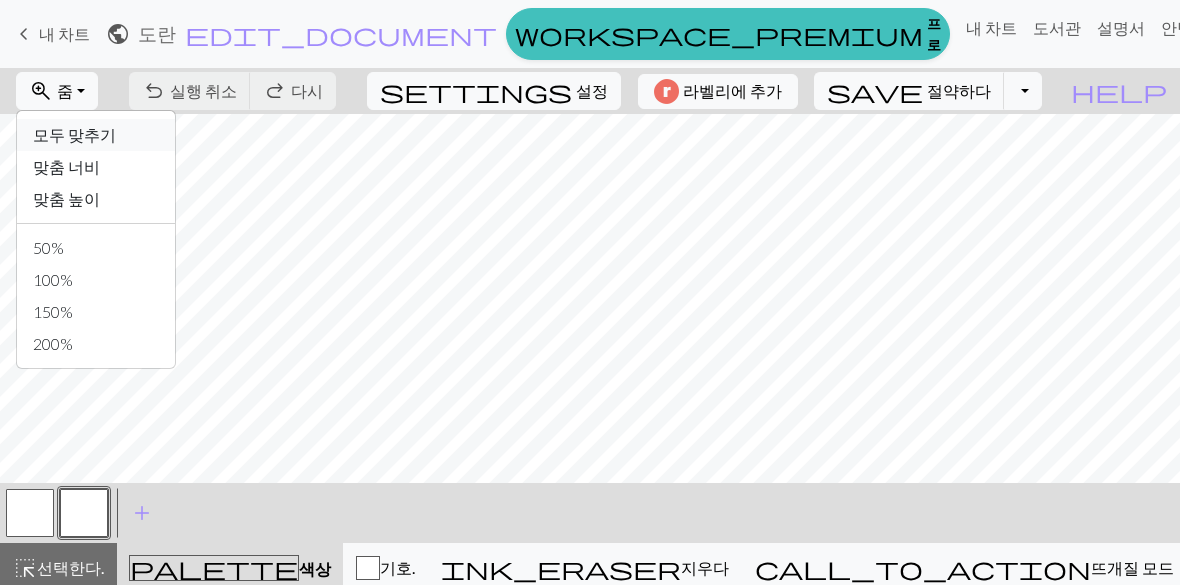 click on "모두 맞추기" at bounding box center [74, 134] 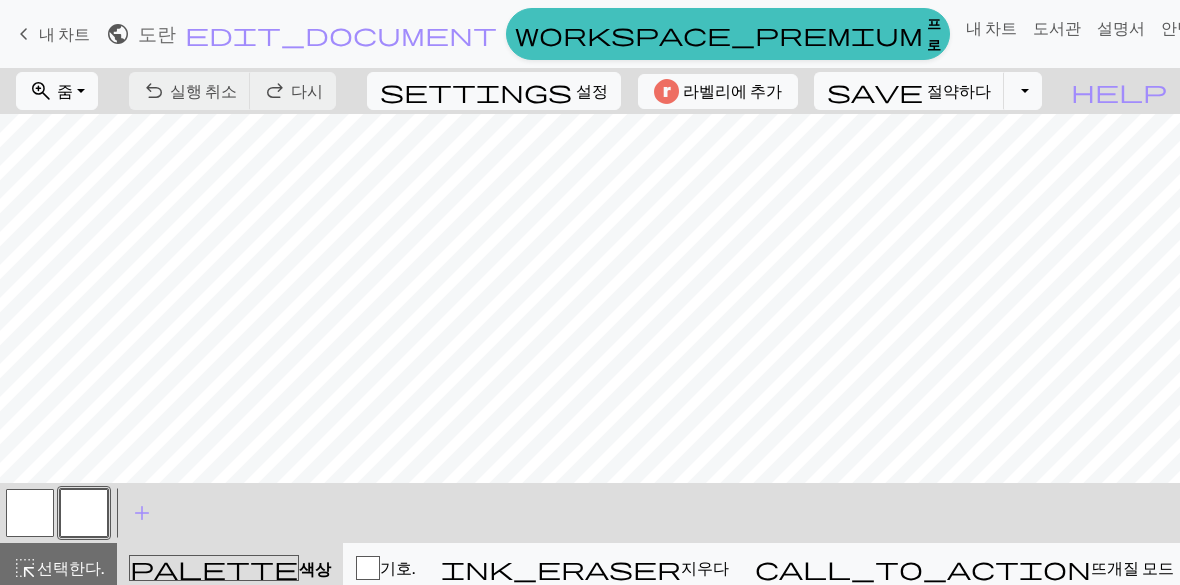 click on "zoom_in 줌 줌" at bounding box center [57, 91] 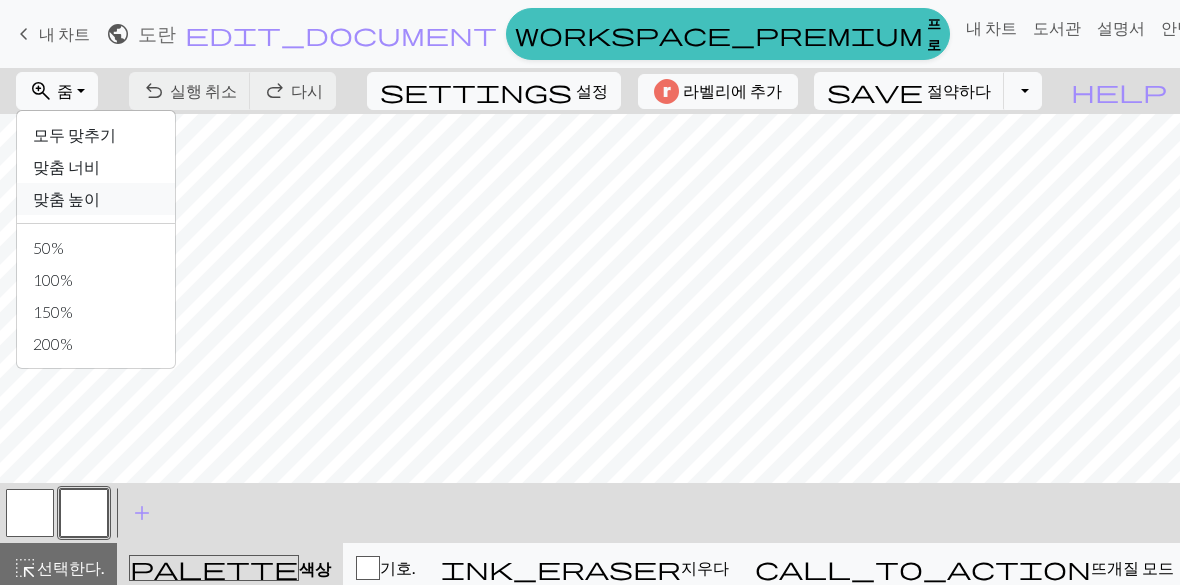 click on "맞춤 높이" at bounding box center (66, 198) 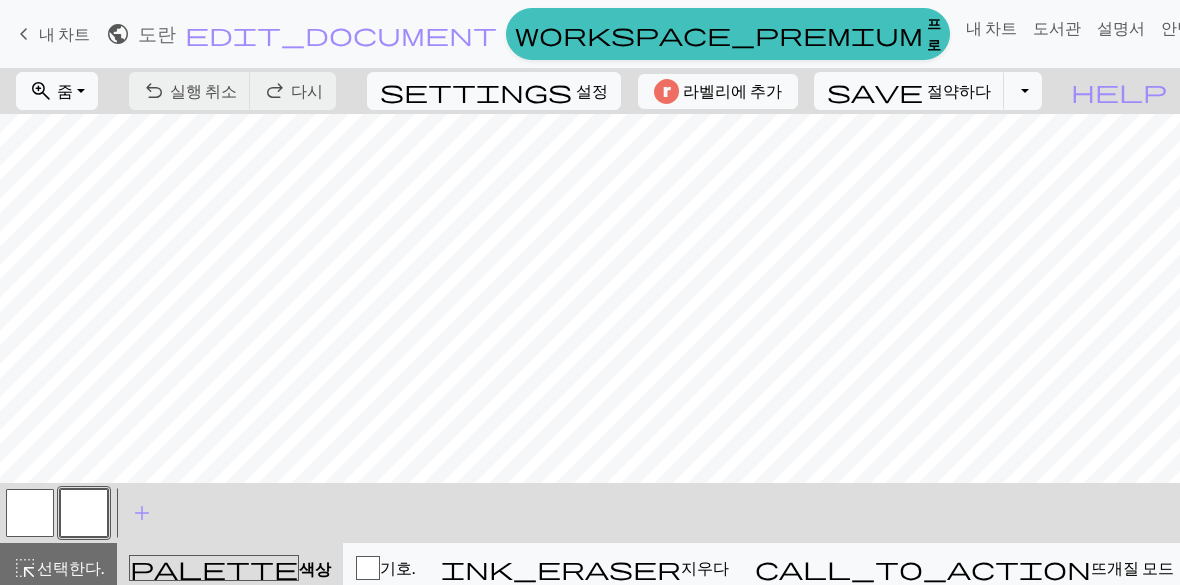 click on "zoom_in 줌 줌" at bounding box center (57, 91) 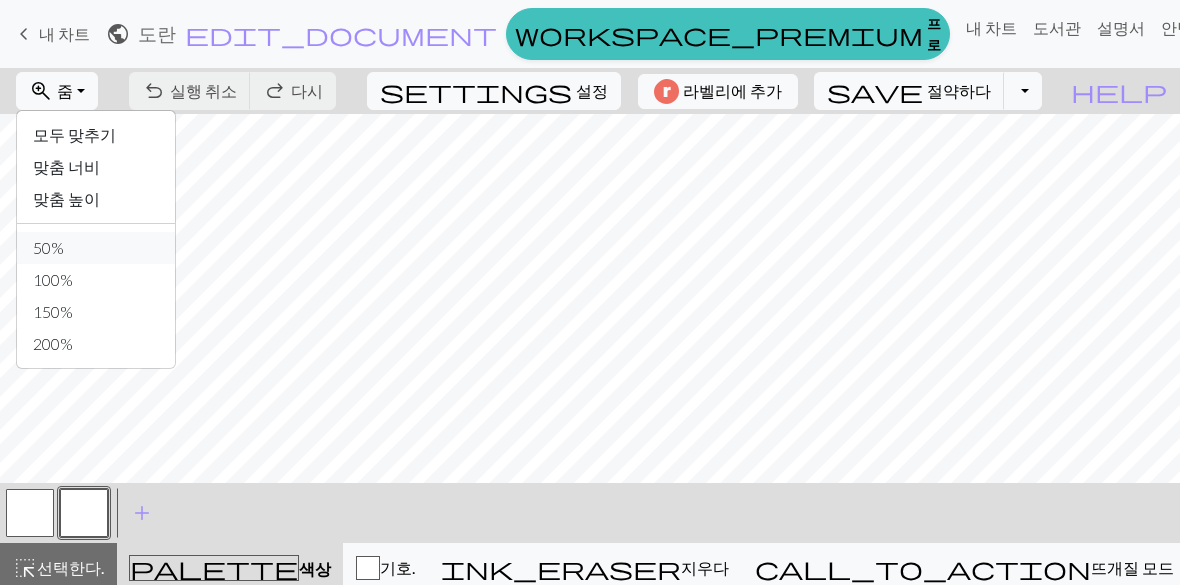 click on "50%" at bounding box center (48, 247) 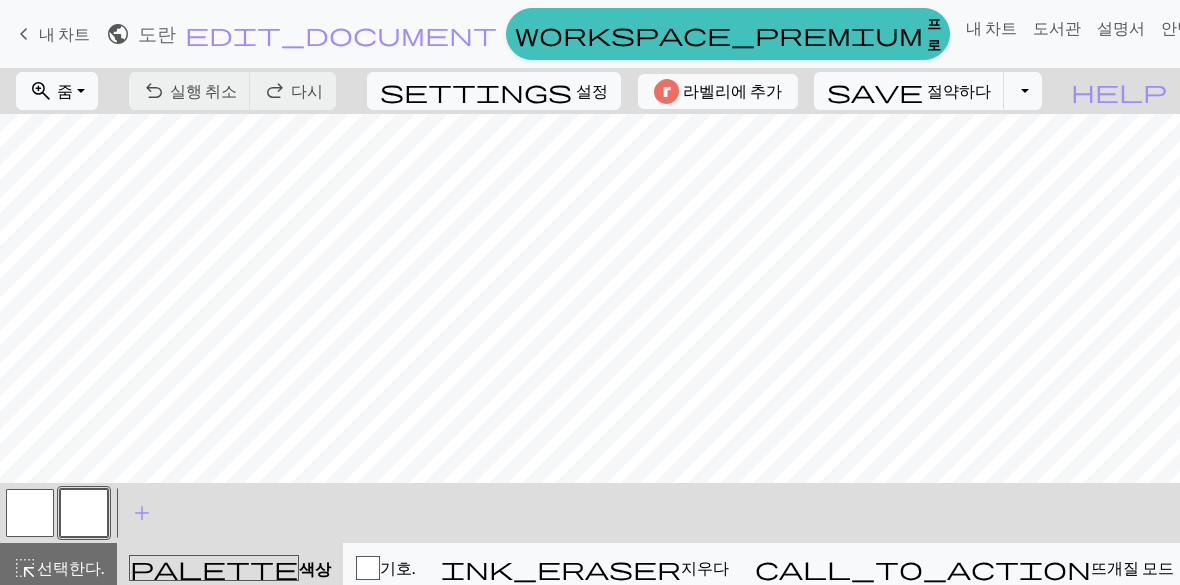 click on "settings" at bounding box center [476, 91] 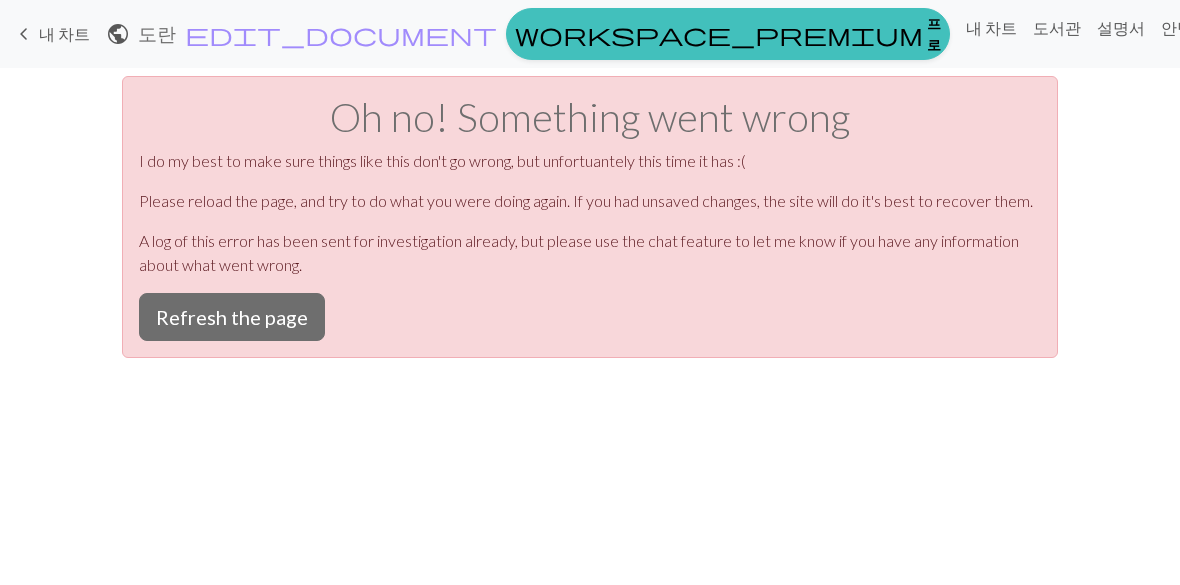 click on "Refresh the page" at bounding box center (232, 317) 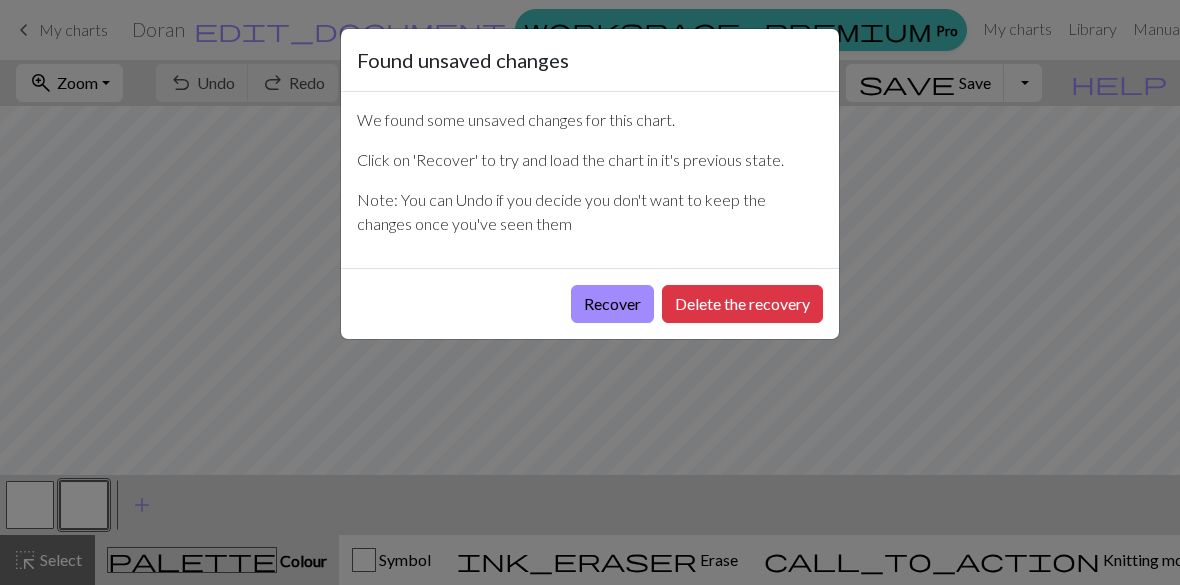 scroll, scrollTop: 0, scrollLeft: 0, axis: both 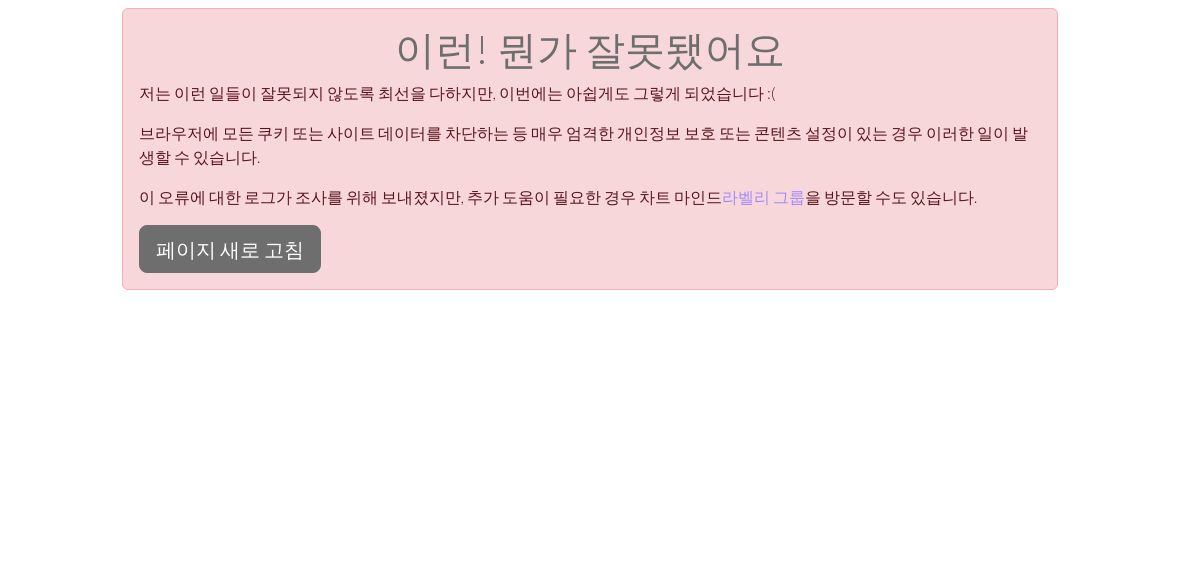 click on "페이지 새로 고침" at bounding box center [230, 249] 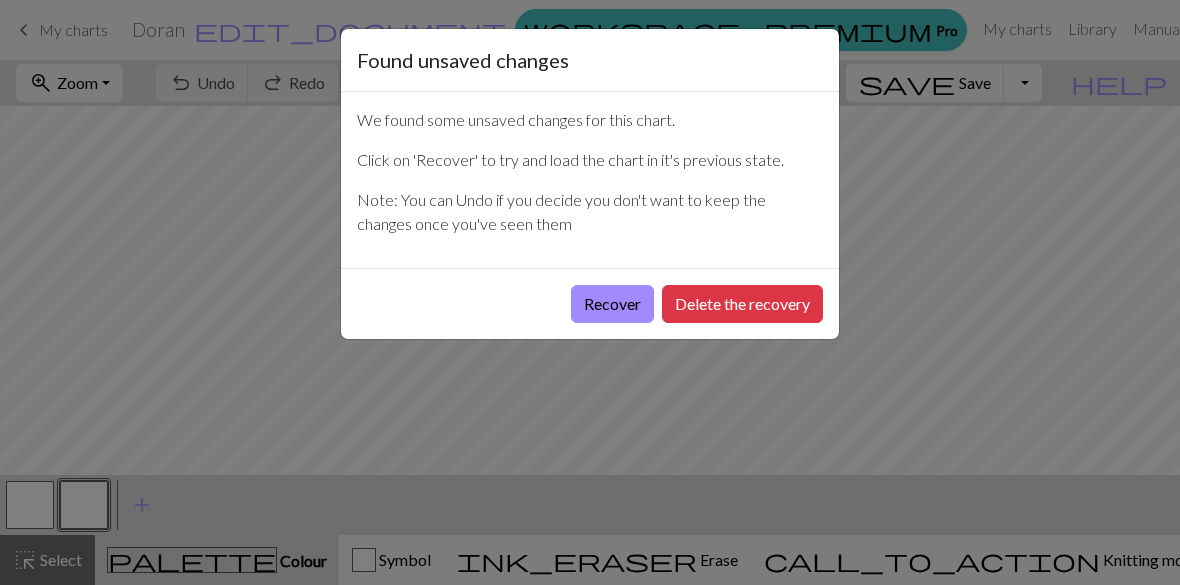 scroll, scrollTop: 0, scrollLeft: 0, axis: both 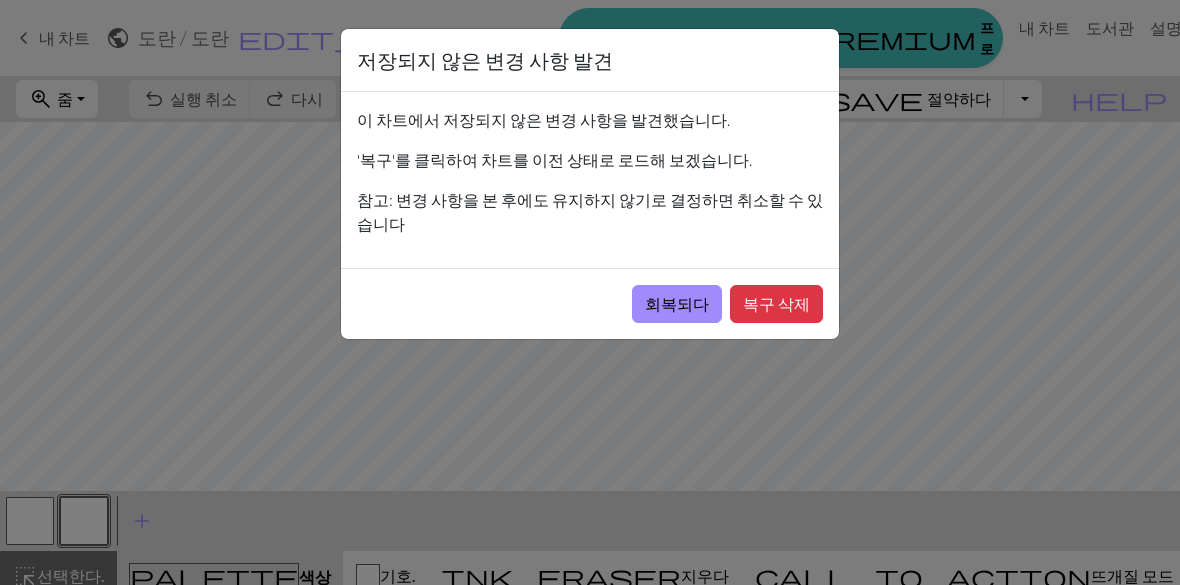 click on "복구 삭제" at bounding box center (776, 303) 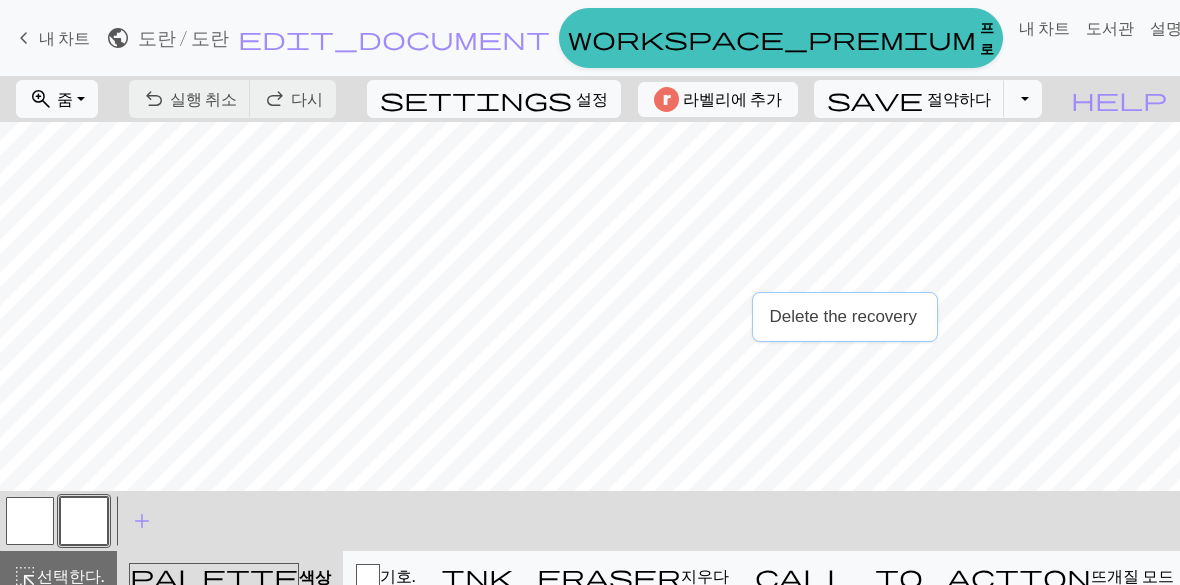 click on "zoom_in 줌 Zoom" at bounding box center (57, 99) 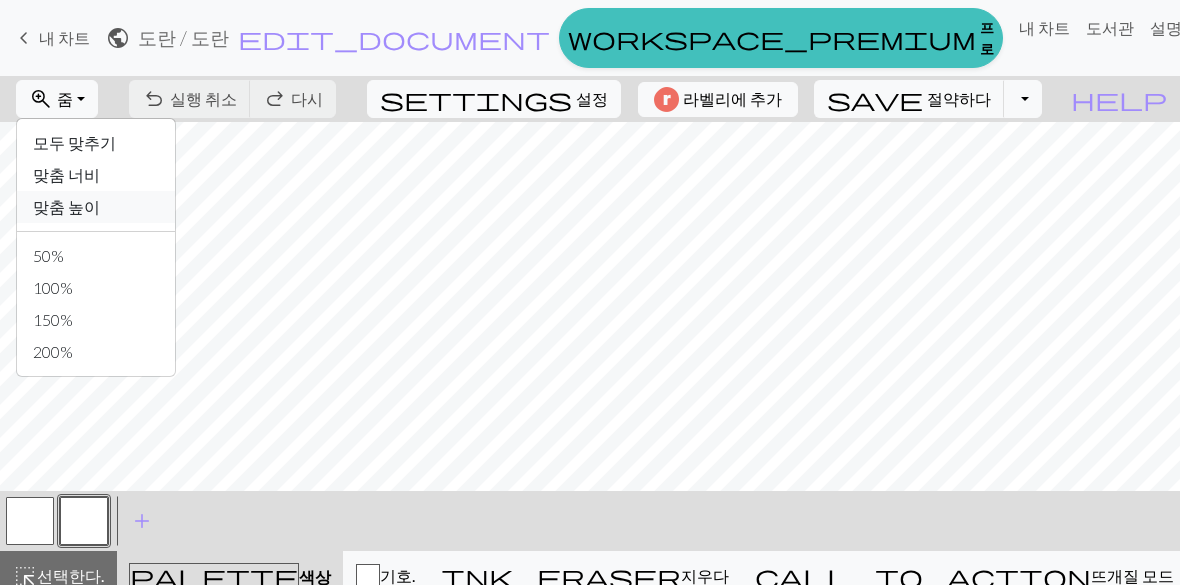 click on "맞춤 높이" at bounding box center (96, 207) 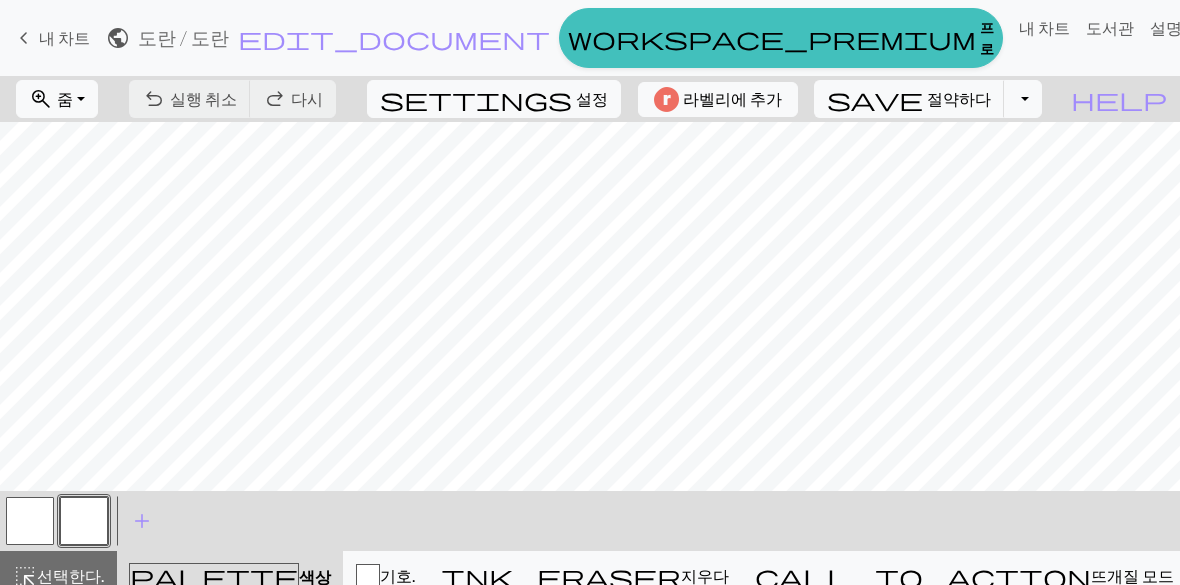 scroll, scrollTop: 161, scrollLeft: 2, axis: both 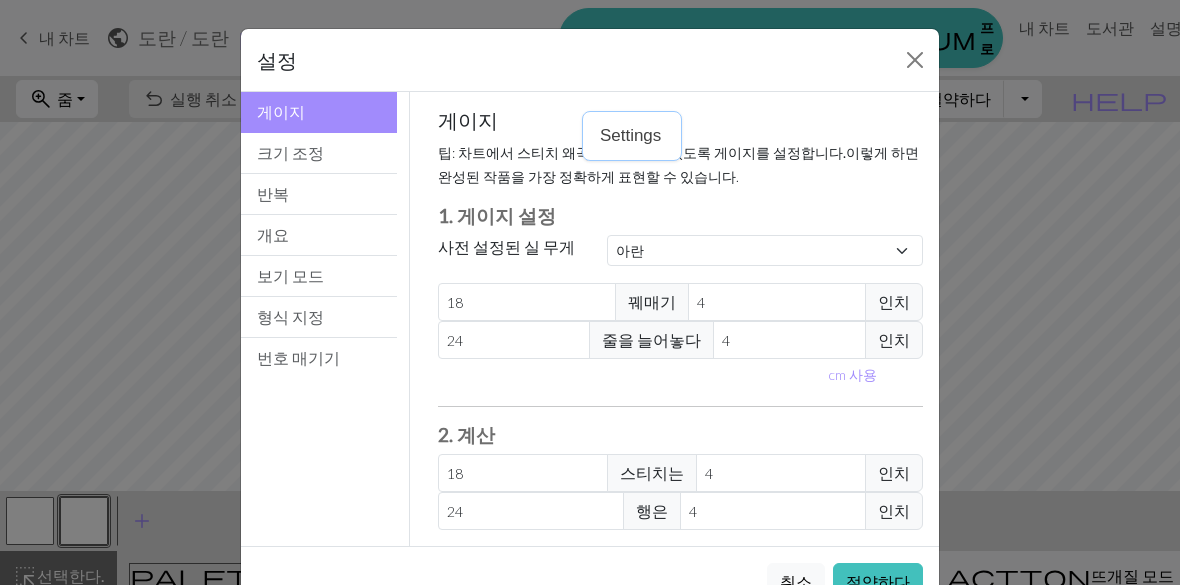click on "크기 조정" at bounding box center (319, 153) 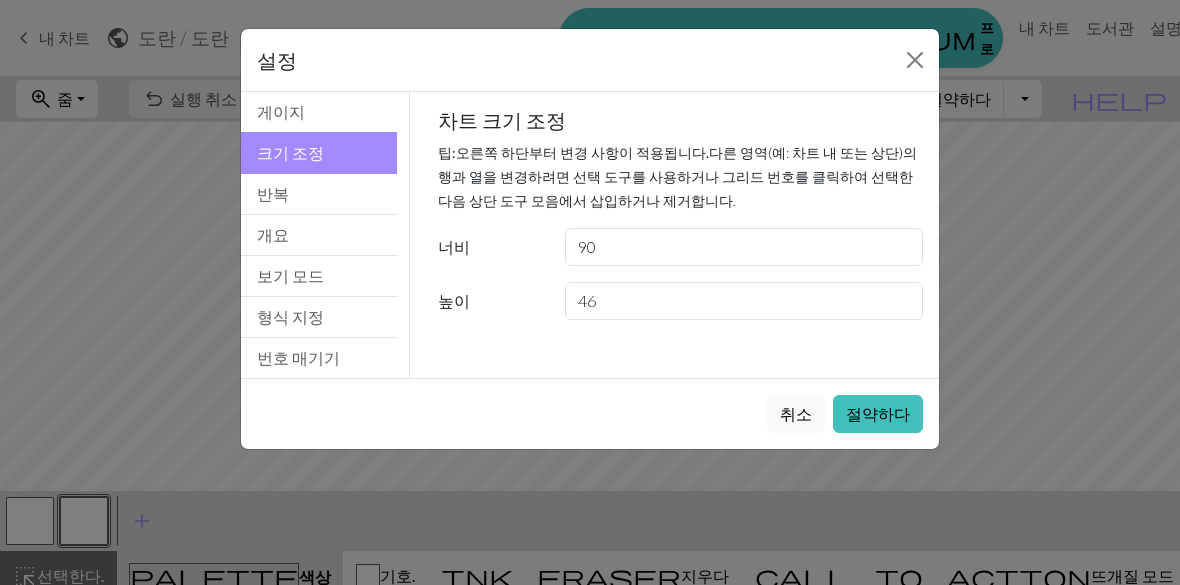 click on "개요" at bounding box center [319, 235] 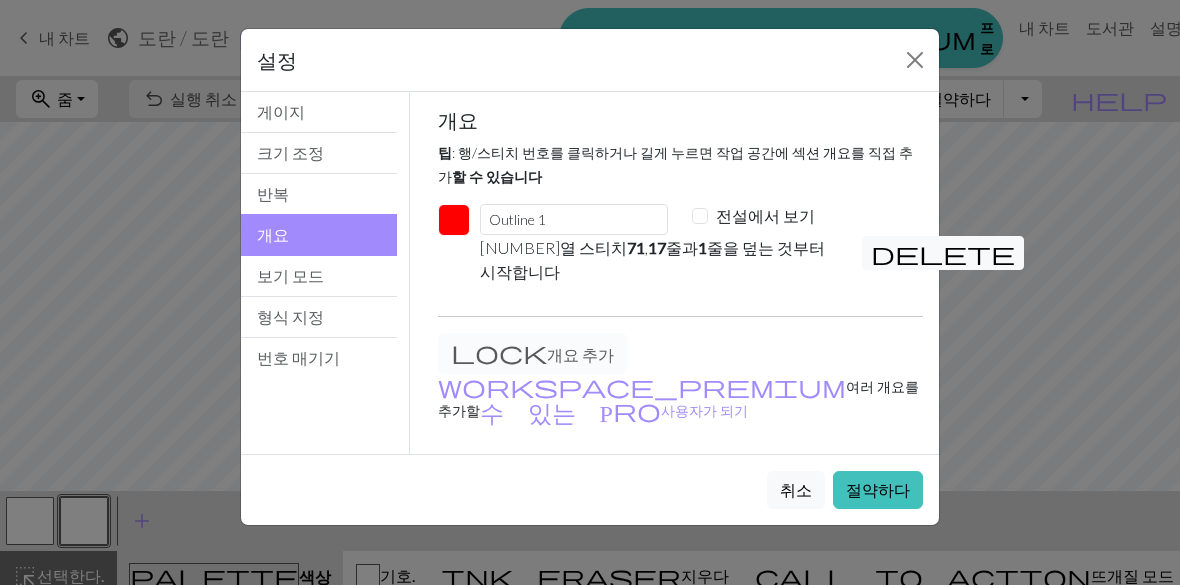 click on "개요" at bounding box center [319, 235] 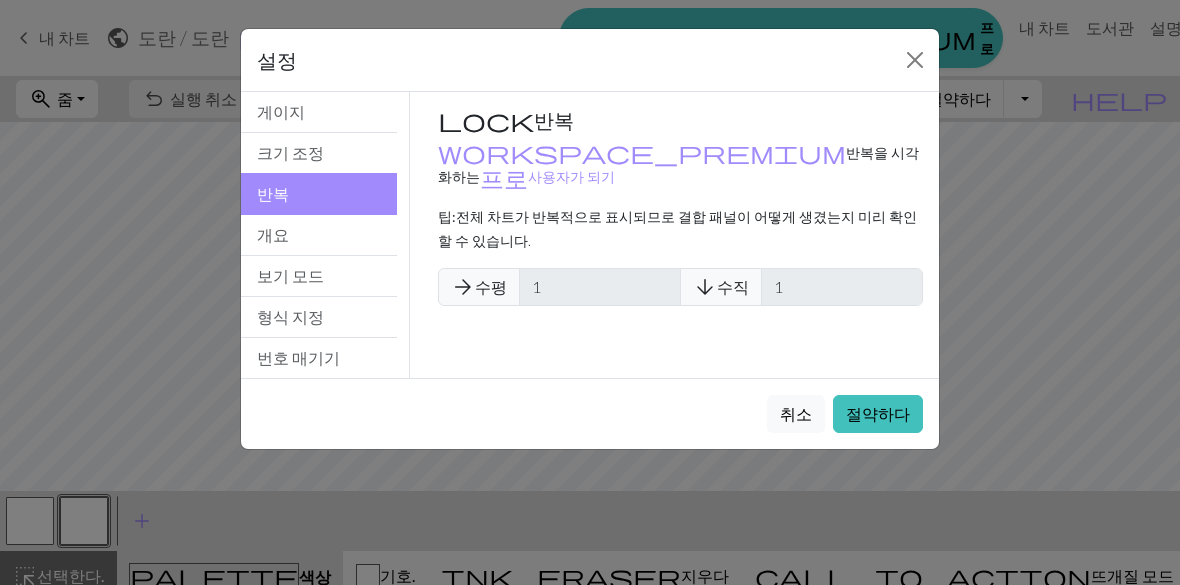 click on "보기 모드" at bounding box center [319, 276] 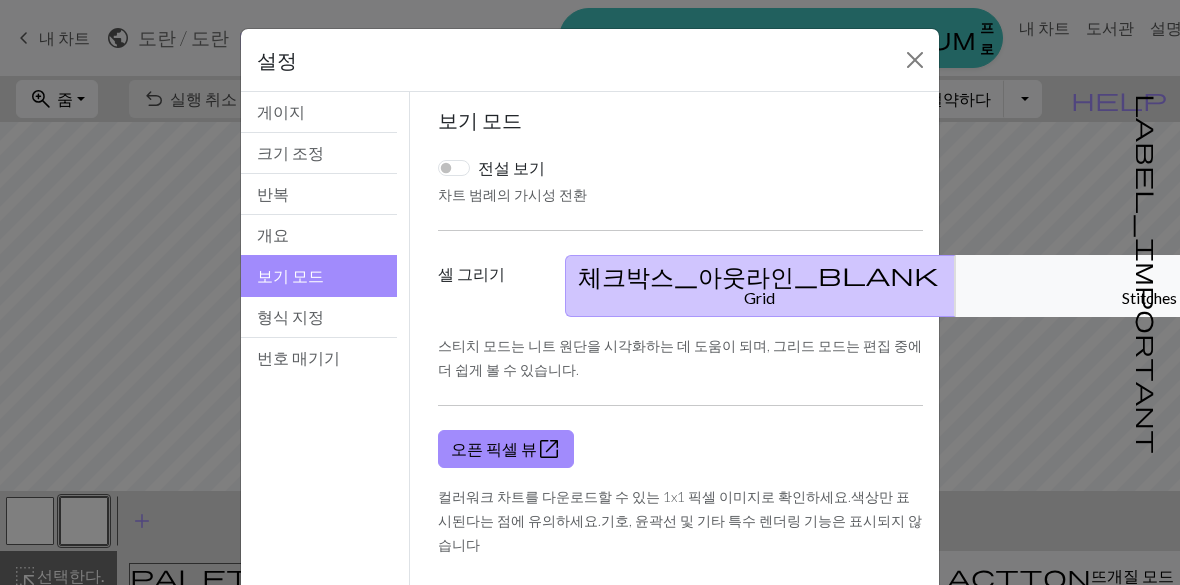 click on "형식 지정" at bounding box center [319, 317] 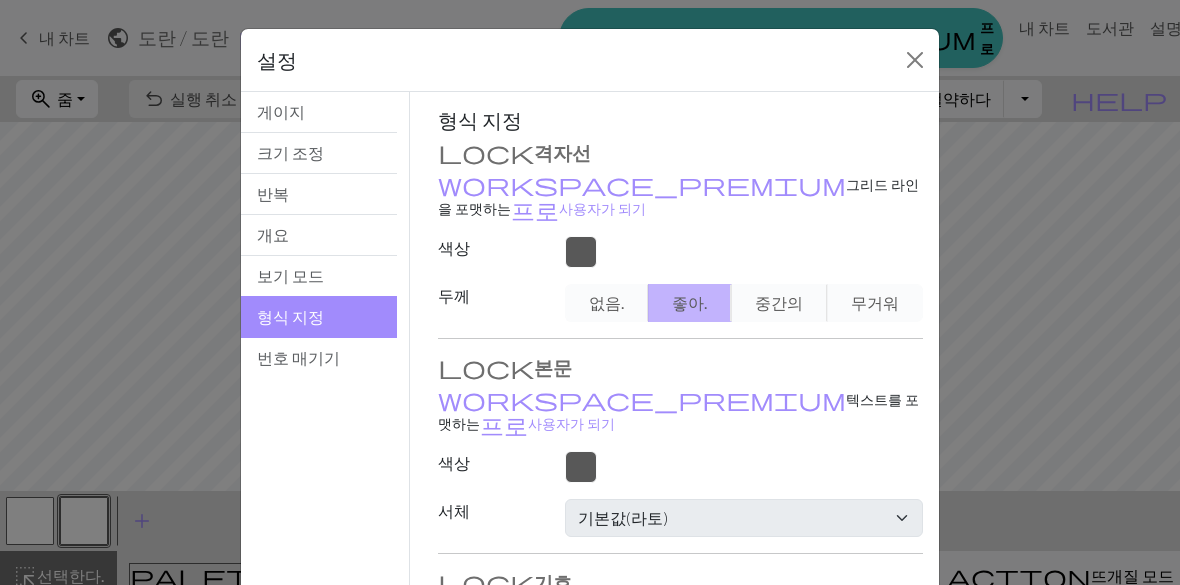 click on "번호 매기기" at bounding box center (298, 357) 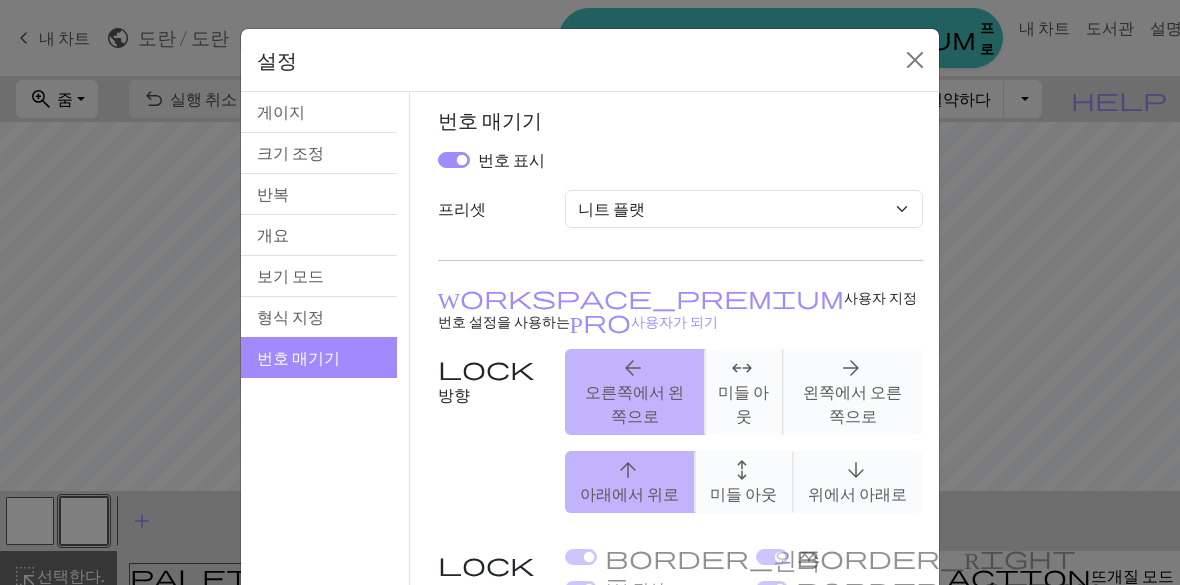 click on "관습 니트 플랫 라운드 니트 레이스 뜨개질 크로스 스티치" at bounding box center [744, 209] 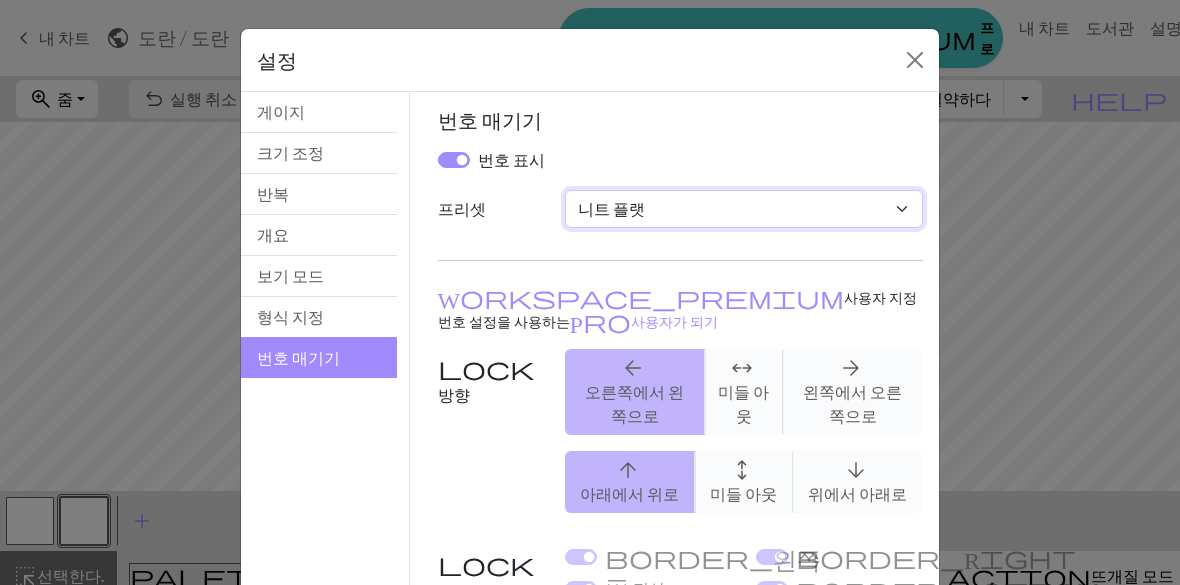 select on "crossstitch" 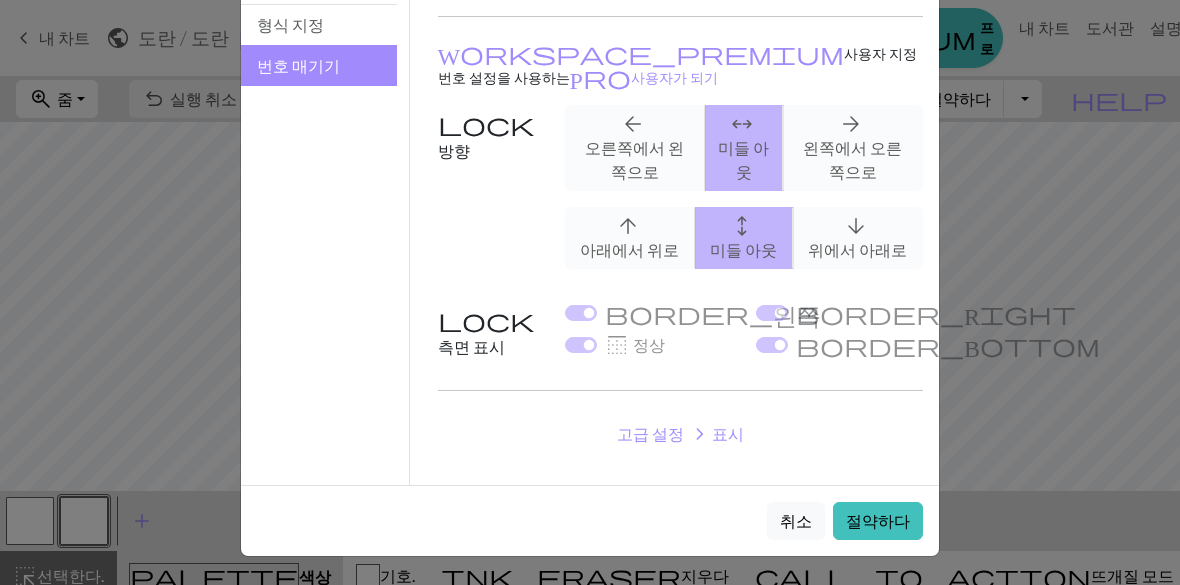 scroll, scrollTop: 291, scrollLeft: 0, axis: vertical 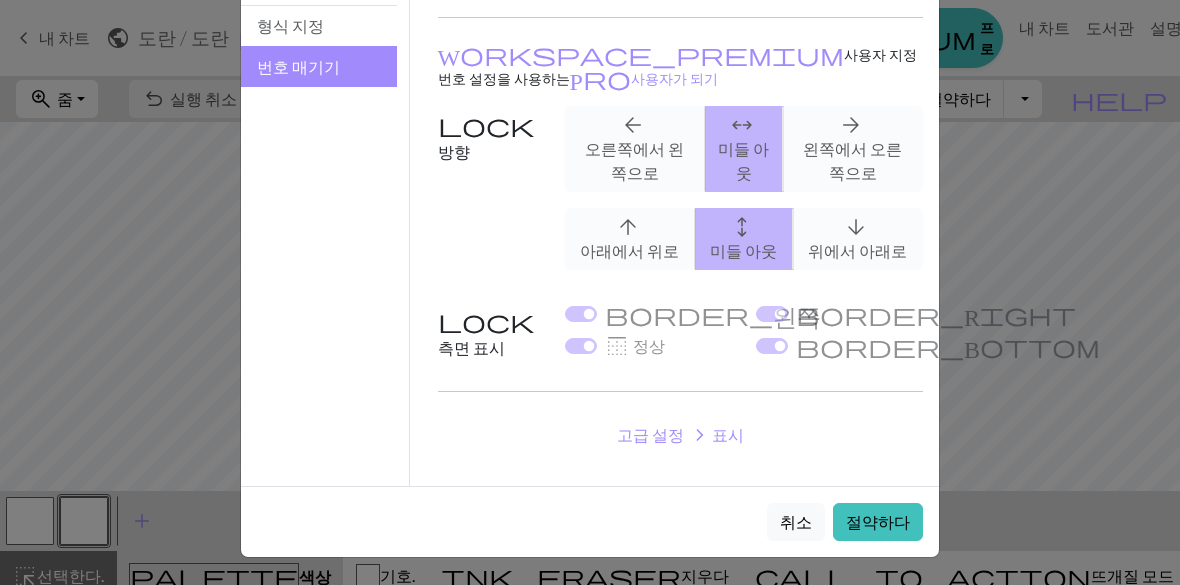 click on "절약하다" at bounding box center (878, 521) 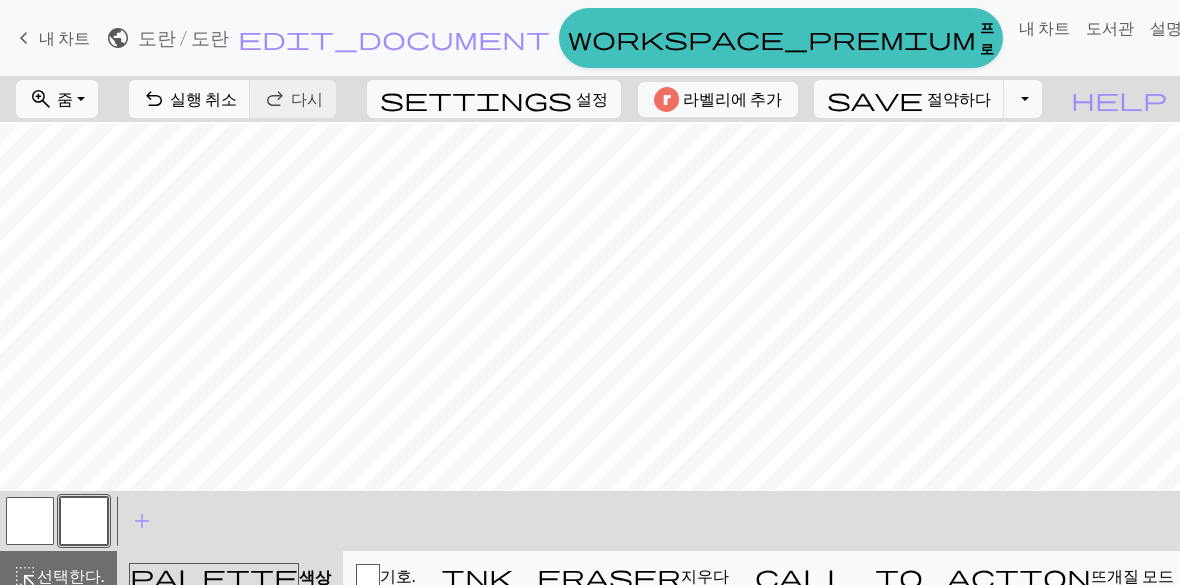 scroll, scrollTop: 61, scrollLeft: 0, axis: vertical 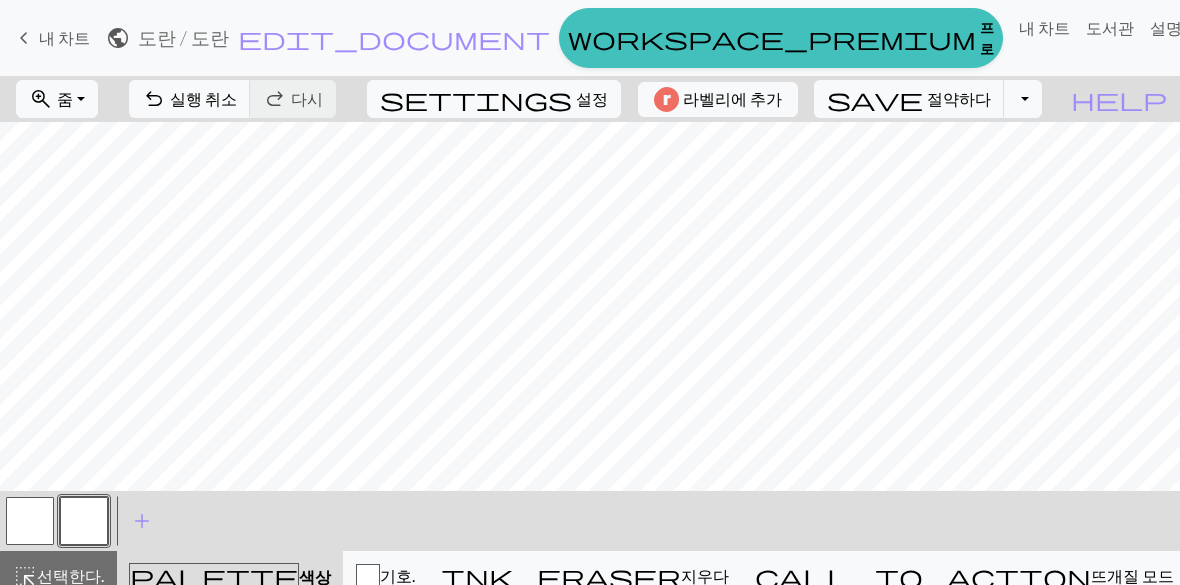 click on "설정" at bounding box center [592, 98] 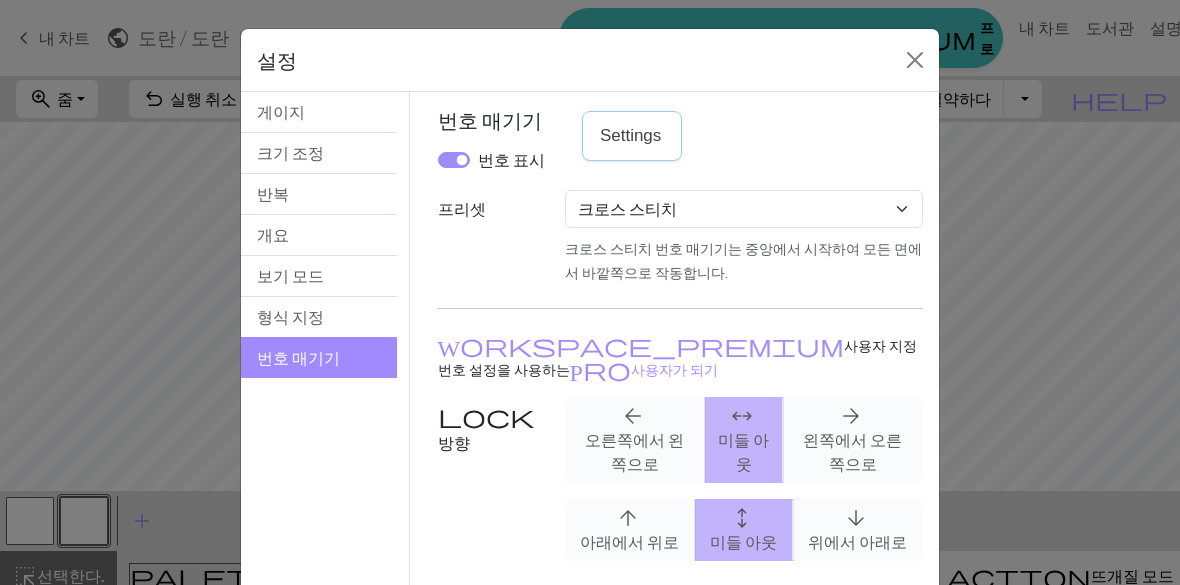 click on "관습 니트 플랫 라운드 니트 레이스 뜨개질 크로스 스티치" at bounding box center (744, 209) 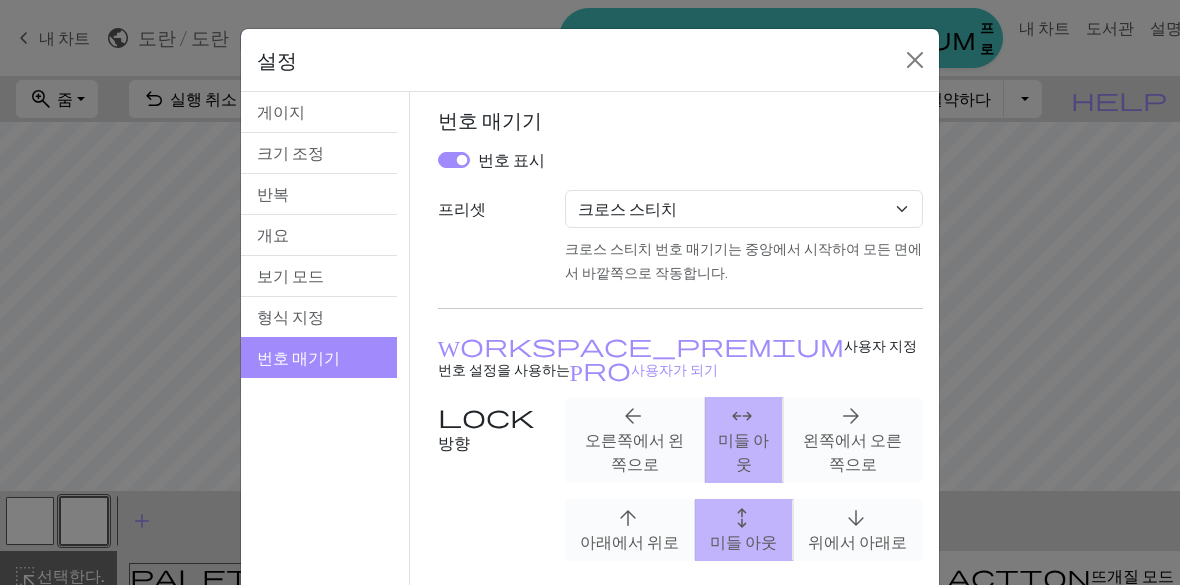 click on "번호 표시" at bounding box center [454, 160] 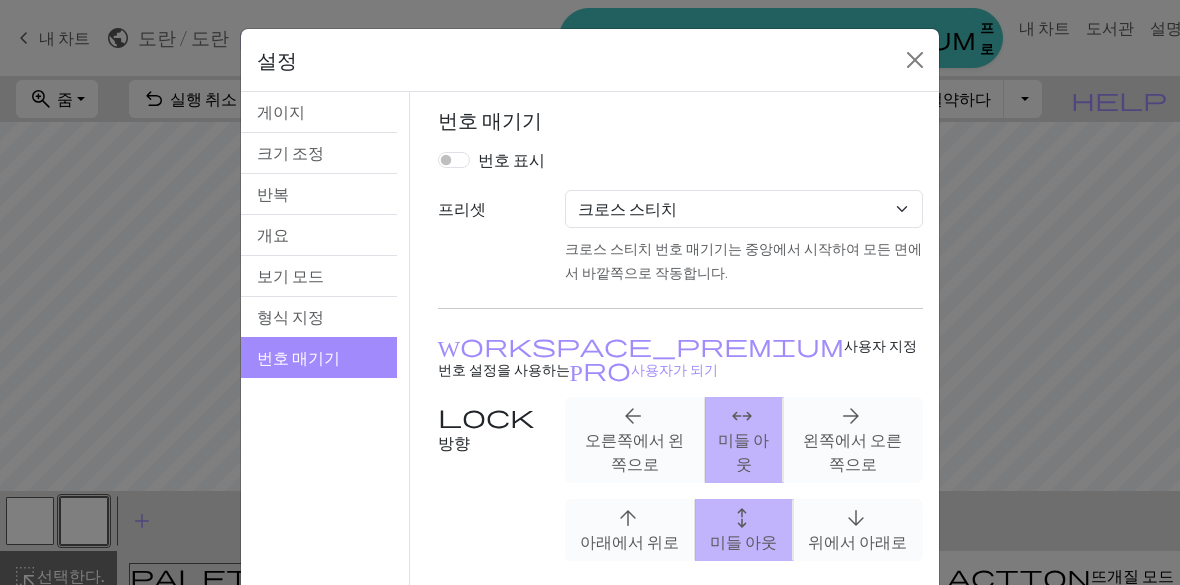 checkbox on "false" 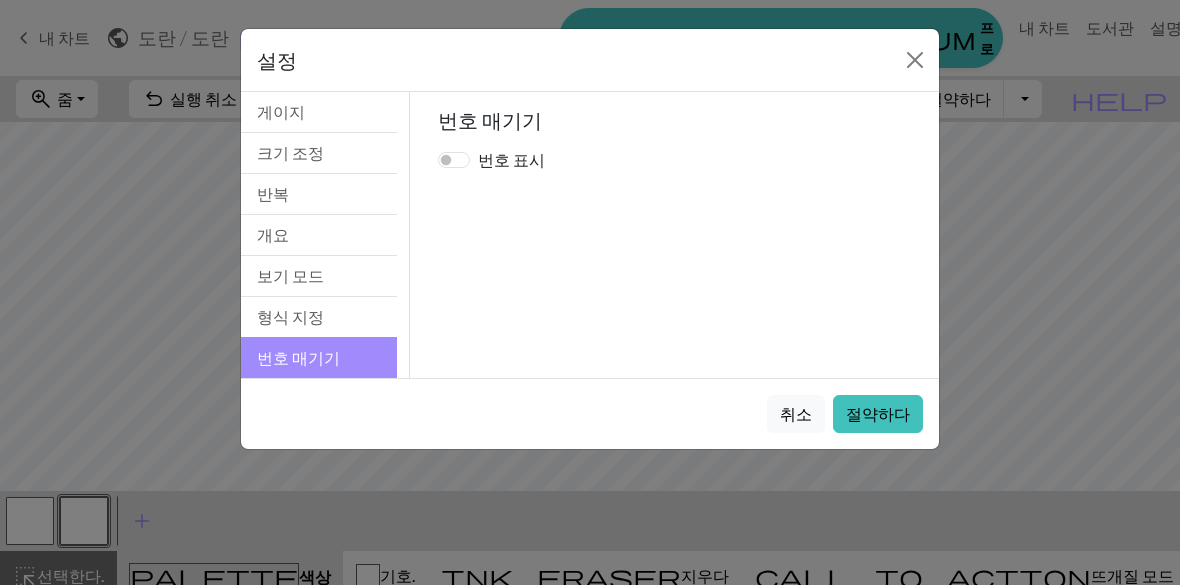 click on "절약하다" at bounding box center [878, 413] 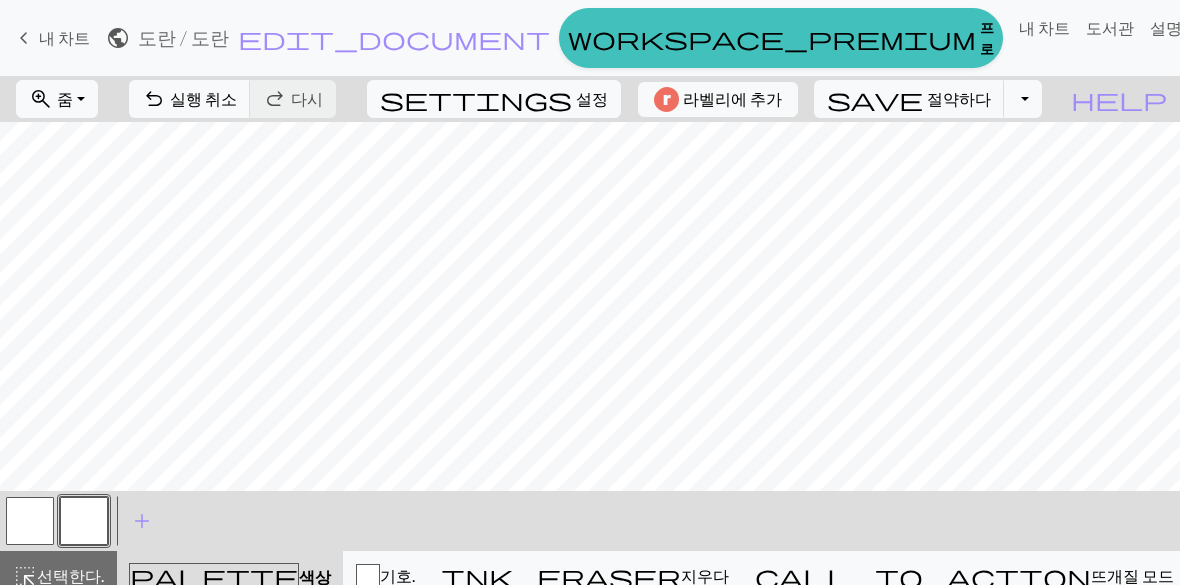 click on "선택한다." at bounding box center (70, 575) 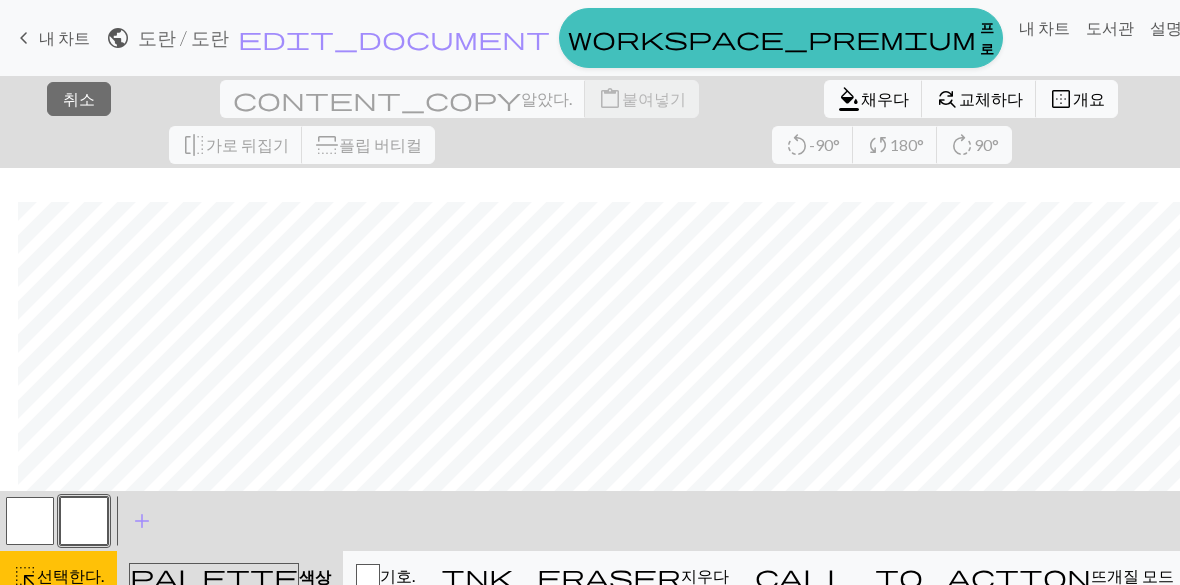 scroll, scrollTop: 103, scrollLeft: 18, axis: both 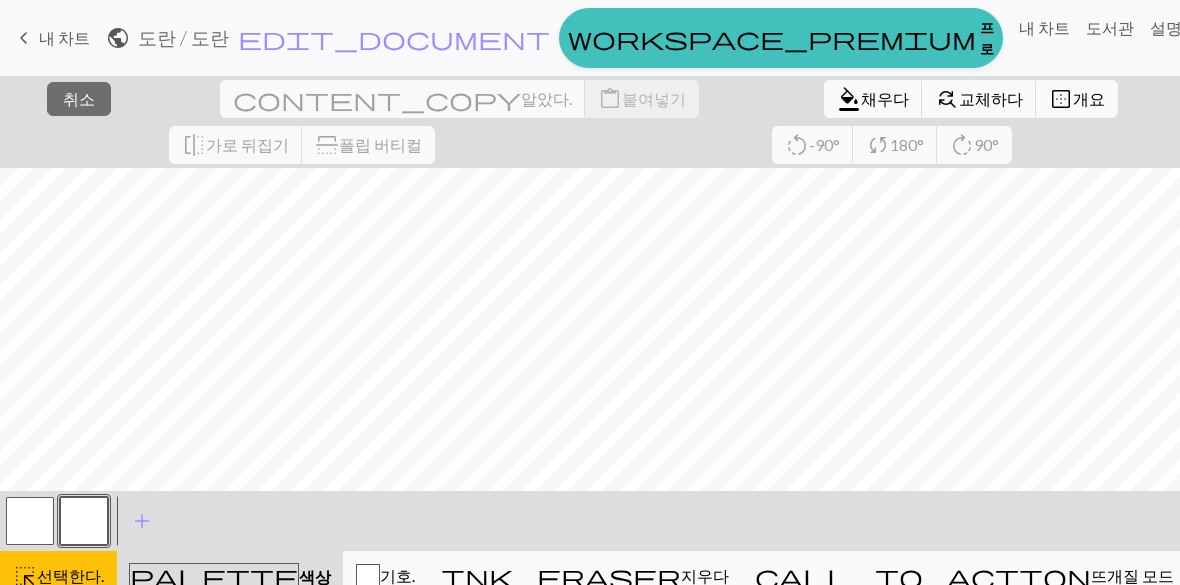 click on "close 취소" at bounding box center [79, 99] 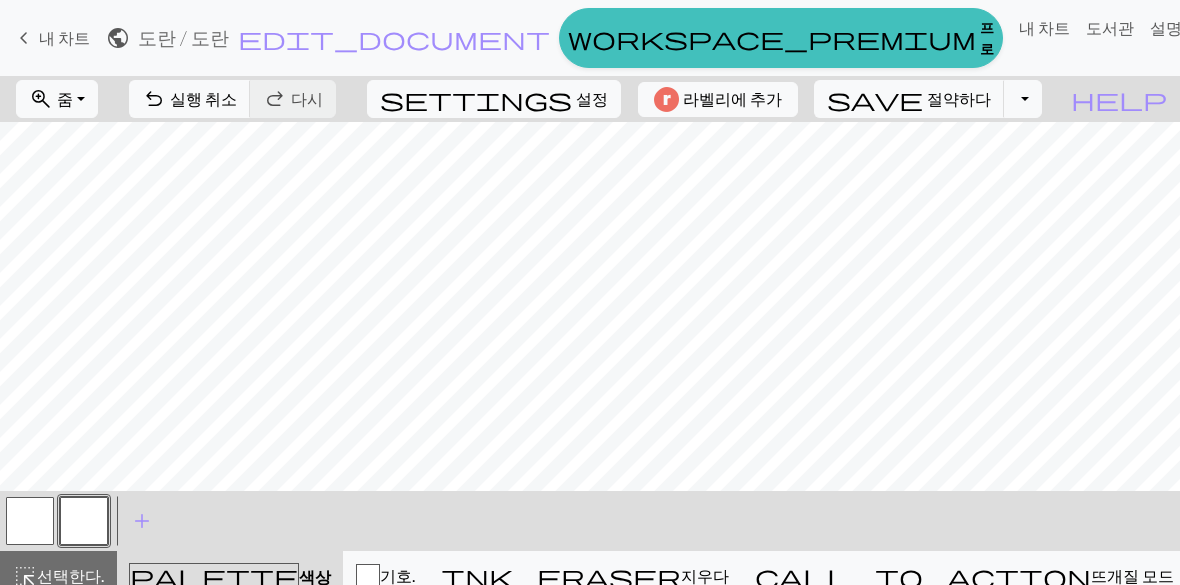 click on "settings" at bounding box center (476, 99) 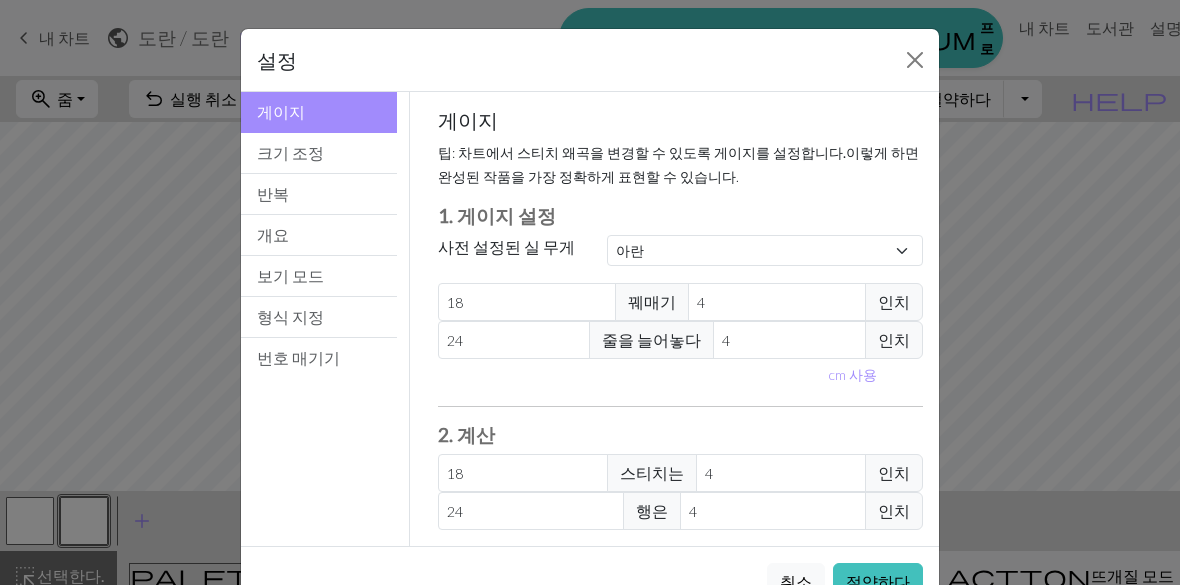 click on "번호 매기기" at bounding box center (319, 358) 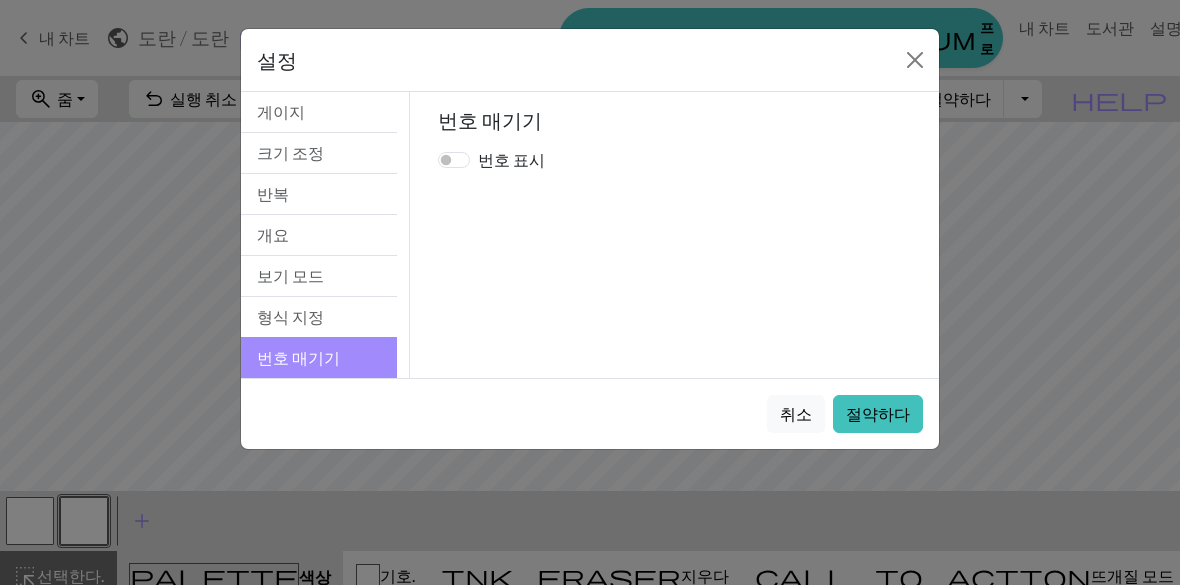 click on "번호 표시" at bounding box center [454, 160] 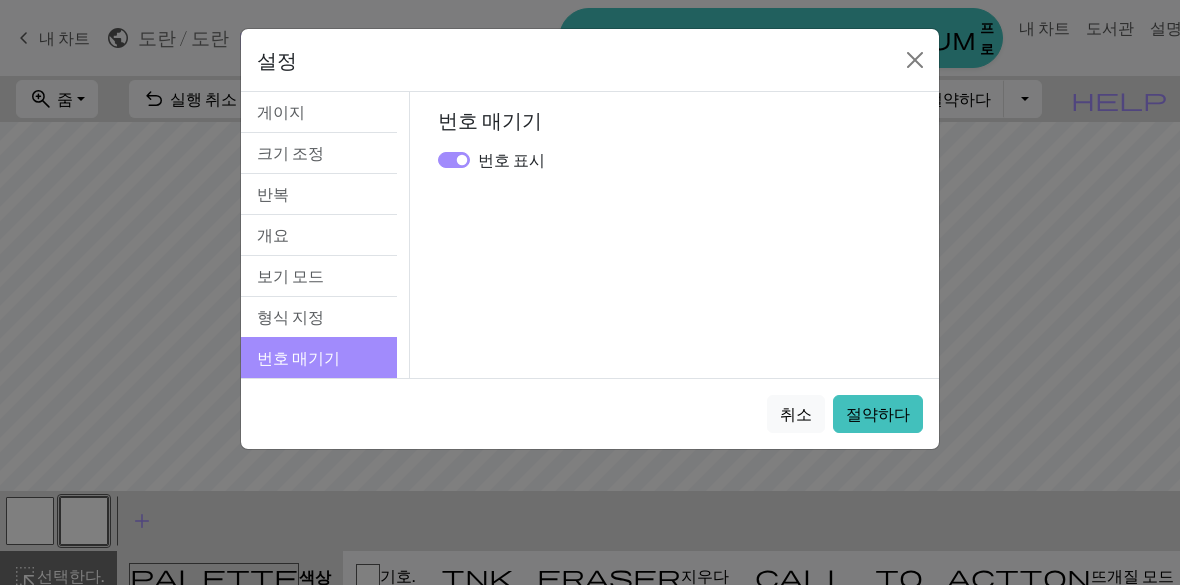checkbox on "true" 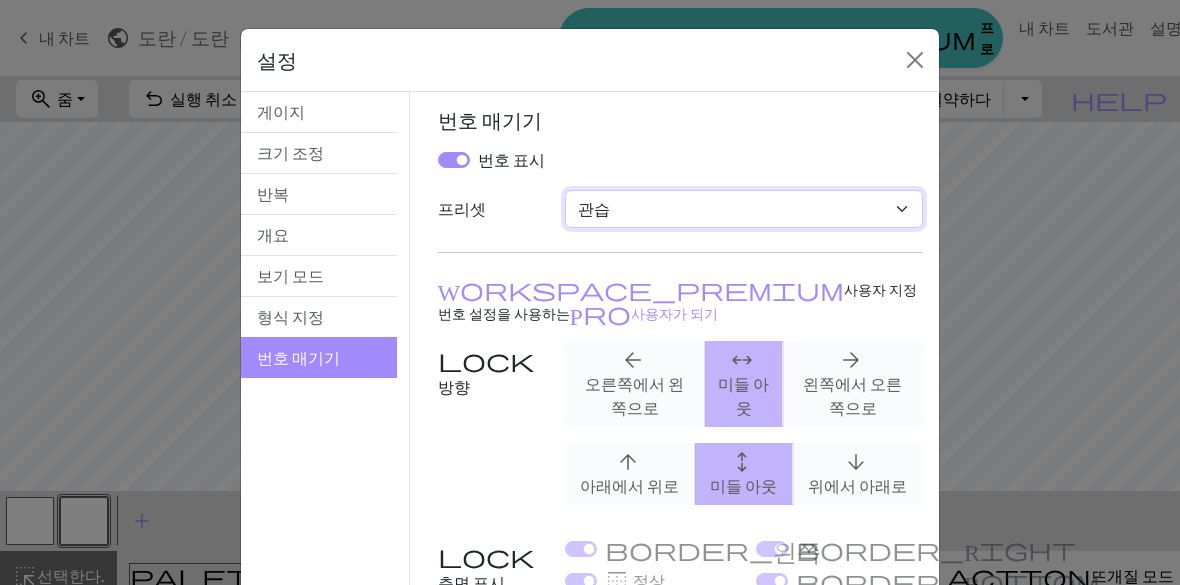 click on "관습 니트 플랫 라운드 니트 레이스 뜨개질 크로스 스티치" at bounding box center [744, 209] 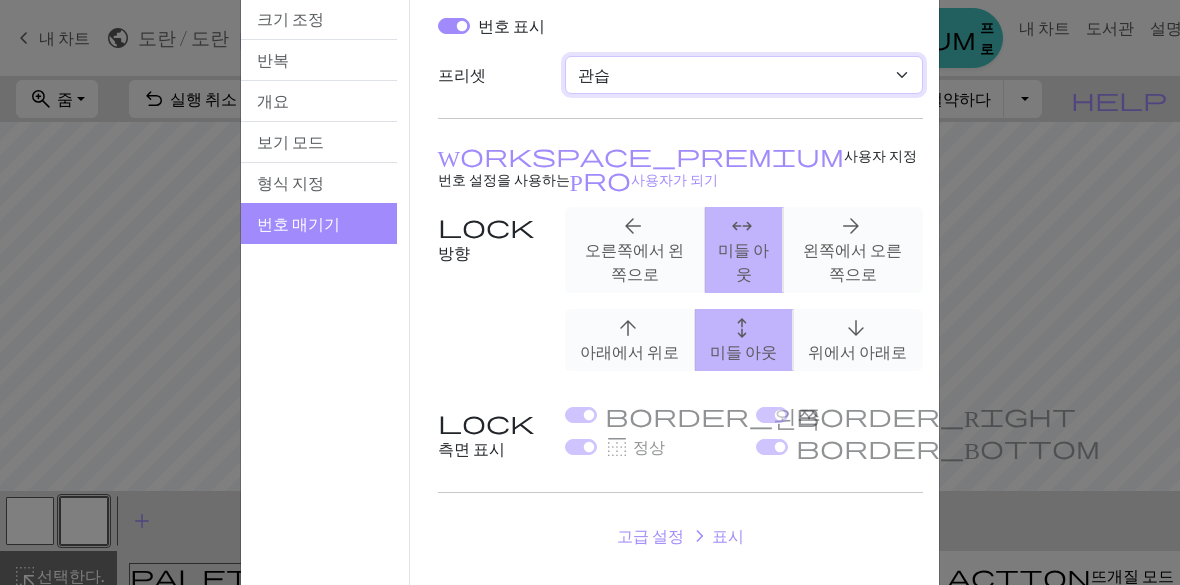 scroll, scrollTop: 133, scrollLeft: 0, axis: vertical 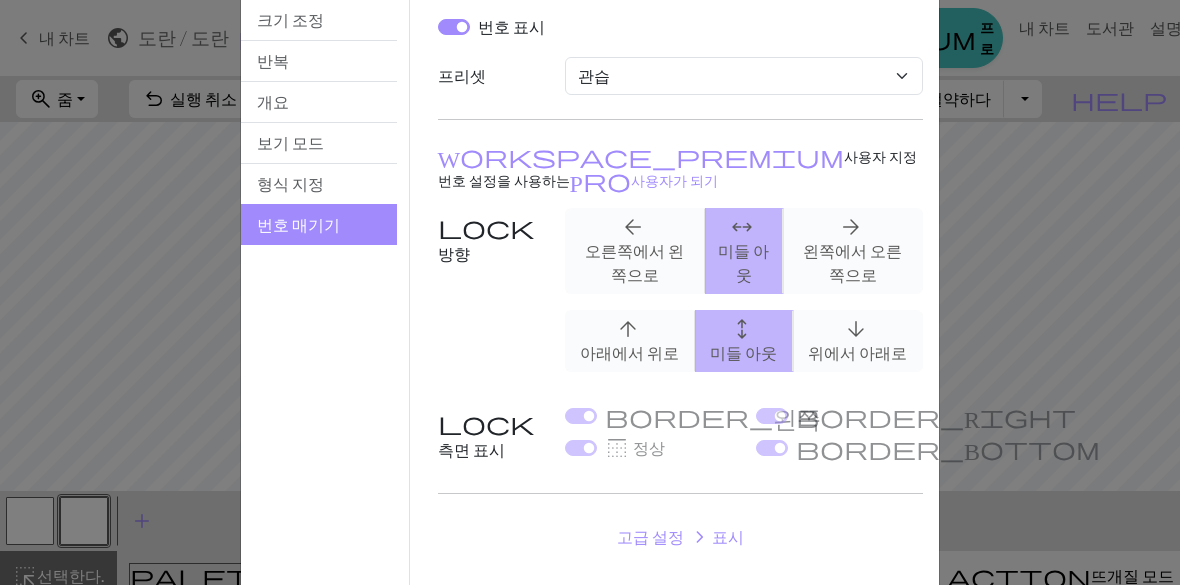 click on "arrow_back 오른쪽에서 왼쪽으로 arrows_outward 미들 아웃 arrow_forward 왼쪽에서 오른쪽으로" at bounding box center [744, 251] 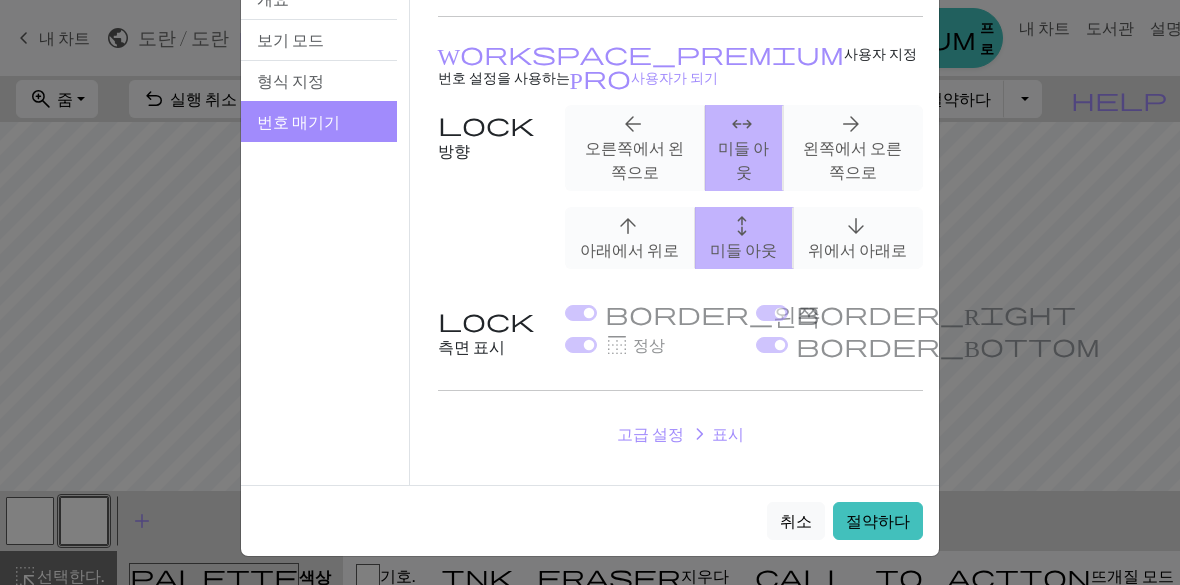 scroll, scrollTop: 235, scrollLeft: 0, axis: vertical 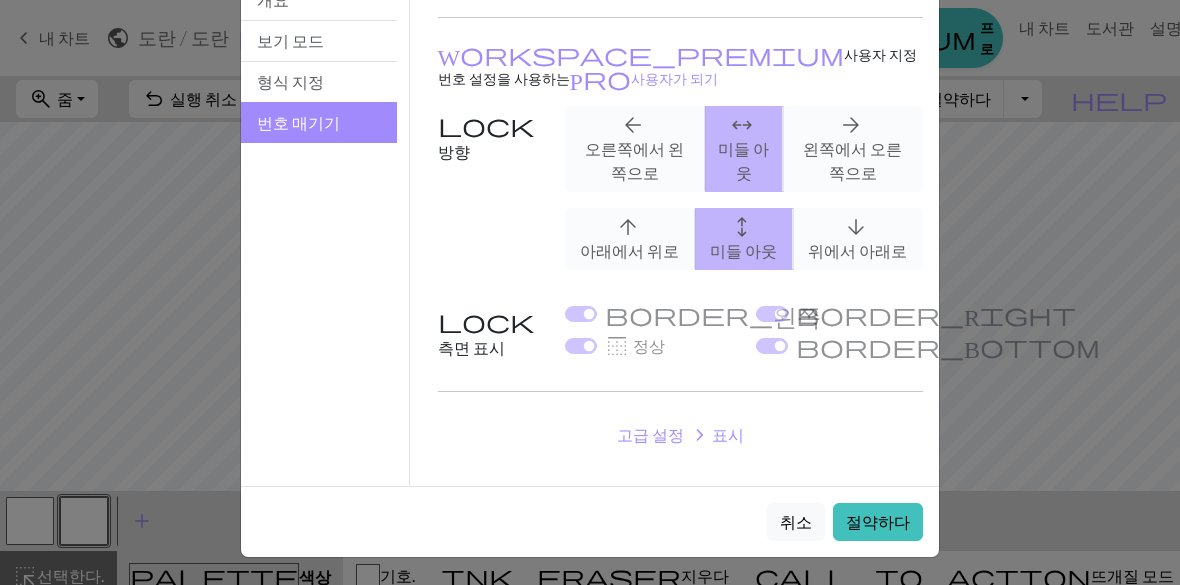 click on "절약하다" at bounding box center (878, 521) 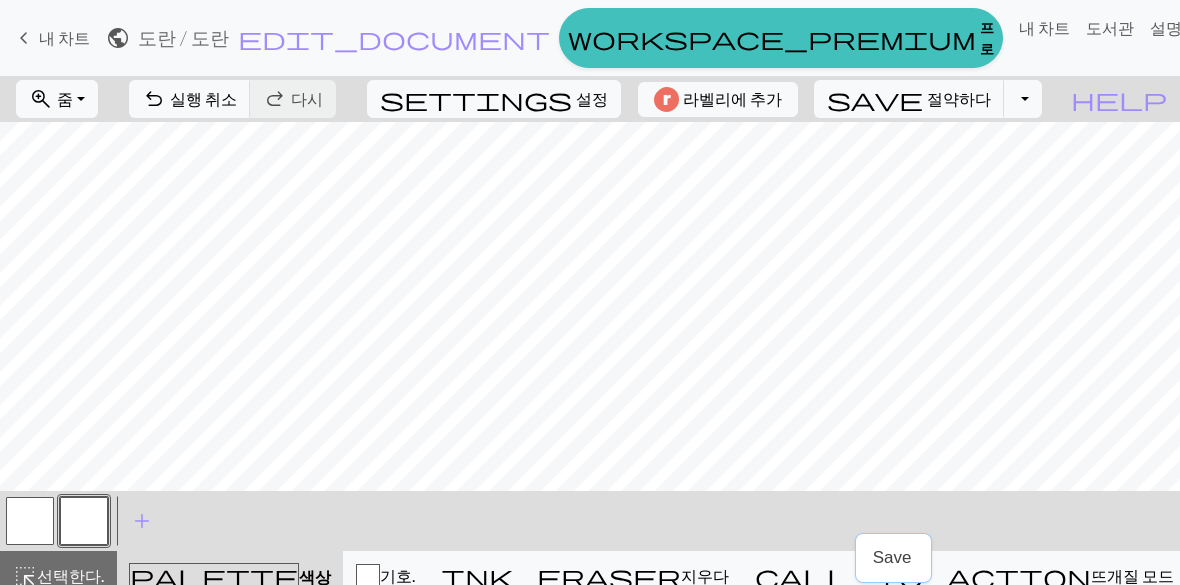 click on "설정" at bounding box center [592, 99] 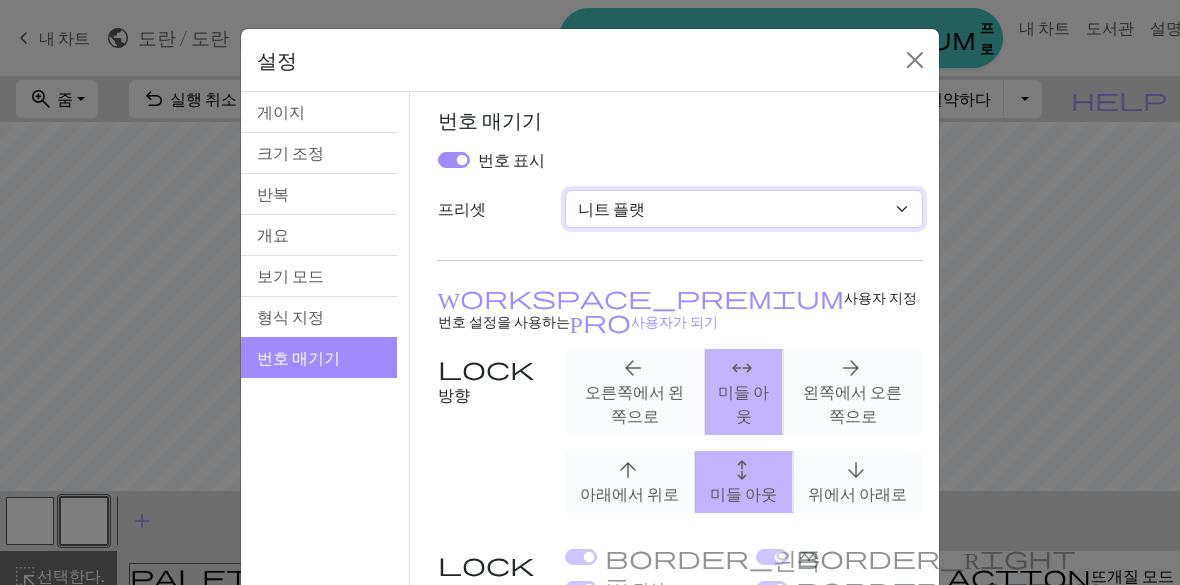 click on "관습 니트 플랫 라운드 니트 레이스 뜨개질 크로스 스티치" at bounding box center [744, 209] 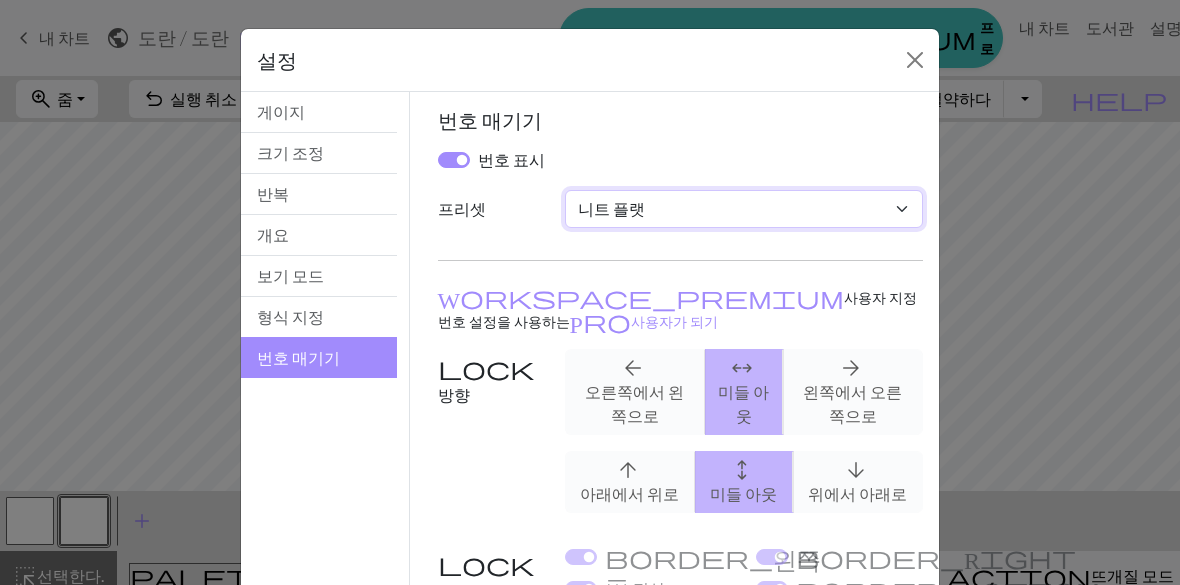 select on "round" 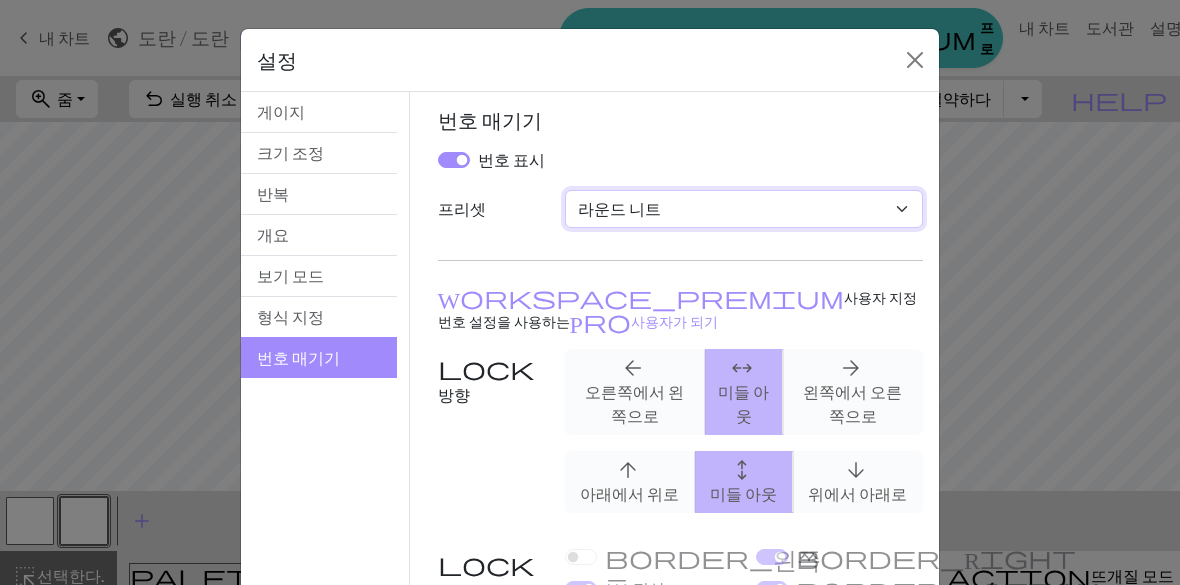 checkbox on "false" 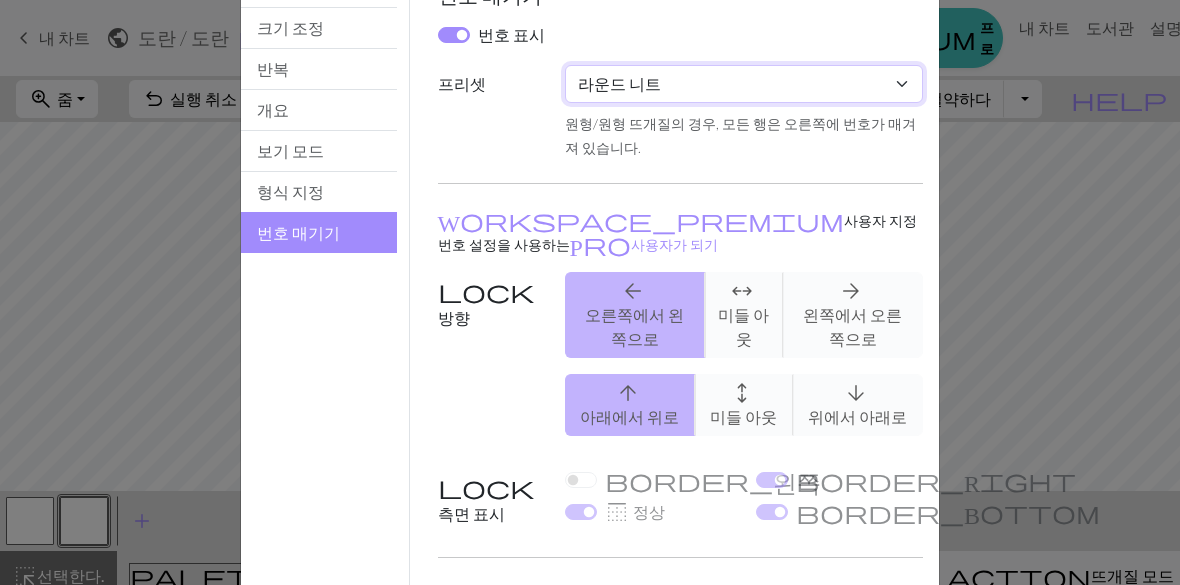 scroll, scrollTop: 136, scrollLeft: 0, axis: vertical 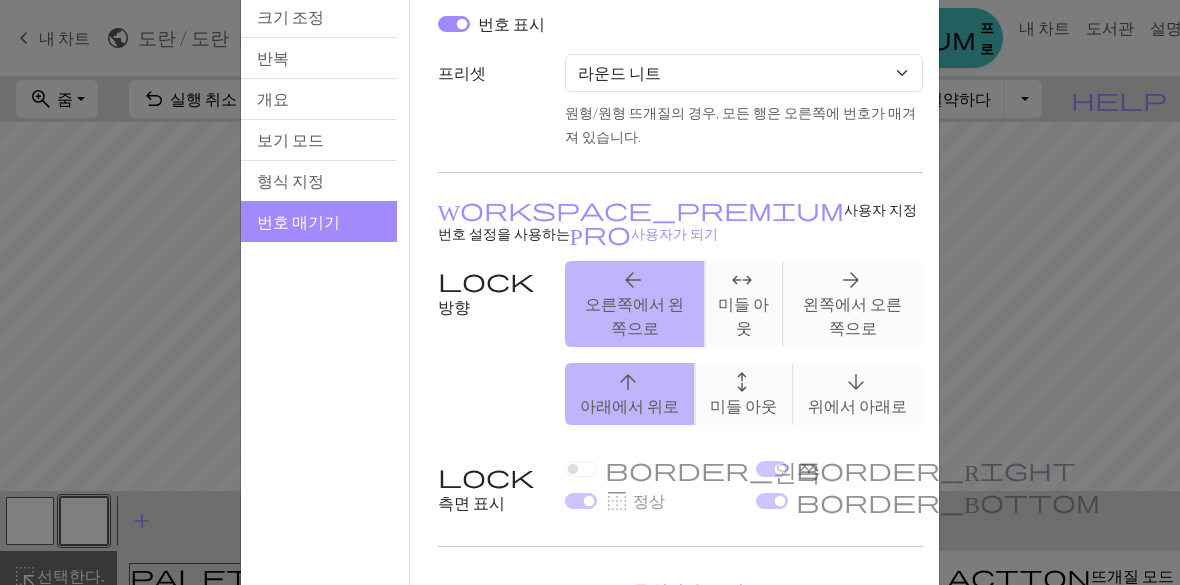 click on "arrow_back 오른쪽에서 왼쪽으로 arrows_outward 미들 아웃 arrow_forward 왼쪽에서 오른쪽으로" at bounding box center [744, 304] 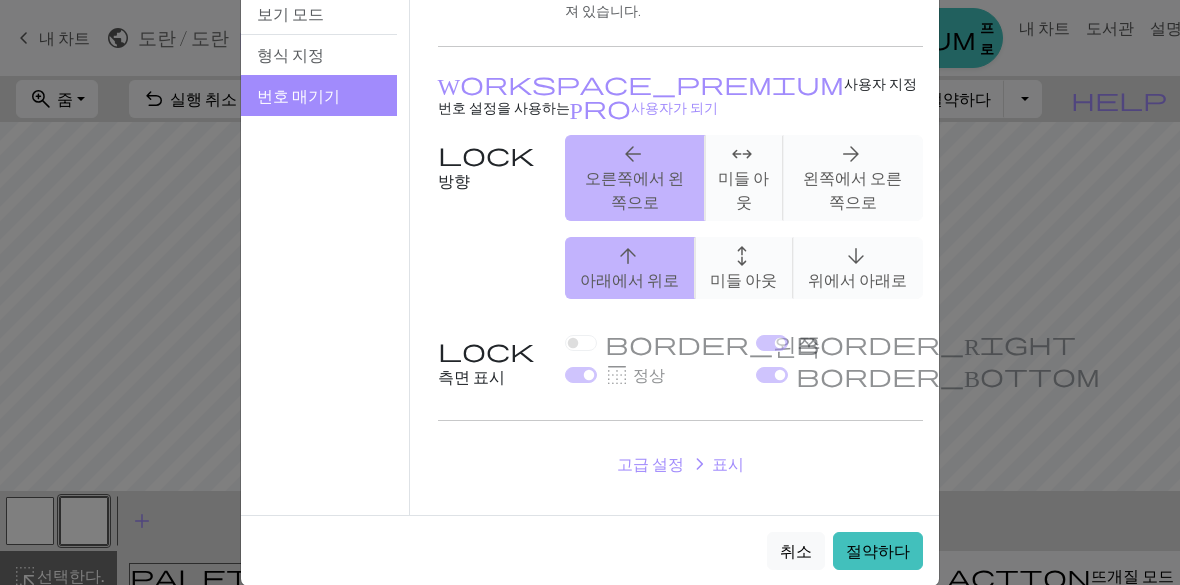 scroll, scrollTop: 259, scrollLeft: 0, axis: vertical 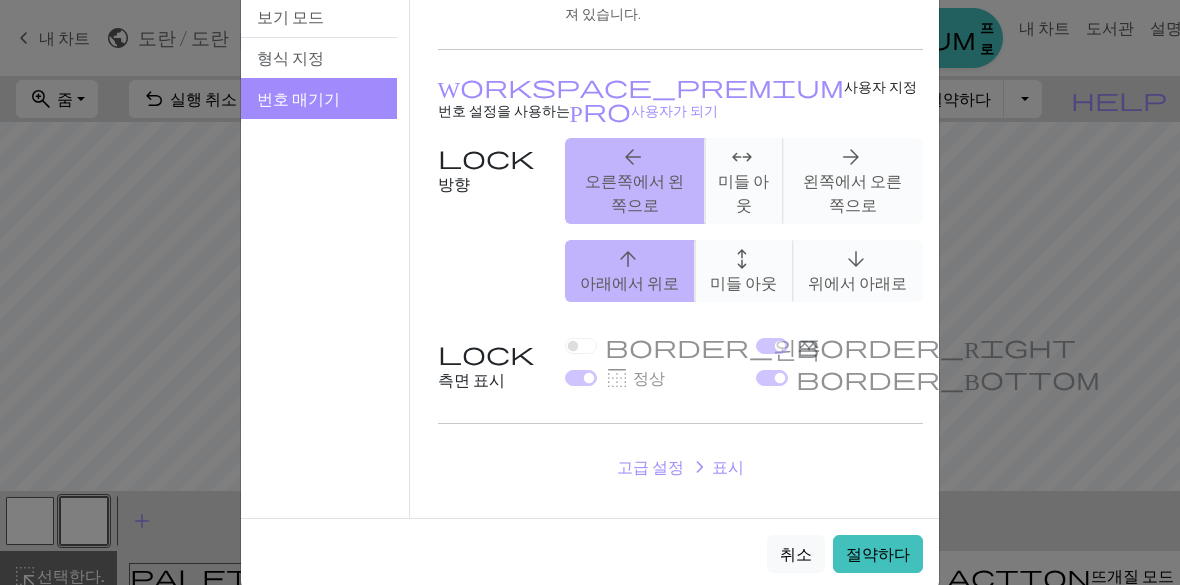 click on "절약하다" at bounding box center [878, 553] 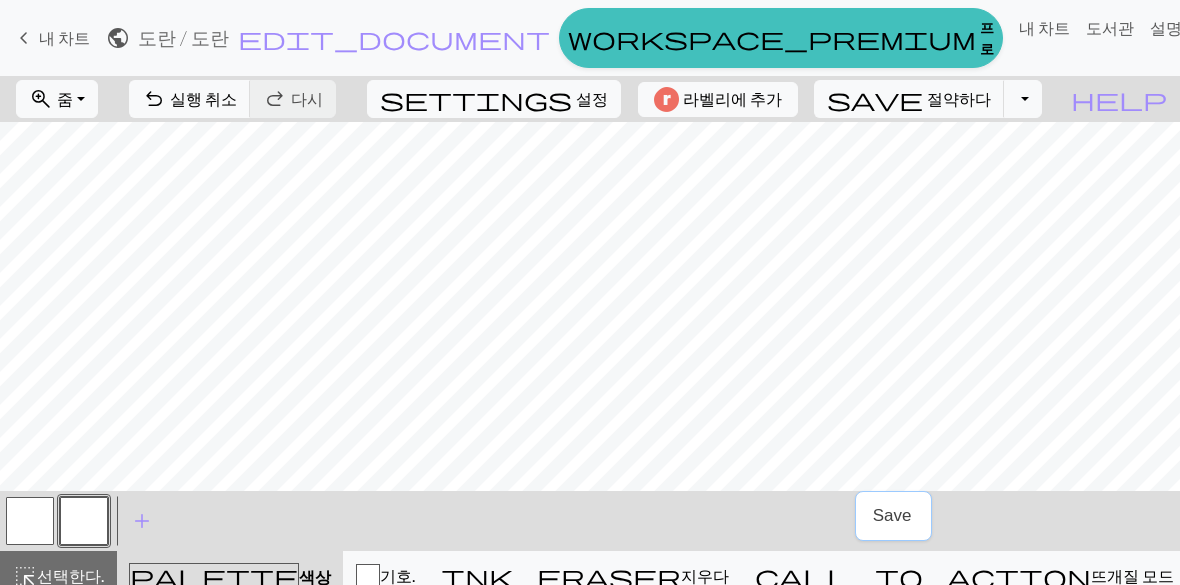 click on "settings" at bounding box center (476, 99) 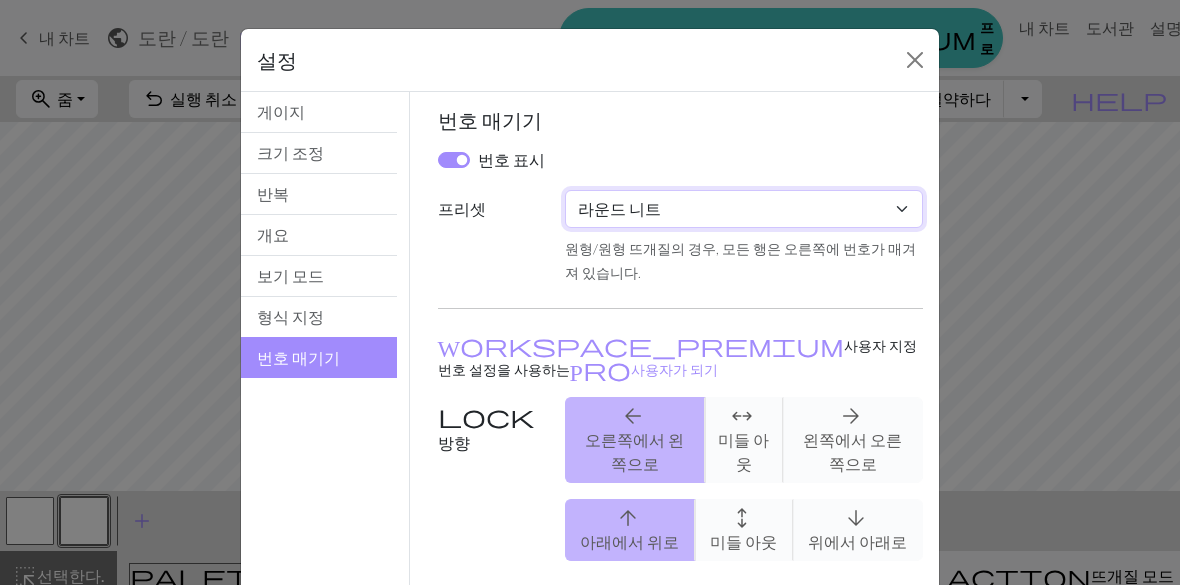click on "관습 니트 플랫 라운드 니트 레이스 뜨개질 크로스 스티치" at bounding box center (744, 209) 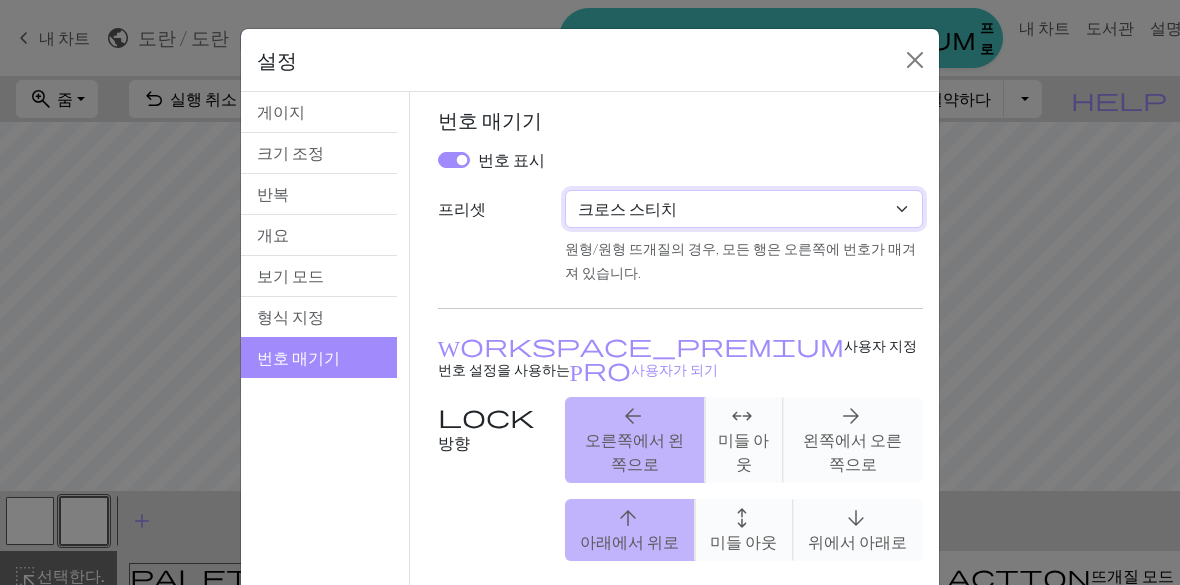 checkbox on "true" 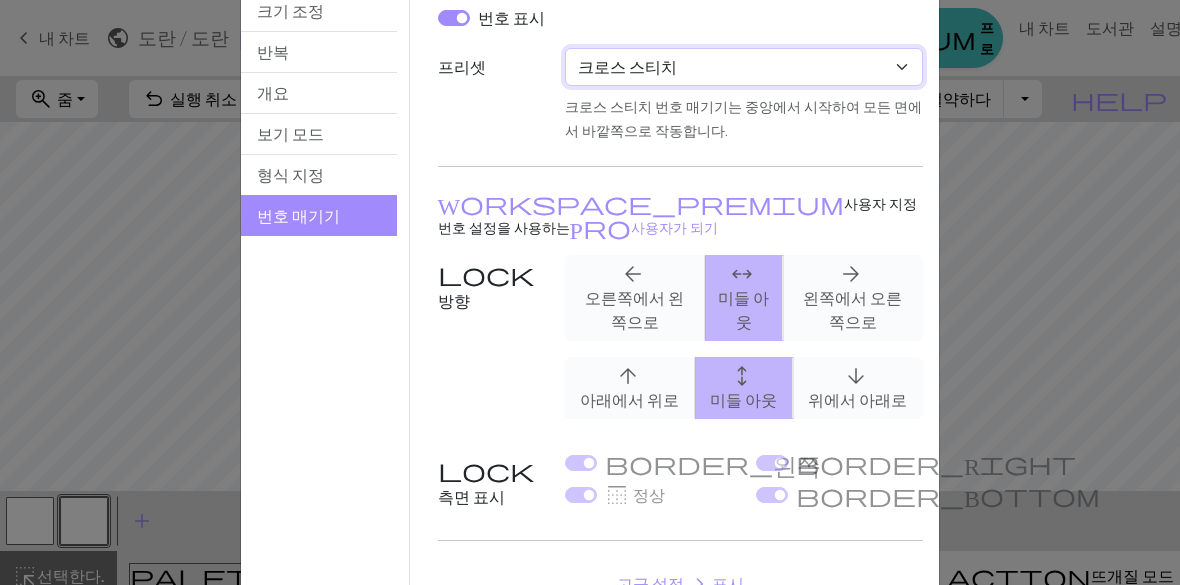 scroll, scrollTop: 146, scrollLeft: 0, axis: vertical 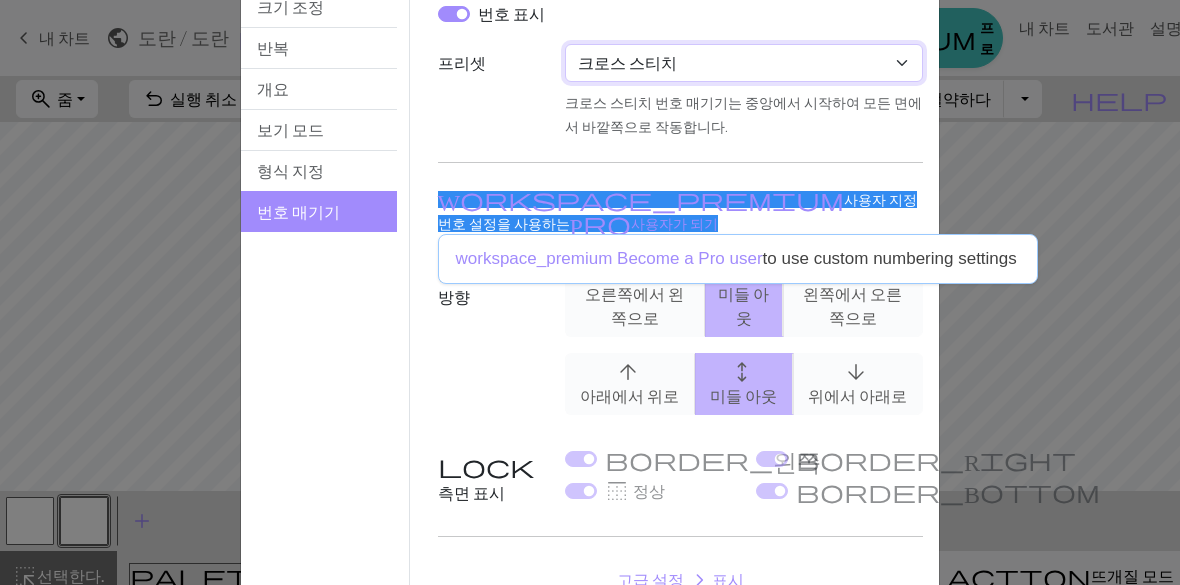 click on "관습 니트 플랫 라운드 니트 레이스 뜨개질 크로스 스티치" at bounding box center (744, 63) 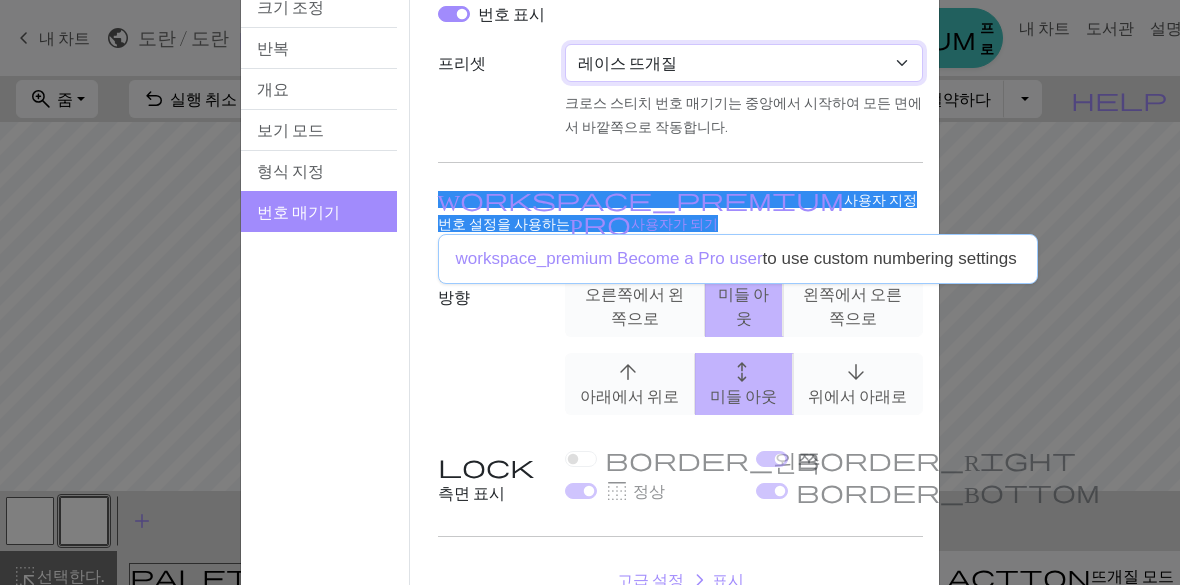 checkbox on "false" 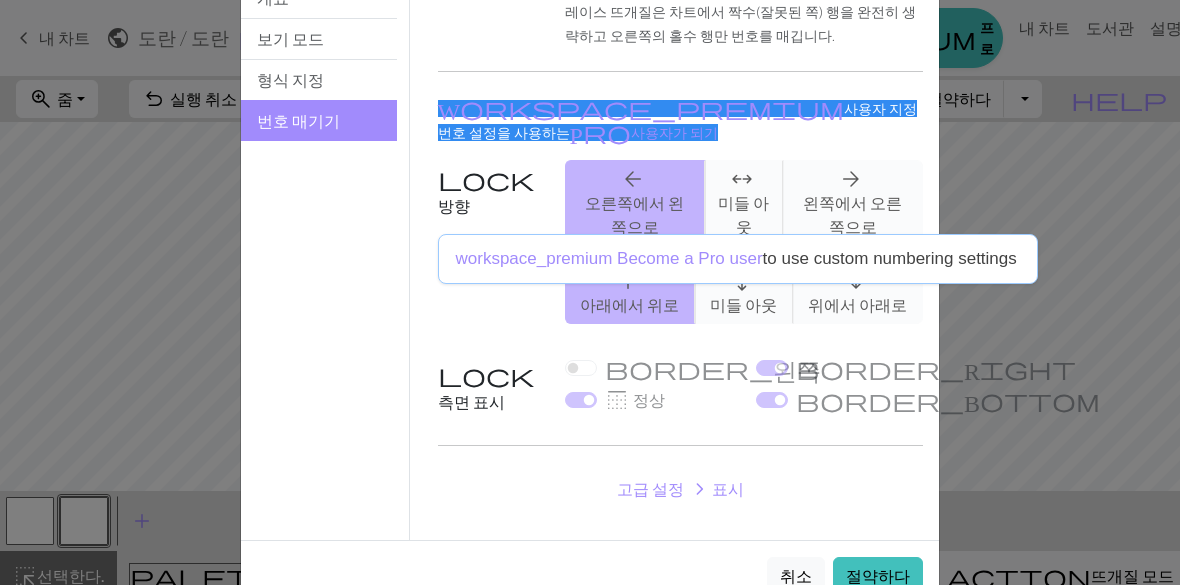scroll, scrollTop: 252, scrollLeft: 0, axis: vertical 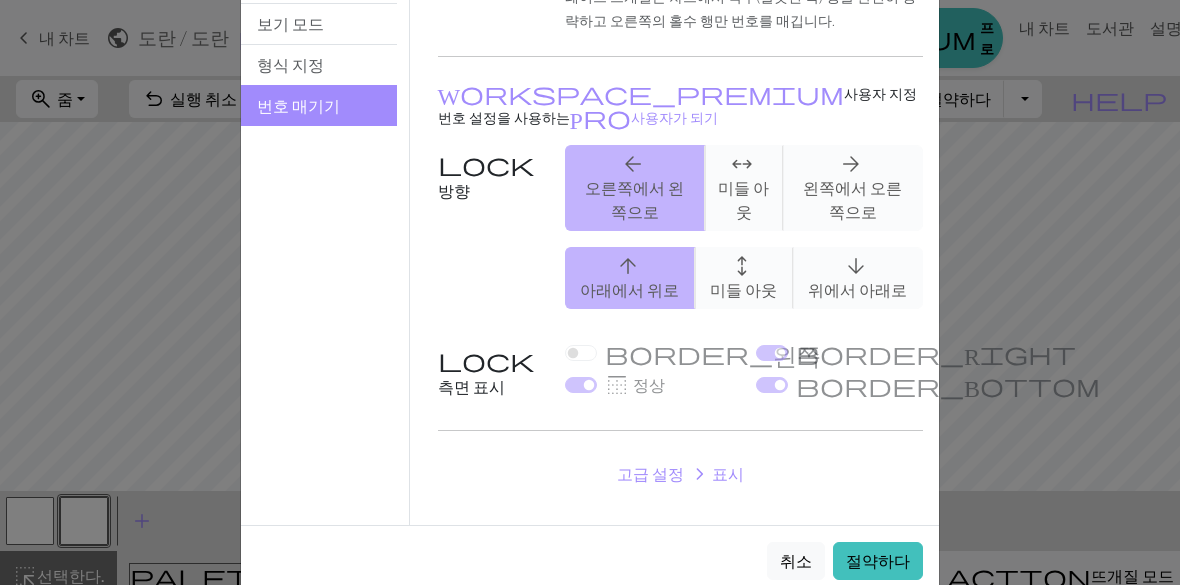 click on "절약하다" at bounding box center [878, 560] 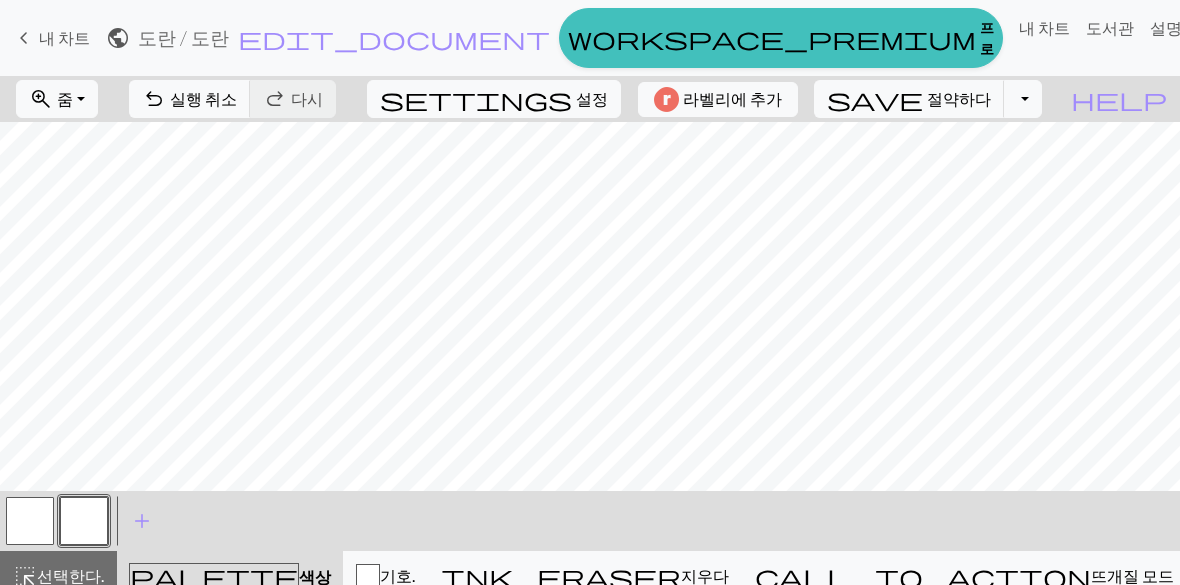 click on "settings" at bounding box center [476, 99] 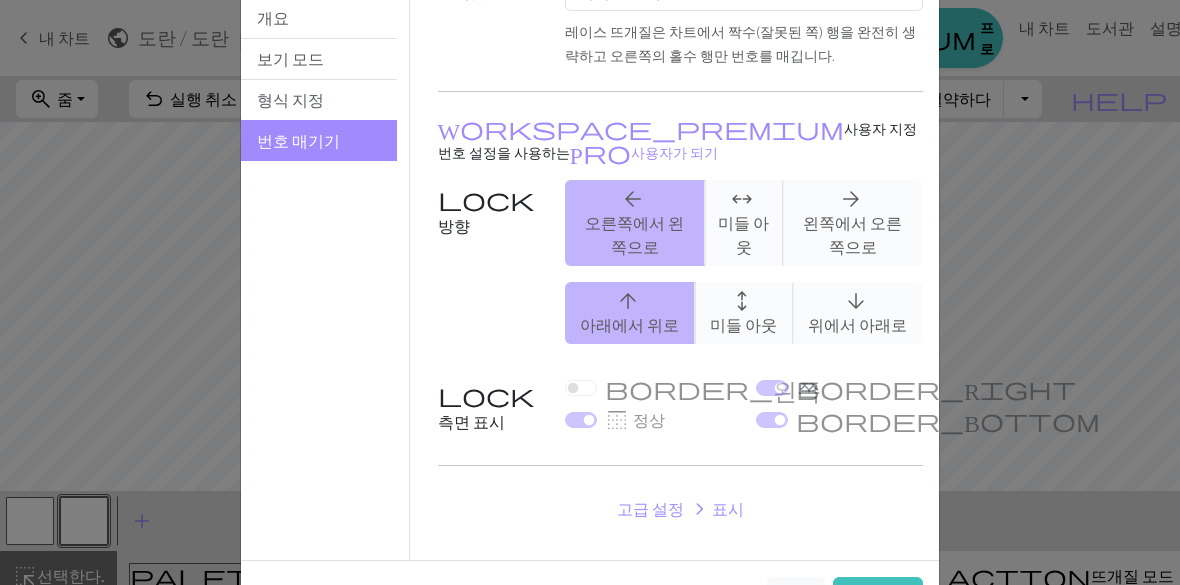 scroll, scrollTop: 266, scrollLeft: 0, axis: vertical 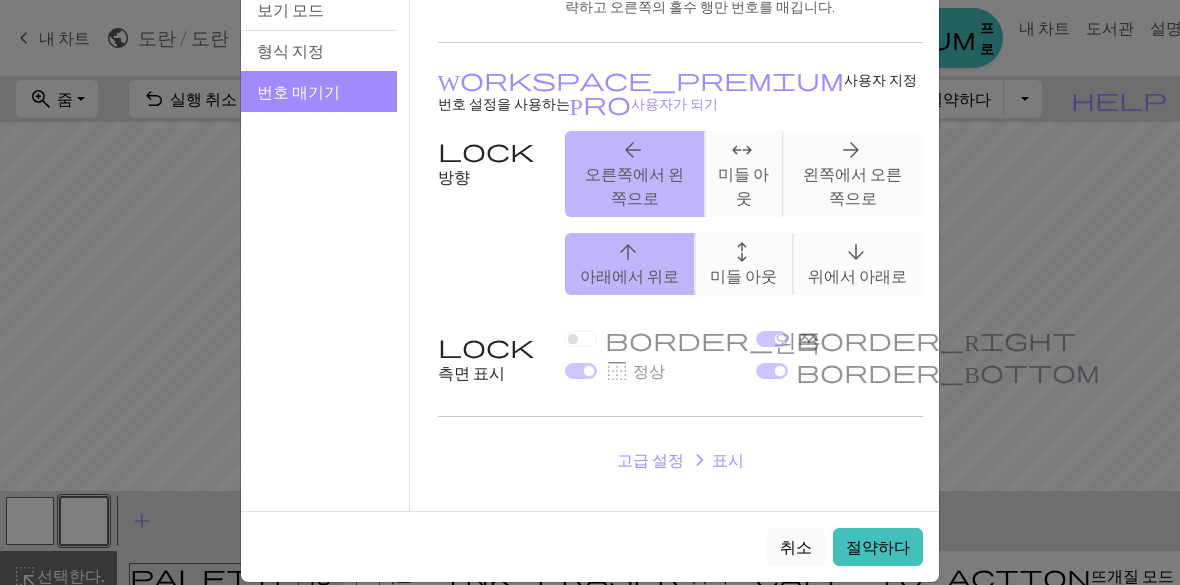 click on "절약하다" at bounding box center [878, 546] 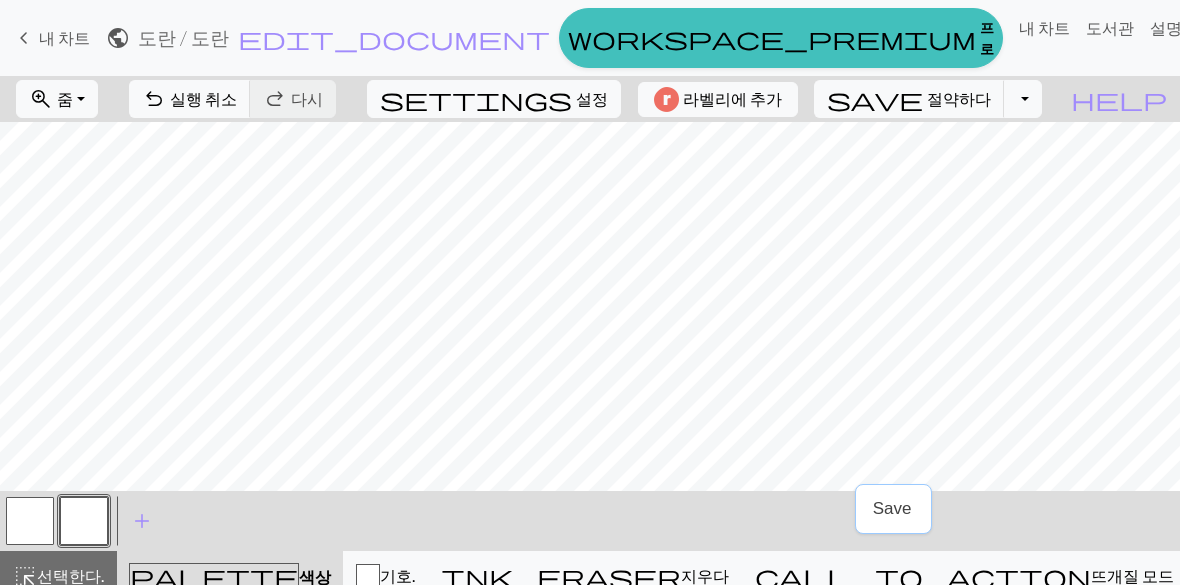 click on "설정" at bounding box center [592, 99] 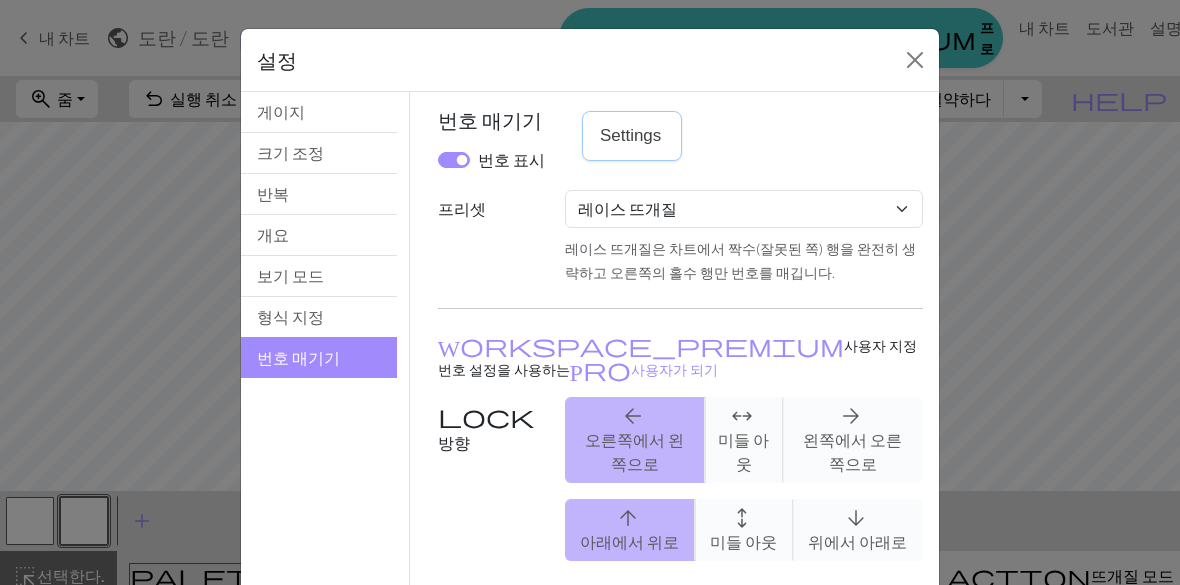 click on "관습 니트 플랫 라운드 니트 레이스 뜨개질 크로스 스티치" at bounding box center (744, 209) 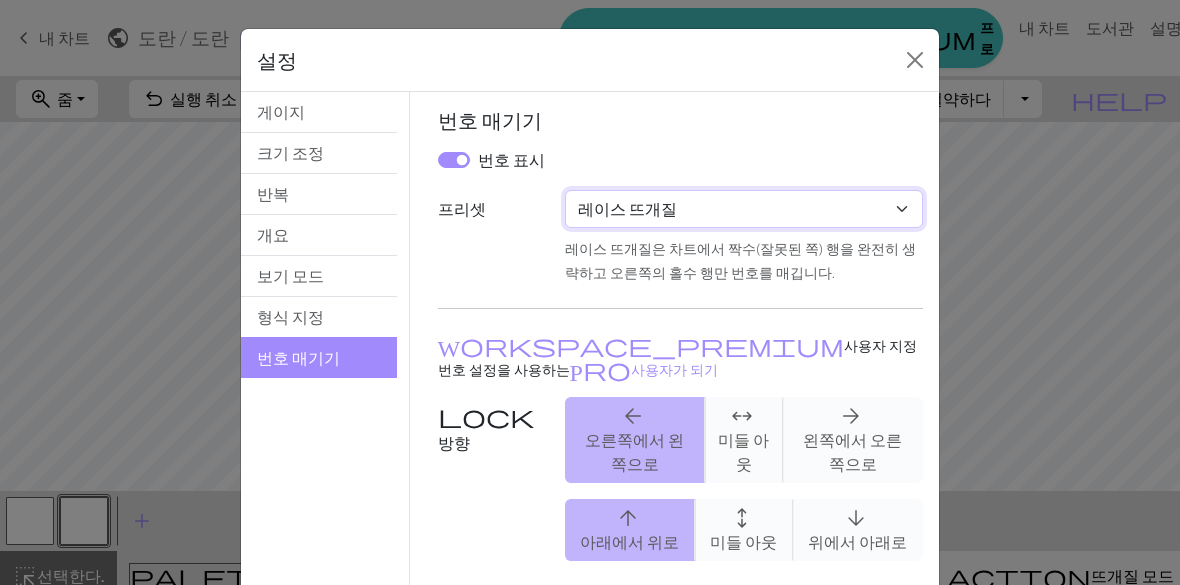 select on "crossstitch" 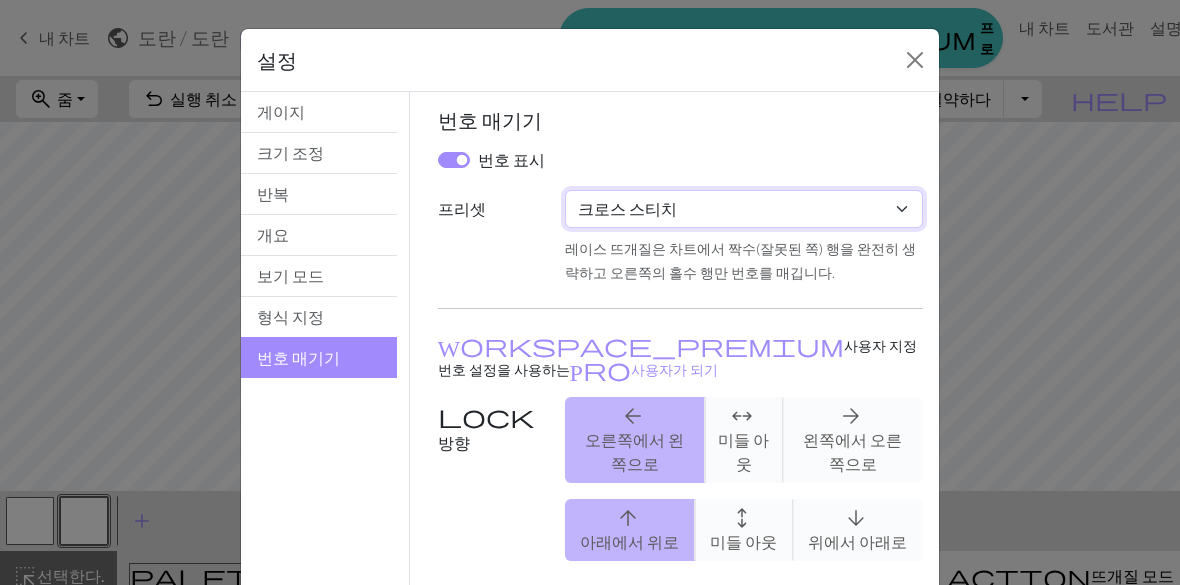 checkbox on "true" 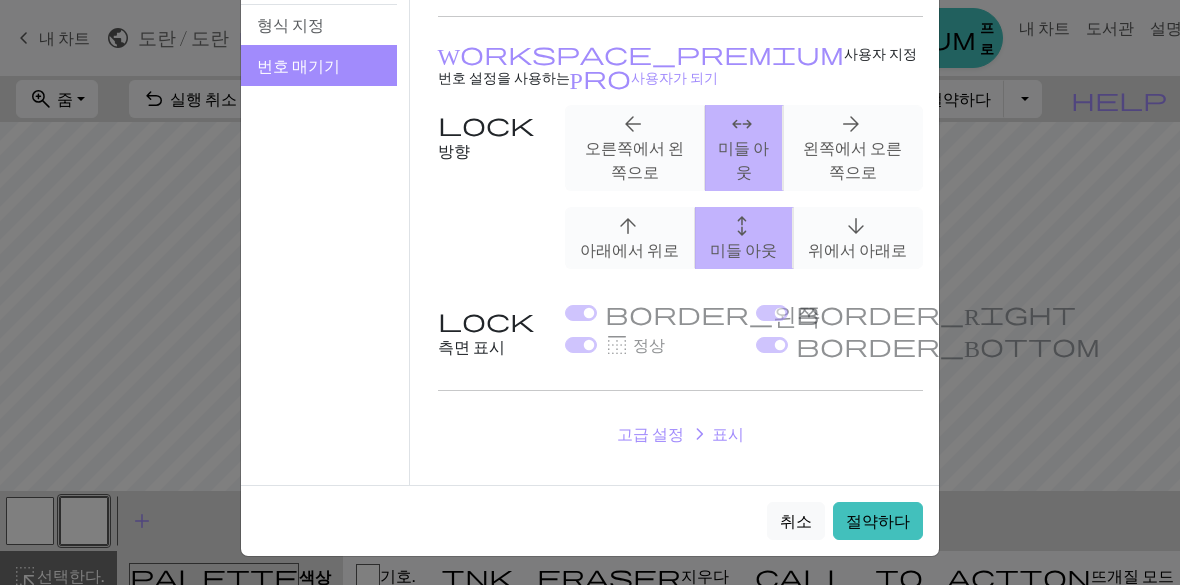 scroll, scrollTop: 291, scrollLeft: 0, axis: vertical 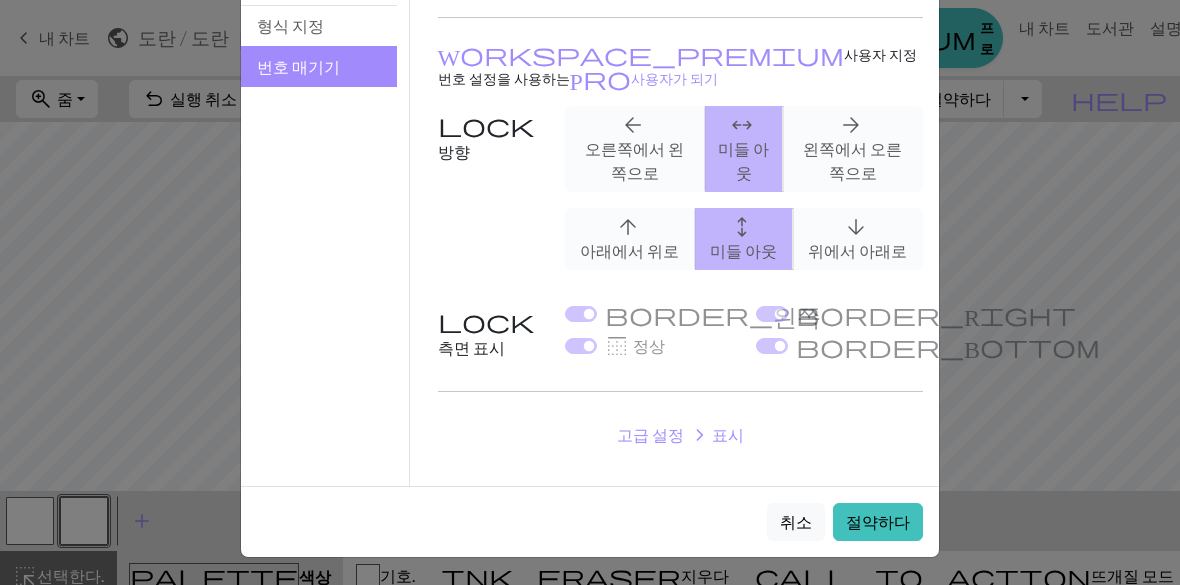 click on "절약하다" at bounding box center (878, 521) 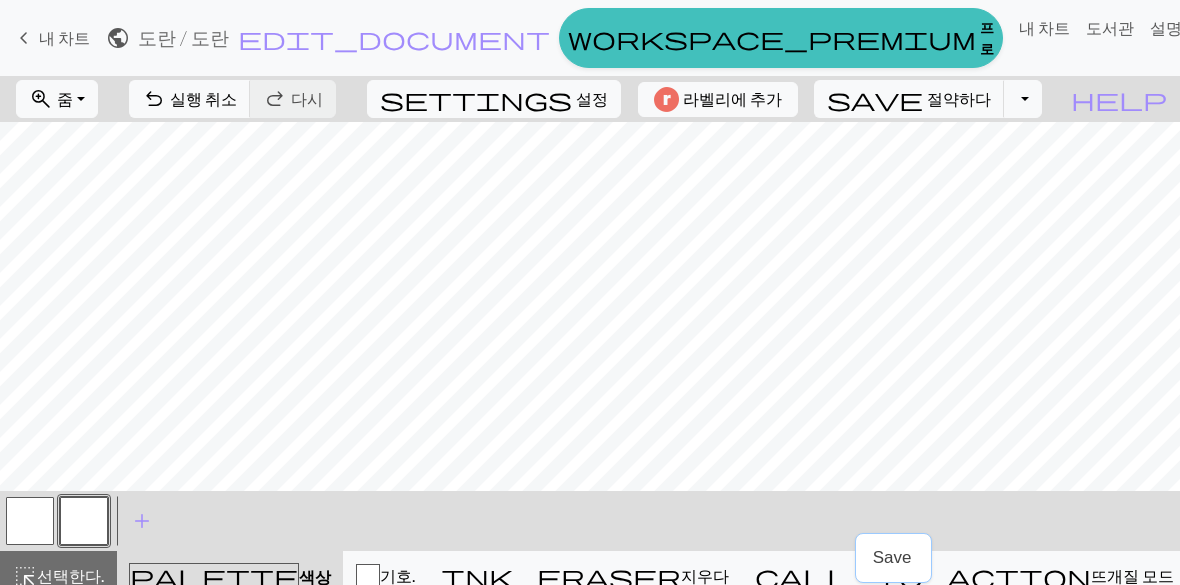 click on "< > add 색상 추가" at bounding box center (590, 521) 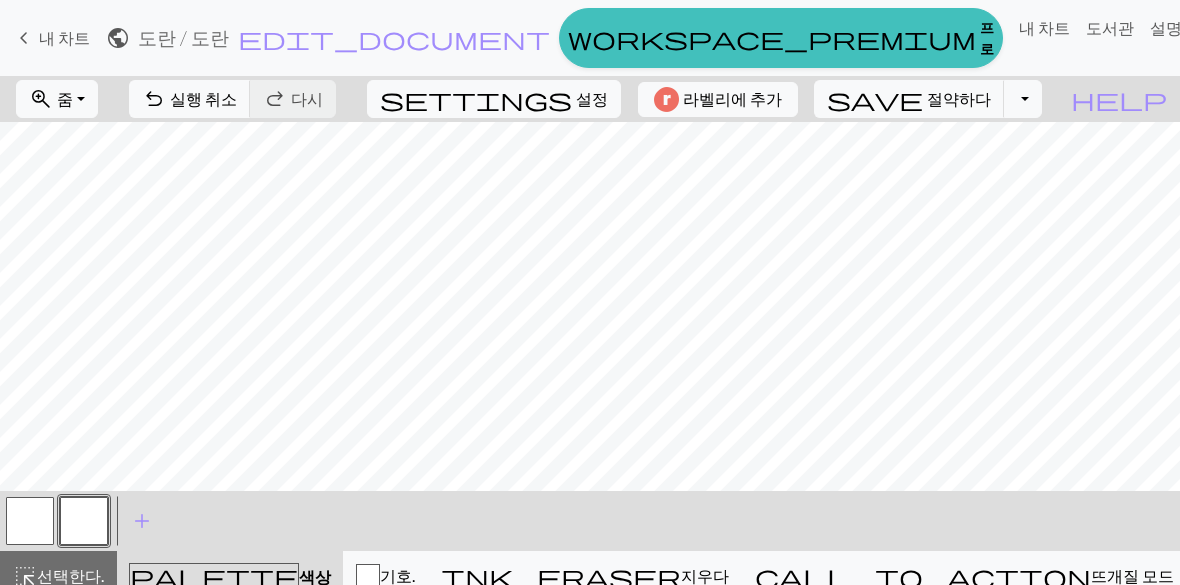 click on "설정" at bounding box center (592, 98) 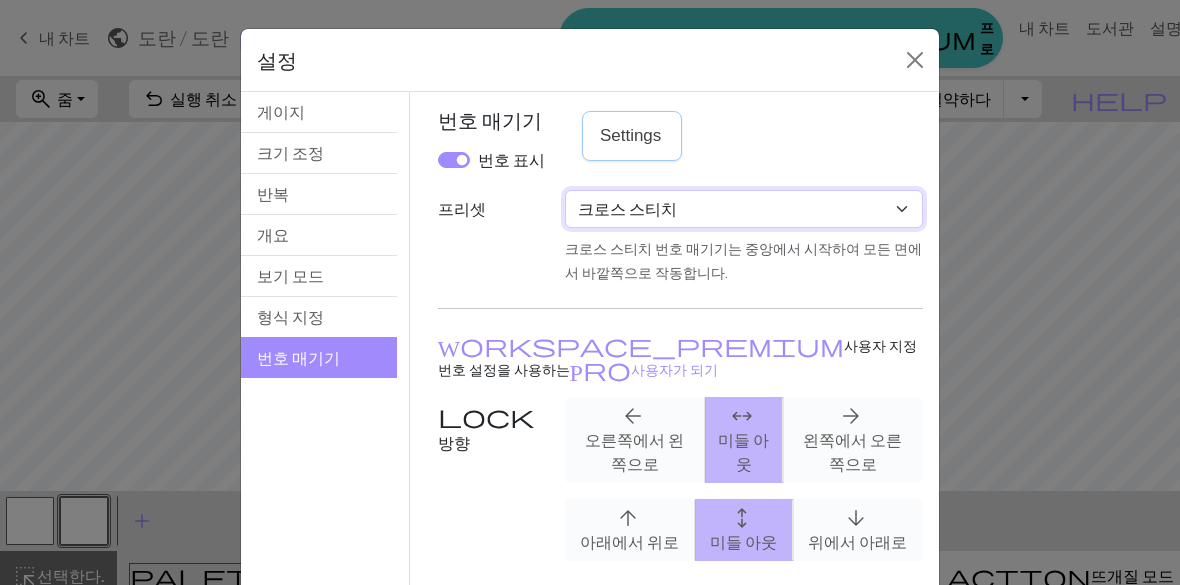 click on "관습 니트 플랫 라운드 니트 레이스 뜨개질 크로스 스티치" at bounding box center (744, 209) 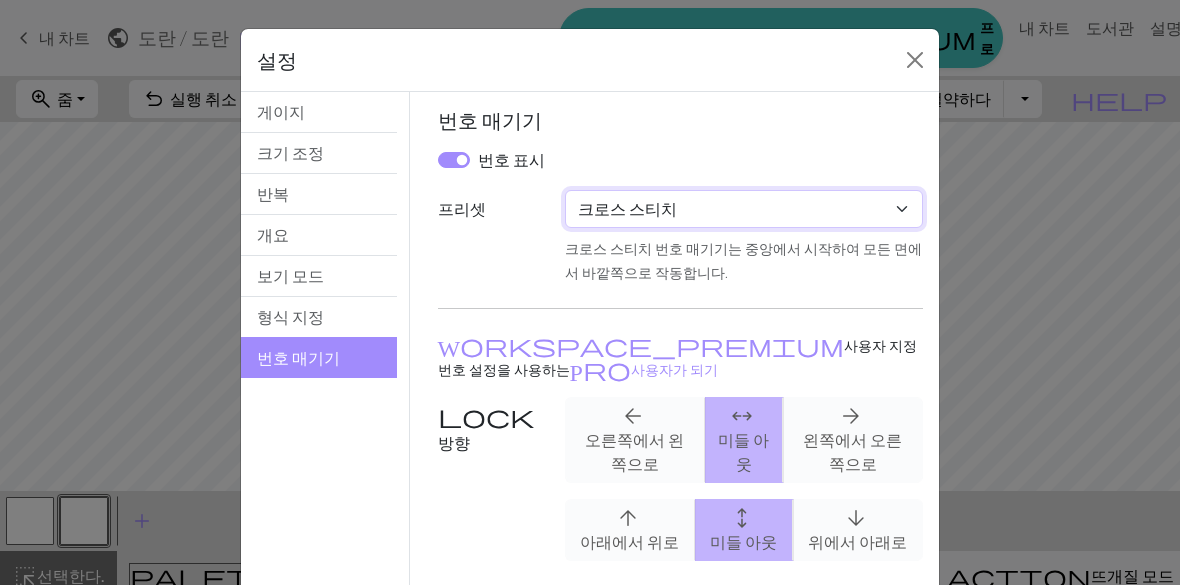 select on "flat" 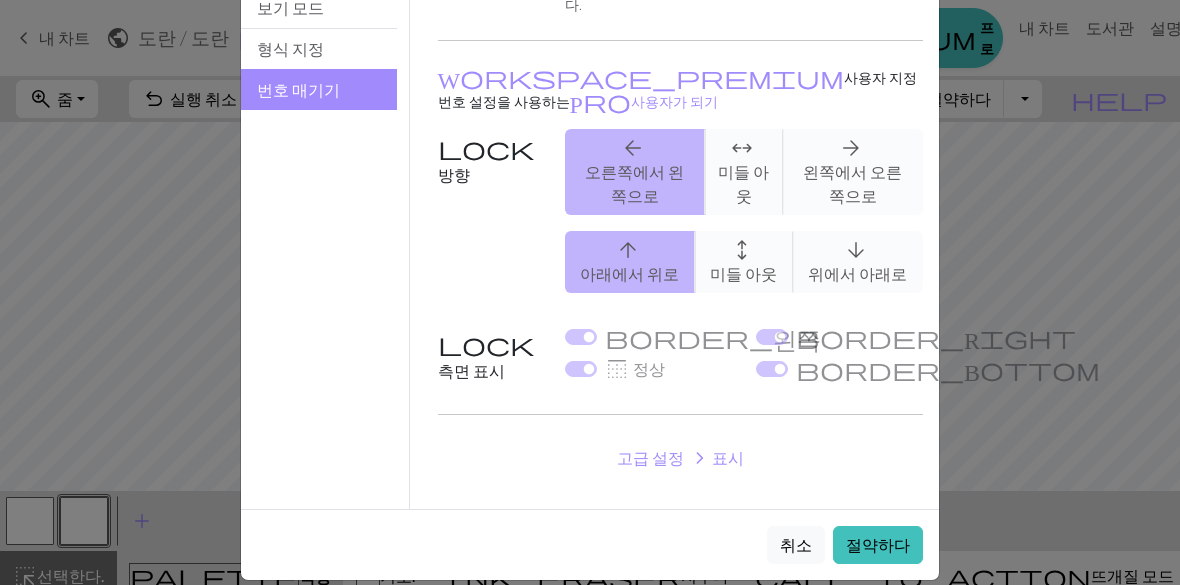 scroll, scrollTop: 267, scrollLeft: 0, axis: vertical 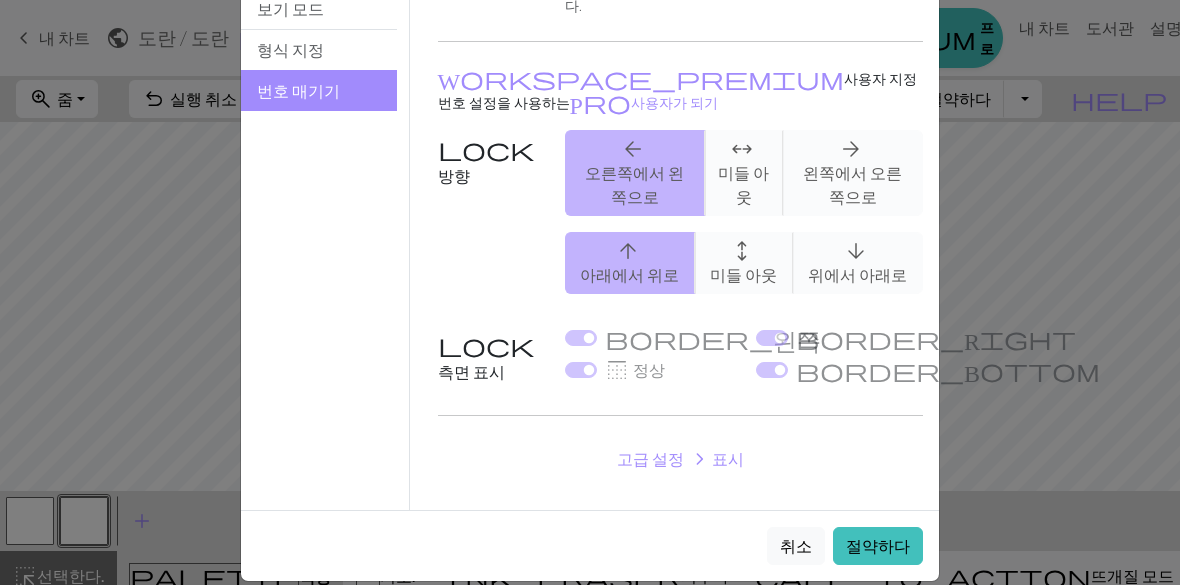 click on "arrow_back 오른쪽에서 왼쪽으로 arrows_outward 미들 아웃 arrow_forward 왼쪽에서 오른쪽으로" at bounding box center (744, 173) 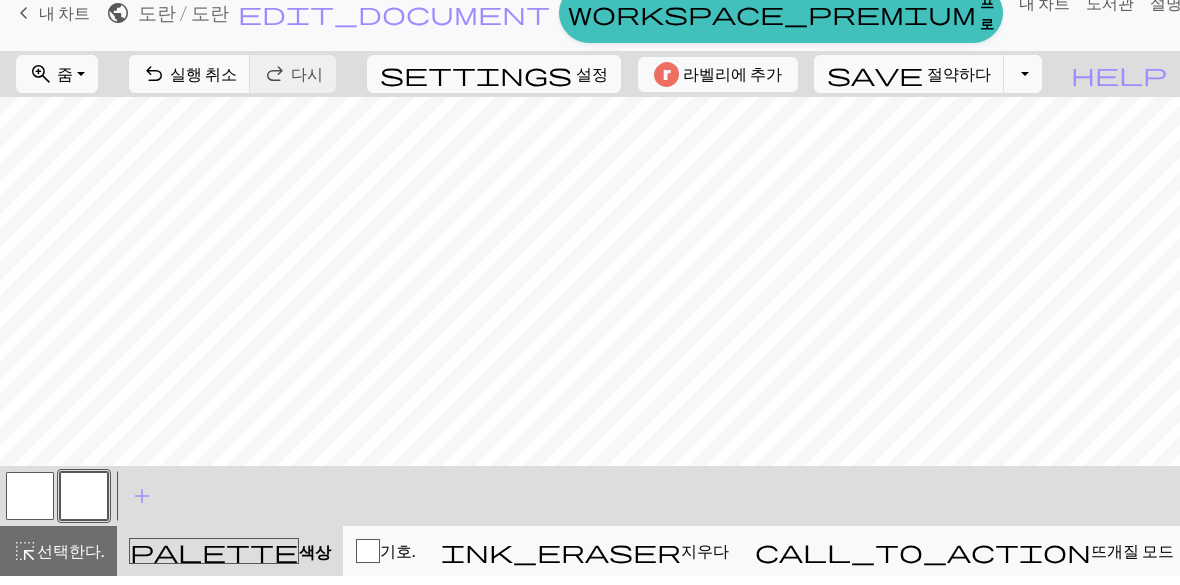 scroll, scrollTop: 0, scrollLeft: 0, axis: both 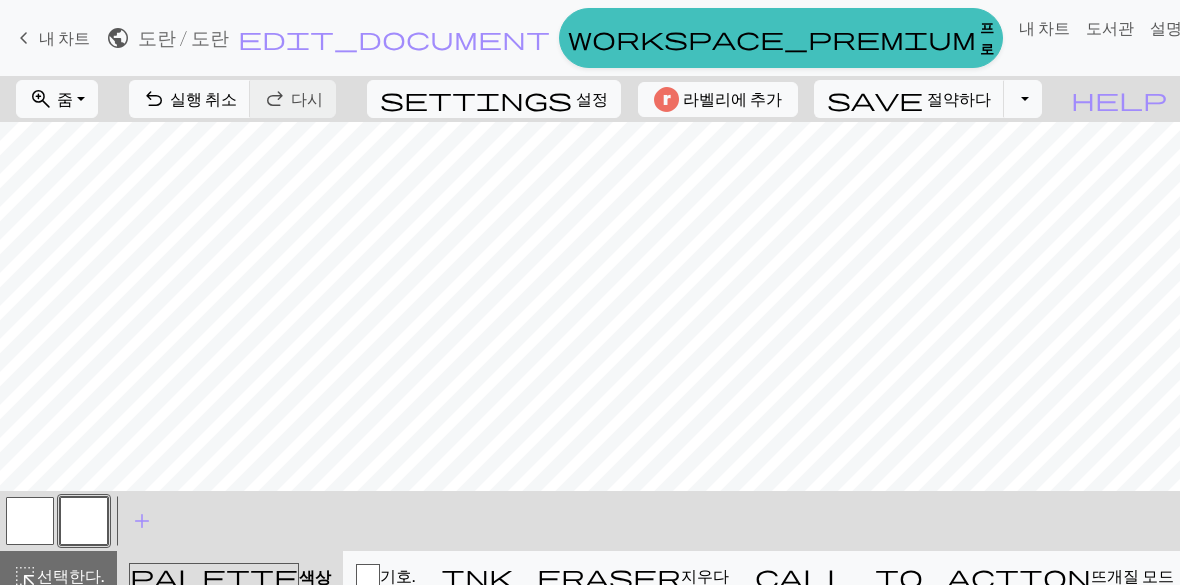 click on "줌" at bounding box center [65, 98] 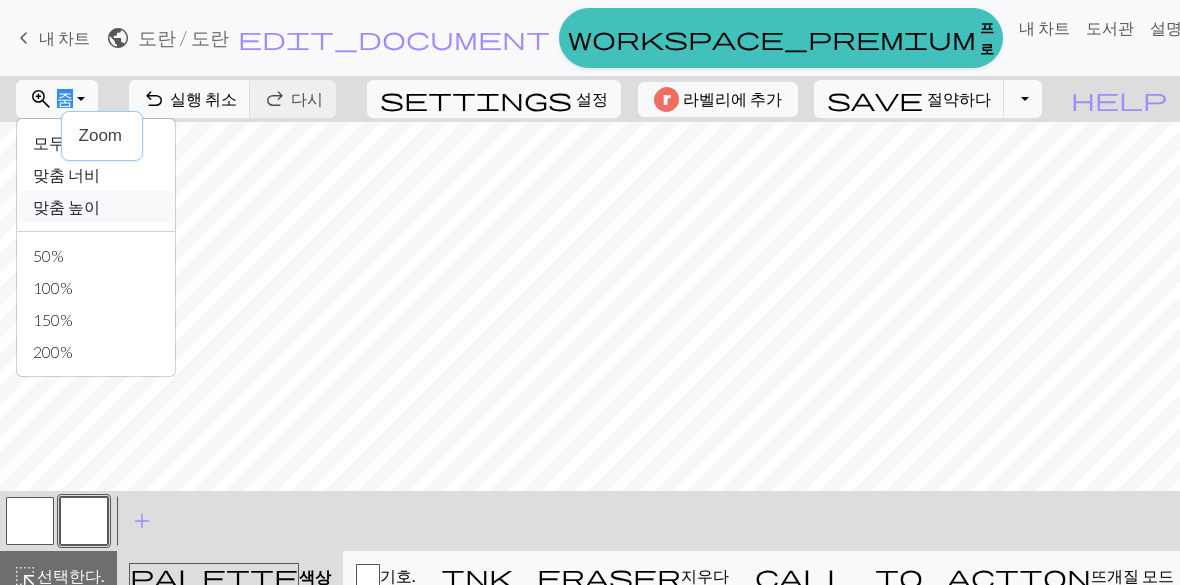 click on "맞춤 높이" at bounding box center [96, 207] 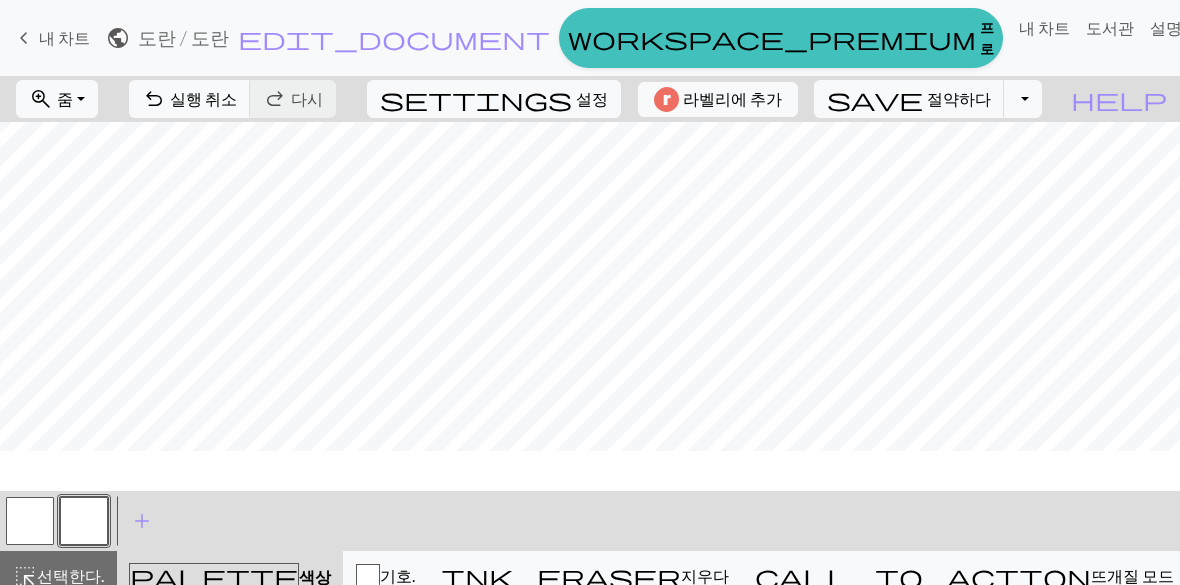 scroll, scrollTop: 101, scrollLeft: 0, axis: vertical 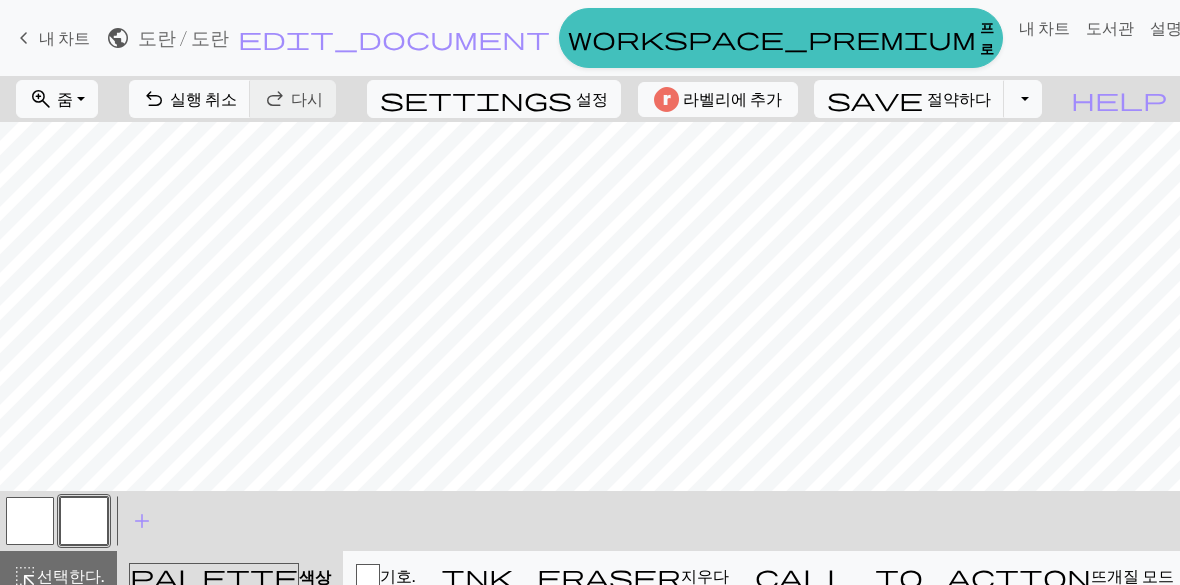 click on "선택한다." at bounding box center [70, 575] 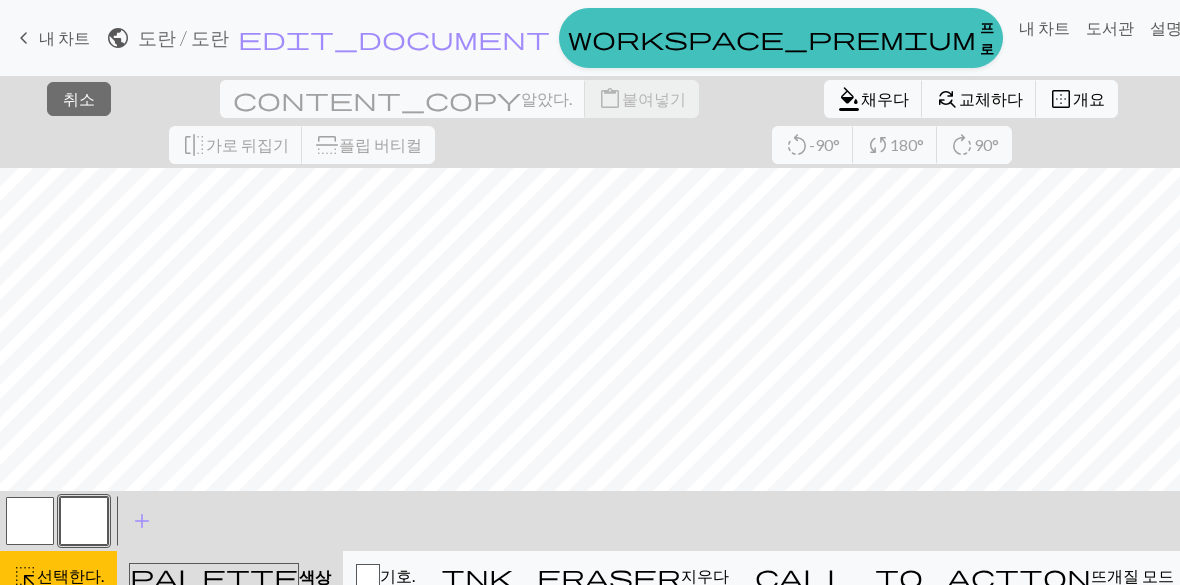 click on "채우다" at bounding box center [885, 98] 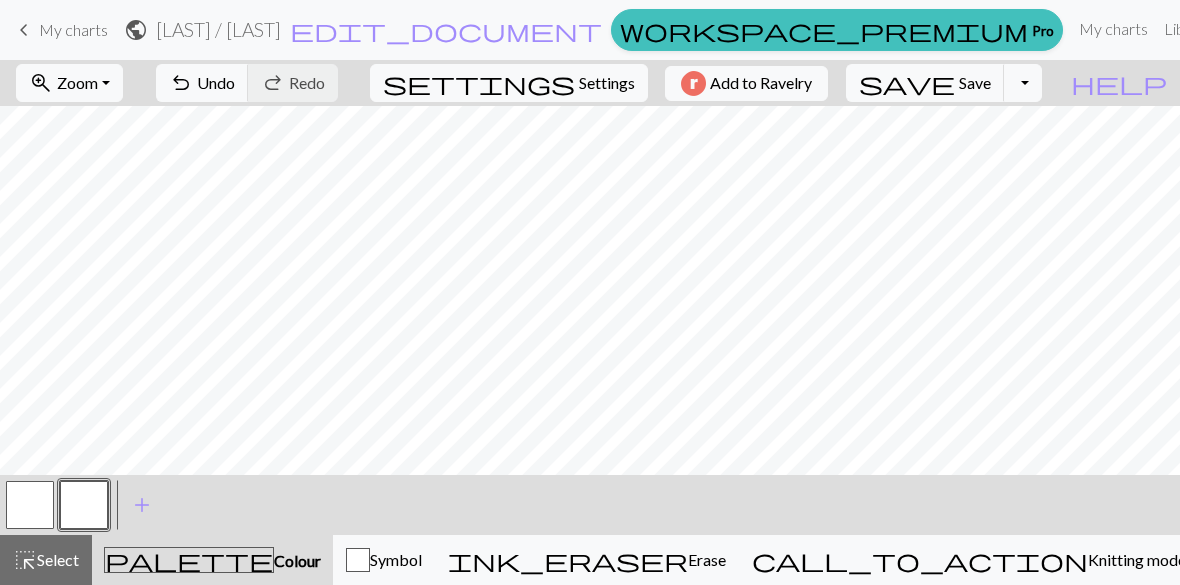 click on "Select" at bounding box center (58, 559) 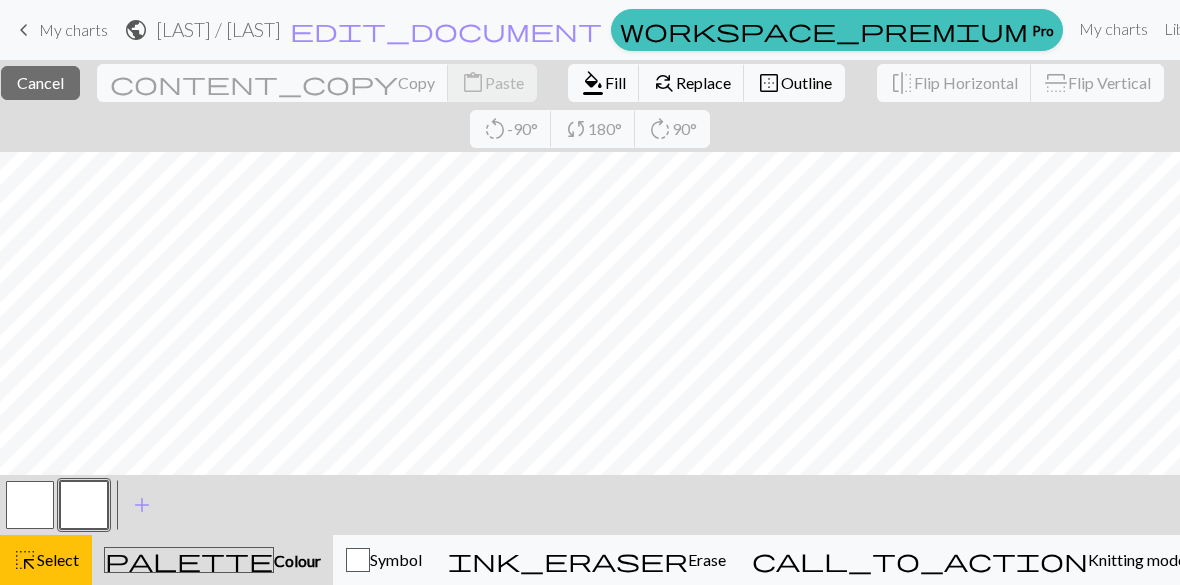 click on "format_color_fill" at bounding box center (593, 83) 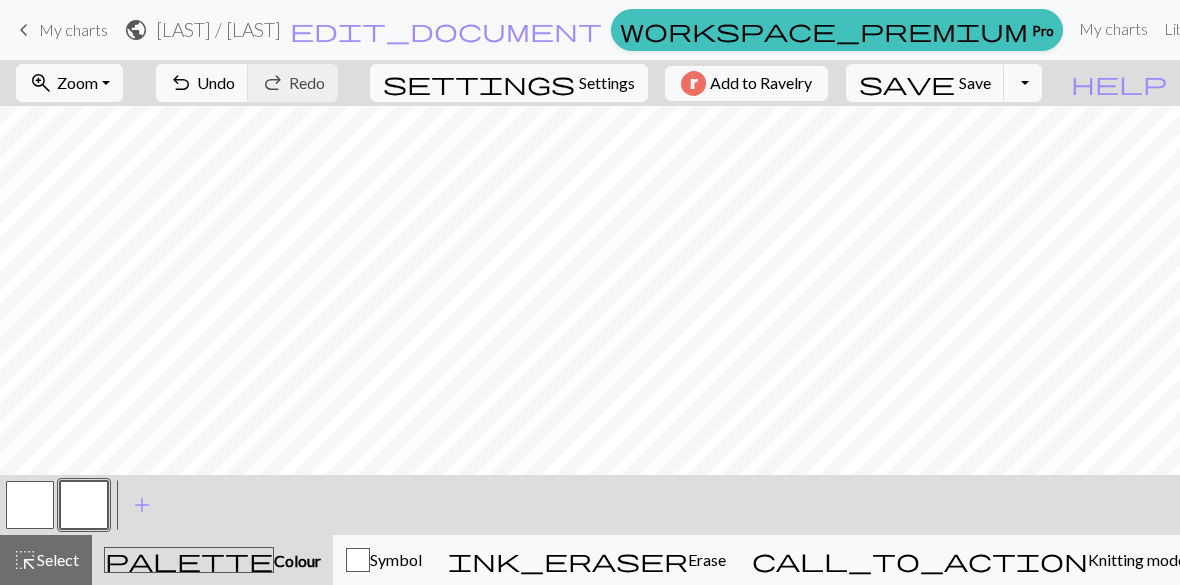 click on "Select" at bounding box center [58, 559] 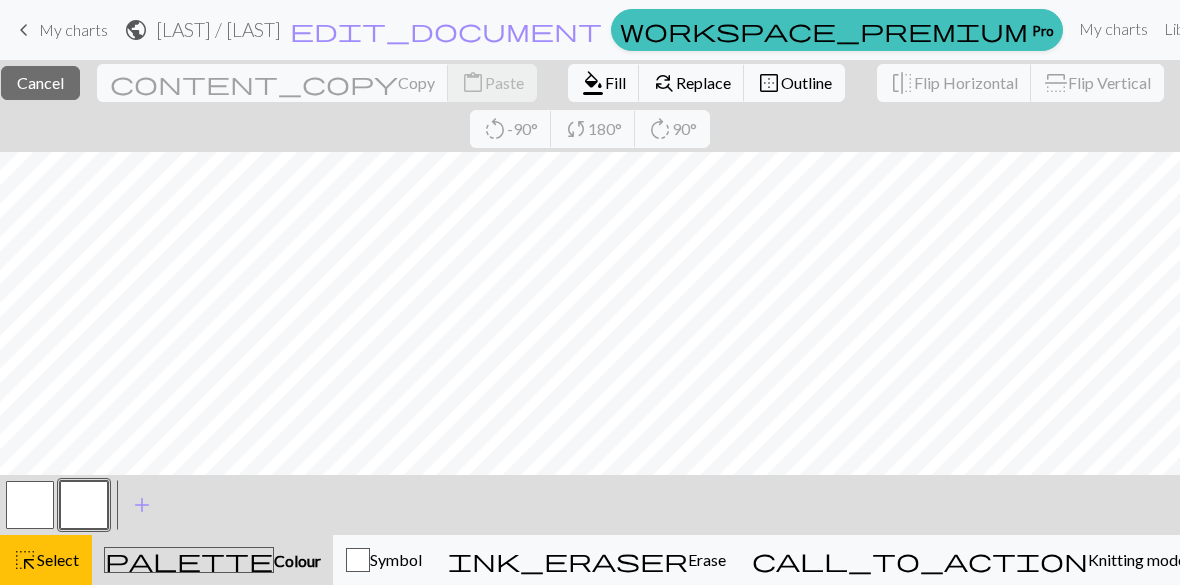 click on "add" at bounding box center [142, 505] 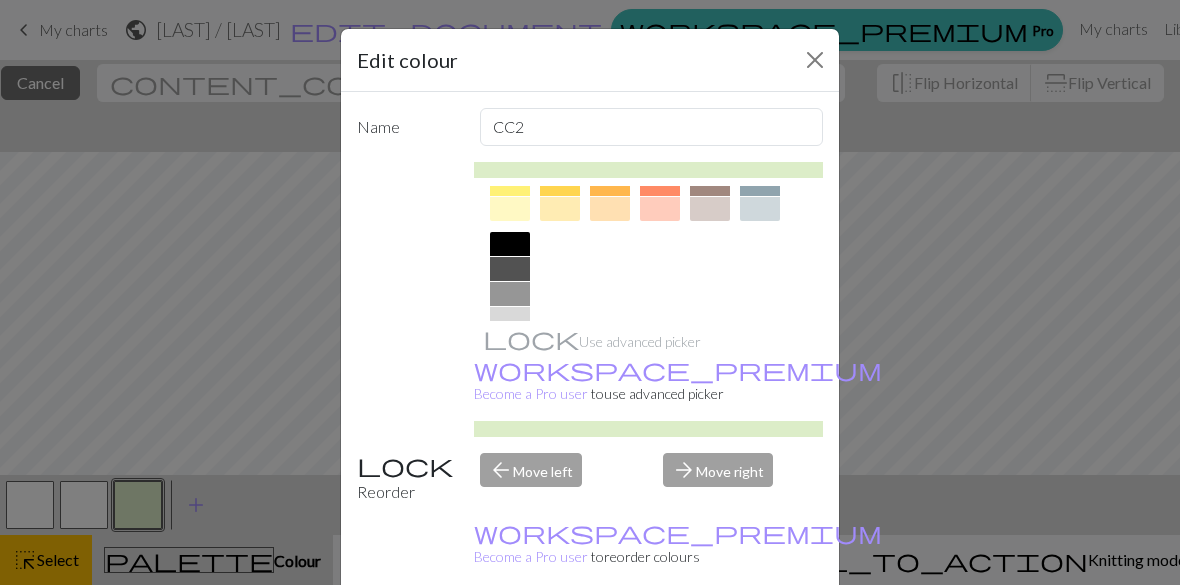 scroll, scrollTop: 369, scrollLeft: 0, axis: vertical 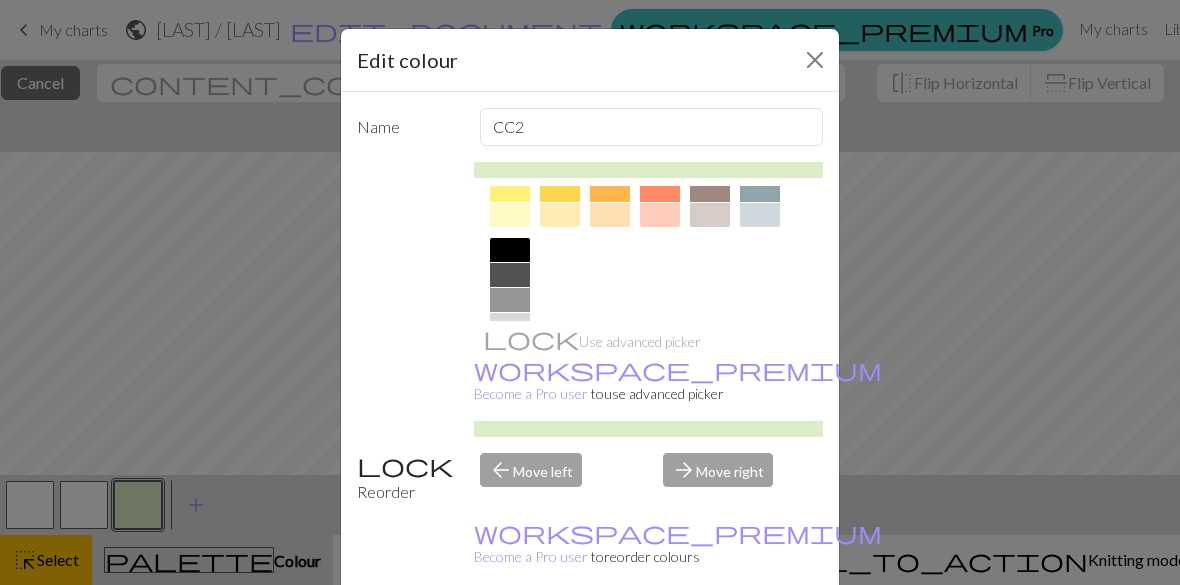 click at bounding box center (510, 250) 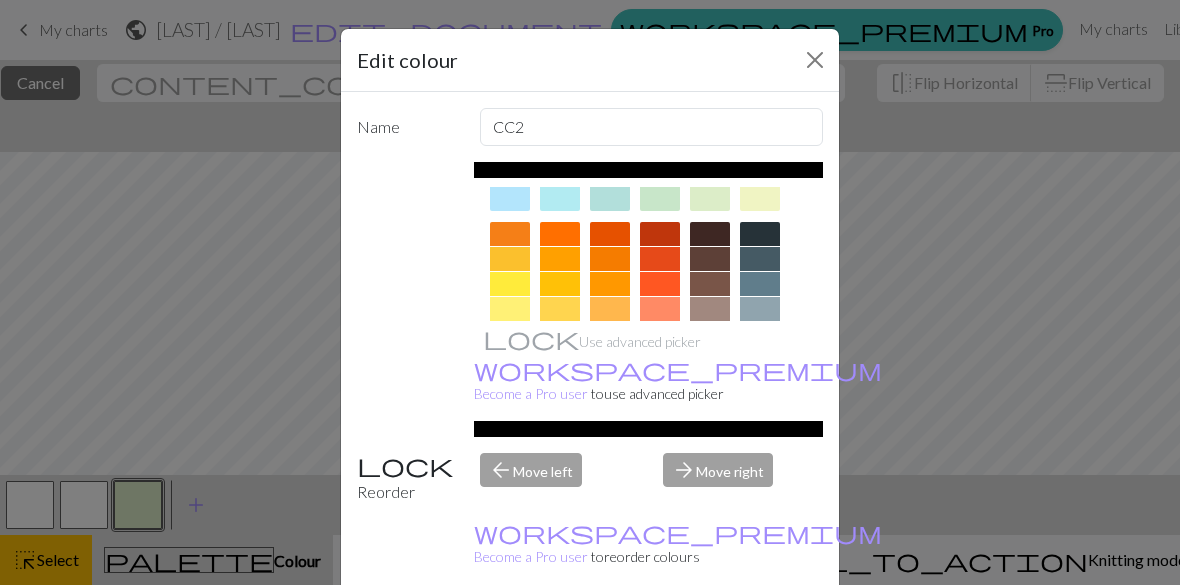 scroll, scrollTop: 246, scrollLeft: 0, axis: vertical 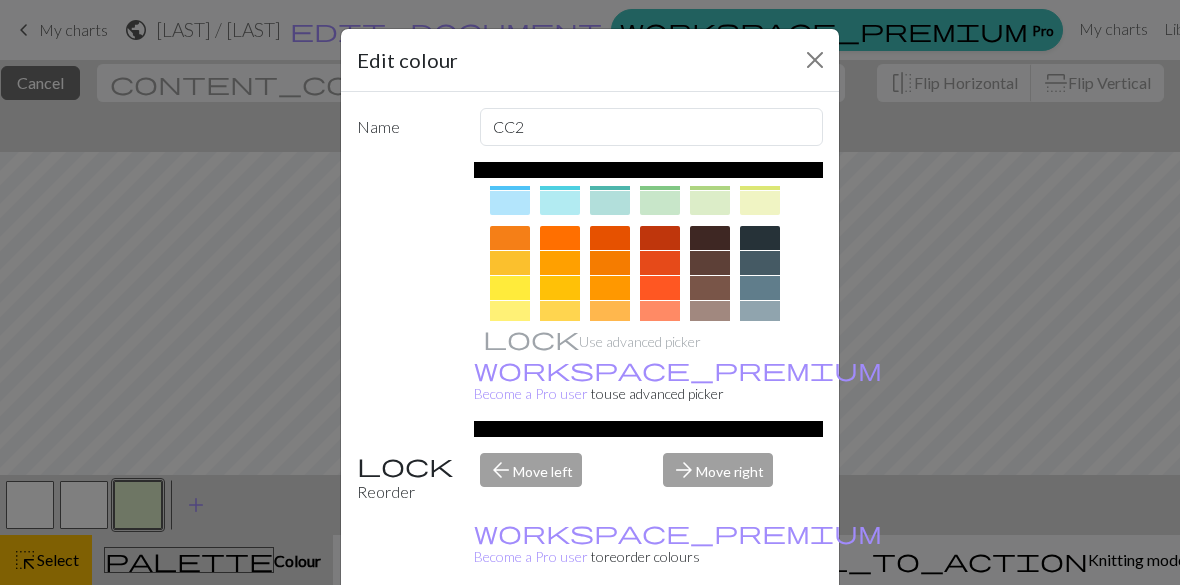 click at bounding box center (660, 238) 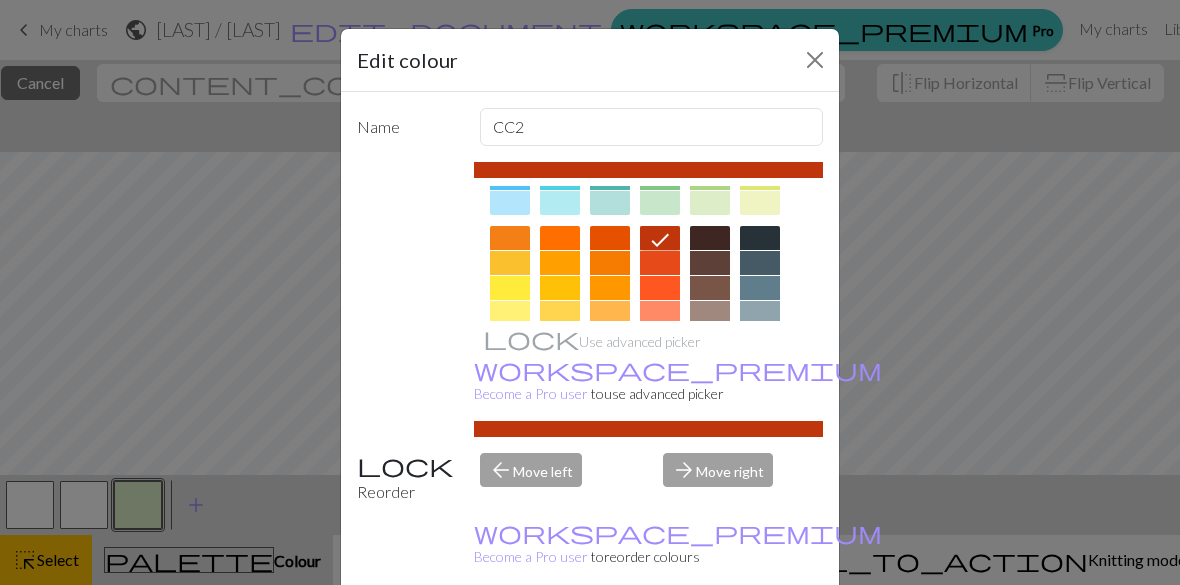 scroll, scrollTop: 239, scrollLeft: 0, axis: vertical 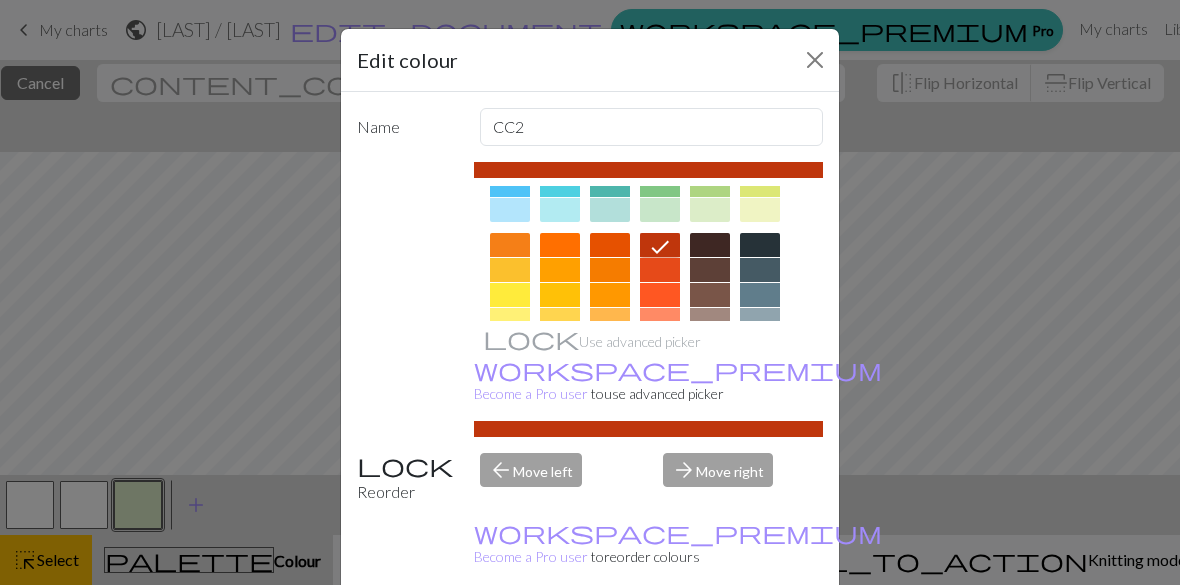click at bounding box center (660, 270) 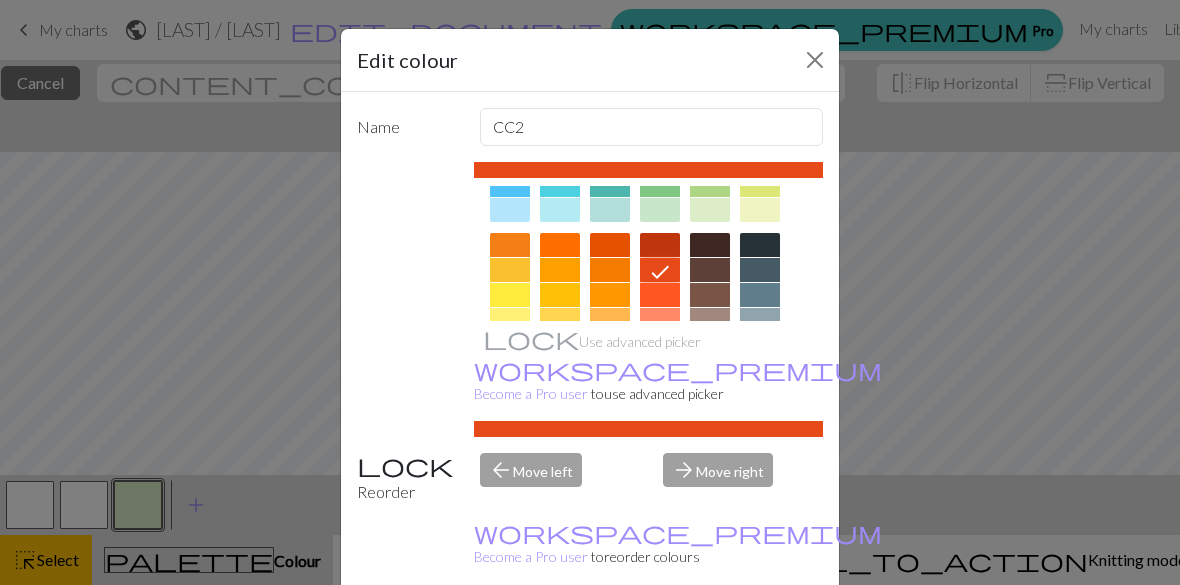 click at bounding box center [660, 245] 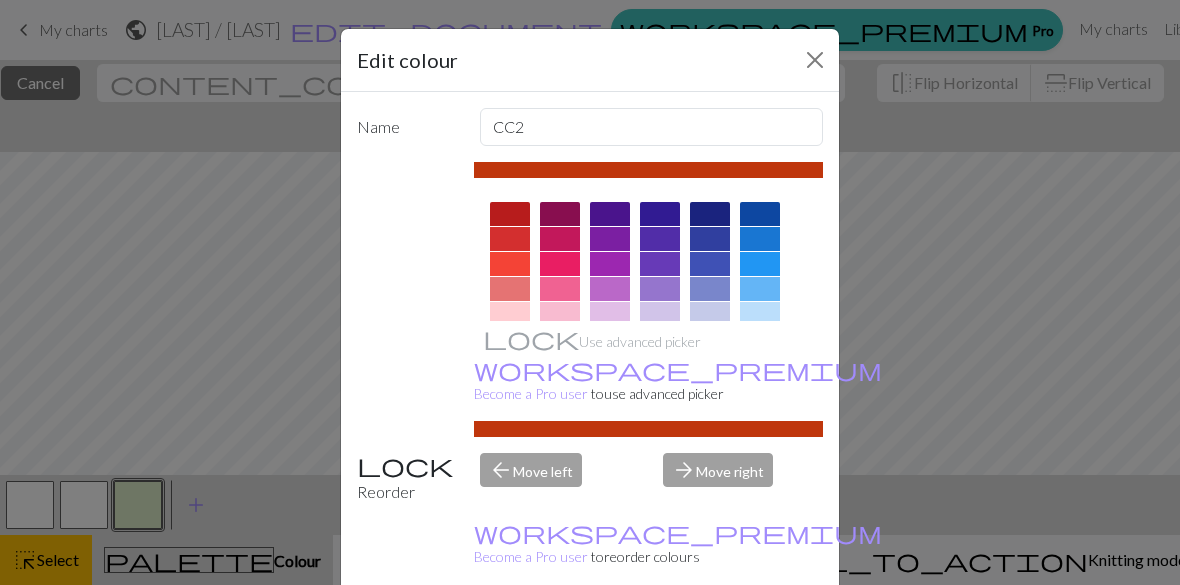 scroll, scrollTop: 0, scrollLeft: 0, axis: both 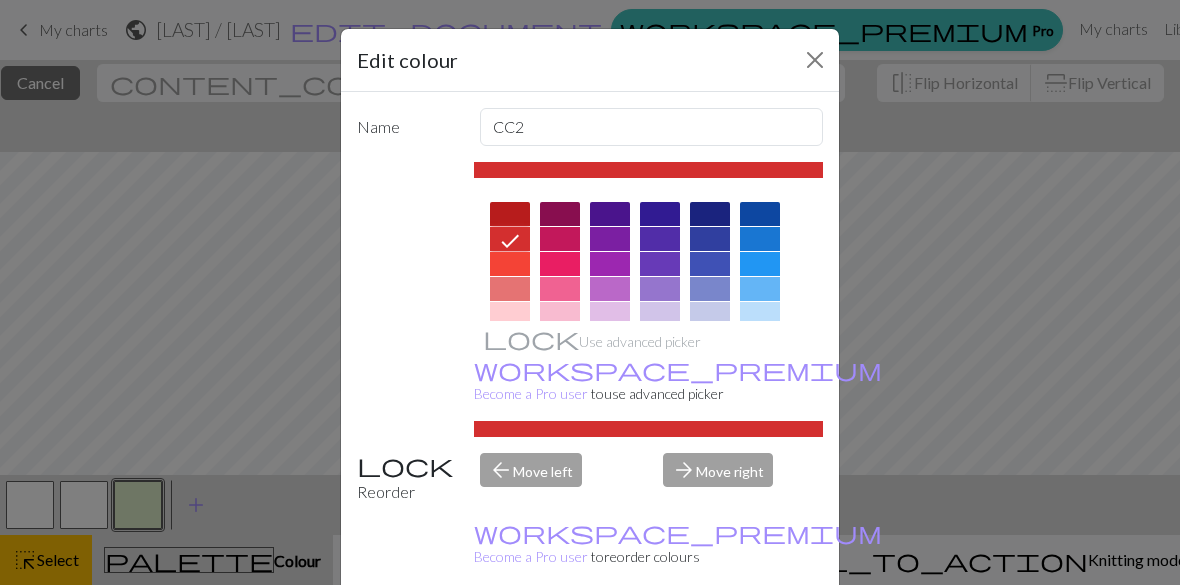 click at bounding box center (510, 264) 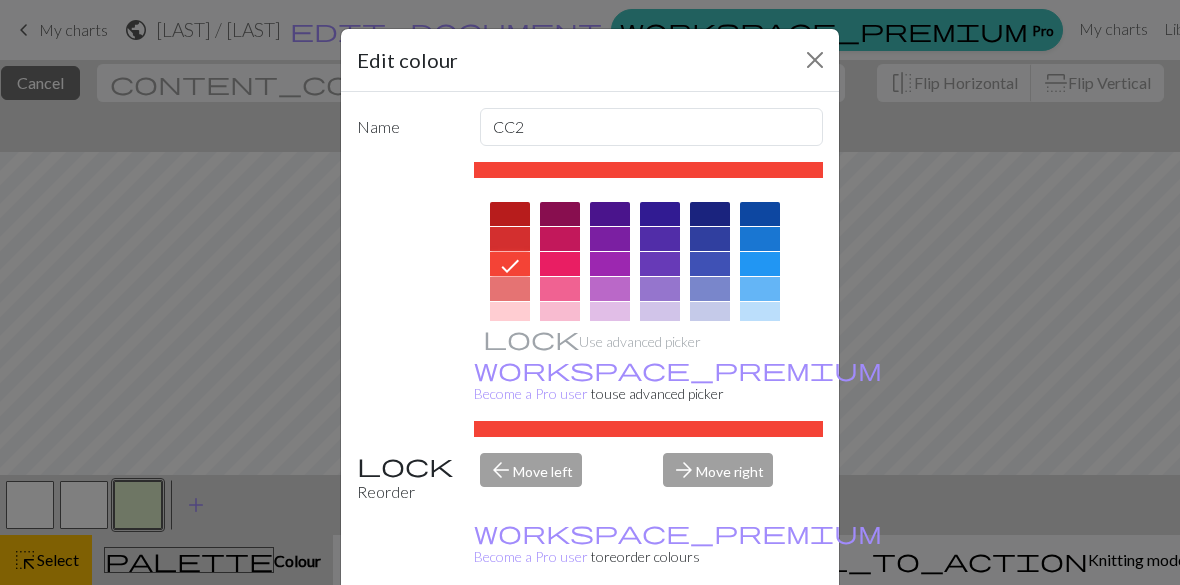 click at bounding box center (510, 214) 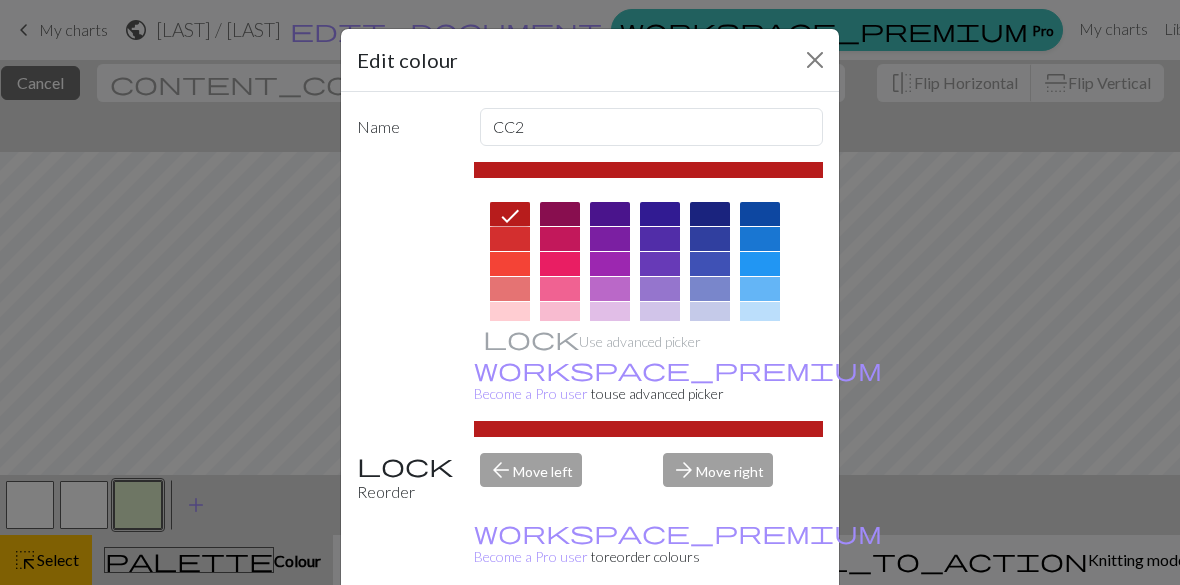 click at bounding box center [510, 239] 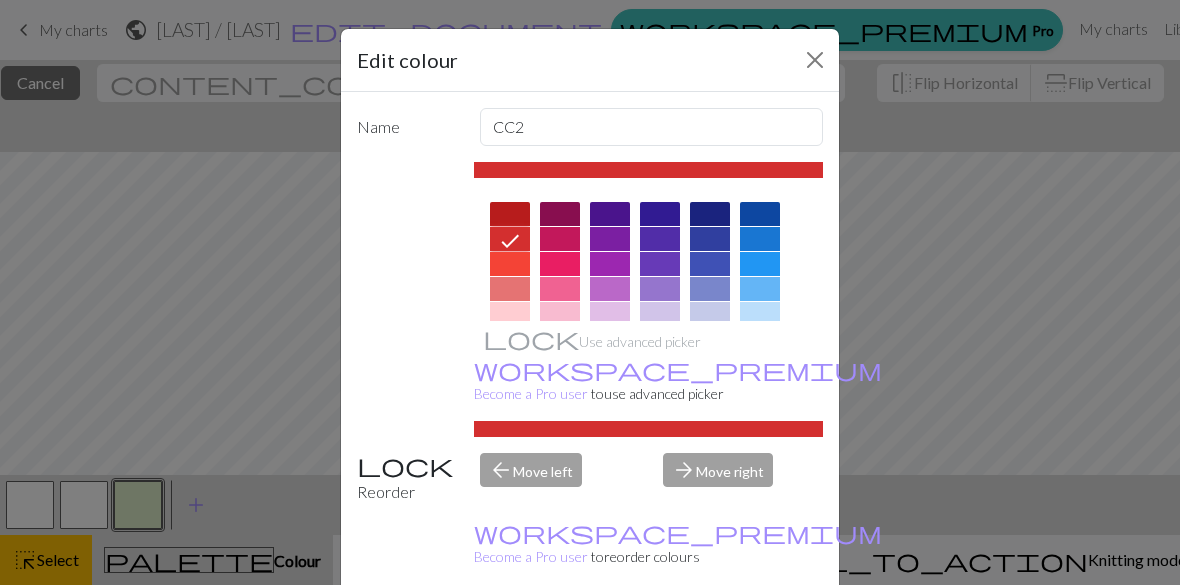 click at bounding box center [510, 214] 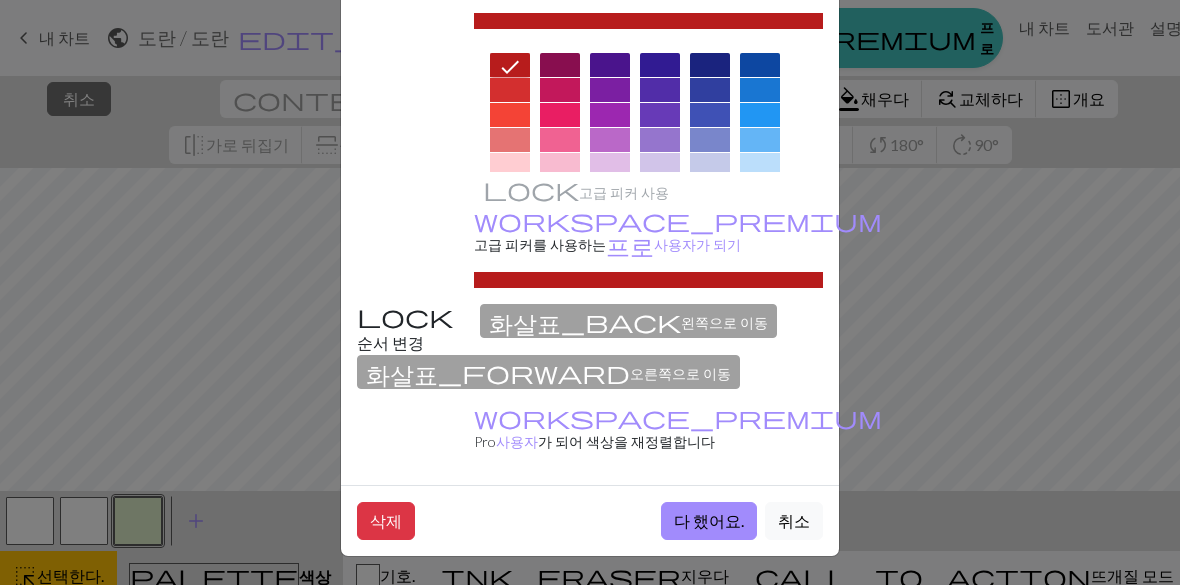 scroll, scrollTop: 148, scrollLeft: 0, axis: vertical 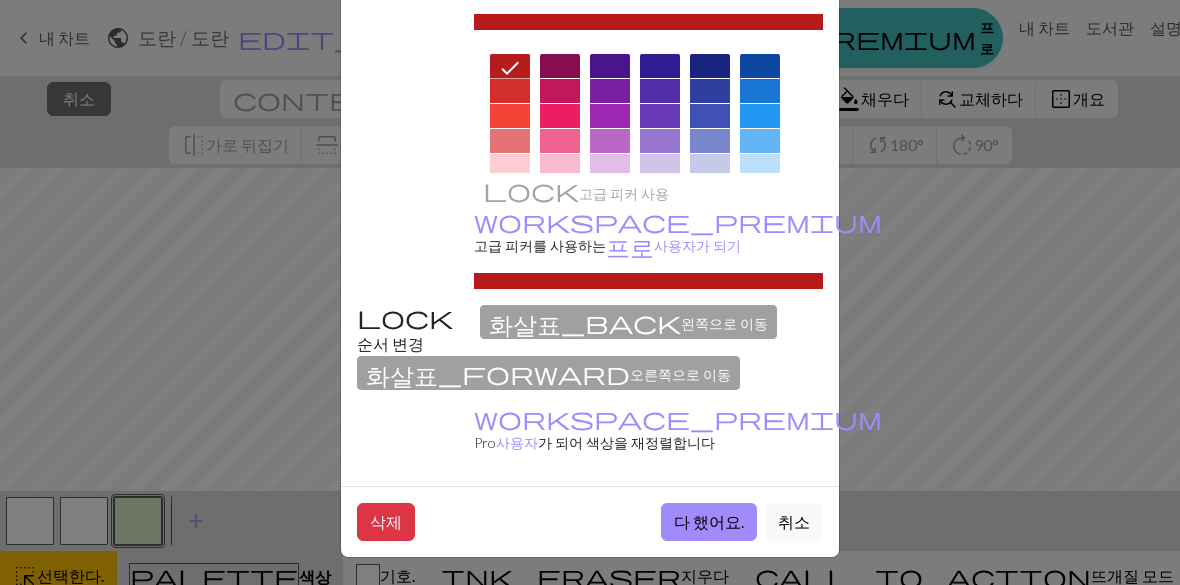 click on "다 했어요." at bounding box center [709, 521] 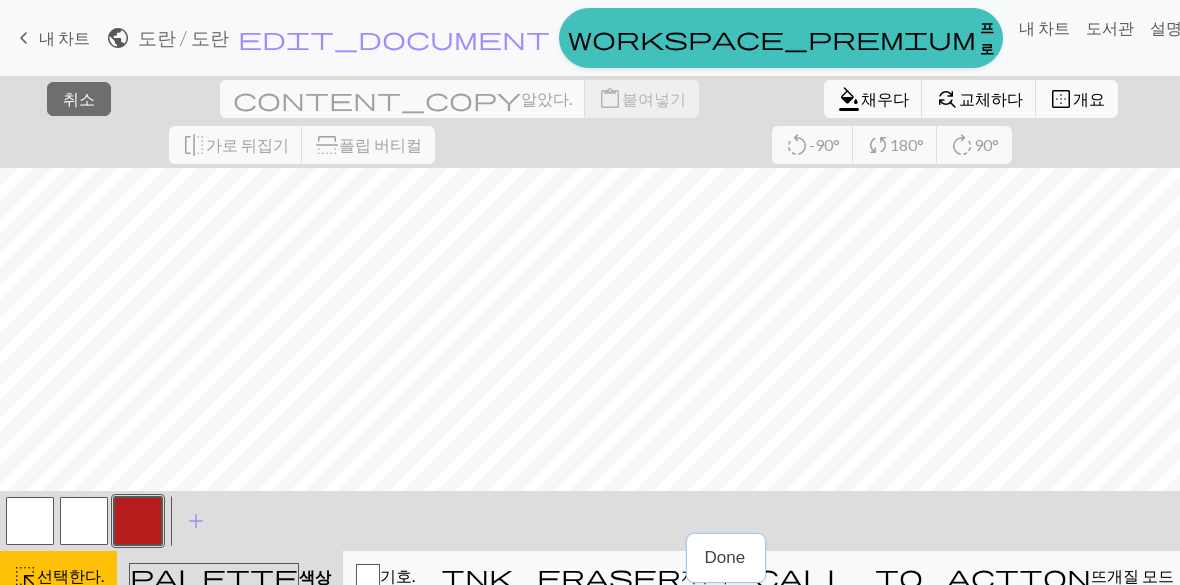 click on "채우다" at bounding box center [885, 98] 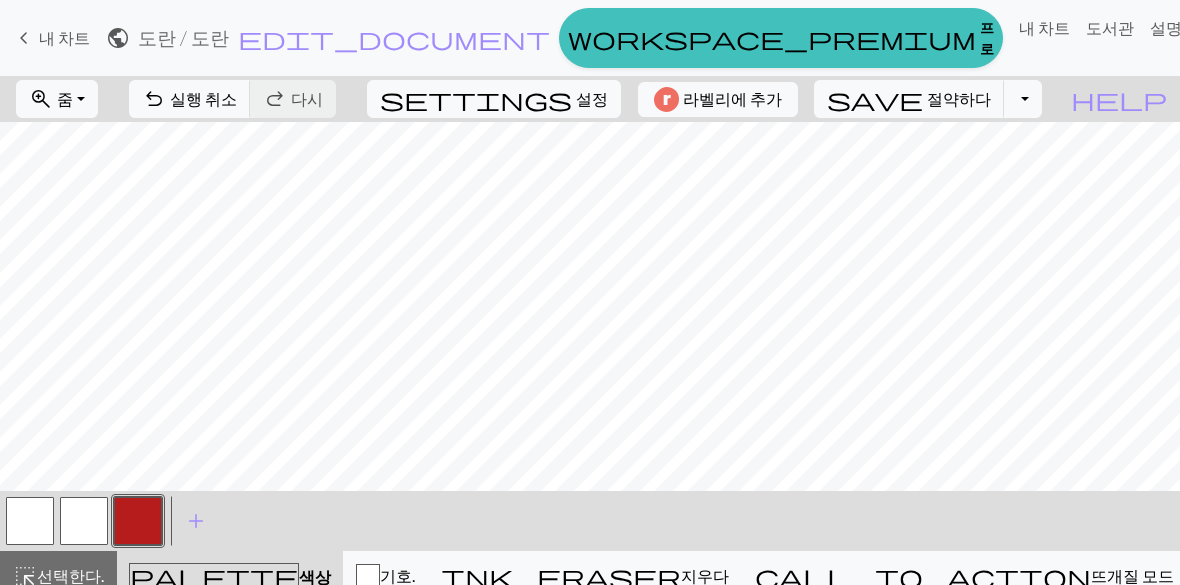 click at bounding box center [84, 521] 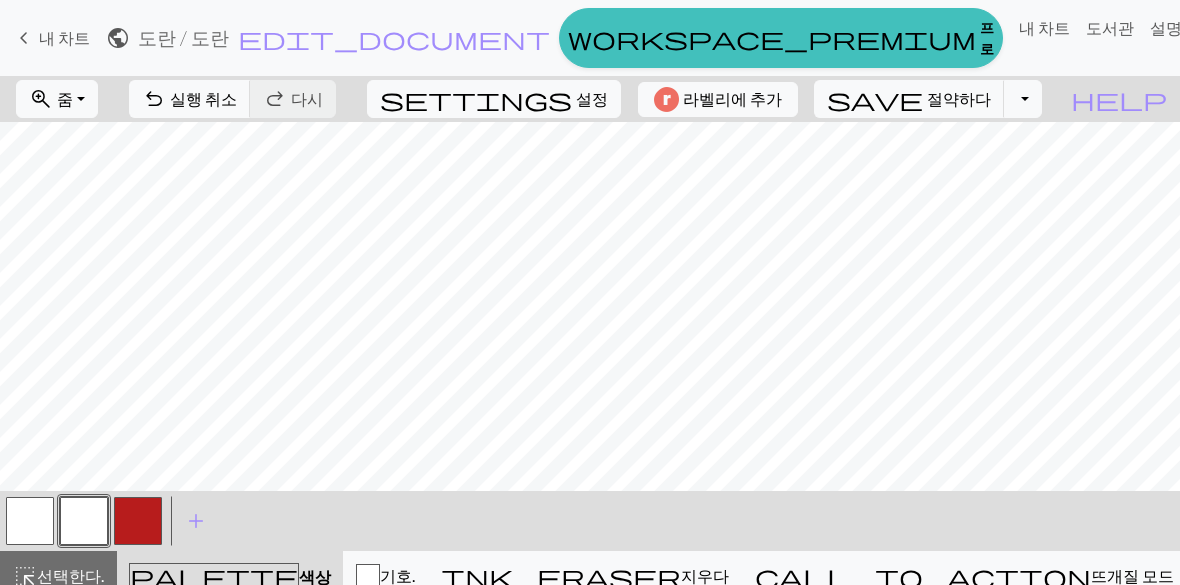click on "선택한다." at bounding box center [70, 575] 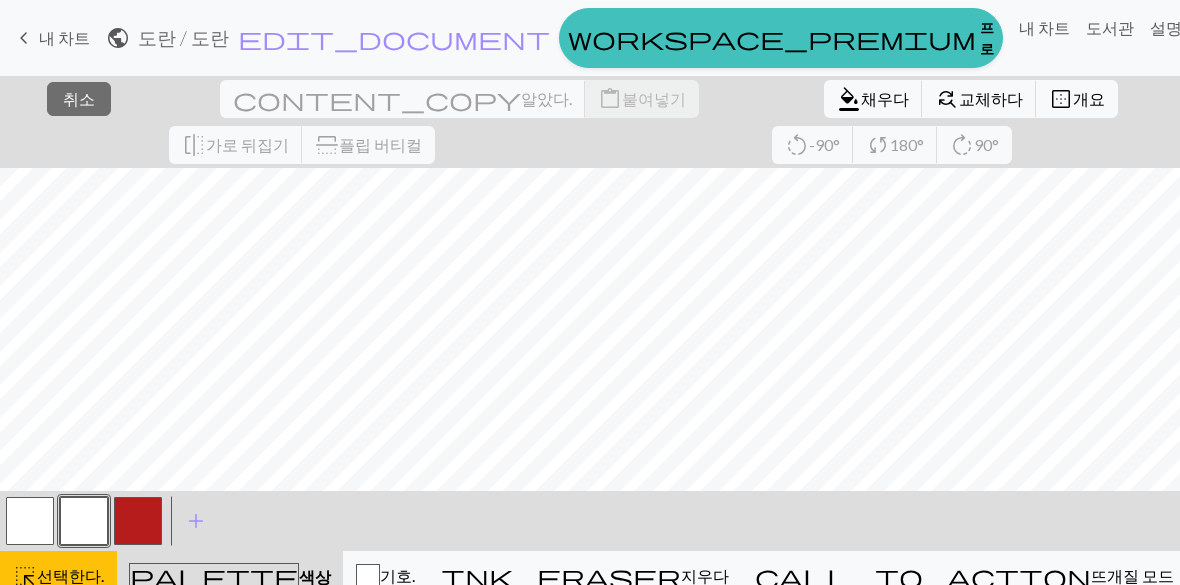 click on "개요" at bounding box center (1089, 98) 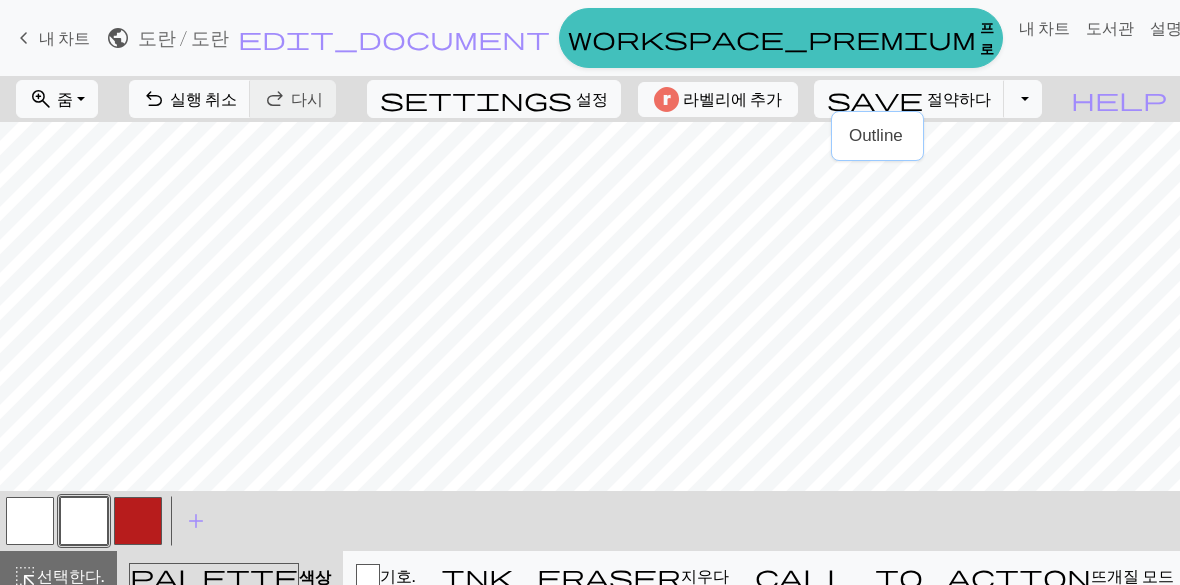 click at bounding box center (138, 521) 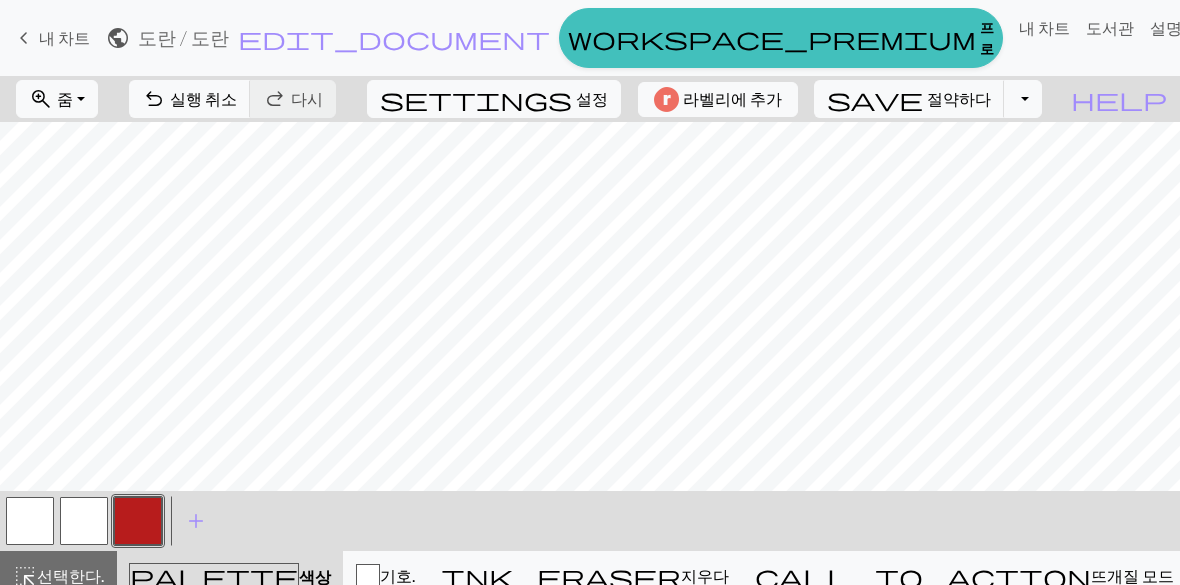 click at bounding box center (84, 521) 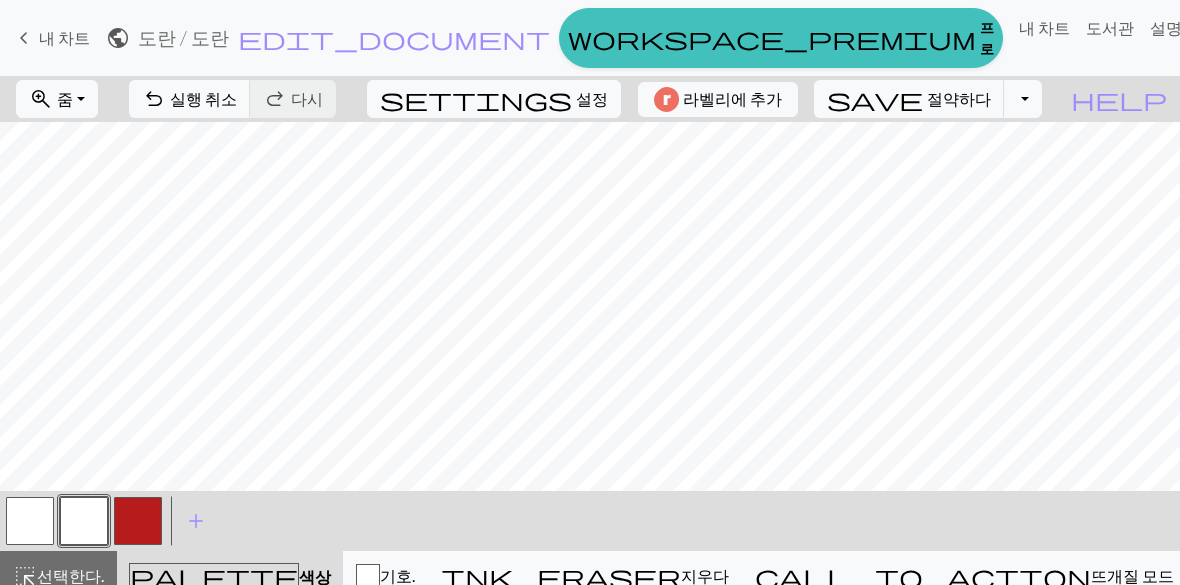 click at bounding box center (138, 521) 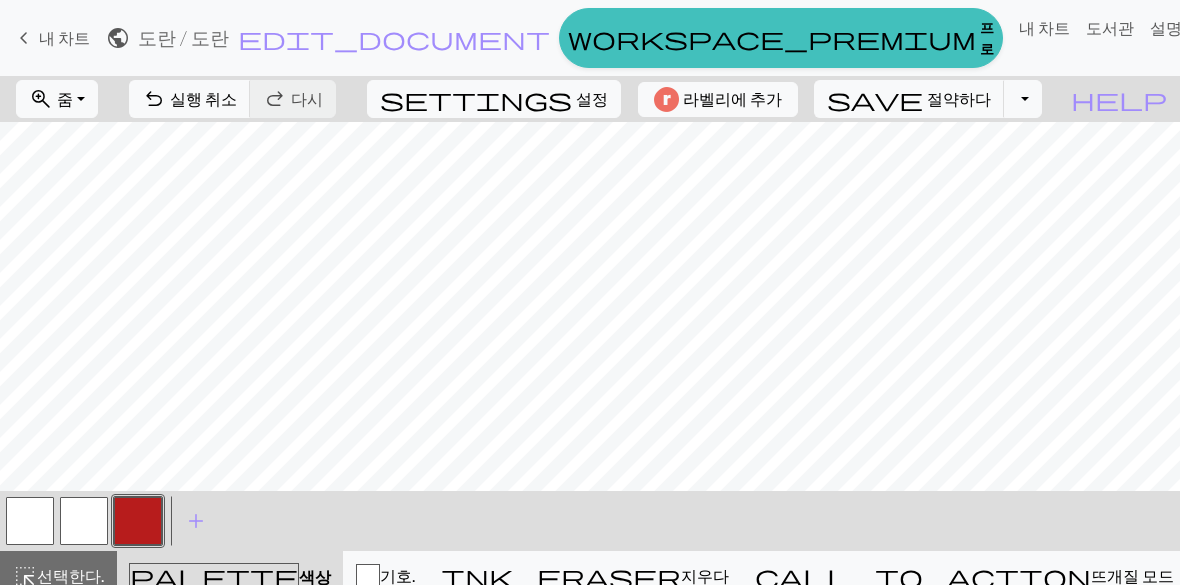 click at bounding box center [84, 521] 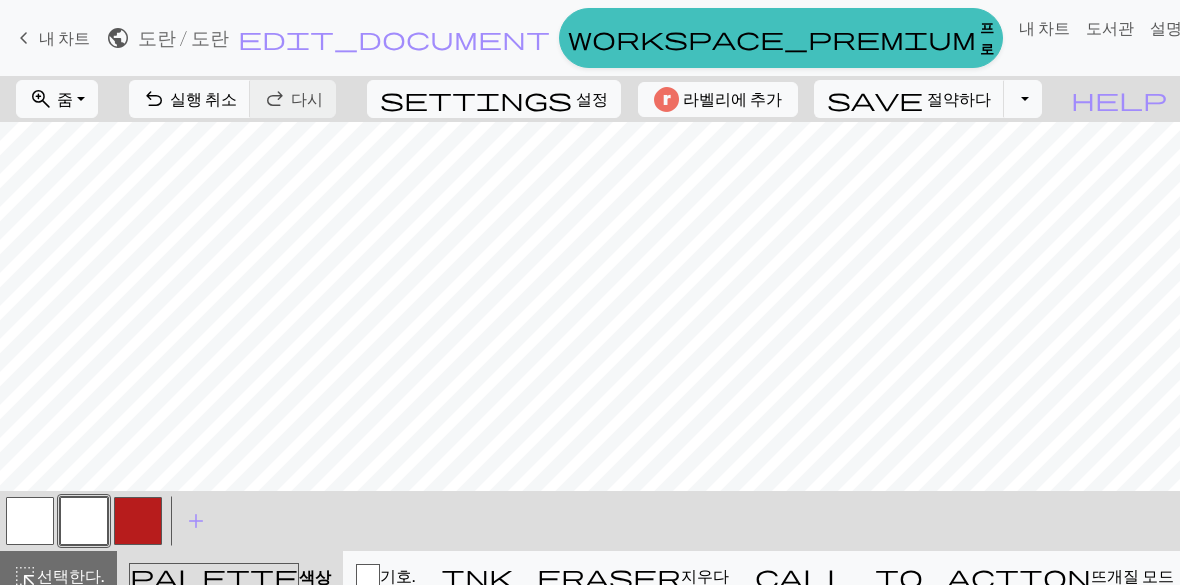 click at bounding box center (138, 521) 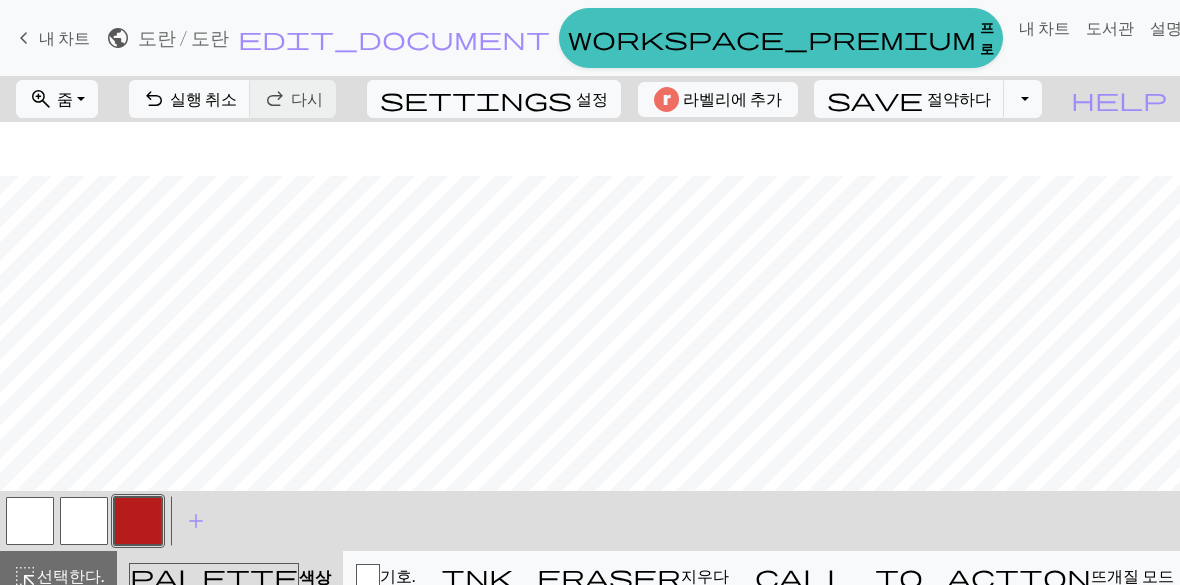 scroll, scrollTop: 161, scrollLeft: 0, axis: vertical 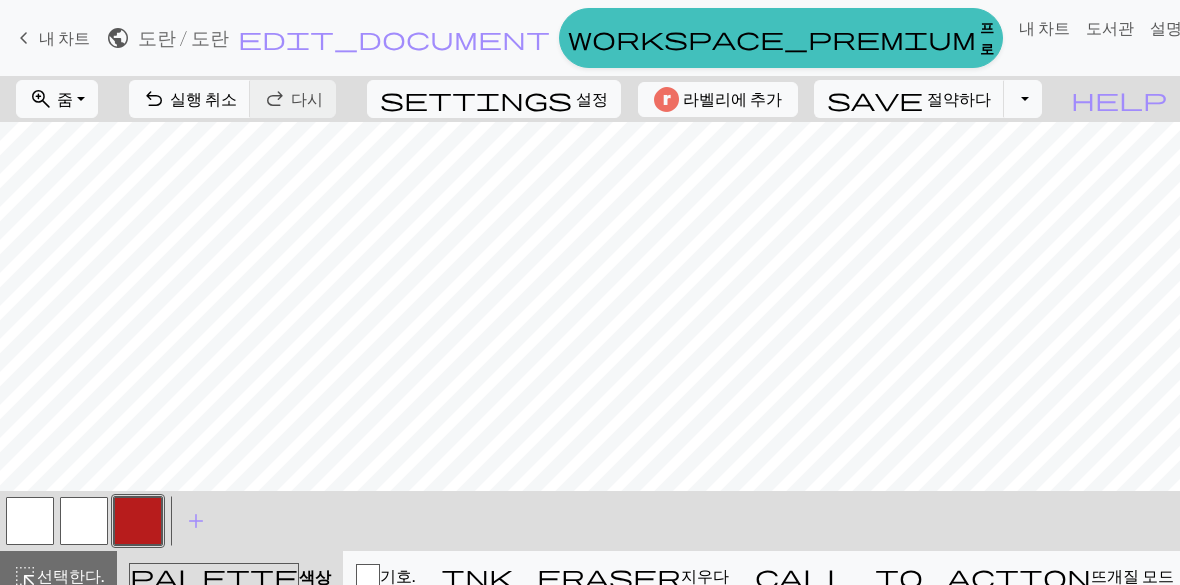 click at bounding box center (84, 521) 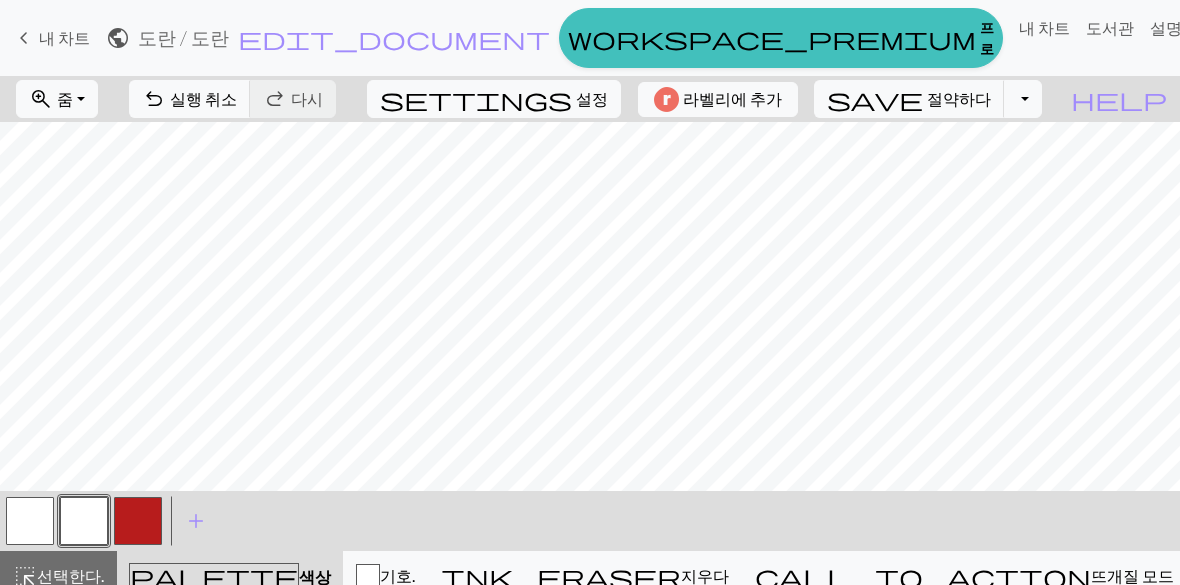 click at bounding box center [138, 521] 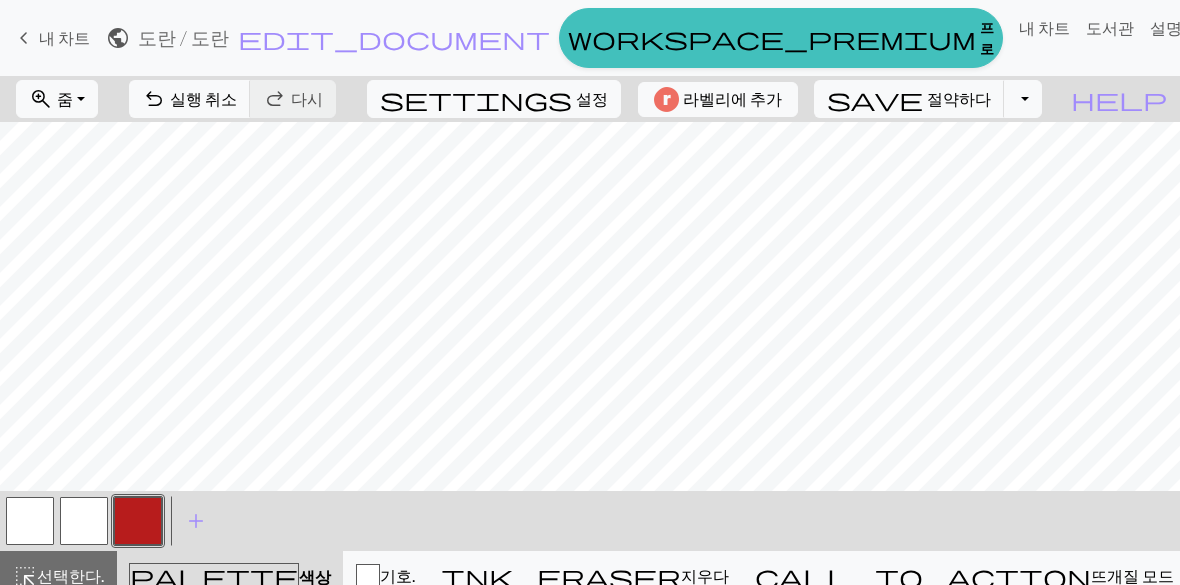 scroll, scrollTop: 105, scrollLeft: 0, axis: vertical 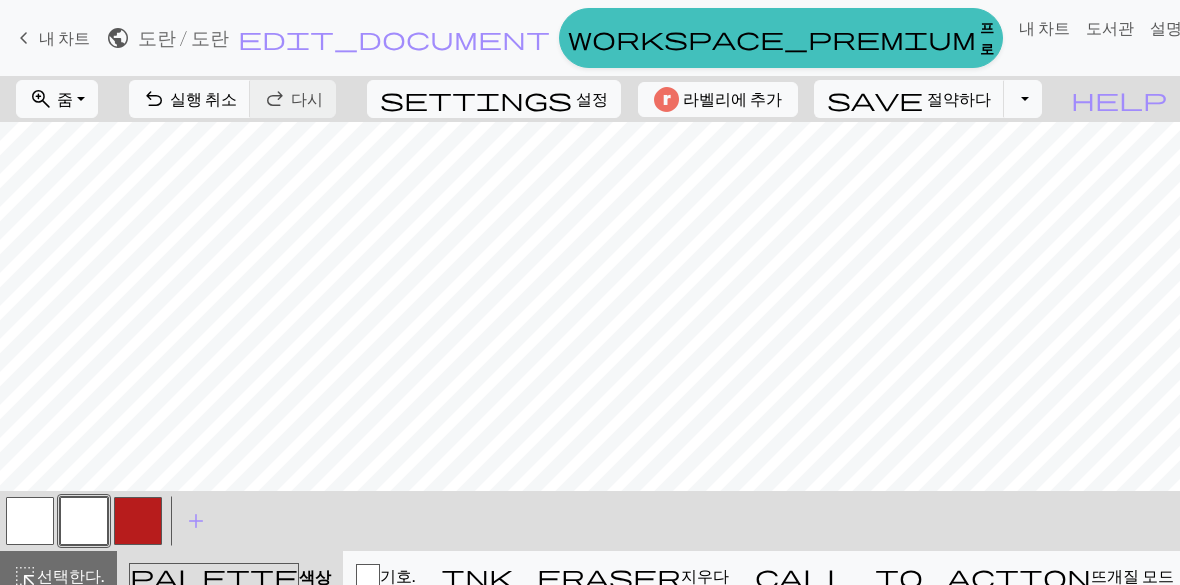 click at bounding box center (138, 521) 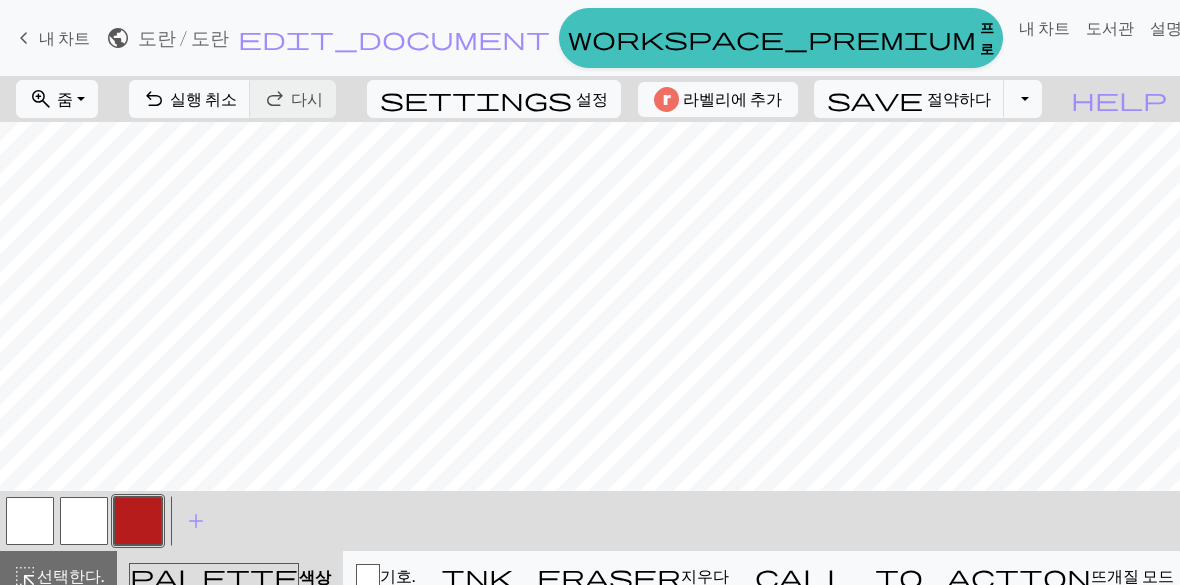 click at bounding box center (84, 521) 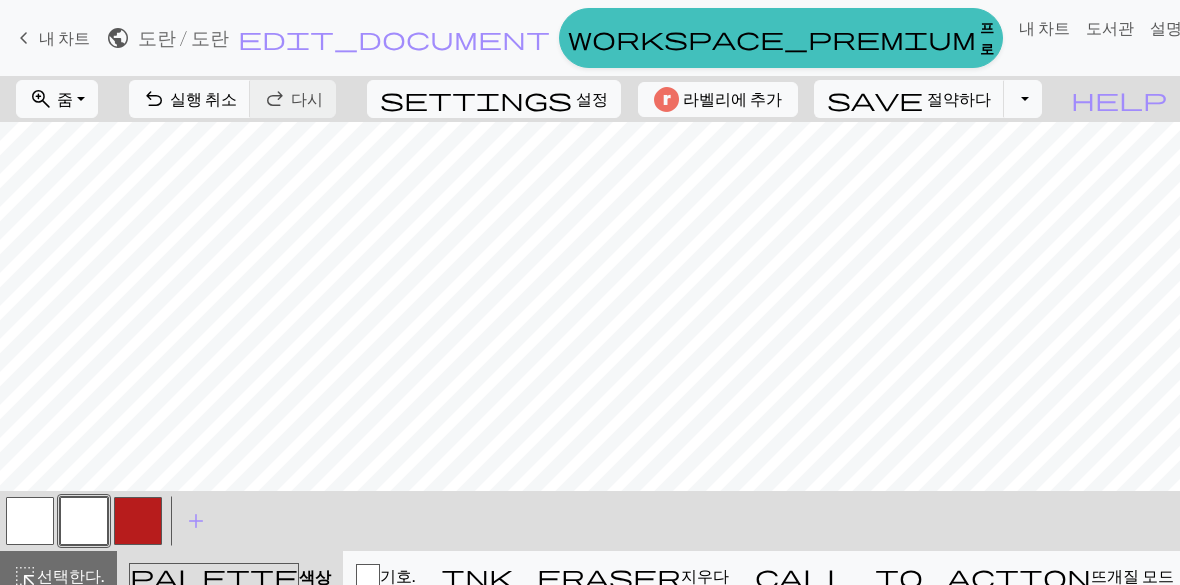 click at bounding box center [138, 521] 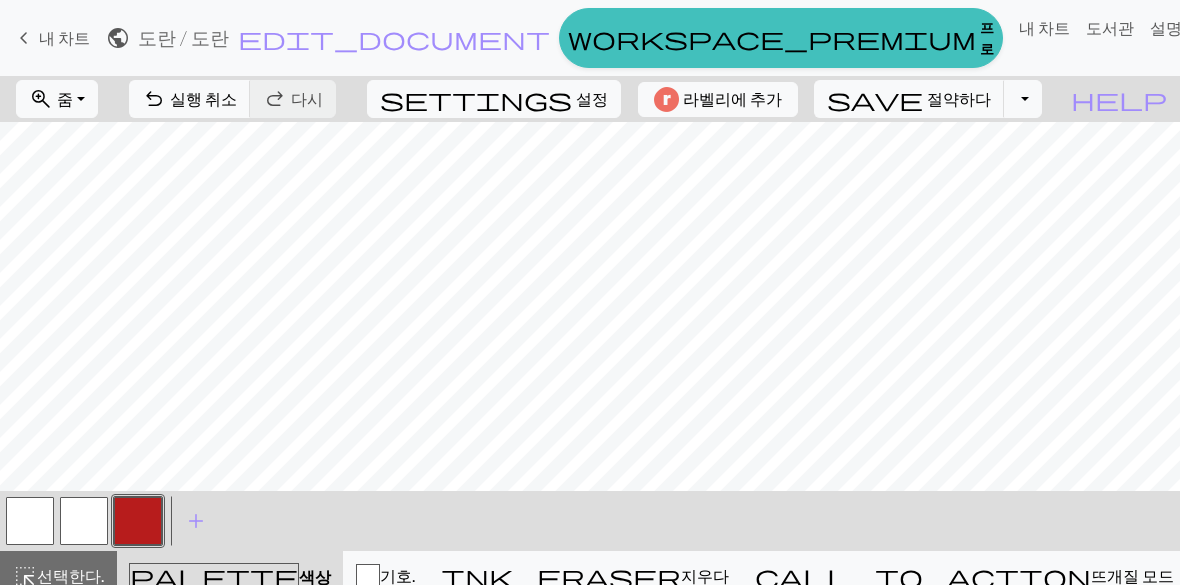 click at bounding box center (84, 521) 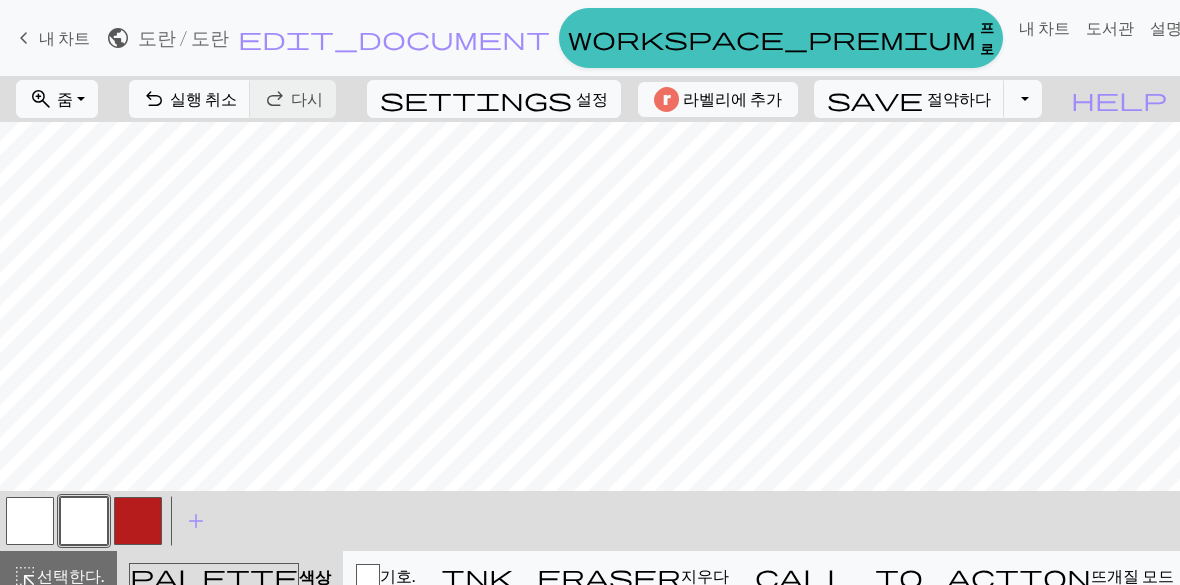 click at bounding box center (138, 521) 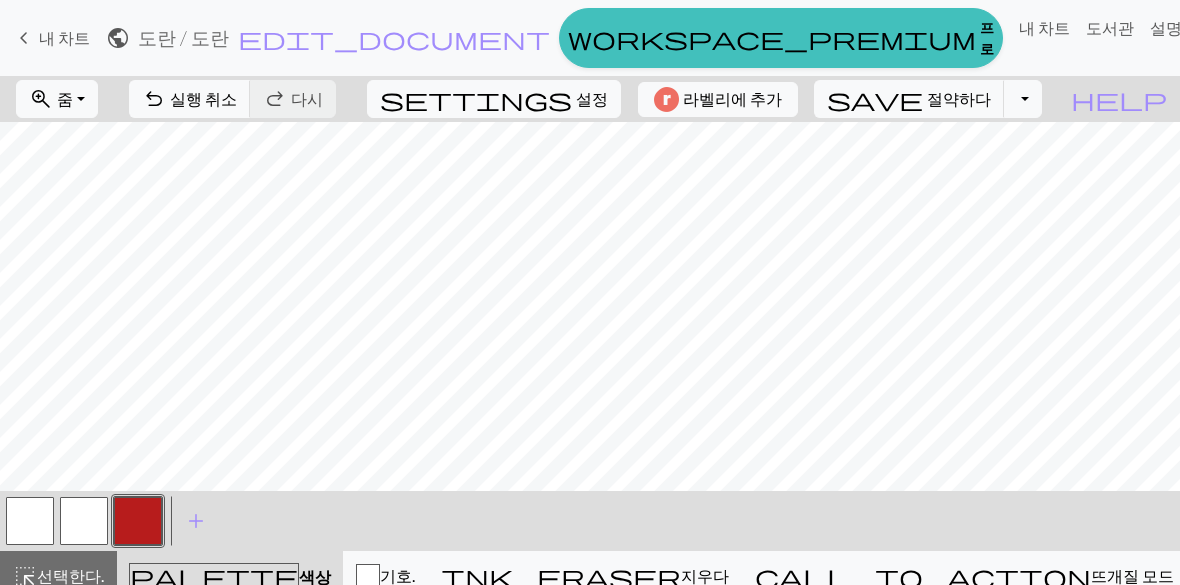 click at bounding box center [84, 521] 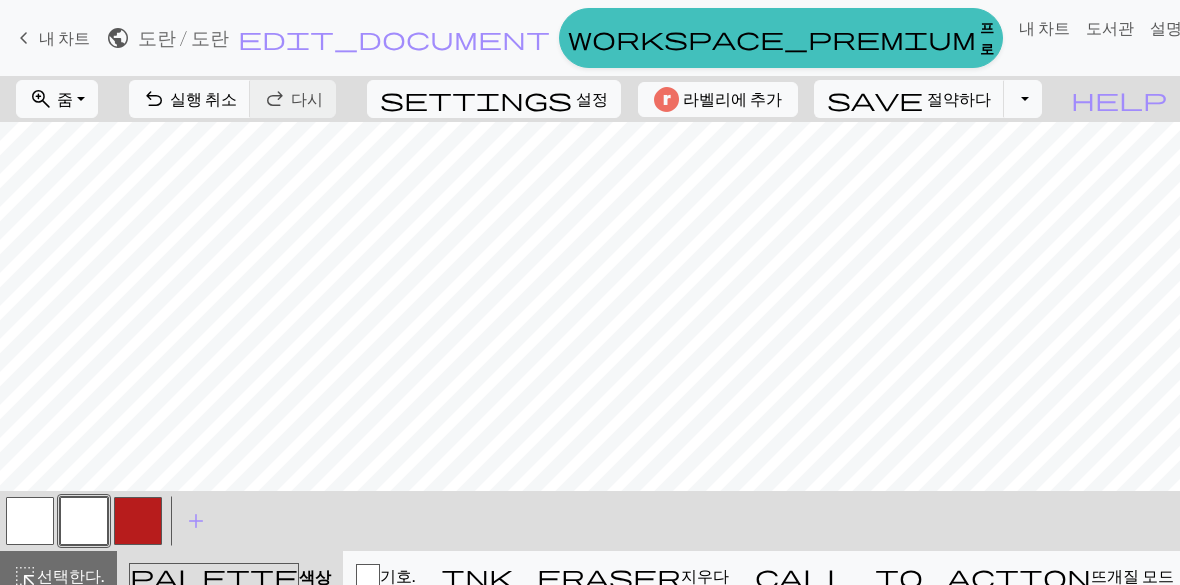 click at bounding box center (138, 521) 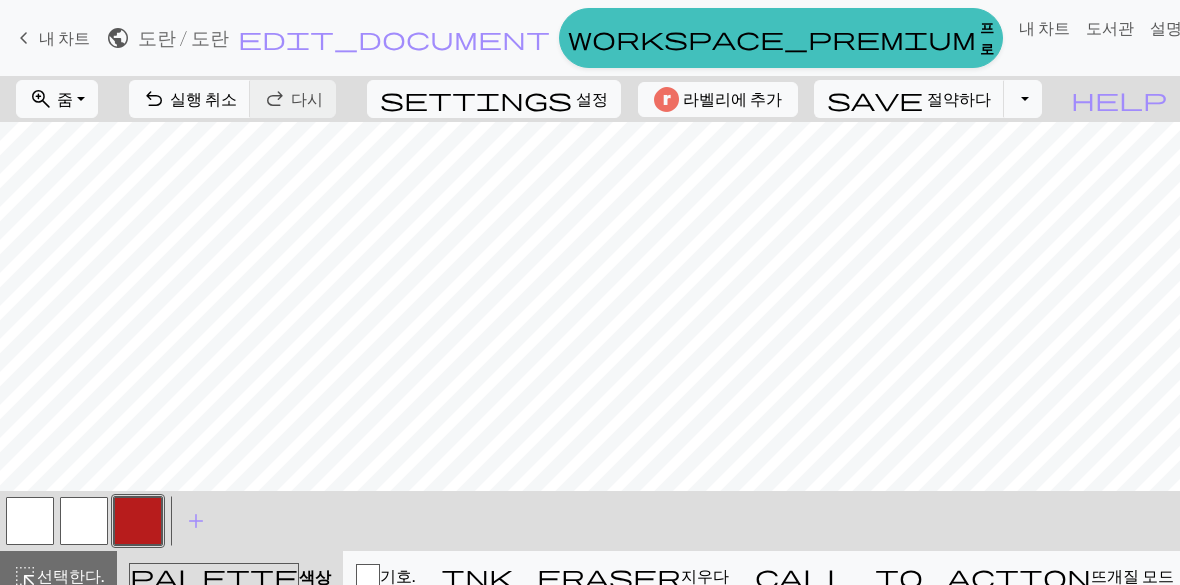 click at bounding box center [84, 521] 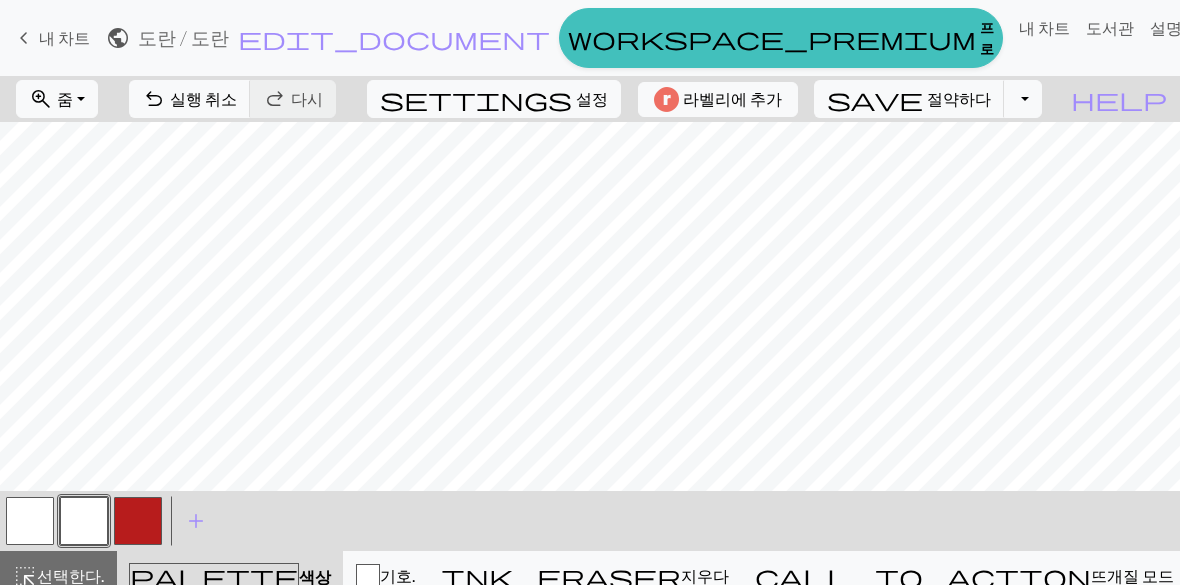 click at bounding box center [138, 521] 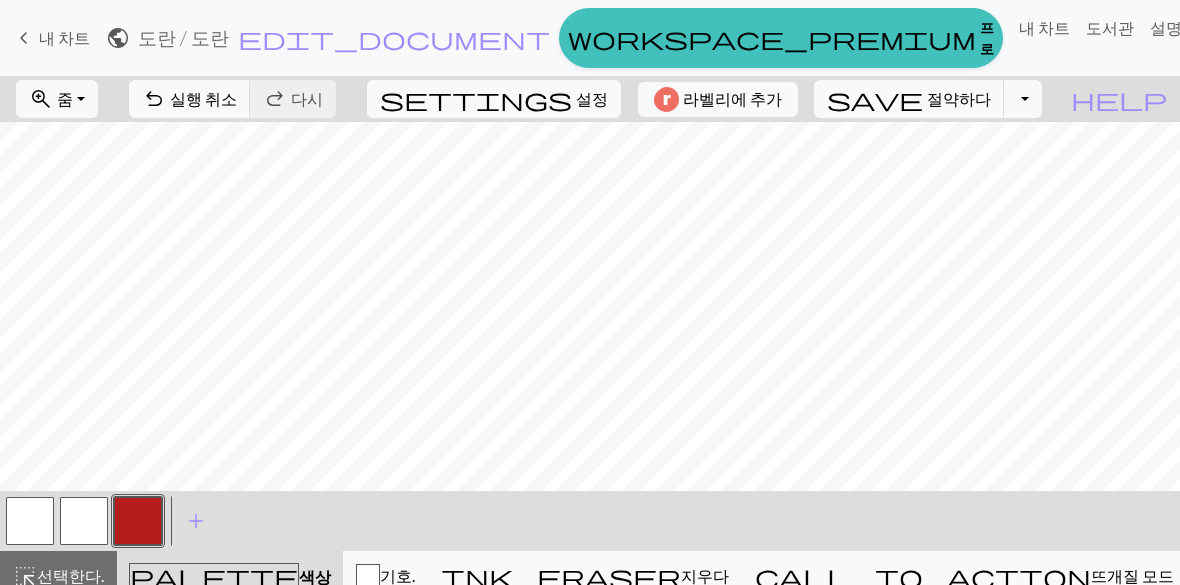 click at bounding box center (84, 521) 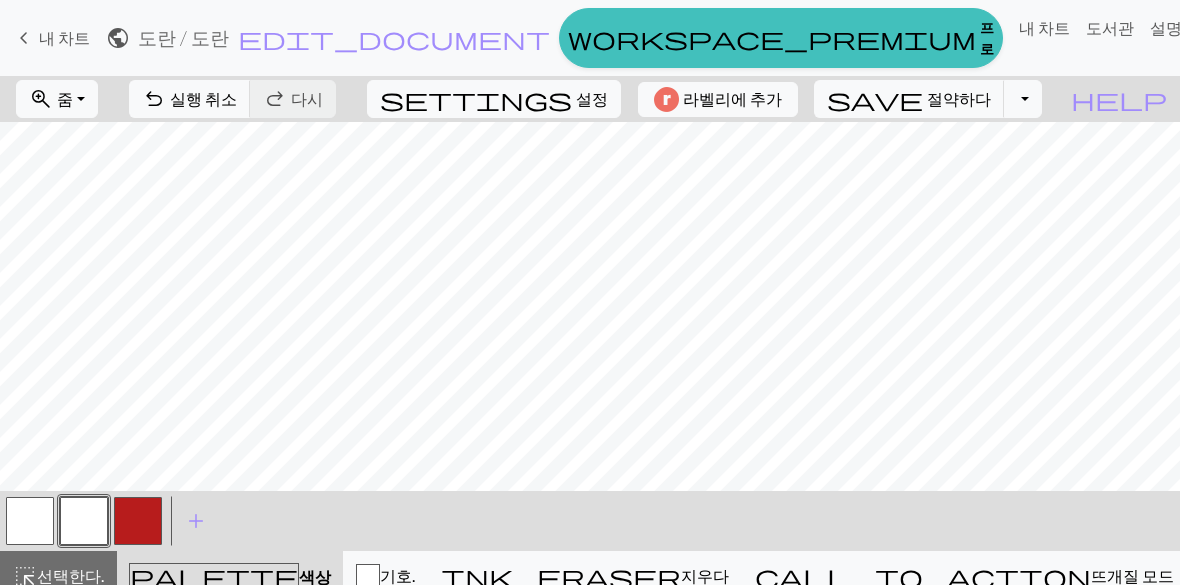 click at bounding box center [138, 521] 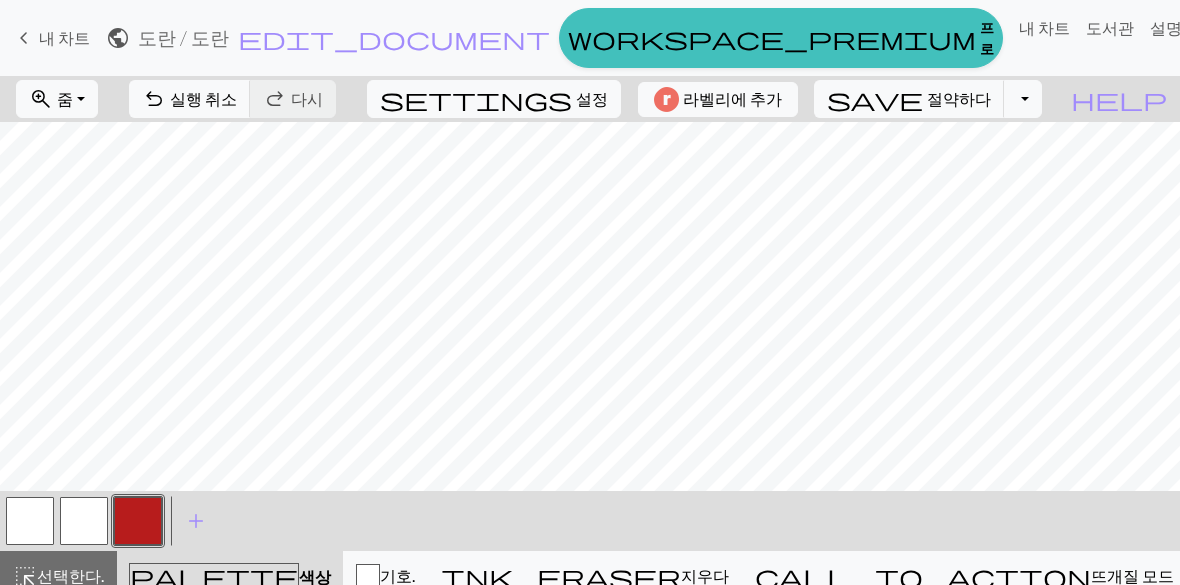 click at bounding box center [84, 521] 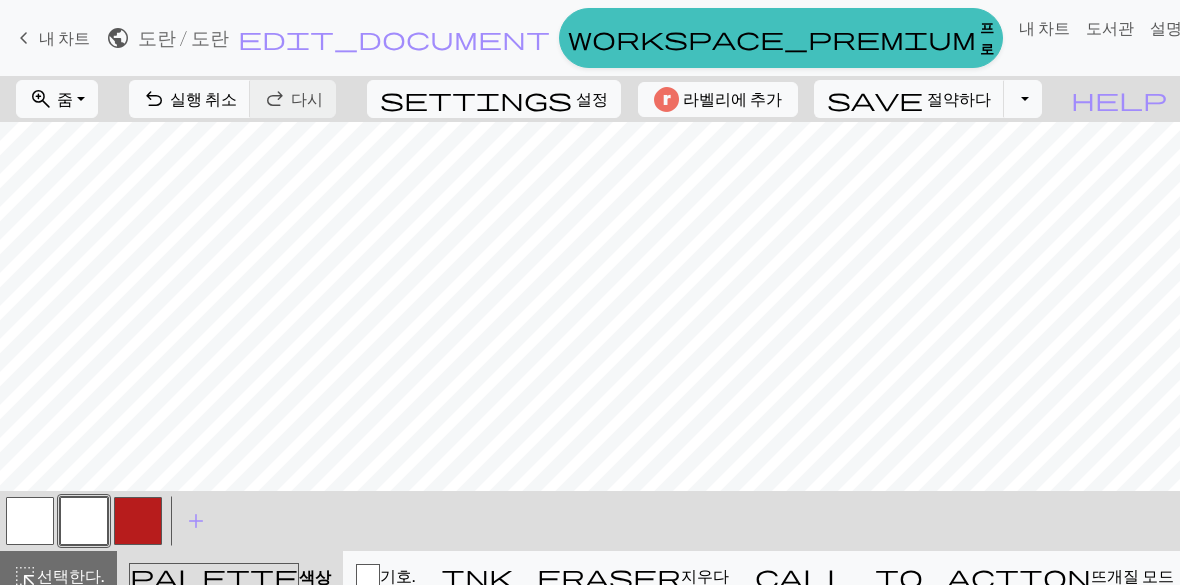 click at bounding box center (84, 521) 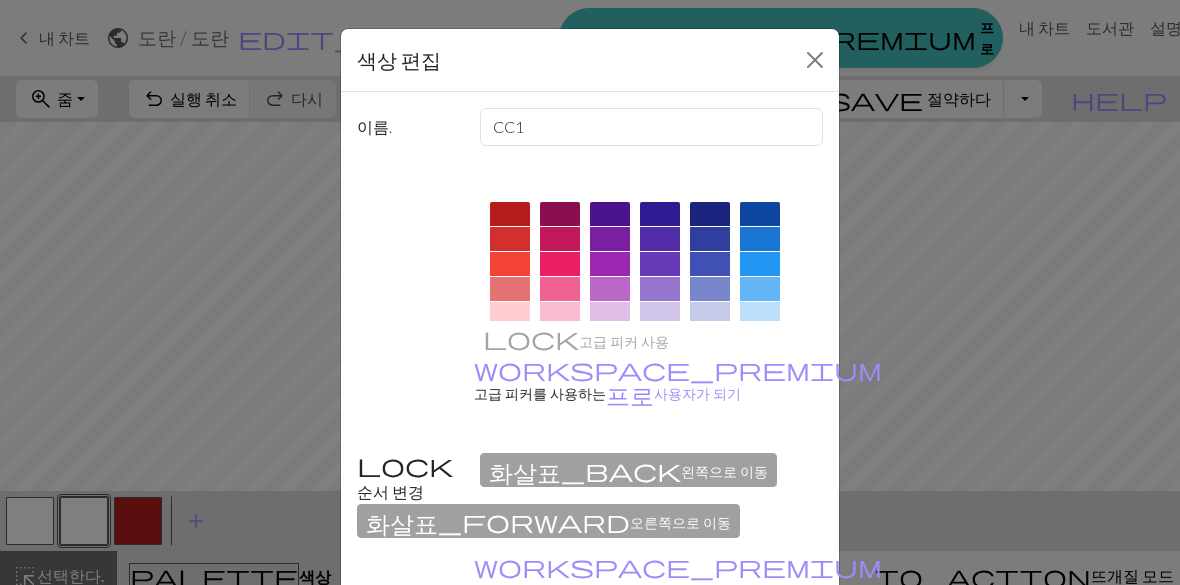 click at bounding box center (815, 60) 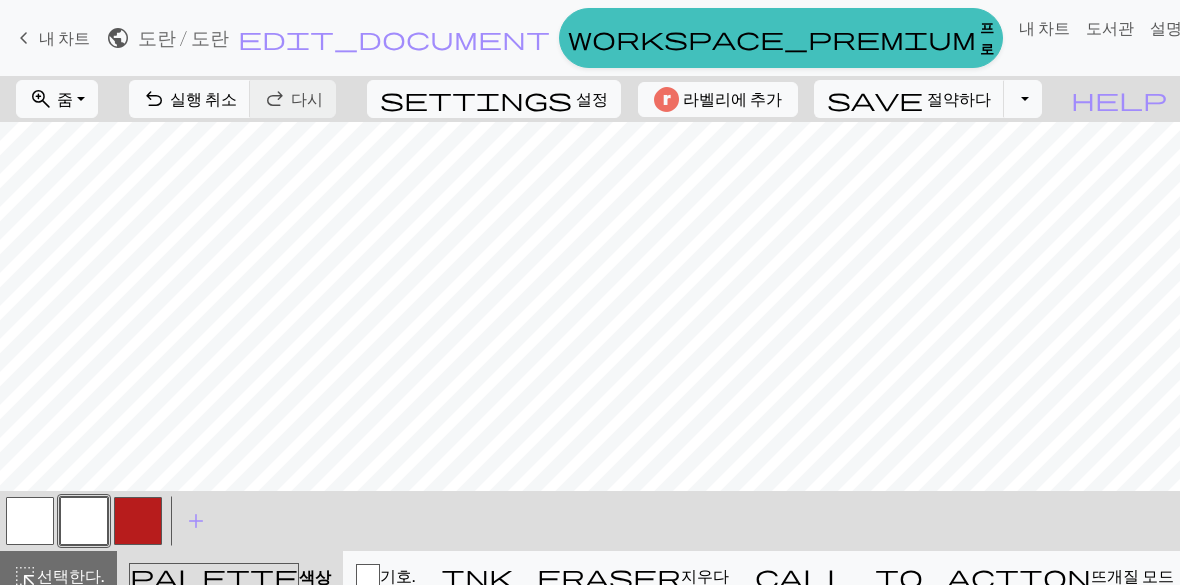 click at bounding box center (138, 521) 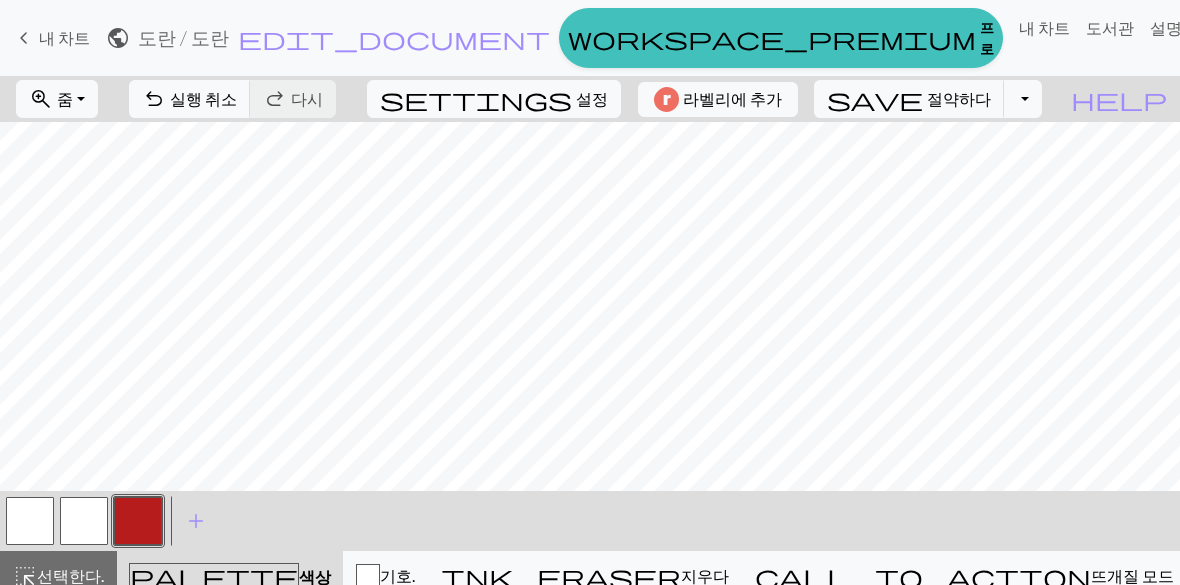 click at bounding box center (84, 521) 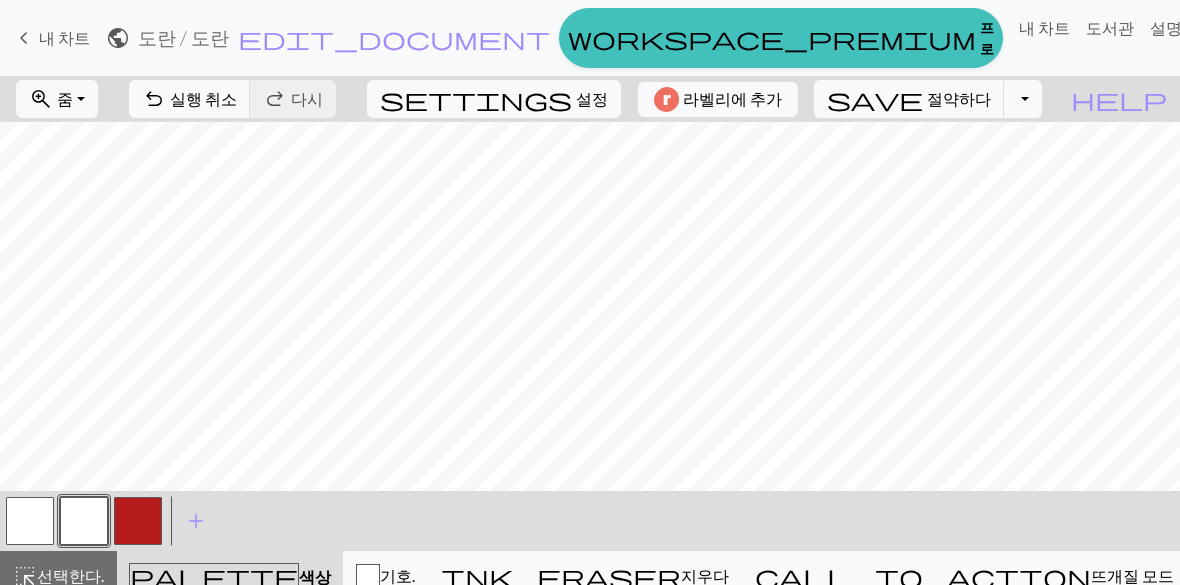 click at bounding box center [138, 521] 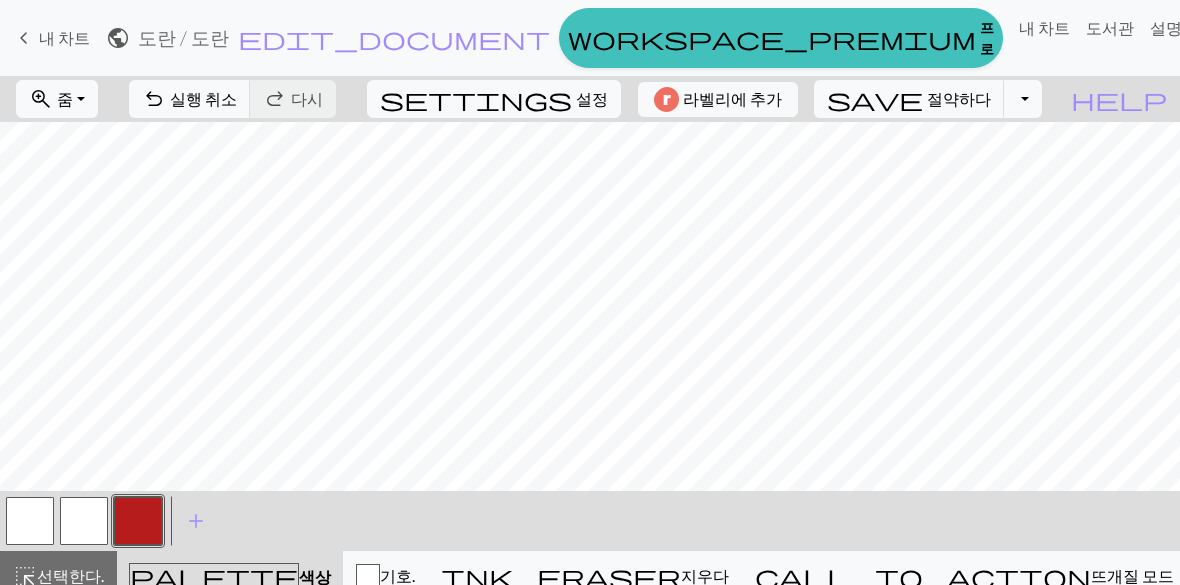 click at bounding box center (84, 521) 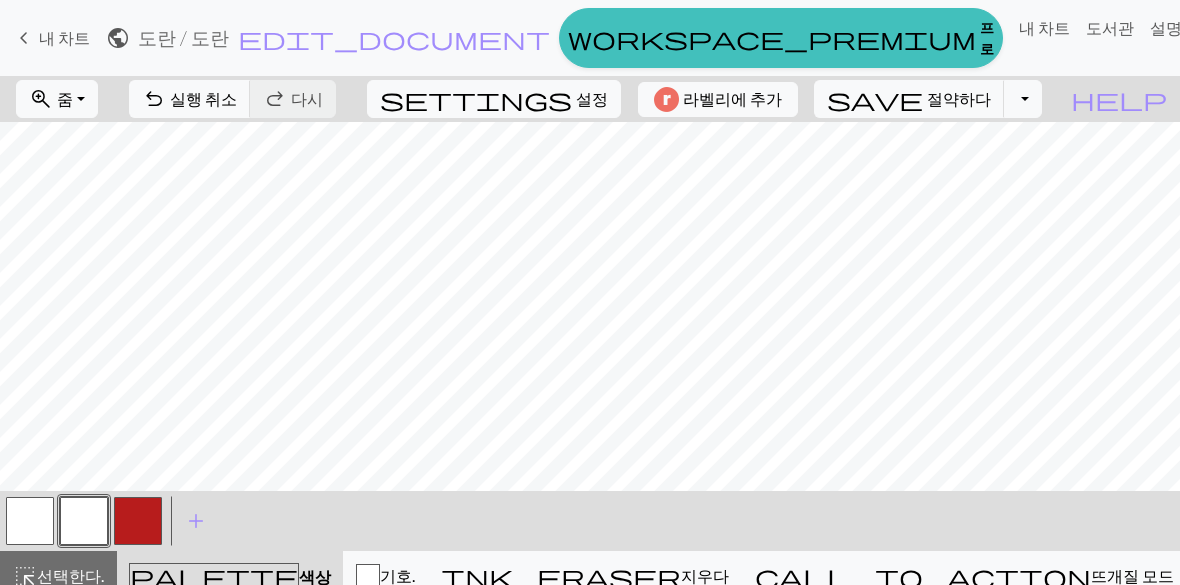 click at bounding box center [138, 521] 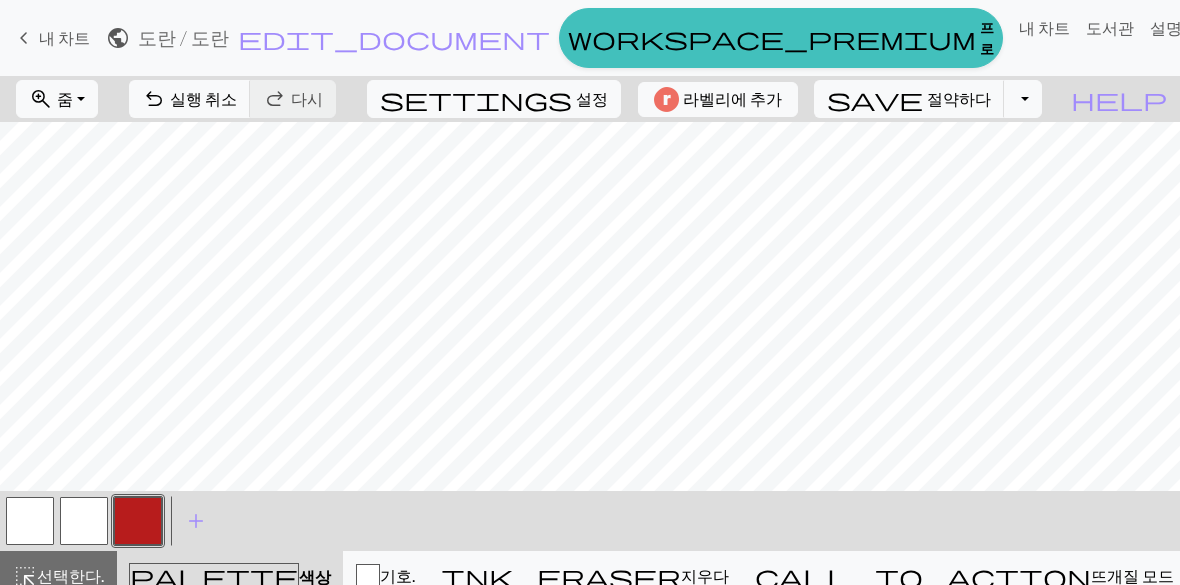 click at bounding box center (84, 521) 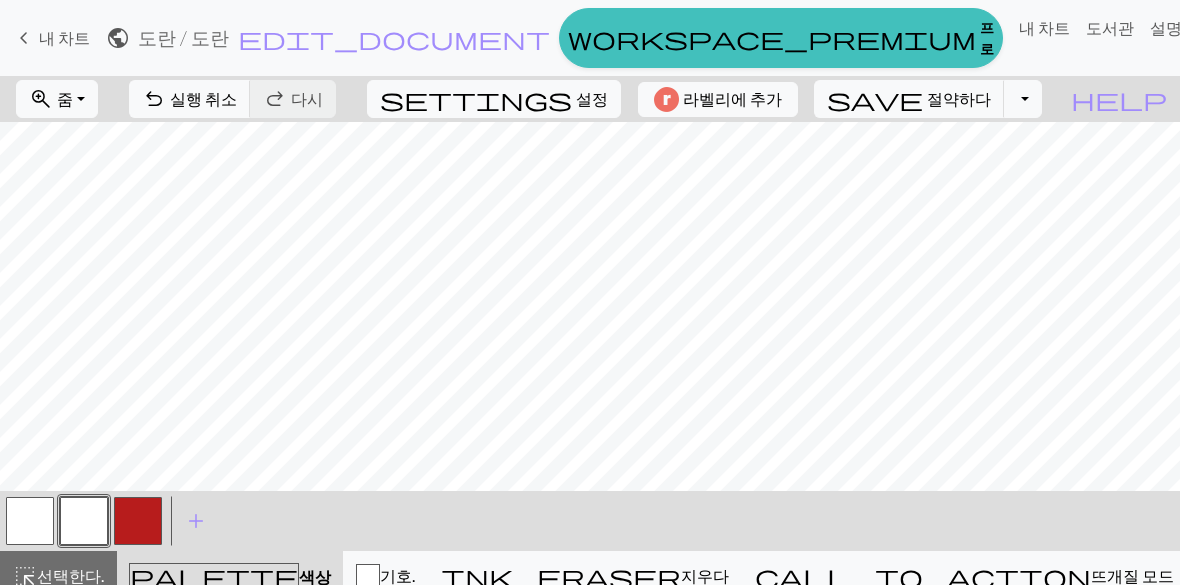 click at bounding box center (138, 521) 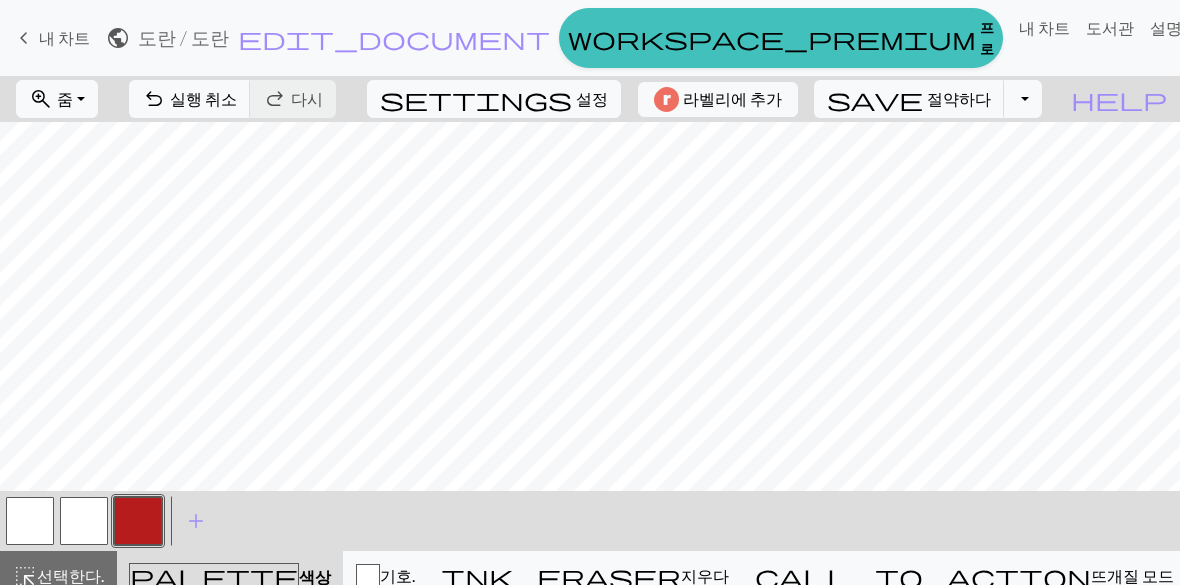 click at bounding box center (84, 521) 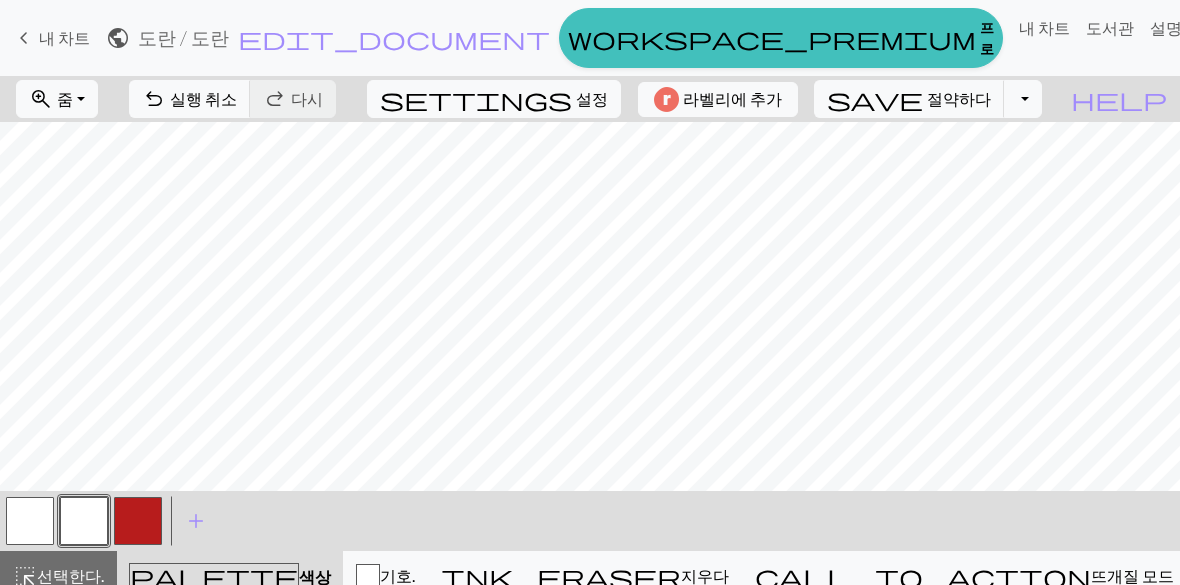 click at bounding box center (138, 521) 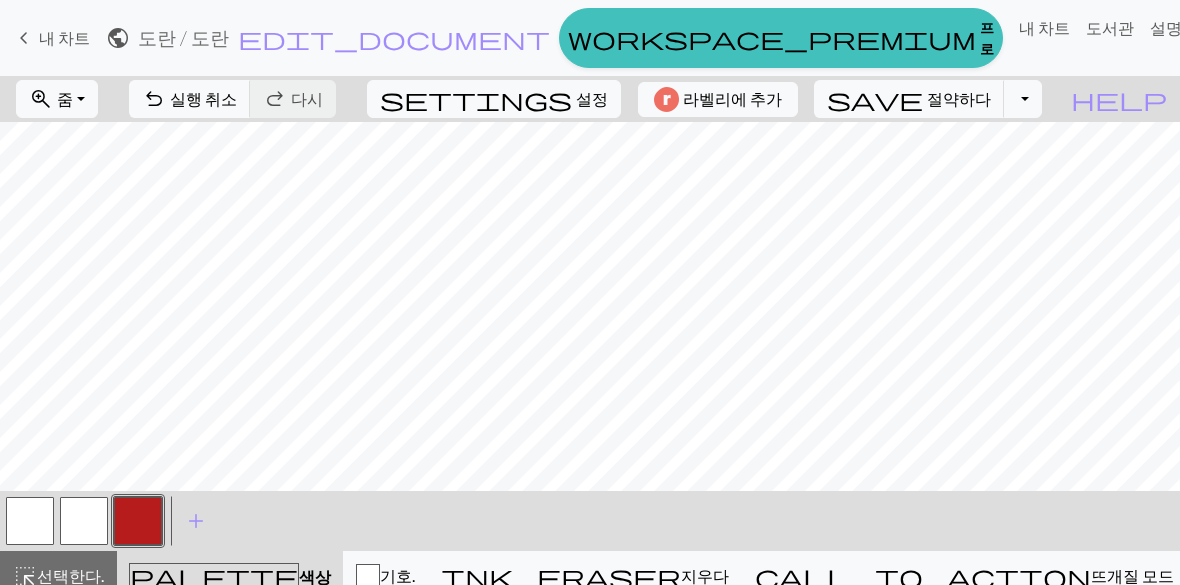 click at bounding box center (84, 521) 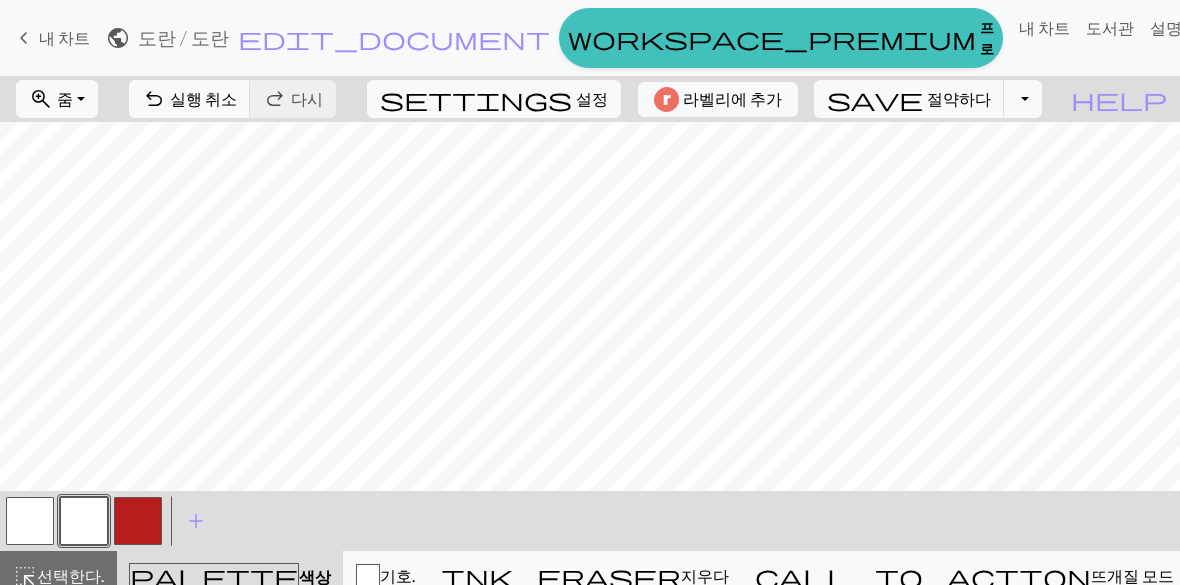 click at bounding box center [138, 521] 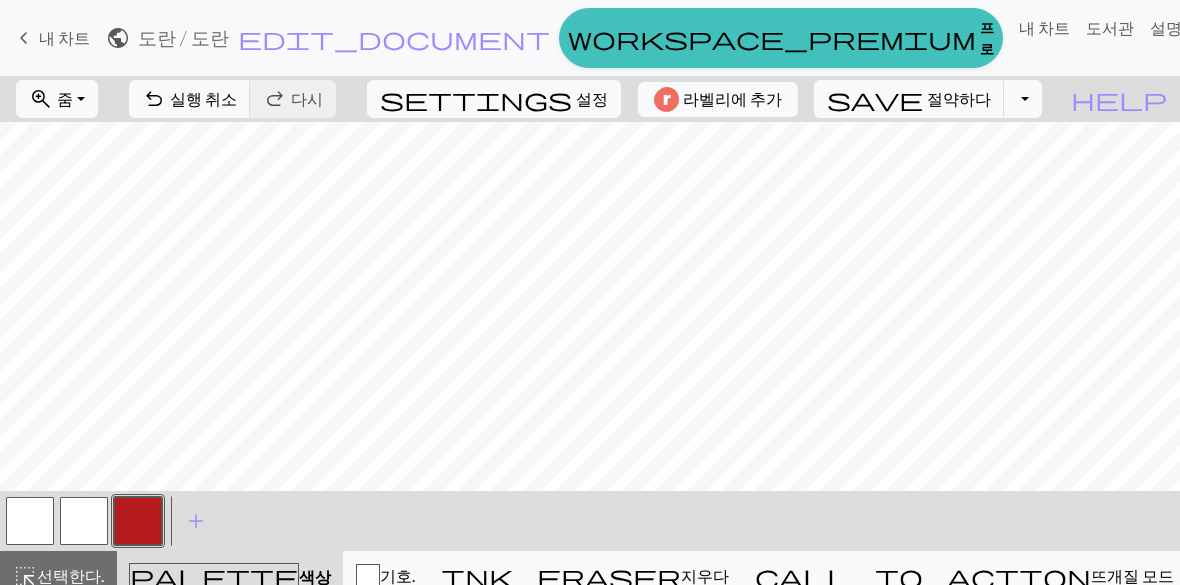 click at bounding box center (84, 521) 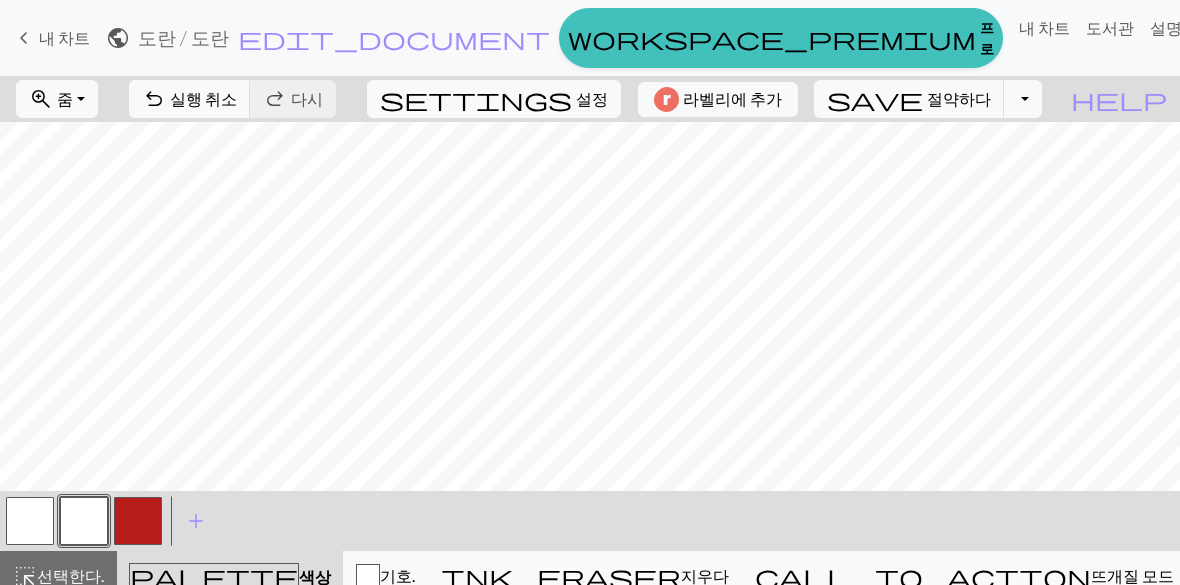 click at bounding box center [138, 521] 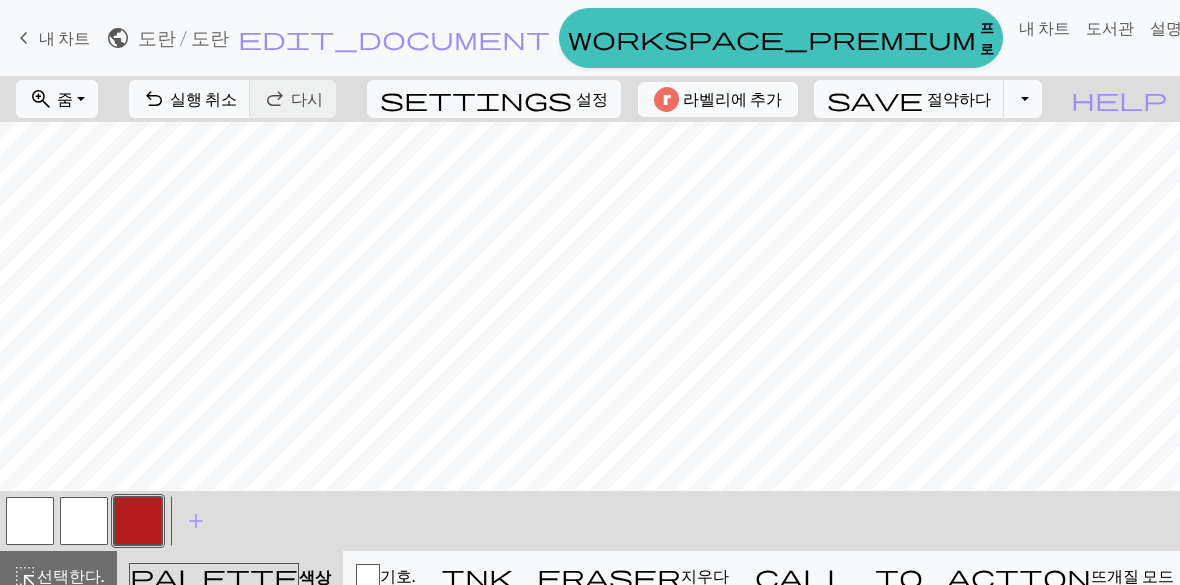 click at bounding box center [84, 521] 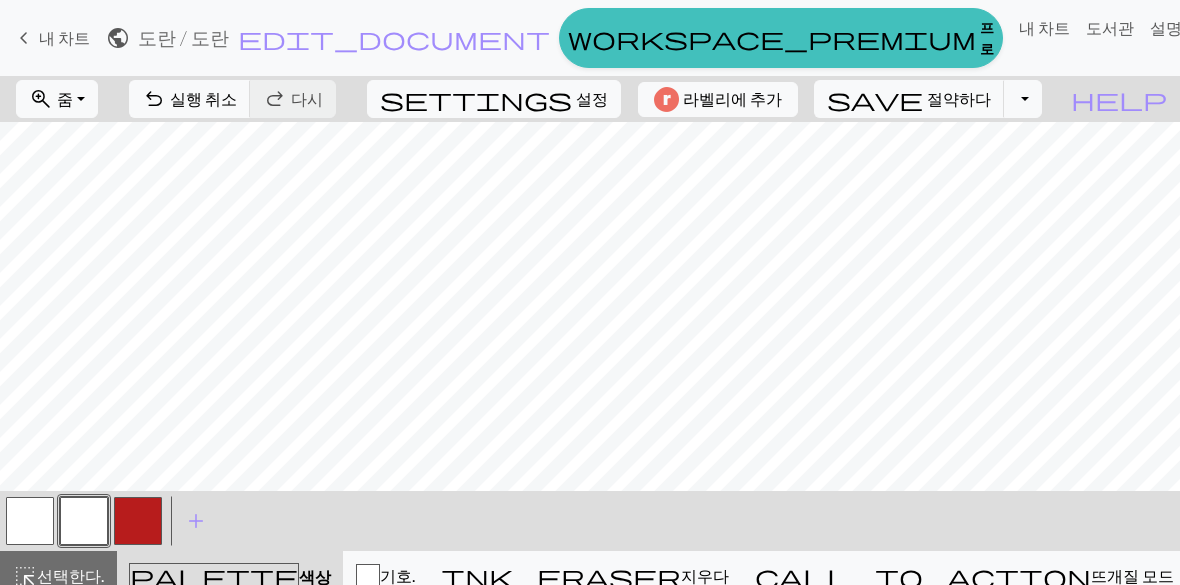 click at bounding box center (138, 521) 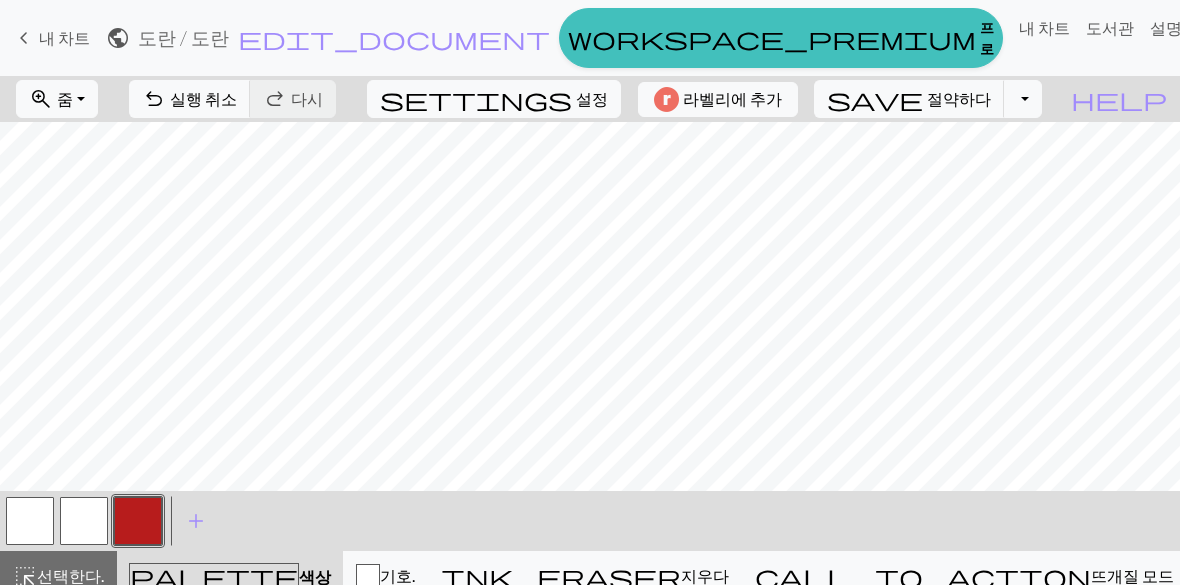 click at bounding box center [84, 521] 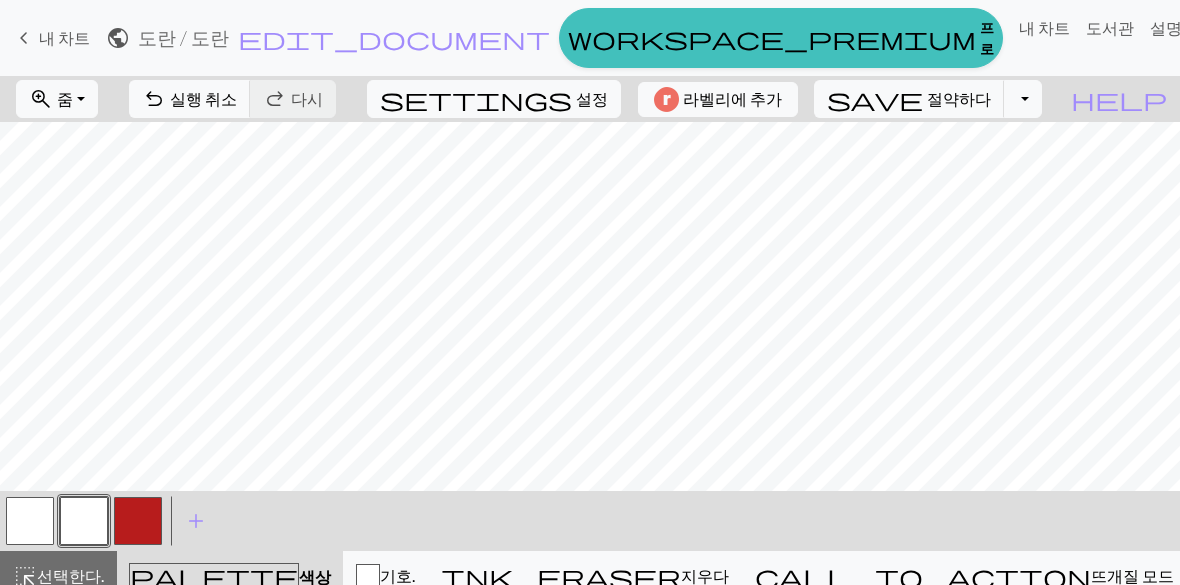 click at bounding box center (138, 521) 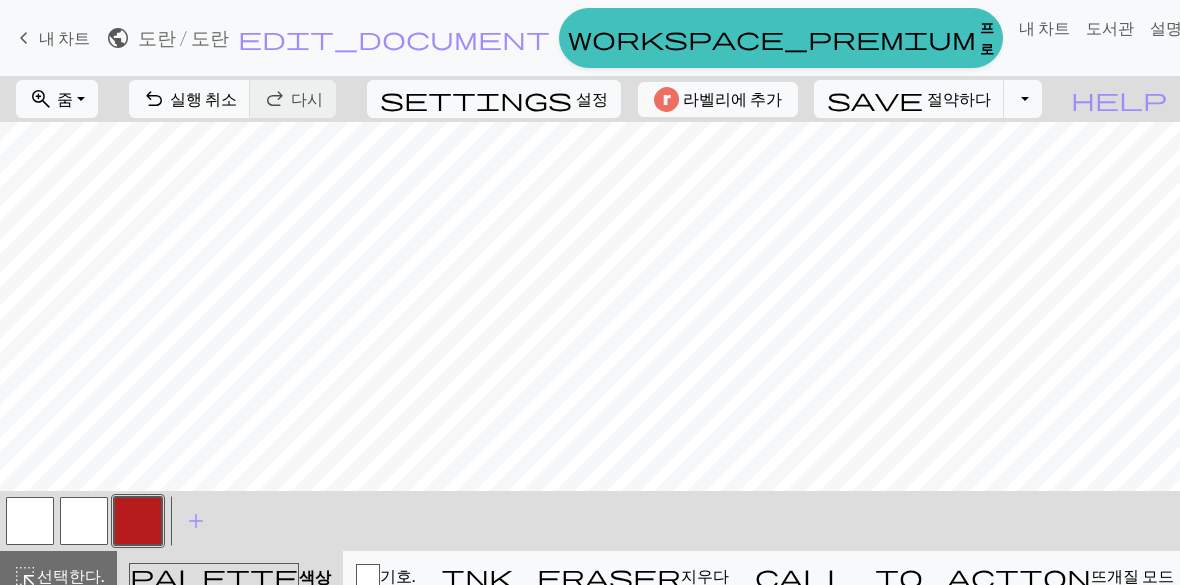 click at bounding box center [84, 521] 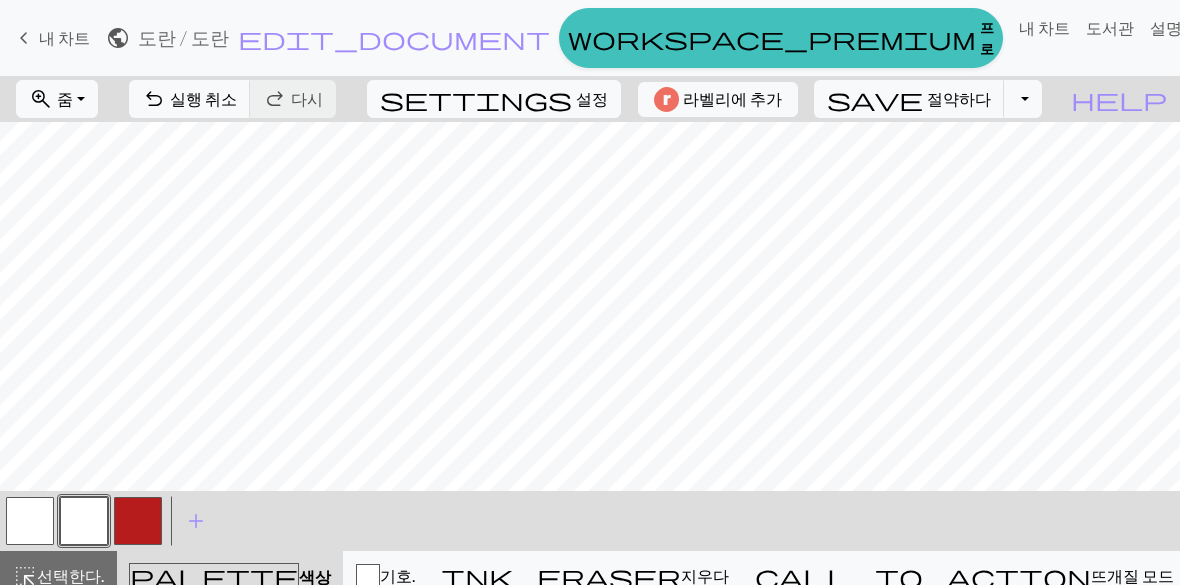 click at bounding box center [138, 521] 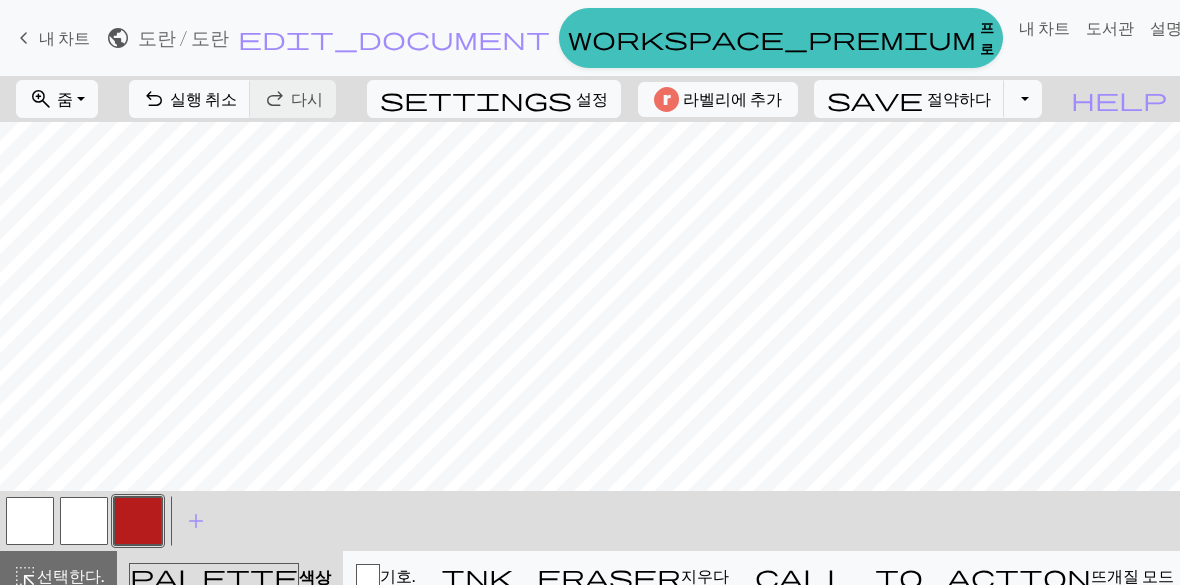 click at bounding box center [84, 521] 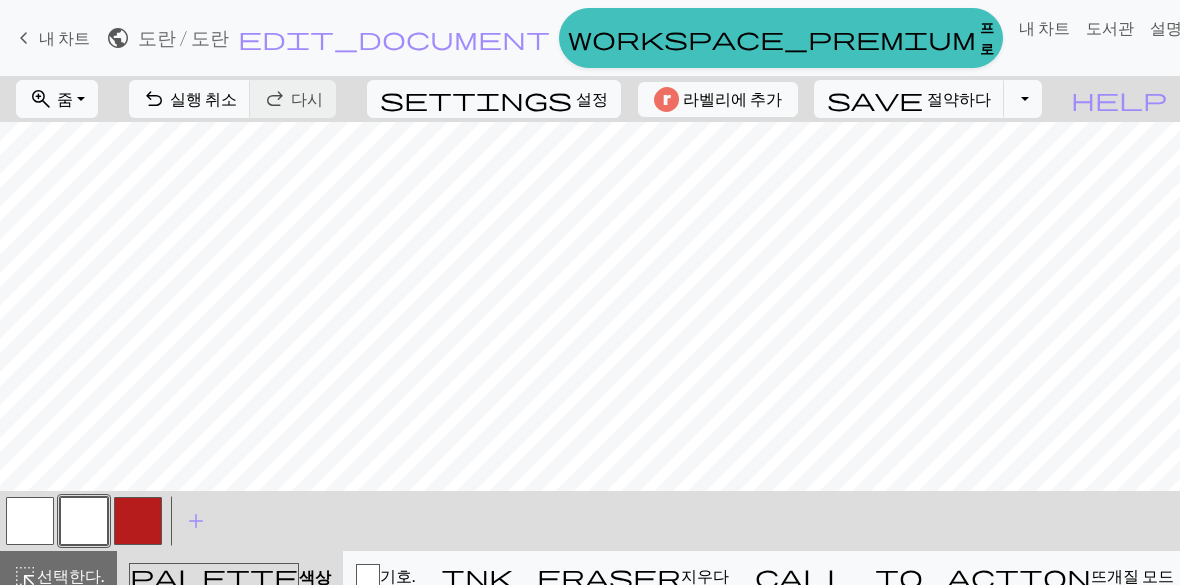 click at bounding box center [138, 521] 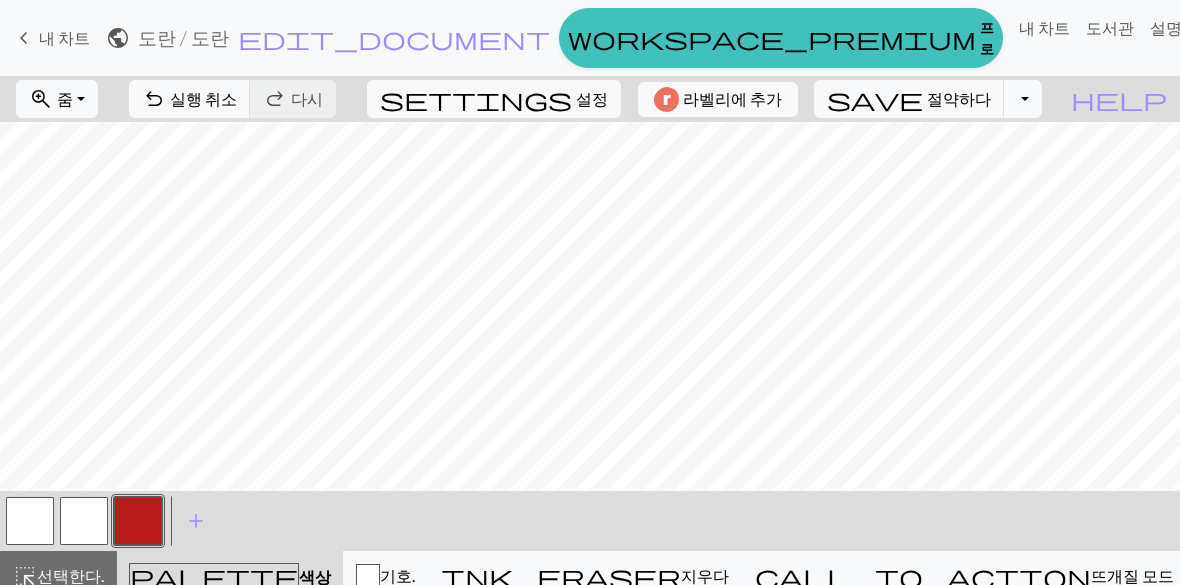 click at bounding box center [84, 521] 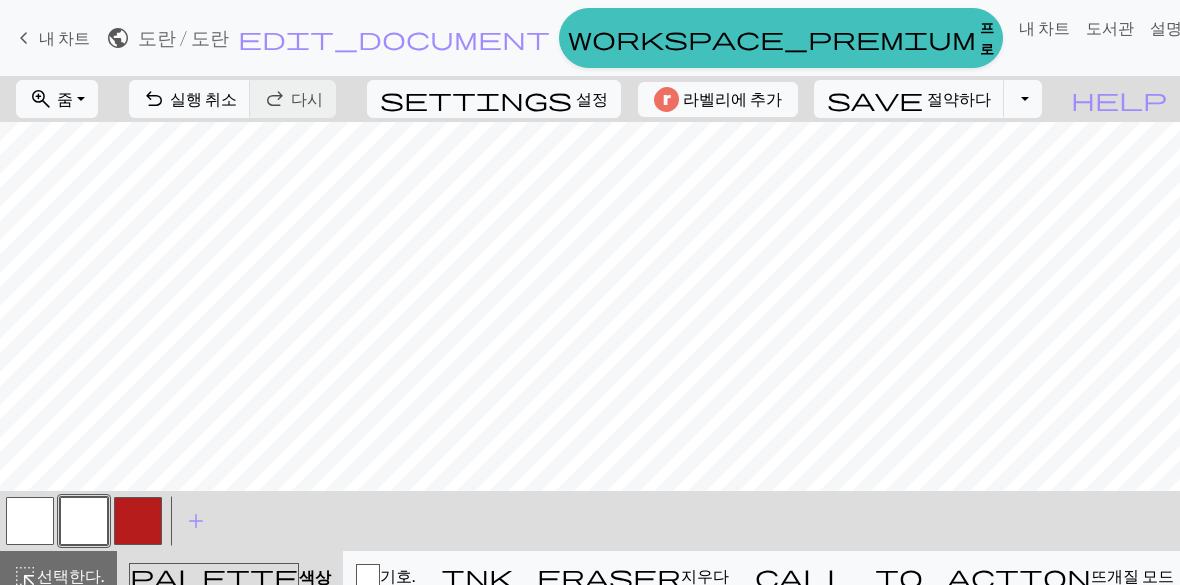 click at bounding box center (138, 521) 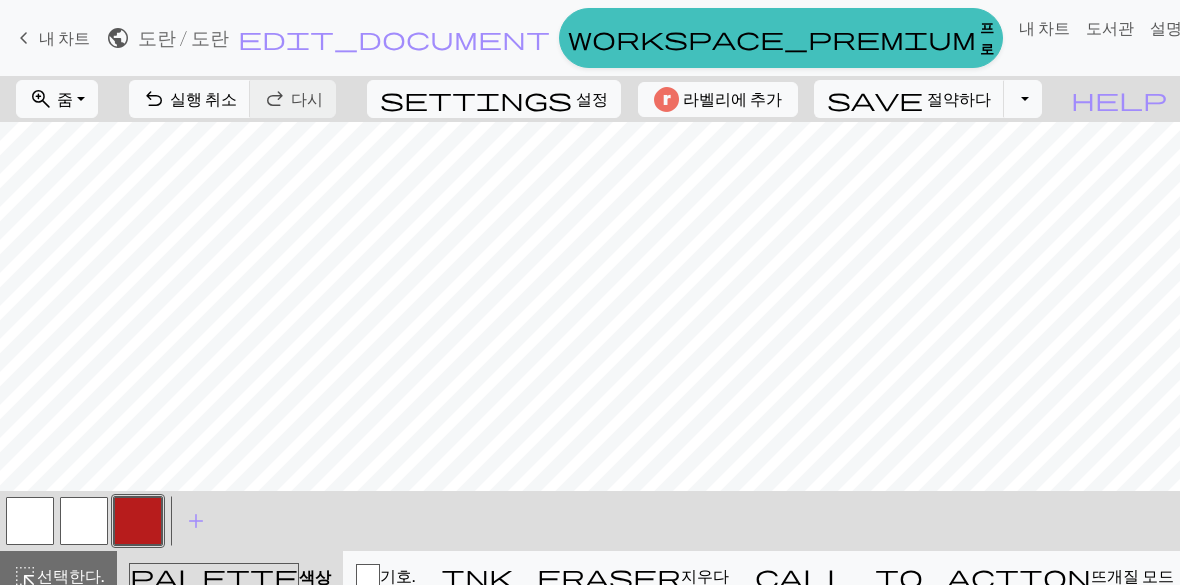 click at bounding box center (84, 521) 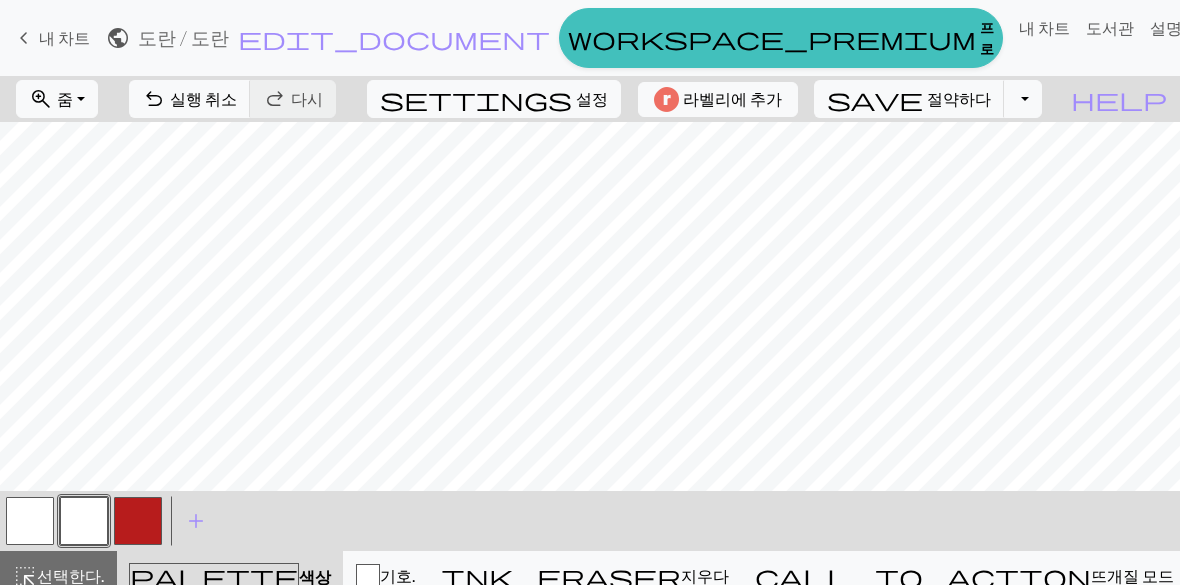 click at bounding box center [138, 521] 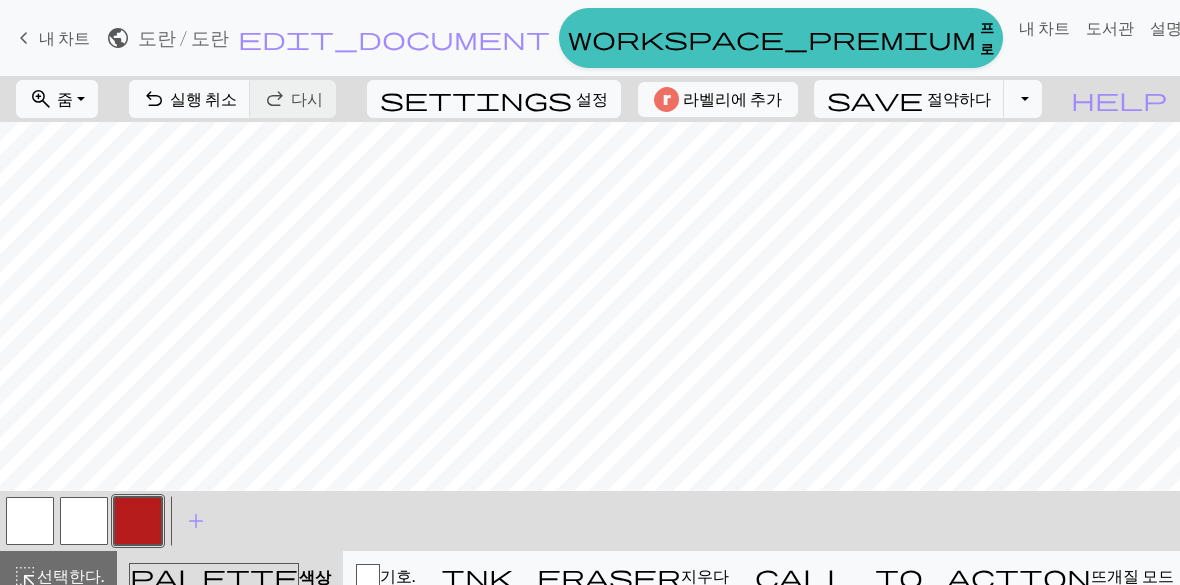 click at bounding box center [84, 521] 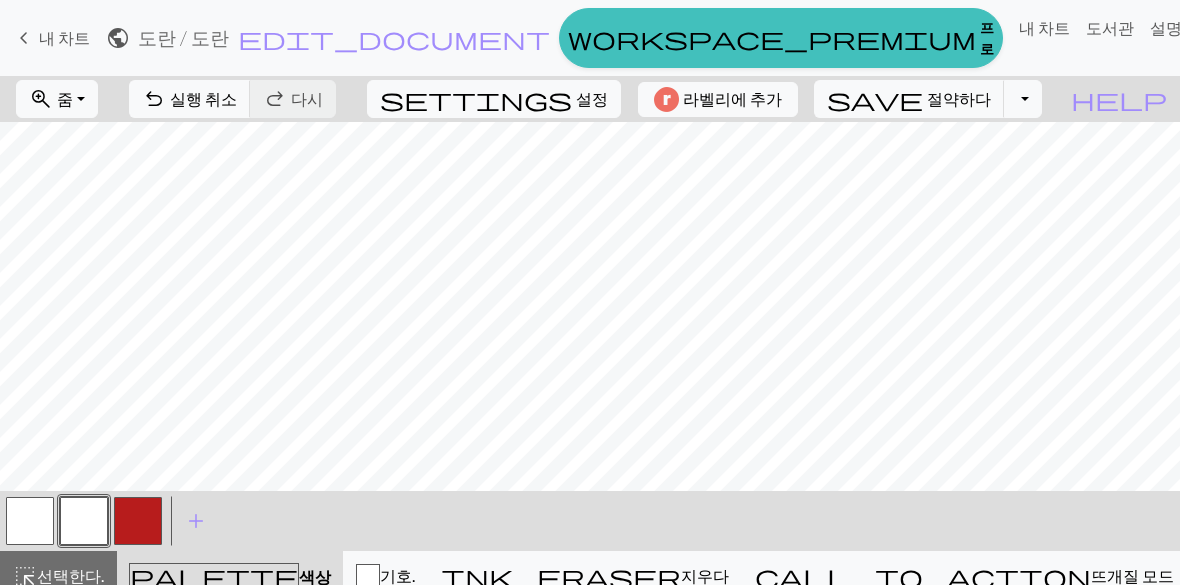 click at bounding box center [138, 521] 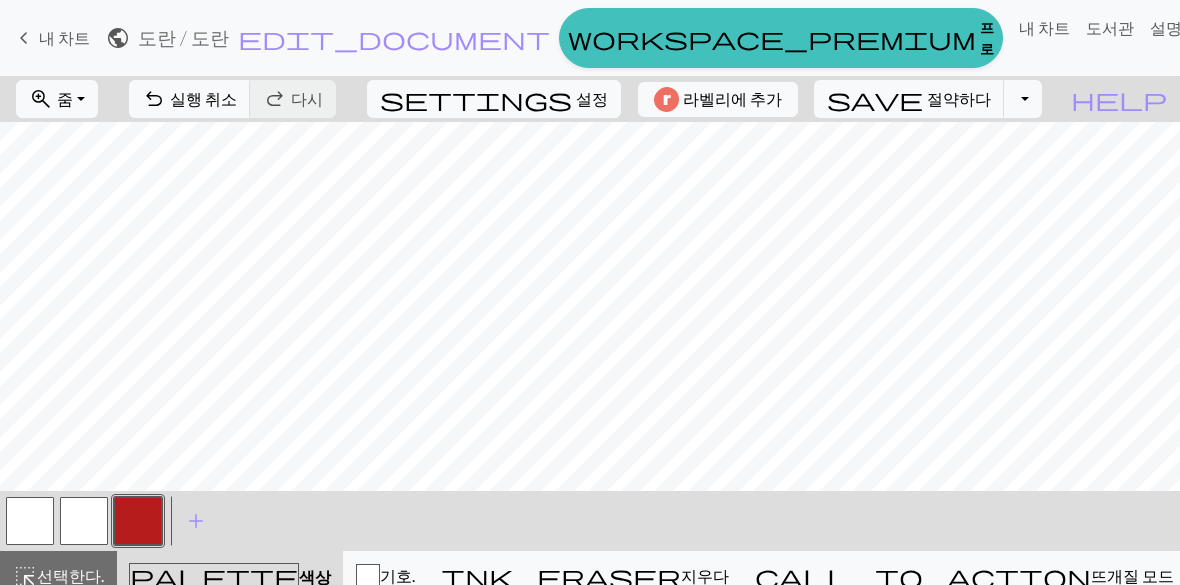 click at bounding box center (84, 521) 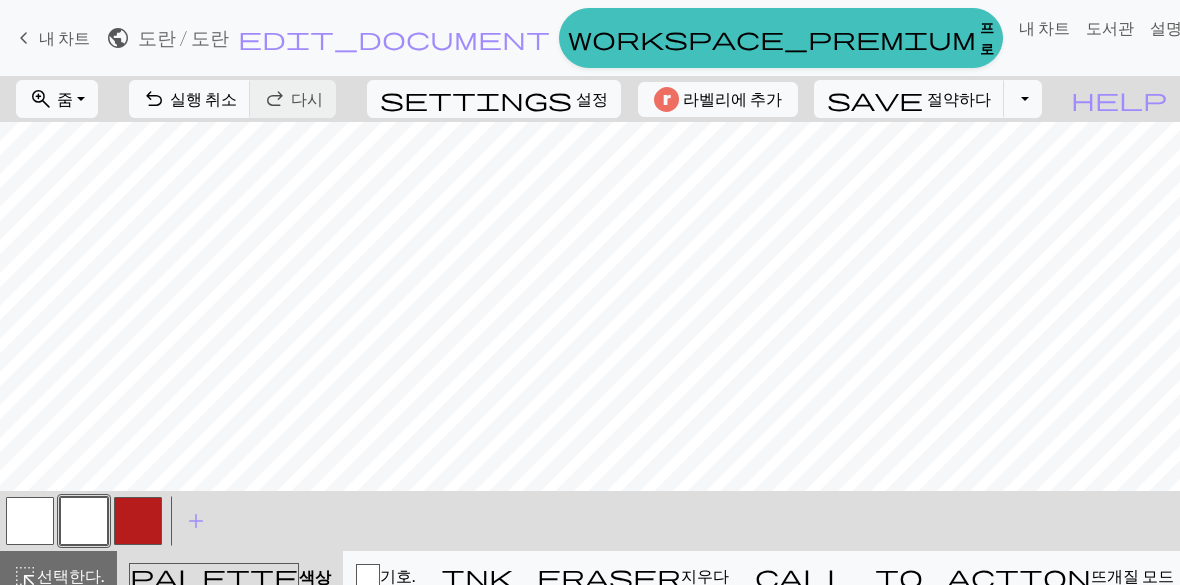 click at bounding box center [138, 521] 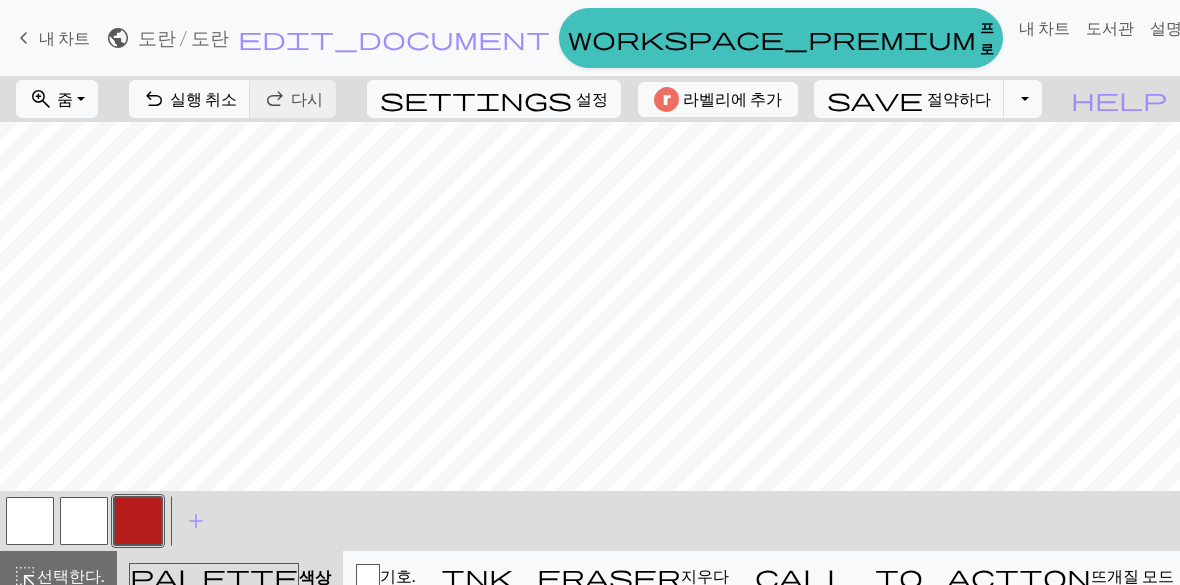 click at bounding box center [84, 521] 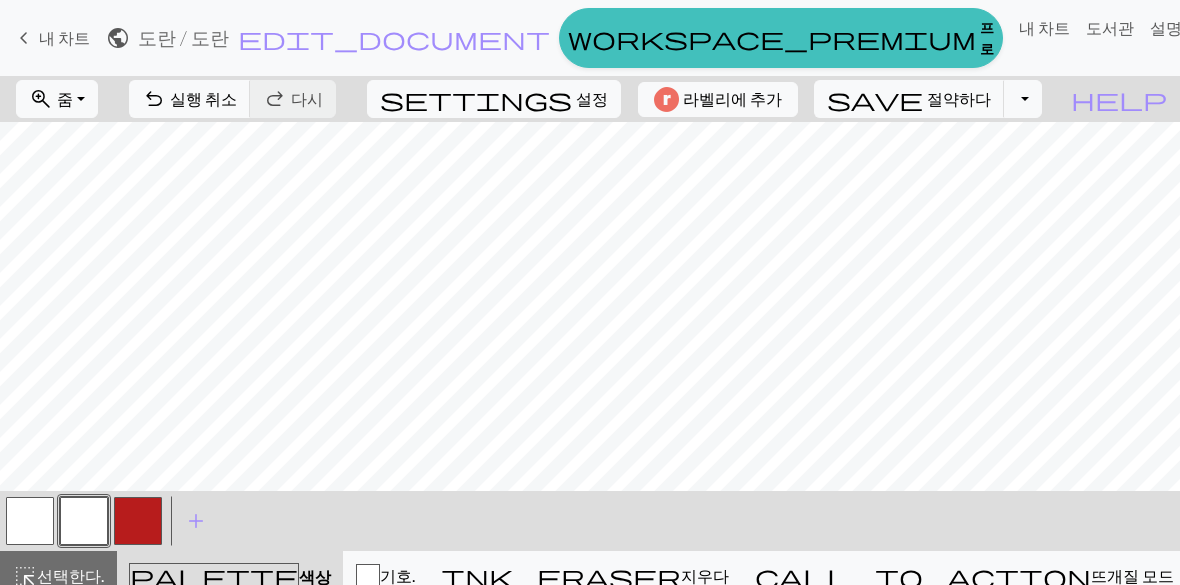 click at bounding box center (138, 521) 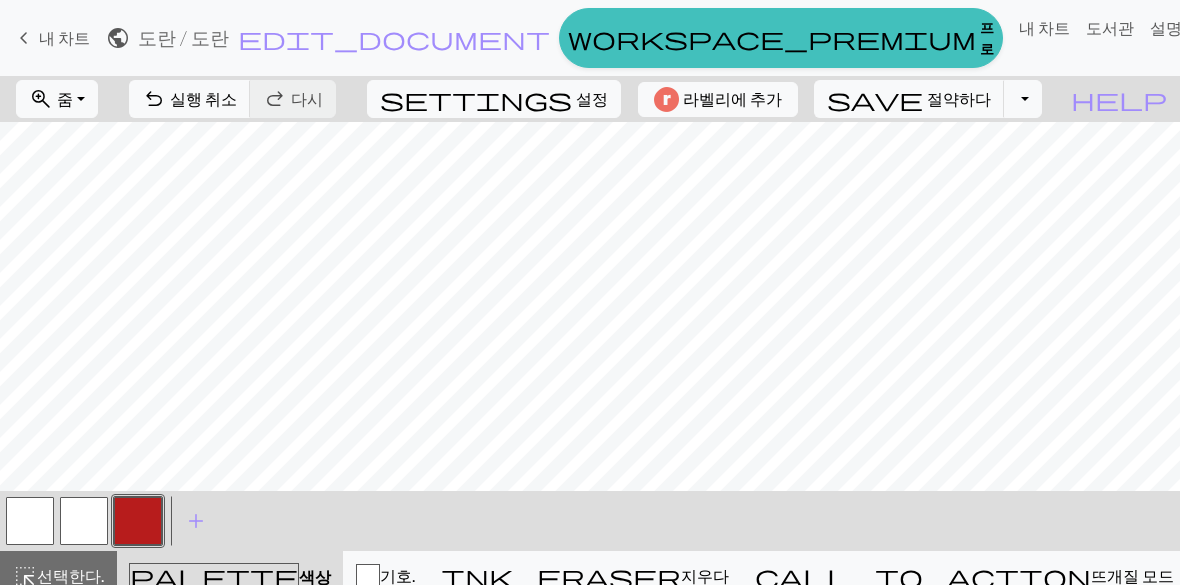 click at bounding box center [84, 521] 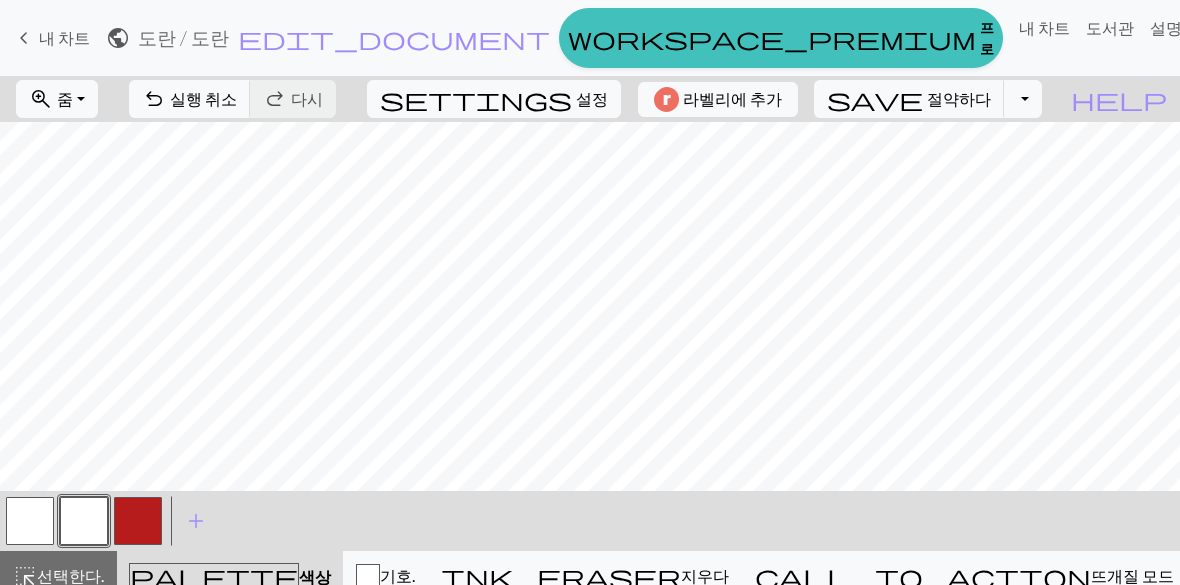 click at bounding box center (138, 521) 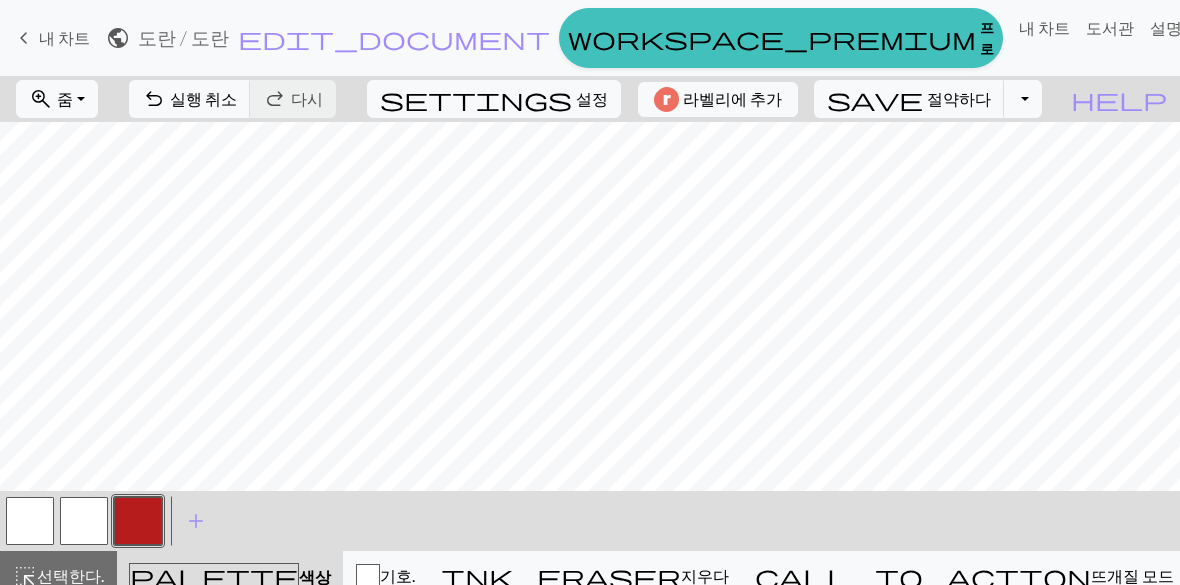 click at bounding box center [84, 521] 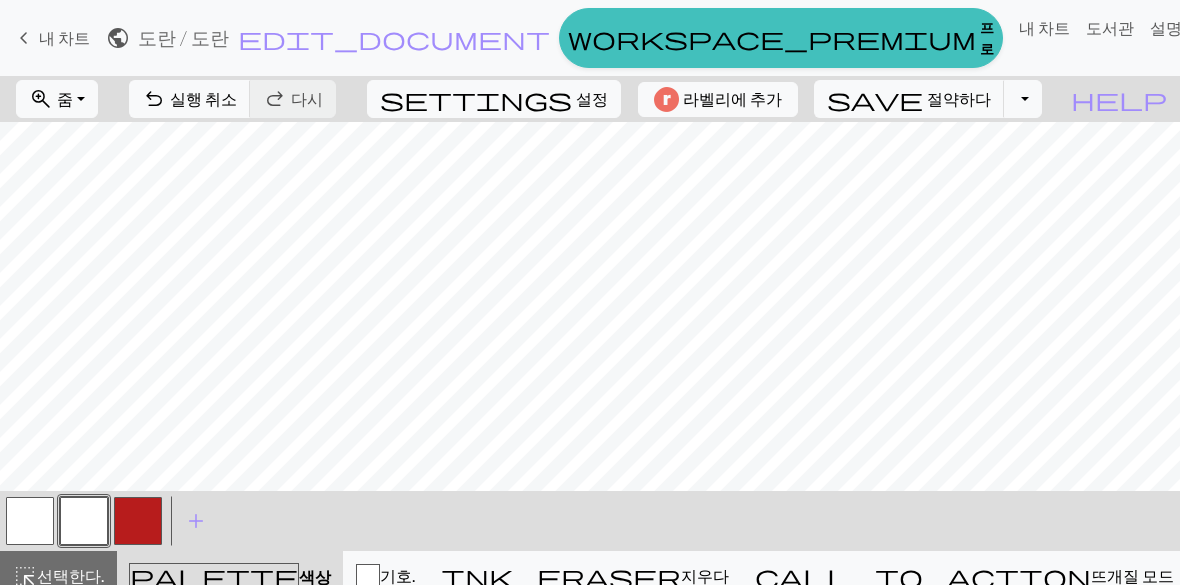 click at bounding box center [138, 521] 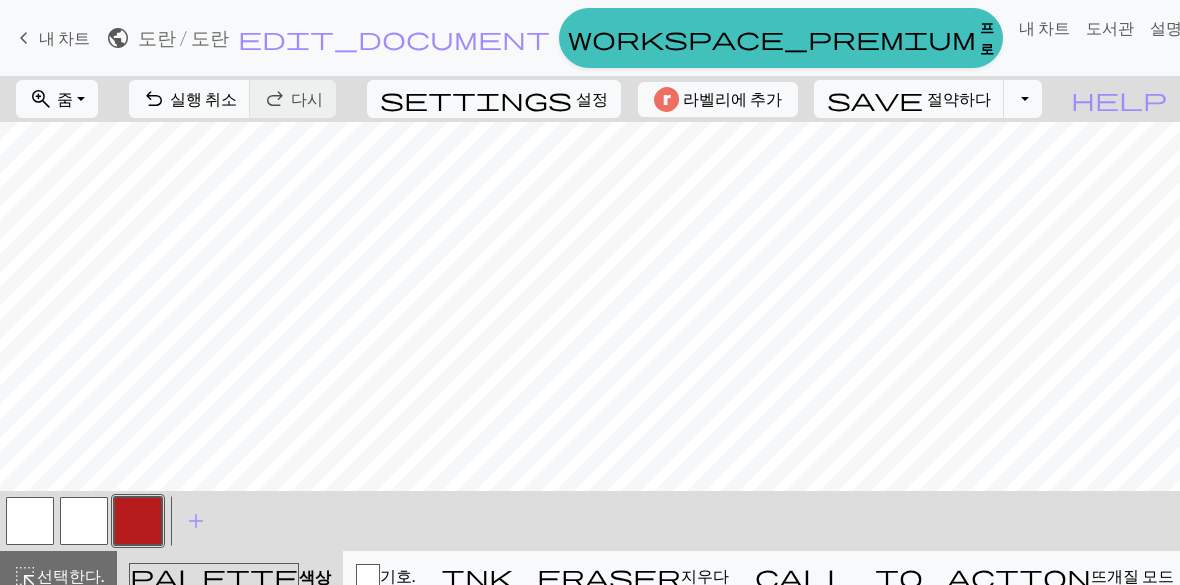 click at bounding box center [84, 521] 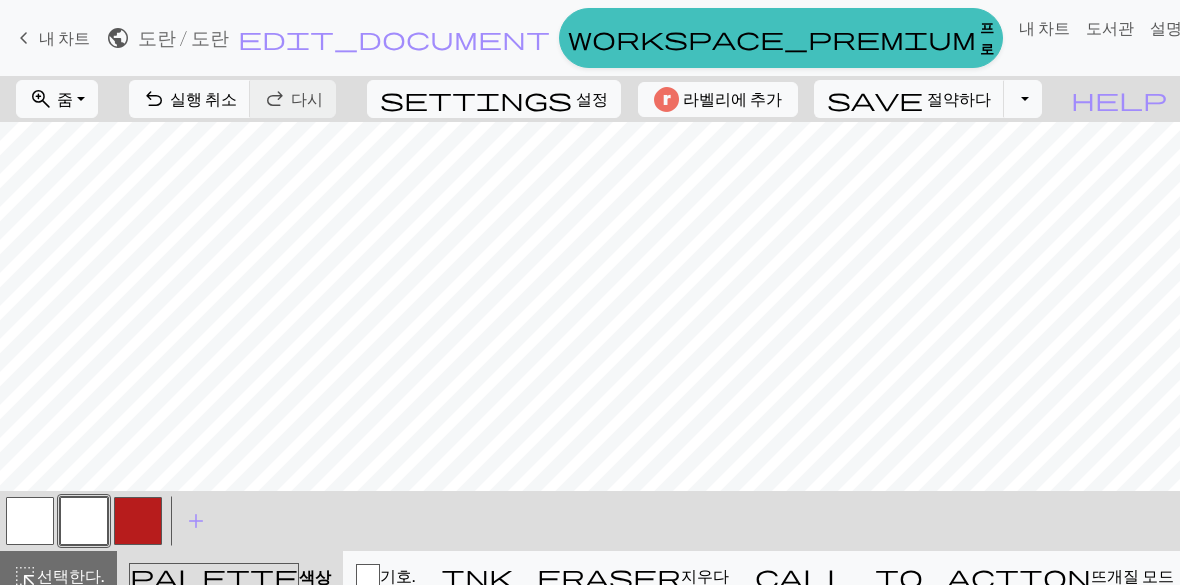 click at bounding box center (138, 521) 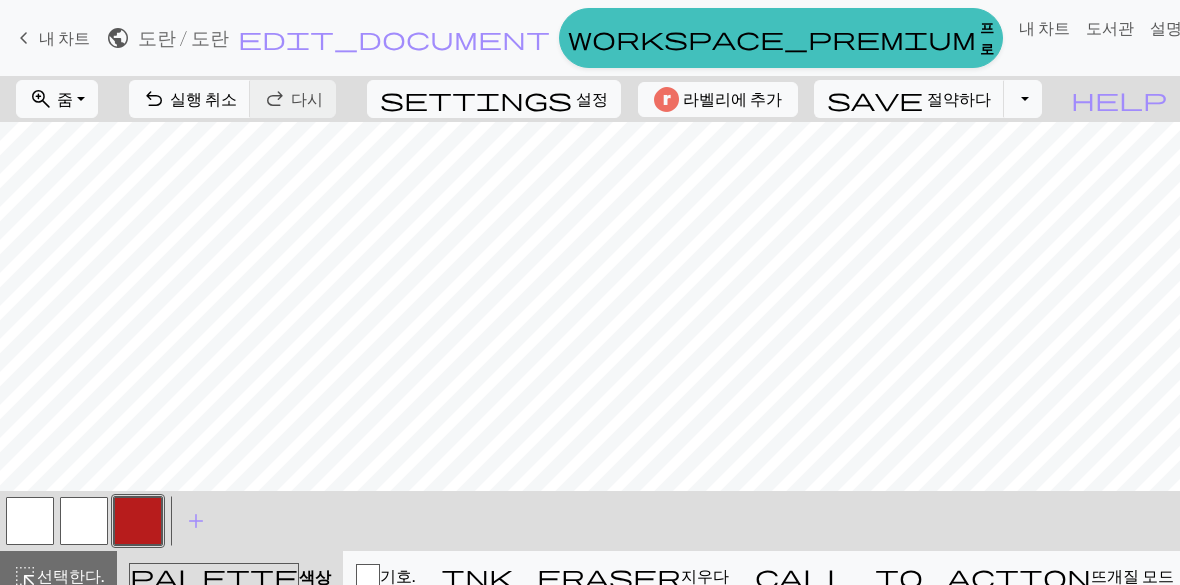 click at bounding box center (84, 521) 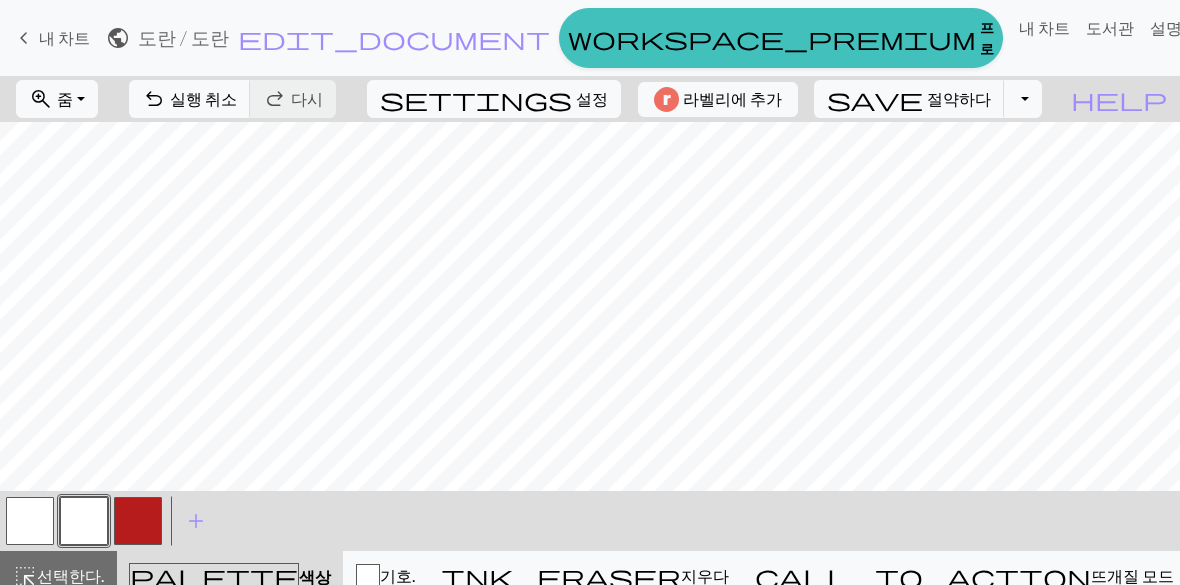 click at bounding box center [138, 521] 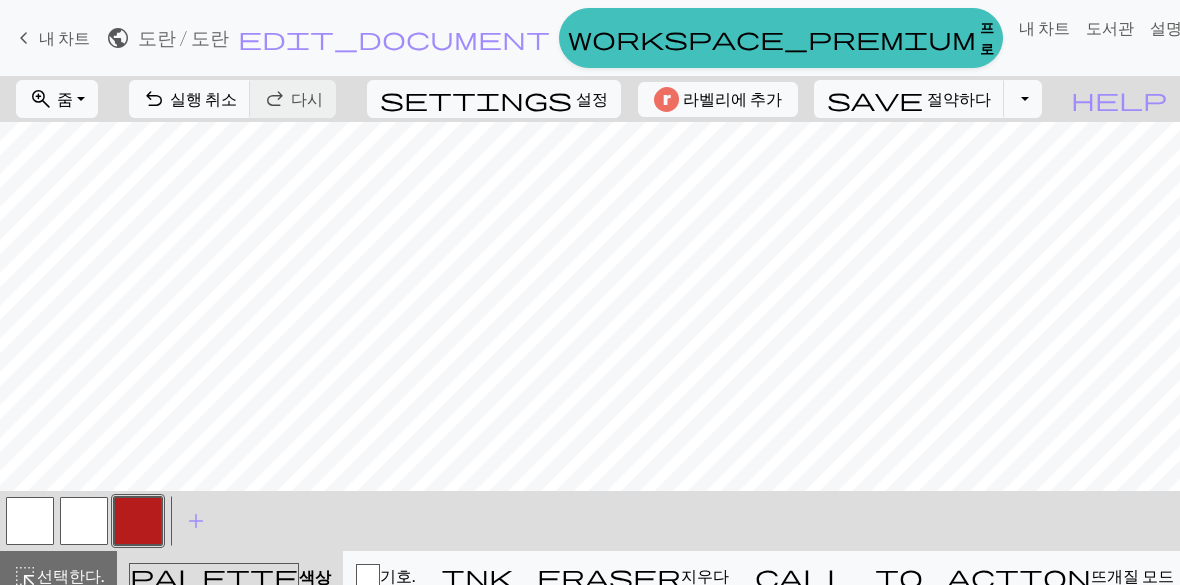 click at bounding box center [84, 521] 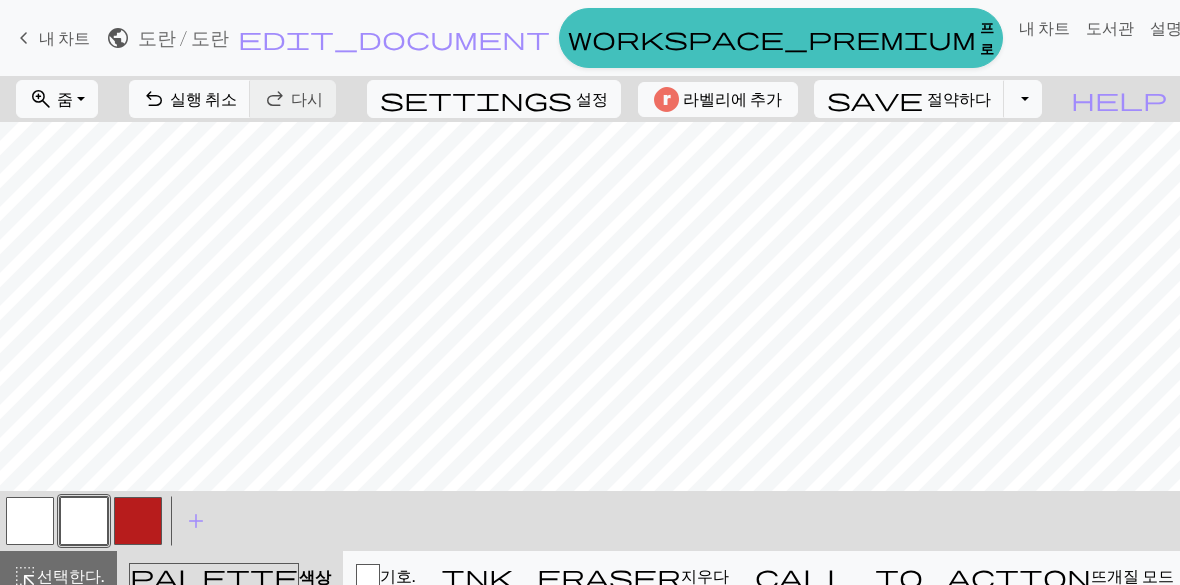 click at bounding box center (138, 521) 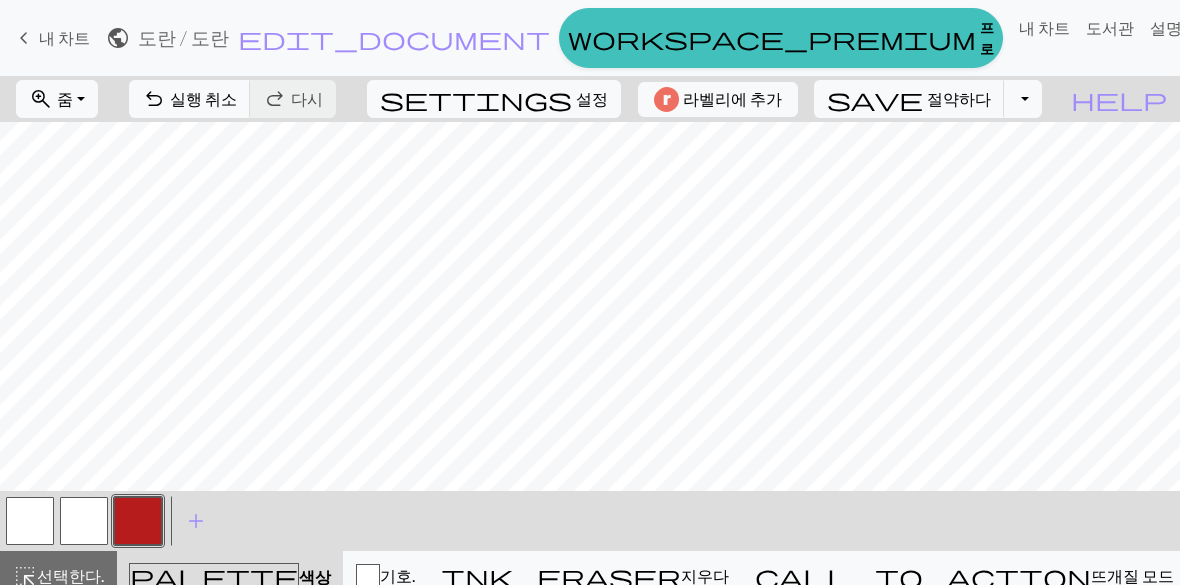 click at bounding box center [84, 521] 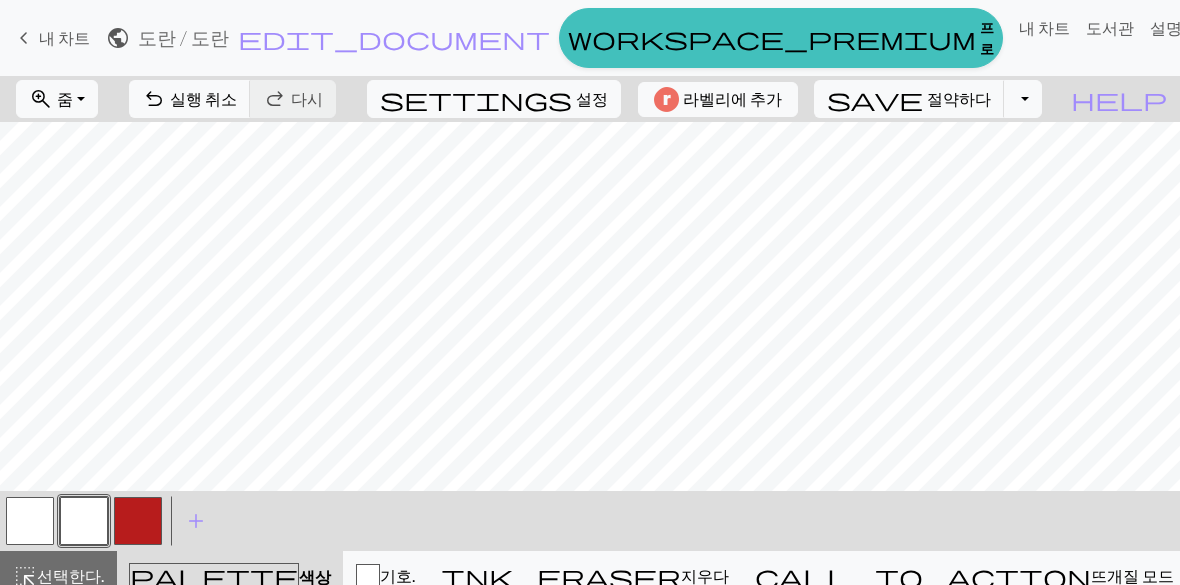 click at bounding box center [138, 521] 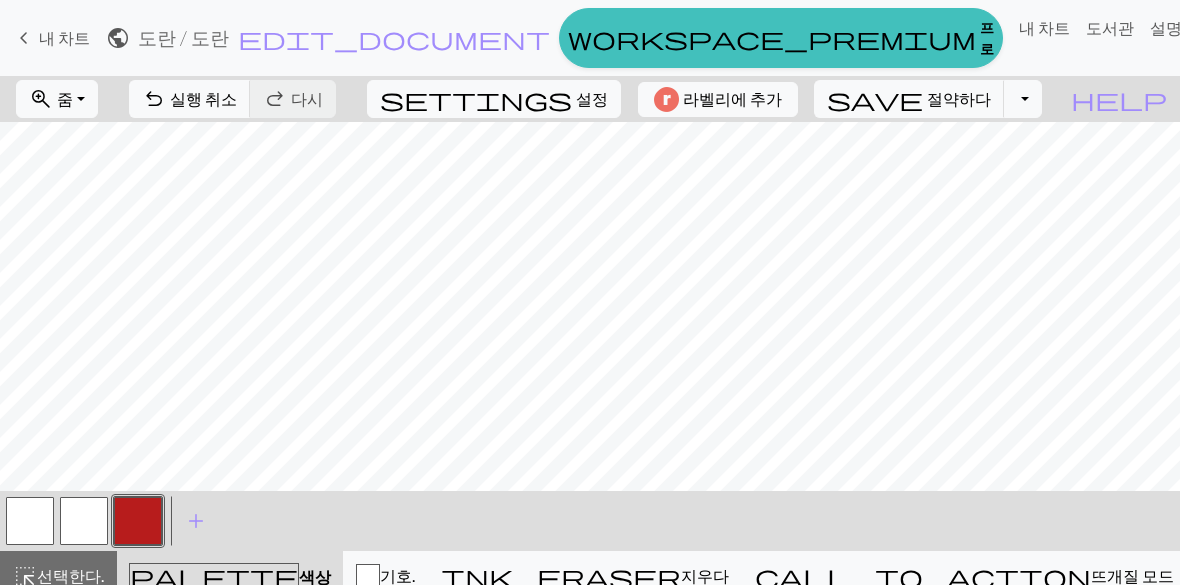 click at bounding box center [84, 521] 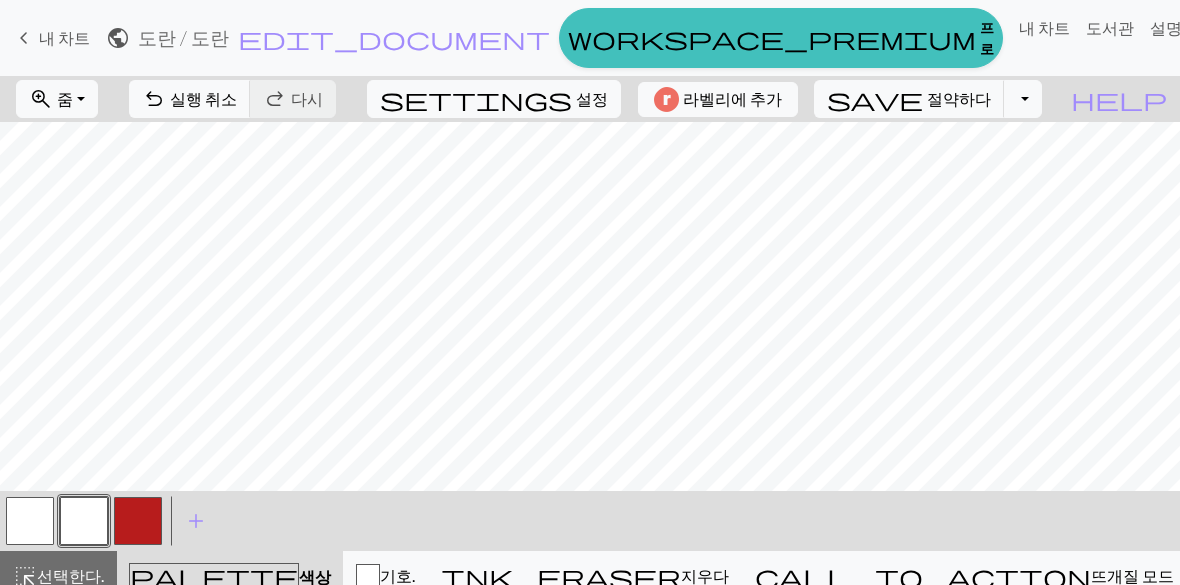 click at bounding box center [138, 521] 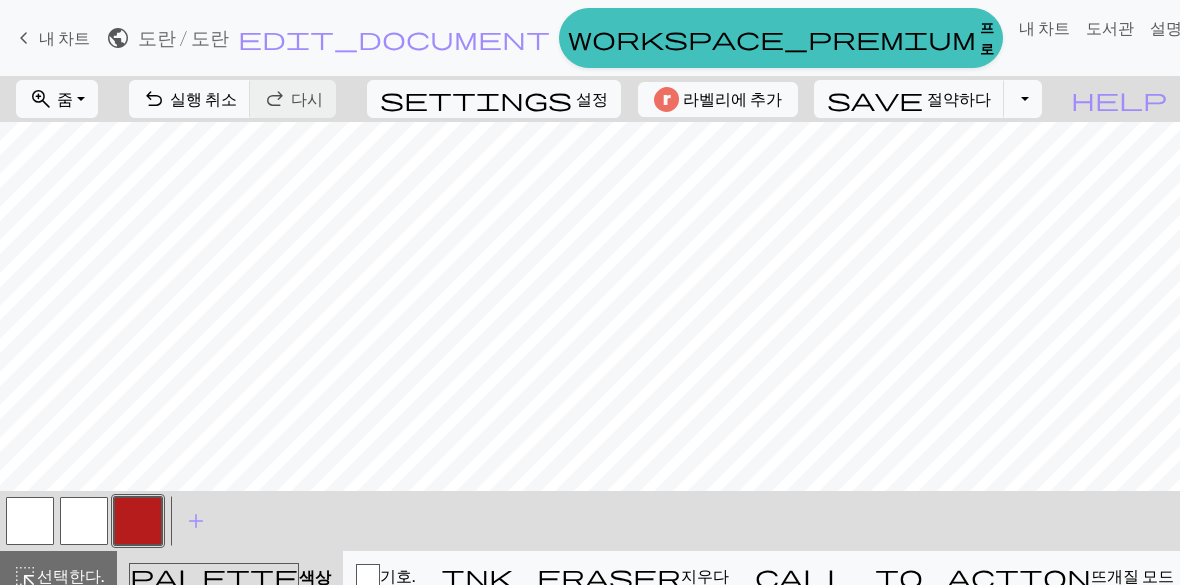 click at bounding box center [84, 521] 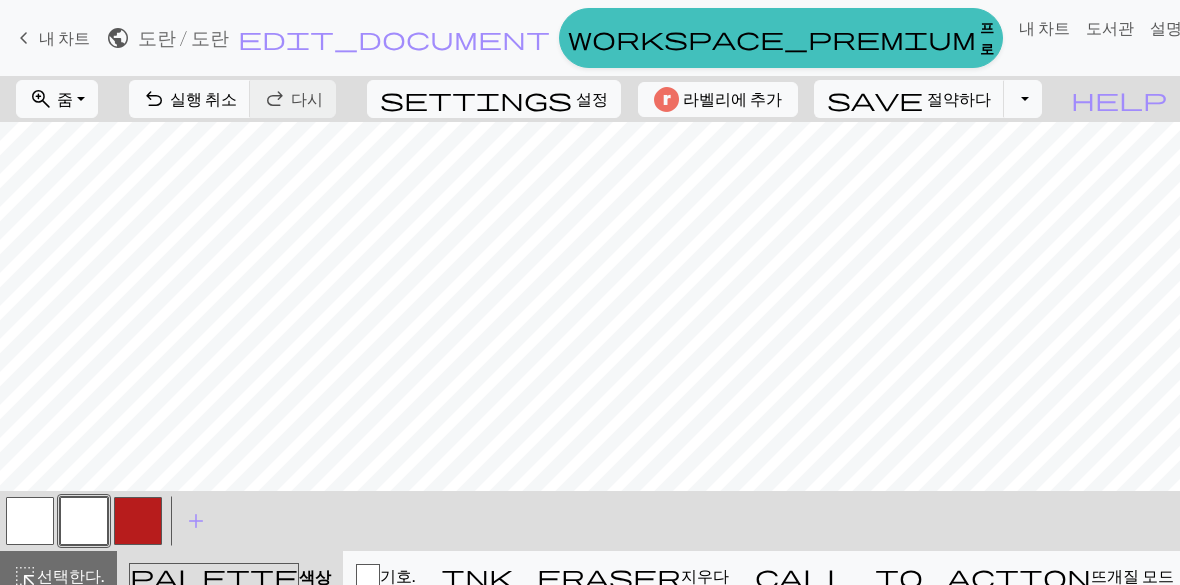 click at bounding box center [138, 521] 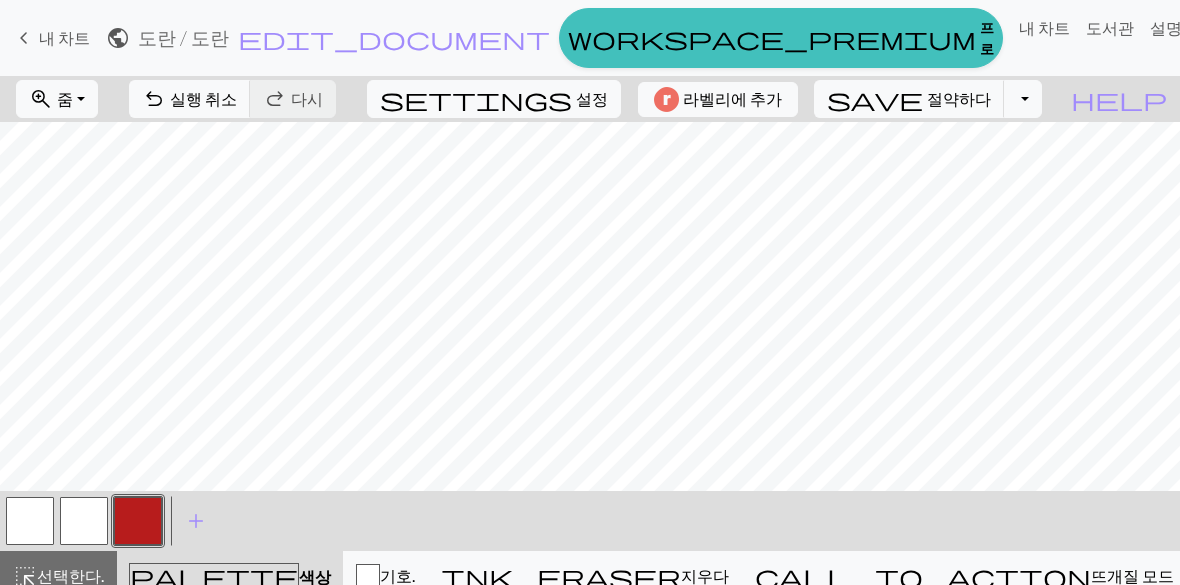 click at bounding box center (84, 521) 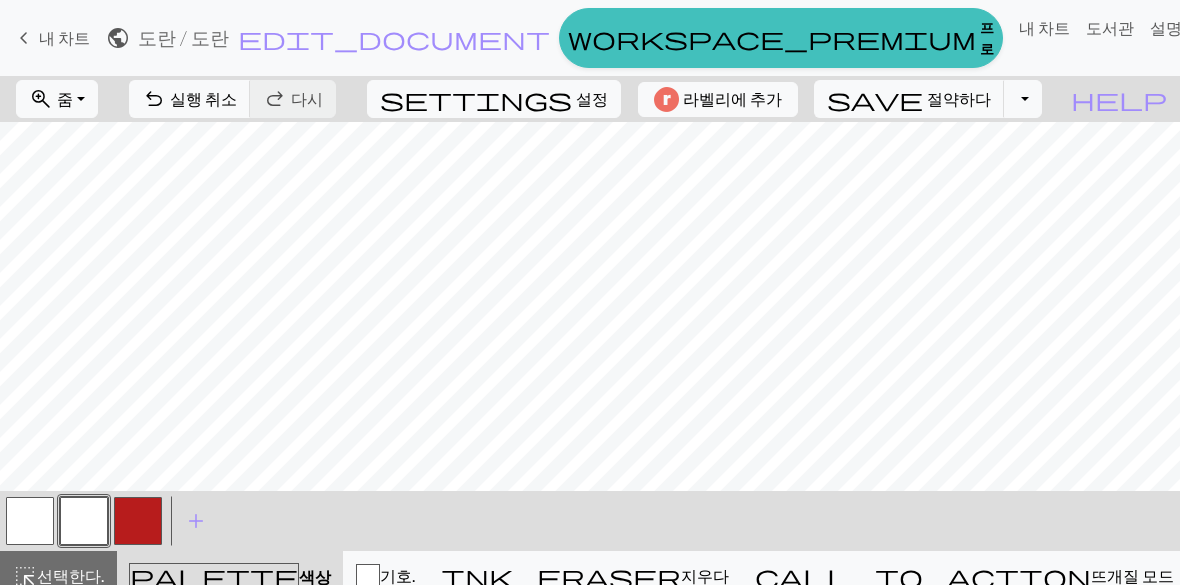 click at bounding box center (84, 521) 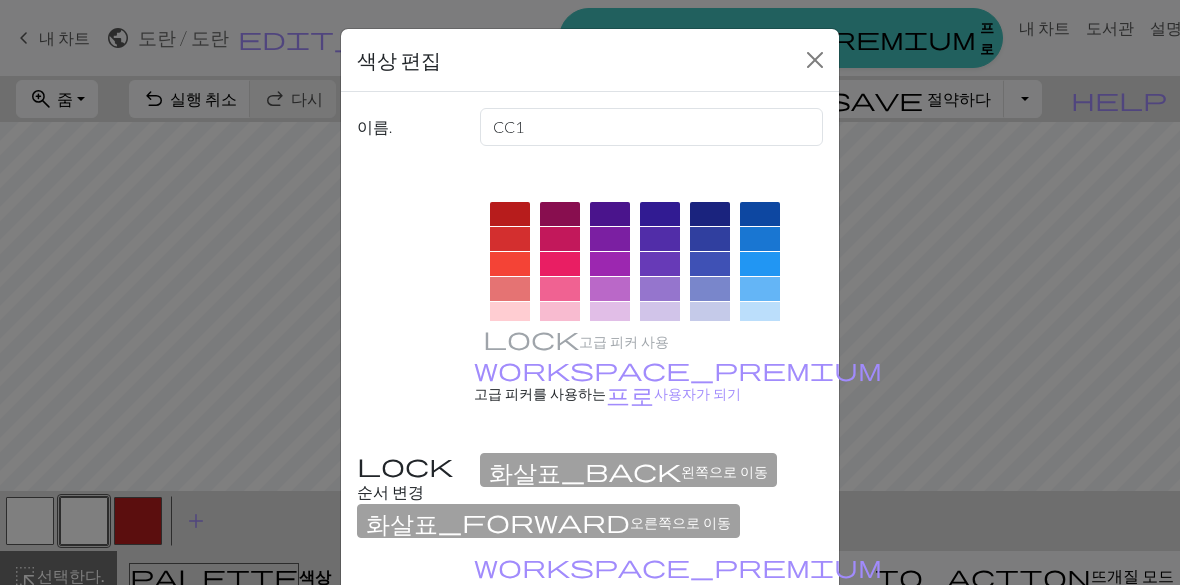 click at bounding box center (815, 60) 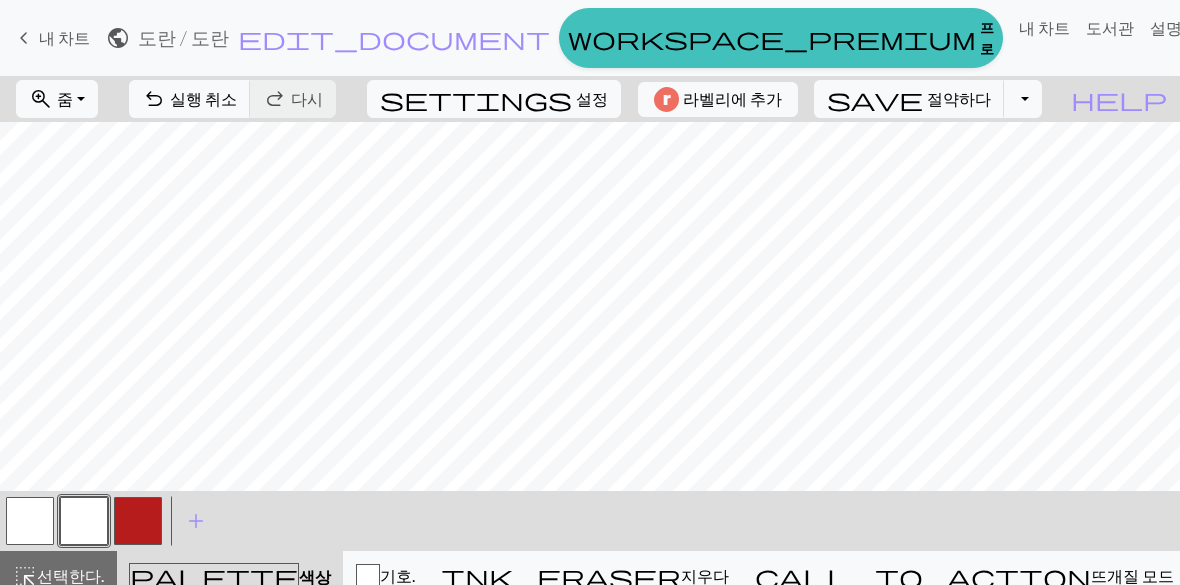click at bounding box center [138, 521] 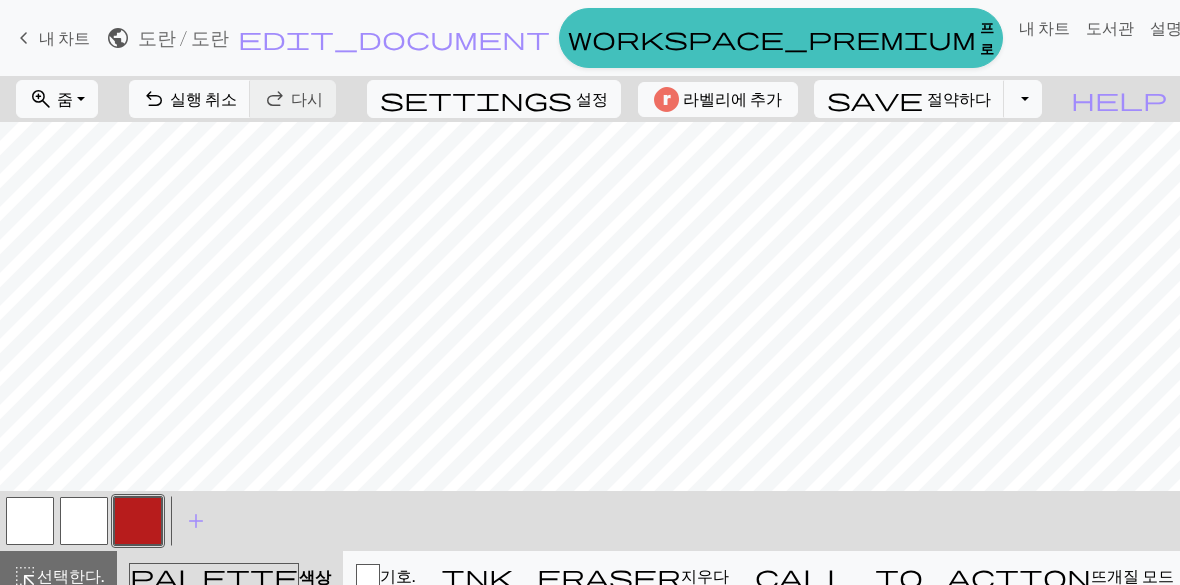 click at bounding box center [84, 521] 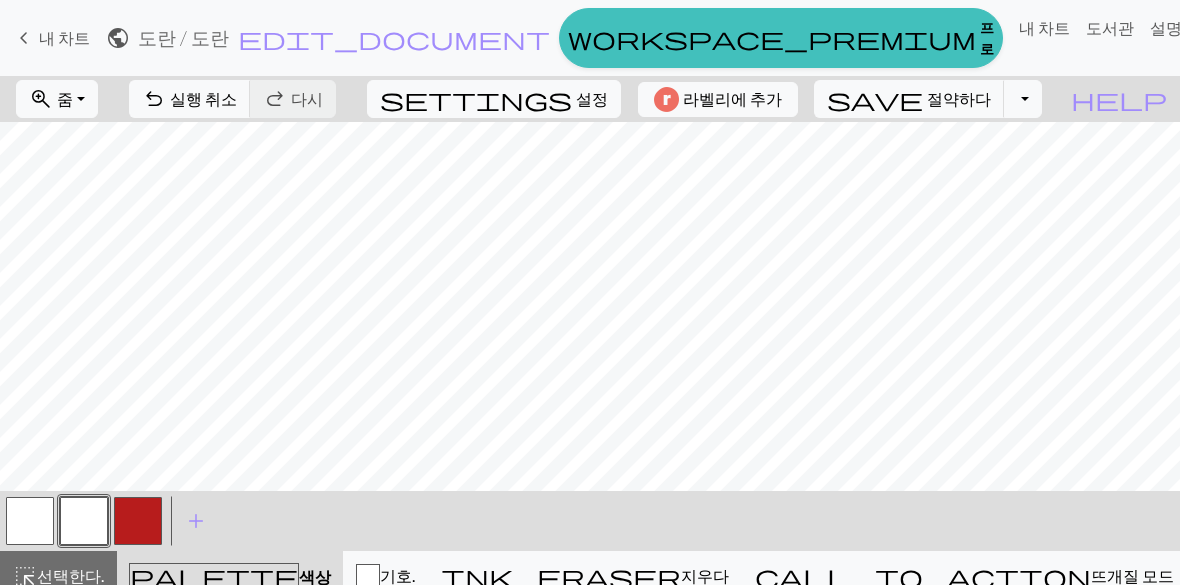 click at bounding box center (84, 521) 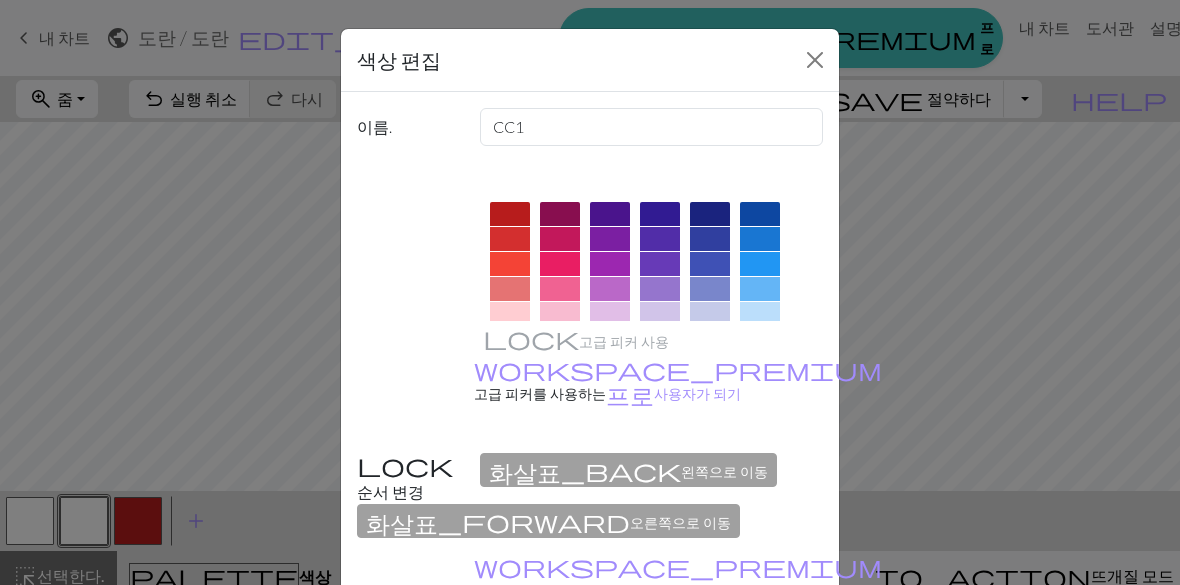 click at bounding box center [815, 60] 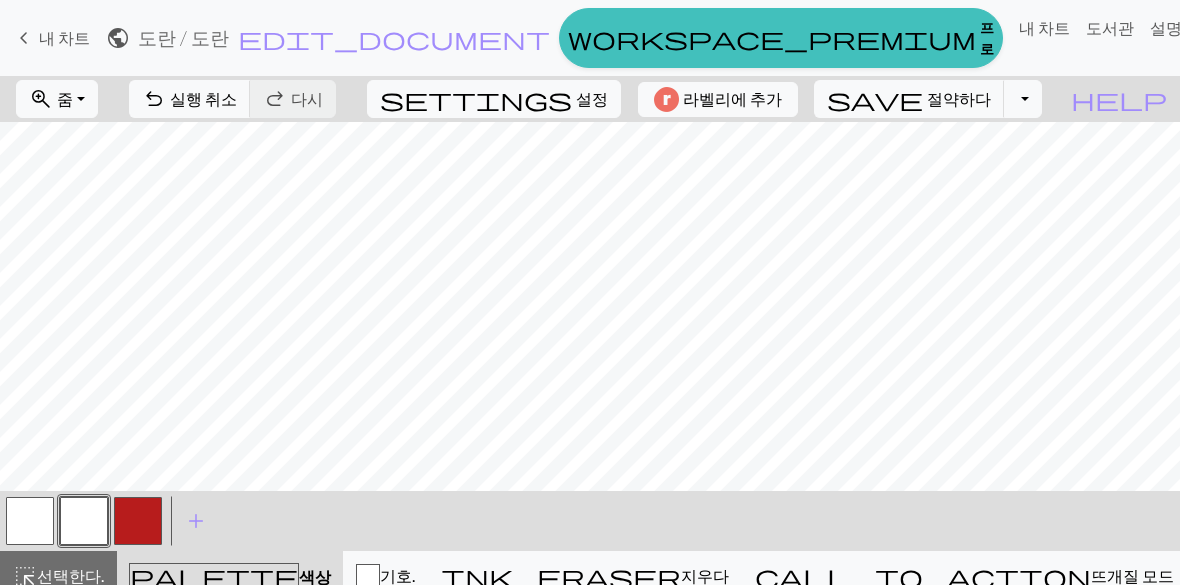 click at bounding box center (138, 521) 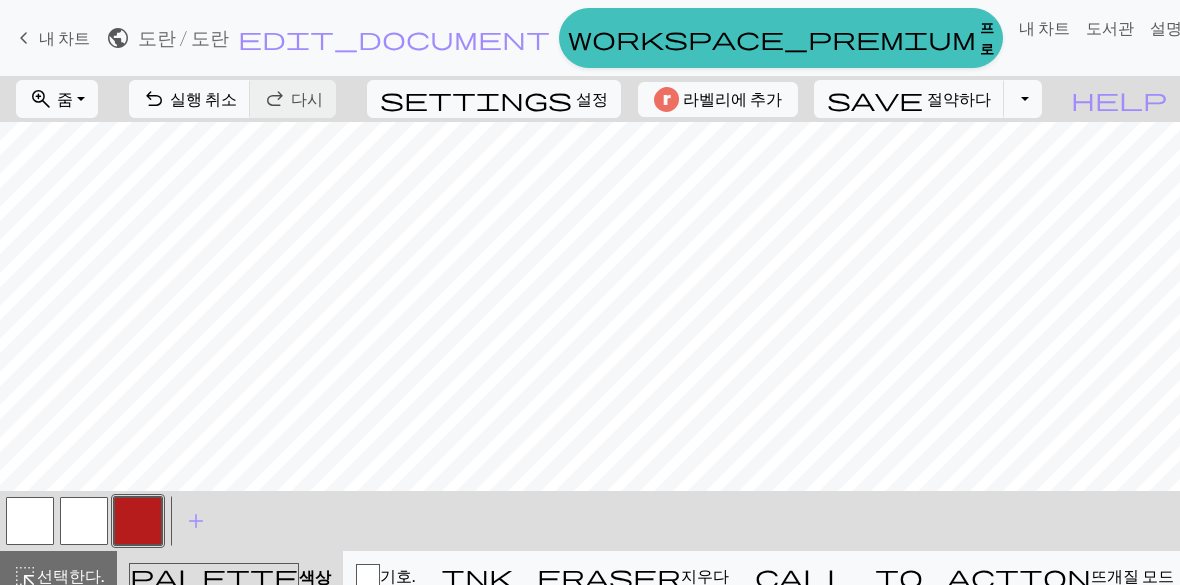 click at bounding box center (84, 521) 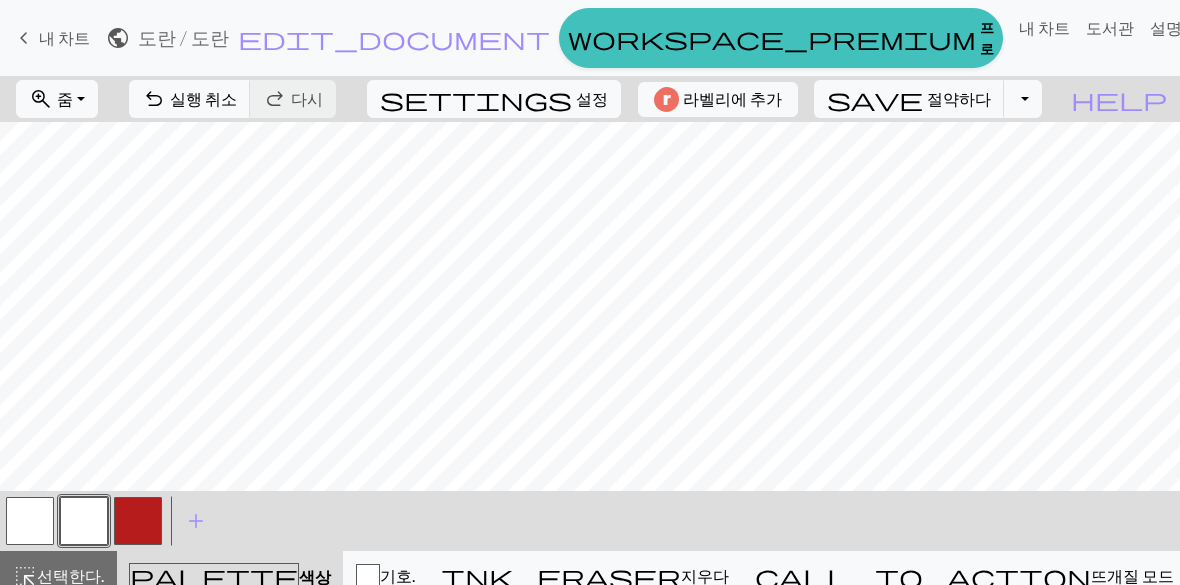 click at bounding box center (138, 521) 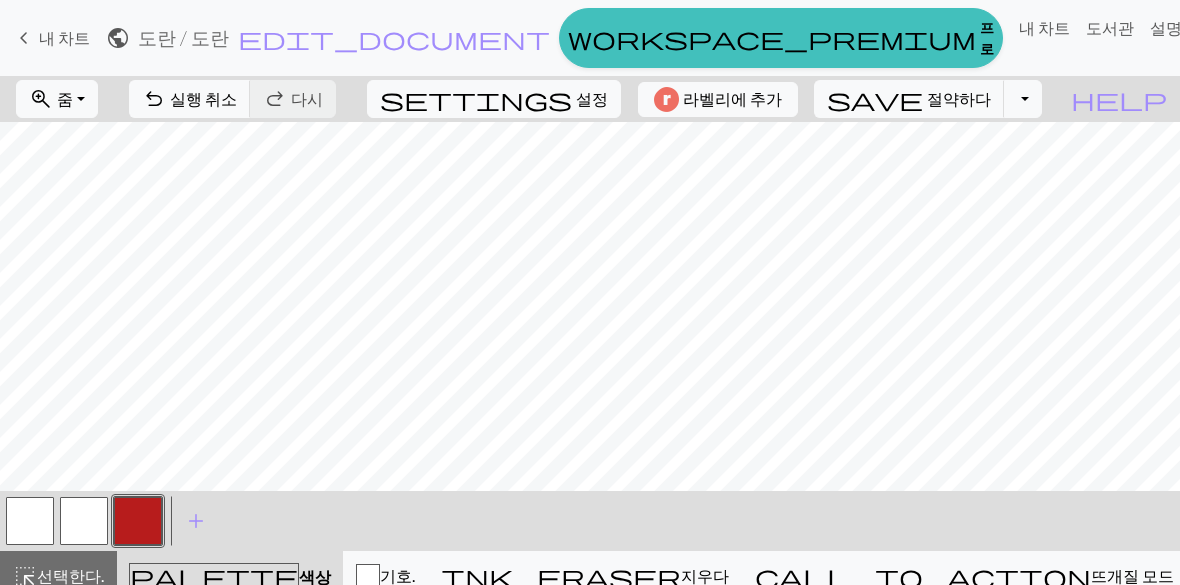 click at bounding box center [84, 521] 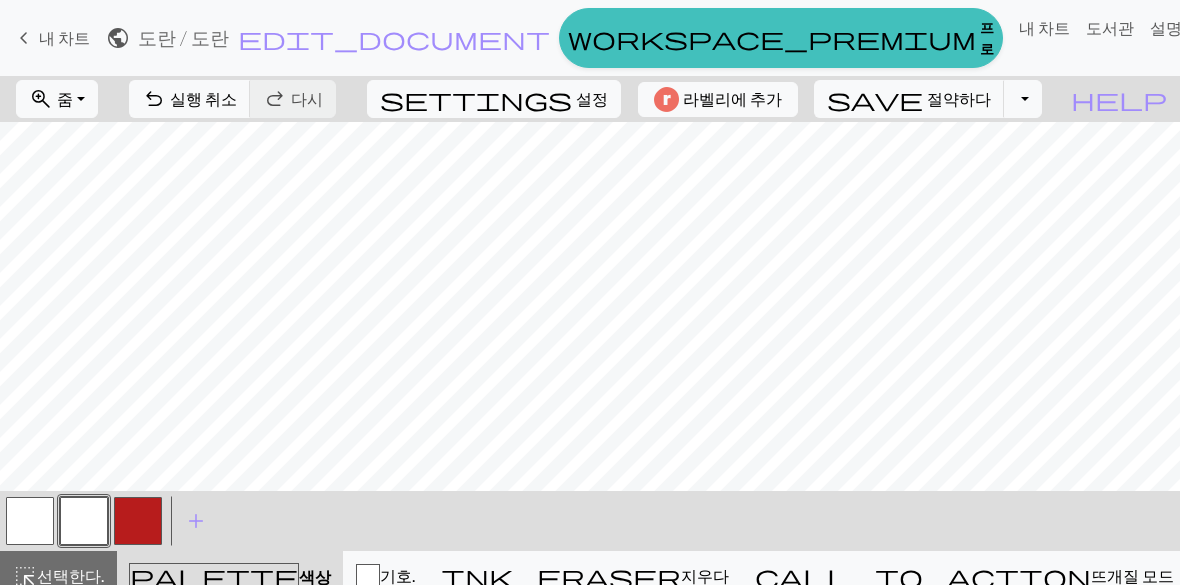 click at bounding box center [138, 521] 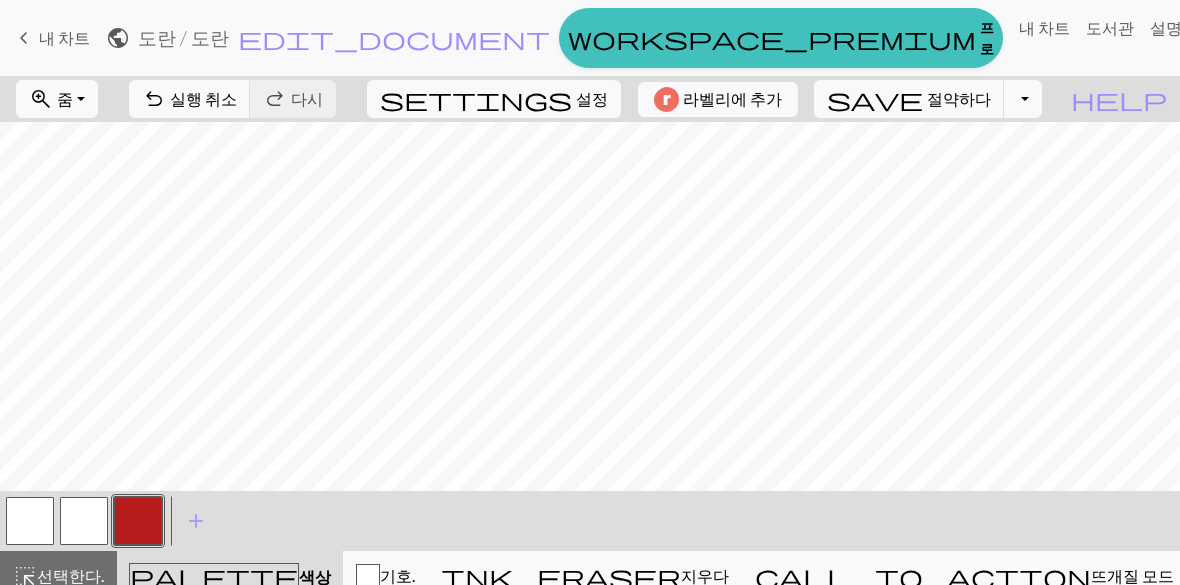 click at bounding box center [84, 521] 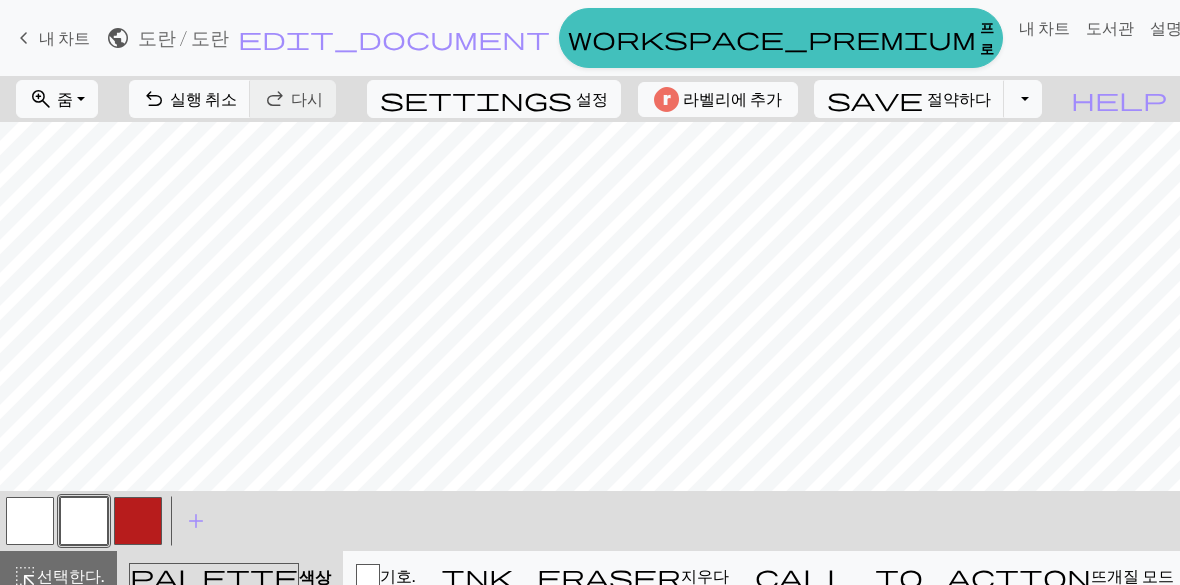 click at bounding box center [138, 521] 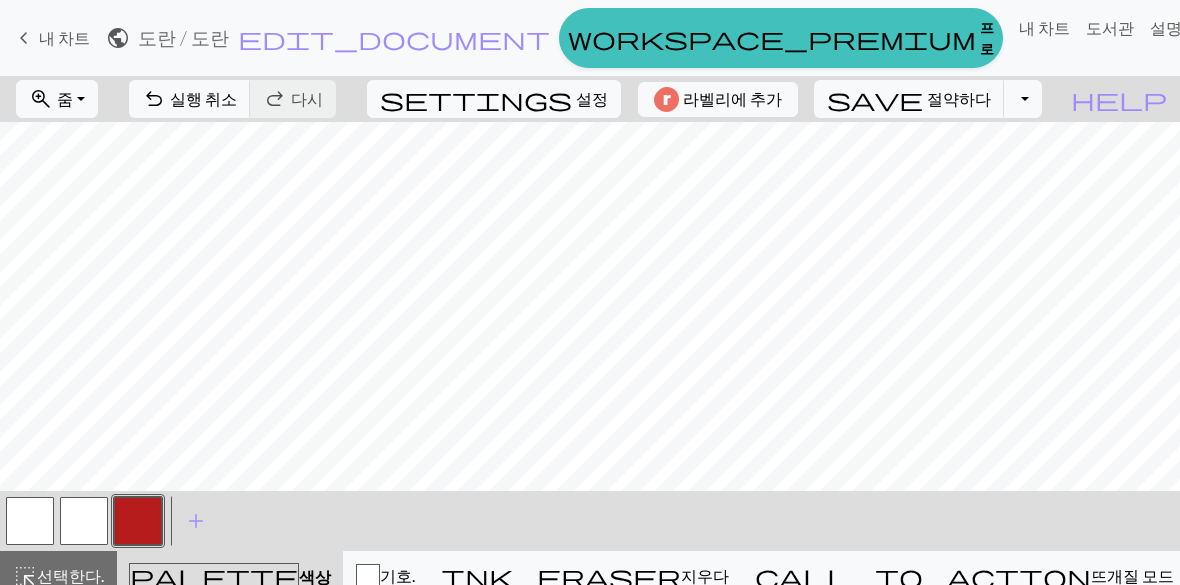 click at bounding box center (84, 521) 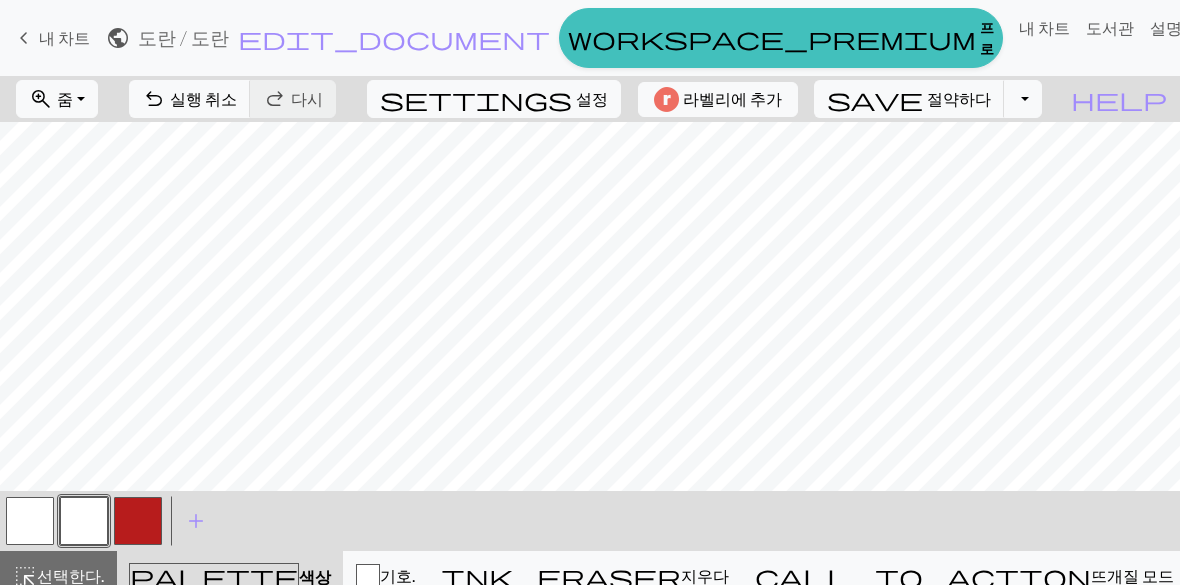 click at bounding box center [138, 521] 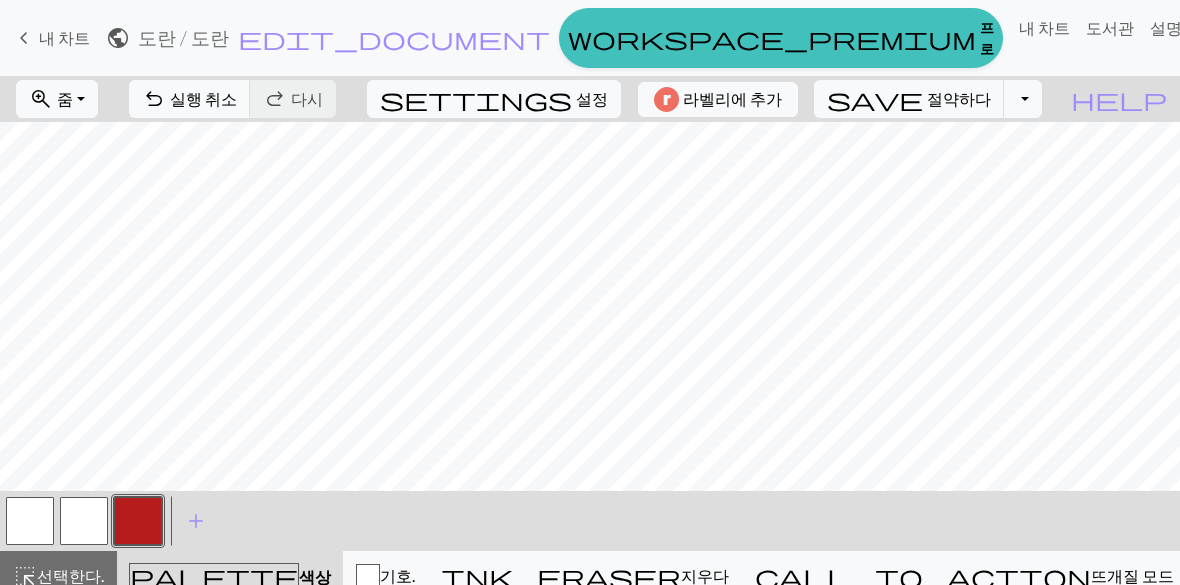 click at bounding box center (84, 521) 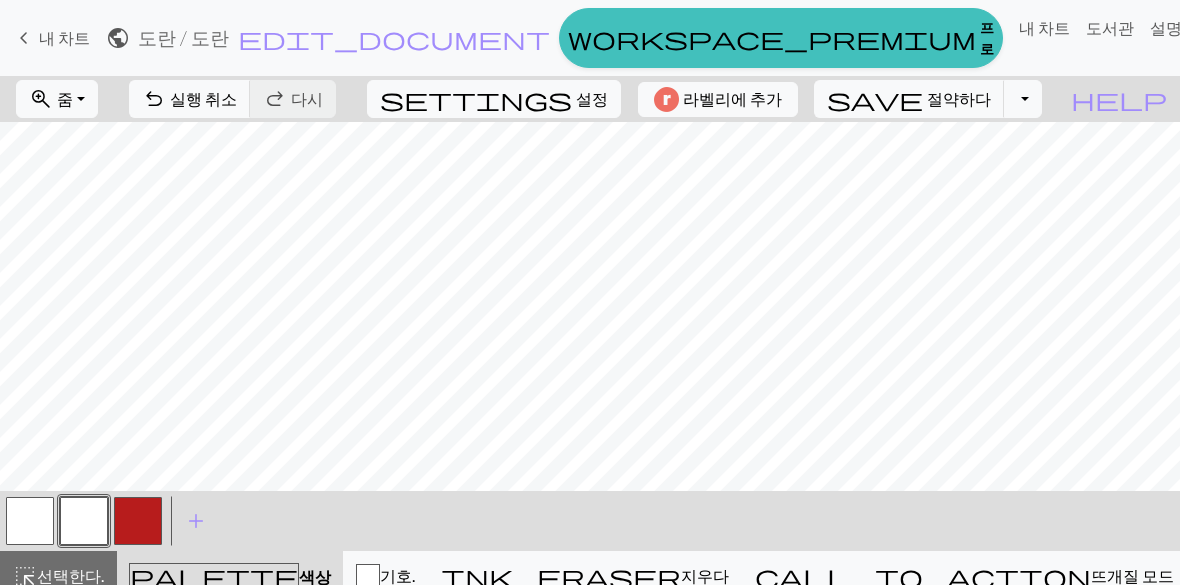 click at bounding box center [138, 521] 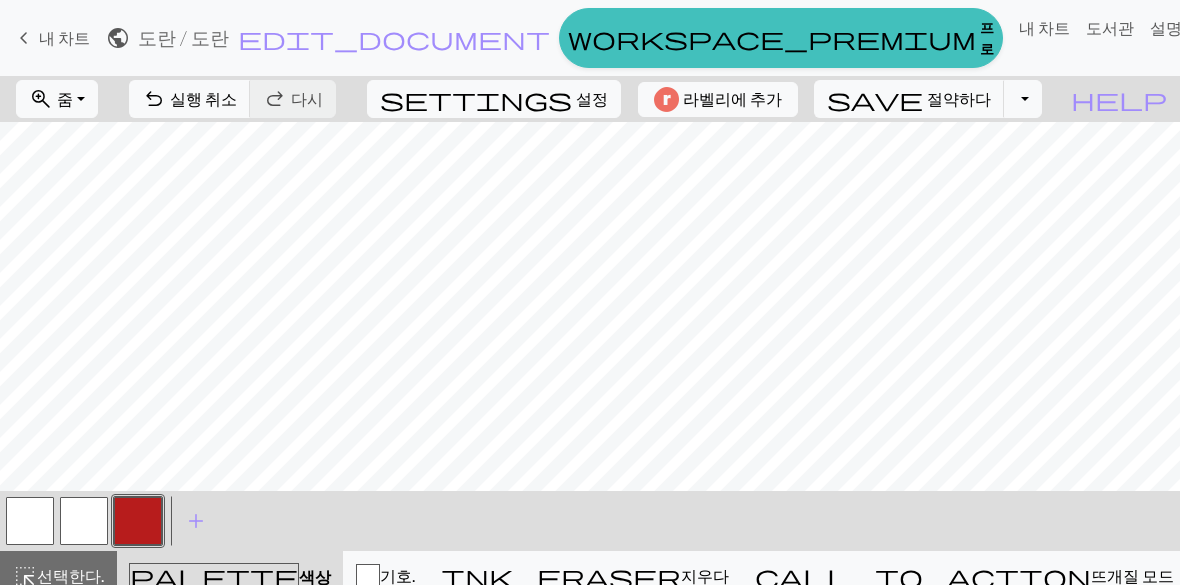 click at bounding box center (84, 521) 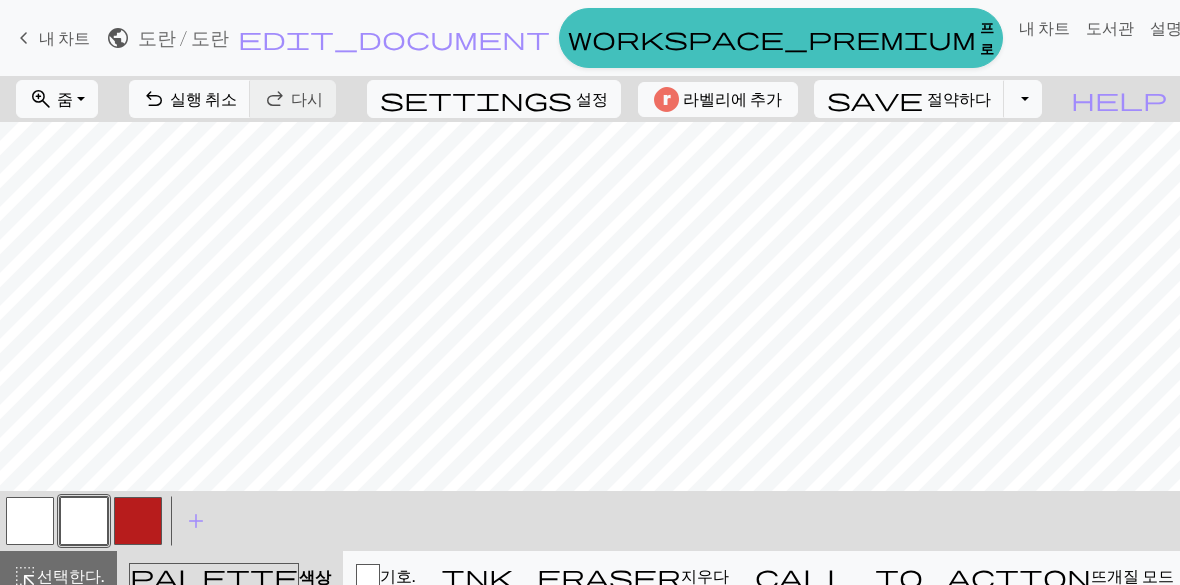 click at bounding box center (138, 521) 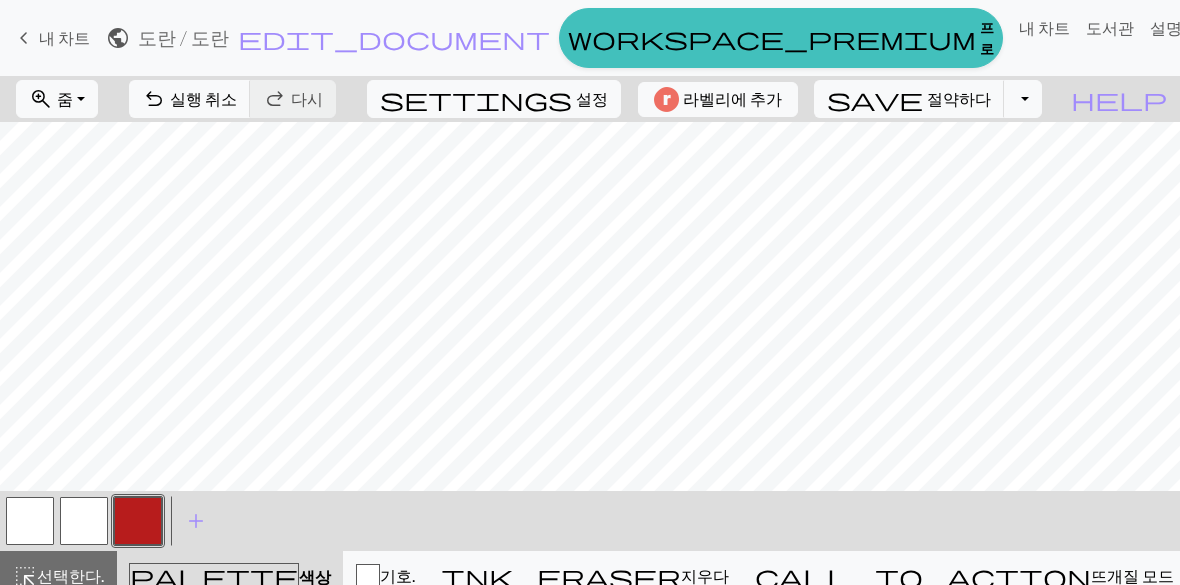click at bounding box center [84, 521] 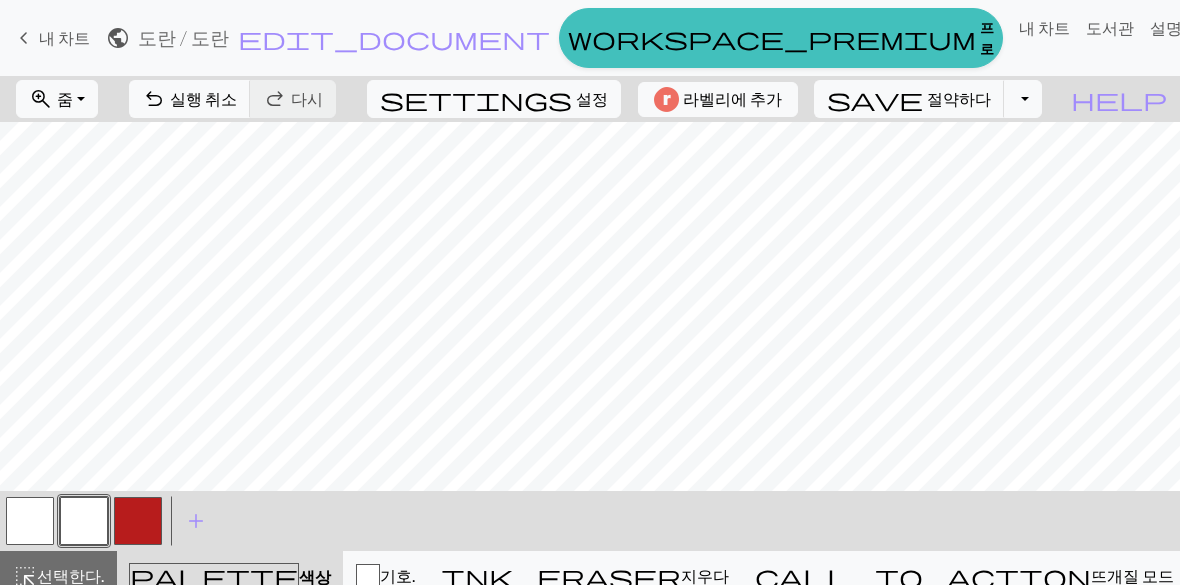 click at bounding box center (138, 521) 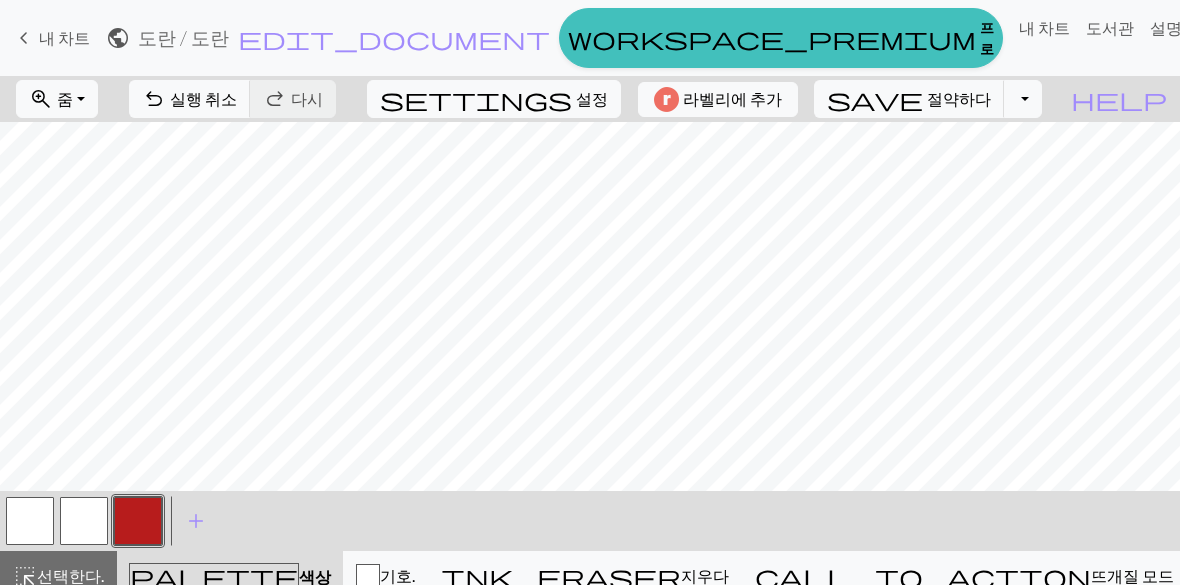 click at bounding box center (138, 521) 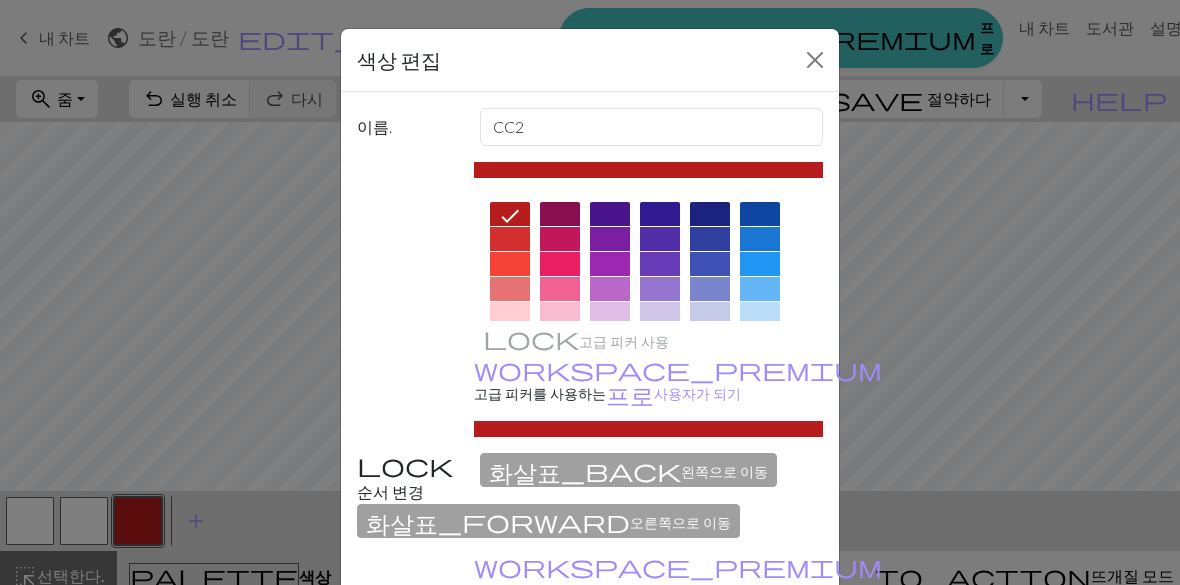 click at bounding box center (815, 60) 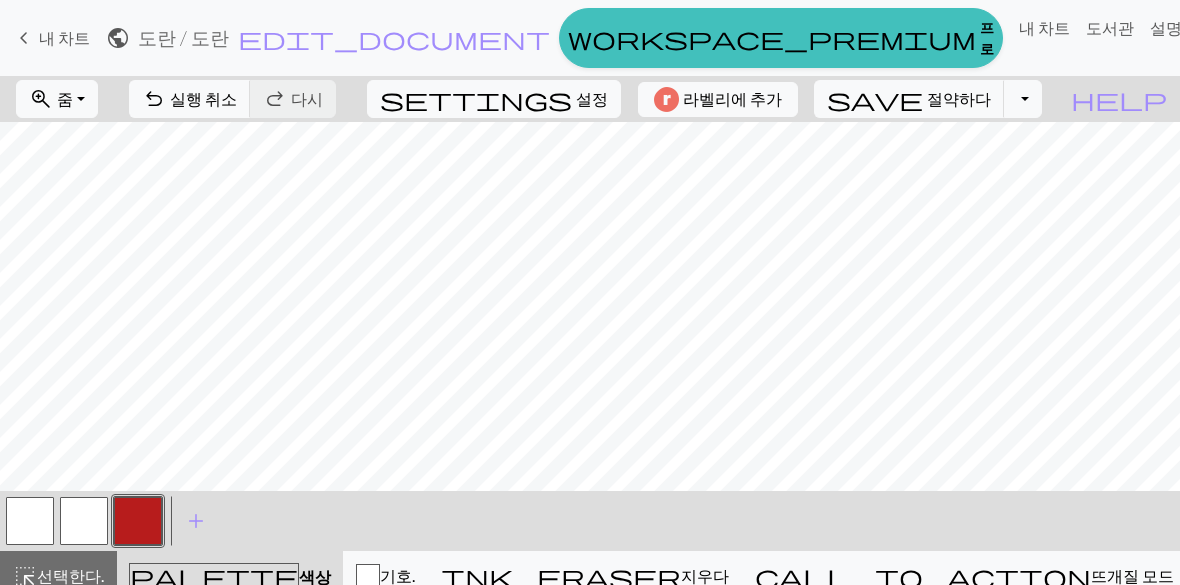click at bounding box center [84, 521] 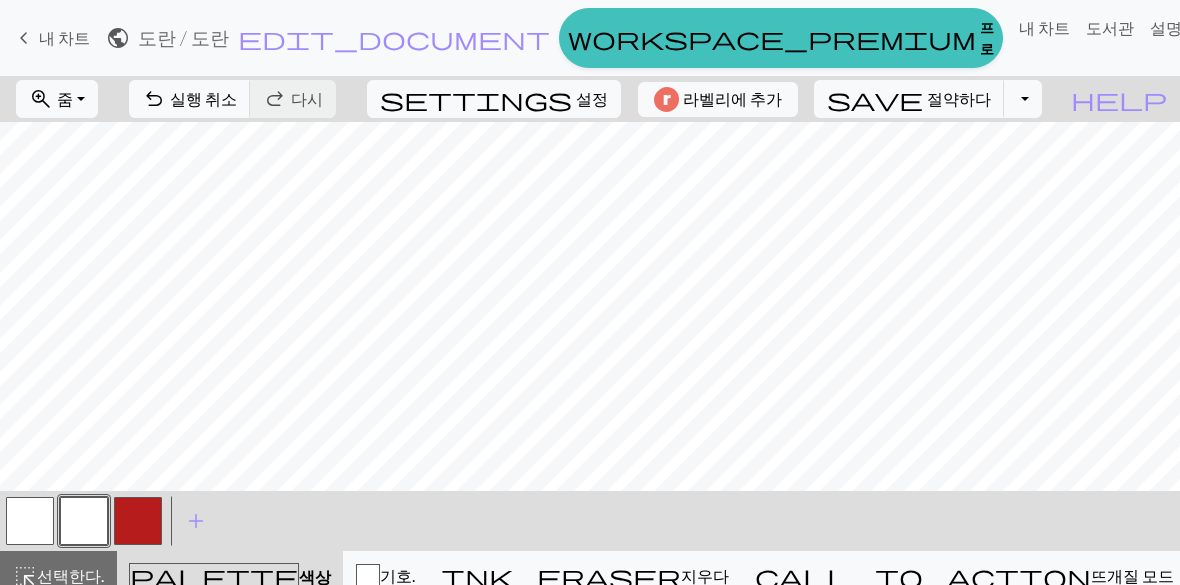 click at bounding box center [138, 521] 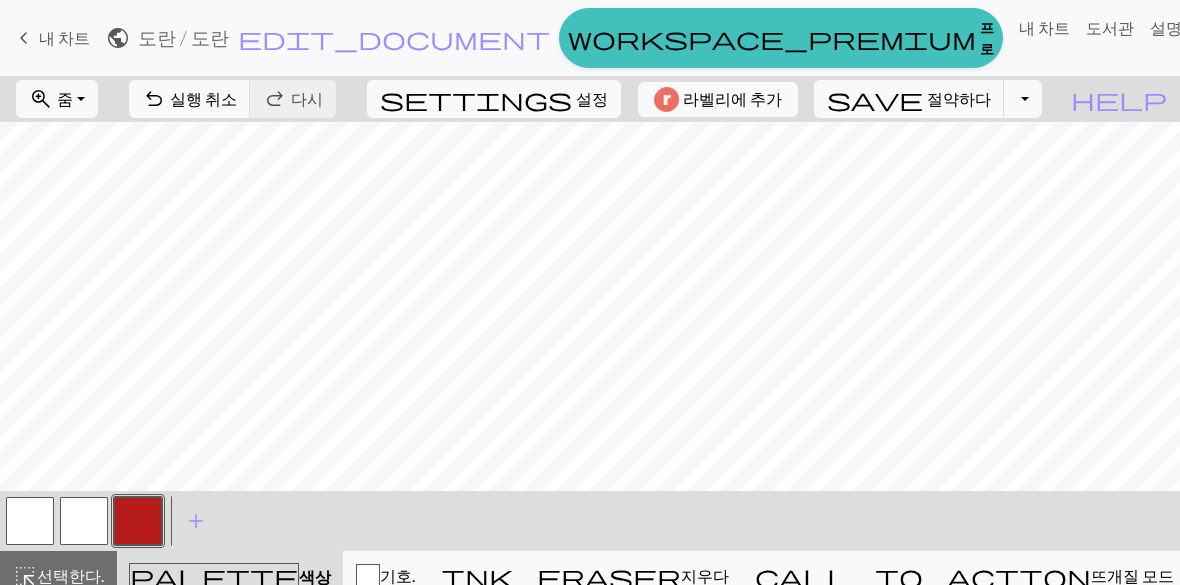 click at bounding box center (84, 521) 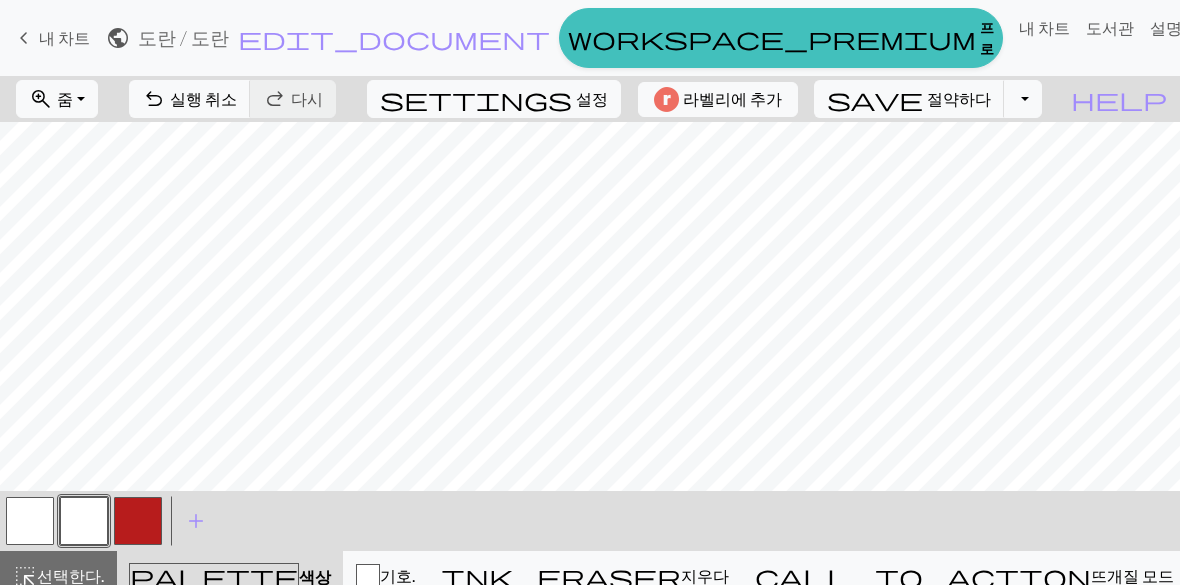 click at bounding box center [138, 521] 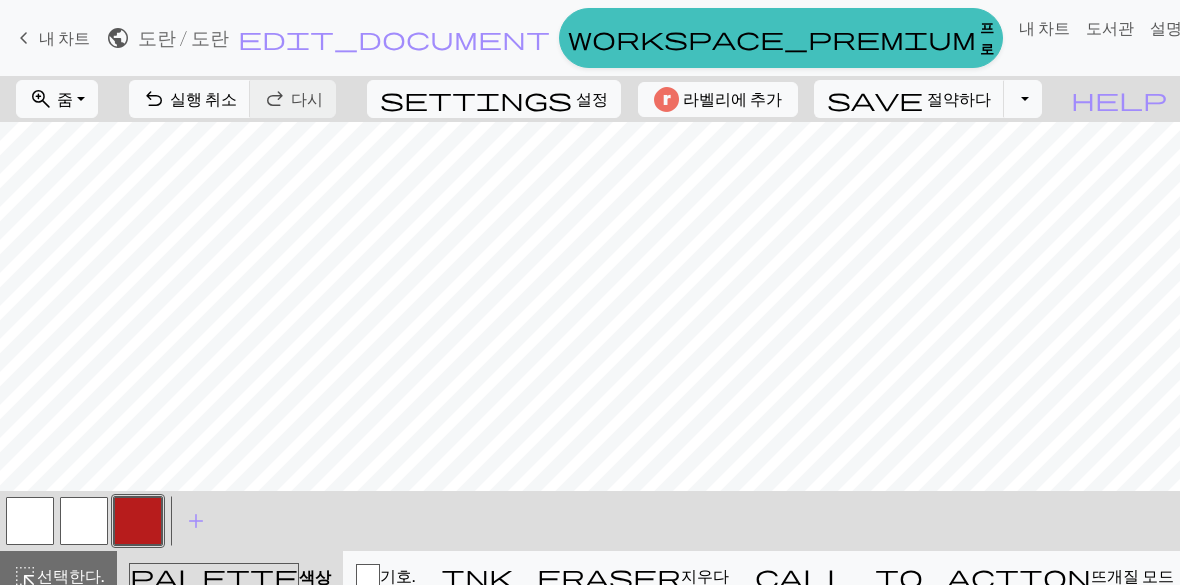 click at bounding box center (84, 521) 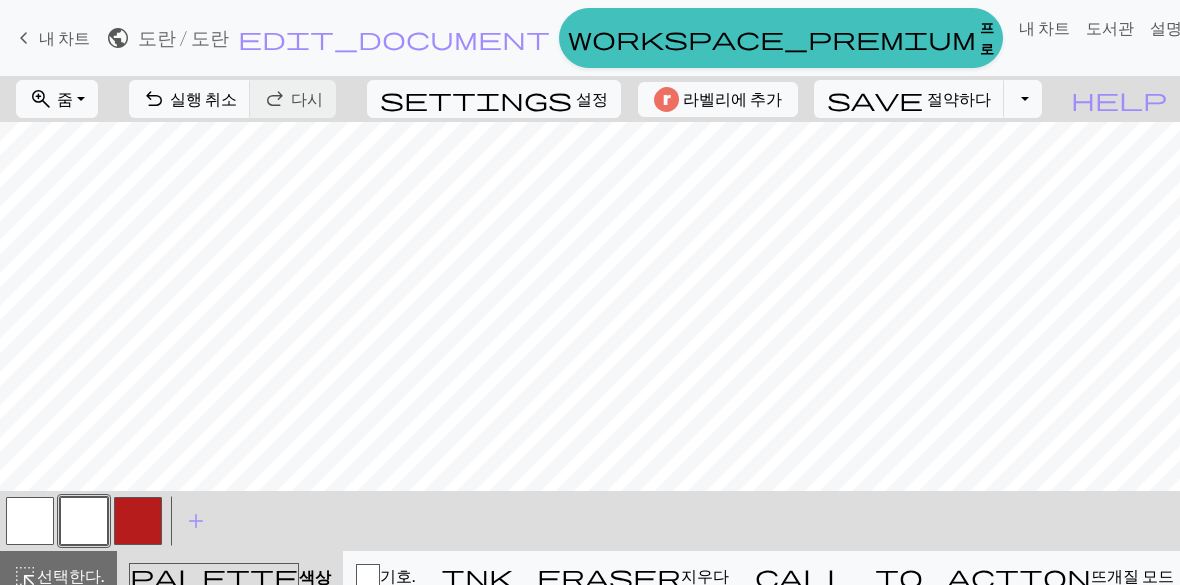 click at bounding box center [138, 521] 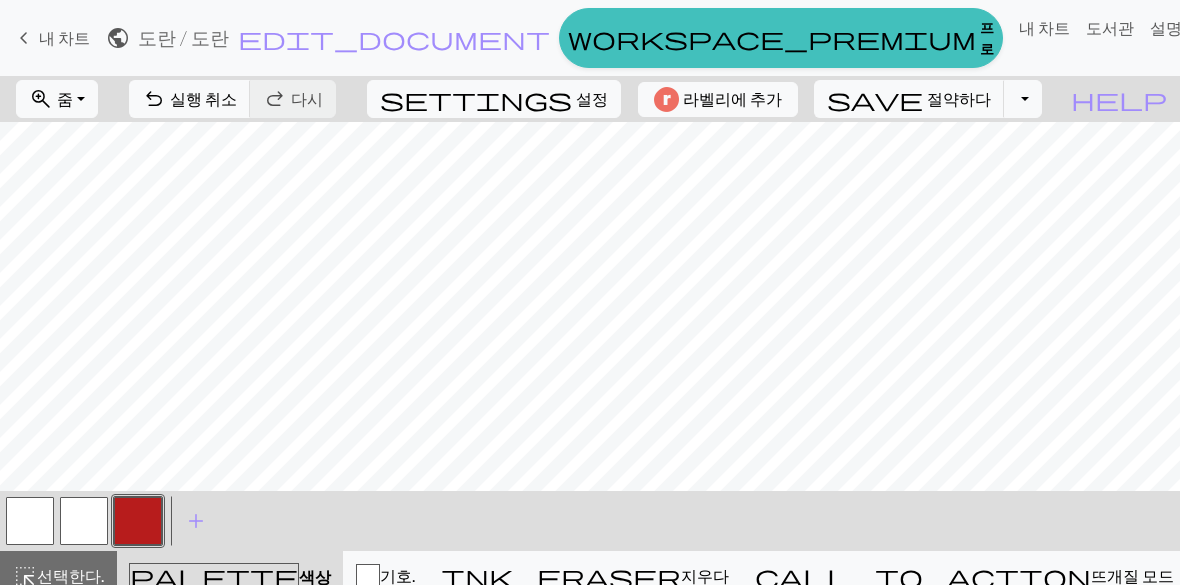 click at bounding box center (84, 521) 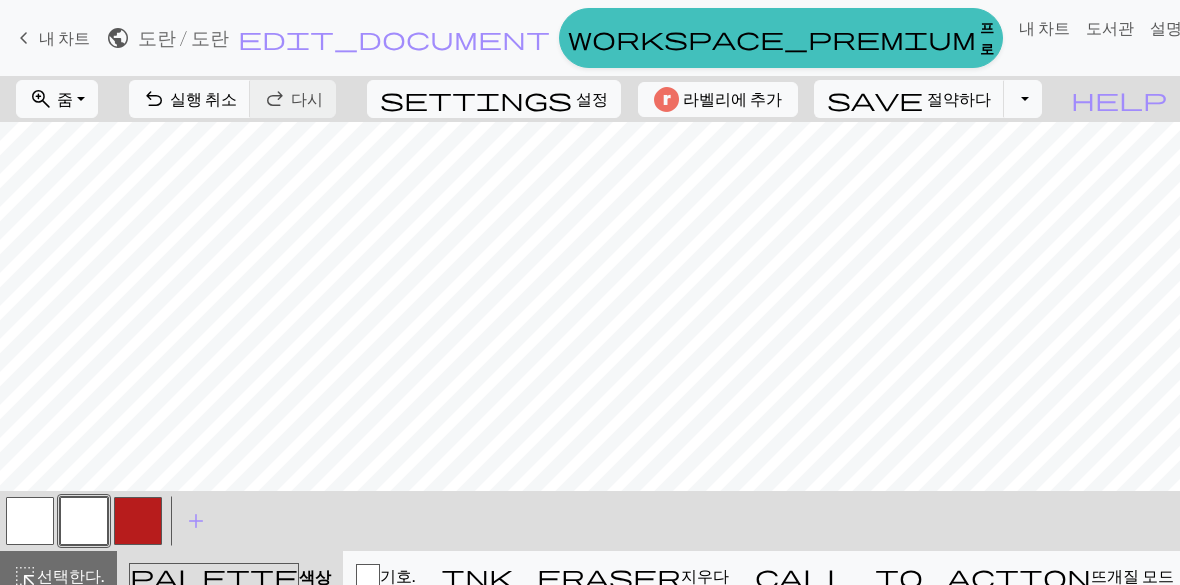click at bounding box center [138, 521] 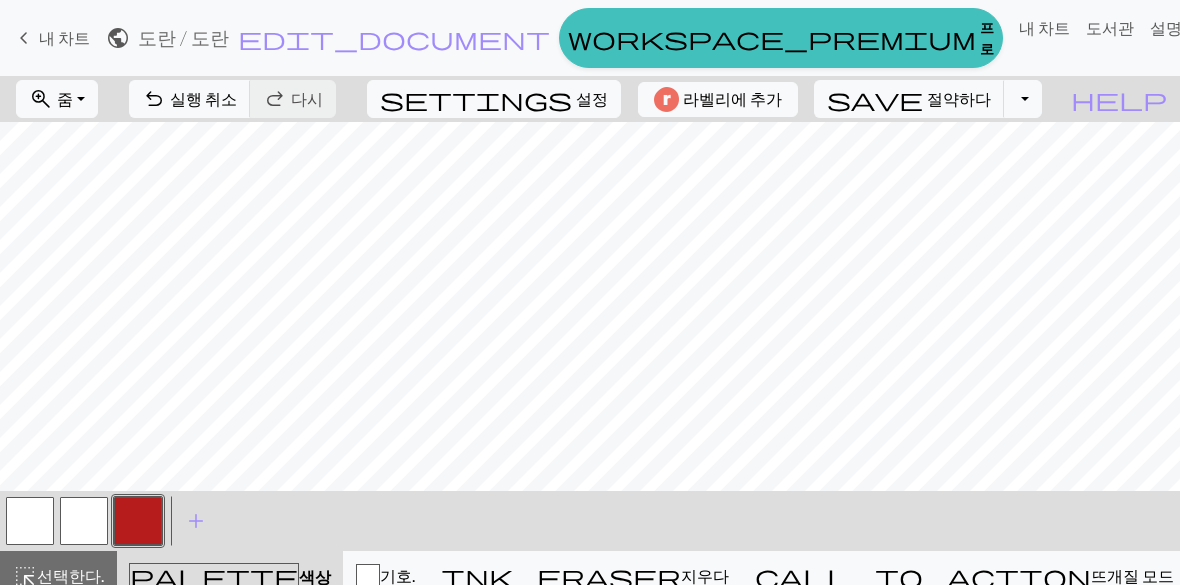 click at bounding box center [84, 521] 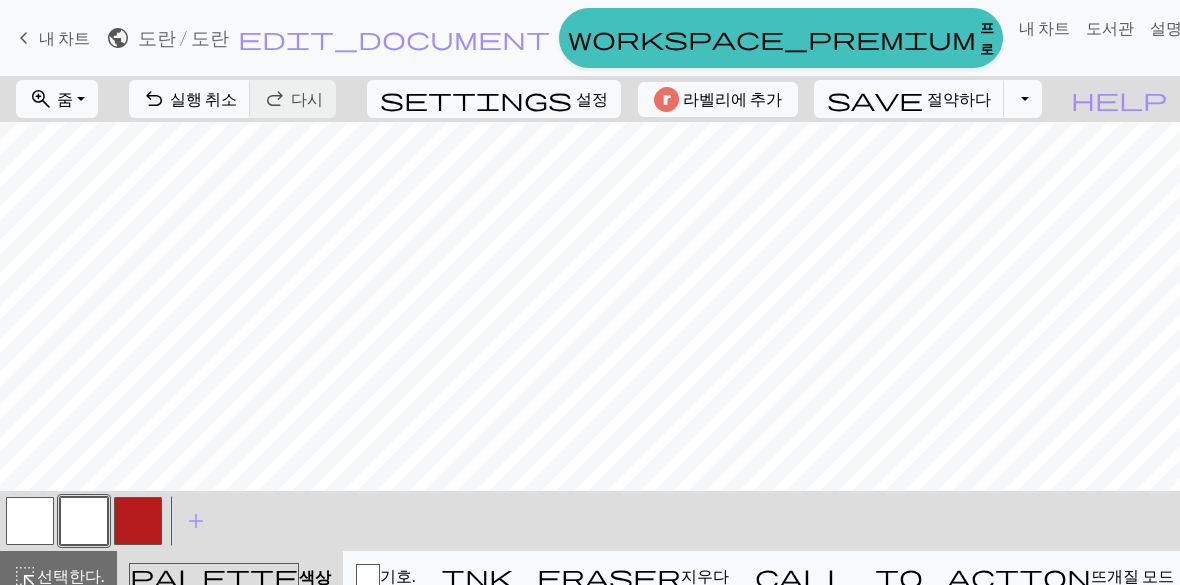 click at bounding box center (138, 521) 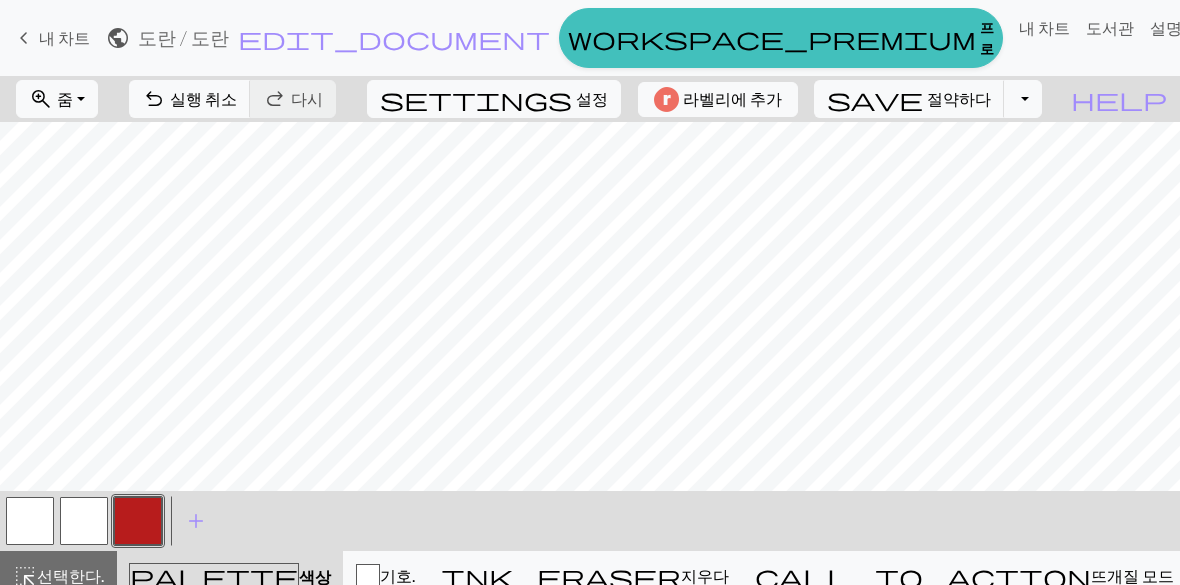 click at bounding box center (84, 521) 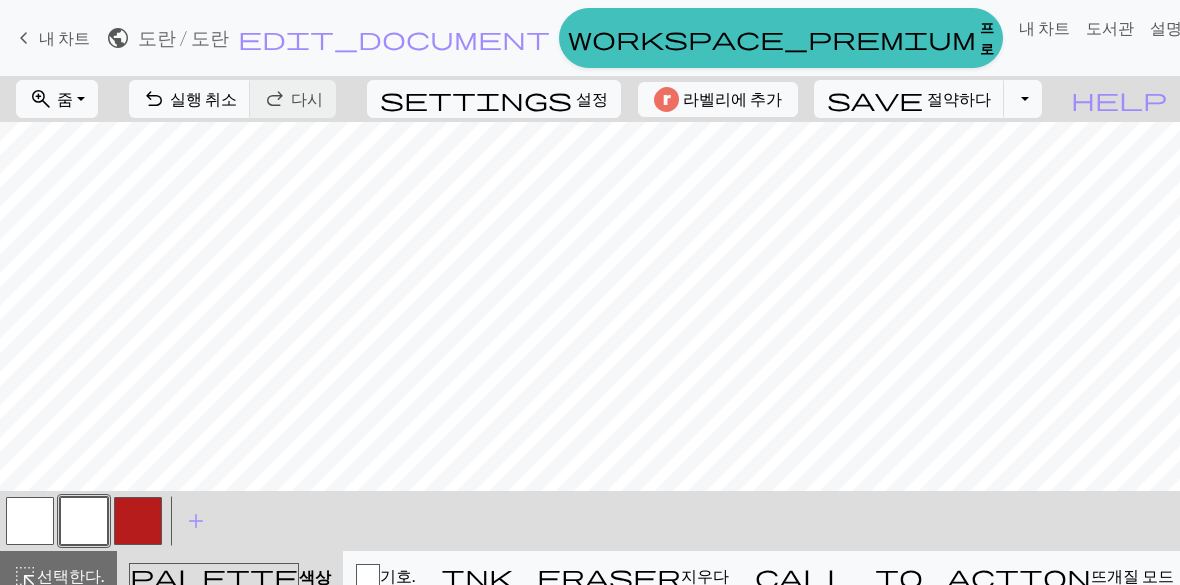 click at bounding box center [138, 521] 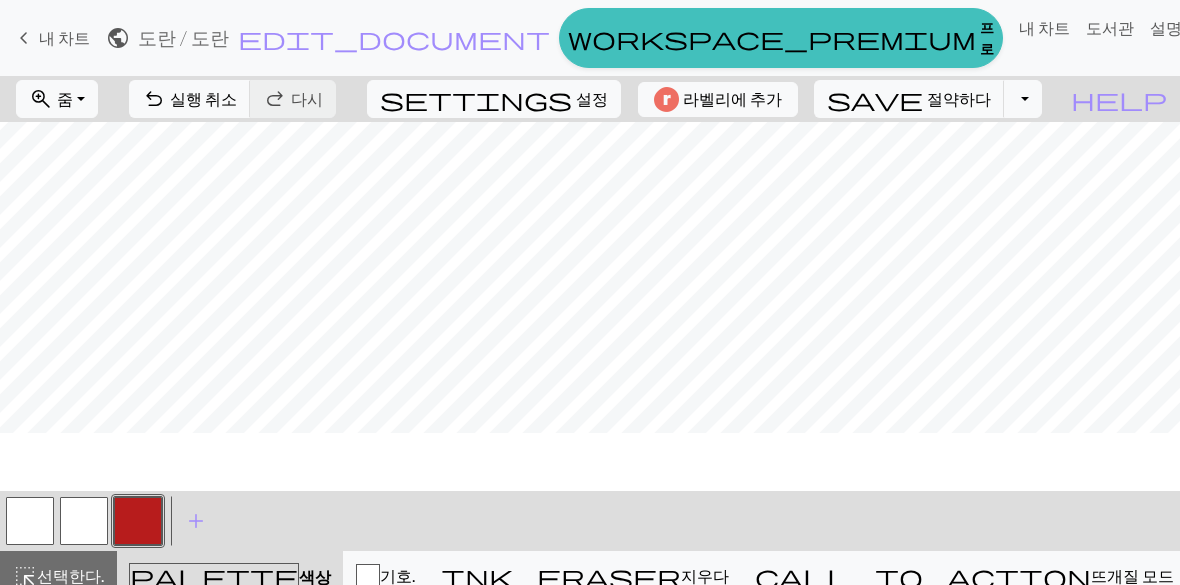 scroll, scrollTop: 103, scrollLeft: 97, axis: both 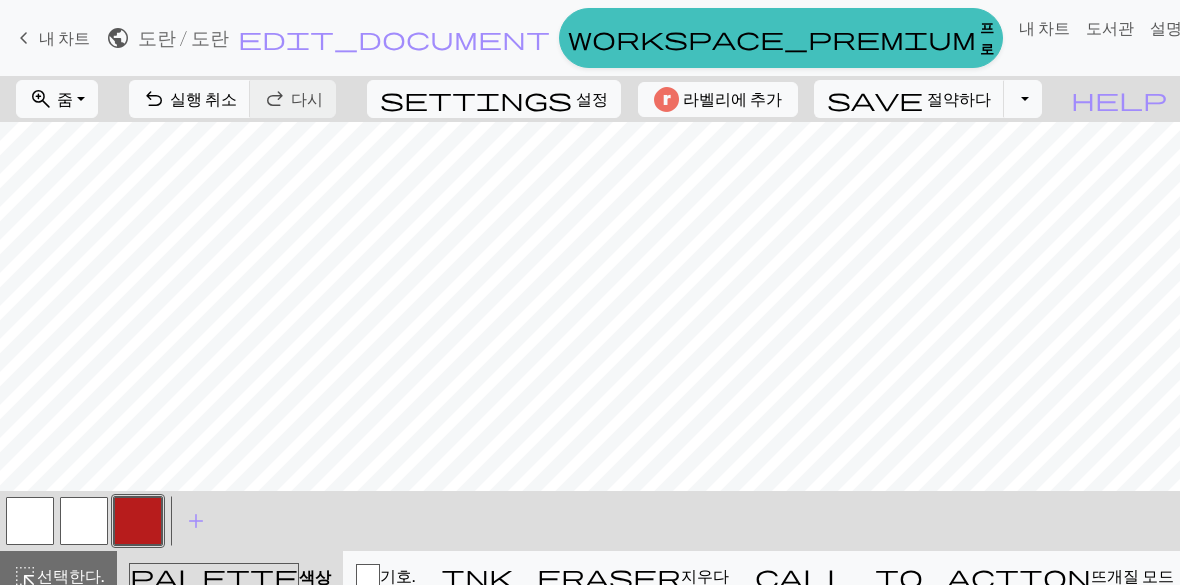 click at bounding box center [84, 521] 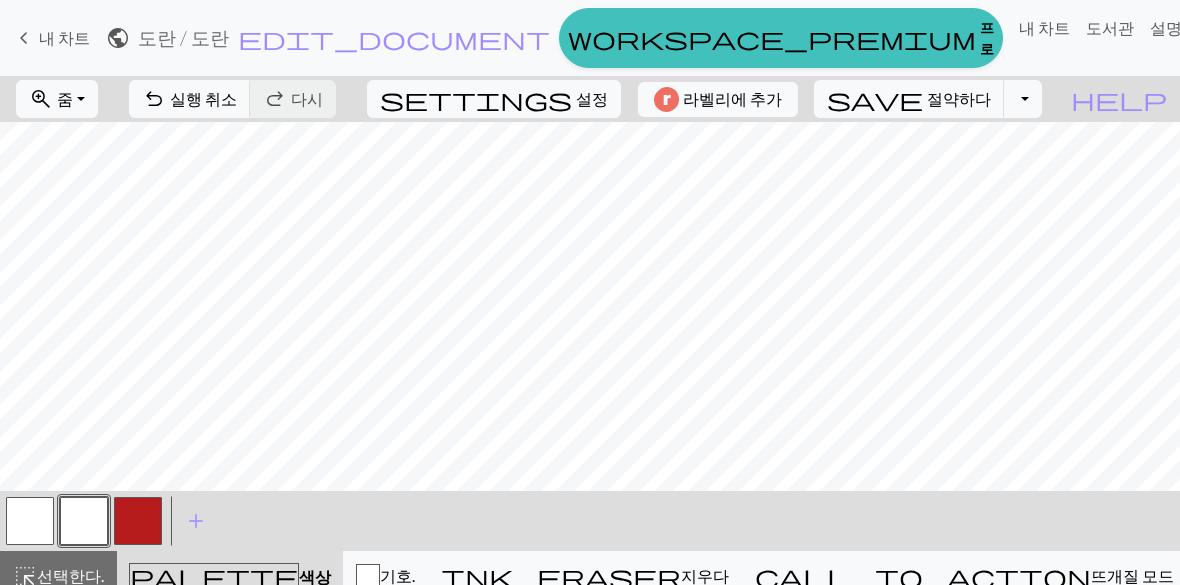click at bounding box center [138, 521] 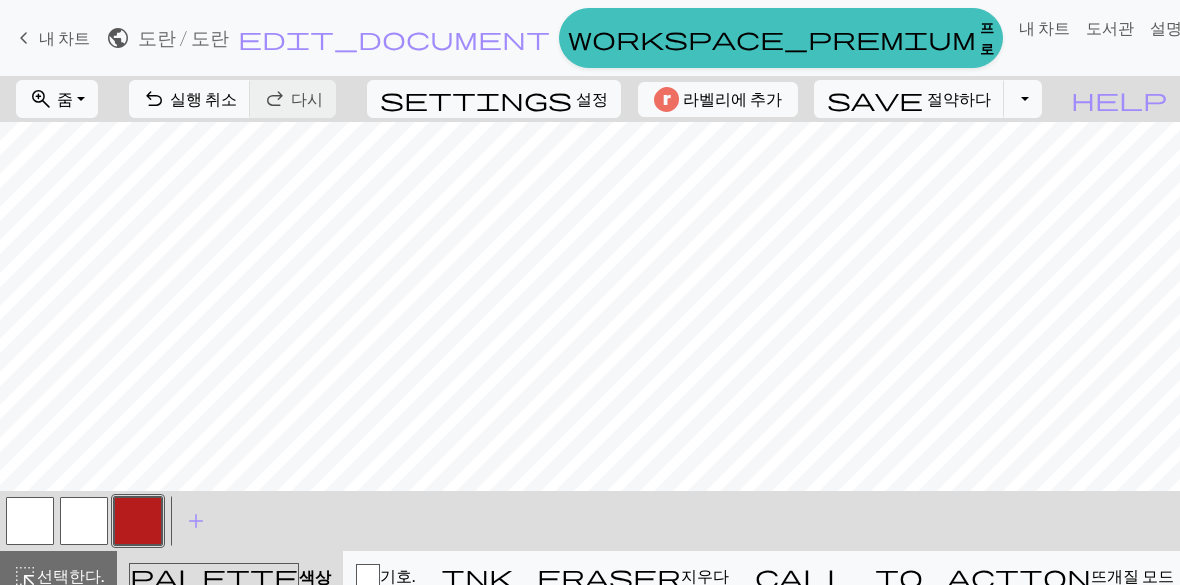 click at bounding box center (138, 521) 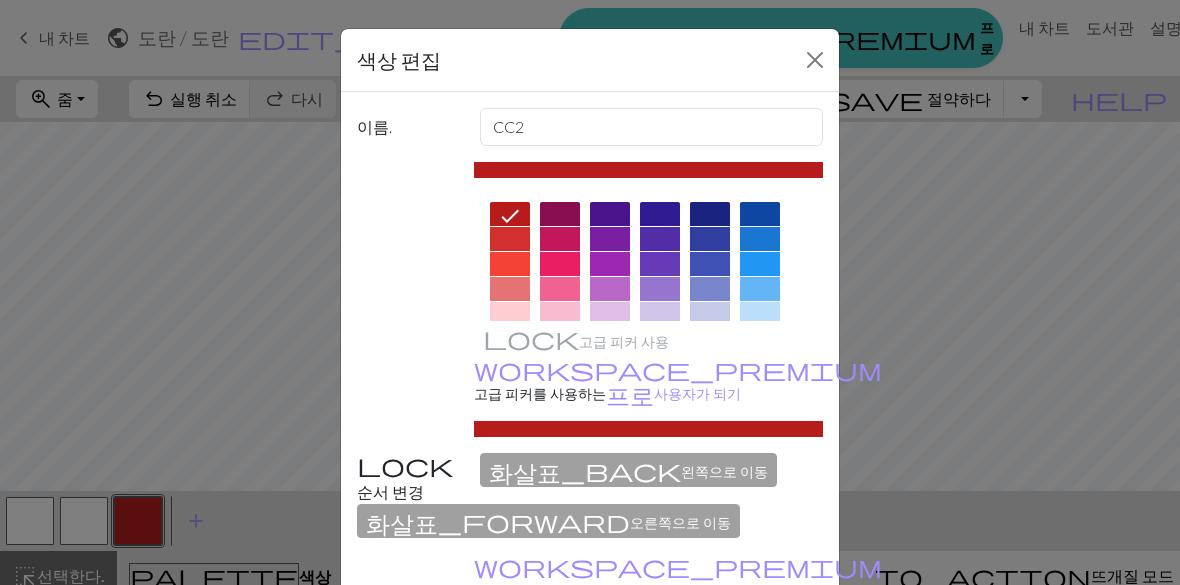 click at bounding box center (815, 60) 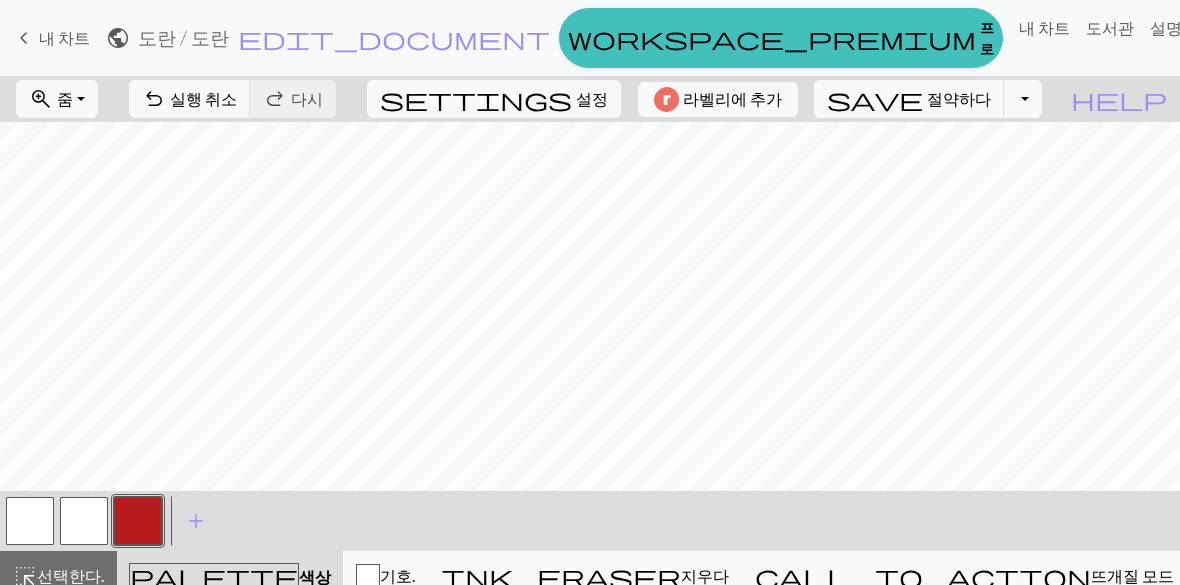 click at bounding box center [84, 521] 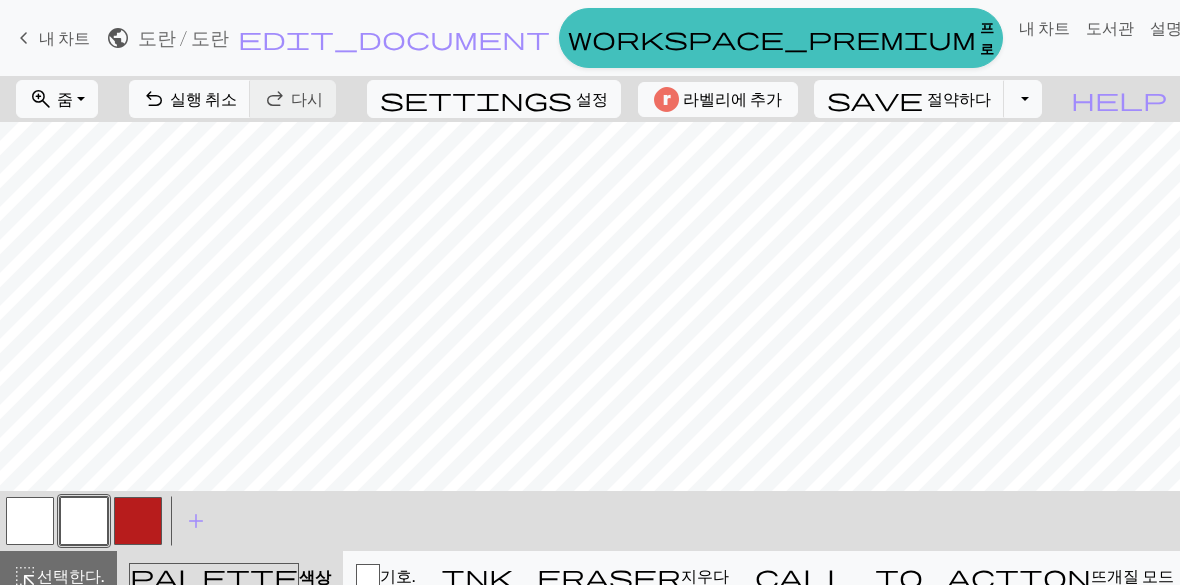 click at bounding box center [84, 521] 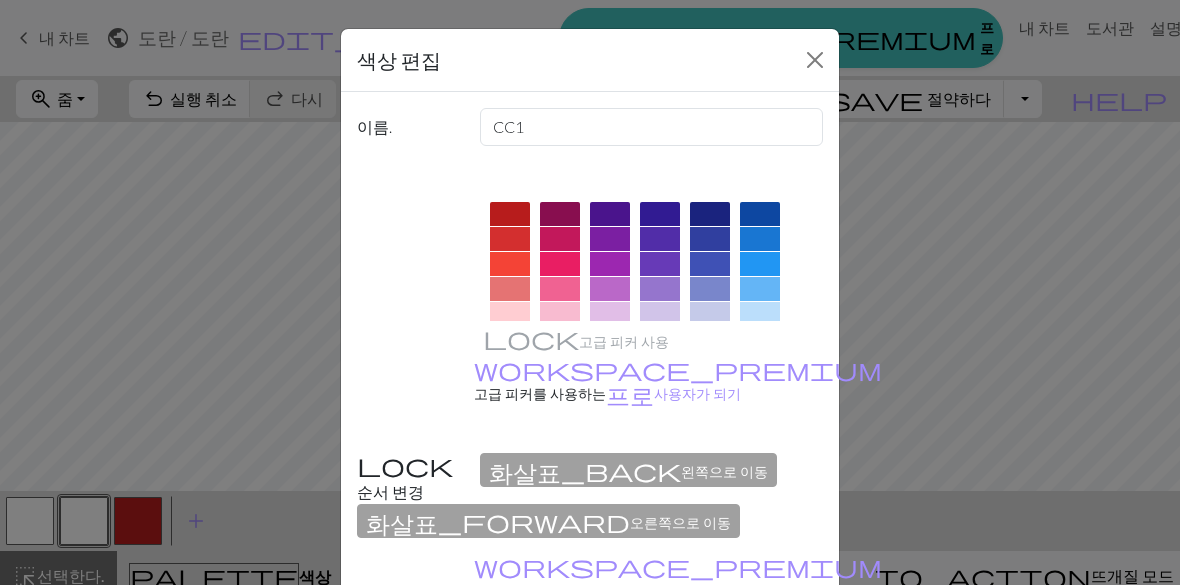 click at bounding box center (815, 60) 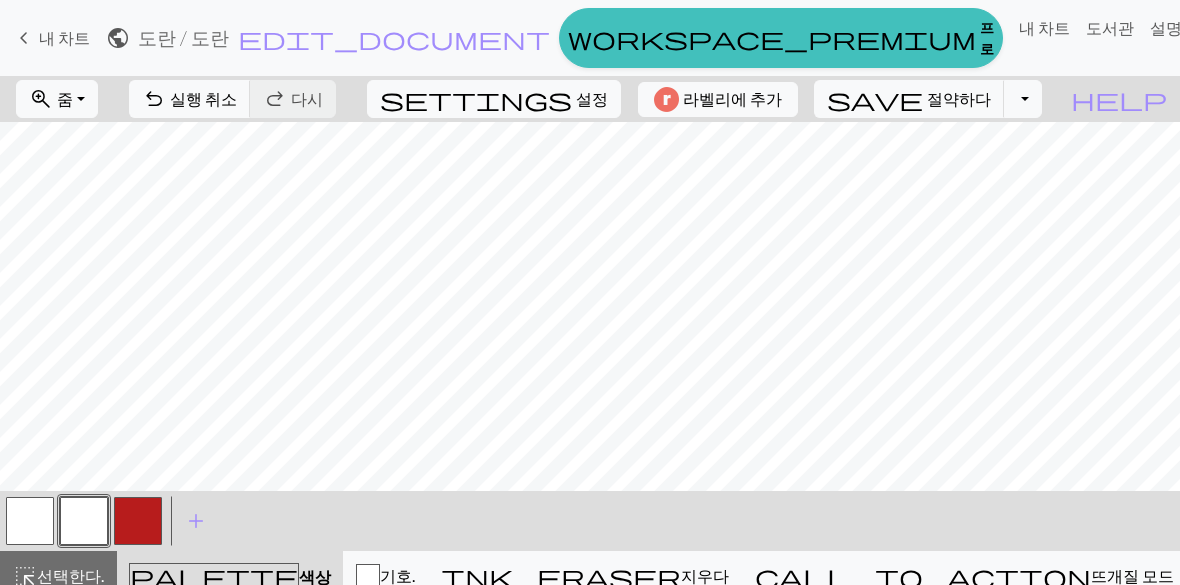 click at bounding box center (138, 521) 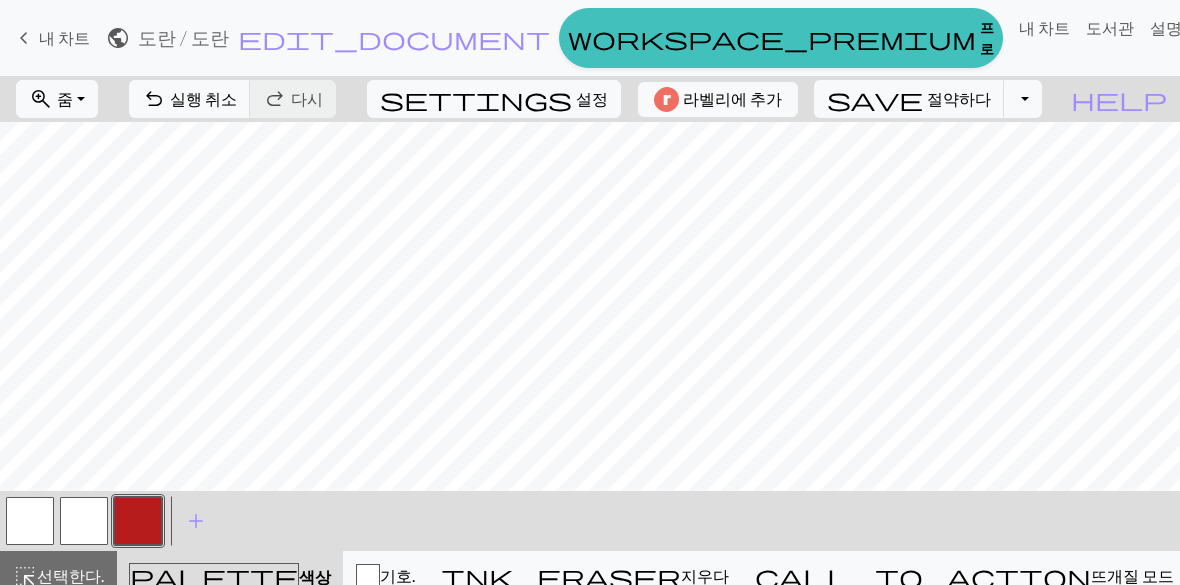 click at bounding box center (84, 521) 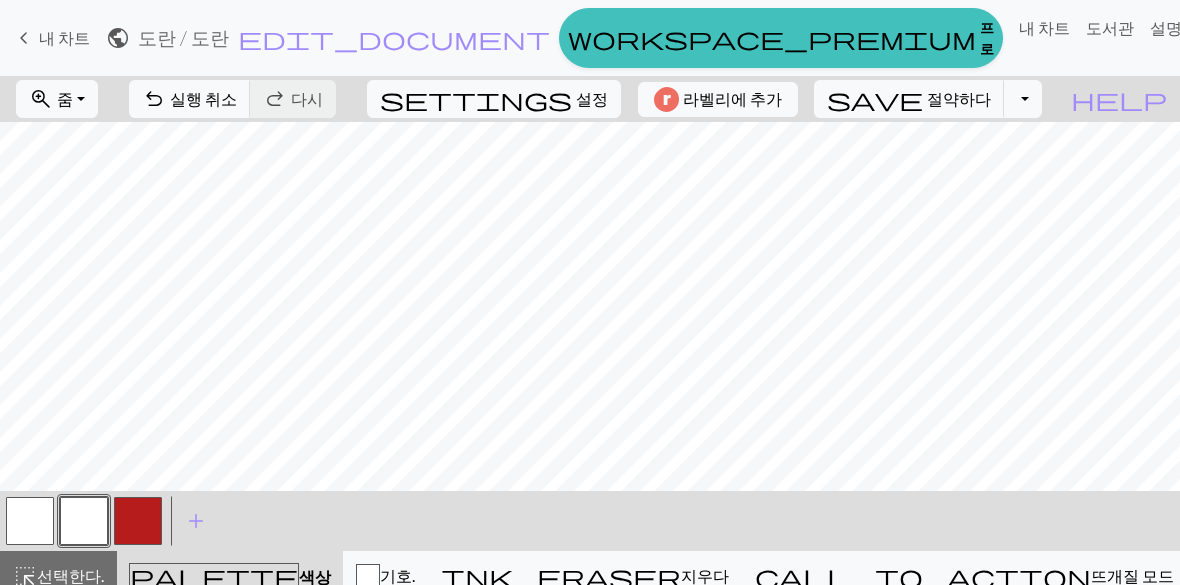 click at bounding box center [138, 521] 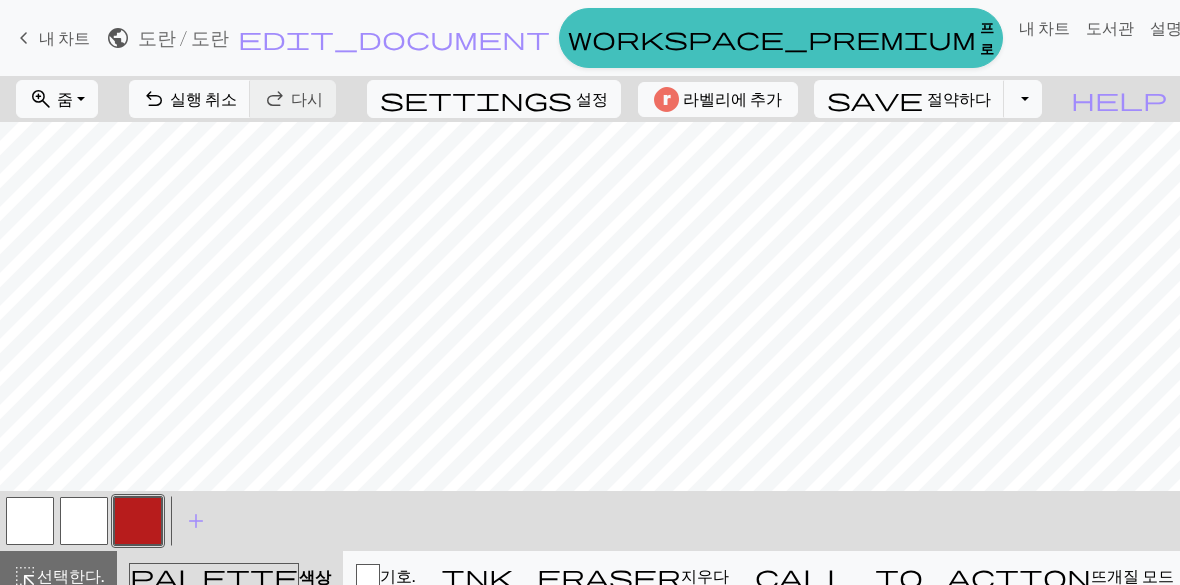 click at bounding box center [84, 521] 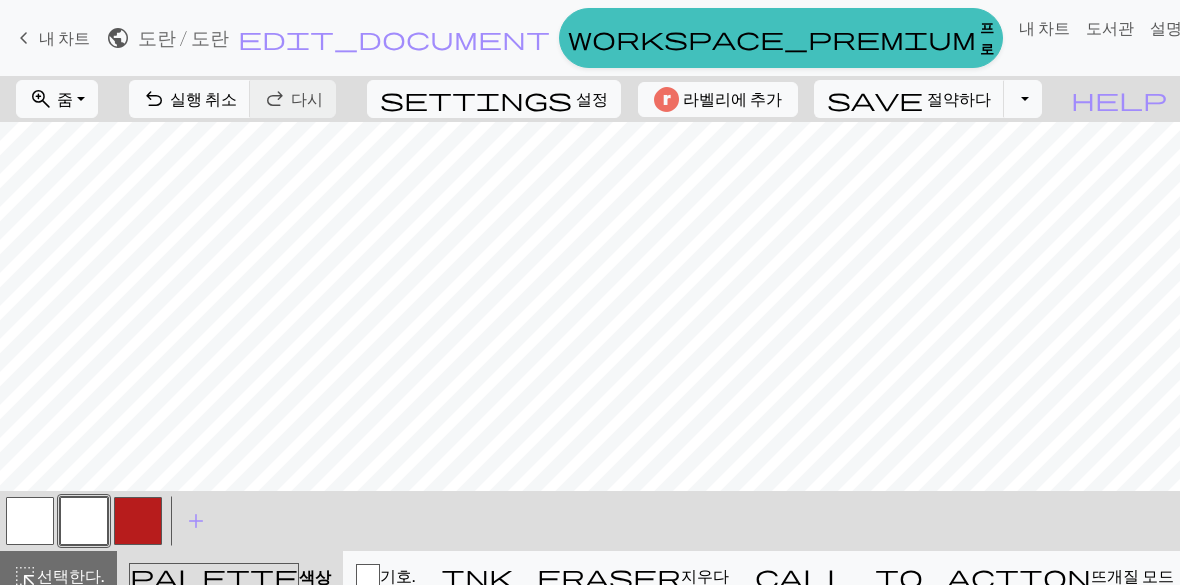 click at bounding box center [138, 521] 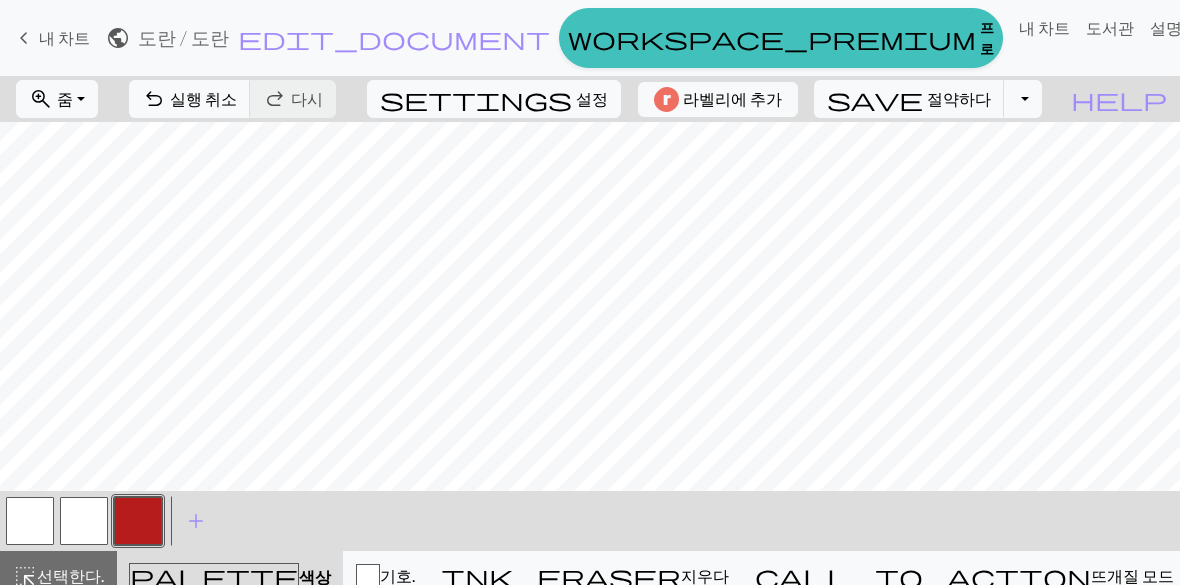 click at bounding box center (84, 521) 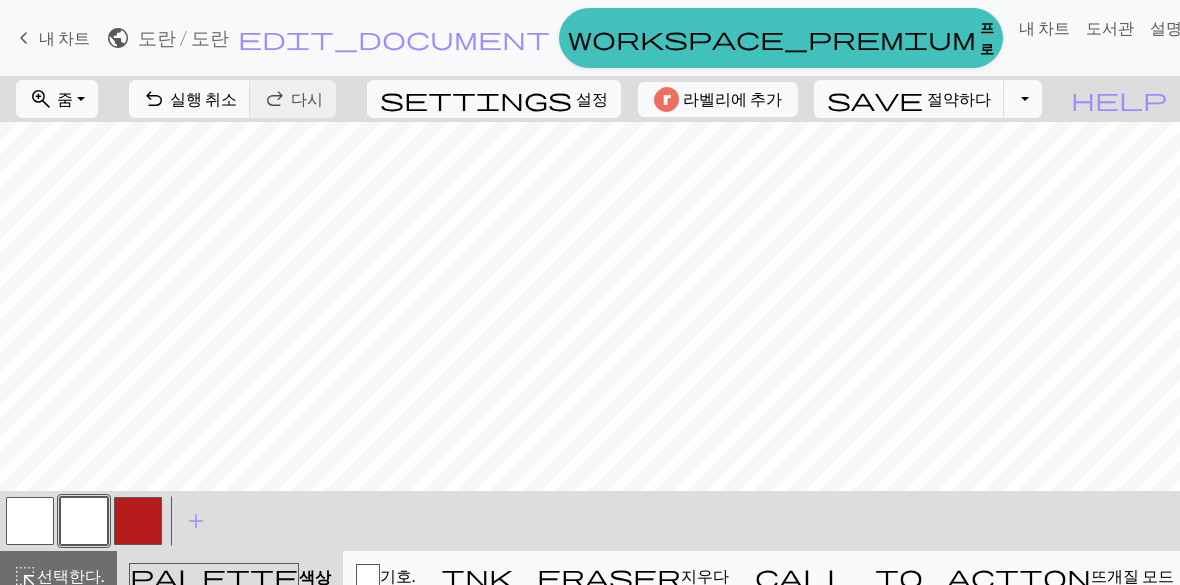 click at bounding box center [138, 521] 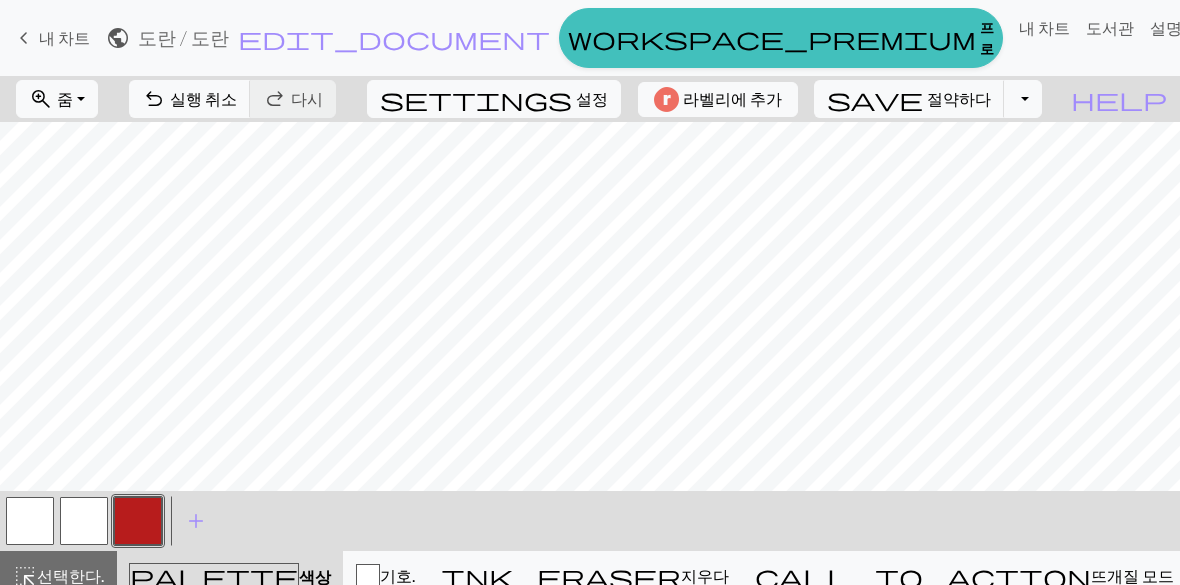 click at bounding box center [84, 521] 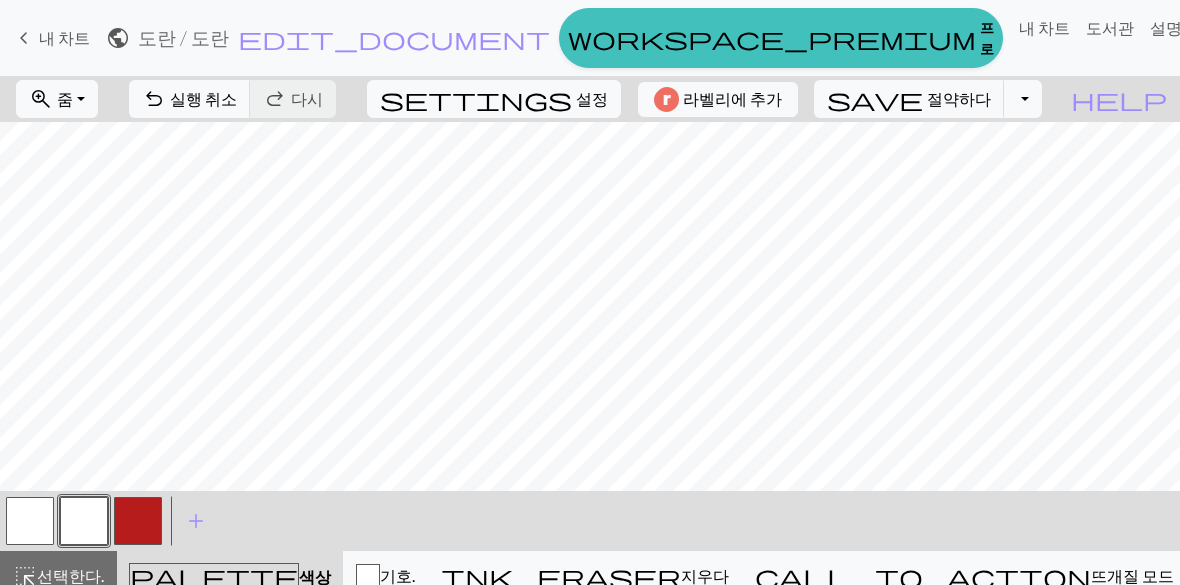 click at bounding box center [138, 521] 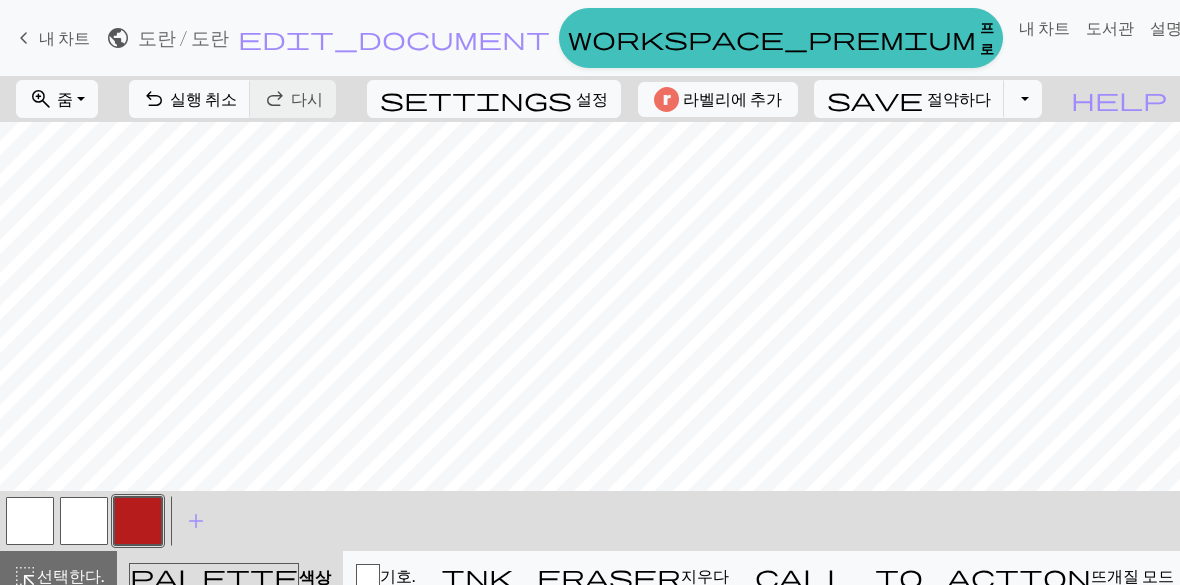 click at bounding box center [84, 521] 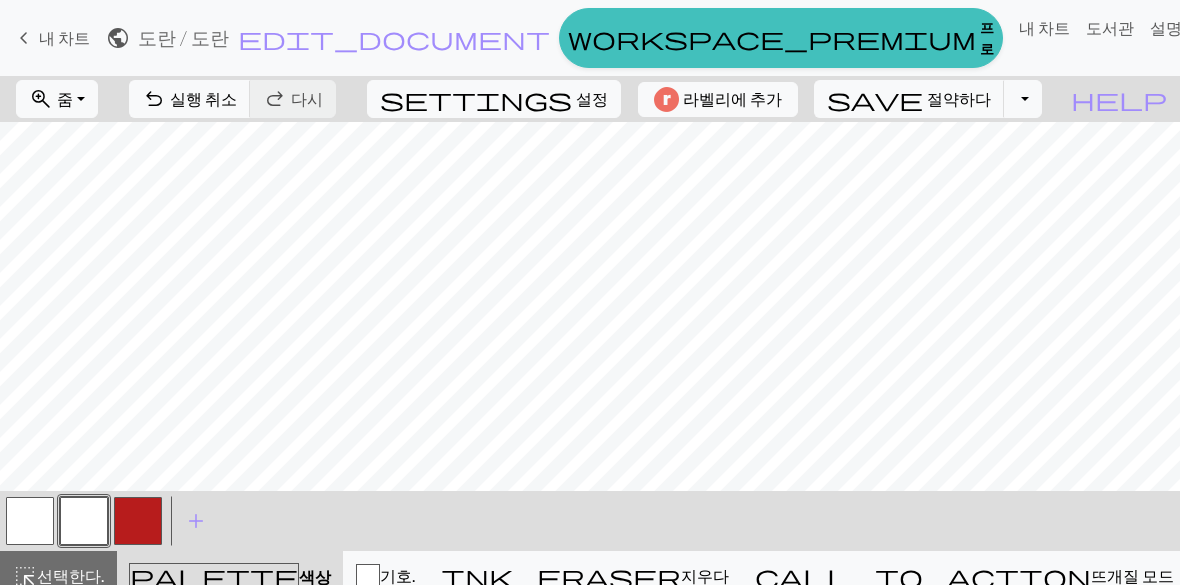 click at bounding box center [138, 521] 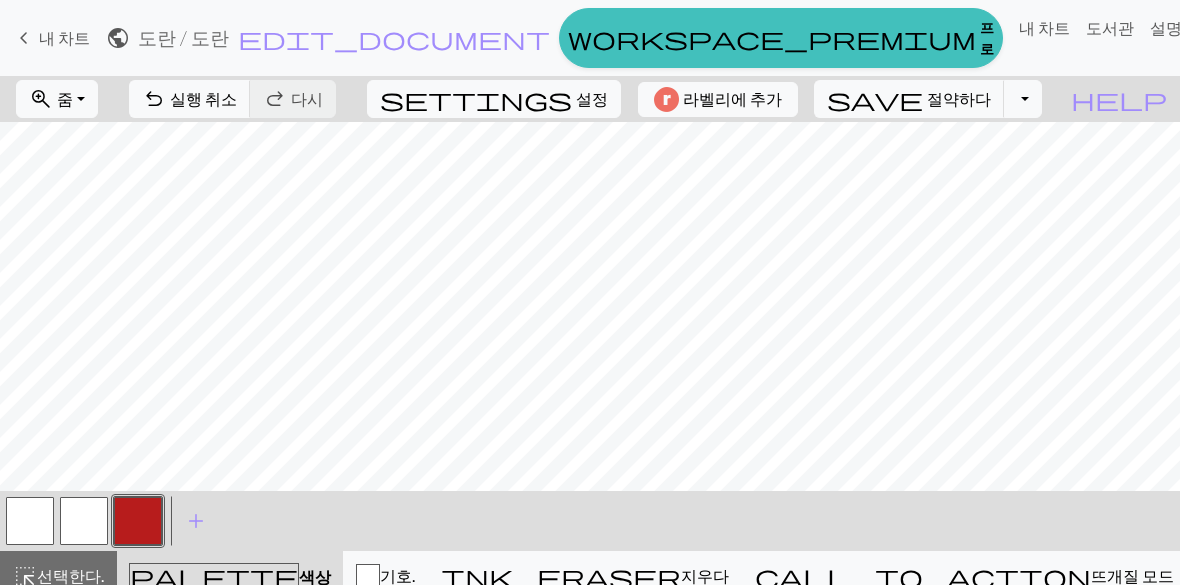 click at bounding box center [84, 521] 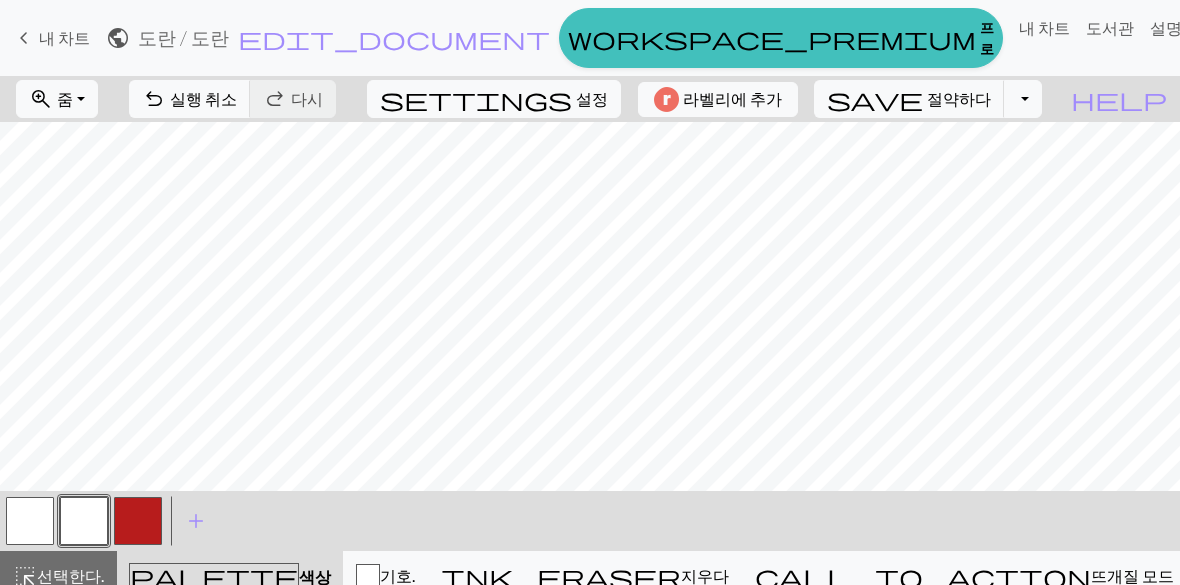 click at bounding box center (138, 521) 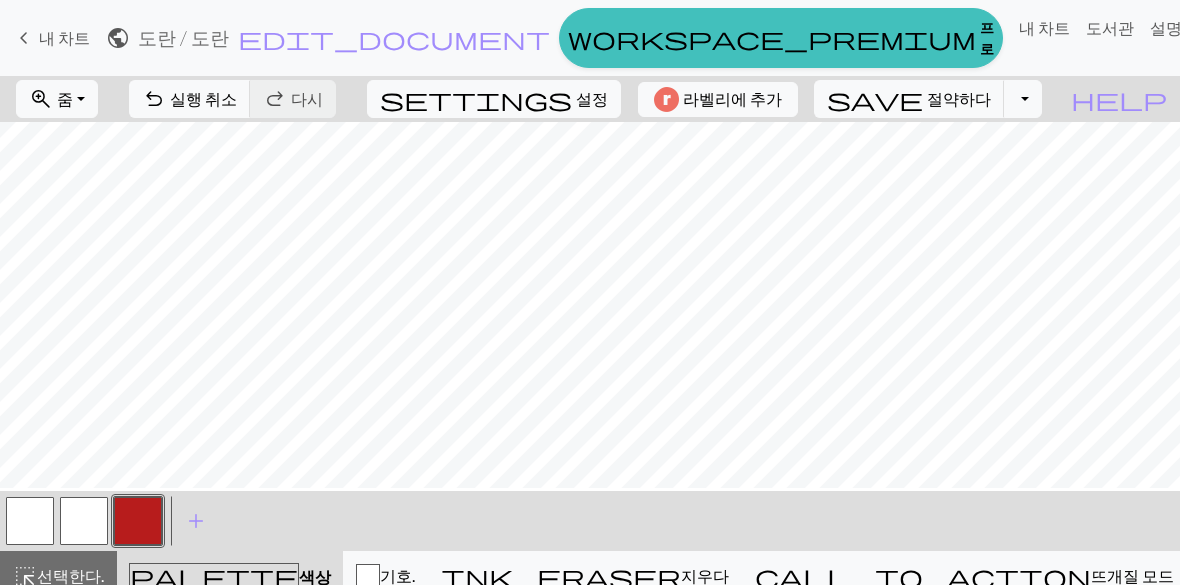 scroll, scrollTop: 129, scrollLeft: 97, axis: both 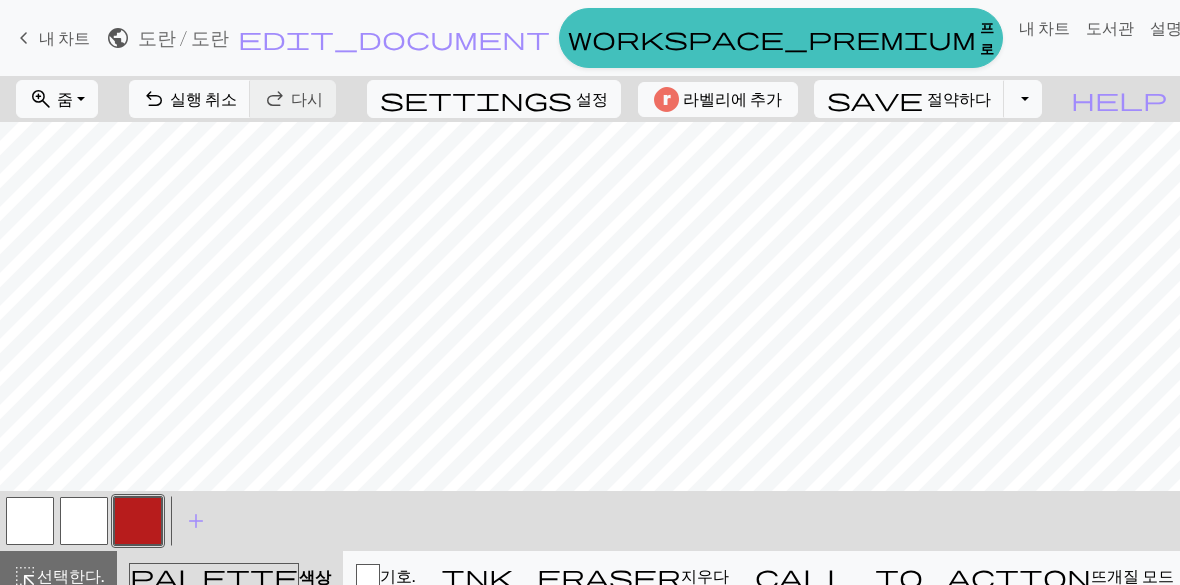 click on "설정" at bounding box center (592, 99) 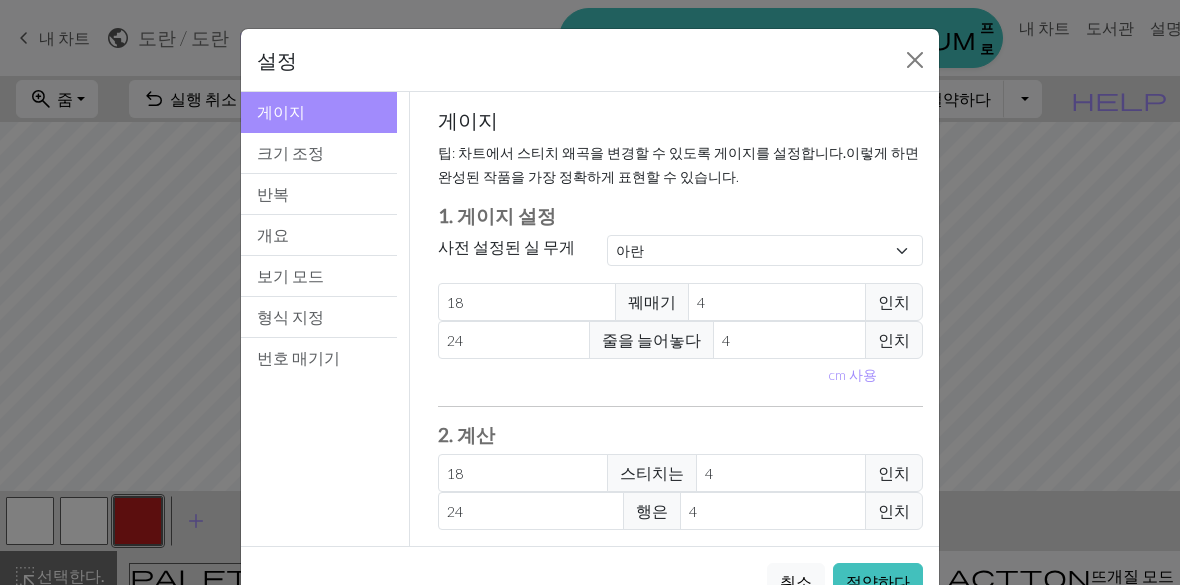 click at bounding box center (915, 60) 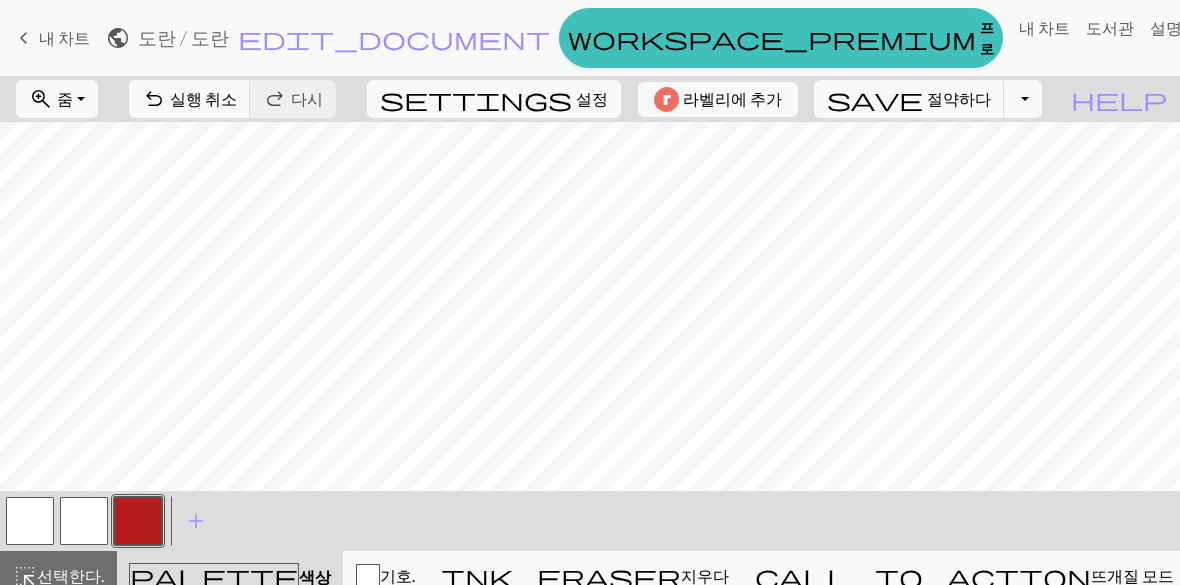 click on "설정" at bounding box center (592, 99) 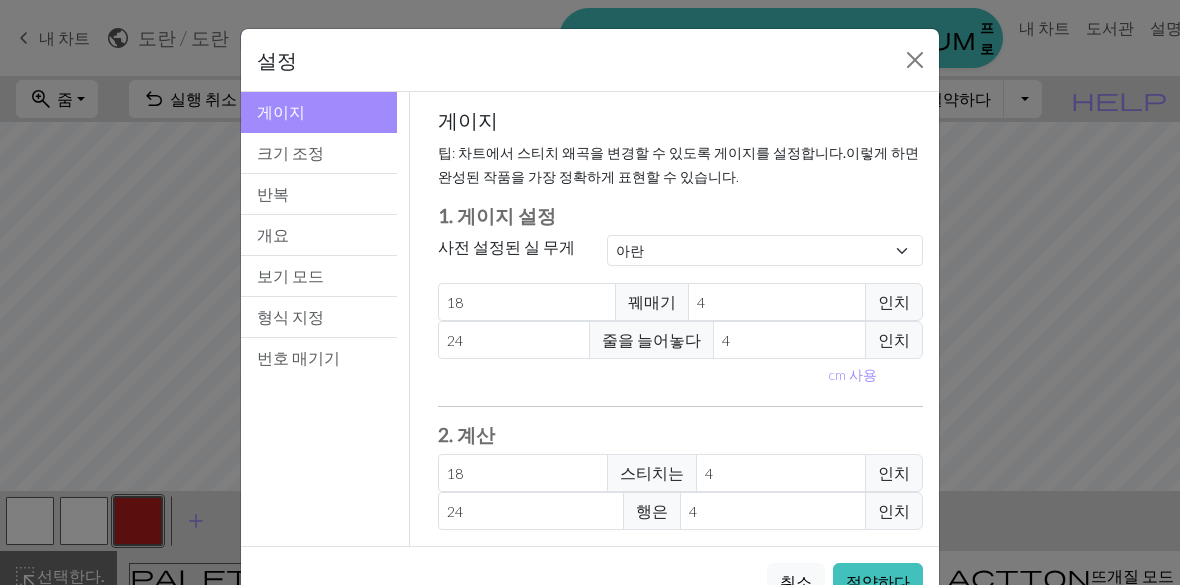 click at bounding box center (915, 60) 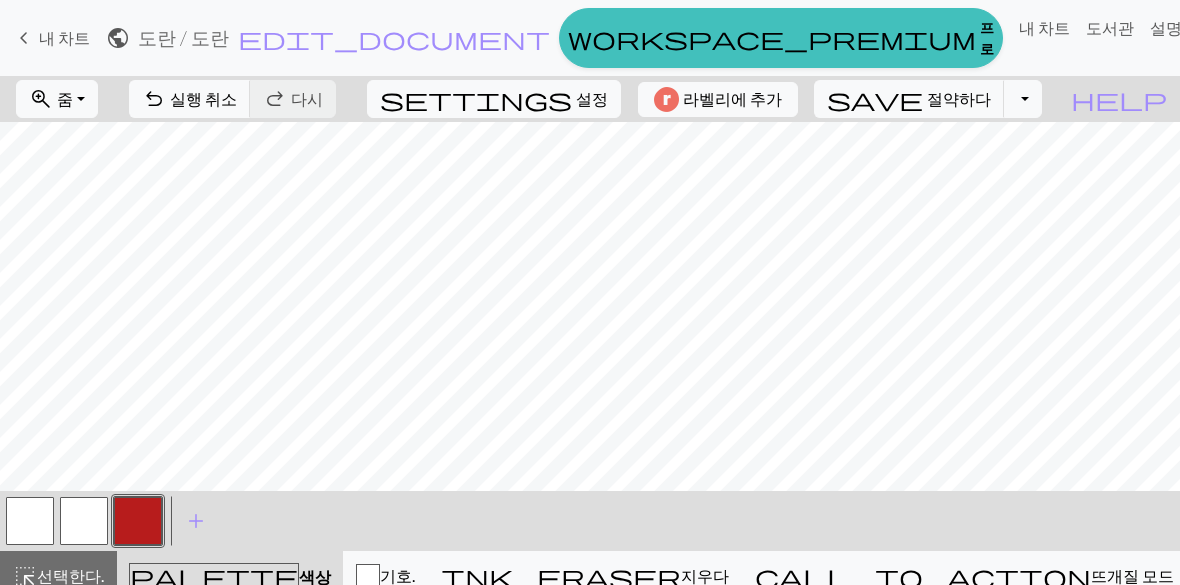 click on "설정" at bounding box center [592, 98] 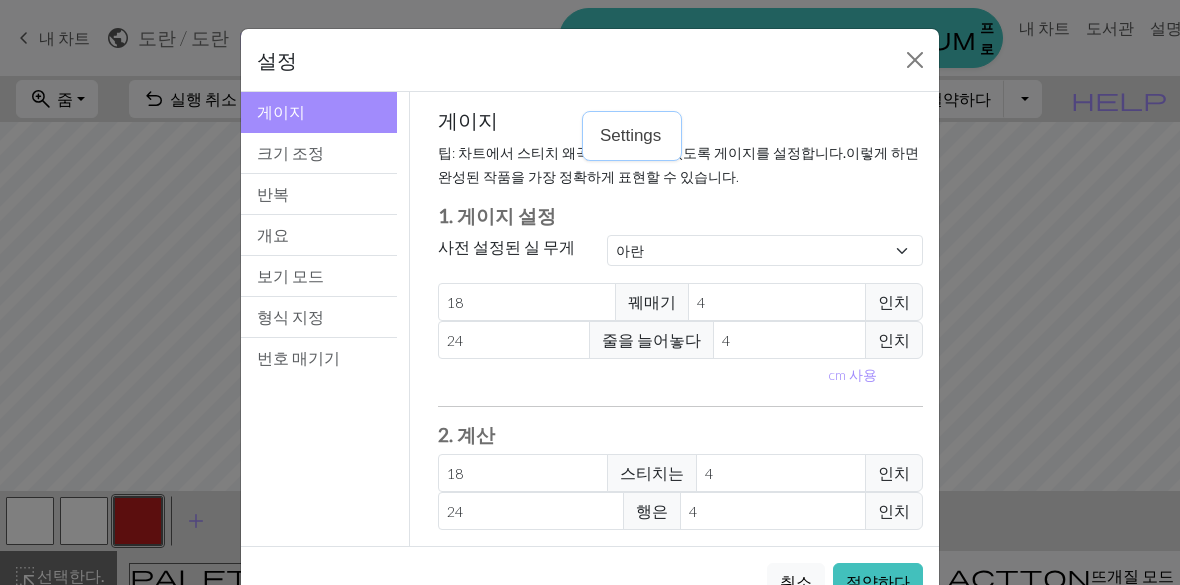 click on "크기 조정" at bounding box center [319, 153] 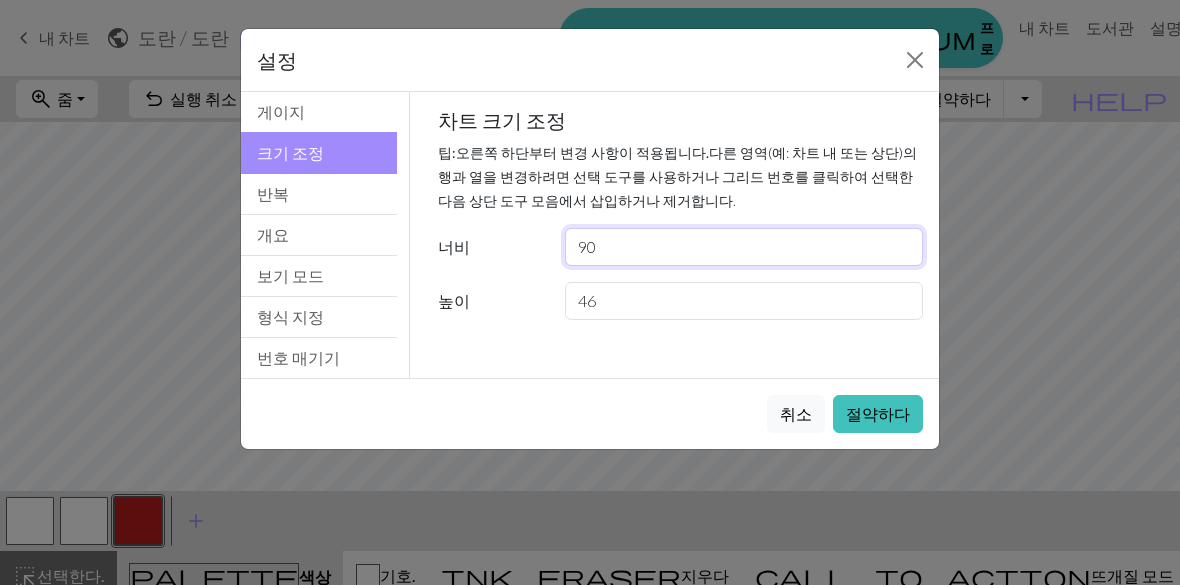 click on "90" at bounding box center (744, 247) 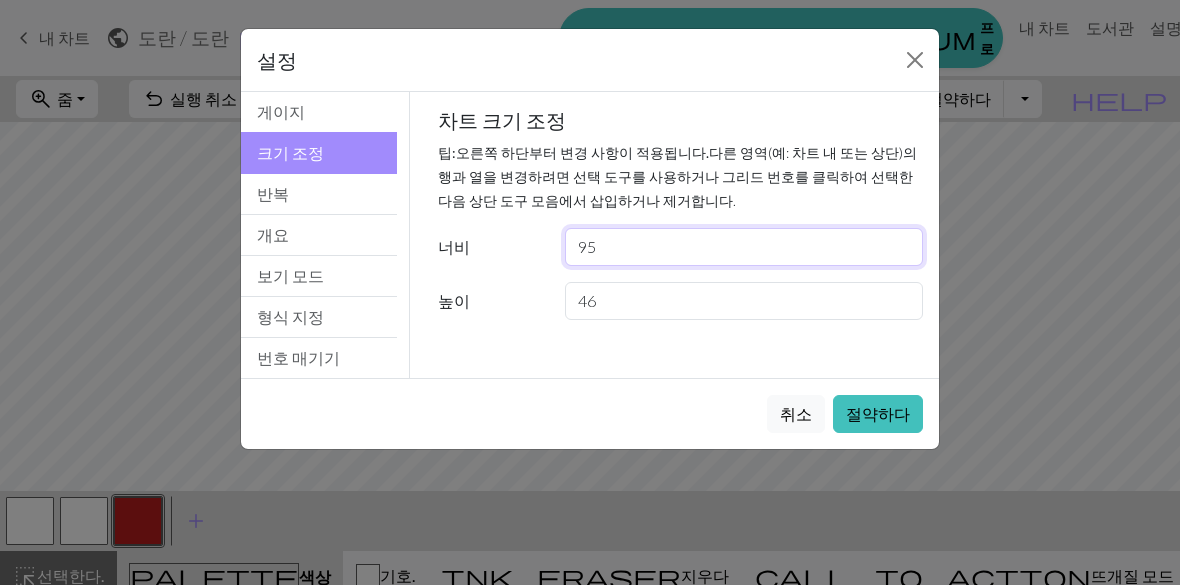 type on "95" 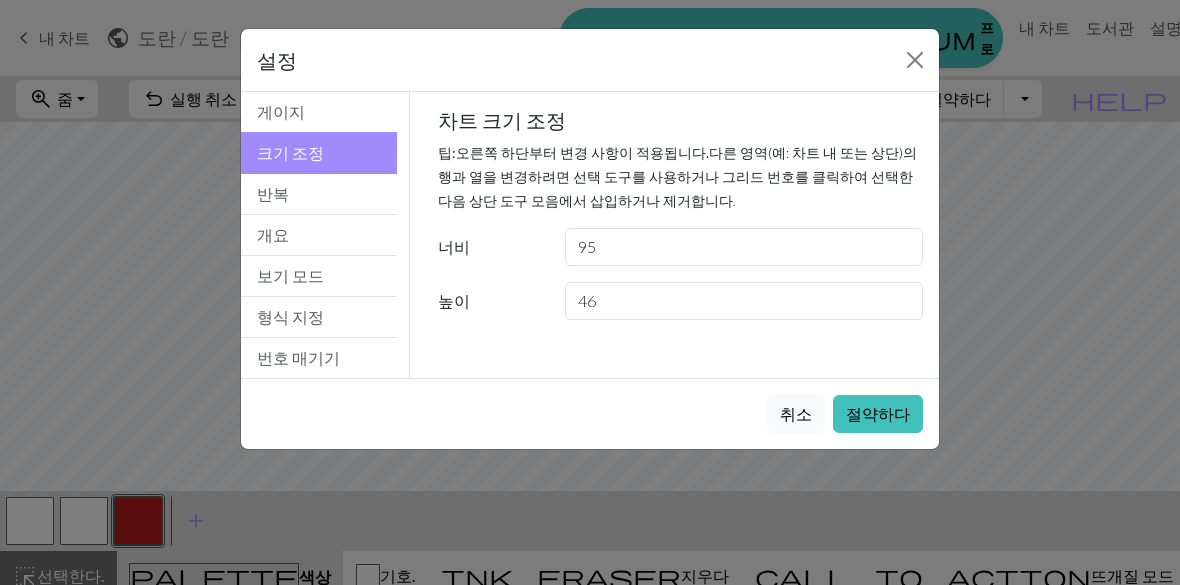click on "절약하다" at bounding box center (878, 413) 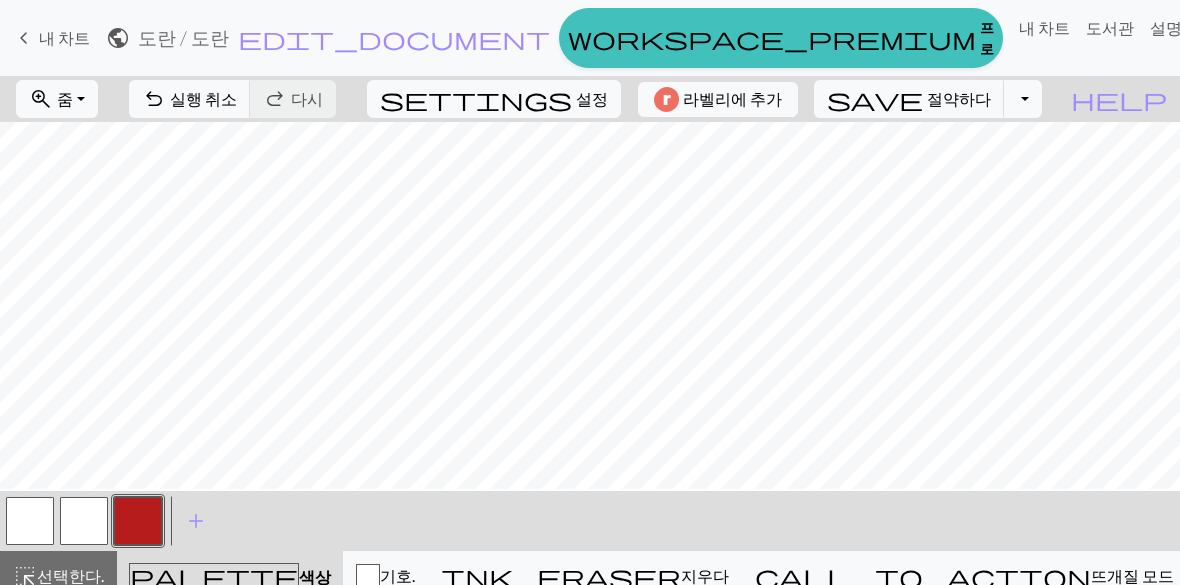 scroll, scrollTop: 159, scrollLeft: 163, axis: both 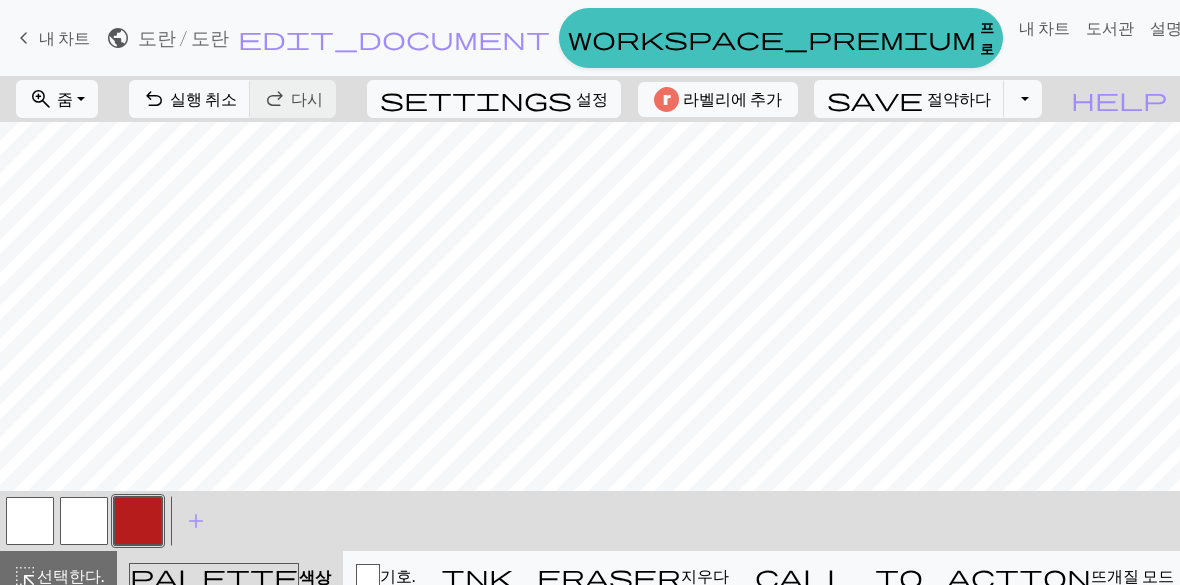 click at bounding box center [84, 521] 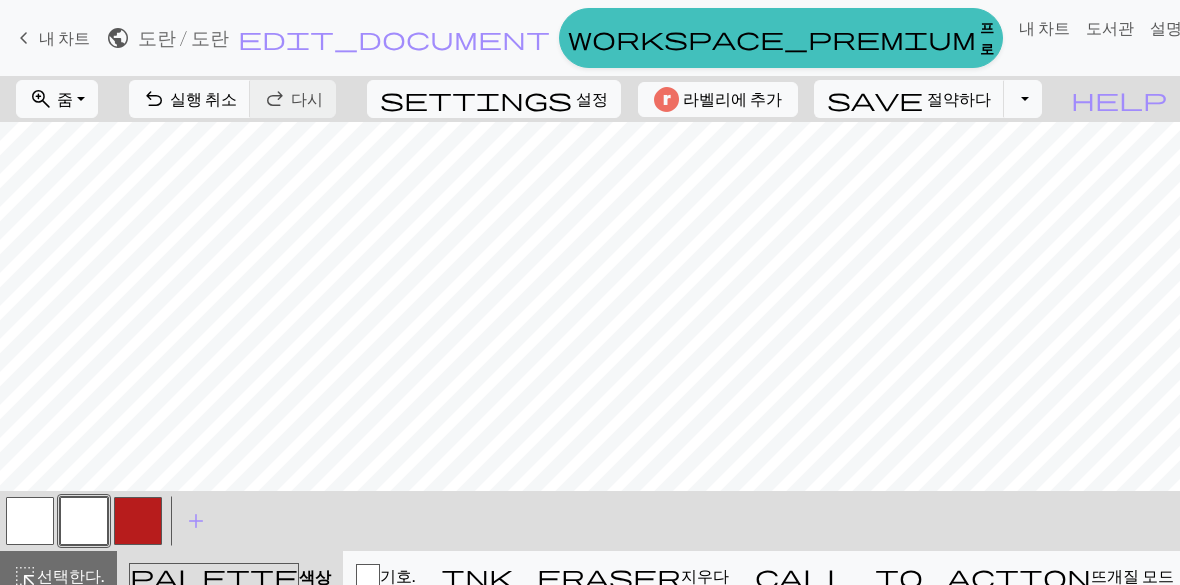 click at bounding box center (138, 521) 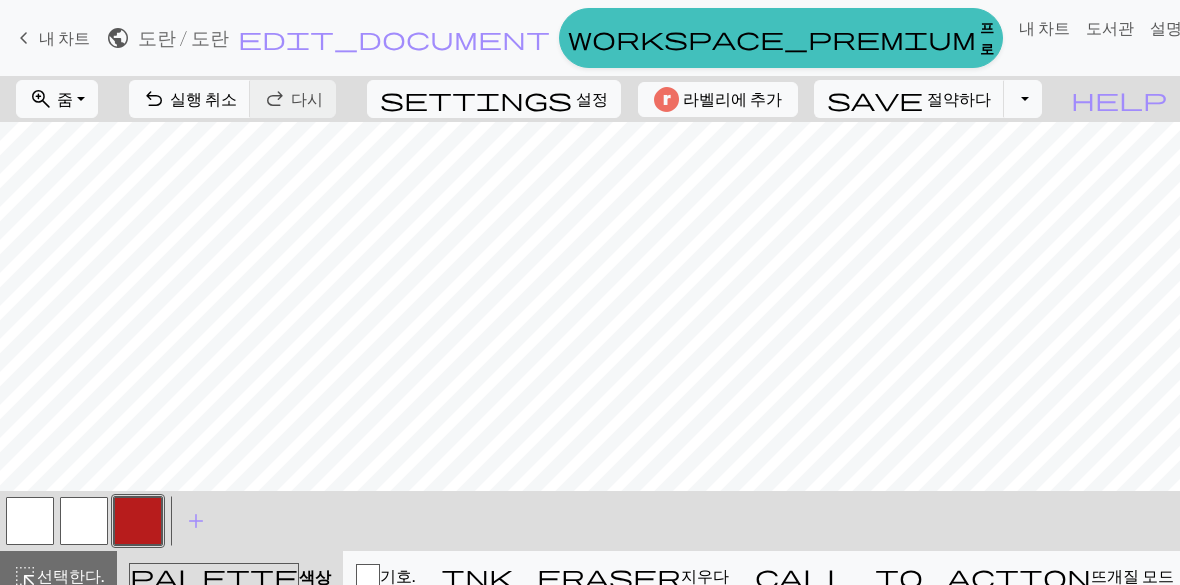 click at bounding box center [84, 521] 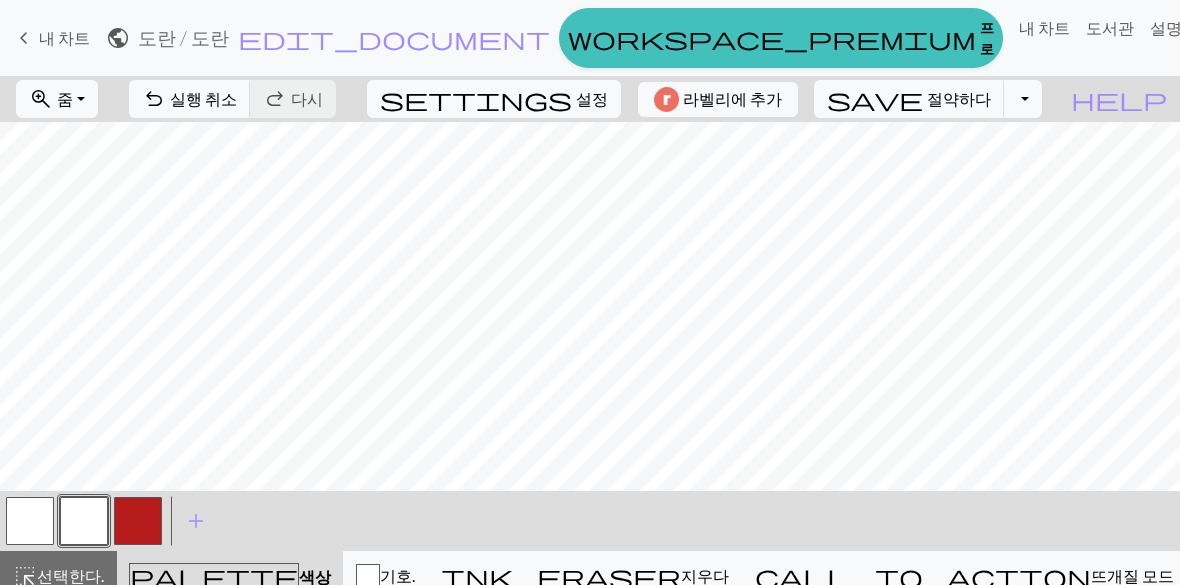 click at bounding box center (138, 521) 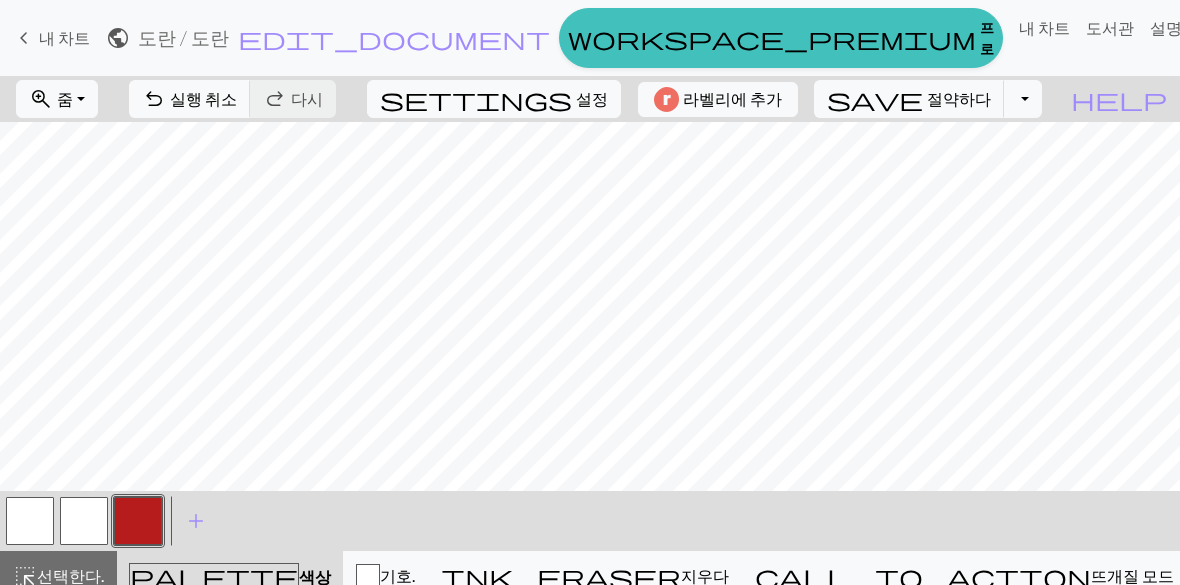 click at bounding box center (84, 521) 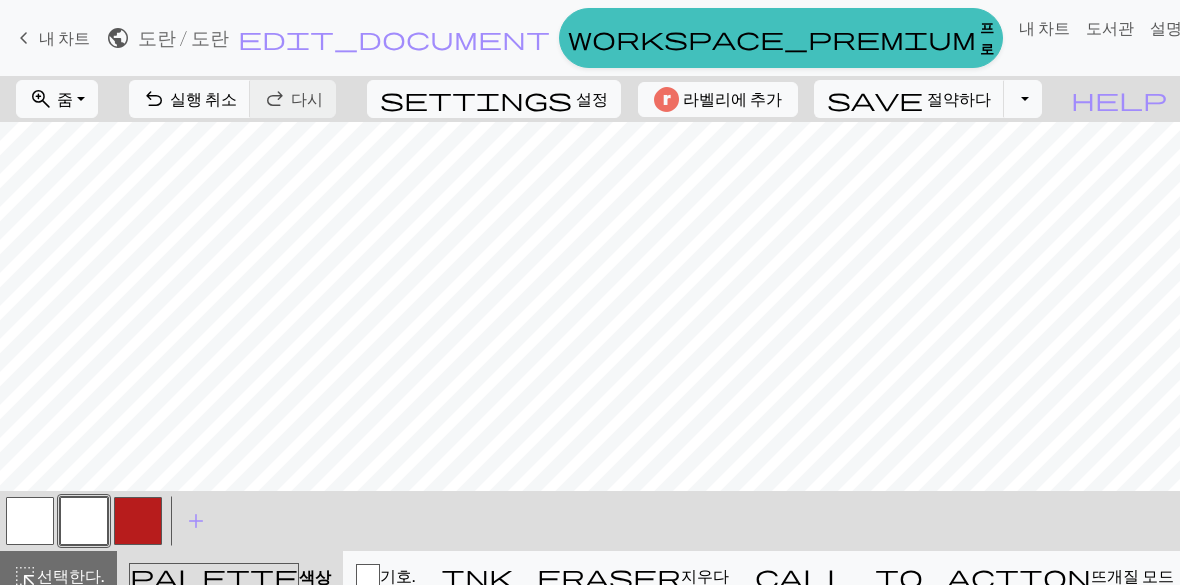click at bounding box center (138, 521) 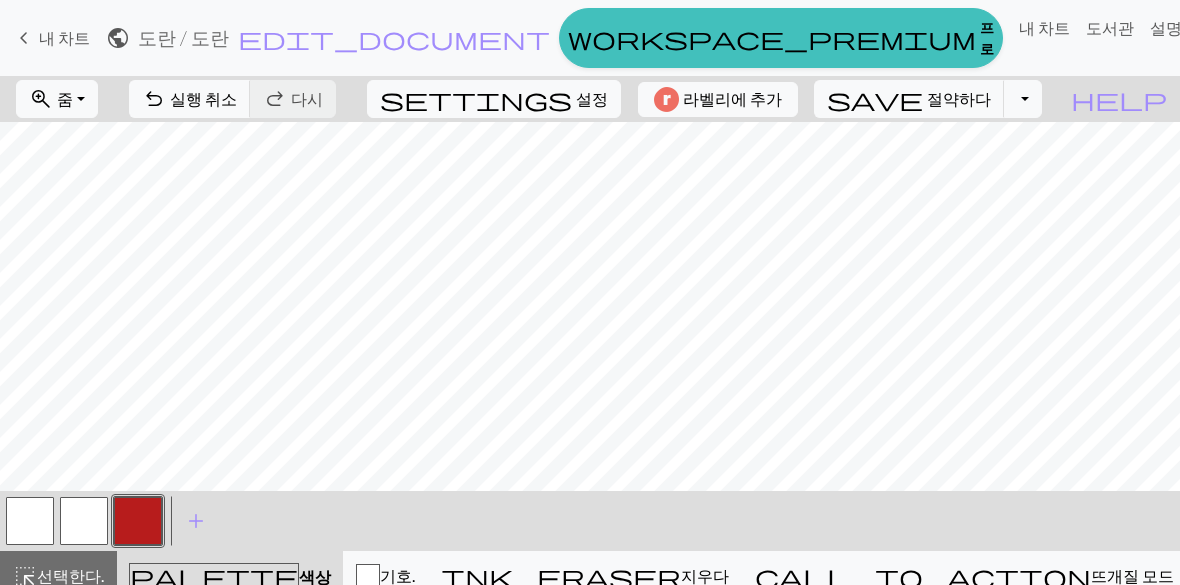 click at bounding box center (84, 521) 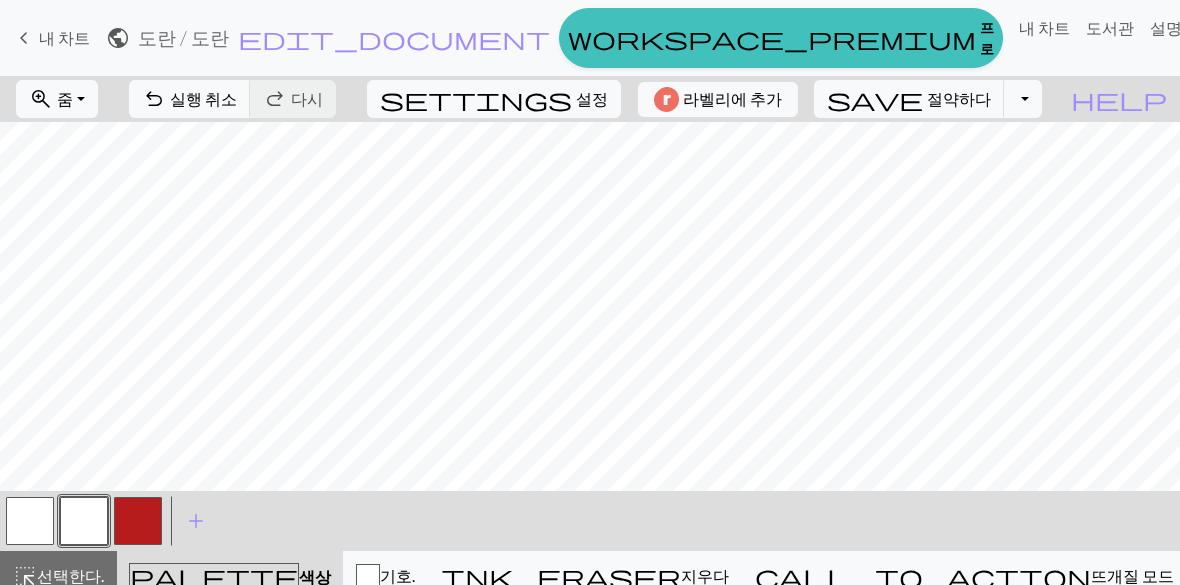 click at bounding box center [138, 521] 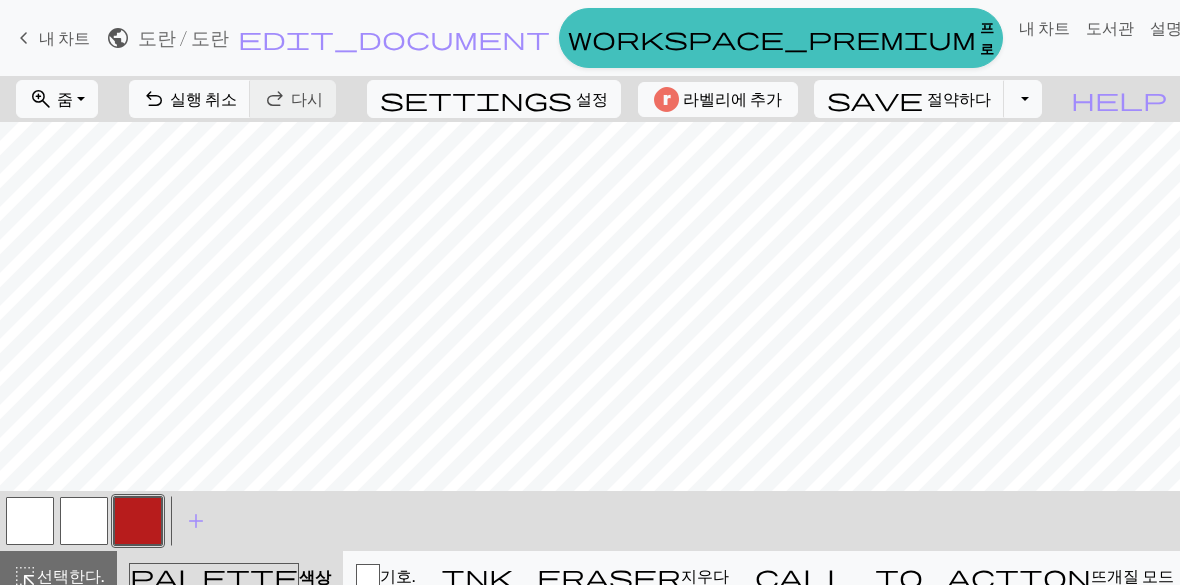 click at bounding box center (84, 521) 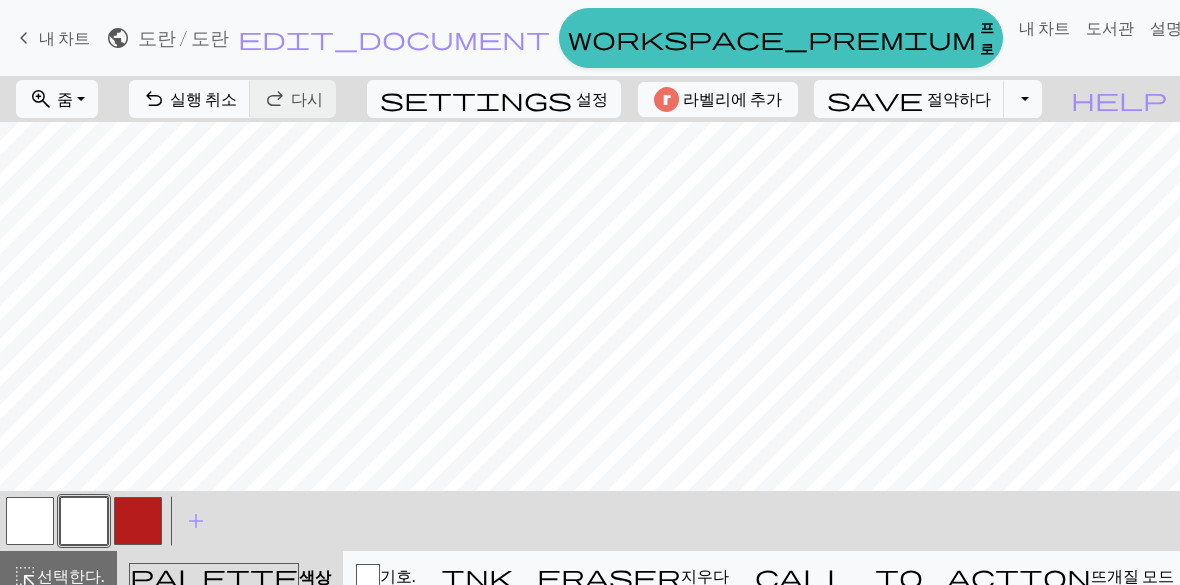 click at bounding box center (138, 521) 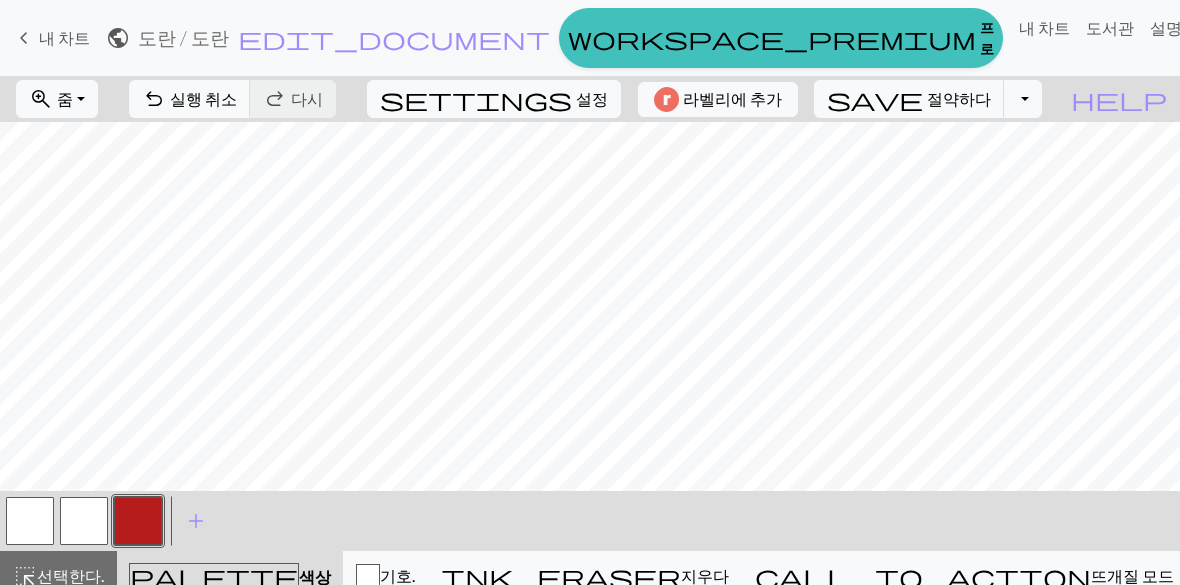 click at bounding box center [84, 521] 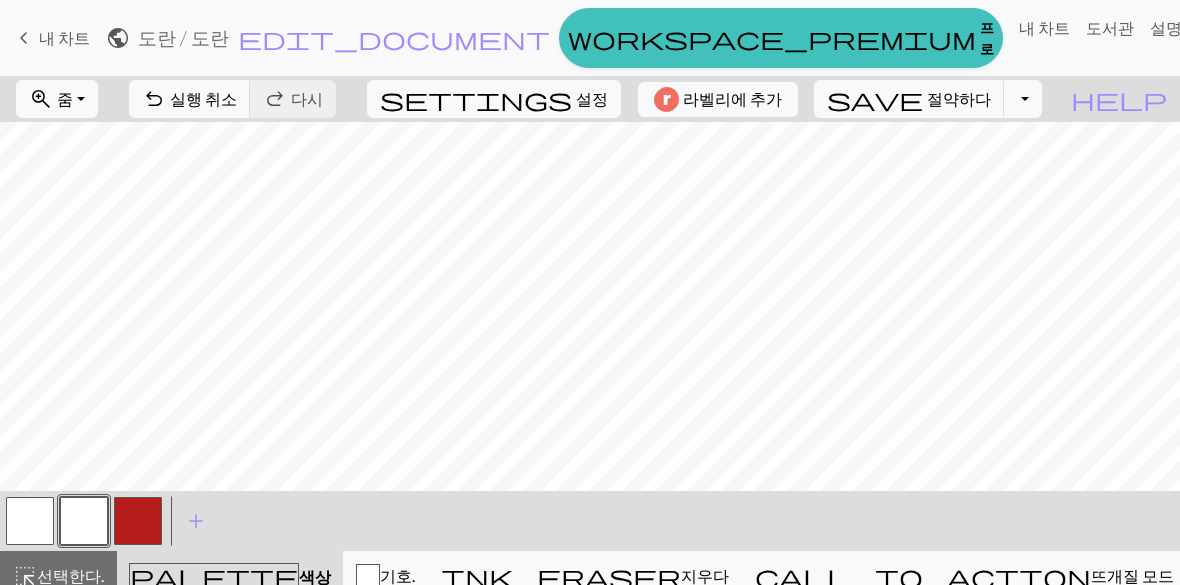click at bounding box center [138, 521] 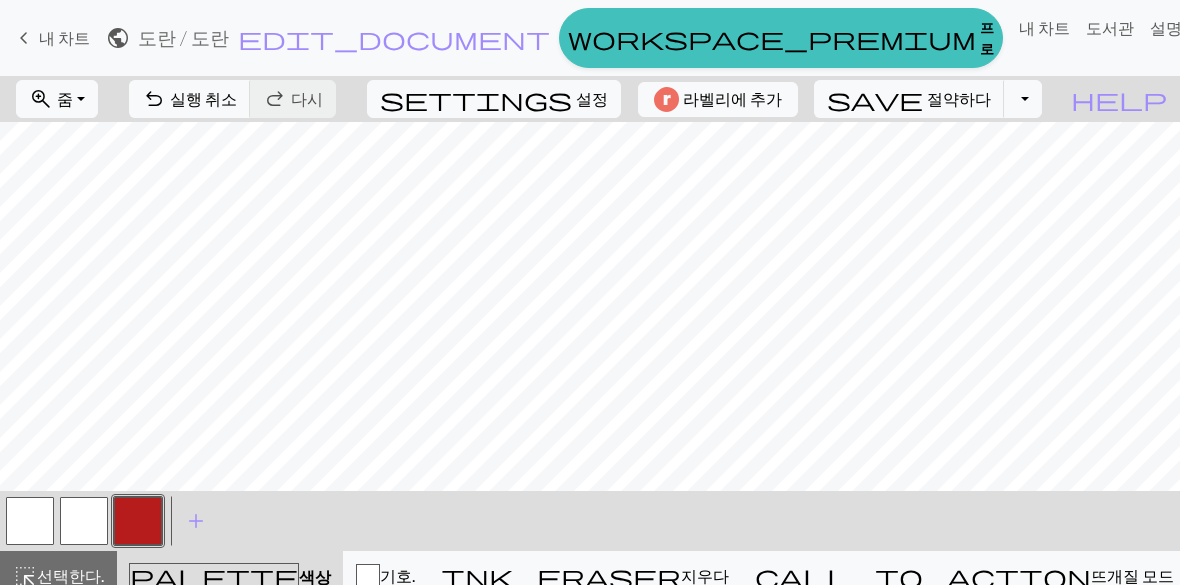 click at bounding box center [84, 521] 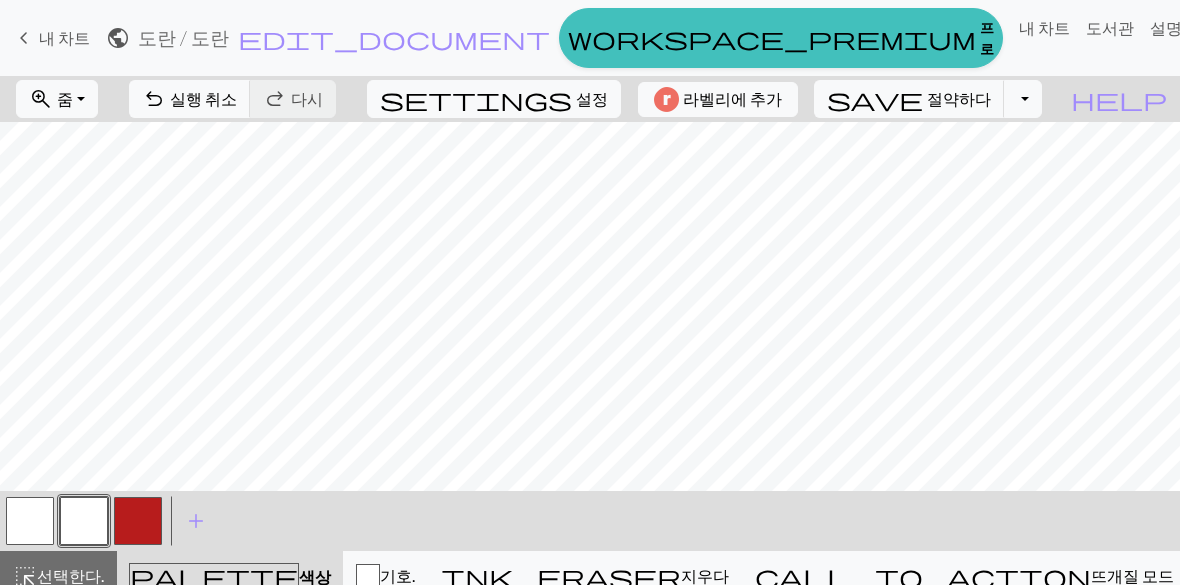 click at bounding box center (138, 521) 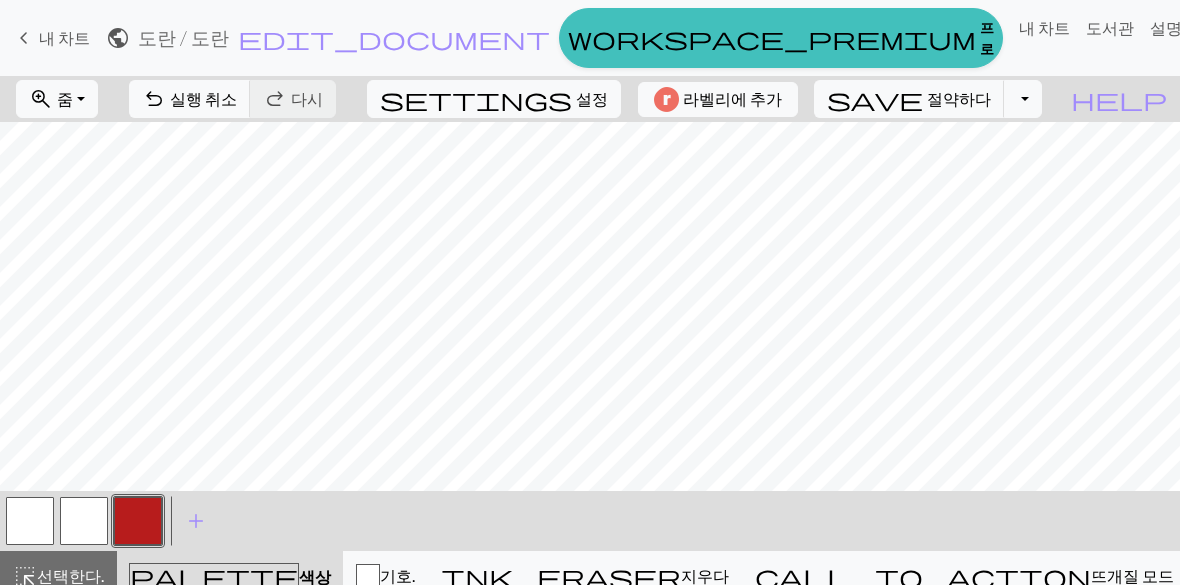 click at bounding box center [84, 521] 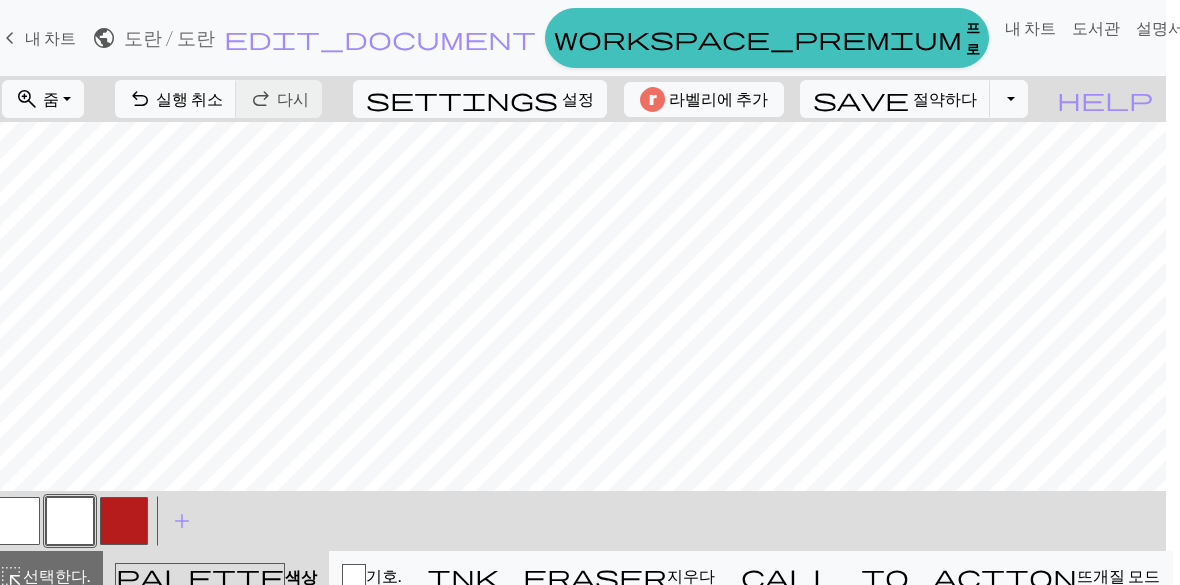 scroll, scrollTop: 0, scrollLeft: 14, axis: horizontal 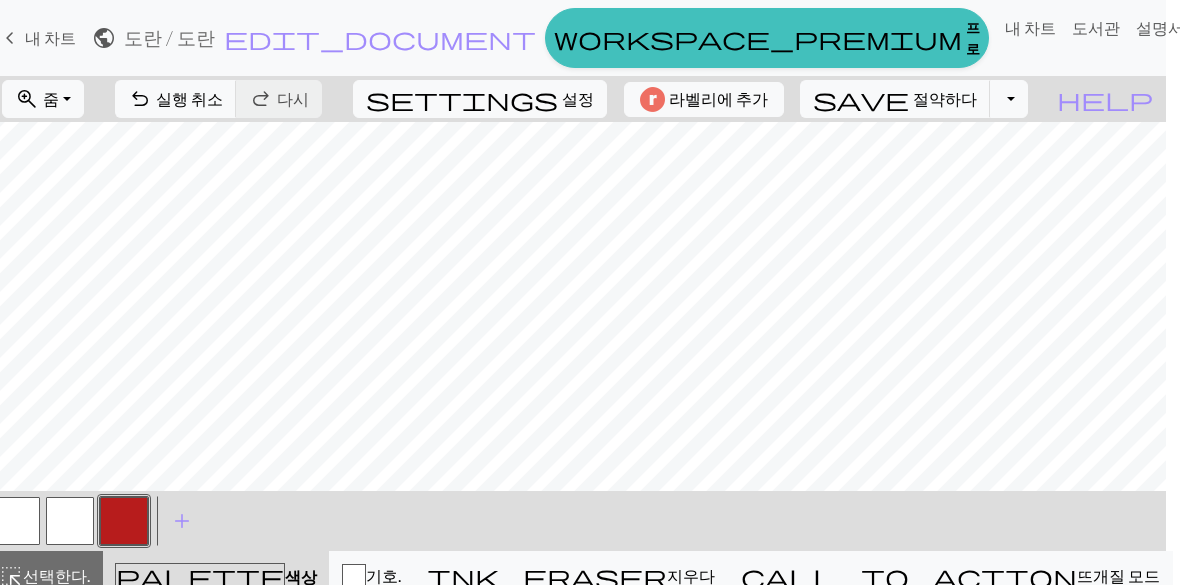 click at bounding box center [70, 521] 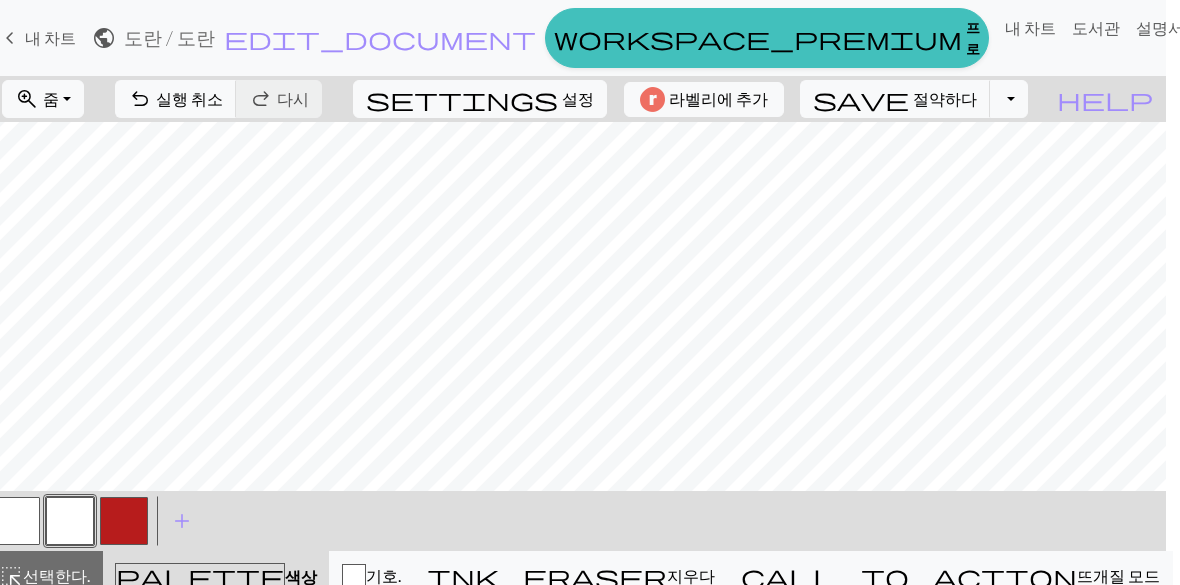 click at bounding box center (124, 521) 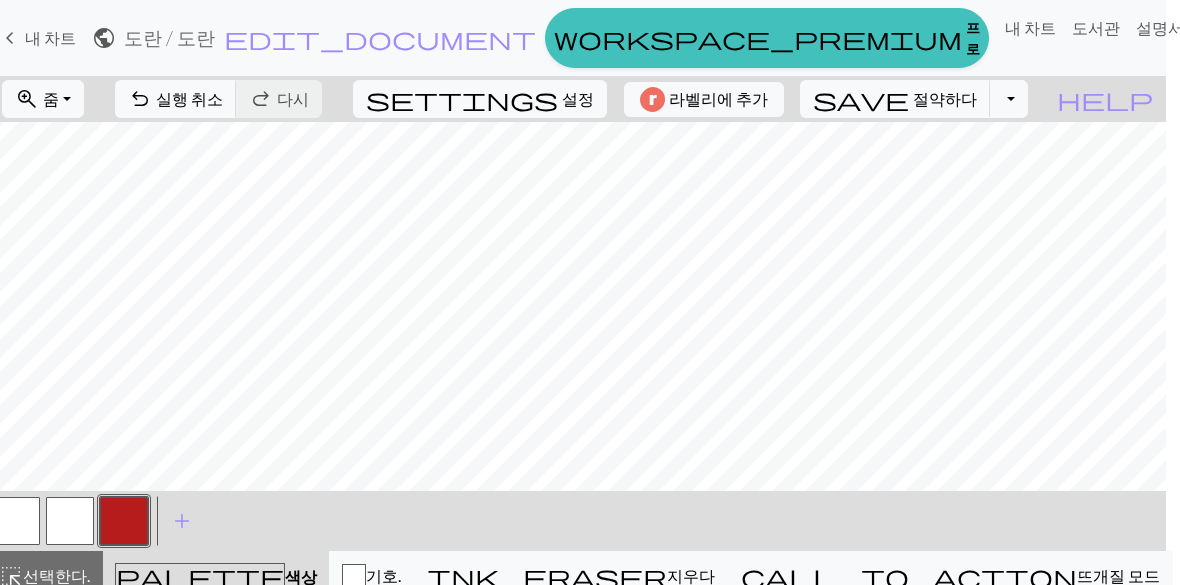 click at bounding box center [70, 521] 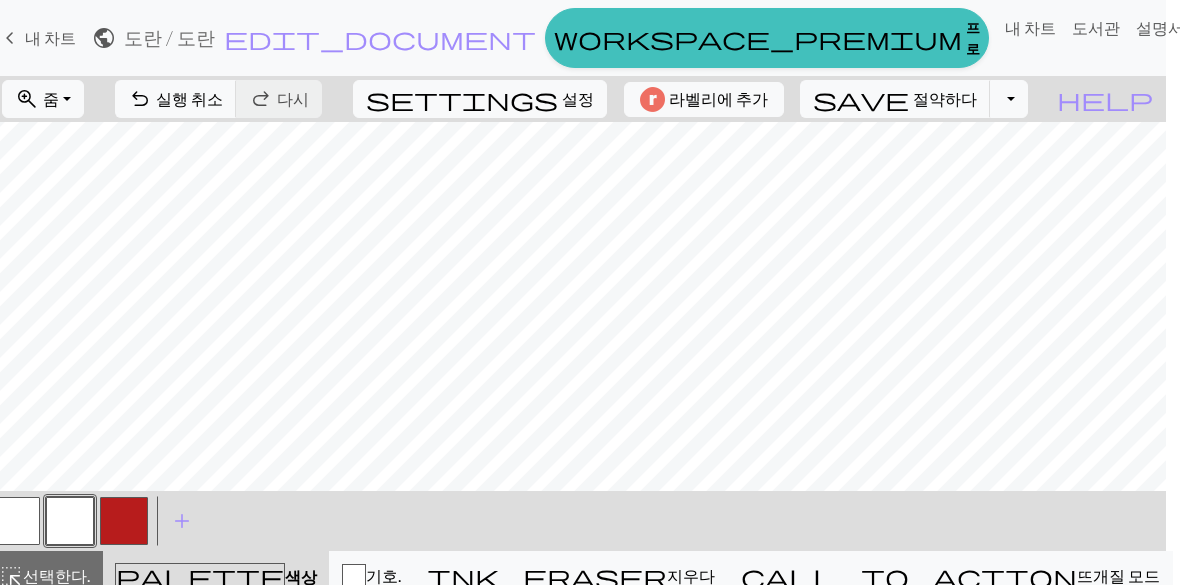 click at bounding box center (124, 521) 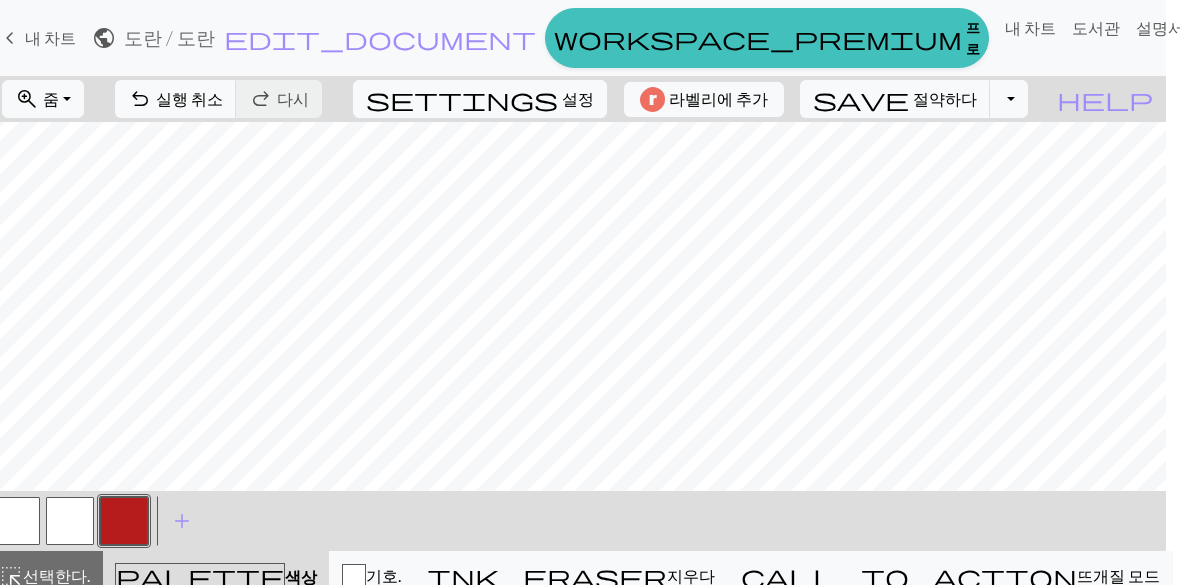 click at bounding box center (70, 521) 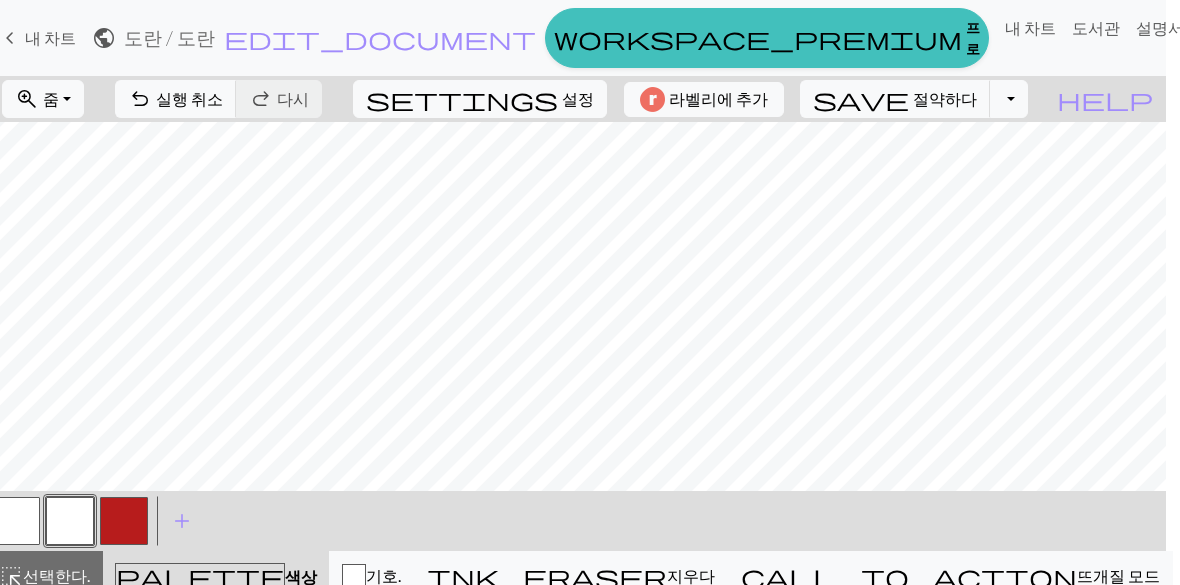 click on "settings" at bounding box center (462, 99) 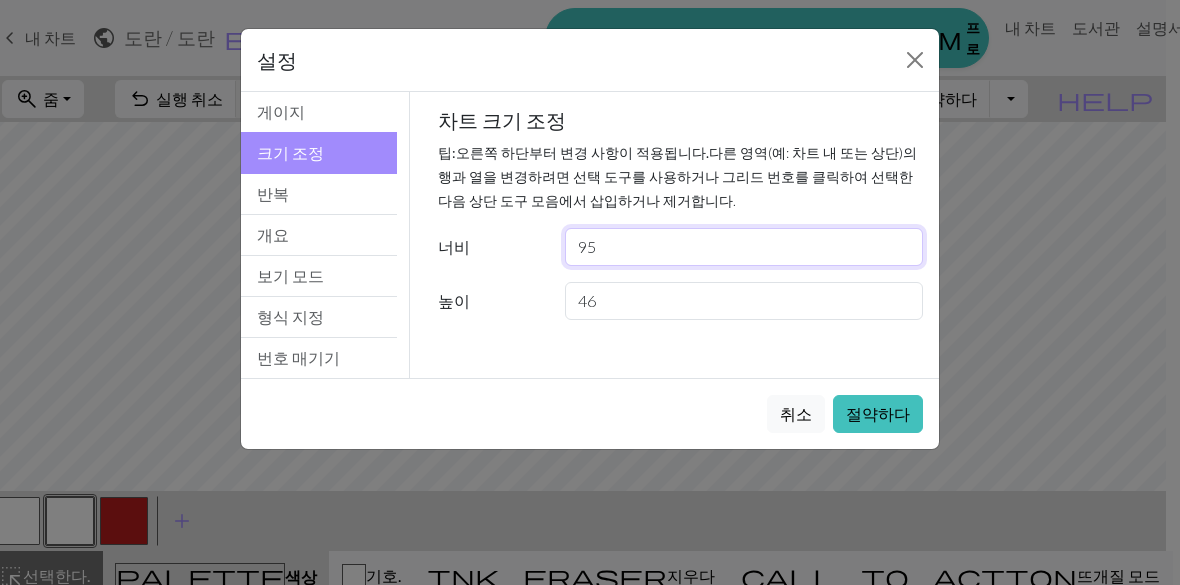 click on "95" at bounding box center [744, 247] 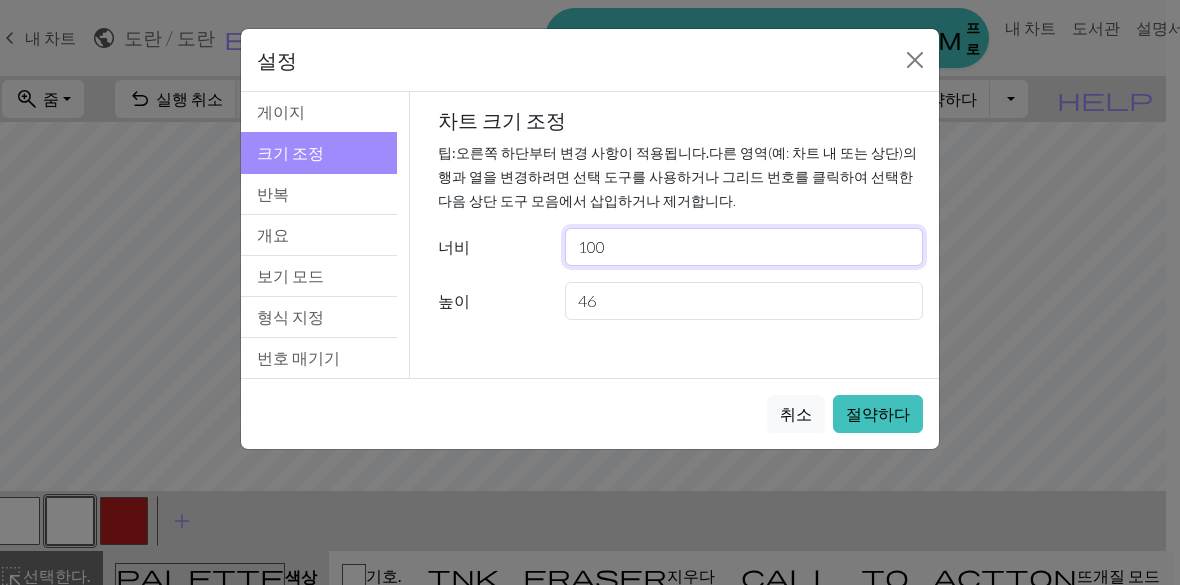 type on "100" 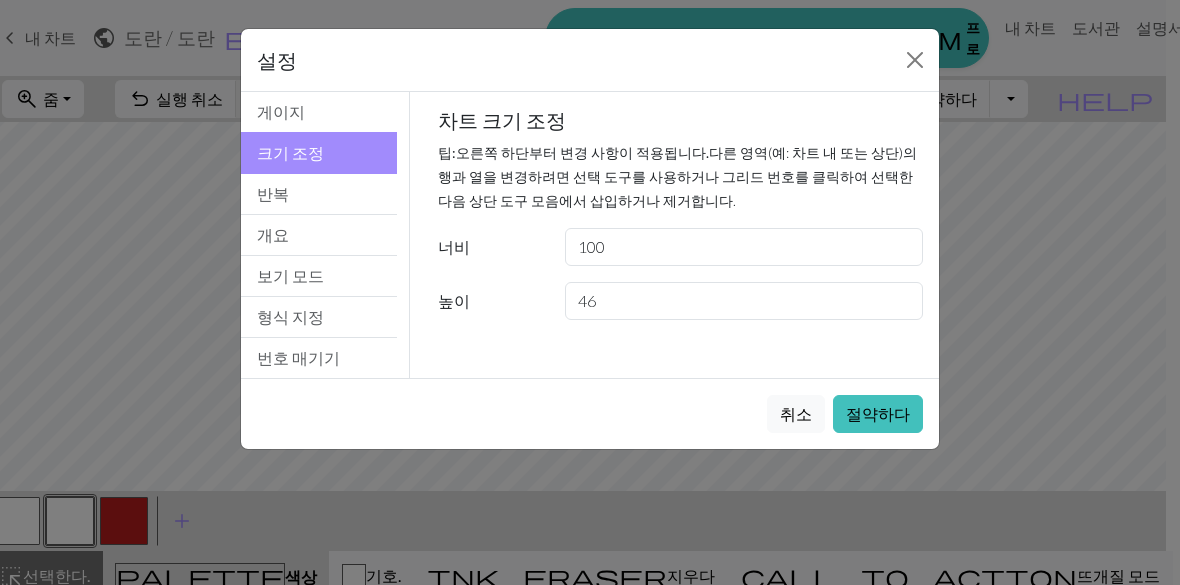 click on "절약하다" at bounding box center [878, 413] 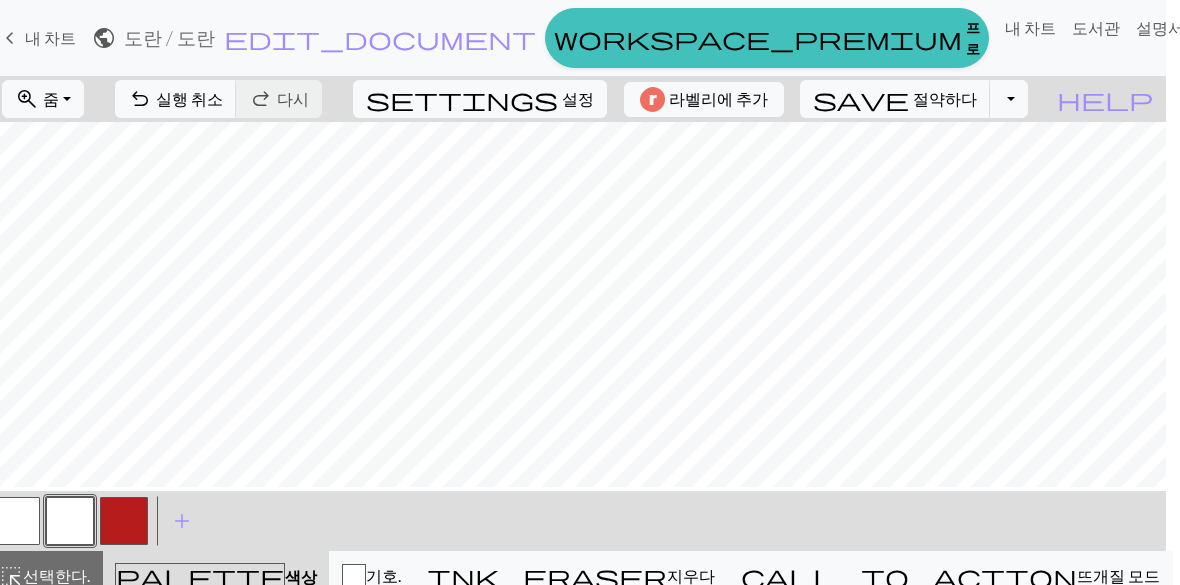 scroll, scrollTop: 149, scrollLeft: 230, axis: both 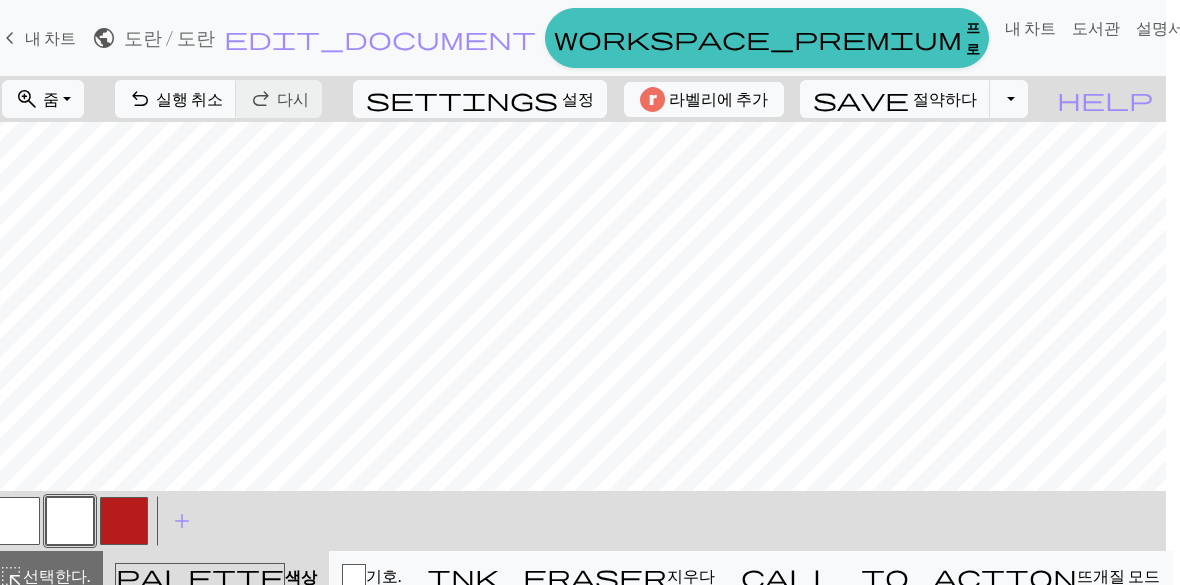 click at bounding box center (124, 521) 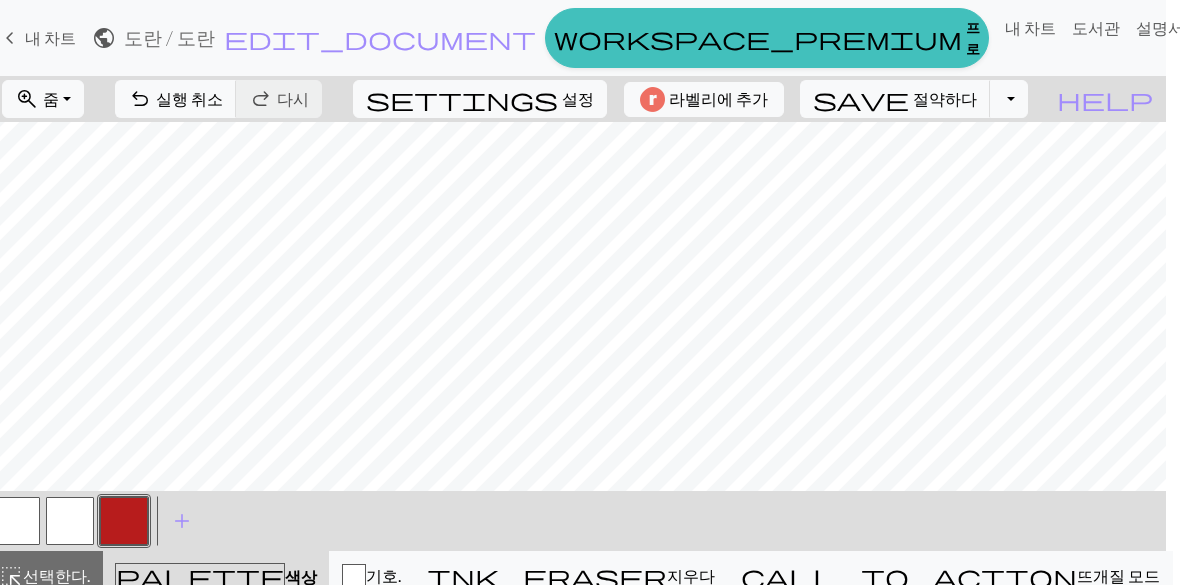 click at bounding box center [70, 521] 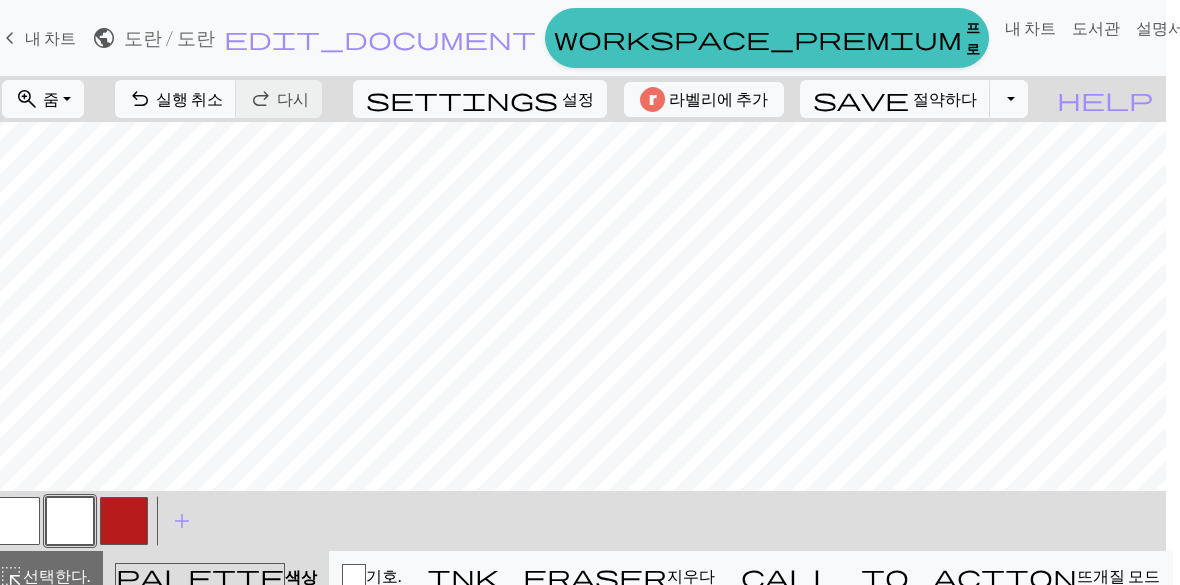 click at bounding box center [124, 521] 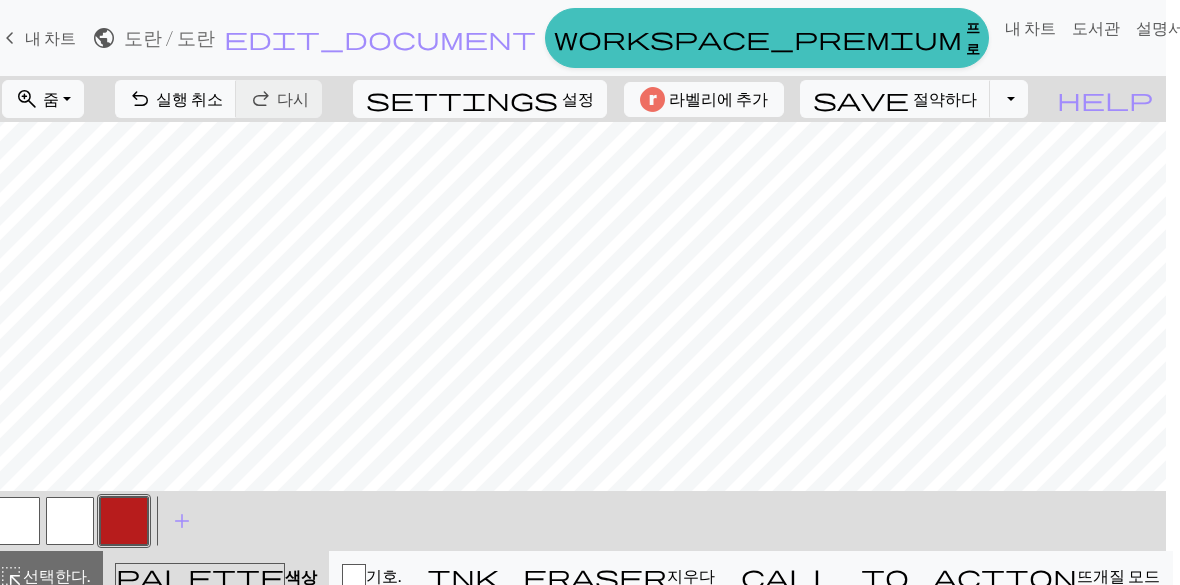 click at bounding box center [70, 521] 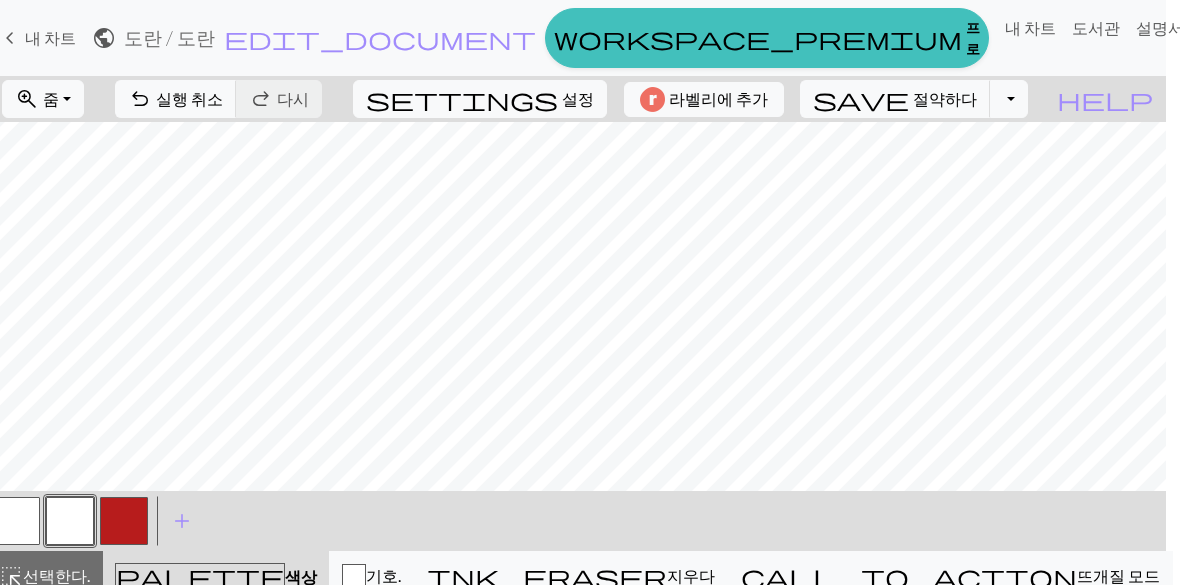 click at bounding box center [124, 521] 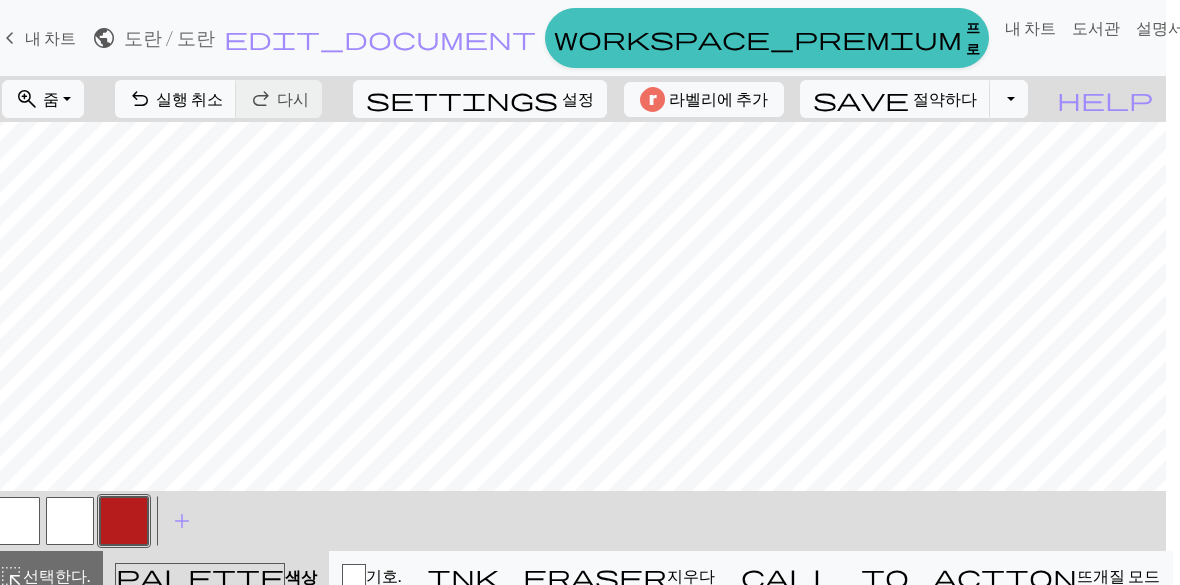 click at bounding box center [70, 521] 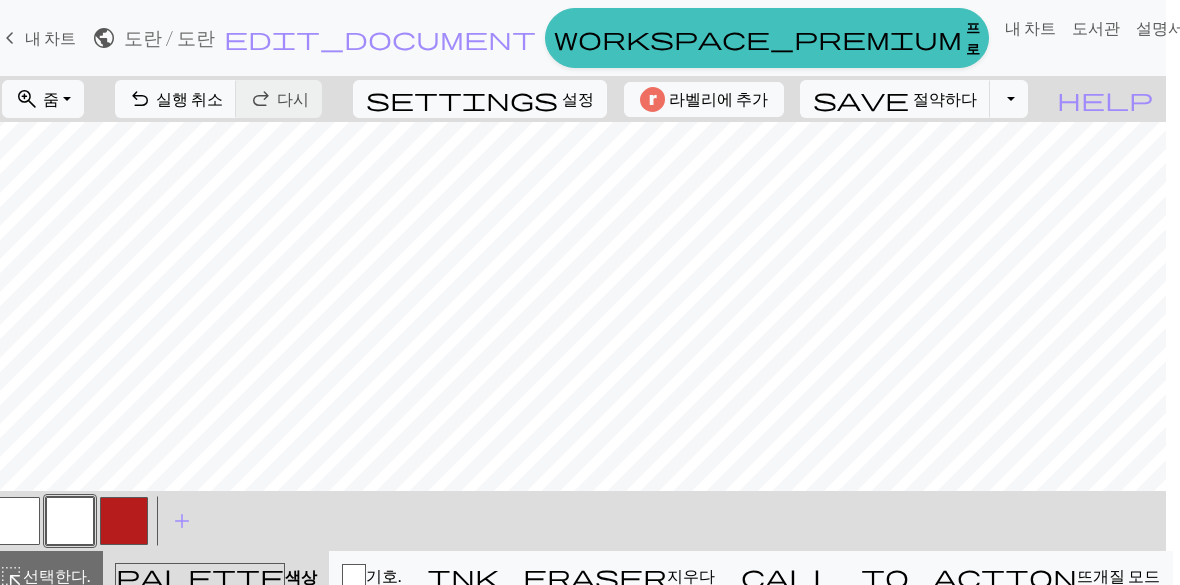 click at bounding box center (124, 521) 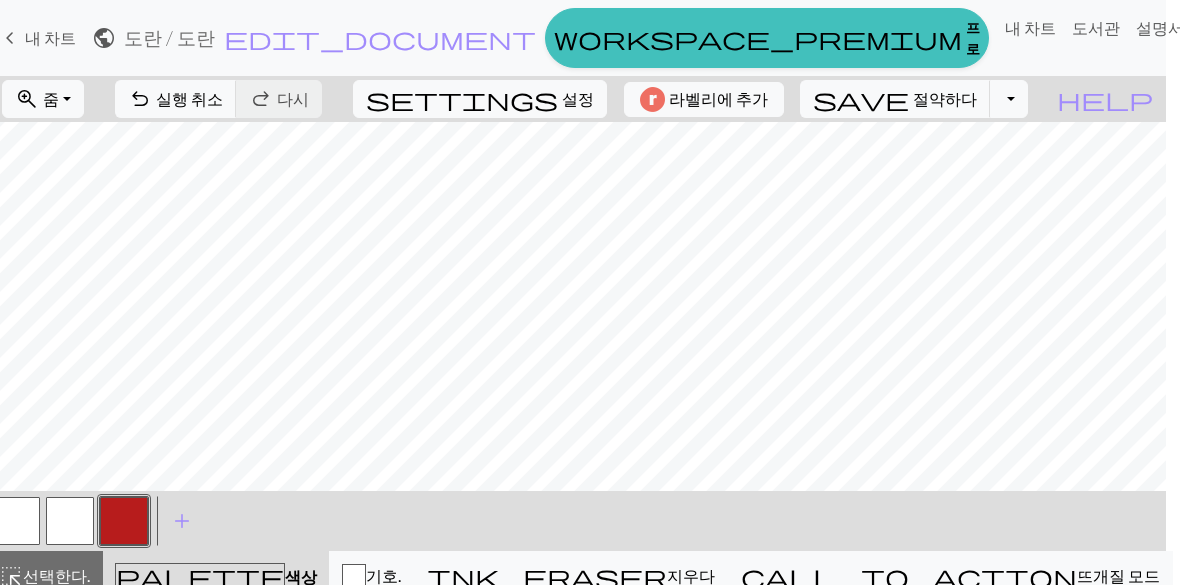 click at bounding box center [70, 521] 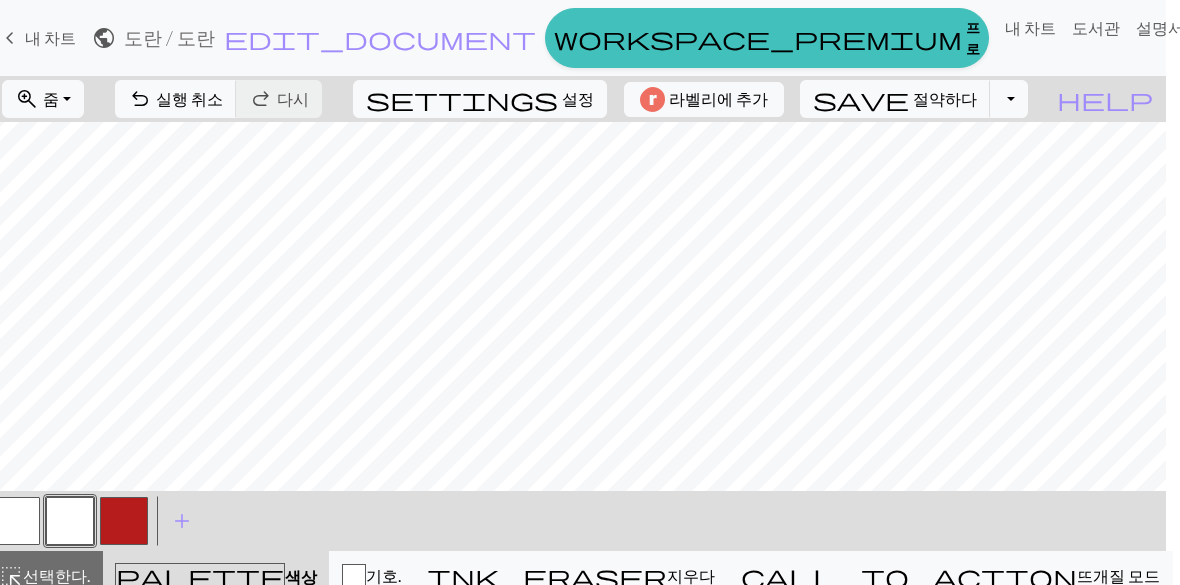 click at bounding box center [124, 521] 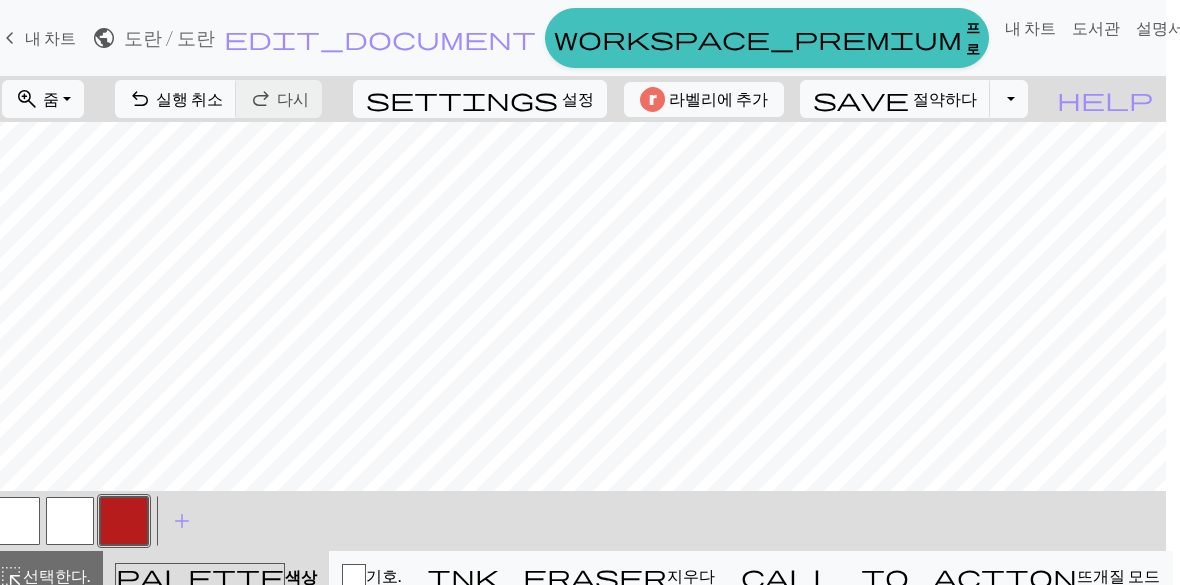 click at bounding box center (70, 521) 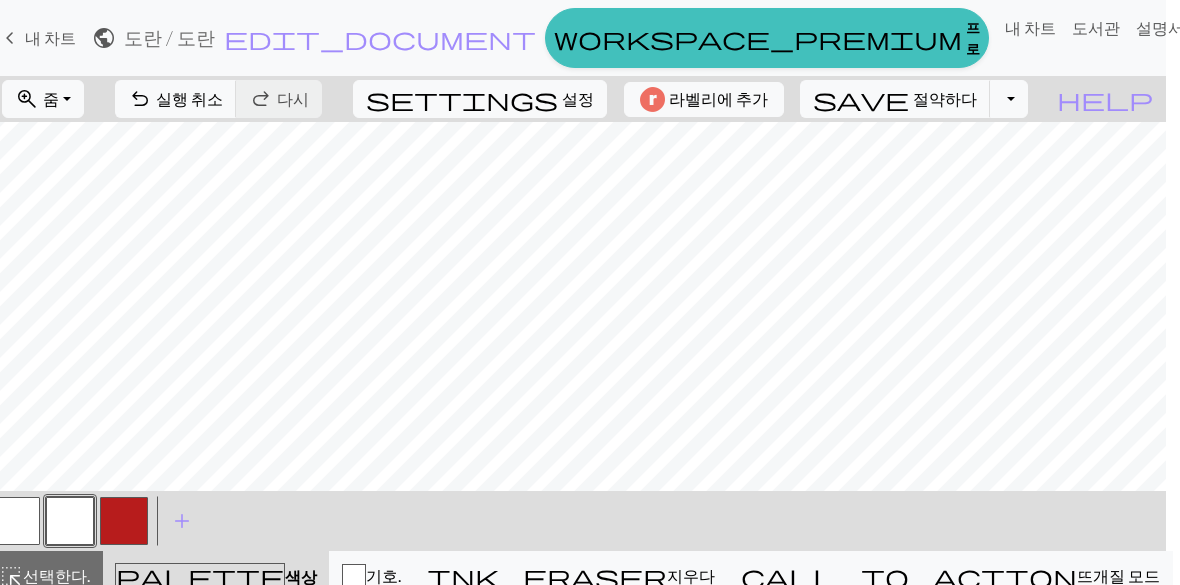 click at bounding box center (124, 521) 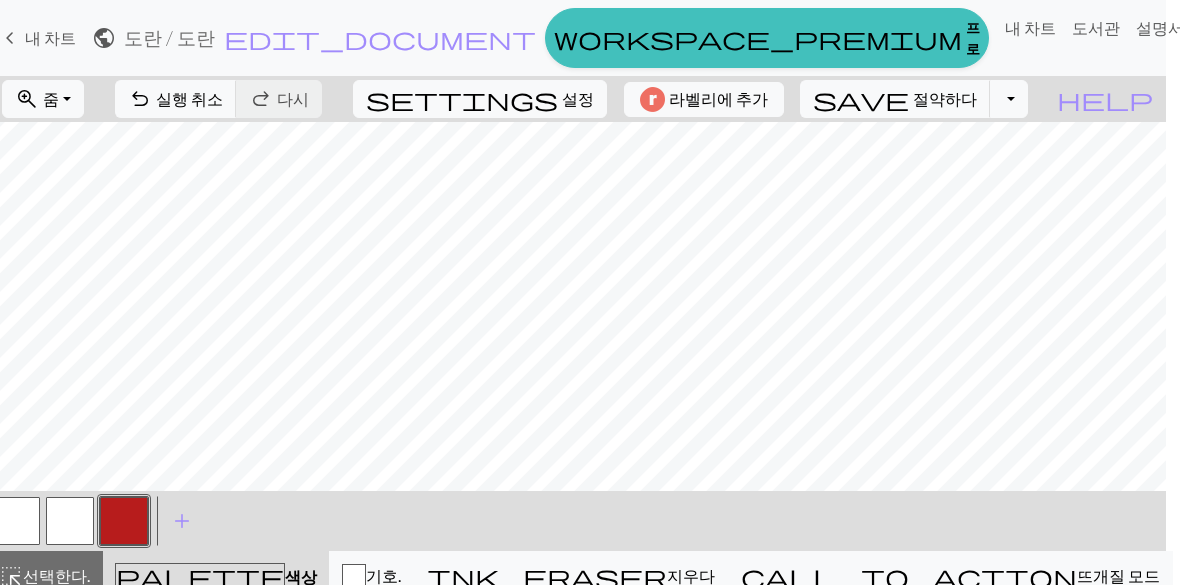 click at bounding box center (70, 521) 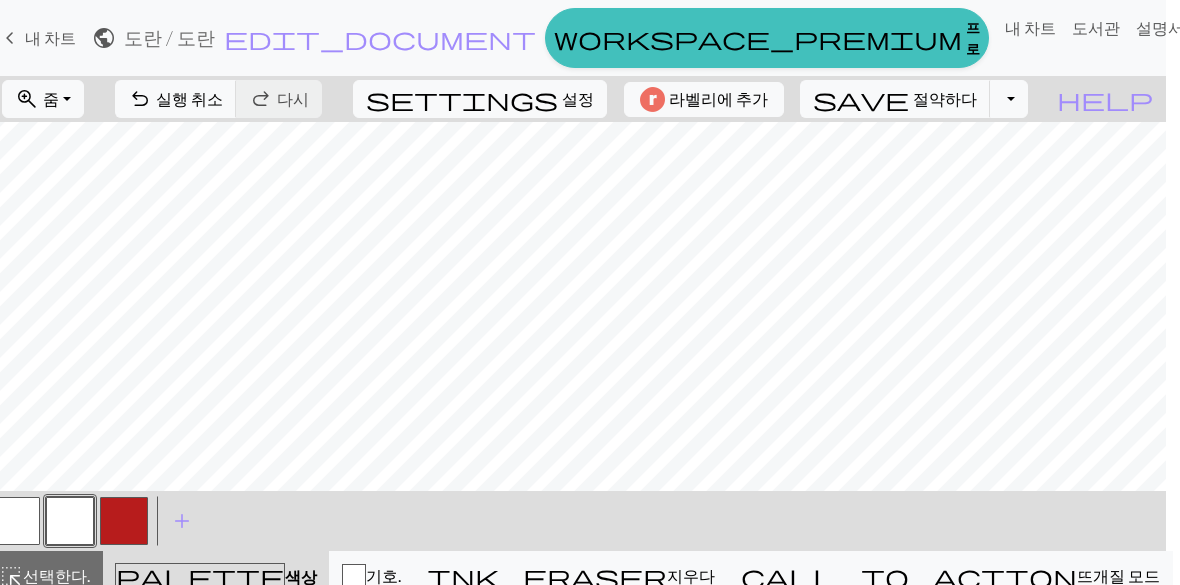 click at bounding box center [124, 521] 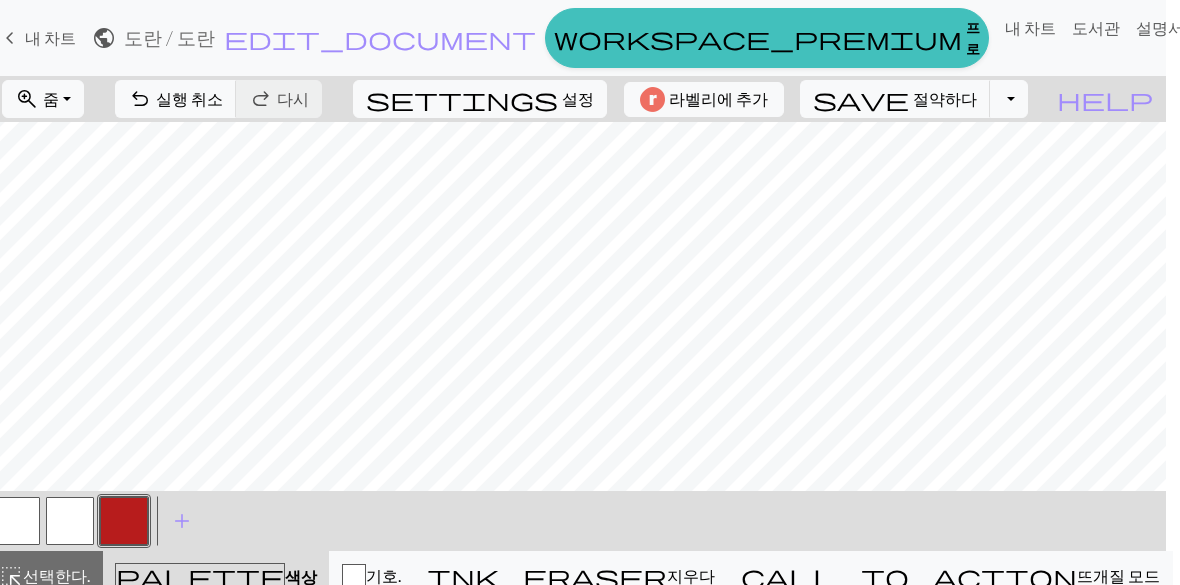 click at bounding box center (70, 521) 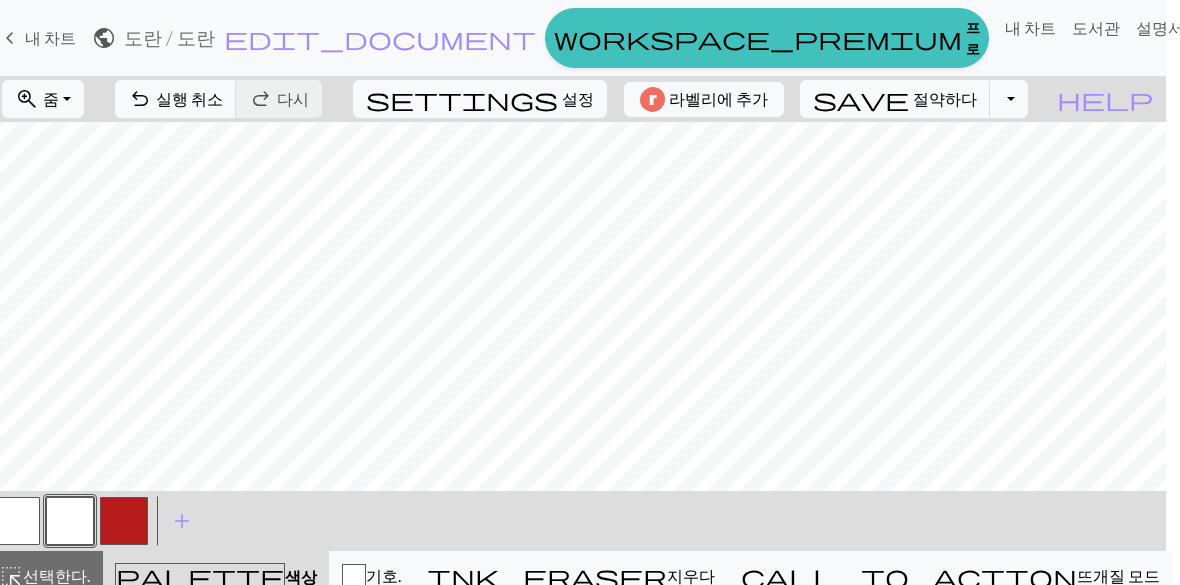 click at bounding box center [124, 521] 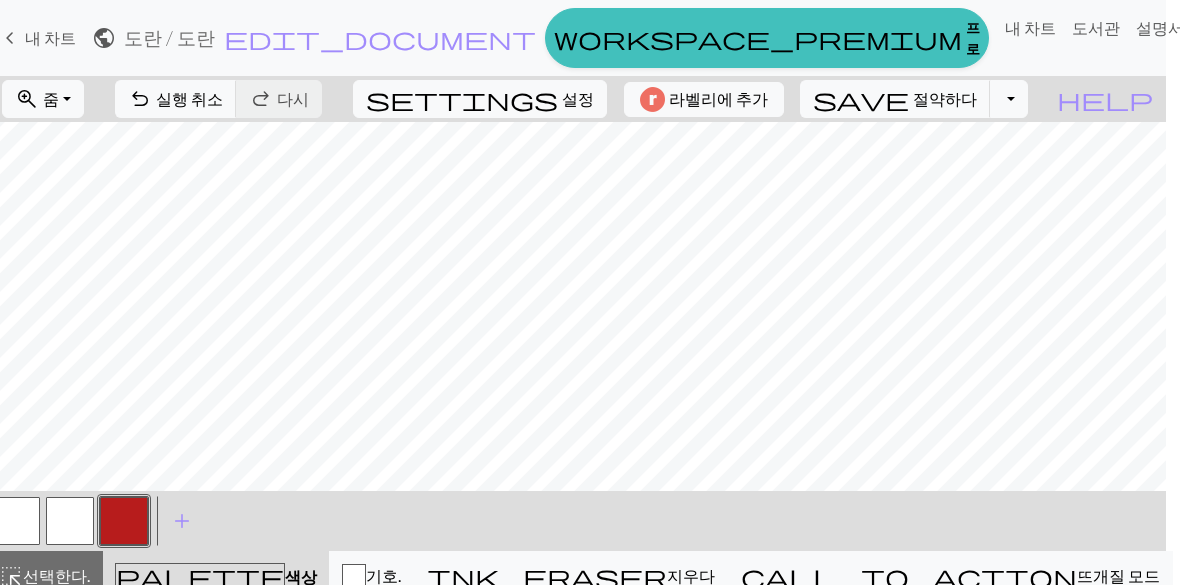click at bounding box center [70, 521] 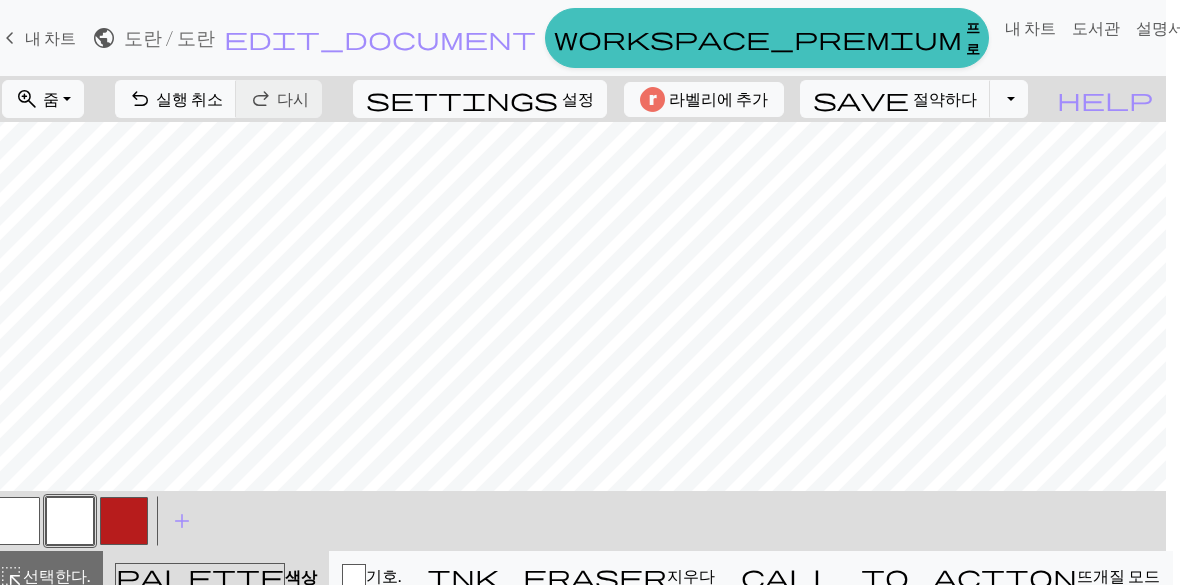 scroll, scrollTop: 0, scrollLeft: 10, axis: horizontal 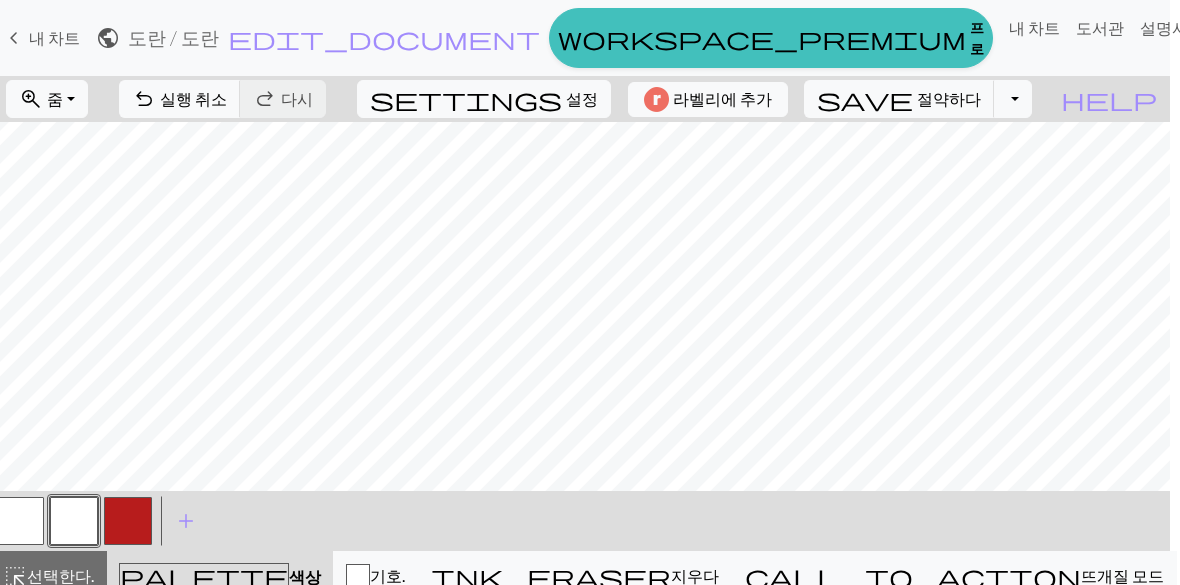 click at bounding box center (128, 521) 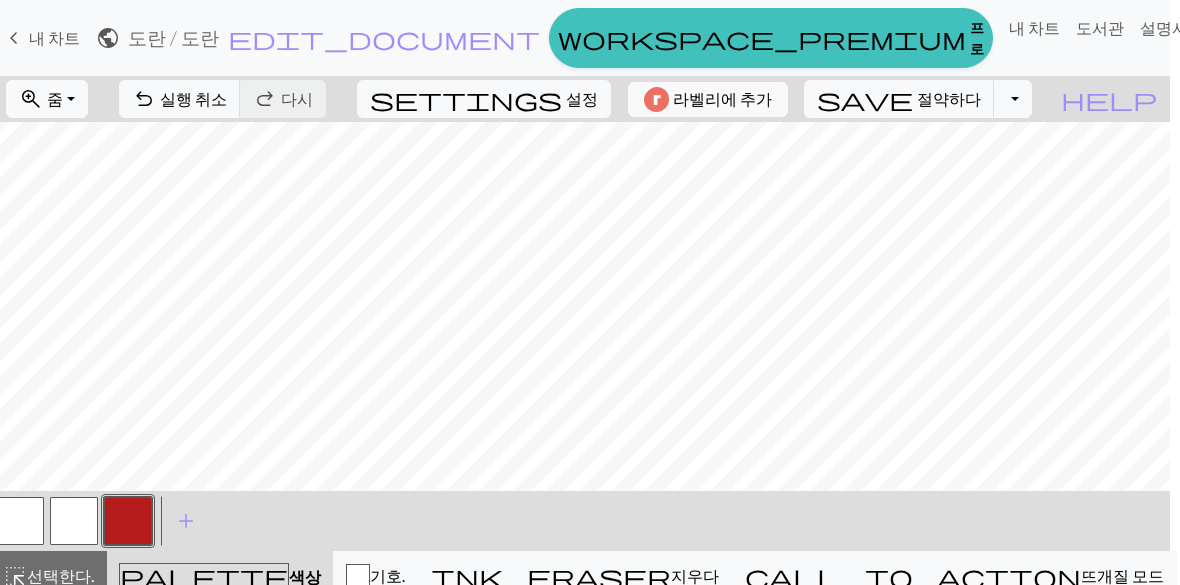 click at bounding box center (74, 521) 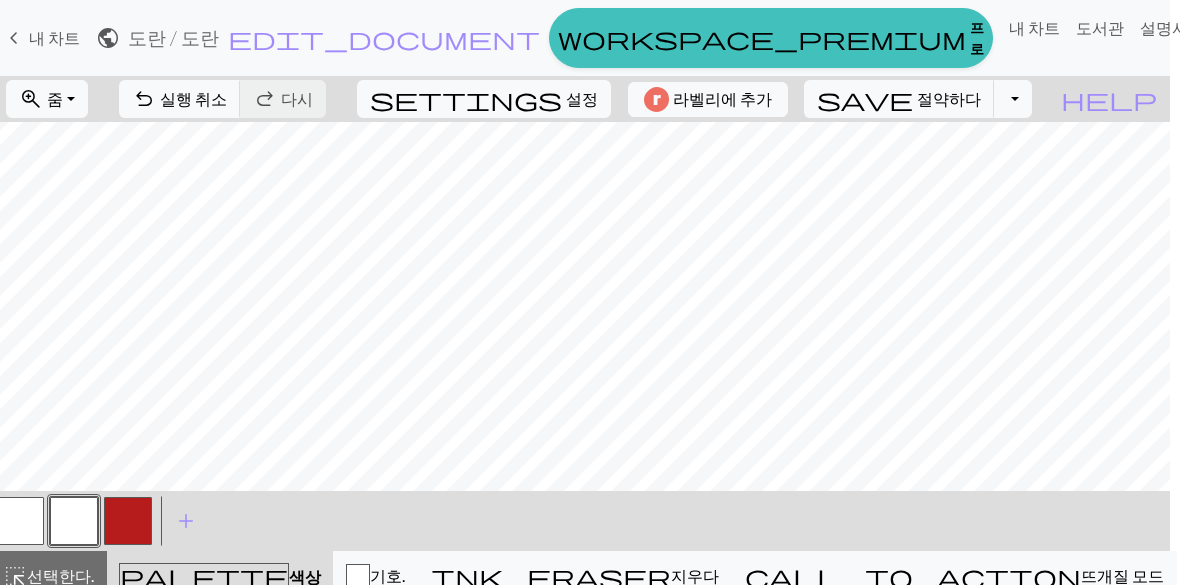click at bounding box center [128, 521] 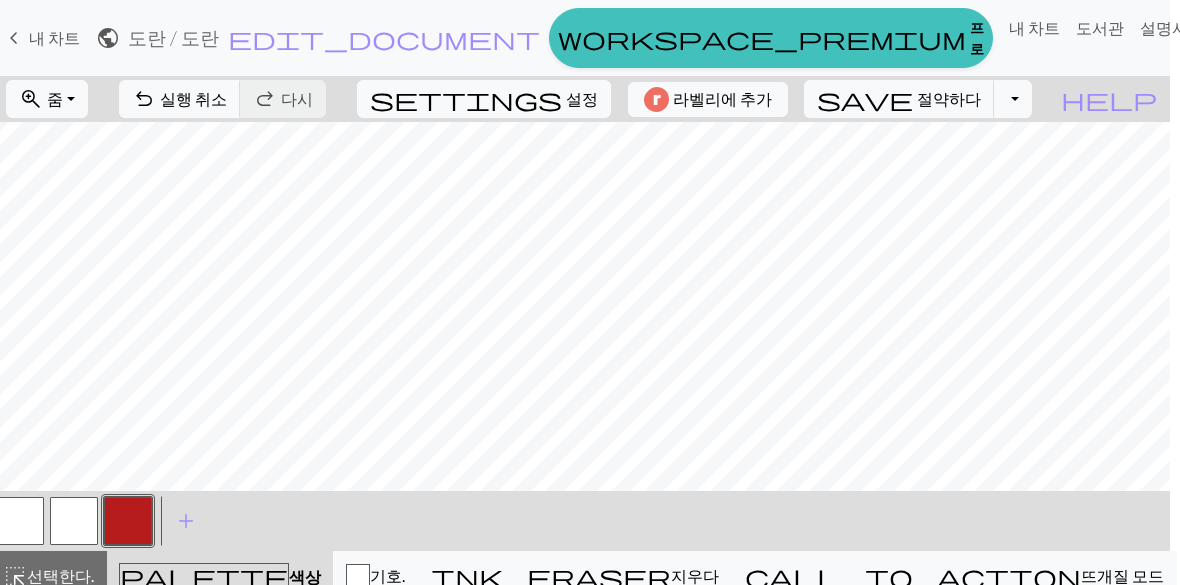 click at bounding box center (74, 521) 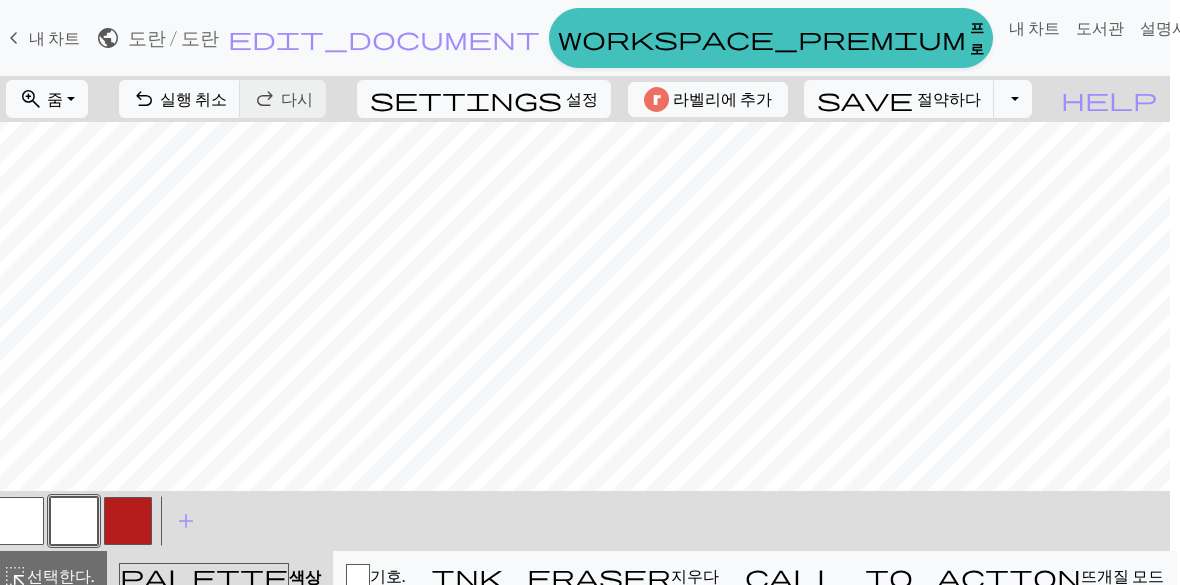 click at bounding box center (128, 521) 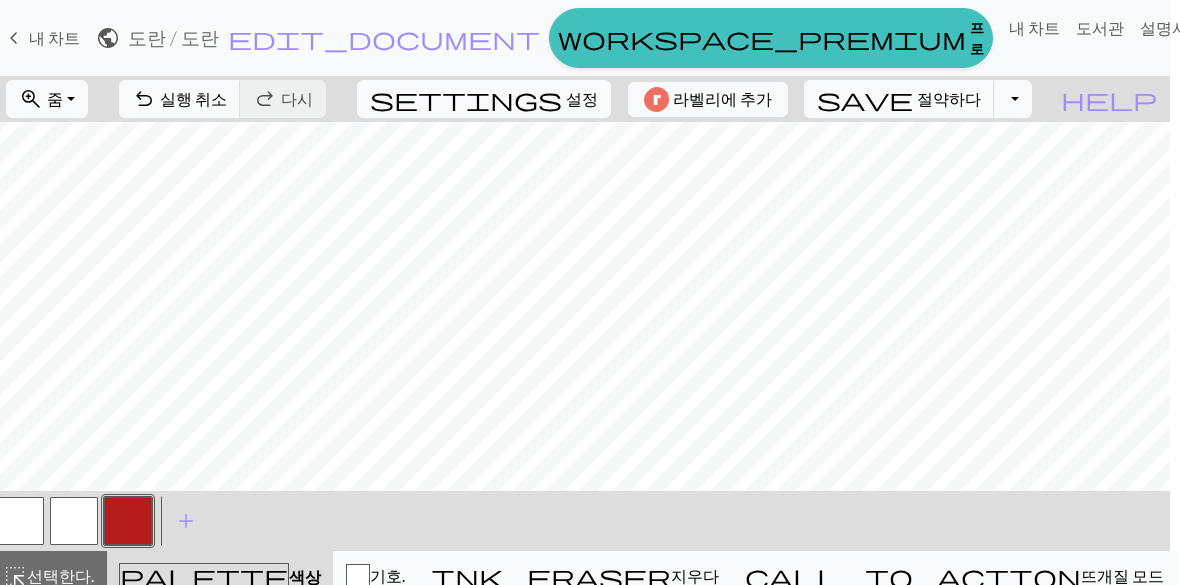 click at bounding box center (74, 521) 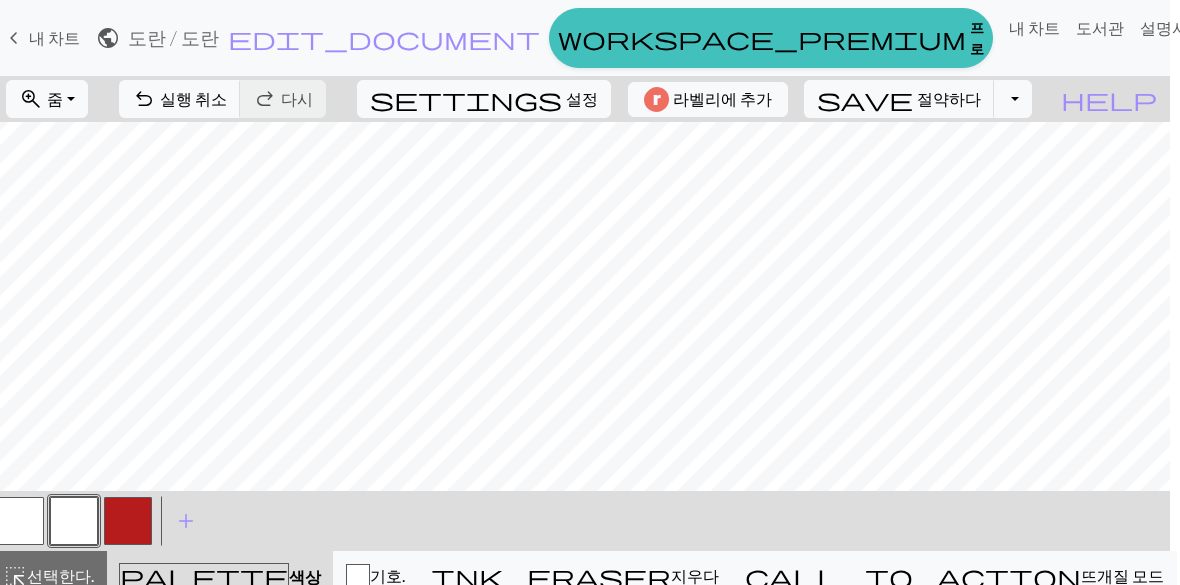 click at bounding box center [128, 521] 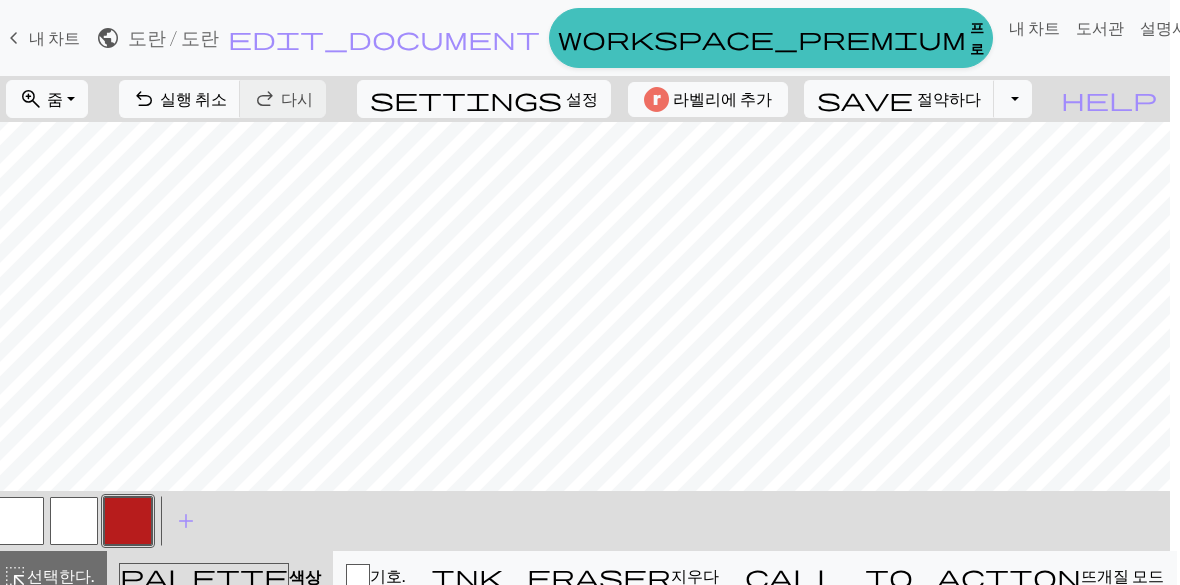 click at bounding box center [74, 521] 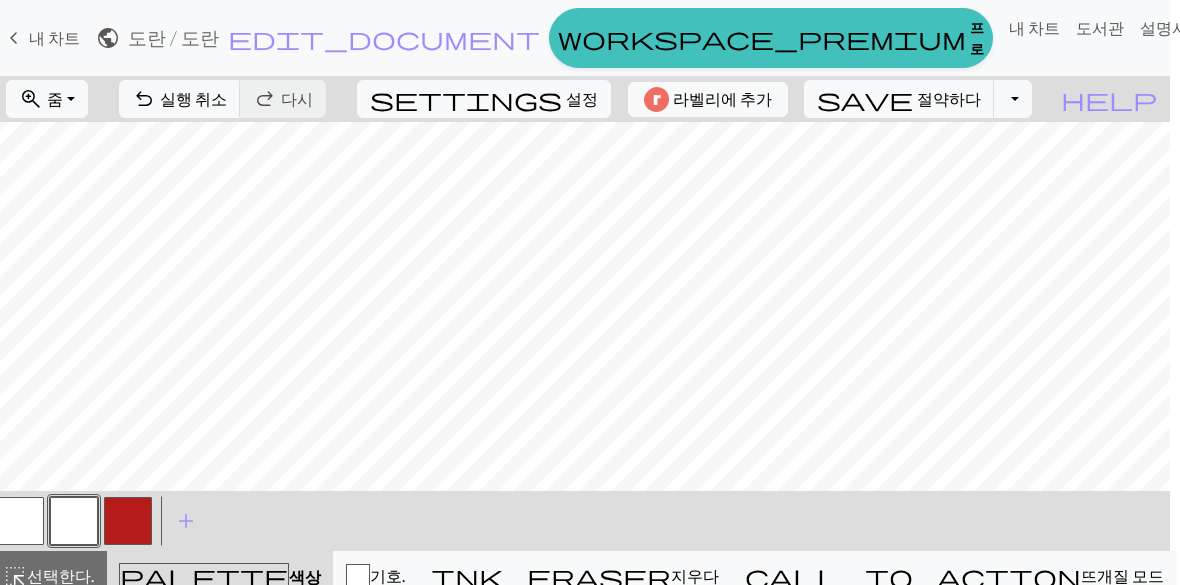 click at bounding box center (128, 521) 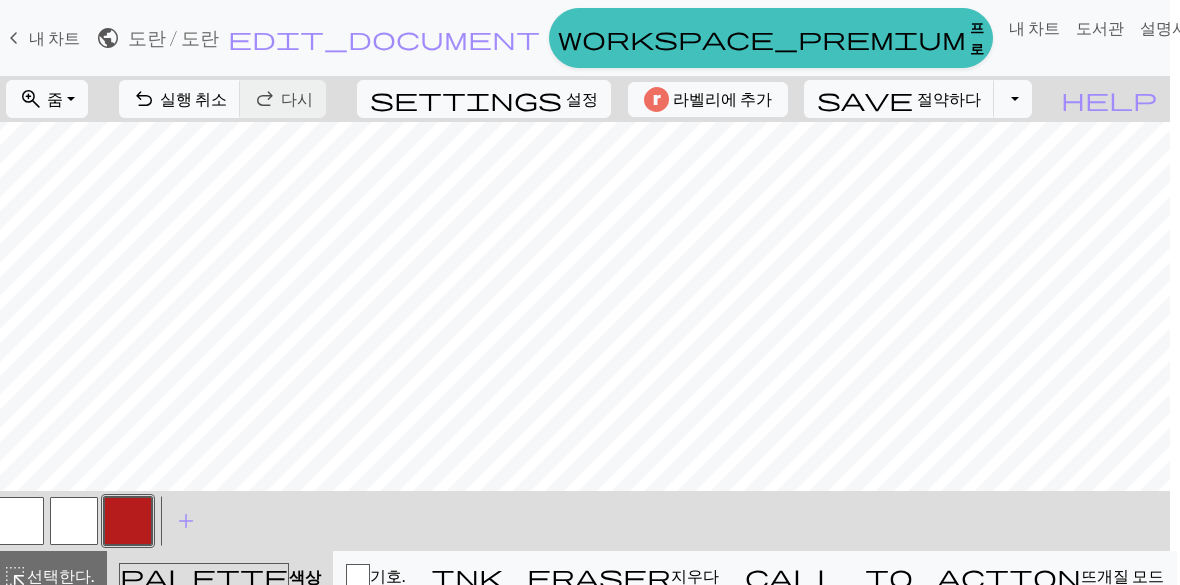 click at bounding box center (74, 521) 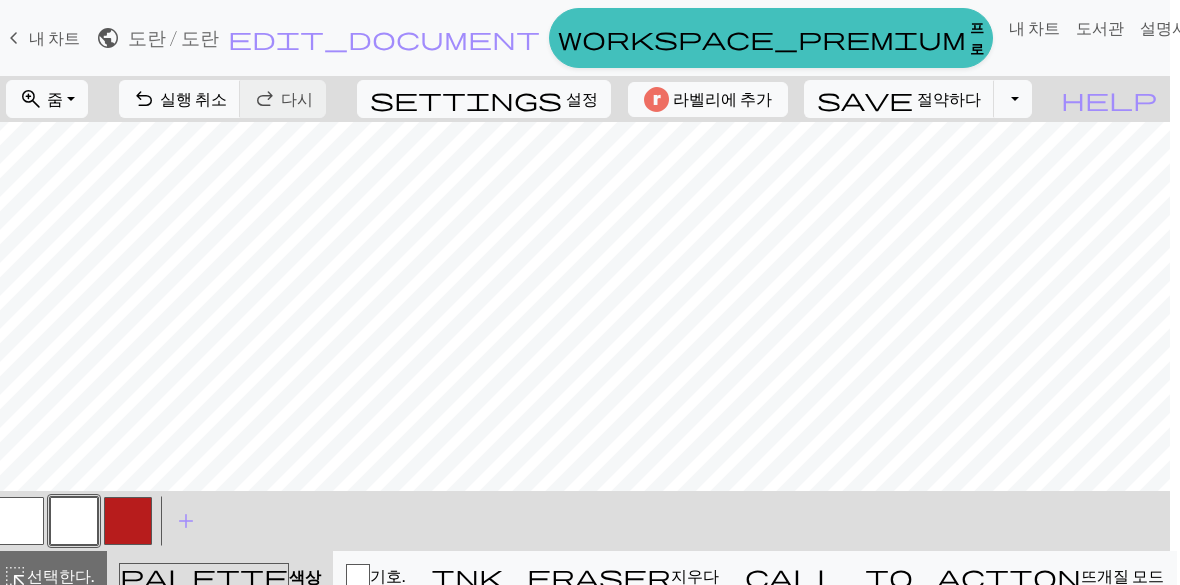 click at bounding box center [128, 521] 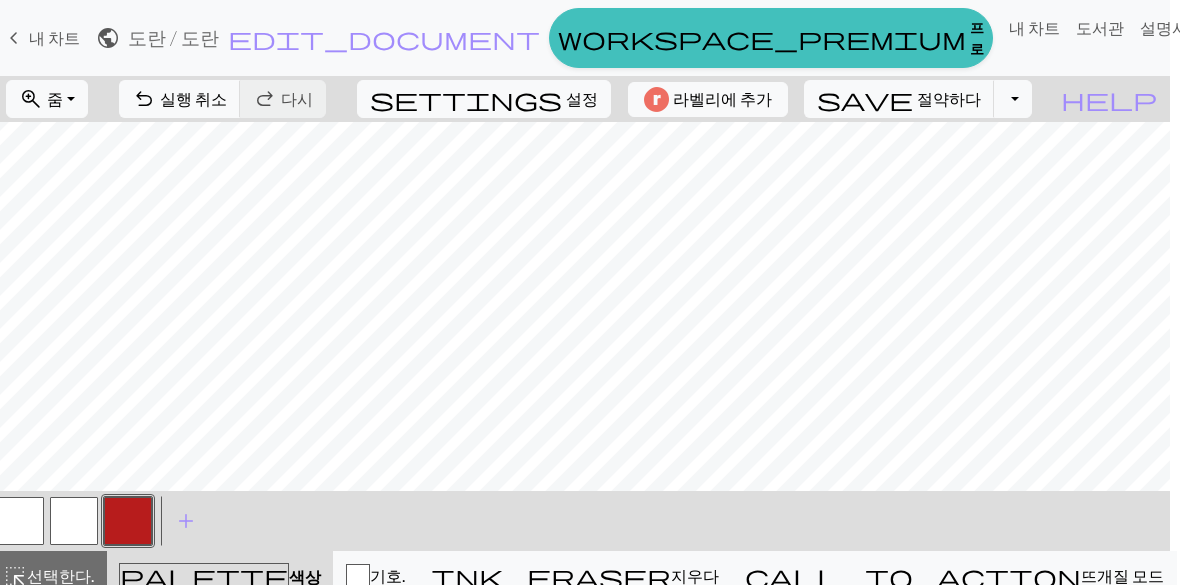 click at bounding box center (74, 521) 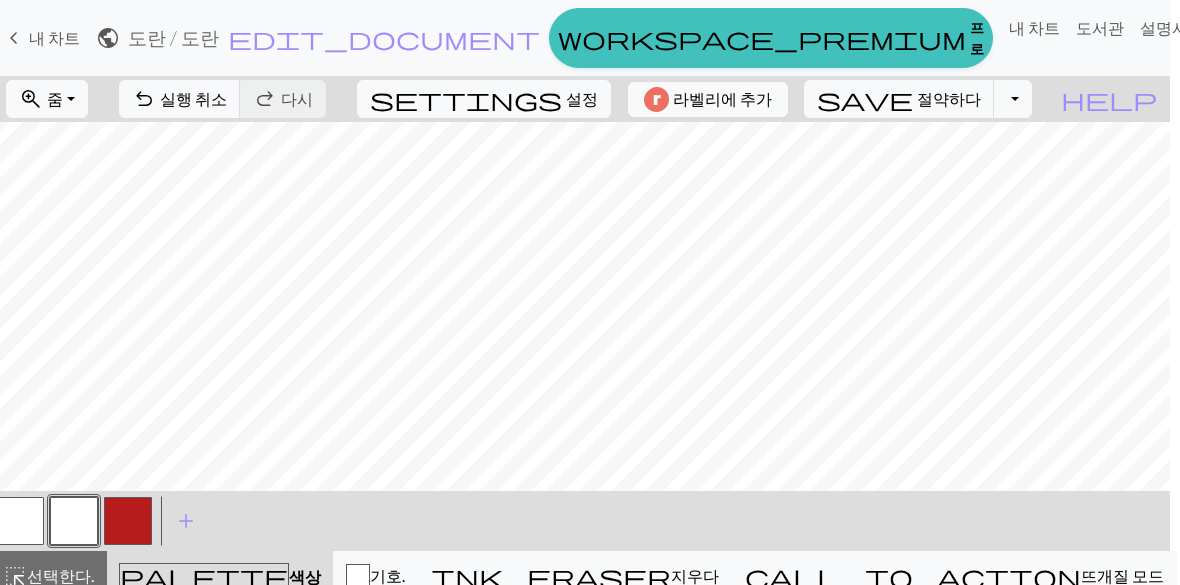 click at bounding box center [128, 521] 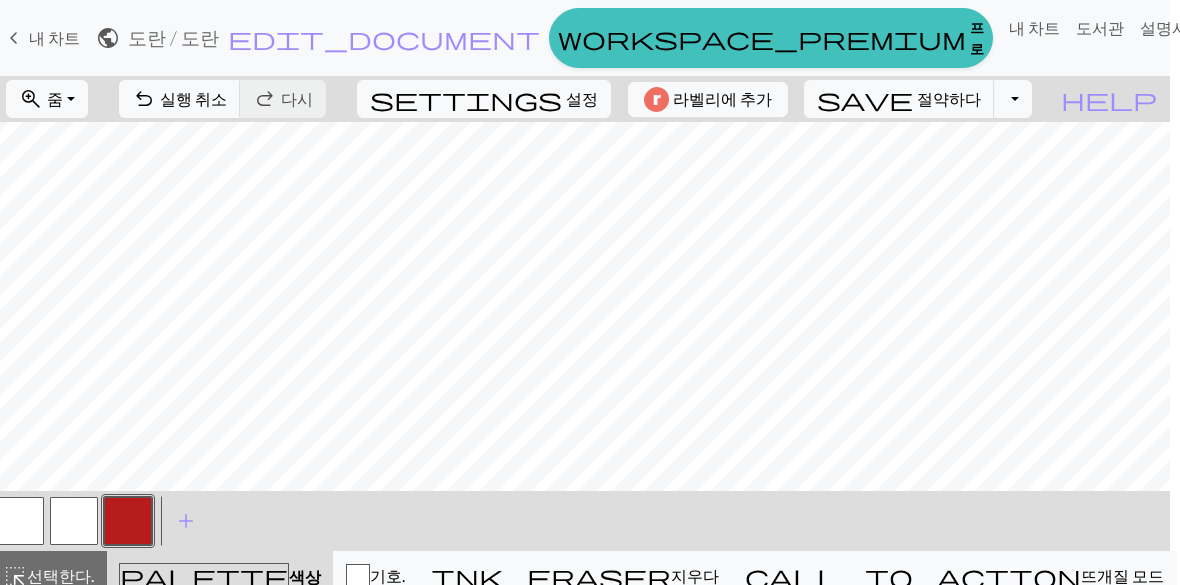 click at bounding box center (74, 521) 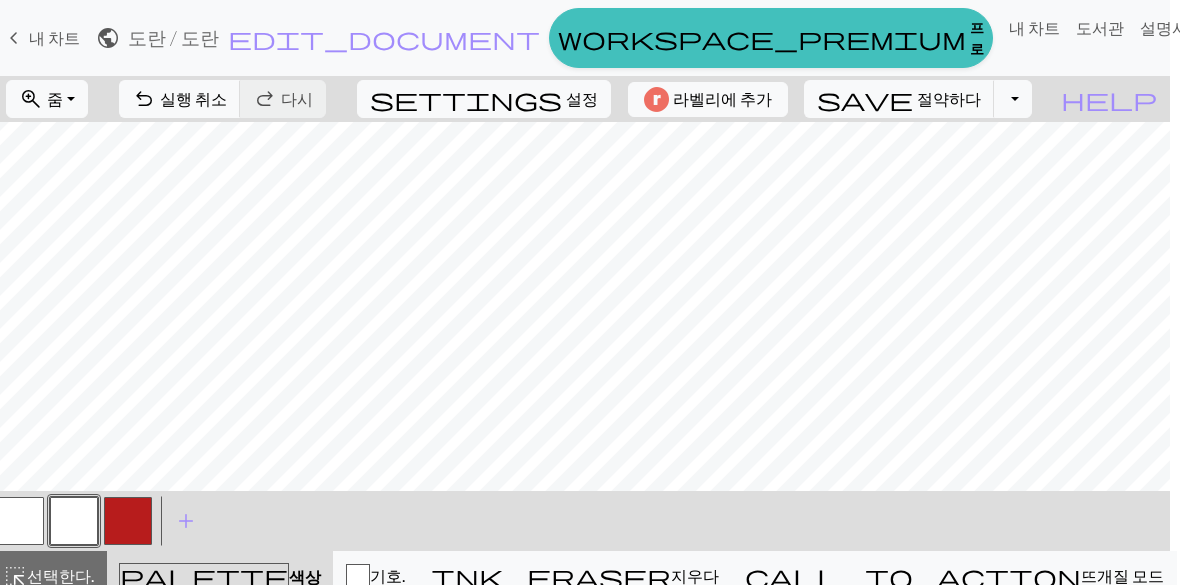 click at bounding box center [128, 521] 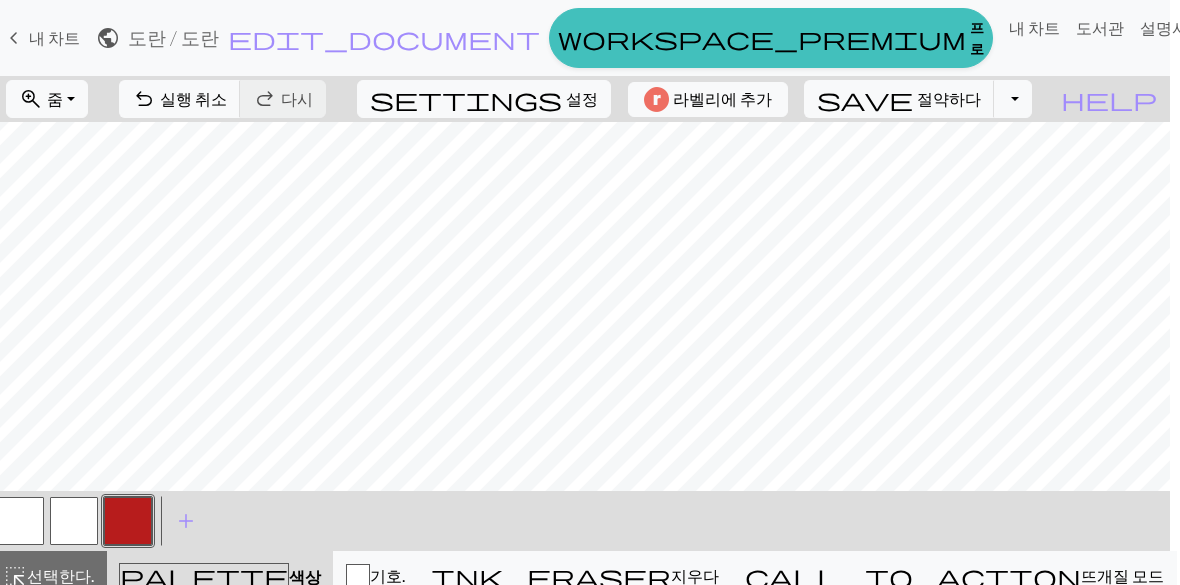 click at bounding box center (74, 521) 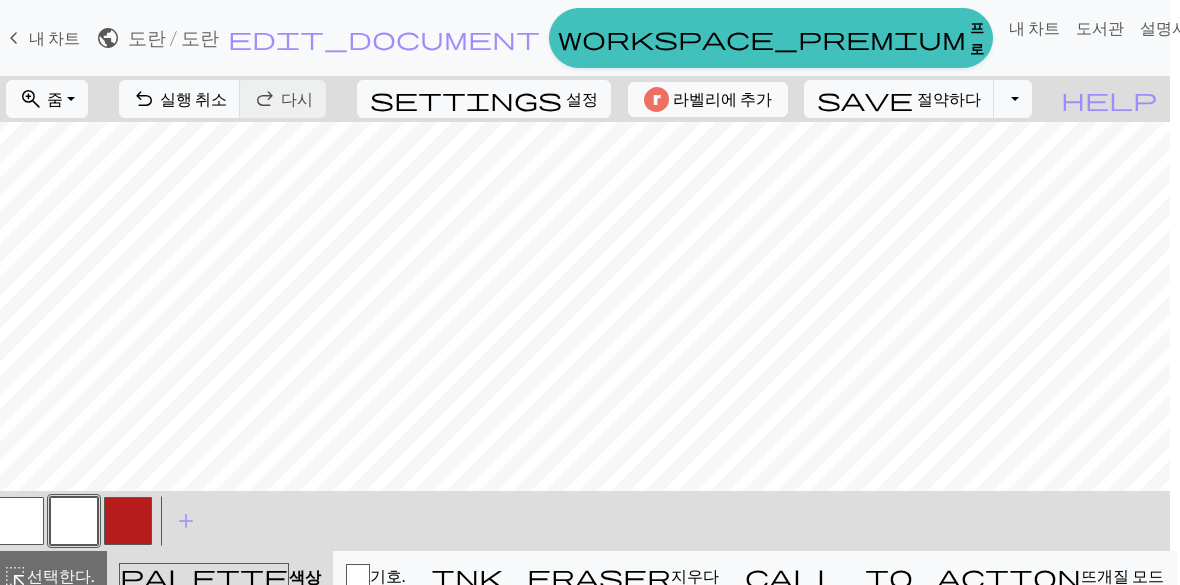 click at bounding box center [128, 521] 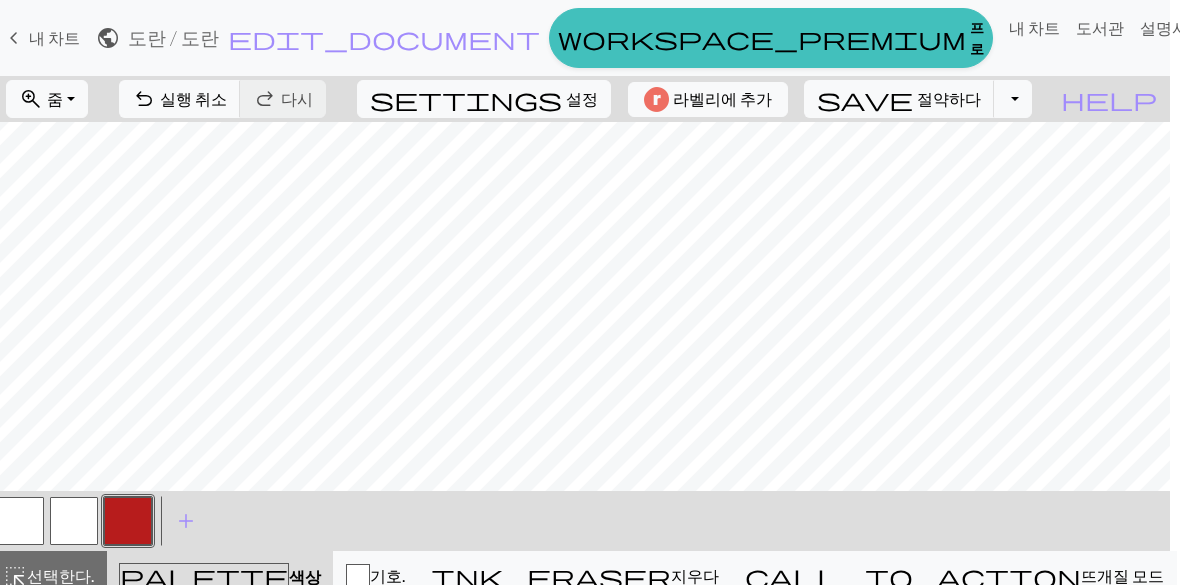 click at bounding box center [74, 521] 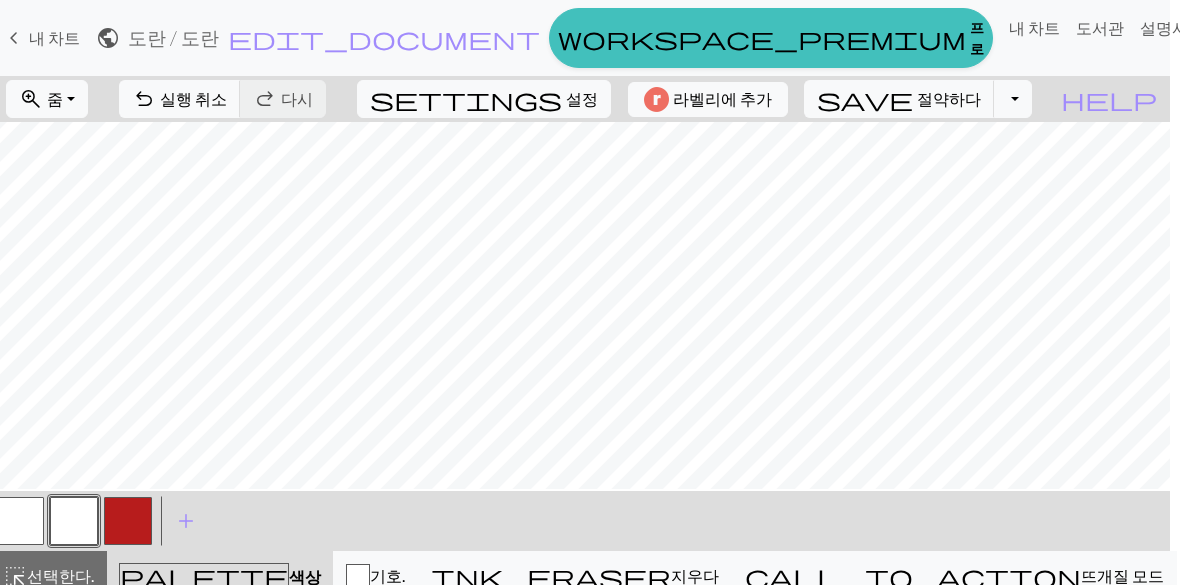 scroll, scrollTop: 105, scrollLeft: 230, axis: both 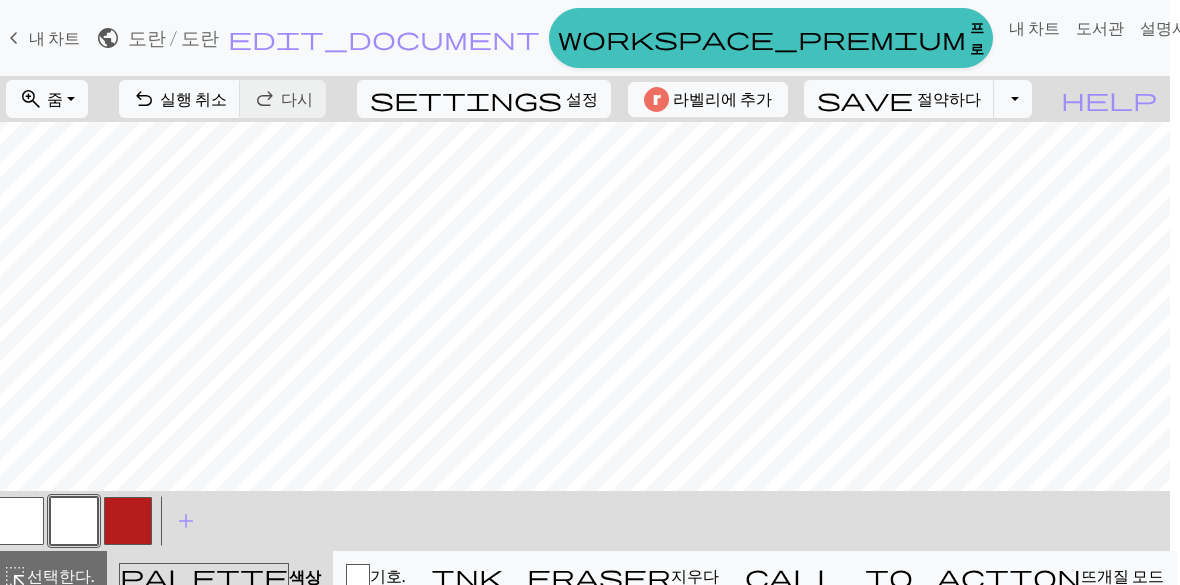 click on "settings" at bounding box center [466, 99] 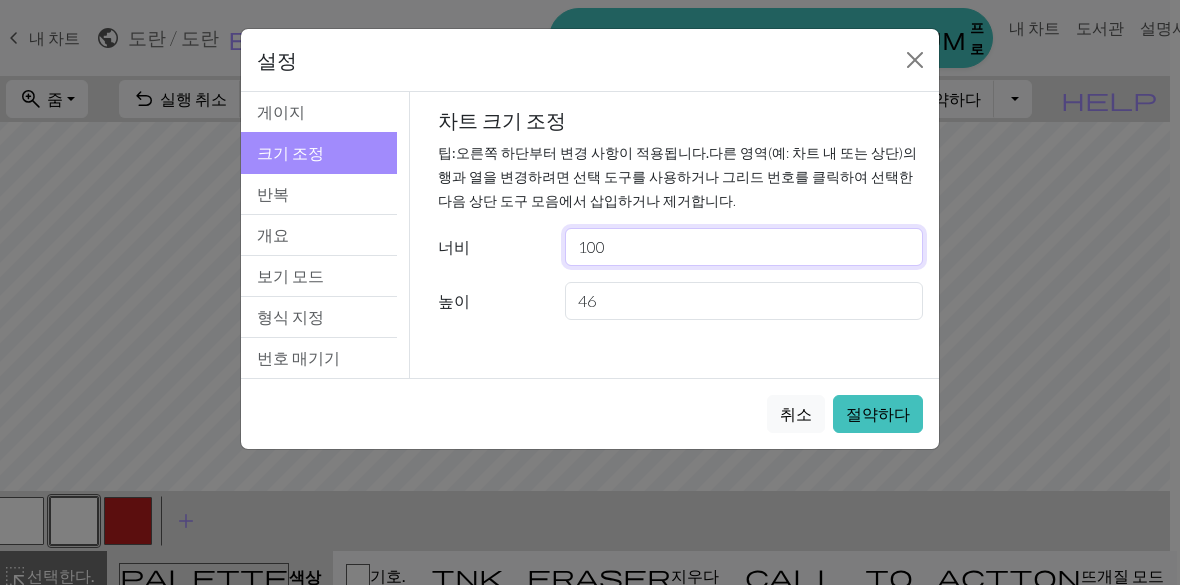 click on "100" at bounding box center [744, 247] 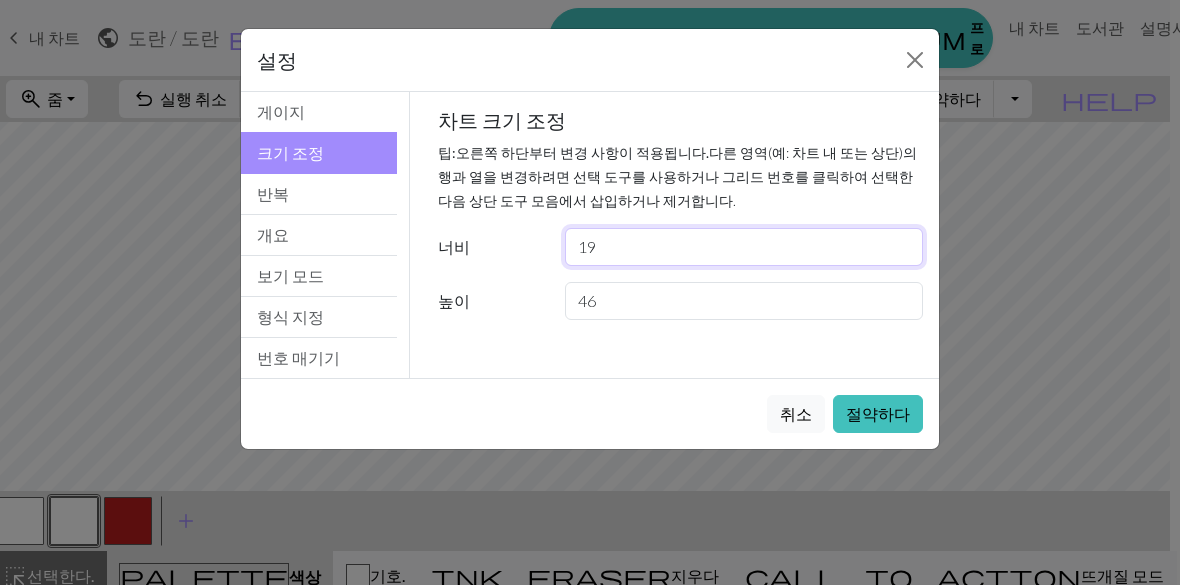 type on "1" 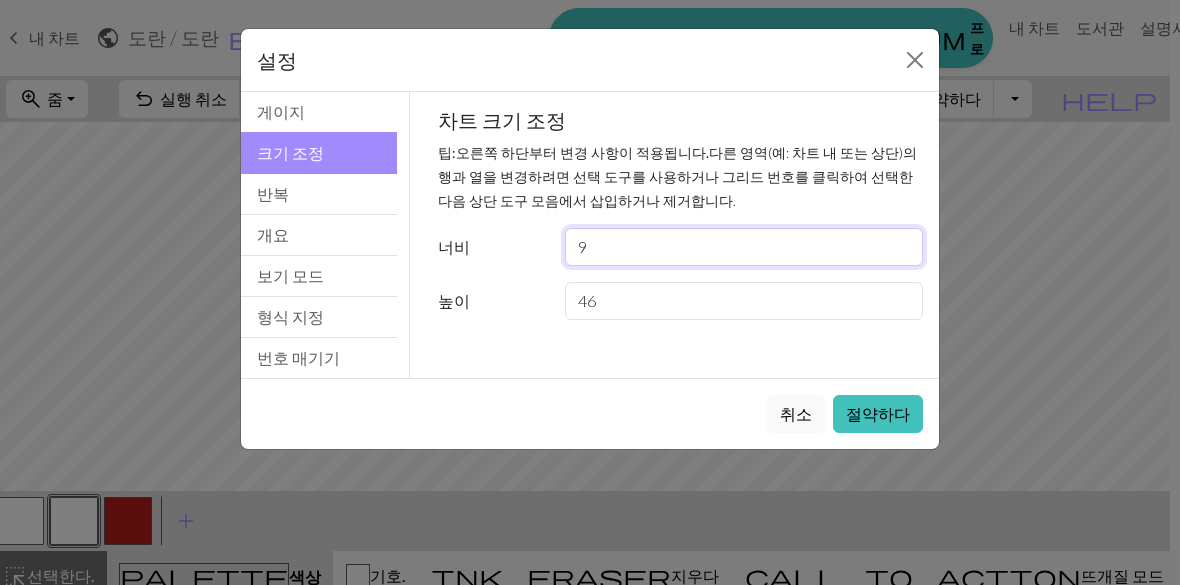 type on "98" 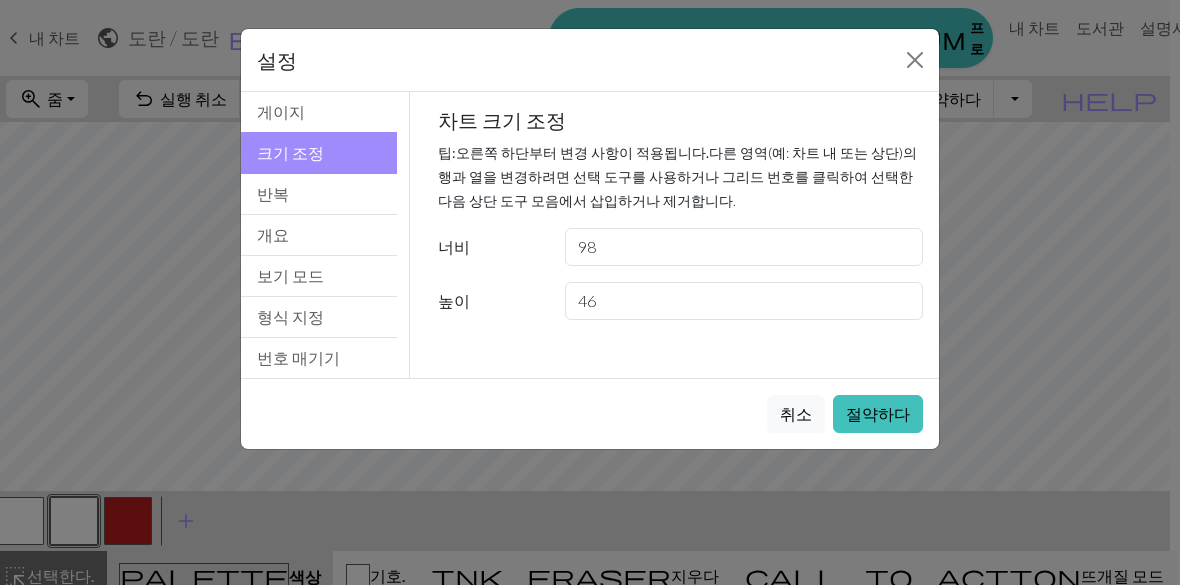 click on "절약하다" at bounding box center [878, 413] 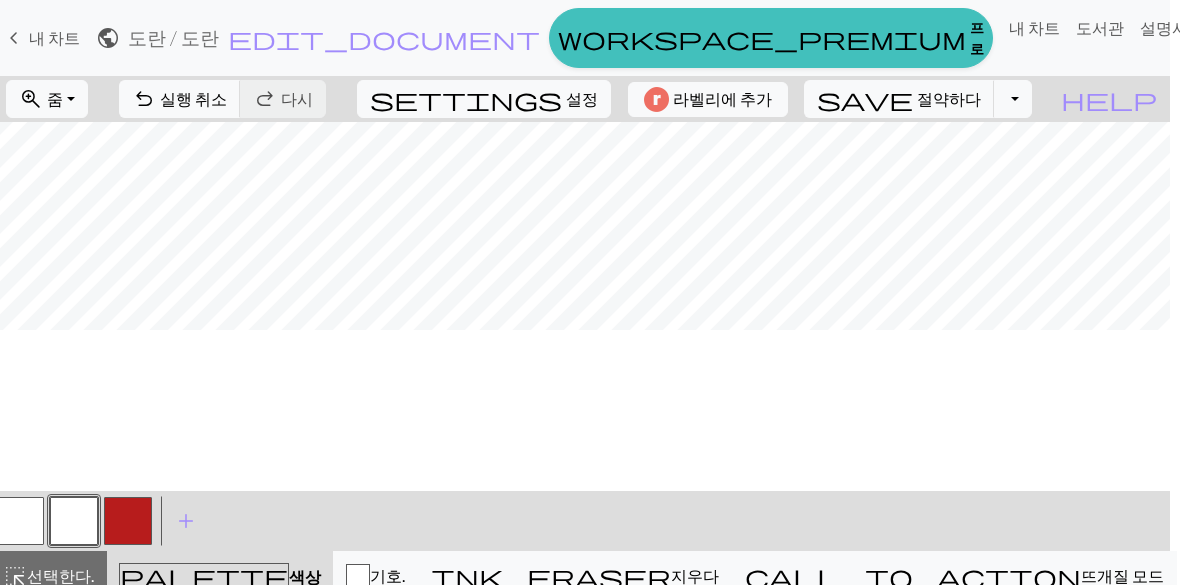 scroll, scrollTop: 0, scrollLeft: 0, axis: both 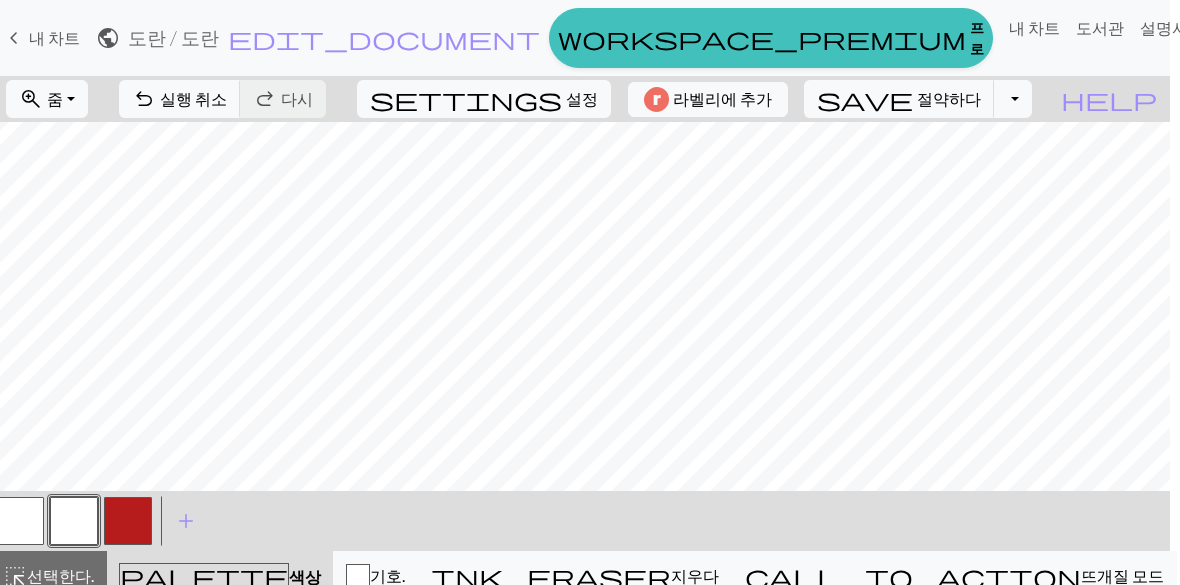 click on "settings" at bounding box center (466, 99) 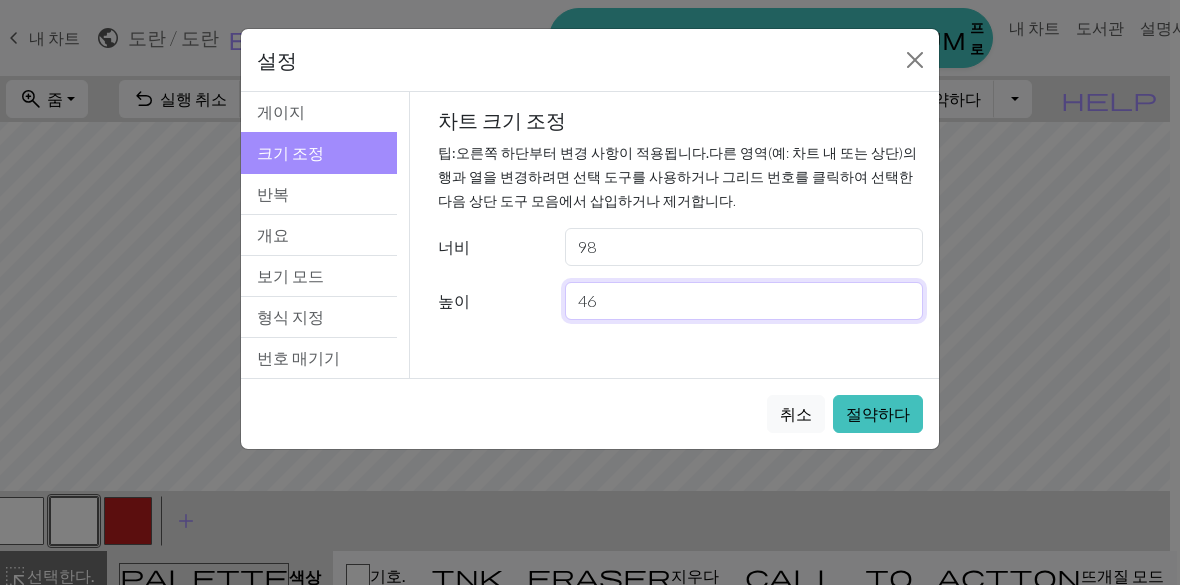 click on "46" at bounding box center [744, 301] 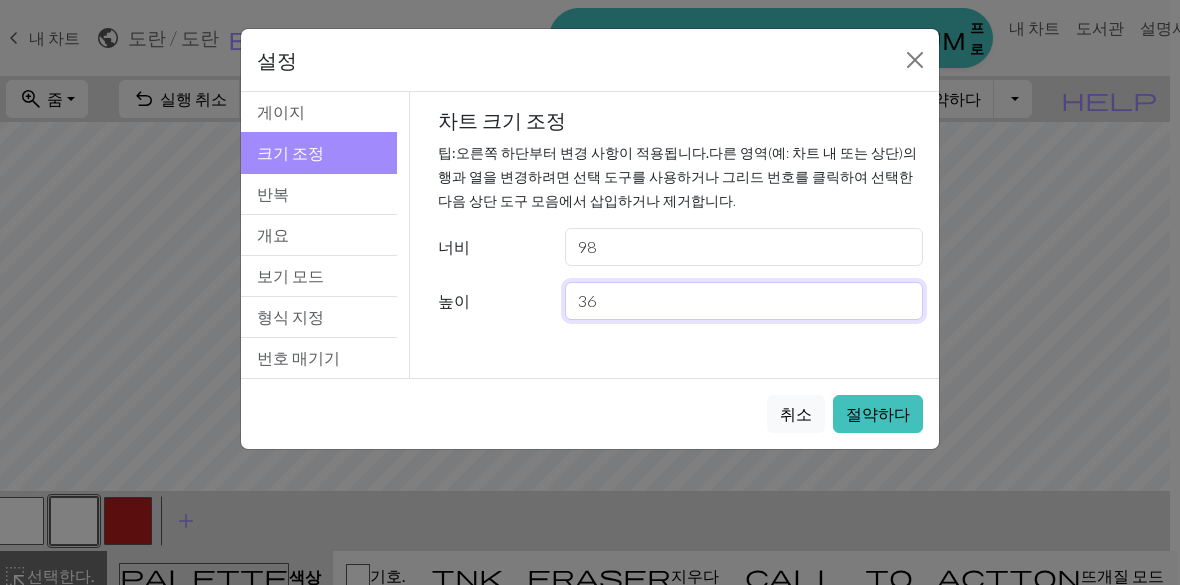 type on "36" 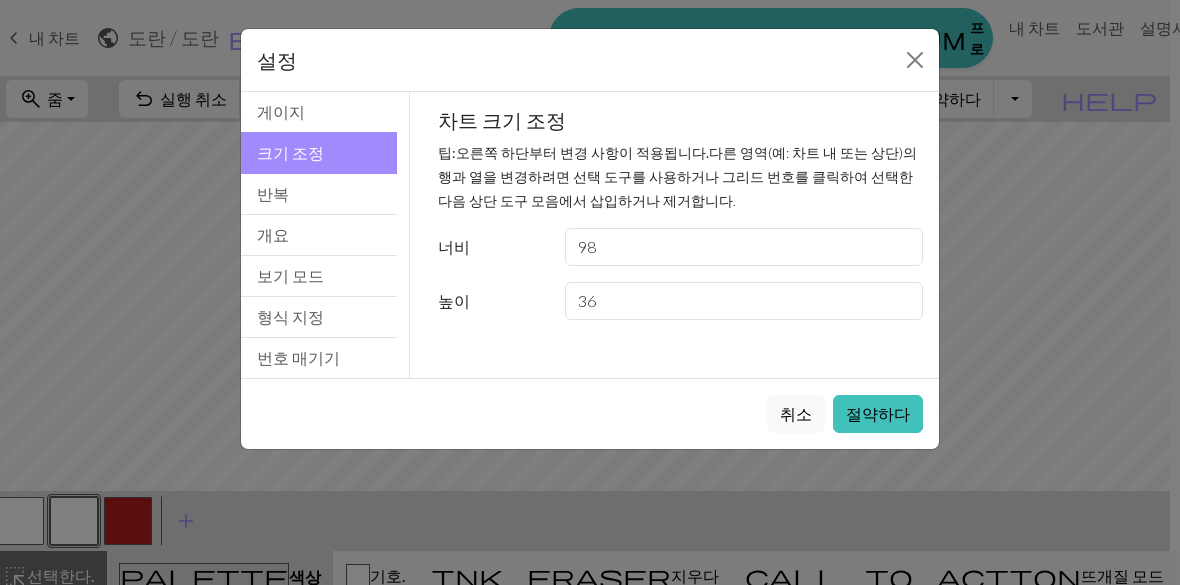 click on "절약하다" at bounding box center [878, 413] 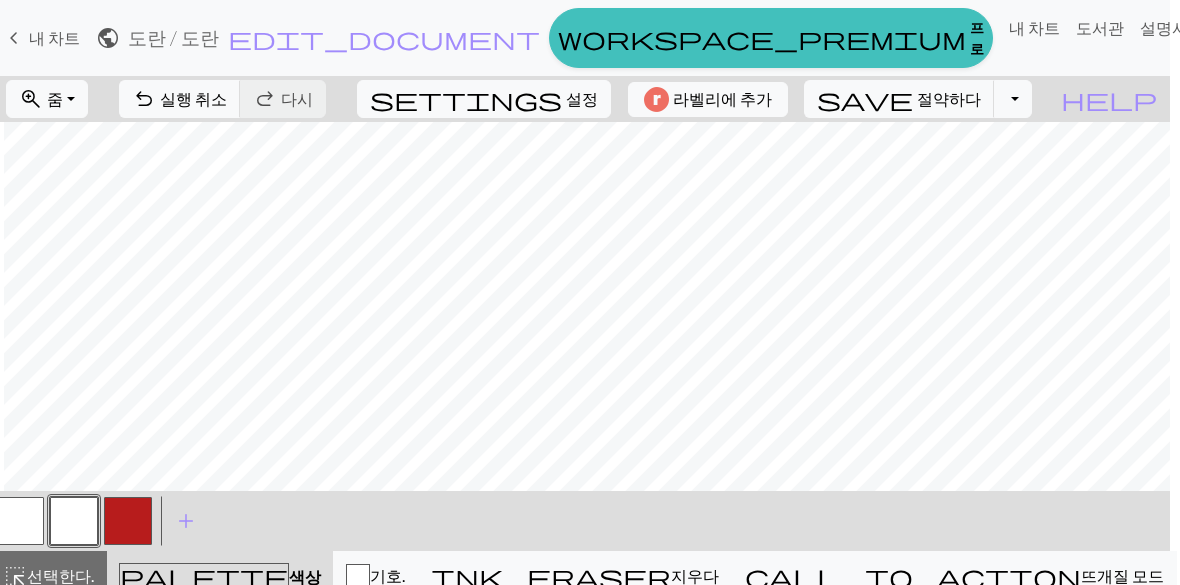 scroll, scrollTop: 61, scrollLeft: 14, axis: both 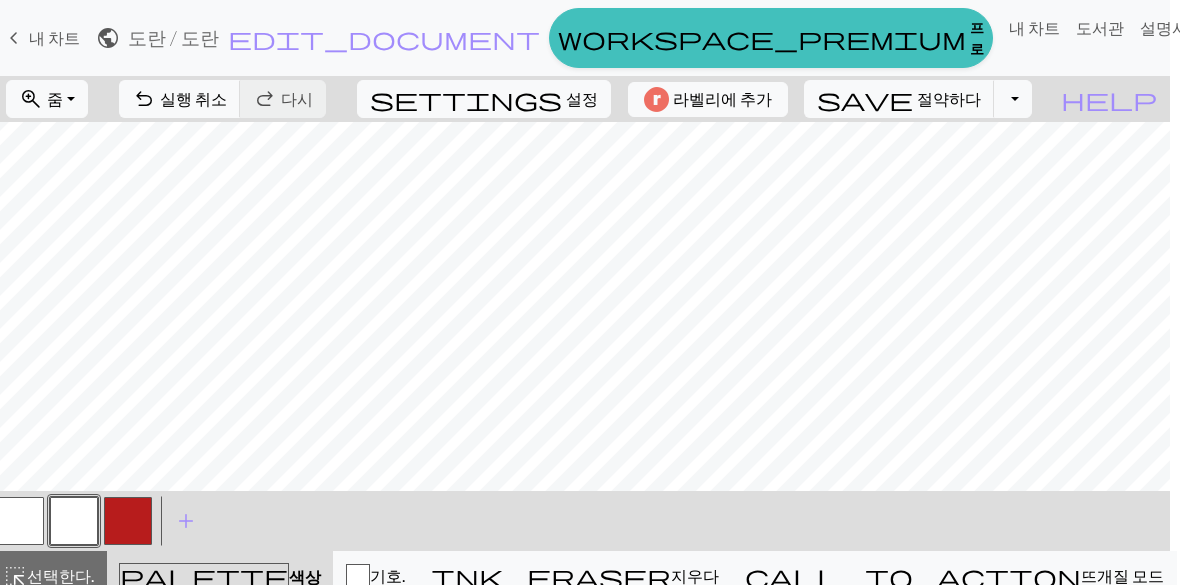 click on "settings" at bounding box center (466, 99) 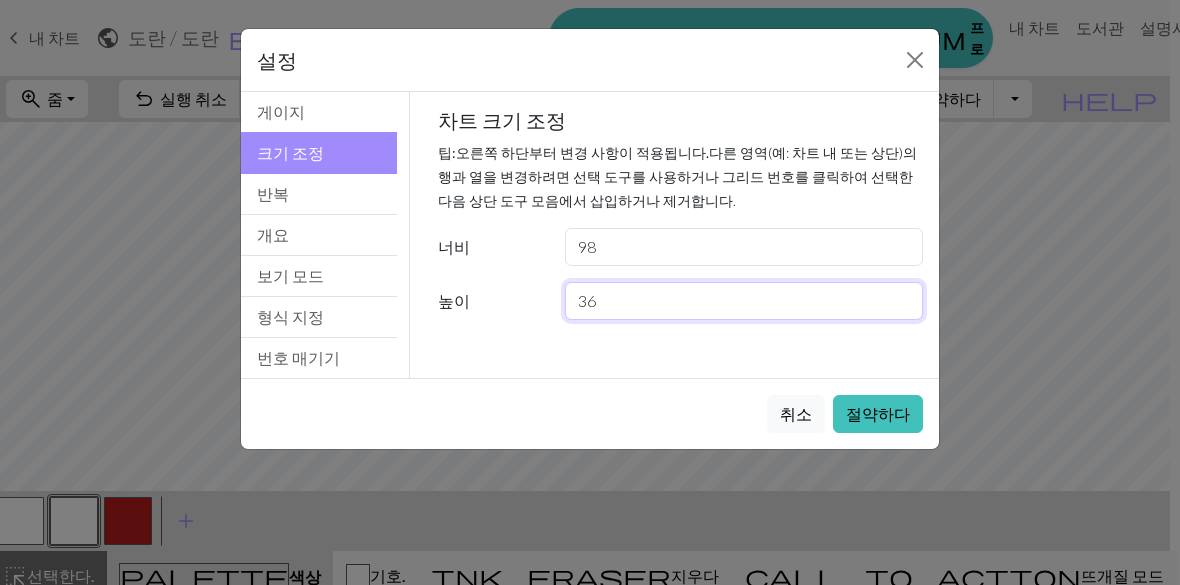 click on "36" at bounding box center (744, 301) 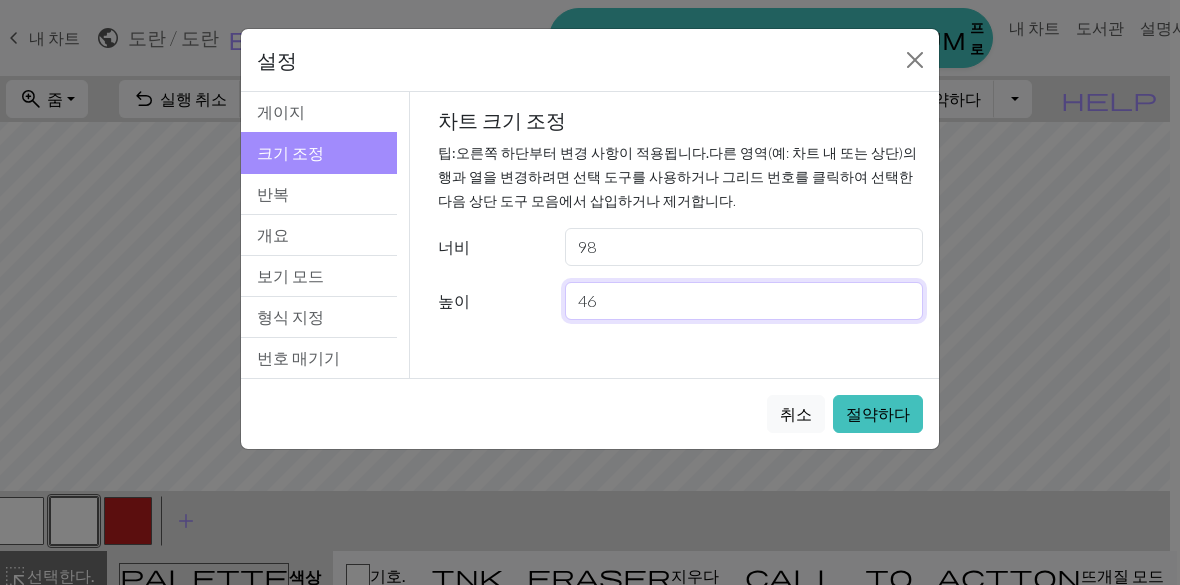 type on "46" 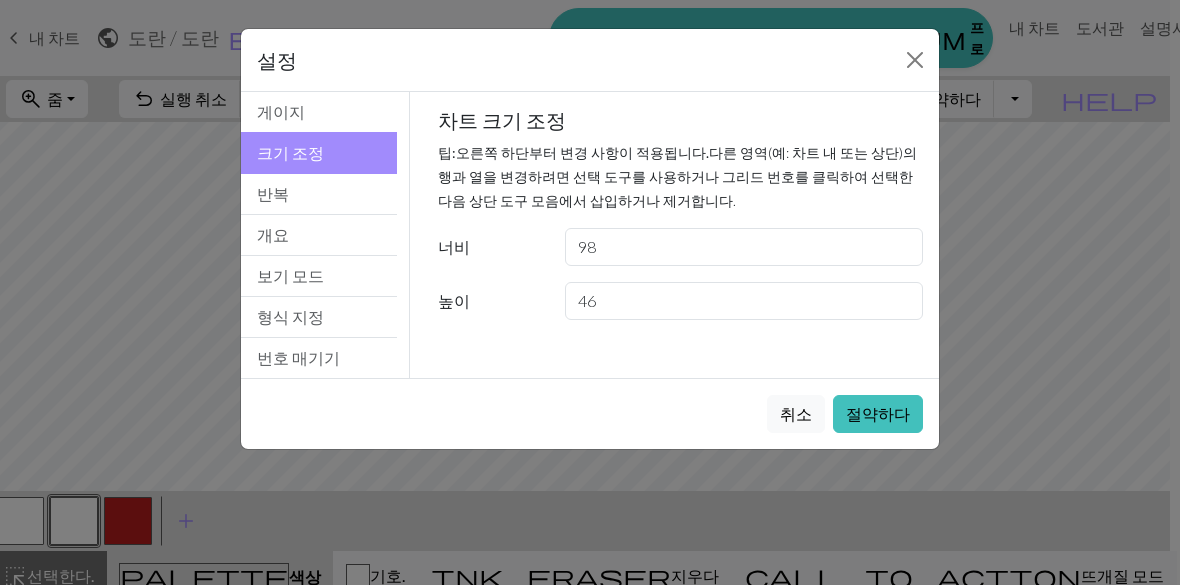 click on "절약하다" at bounding box center [878, 413] 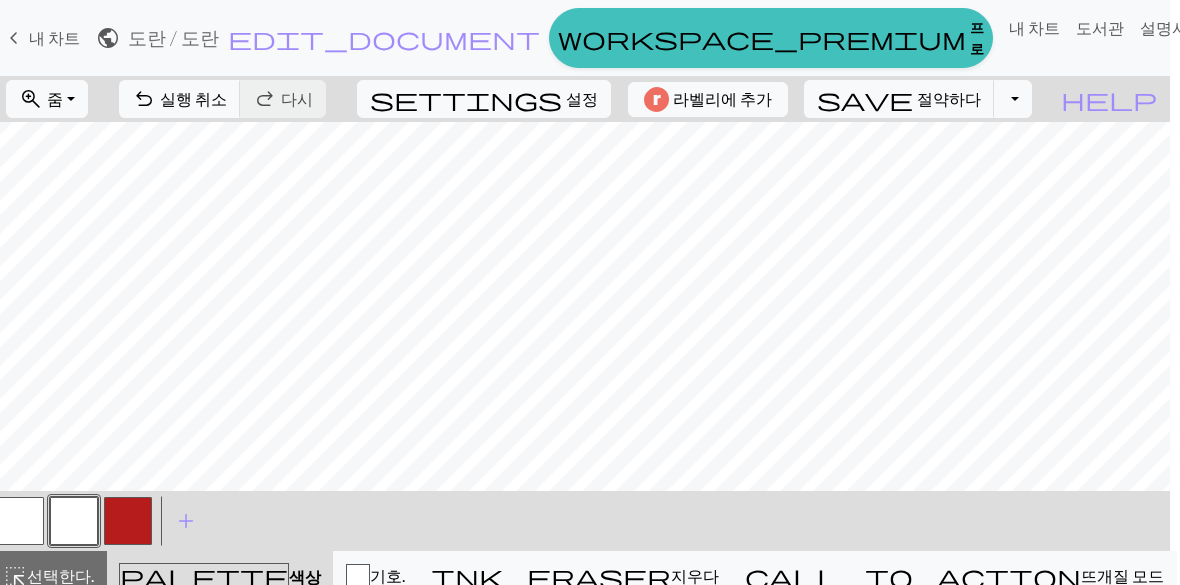 scroll, scrollTop: 161, scrollLeft: 50, axis: both 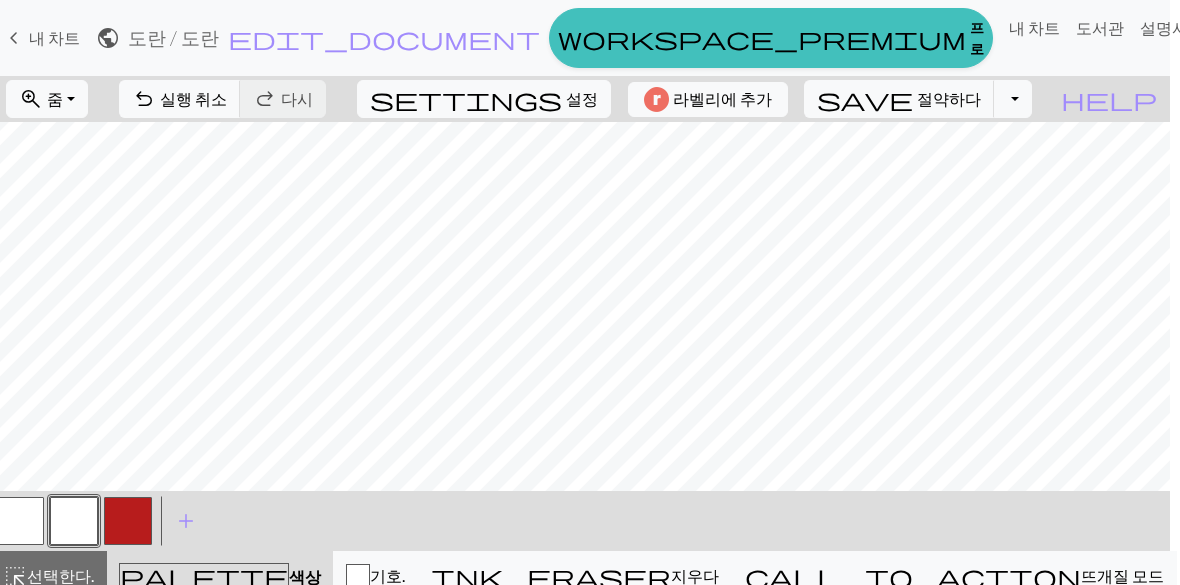 click on "토글 드롭다운" at bounding box center [1013, 99] 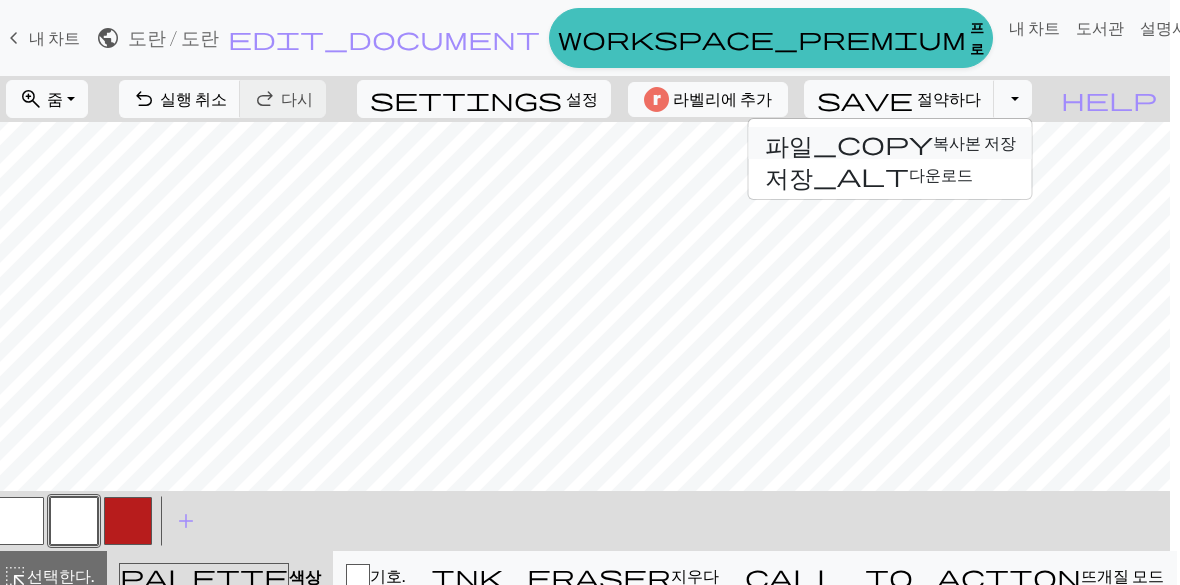 click on "파일_copy" at bounding box center [849, 143] 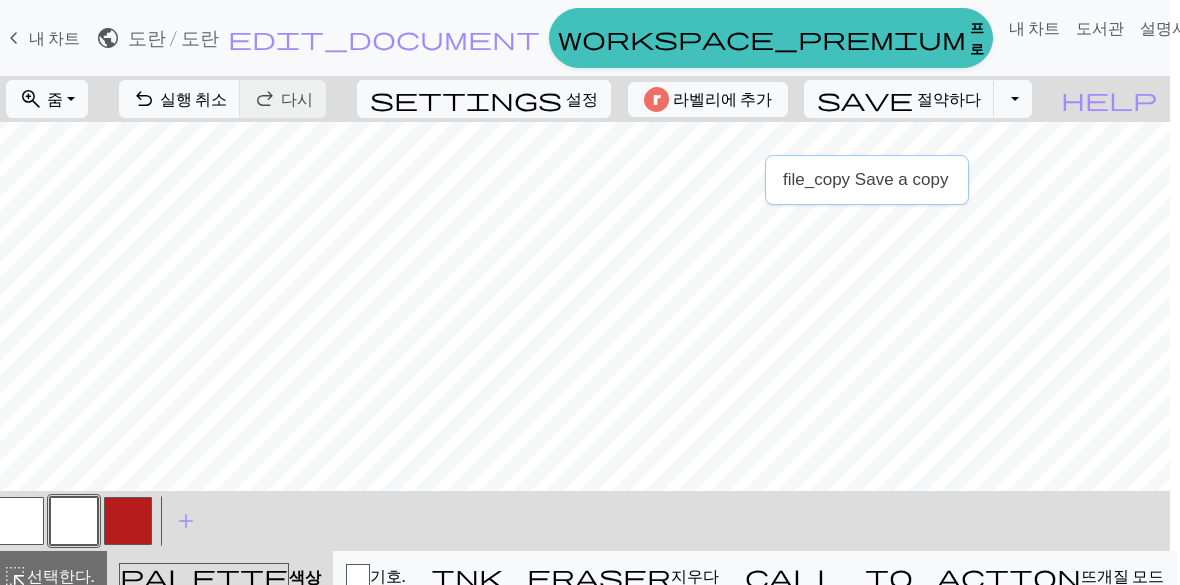 click on "save 절약하다 절약하다" at bounding box center [899, 99] 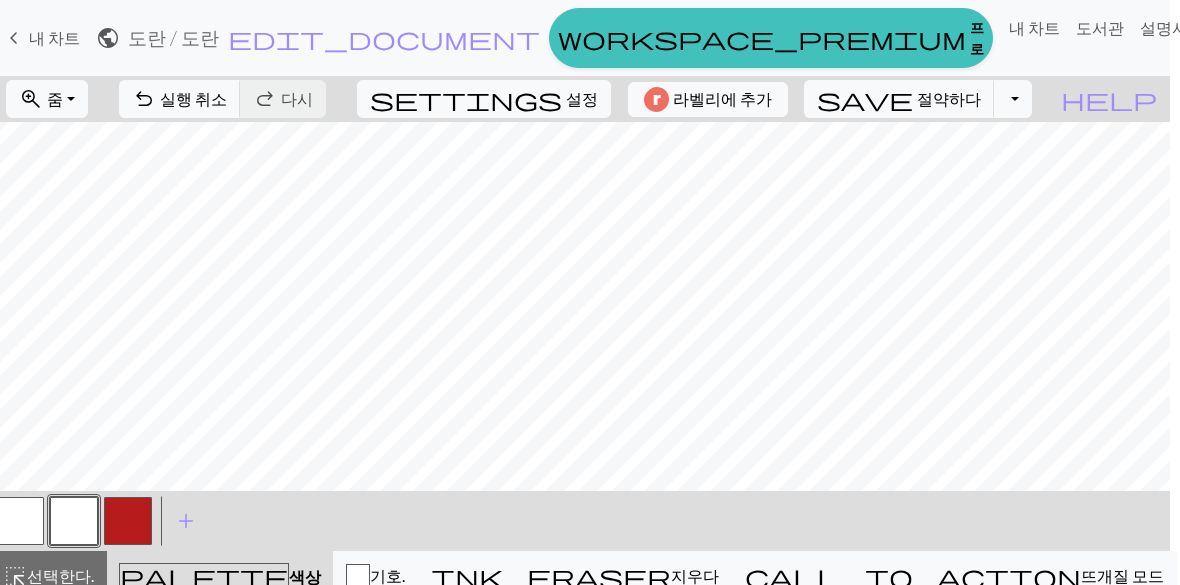 click on "토글 드롭다운" at bounding box center (1013, 99) 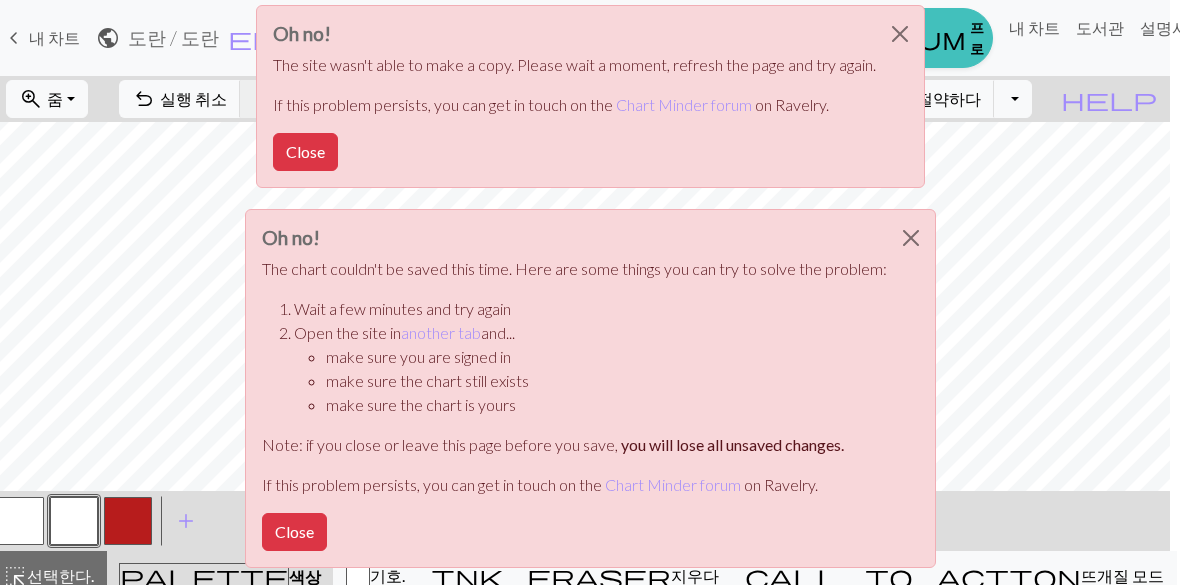 click on "Oh no! The site wasn't able to make a copy. Please wait a moment, refresh the page and try again. If this problem persists, you can get in touch on the Chart Minder forum on Ravelry. Close Oh no! The chart couldn't be saved this time. Here are some things you can try to solve the problem: Wait a few minutes and try again Open the site in another tab and... make sure you are signed in make sure the chart still exists make sure the chart is yours Note: if you close or leave this page before you save, you will lose all unsaved changes. If this problem persists, you can get in touch on the Chart Minder forum on Ravelry. Close" at bounding box center (590, 292) 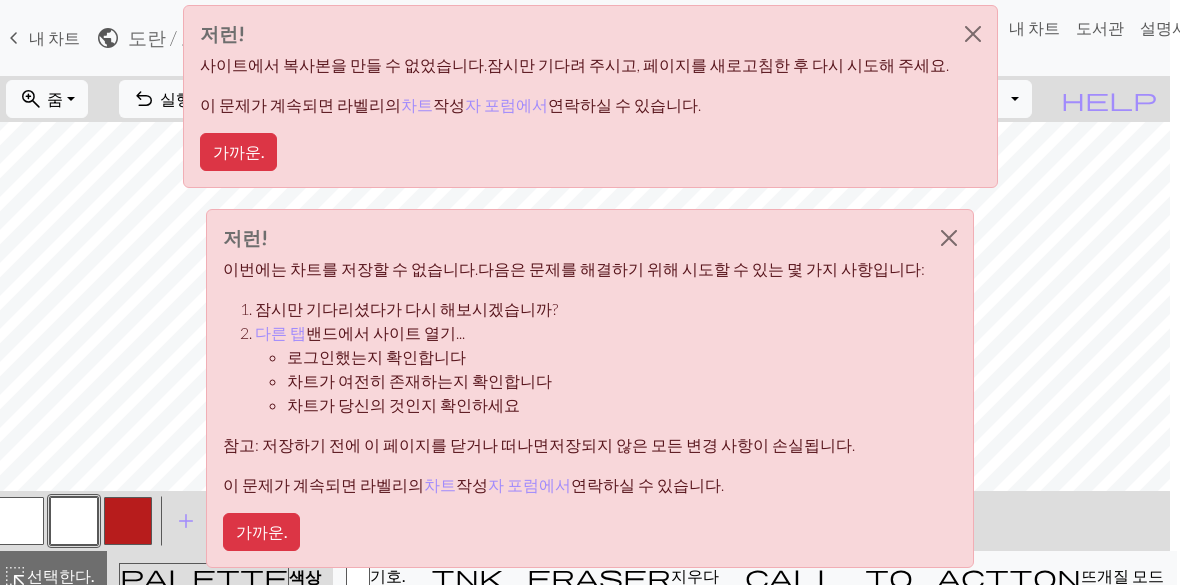 click at bounding box center (949, 238) 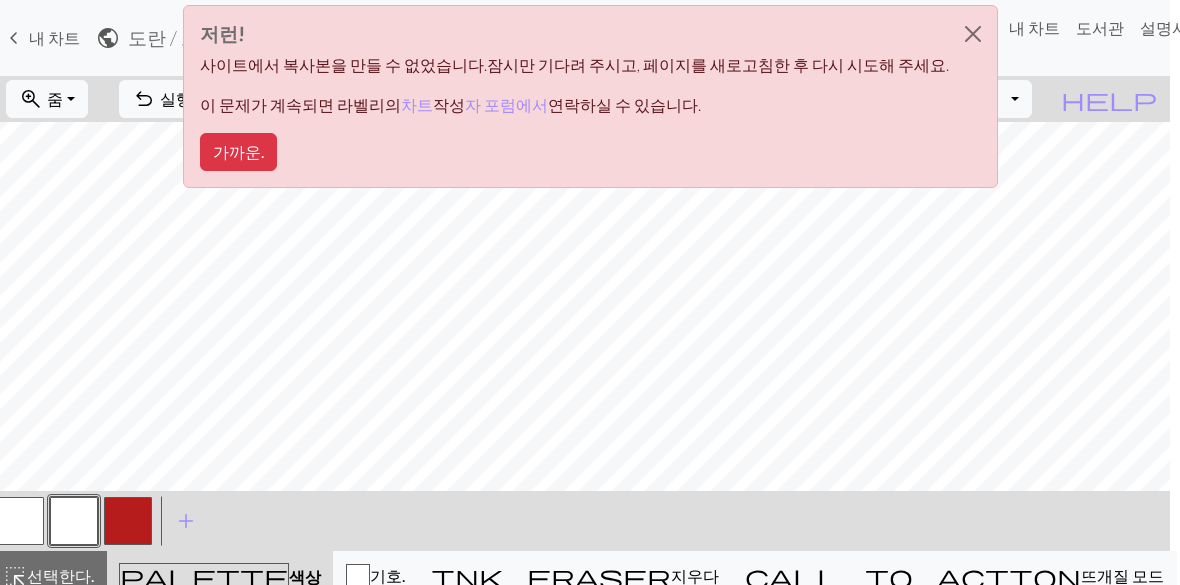 click at bounding box center [973, 34] 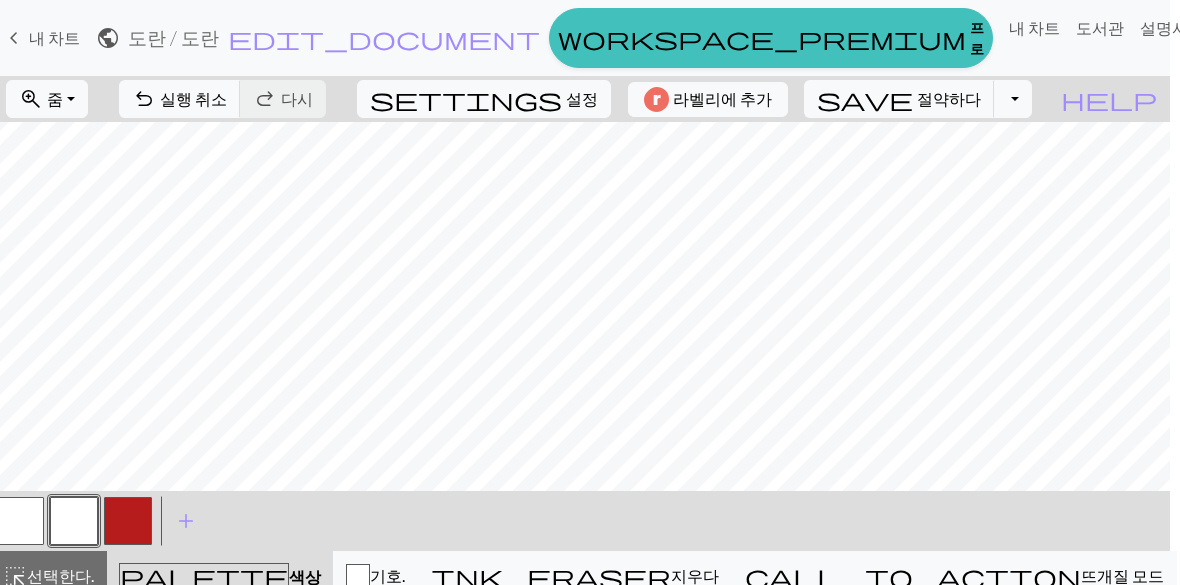 click on "토글 드롭다운" at bounding box center [1013, 99] 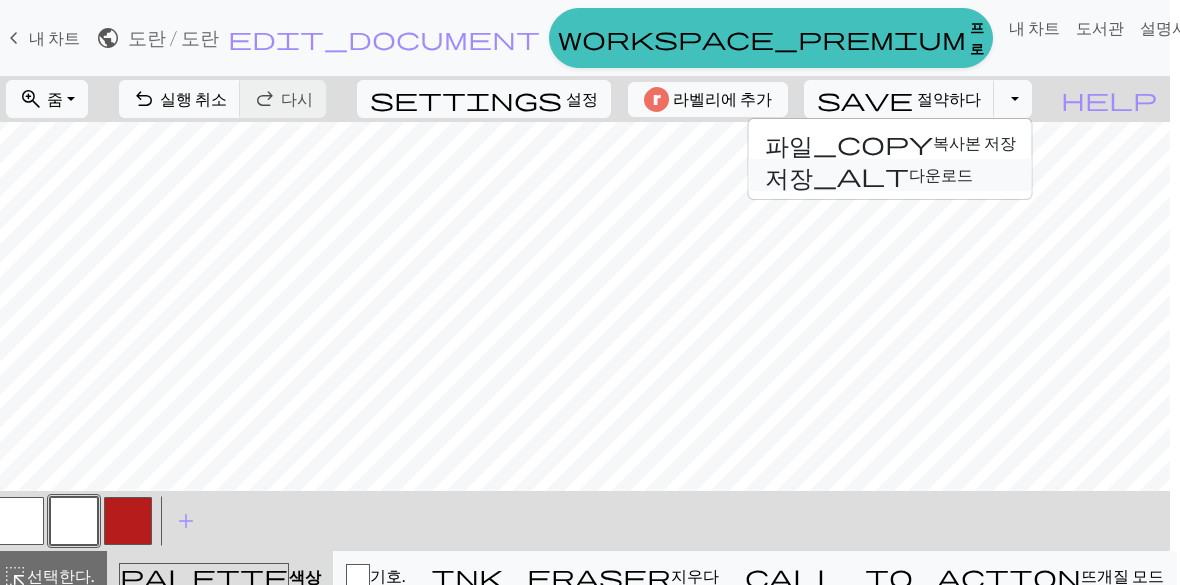 click on "저장_alt  다운로드" at bounding box center [869, 174] 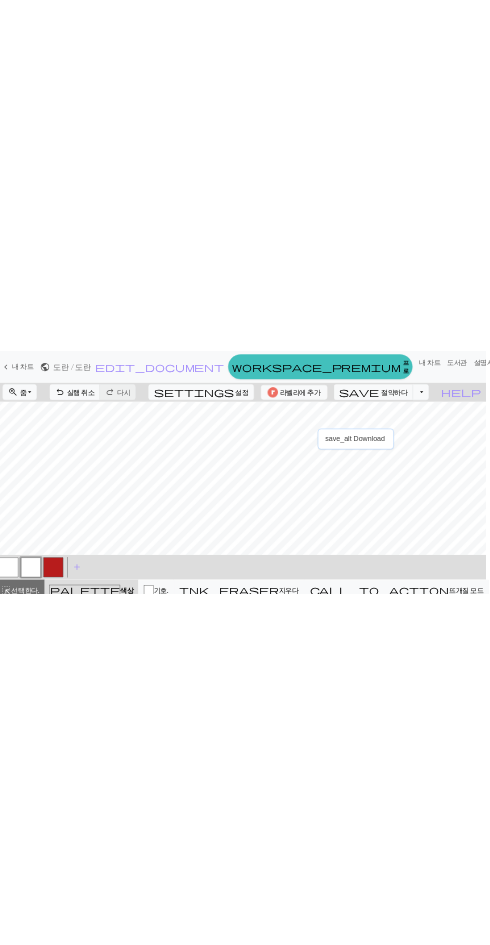 scroll, scrollTop: 0, scrollLeft: 0, axis: both 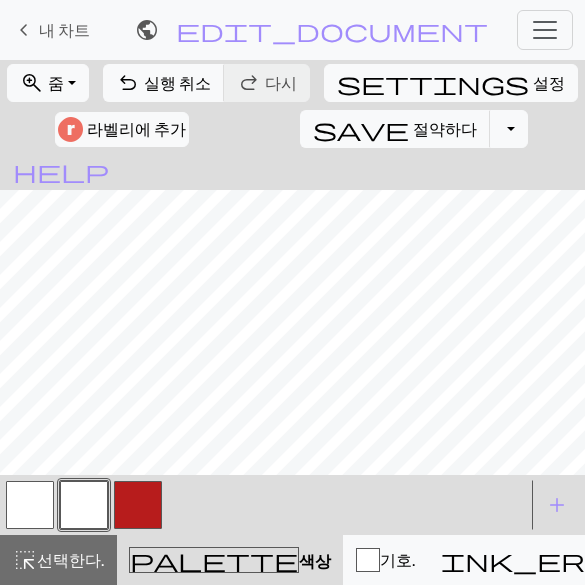 click on "토글 드롭다운" at bounding box center (509, 129) 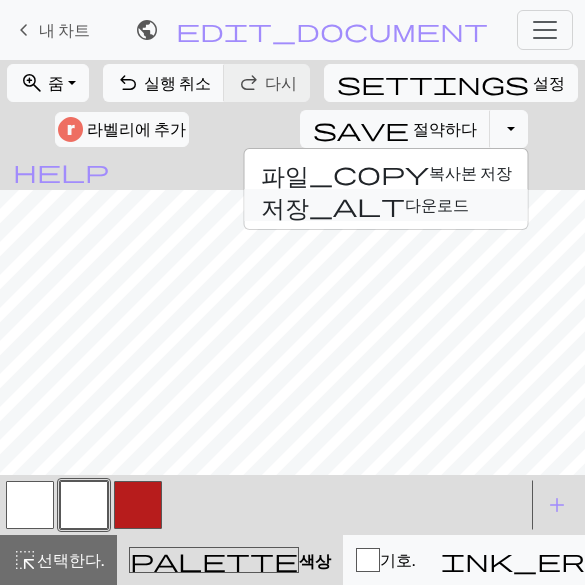 click on "저장_alt  다운로드" at bounding box center (386, 205) 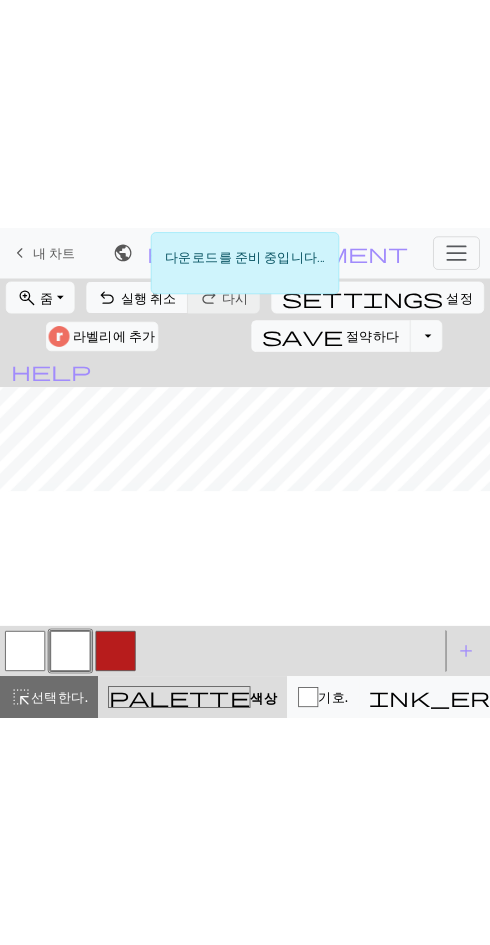 scroll, scrollTop: 0, scrollLeft: 50, axis: horizontal 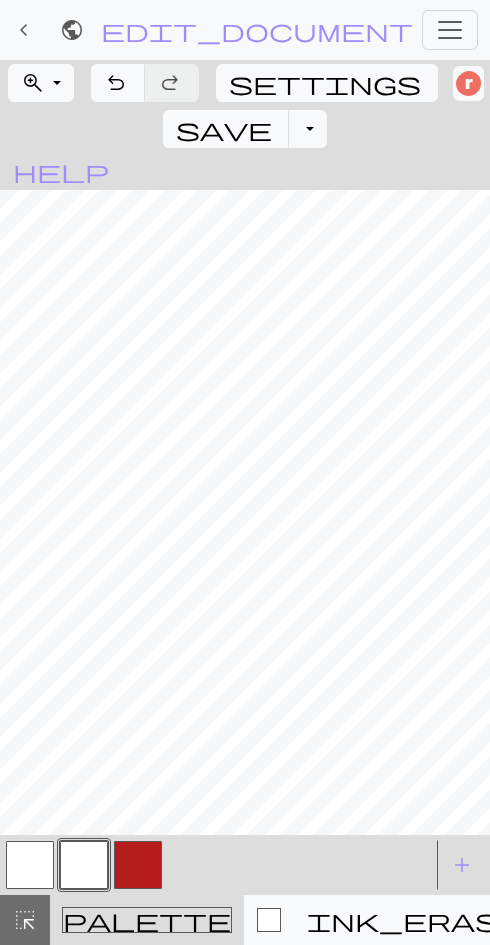 click on "토글 드롭다운" at bounding box center [308, 129] 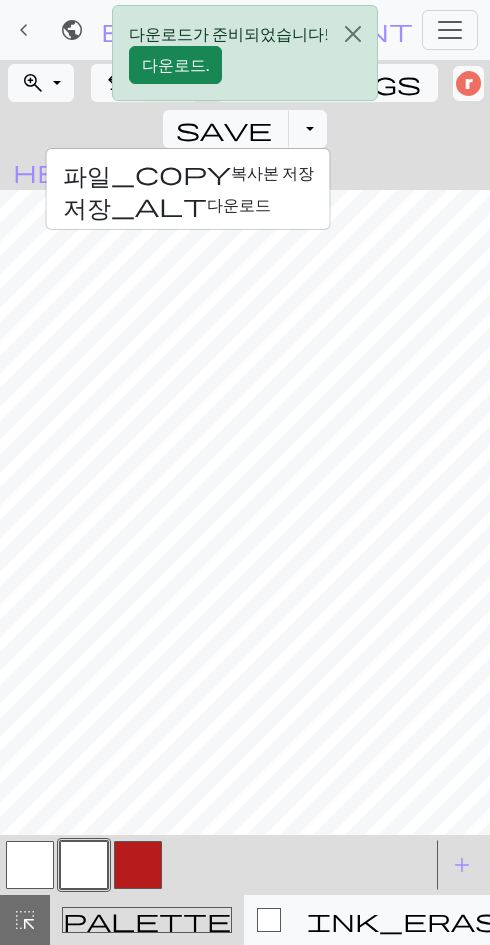 click on "다운로드." at bounding box center (175, 64) 